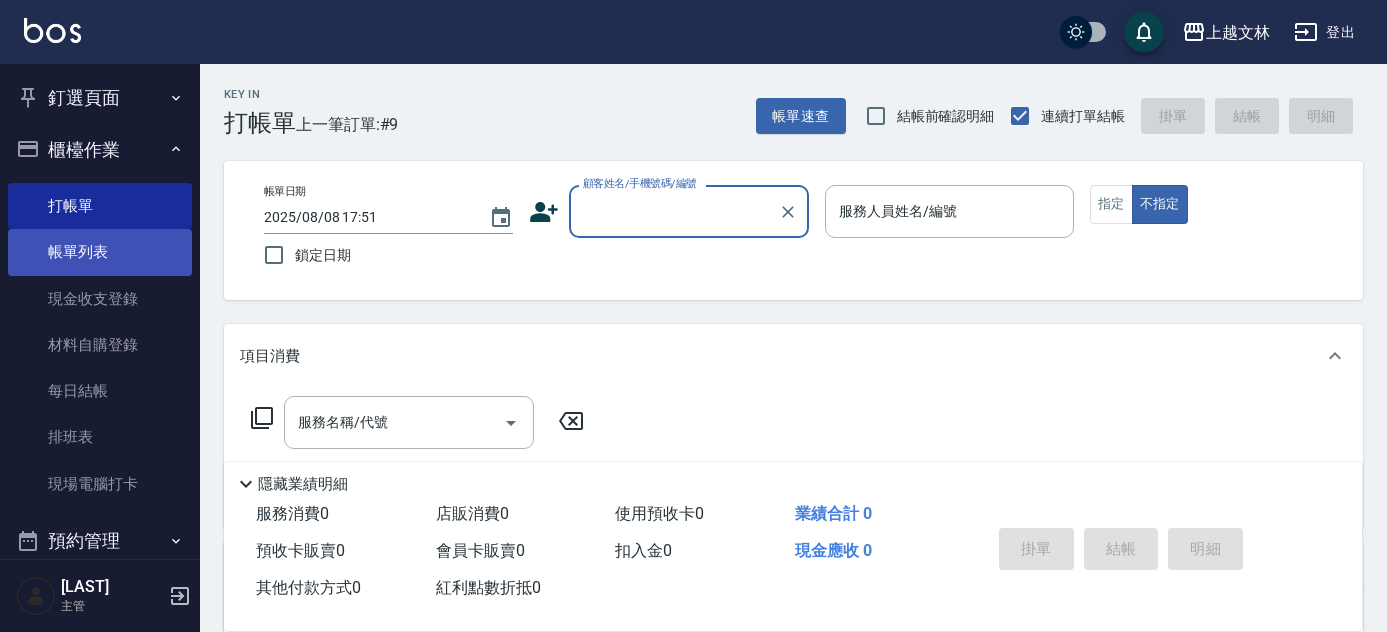 scroll, scrollTop: 0, scrollLeft: 0, axis: both 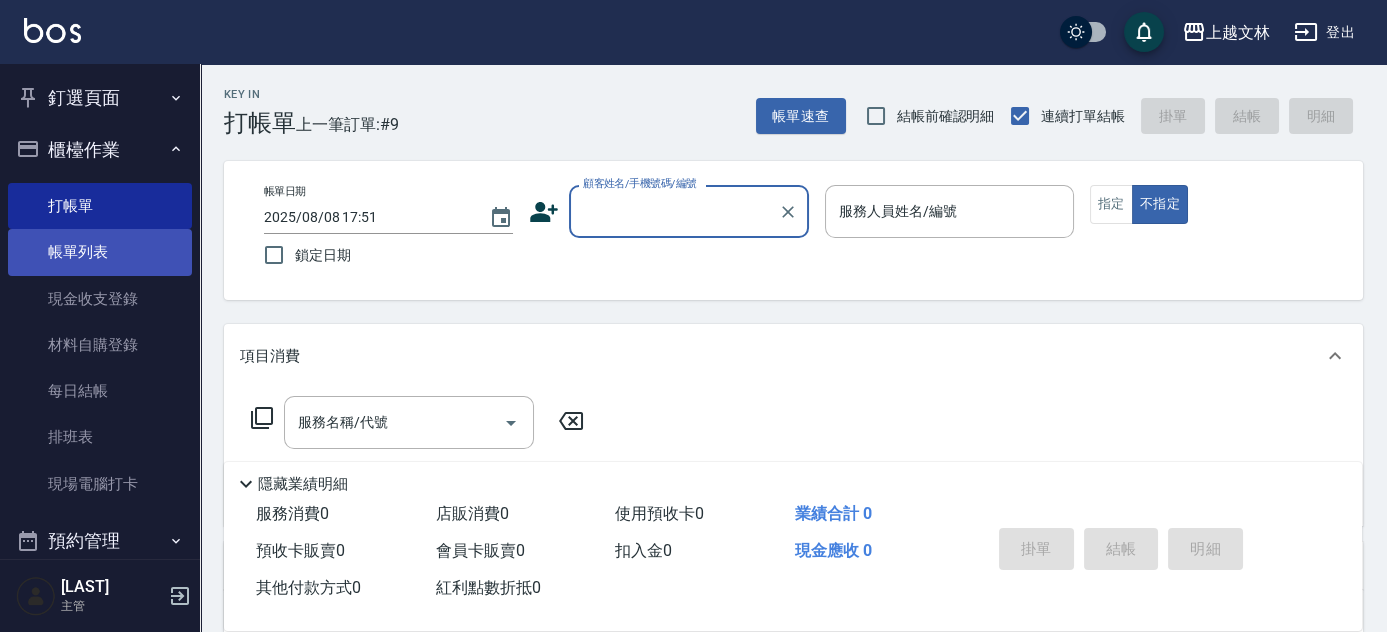 click on "帳單列表" at bounding box center (100, 252) 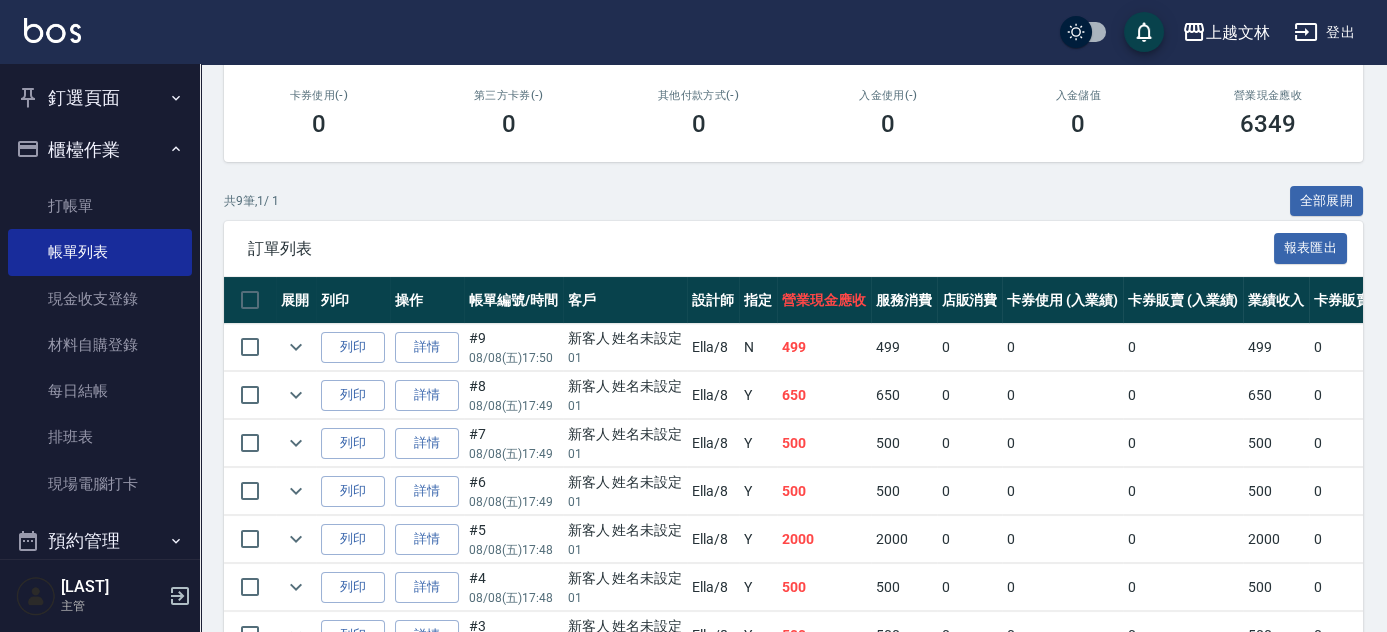scroll, scrollTop: 348, scrollLeft: 0, axis: vertical 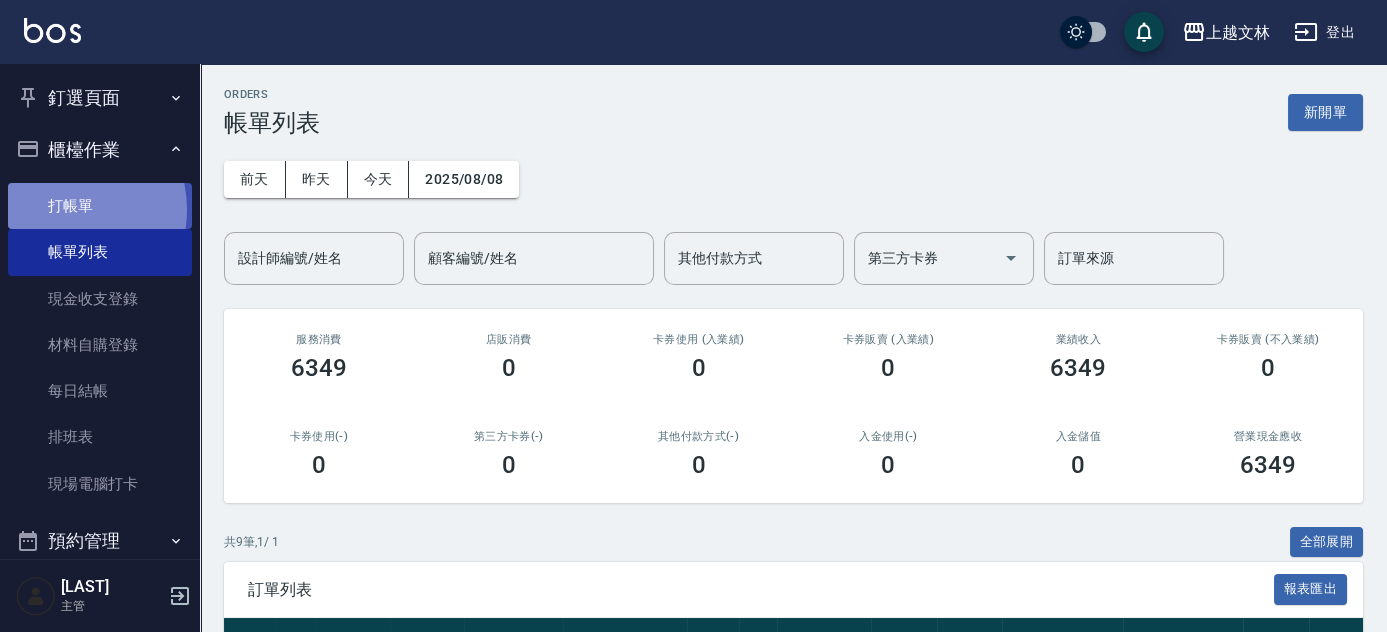 click on "打帳單" at bounding box center (100, 206) 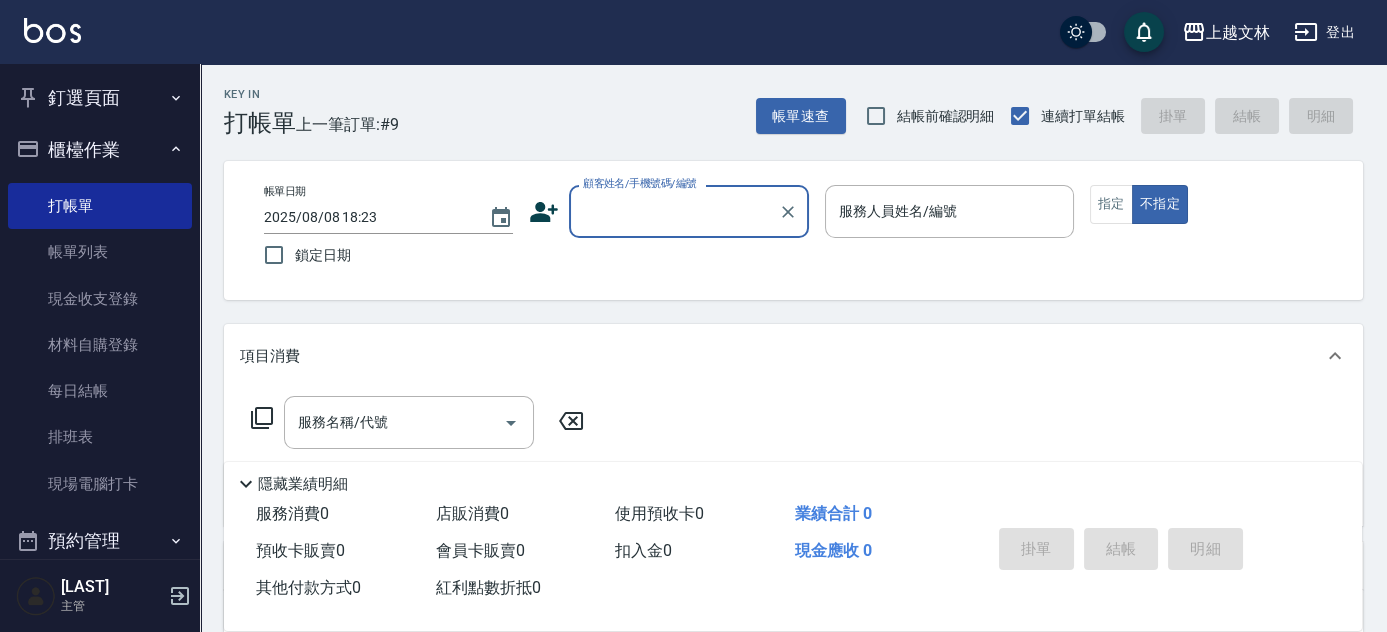 click on "顧客姓名/手機號碼/編號" at bounding box center (674, 211) 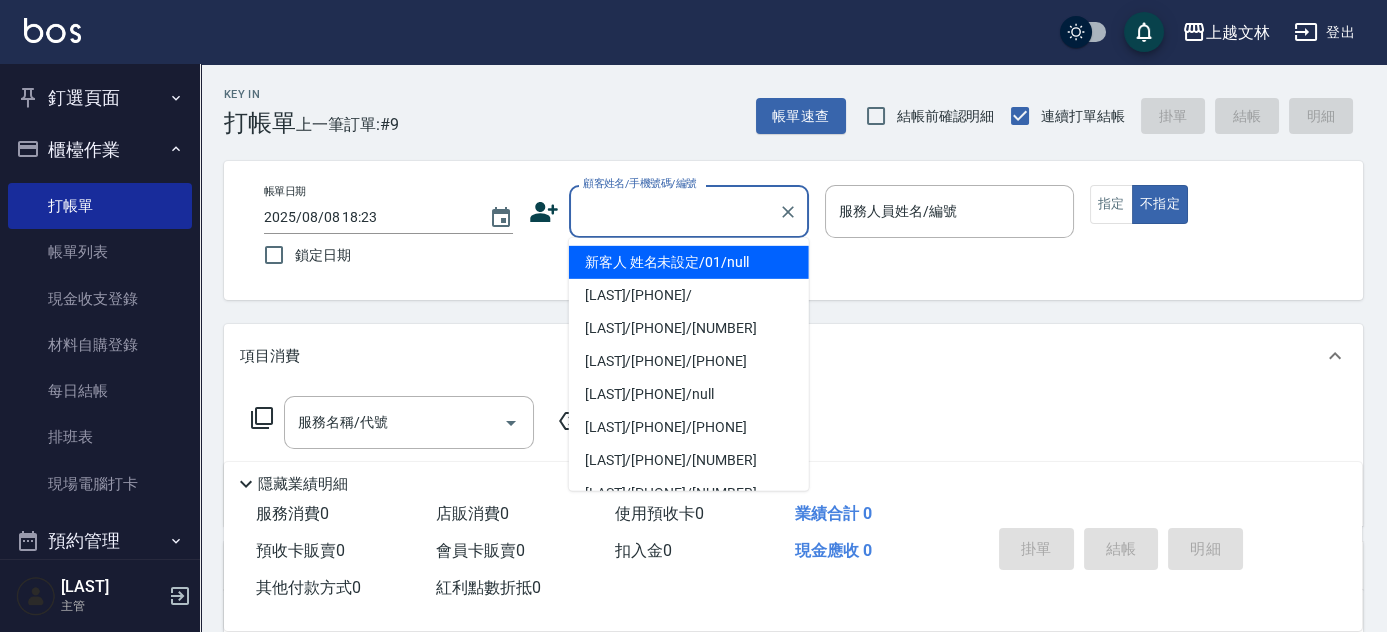 click on "新客人 姓名未設定/[NUMBER]/null" at bounding box center [689, 262] 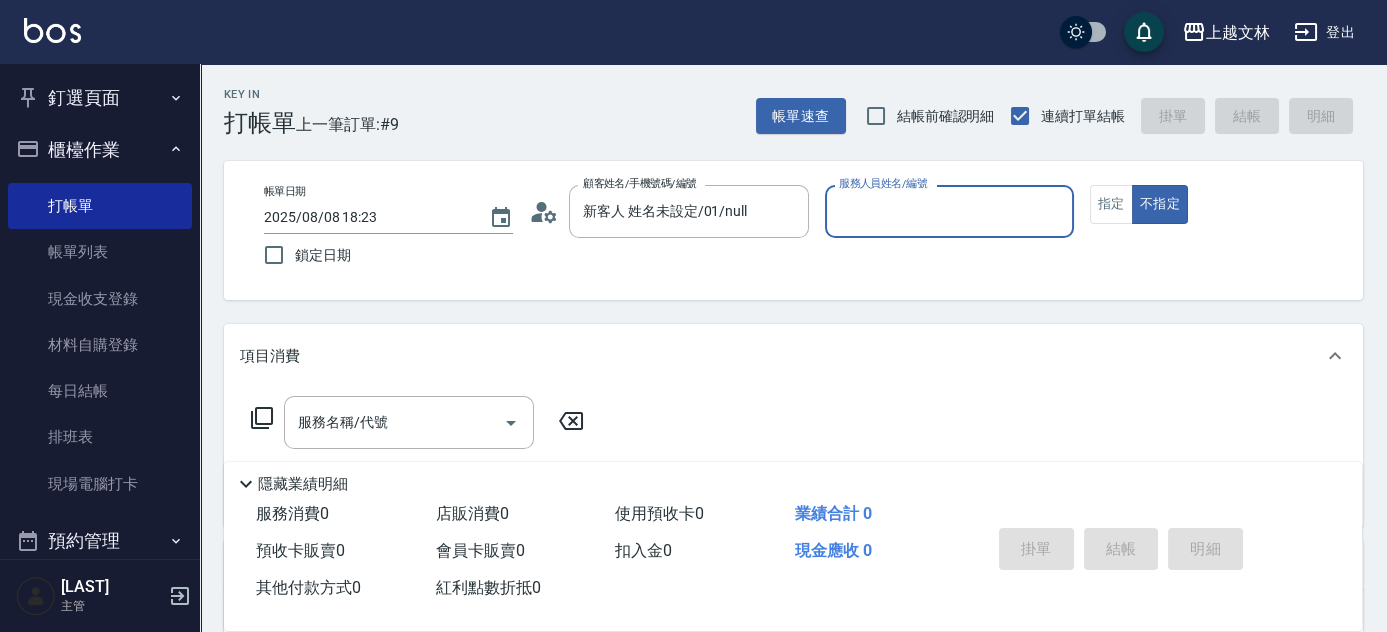 click on "服務人員姓名/編號" at bounding box center (949, 211) 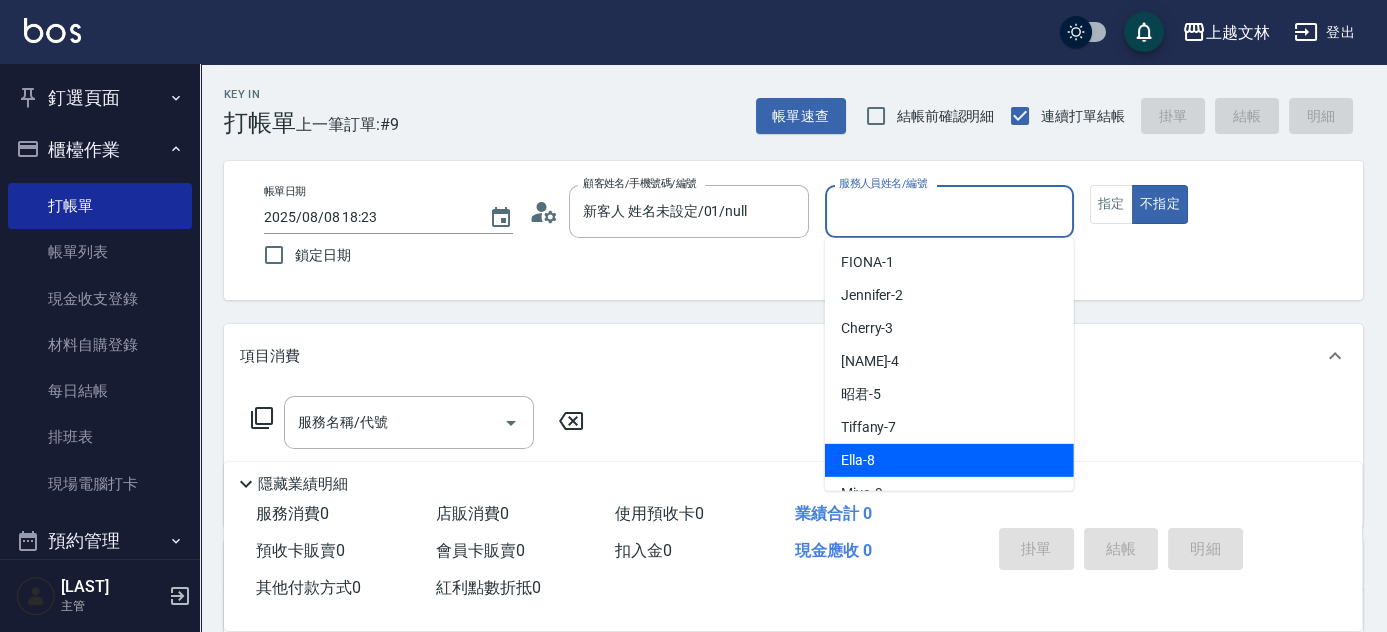 click on "Ella -8" at bounding box center (858, 460) 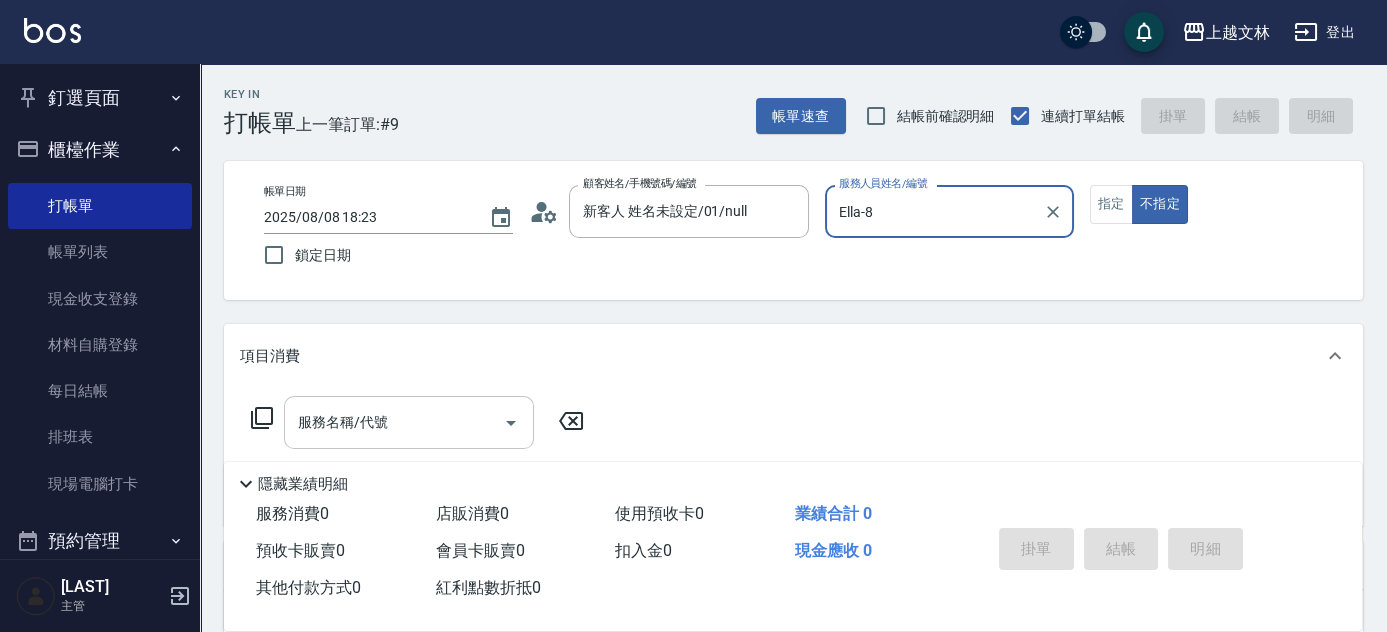 click on "服務名稱/代號" at bounding box center [394, 422] 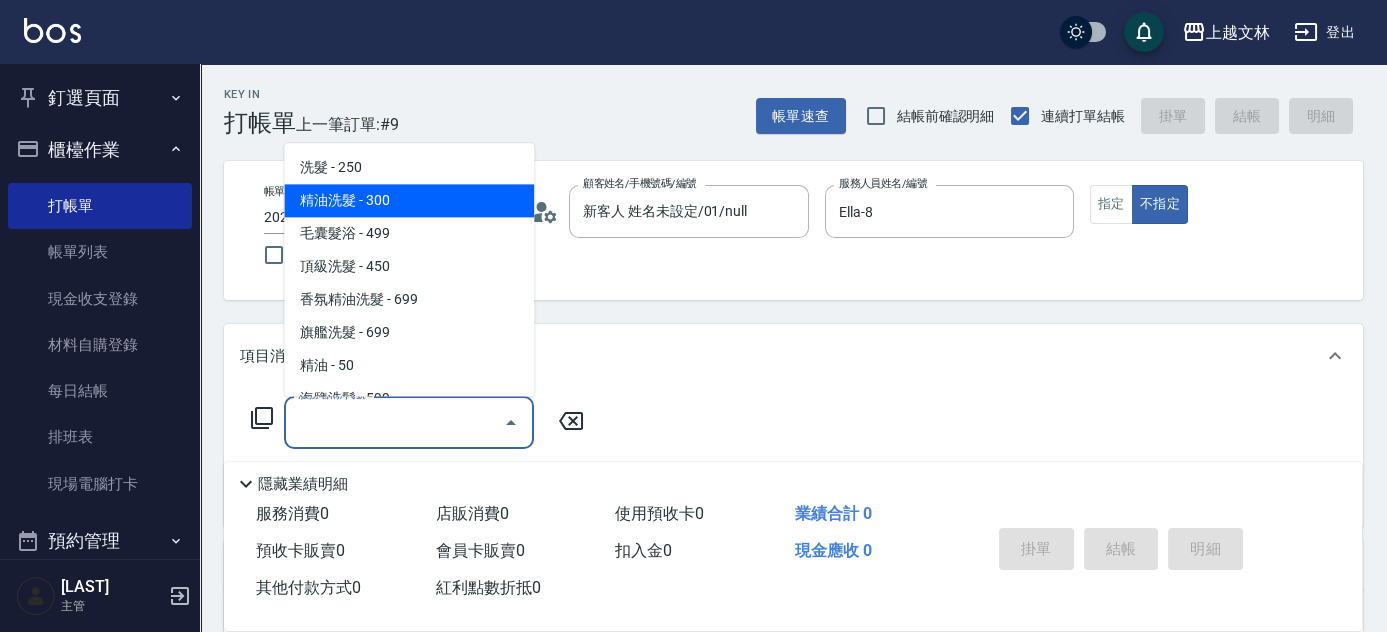 click on "精油洗髮 - 300" at bounding box center (409, 201) 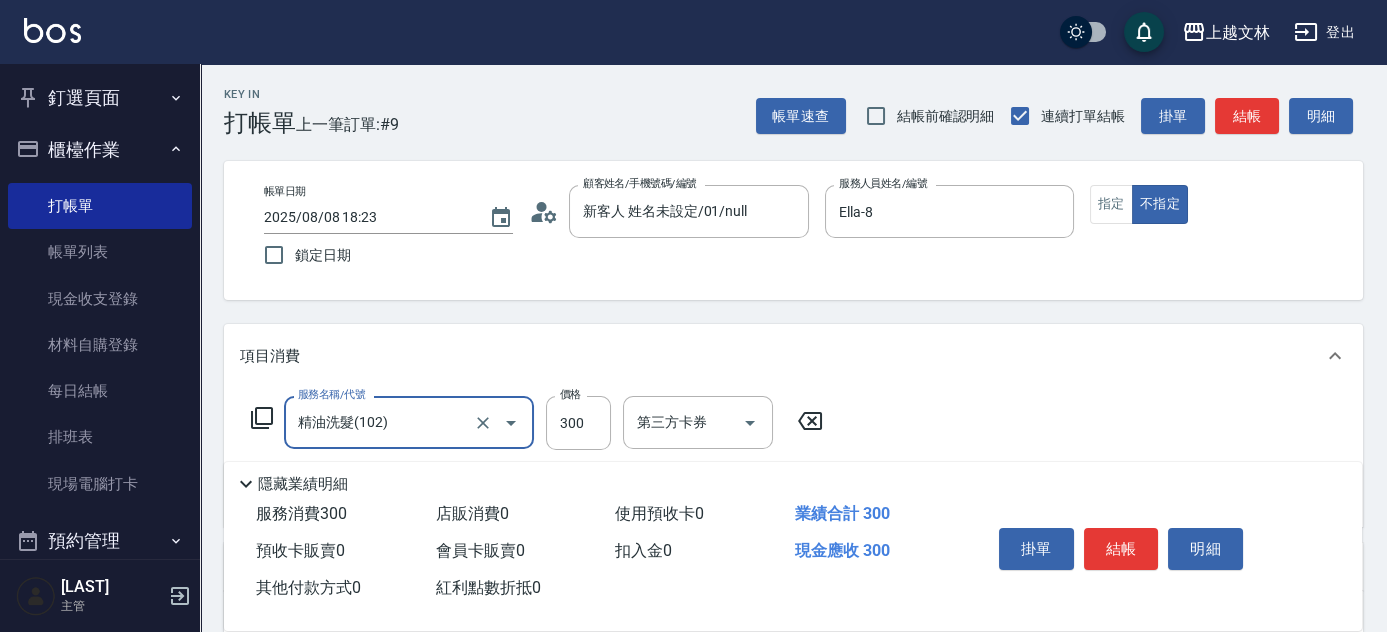 type on "精油洗髮(102)" 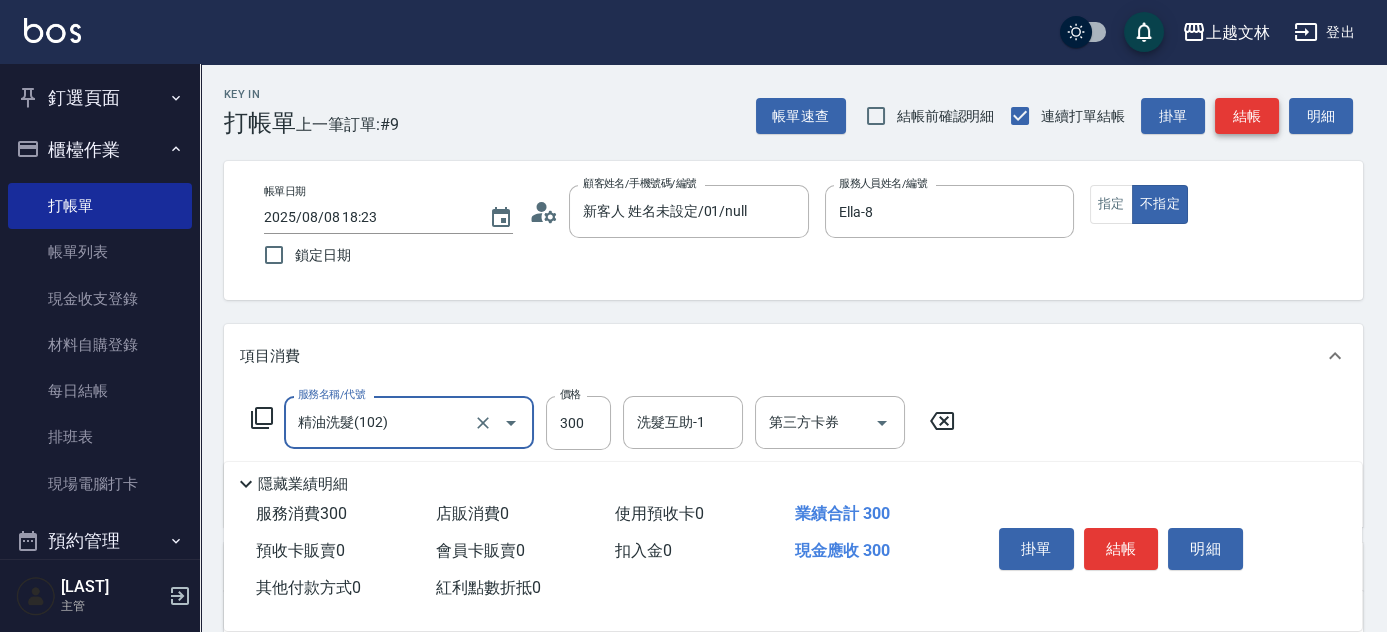 click on "結帳" at bounding box center [1247, 116] 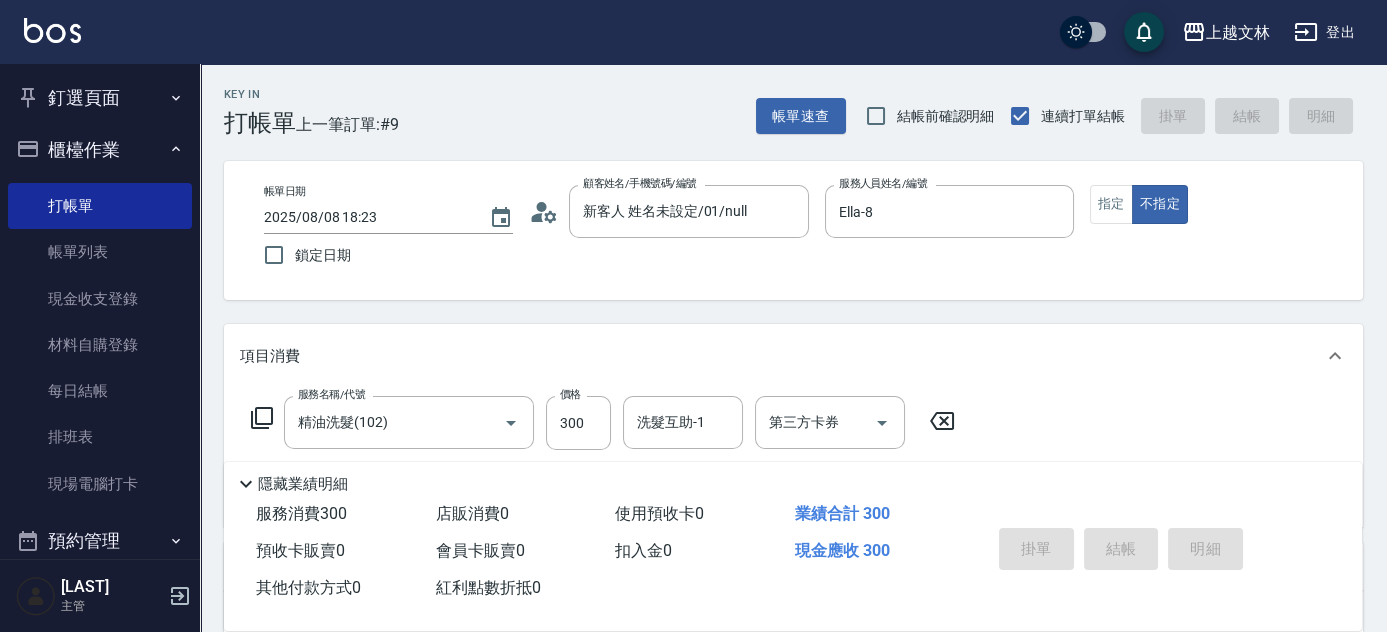 type on "2025/08/08 18:51" 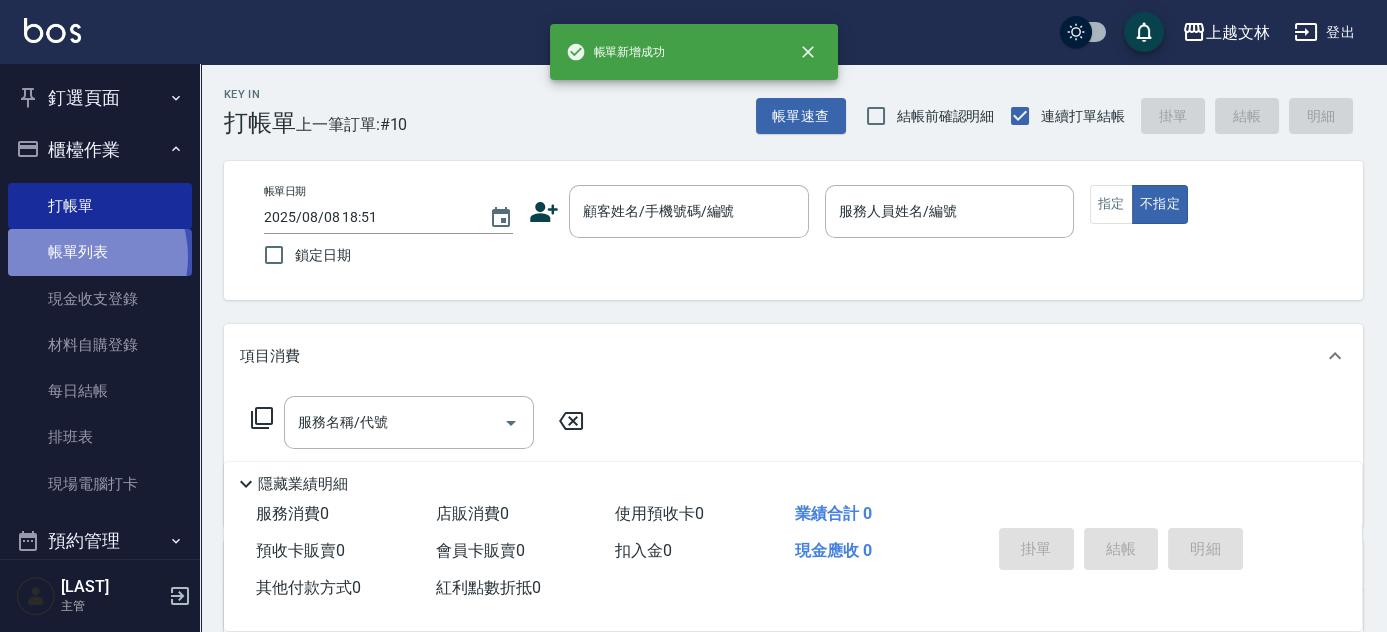 click on "帳單列表" at bounding box center [100, 252] 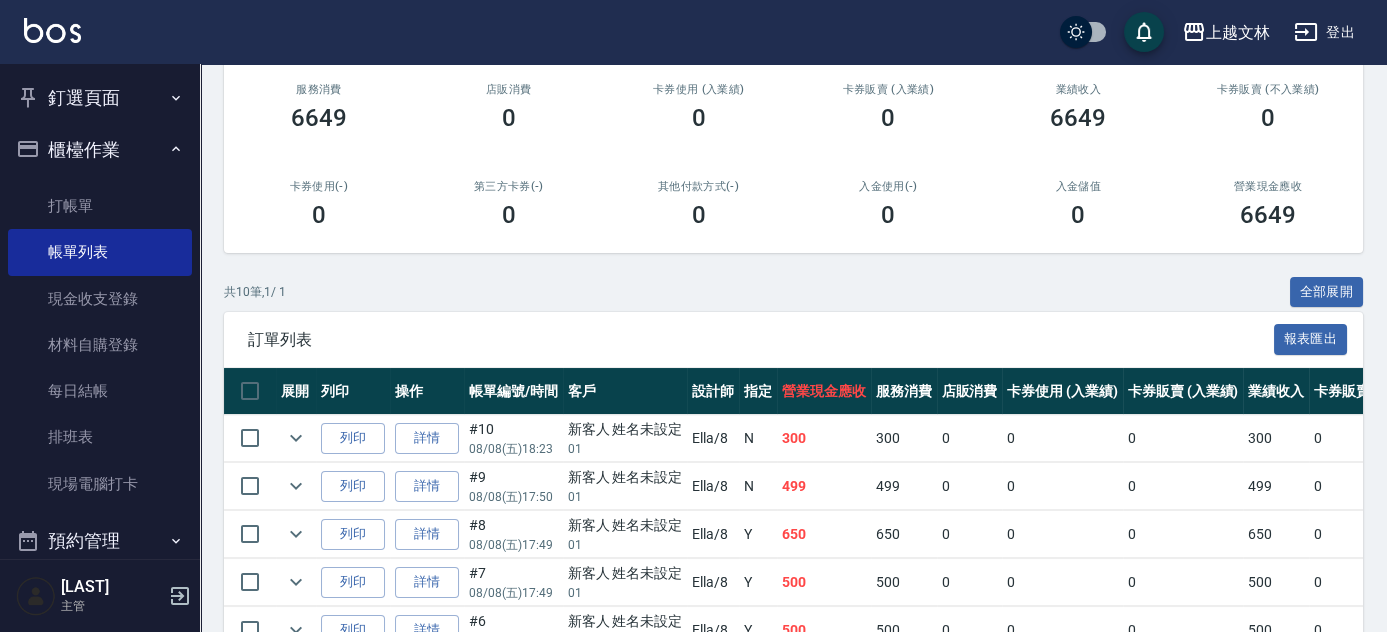 scroll, scrollTop: 311, scrollLeft: 0, axis: vertical 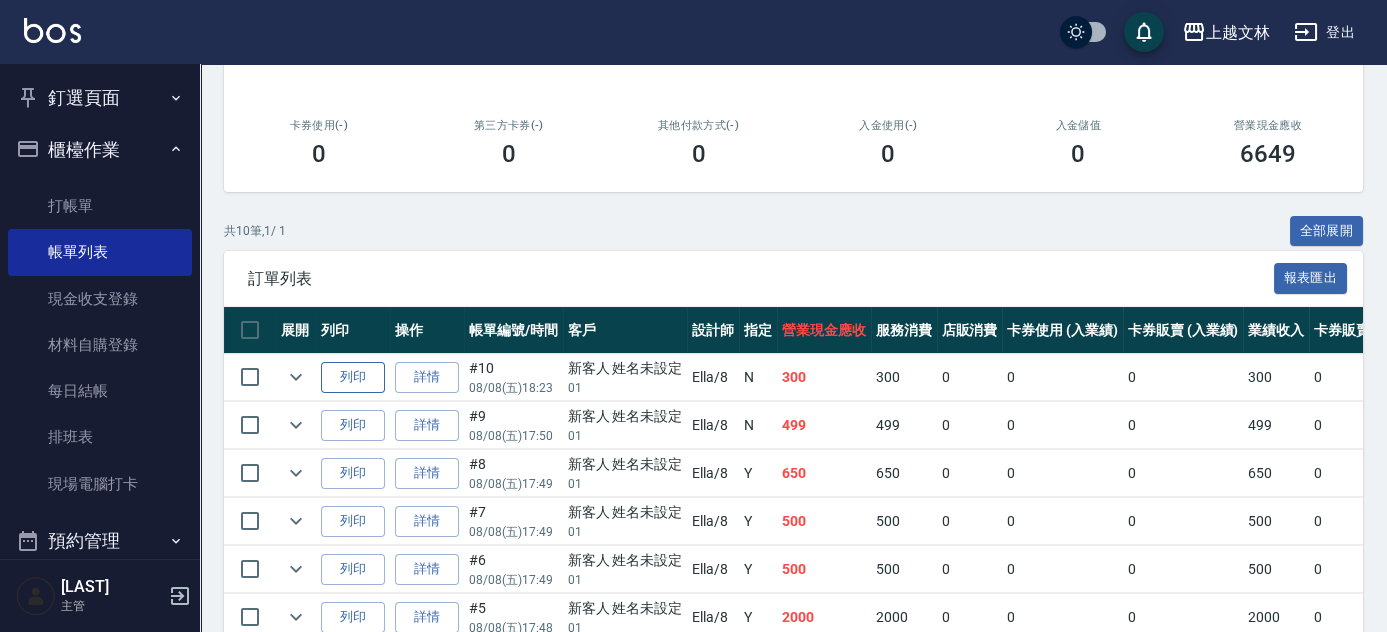 click on "列印" at bounding box center [353, 377] 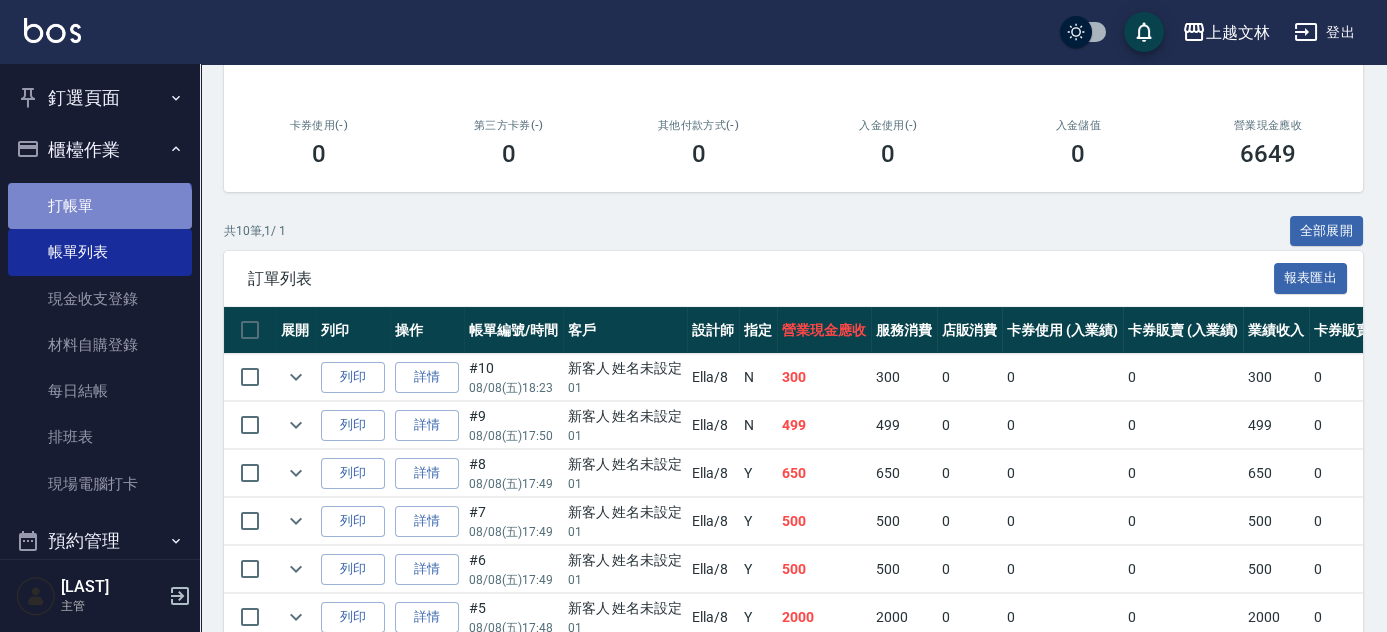 click on "打帳單" at bounding box center (100, 206) 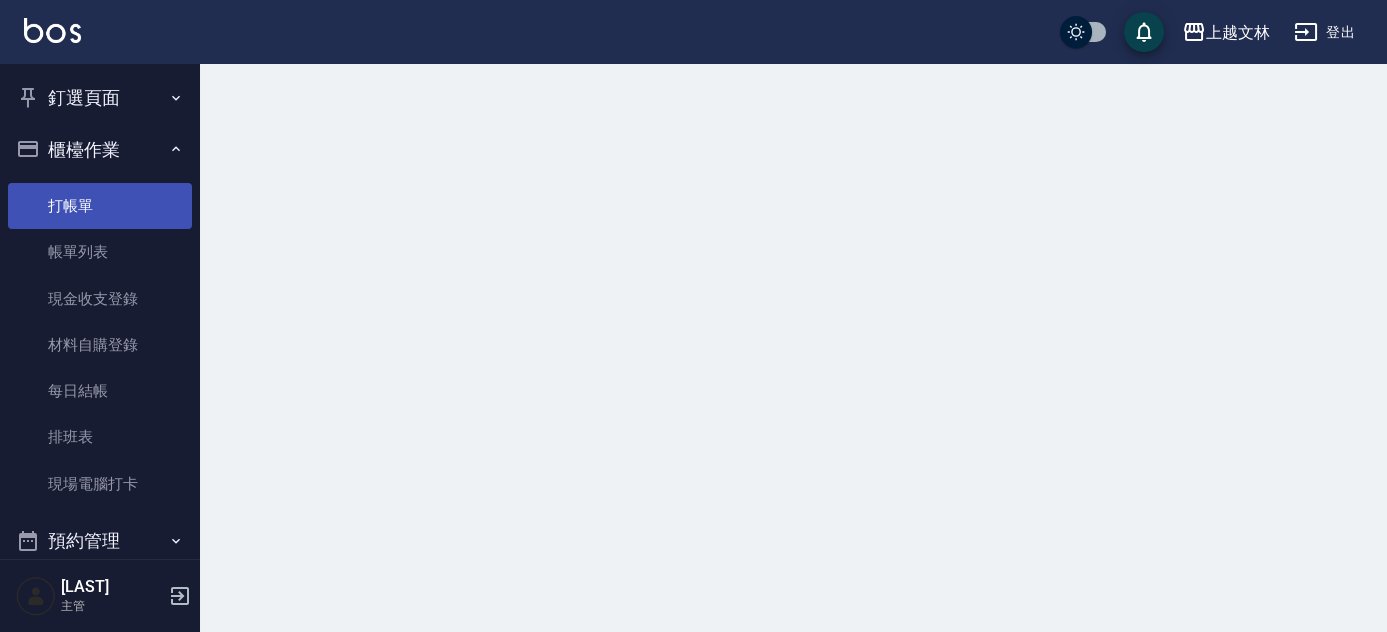 scroll, scrollTop: 0, scrollLeft: 0, axis: both 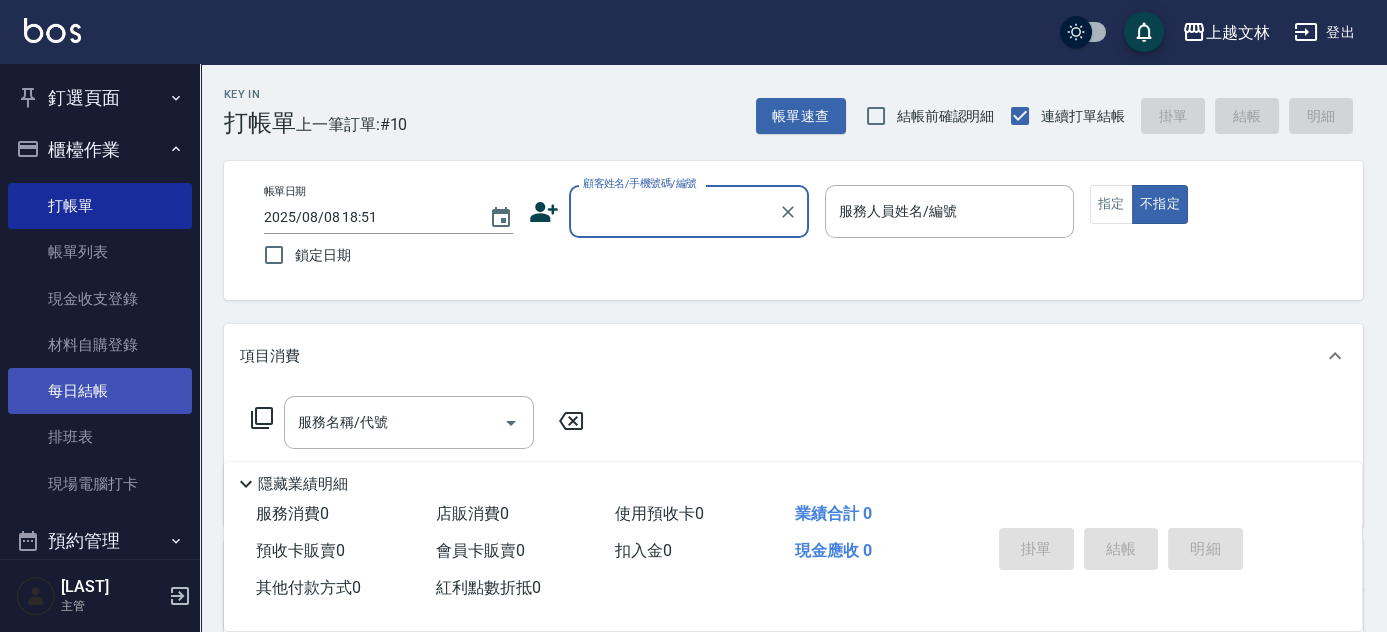 click on "每日結帳" at bounding box center [100, 391] 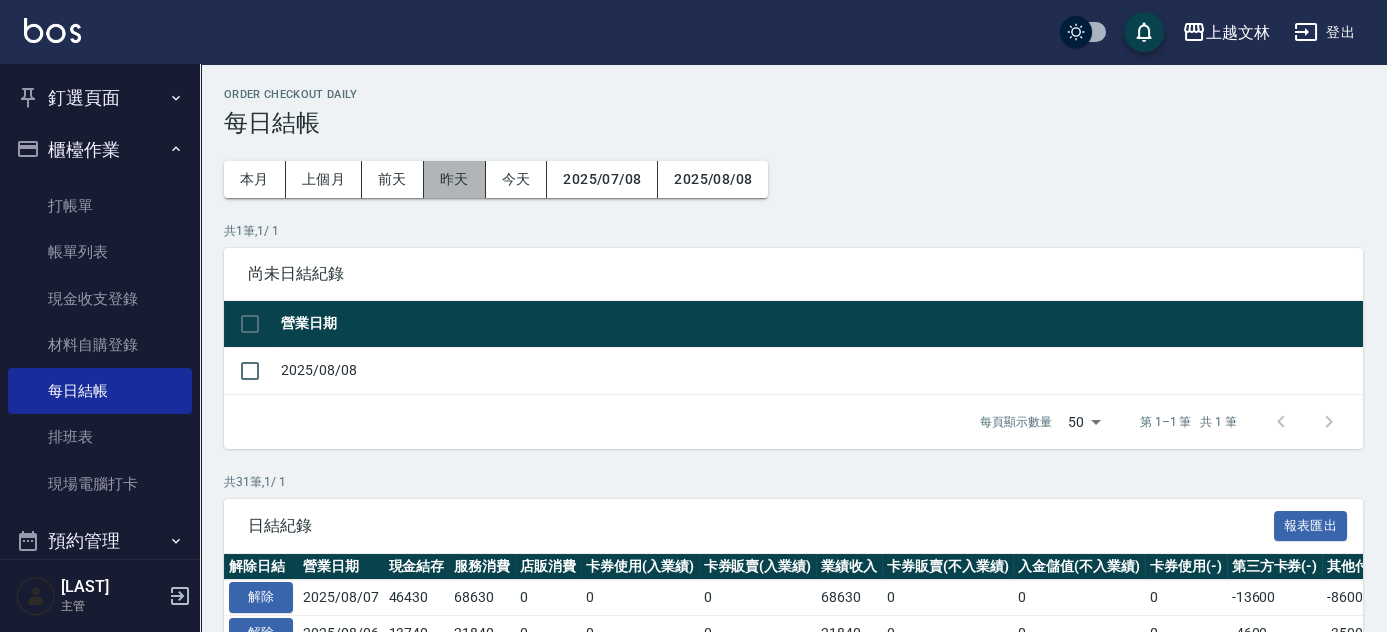 click on "昨天" at bounding box center (455, 179) 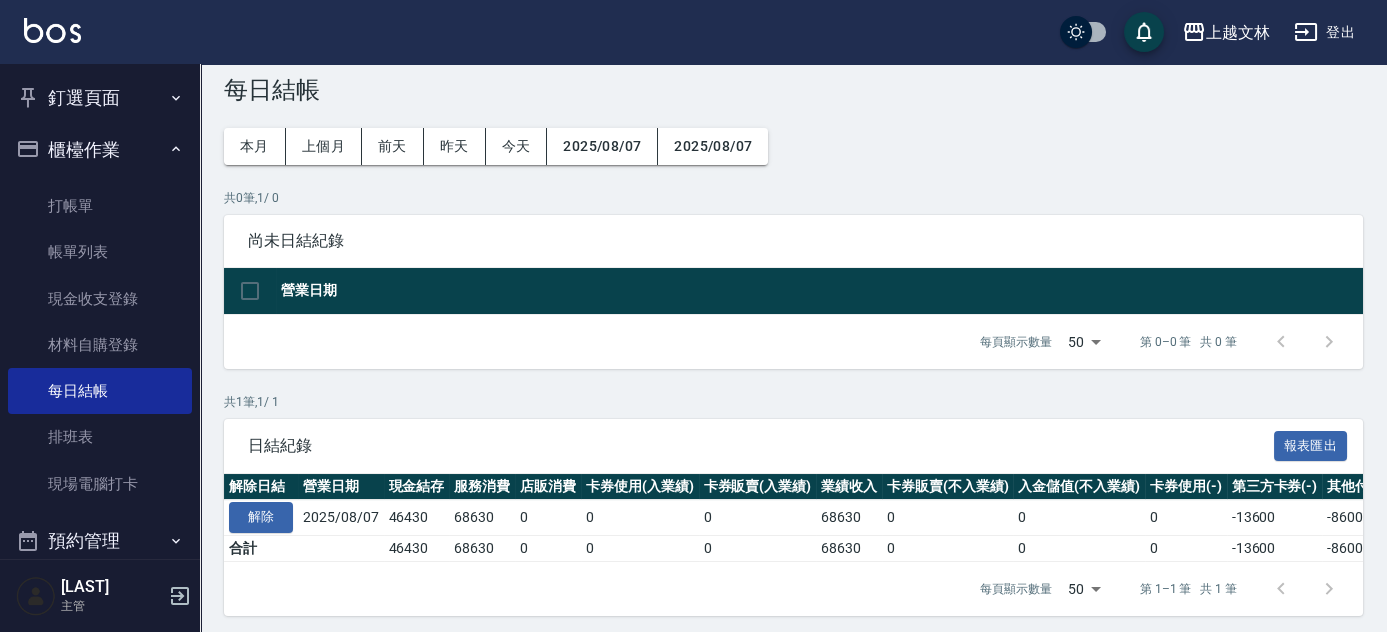 scroll, scrollTop: 53, scrollLeft: 0, axis: vertical 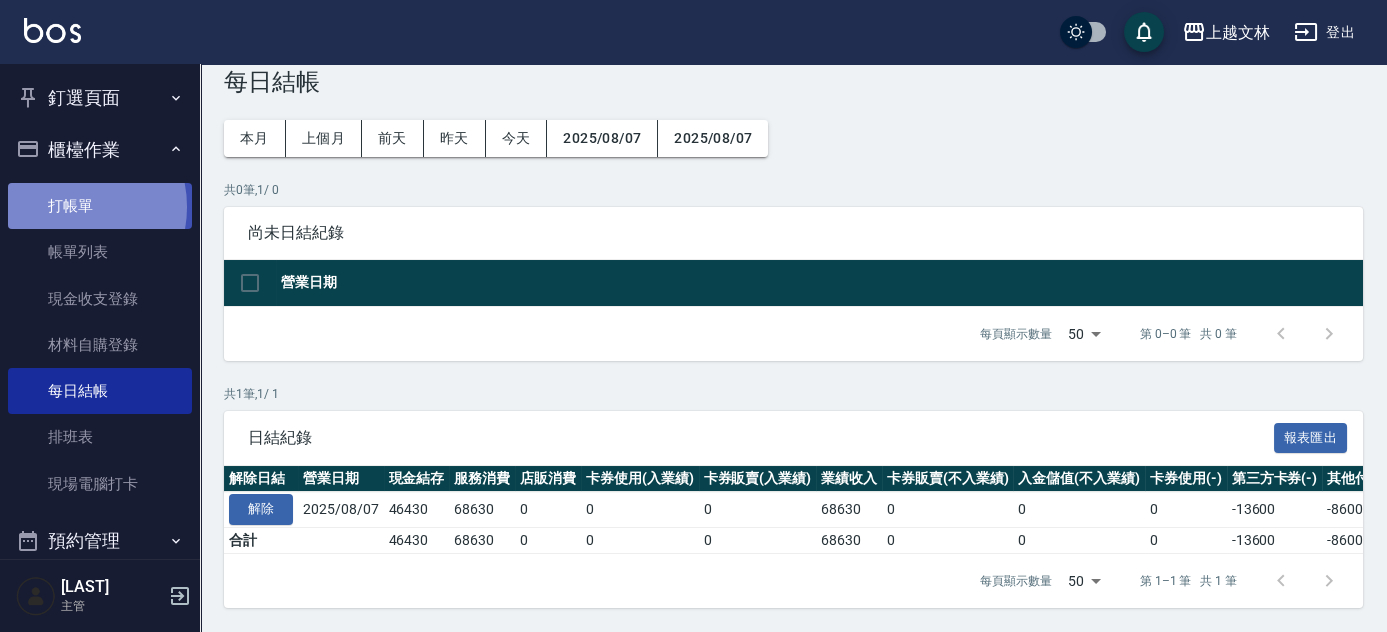 click on "打帳單" at bounding box center [100, 206] 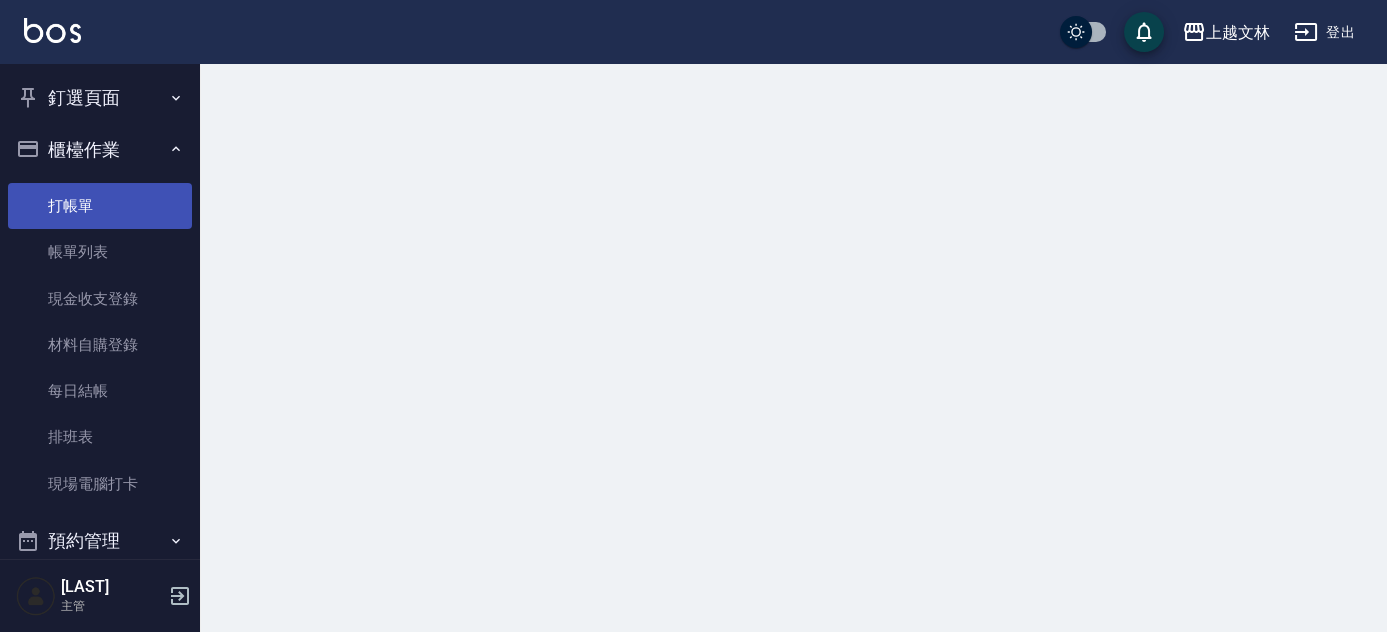 scroll, scrollTop: 0, scrollLeft: 0, axis: both 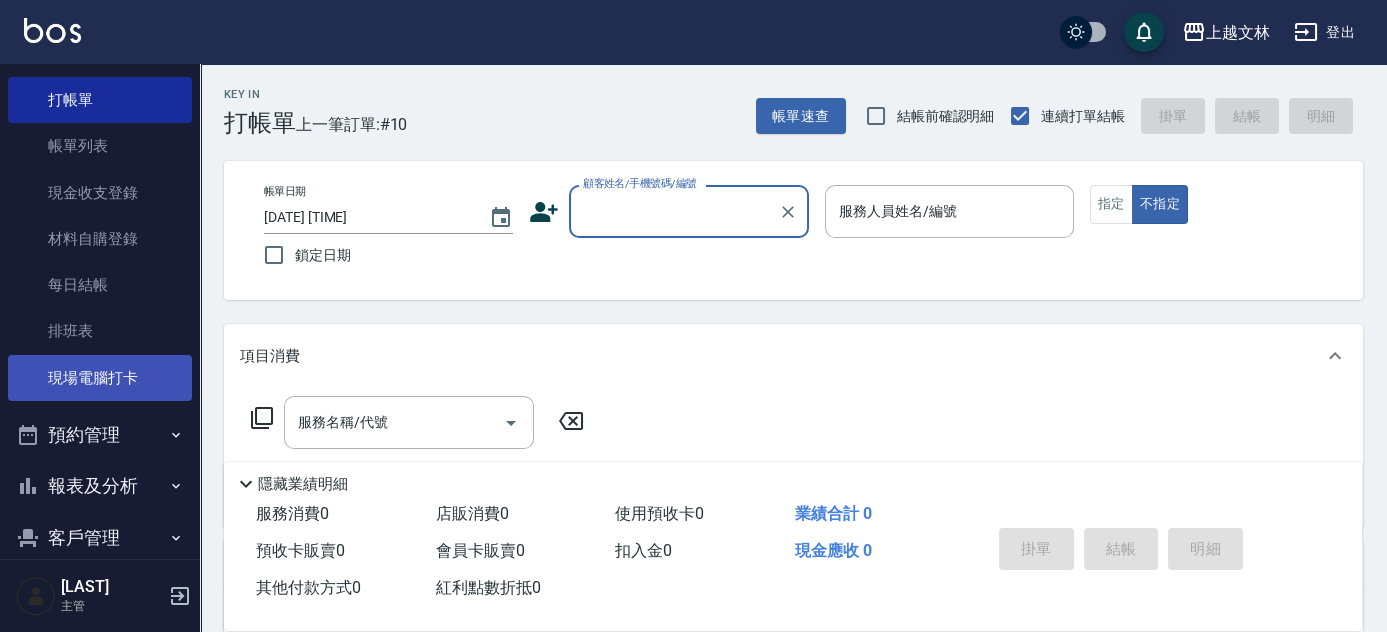 click on "現場電腦打卡" at bounding box center (100, 378) 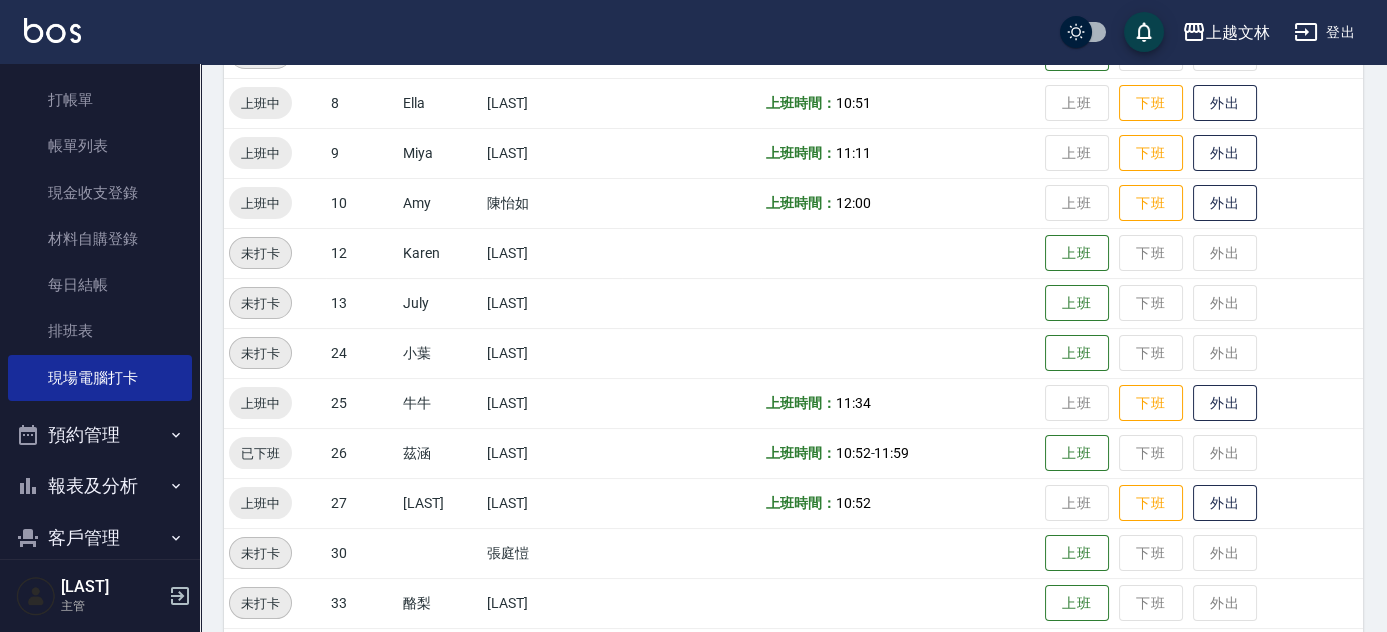 scroll, scrollTop: 636, scrollLeft: 0, axis: vertical 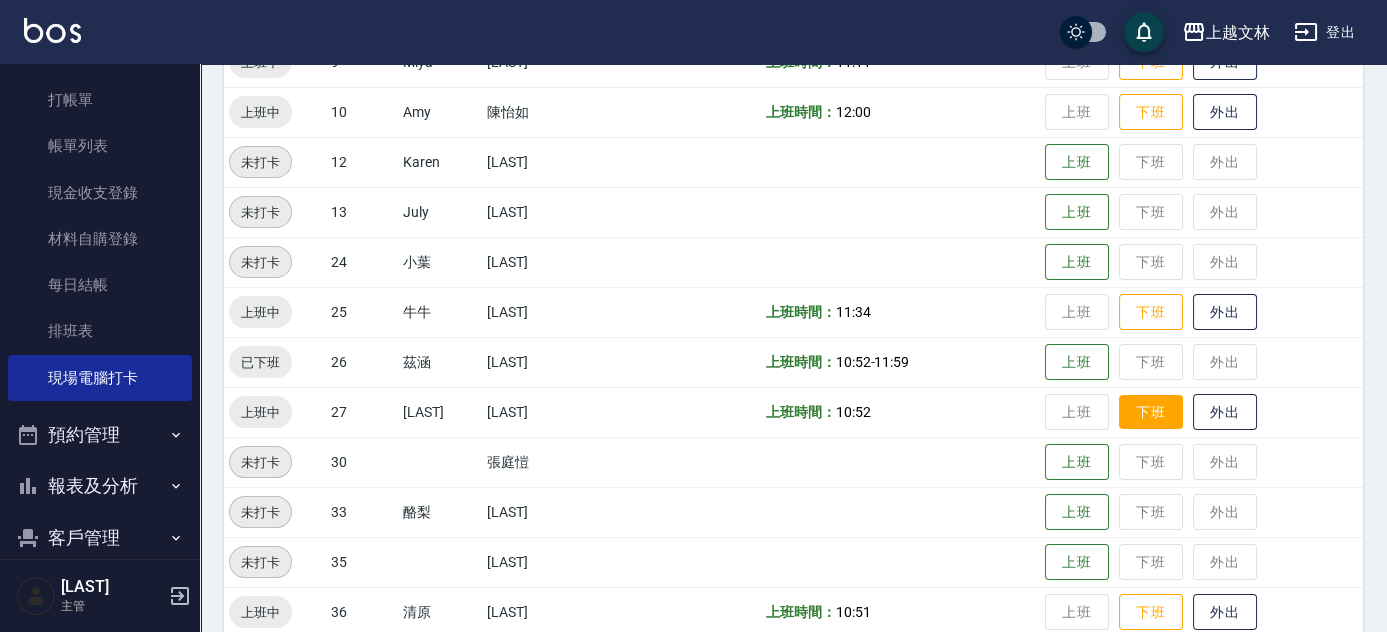 click on "下班" at bounding box center (1151, 412) 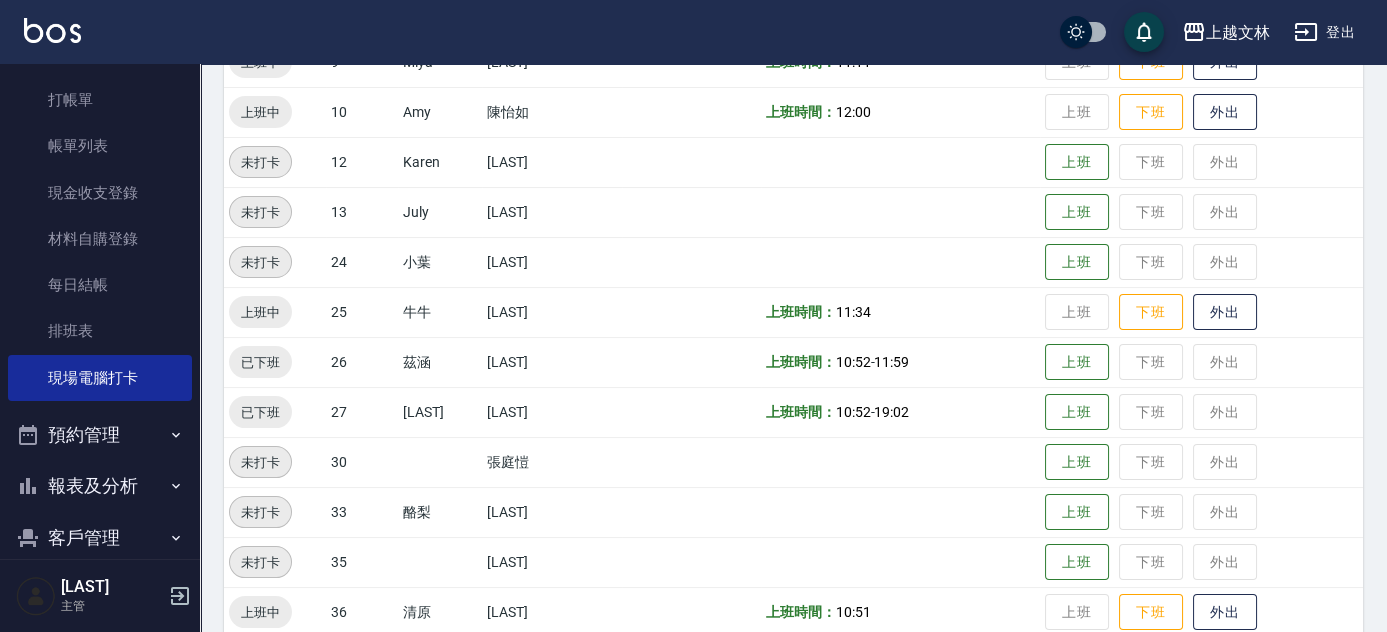 click on "上班 下班 外出" at bounding box center (1201, 362) 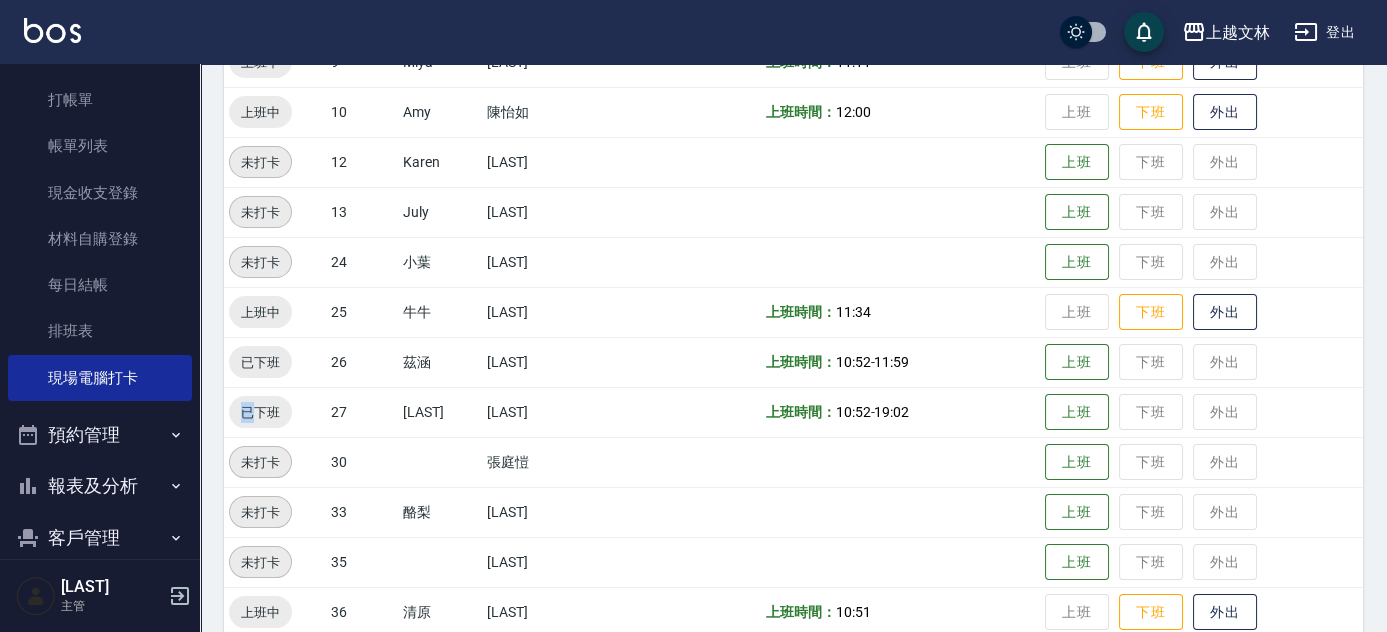 click on "上班 下班 外出" at bounding box center [1201, 362] 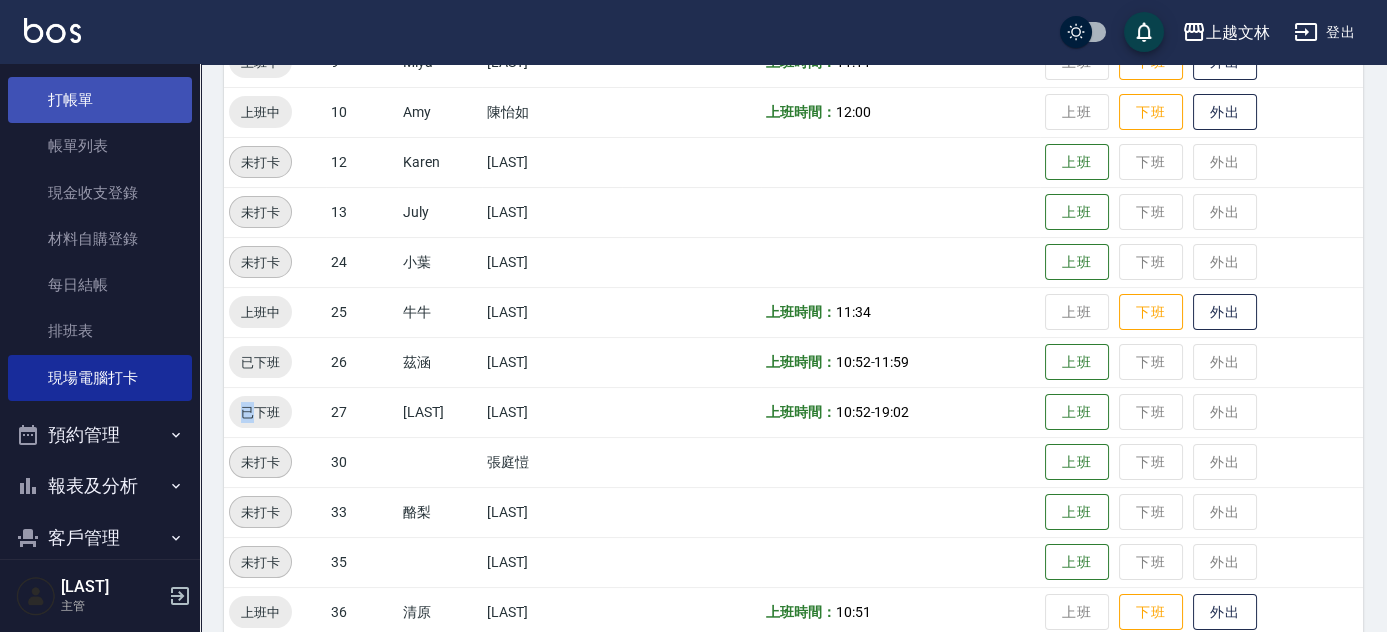 click on "打帳單" at bounding box center [100, 100] 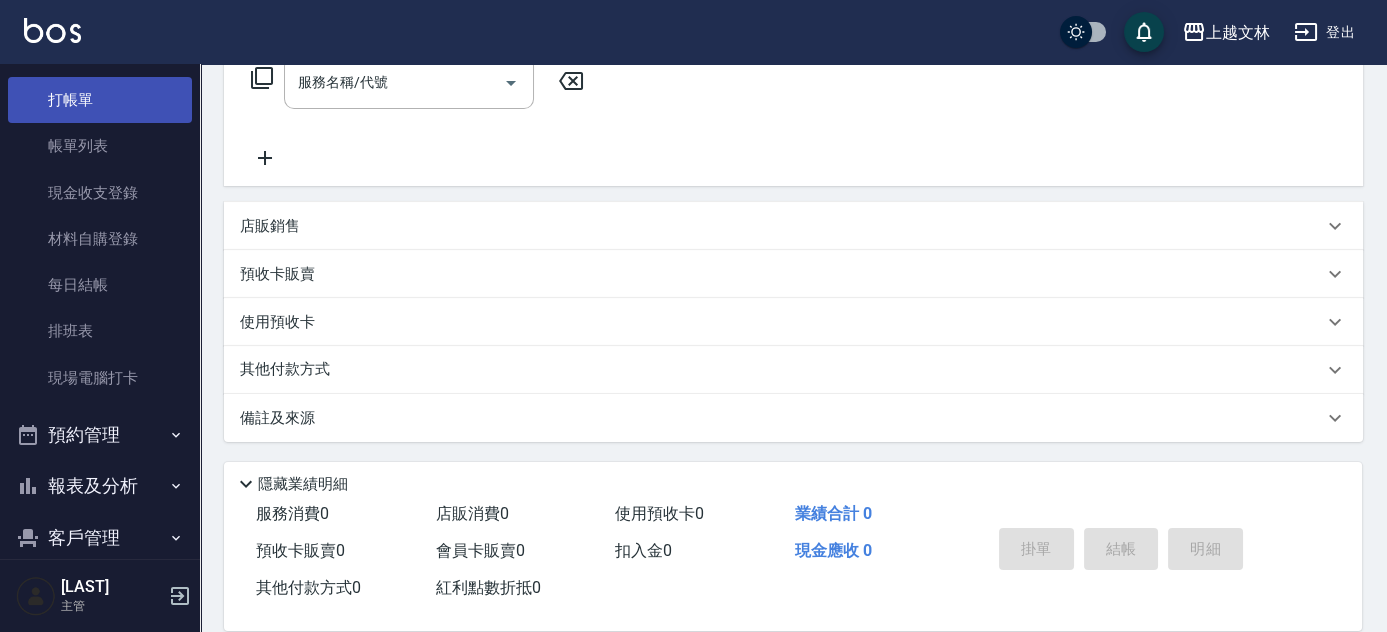 scroll, scrollTop: 0, scrollLeft: 0, axis: both 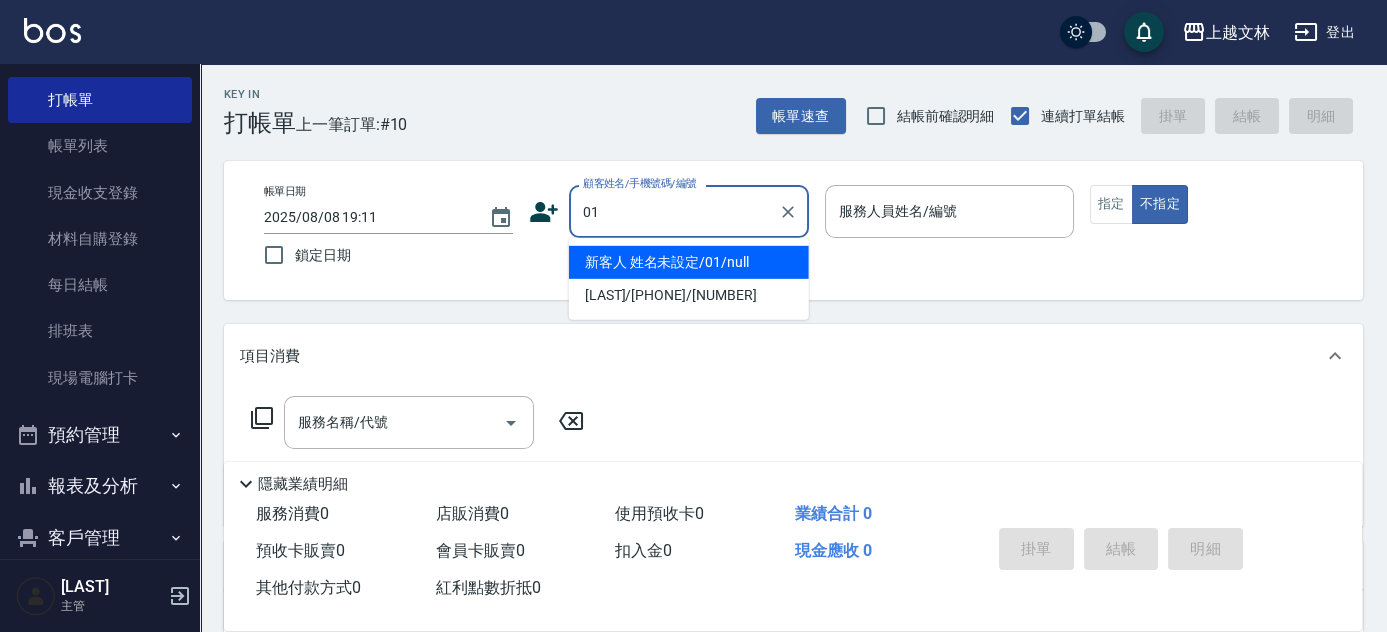 type on "01" 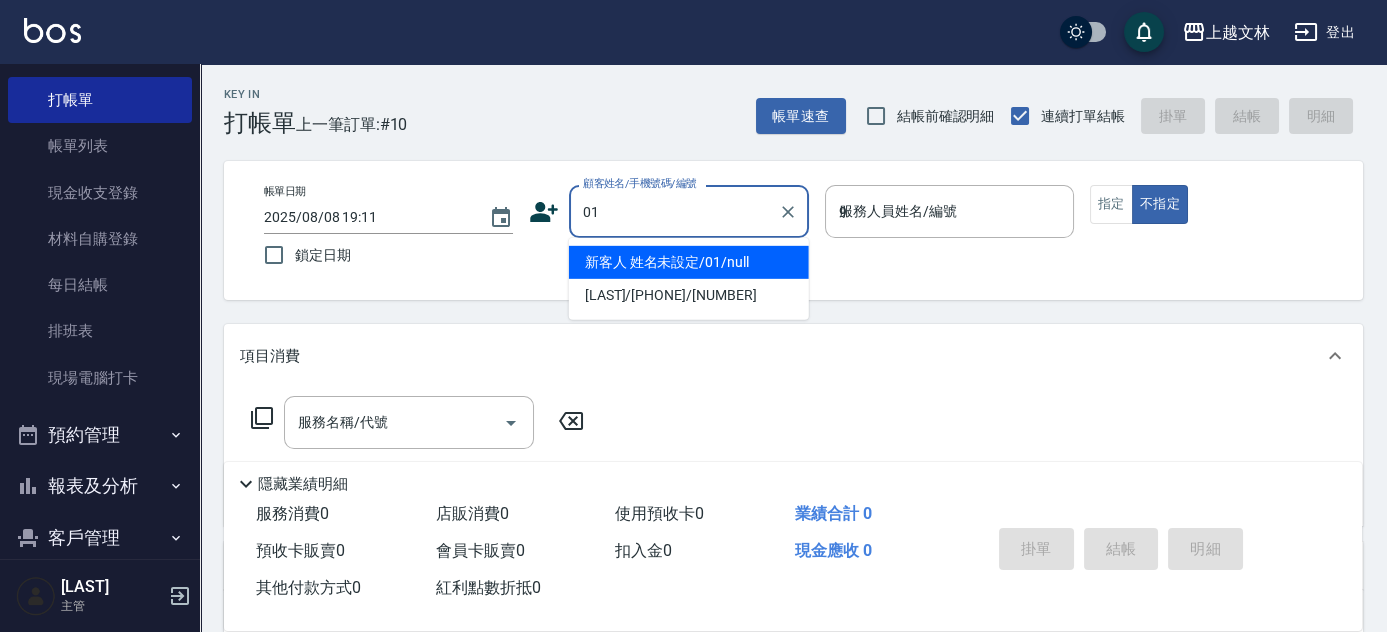 type on "9" 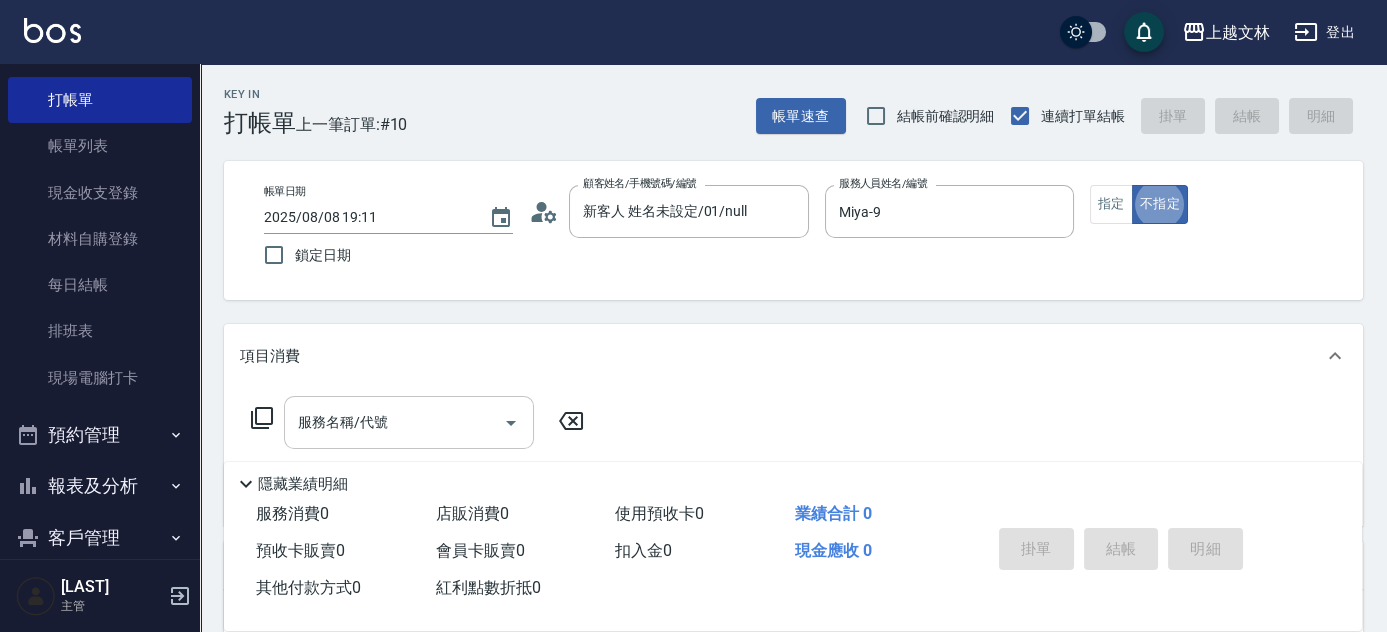click on "服務名稱/代號" at bounding box center (394, 422) 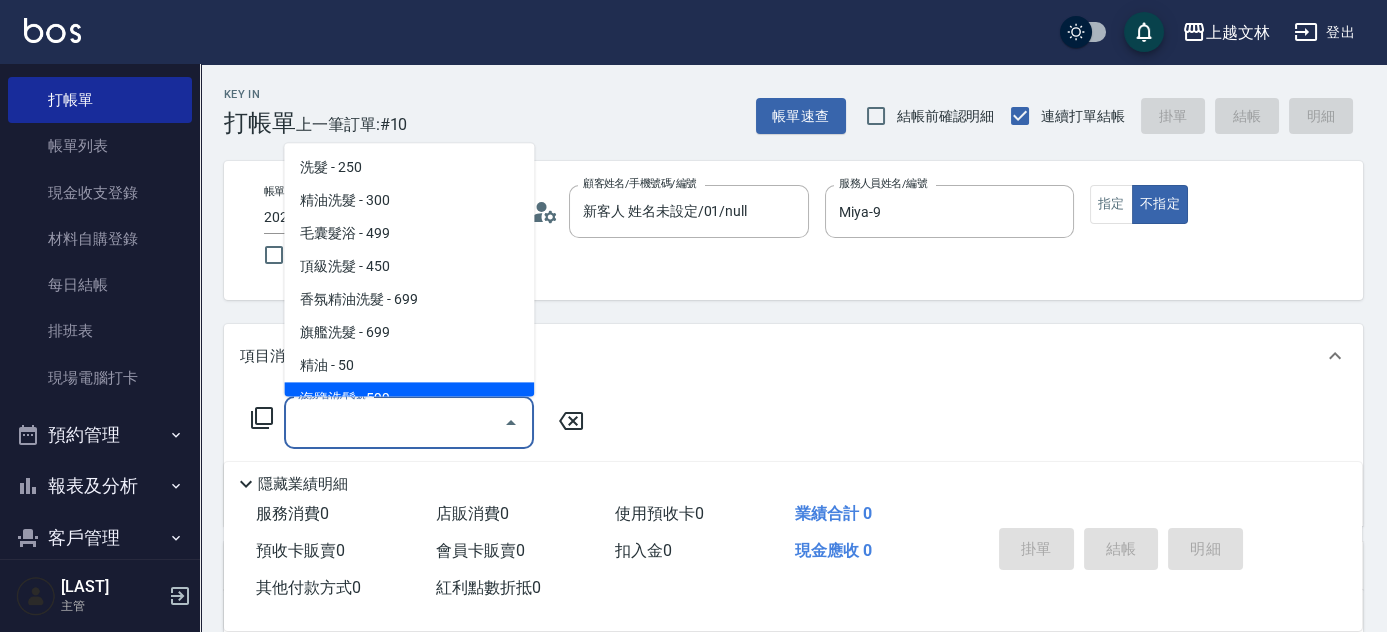 click on "海鹽洗髮 - [NUMBER]" at bounding box center (409, 399) 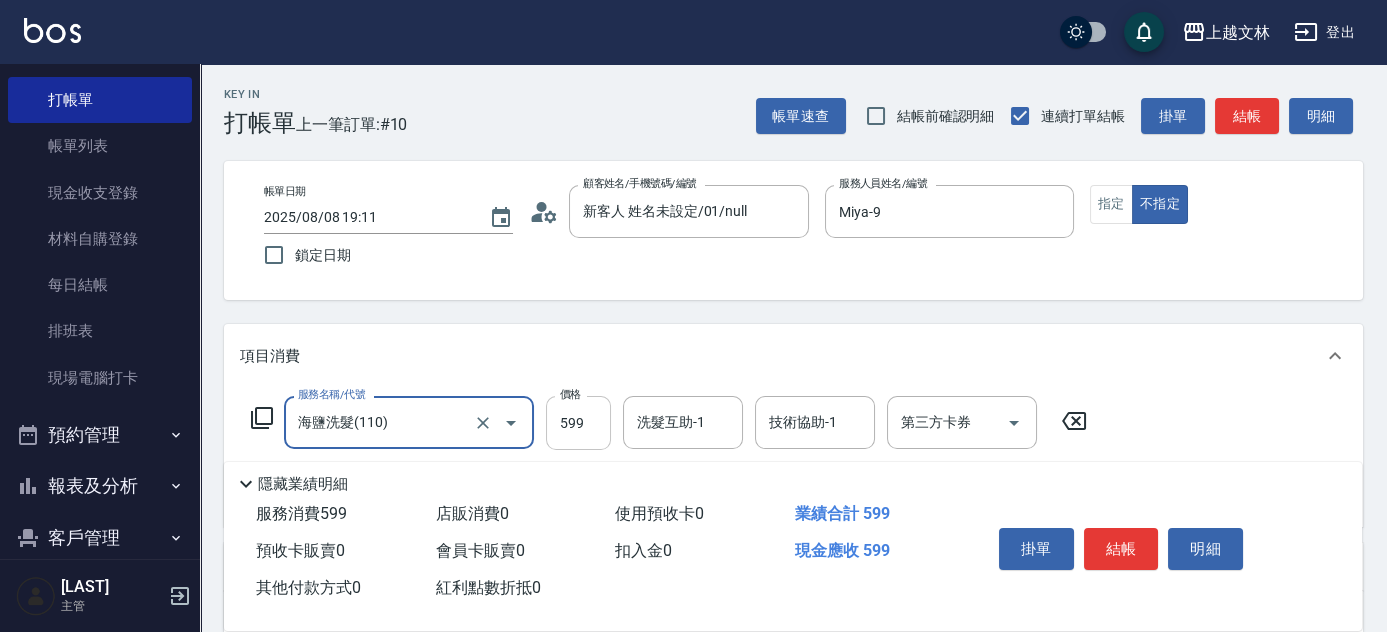 click on "599" at bounding box center [578, 423] 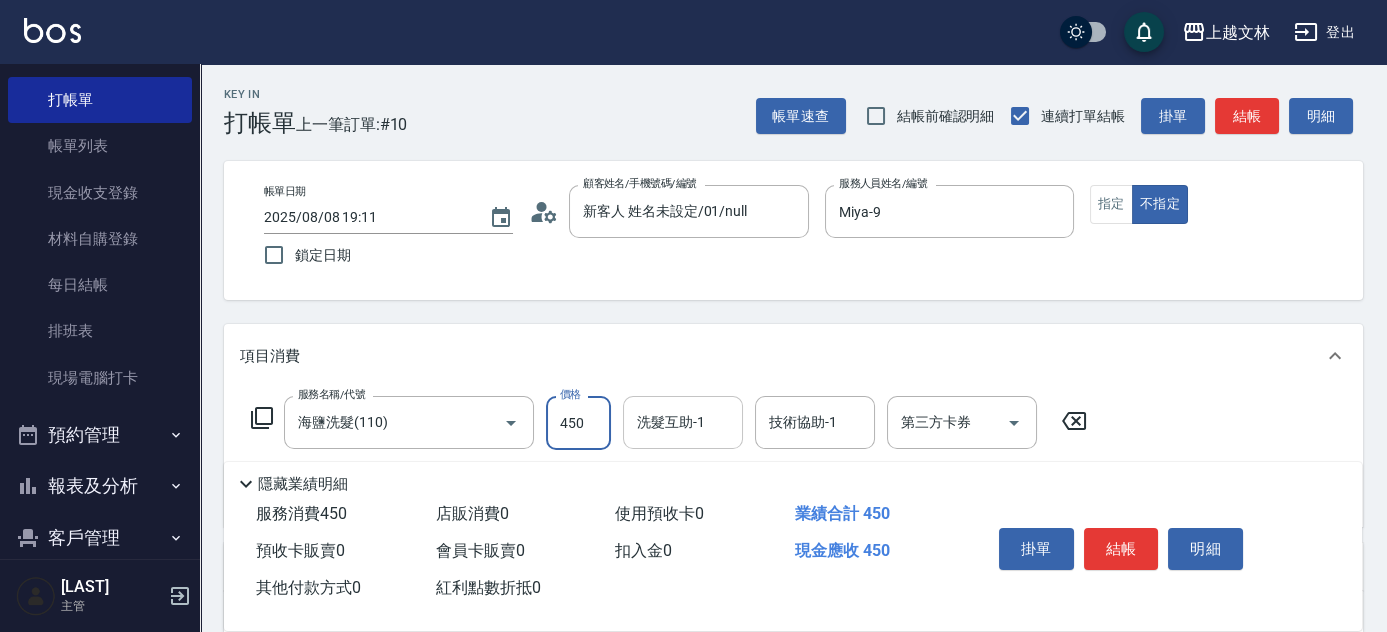 type on "450" 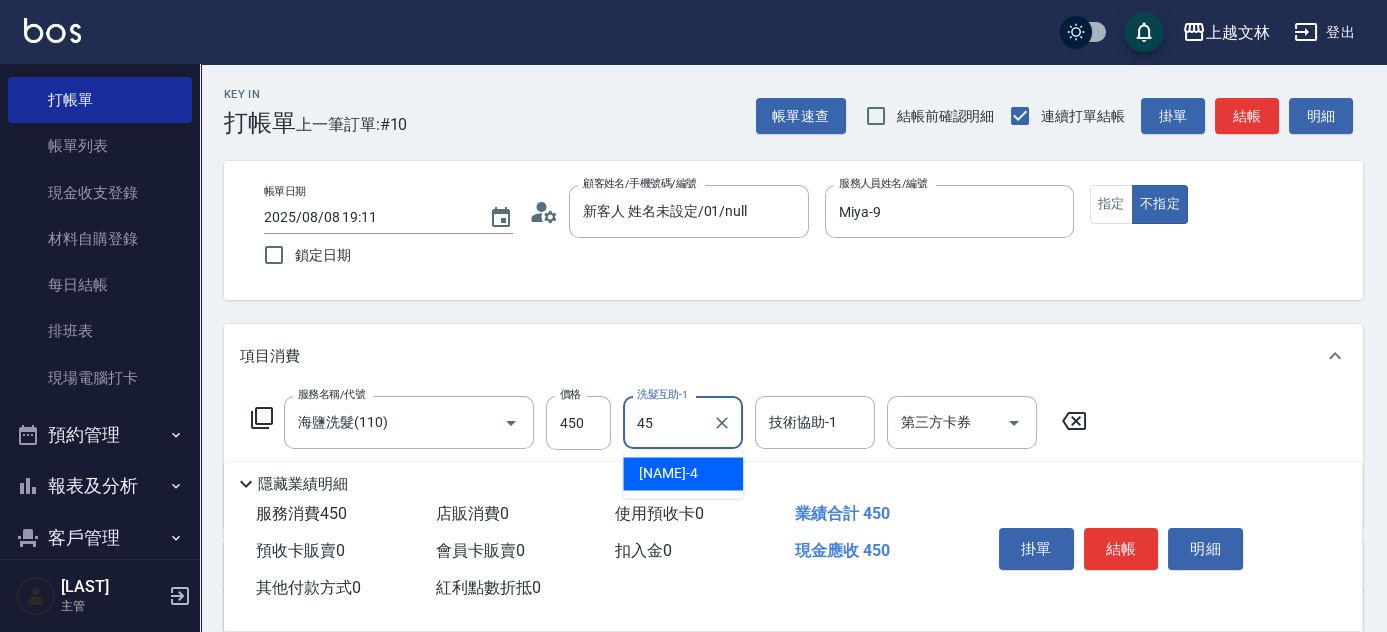 type on "之之-45" 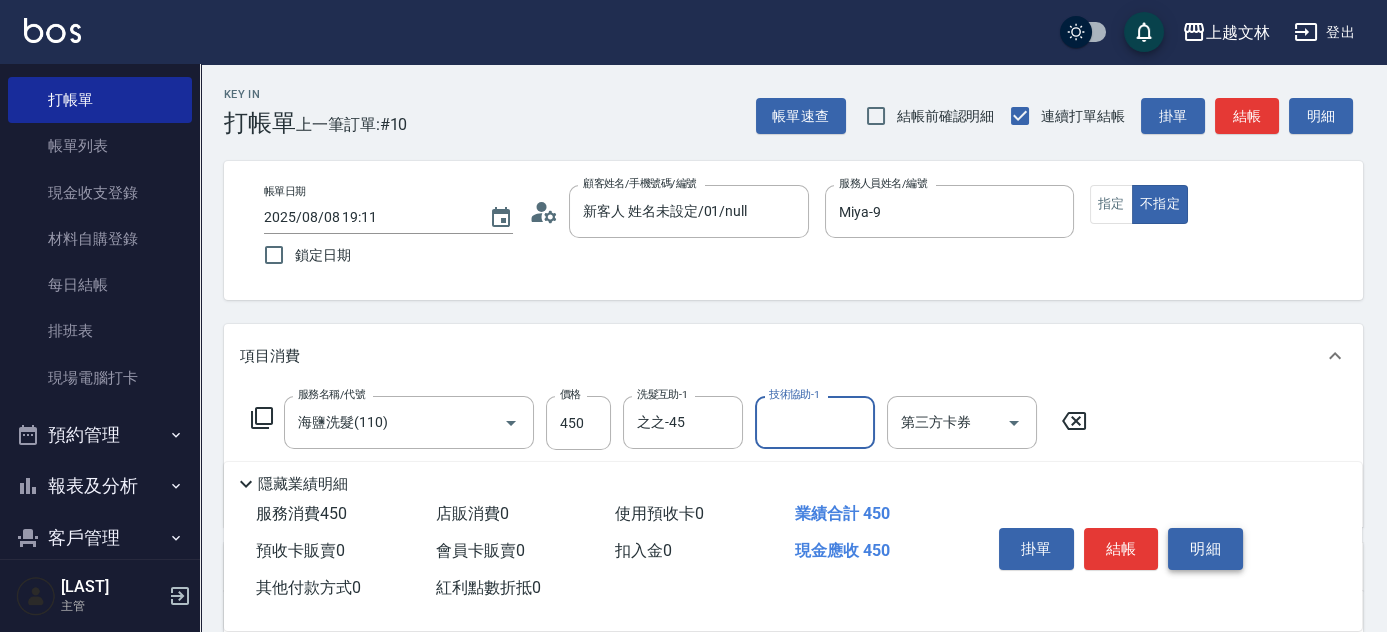 click on "明細" at bounding box center [1205, 549] 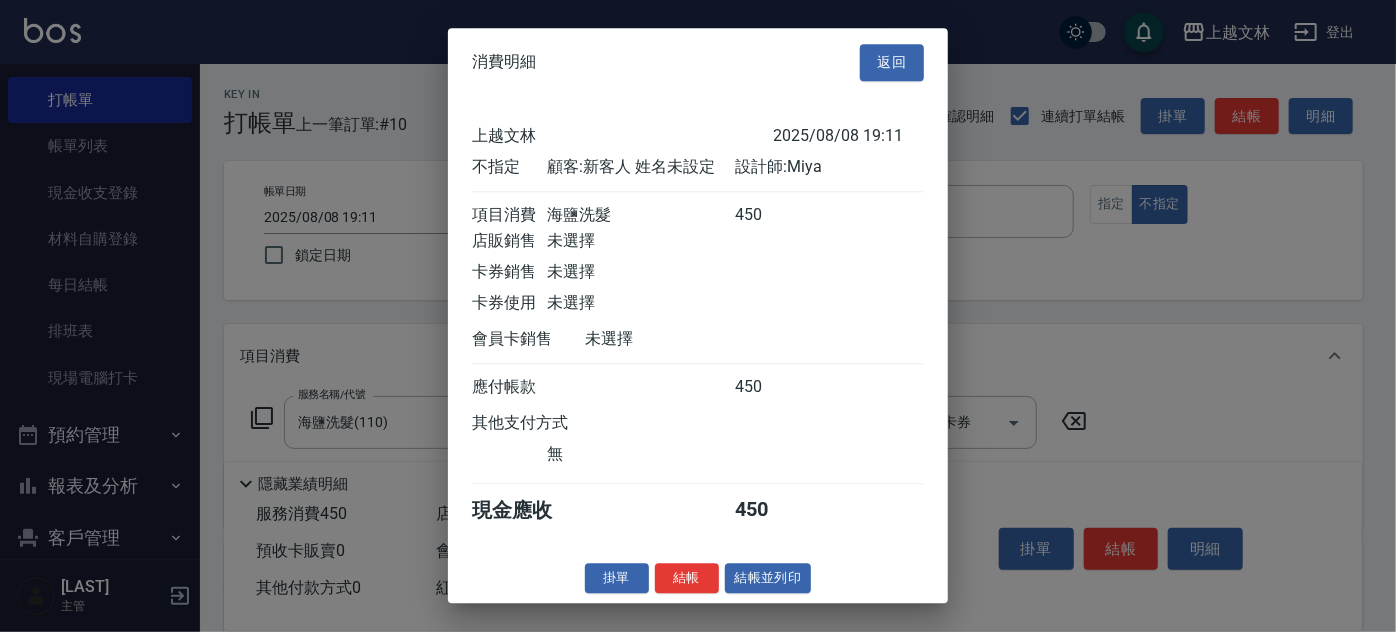 click on "結帳並列印" at bounding box center (768, 578) 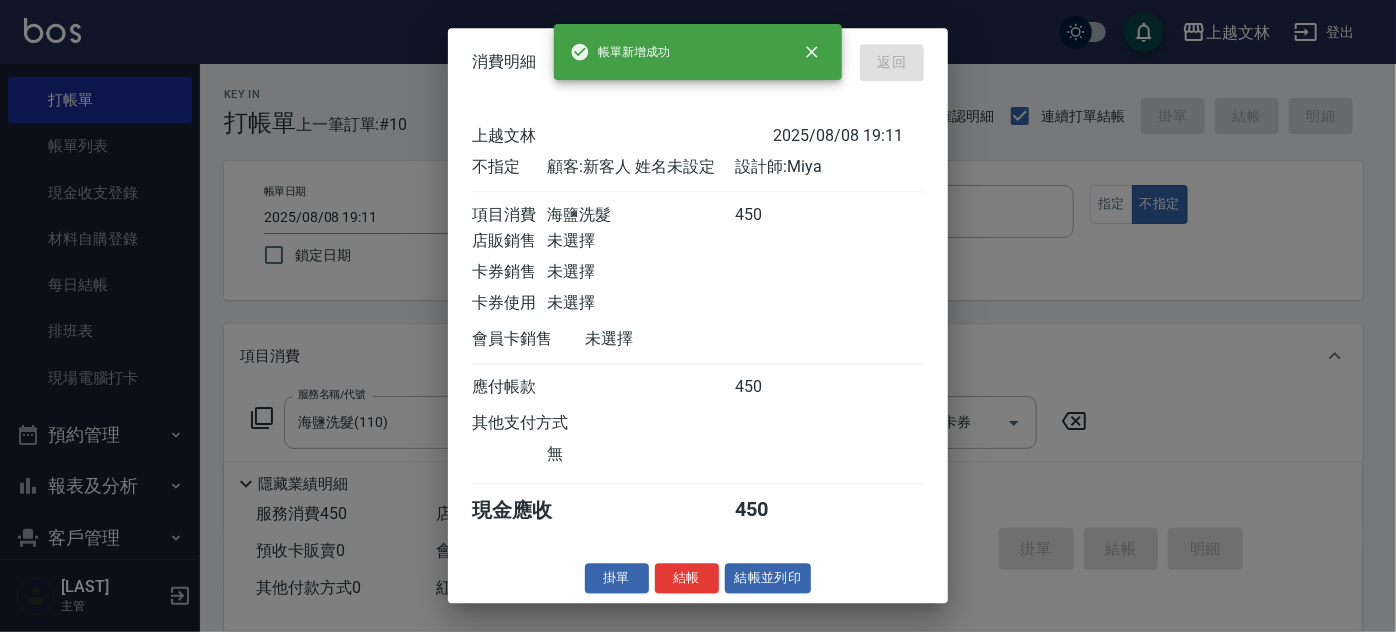 type on "2025/08/08 19:22" 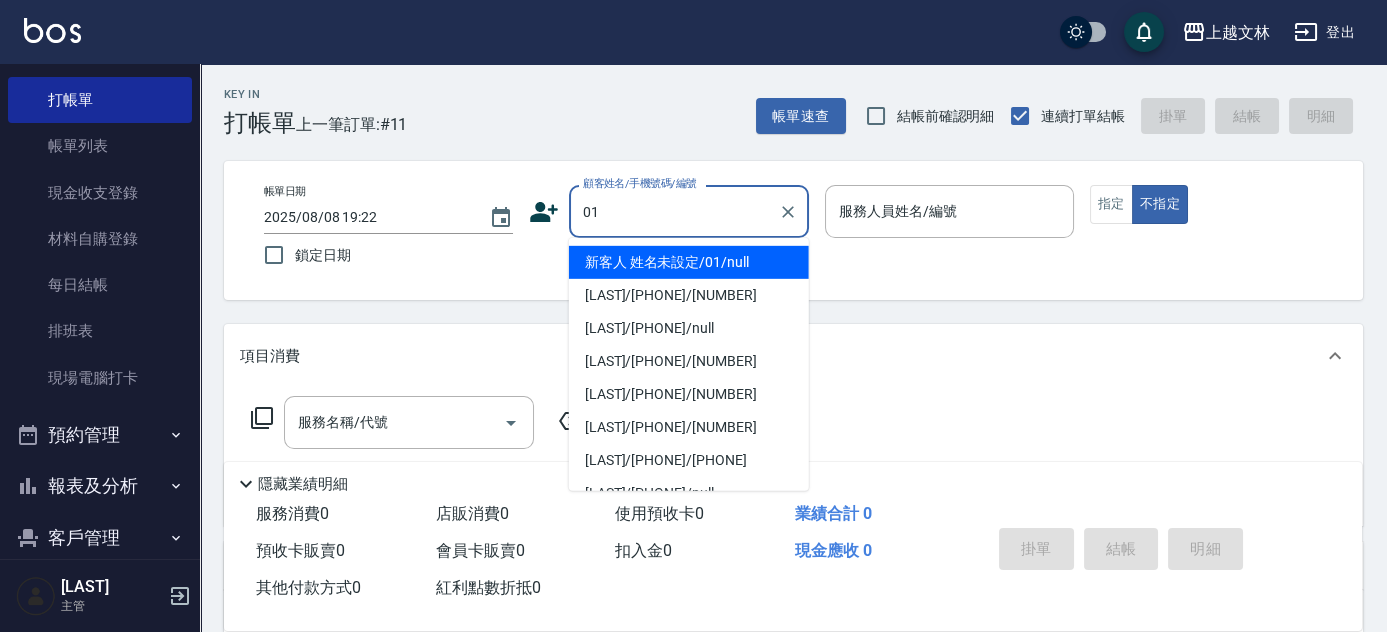 type on "01" 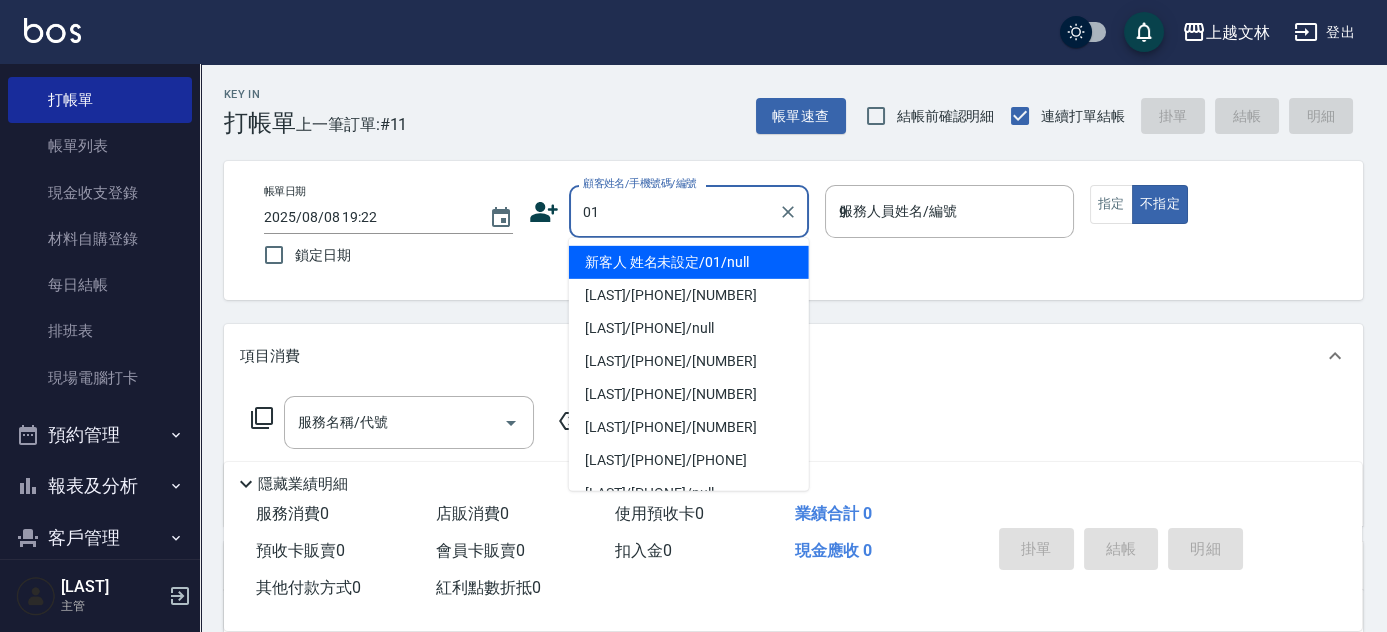 type on "新客人 姓名未設定/[NUMBER]/null" 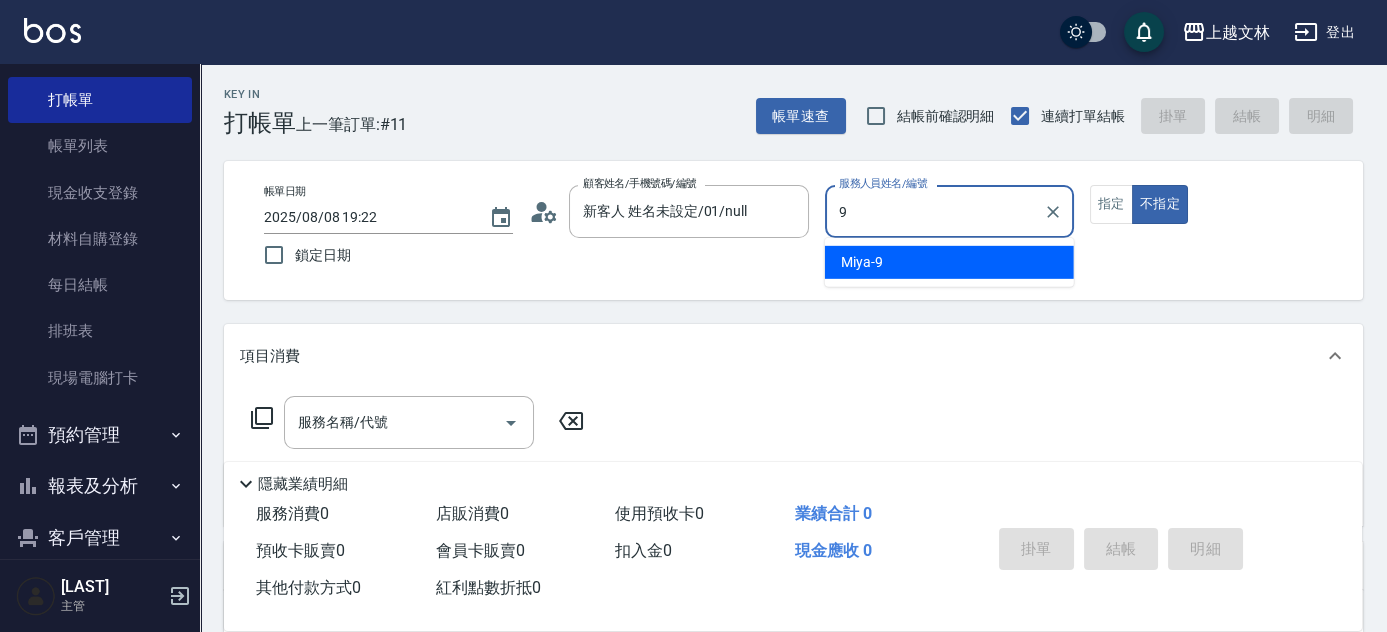 type on "Miya-9" 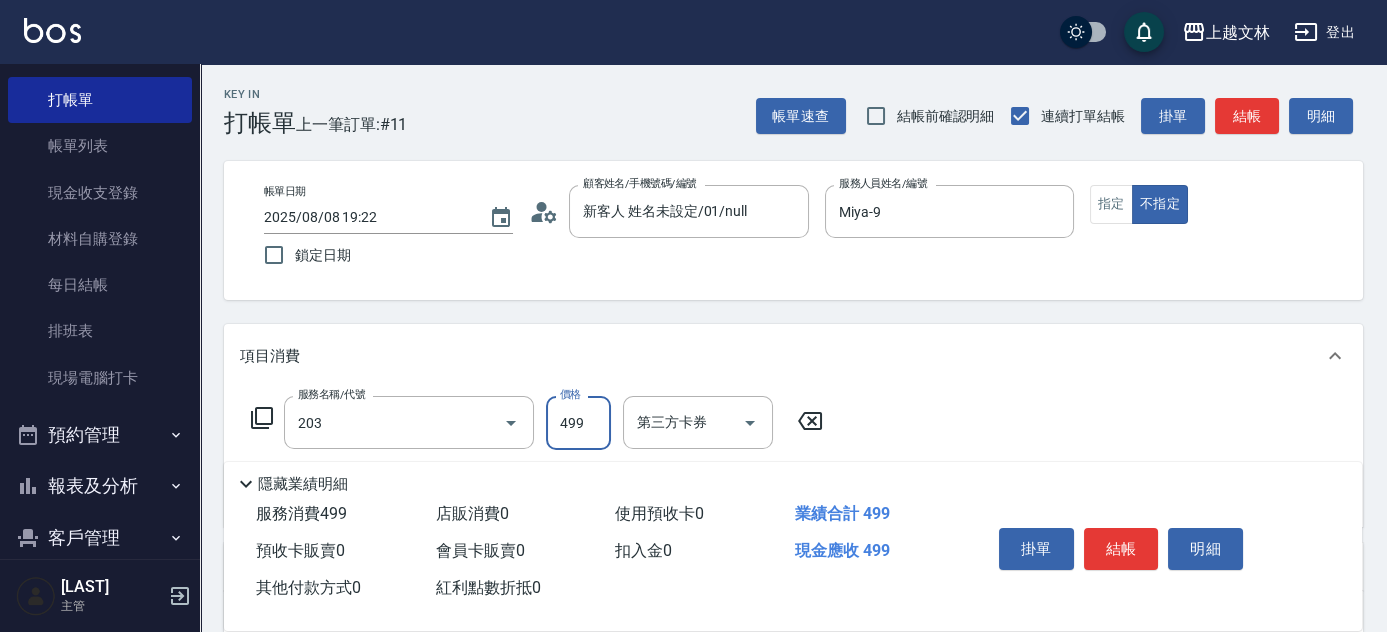 type on "B級洗+剪(203)" 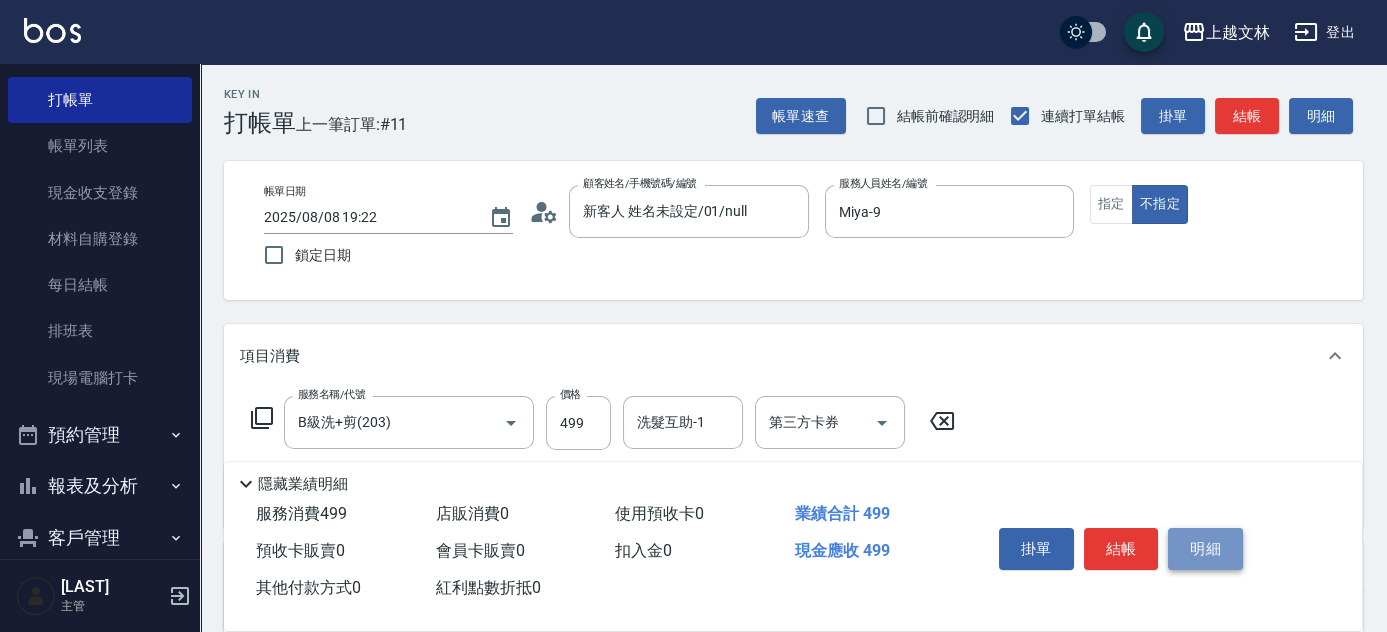 click on "明細" at bounding box center [1205, 549] 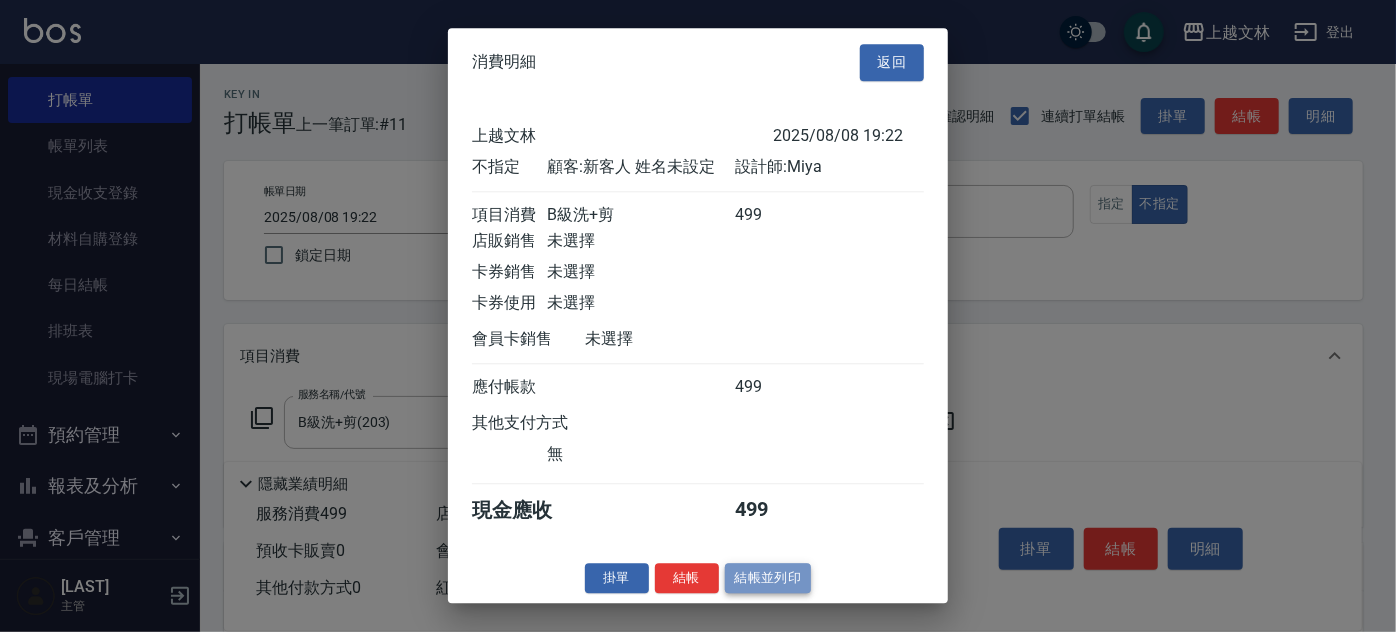 click on "結帳並列印" at bounding box center [768, 578] 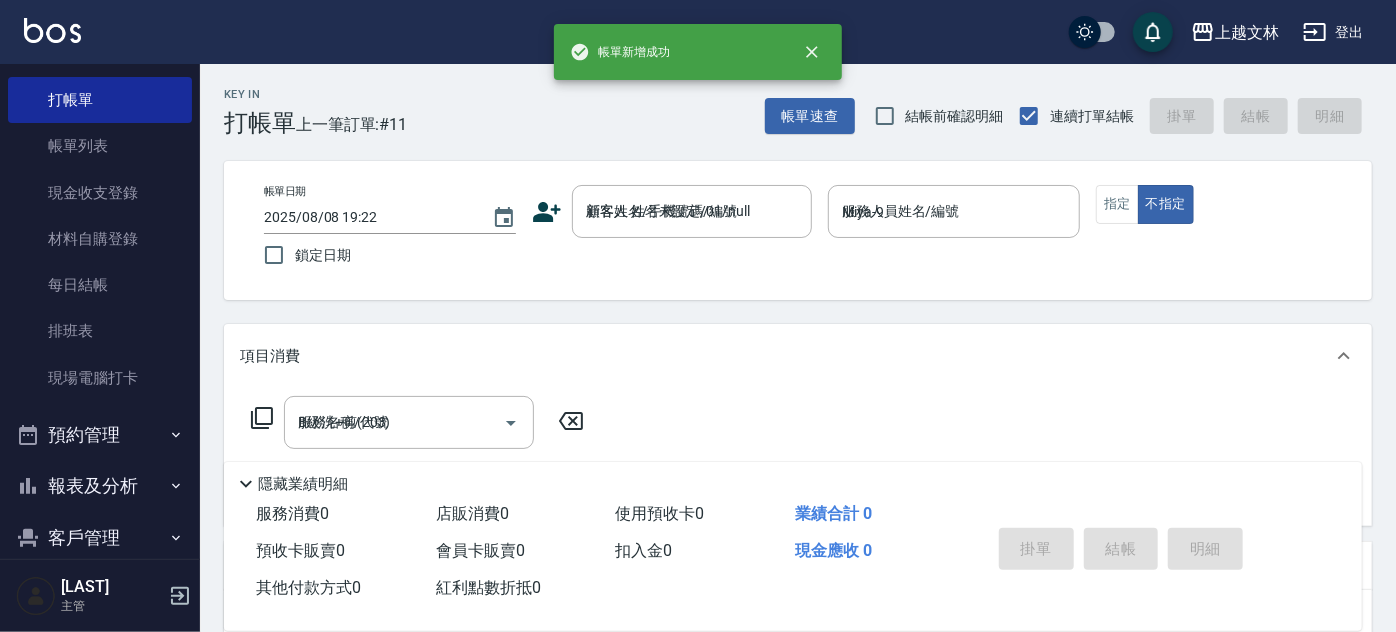 type 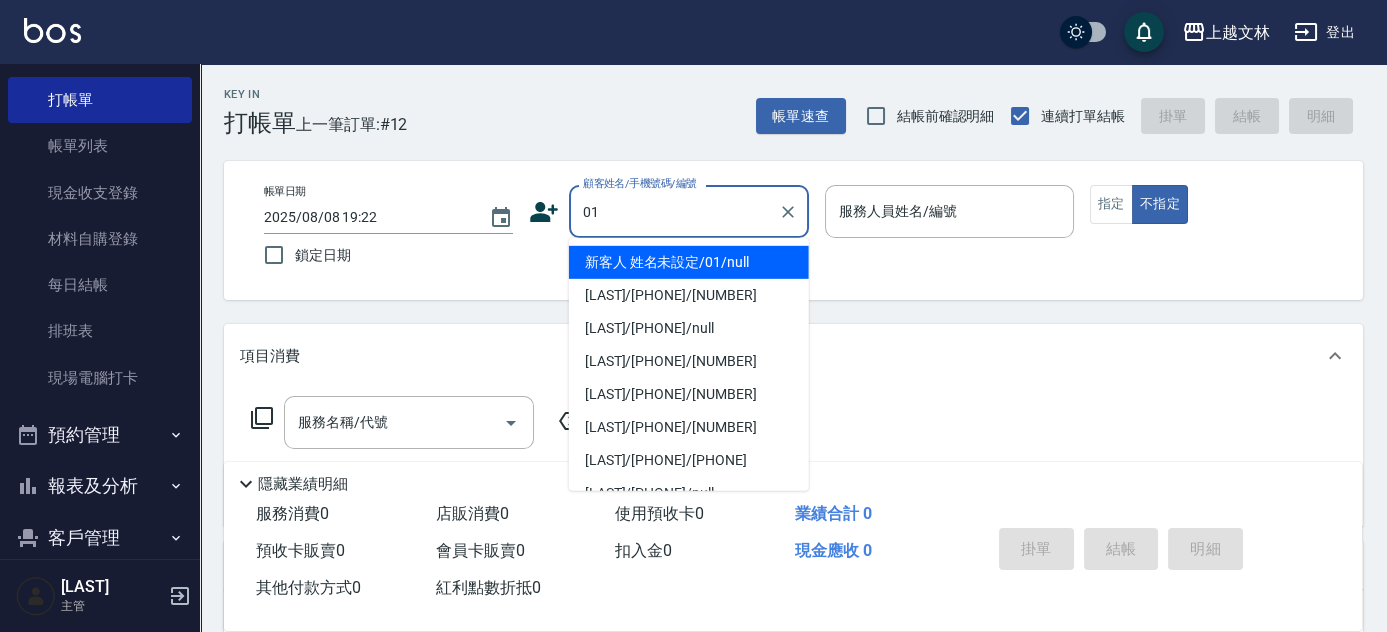 type on "01" 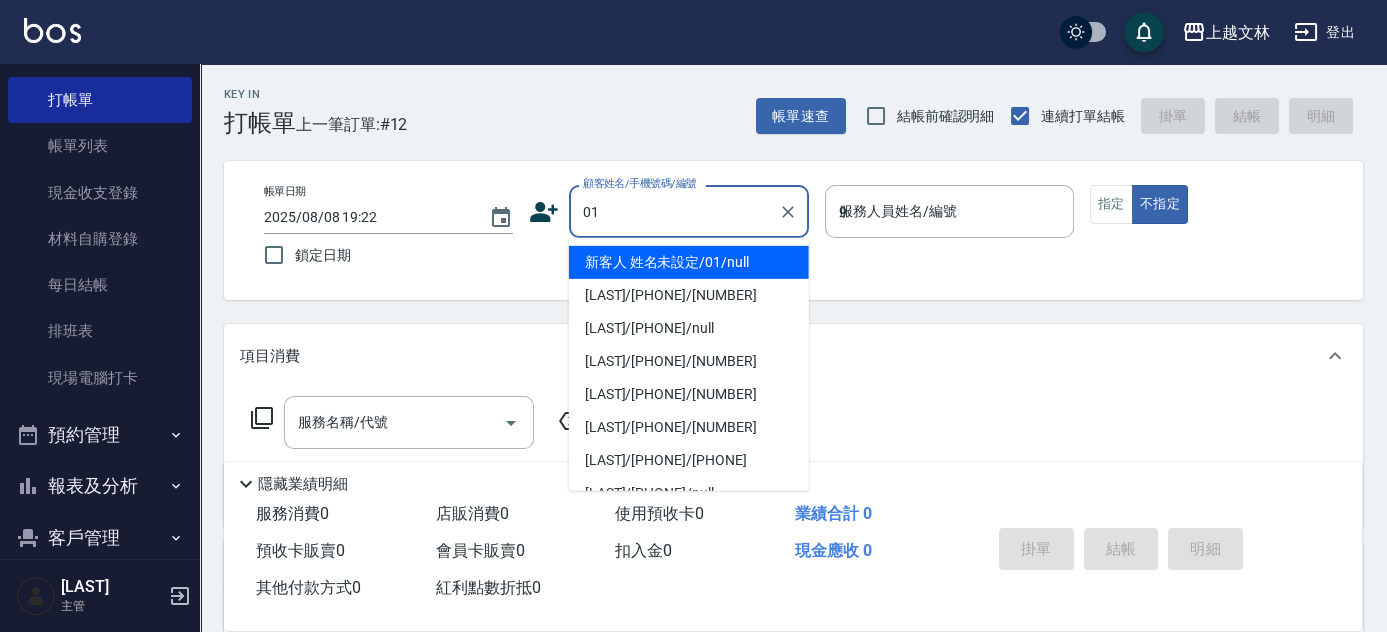 type on "新客人 姓名未設定/[NUMBER]/null" 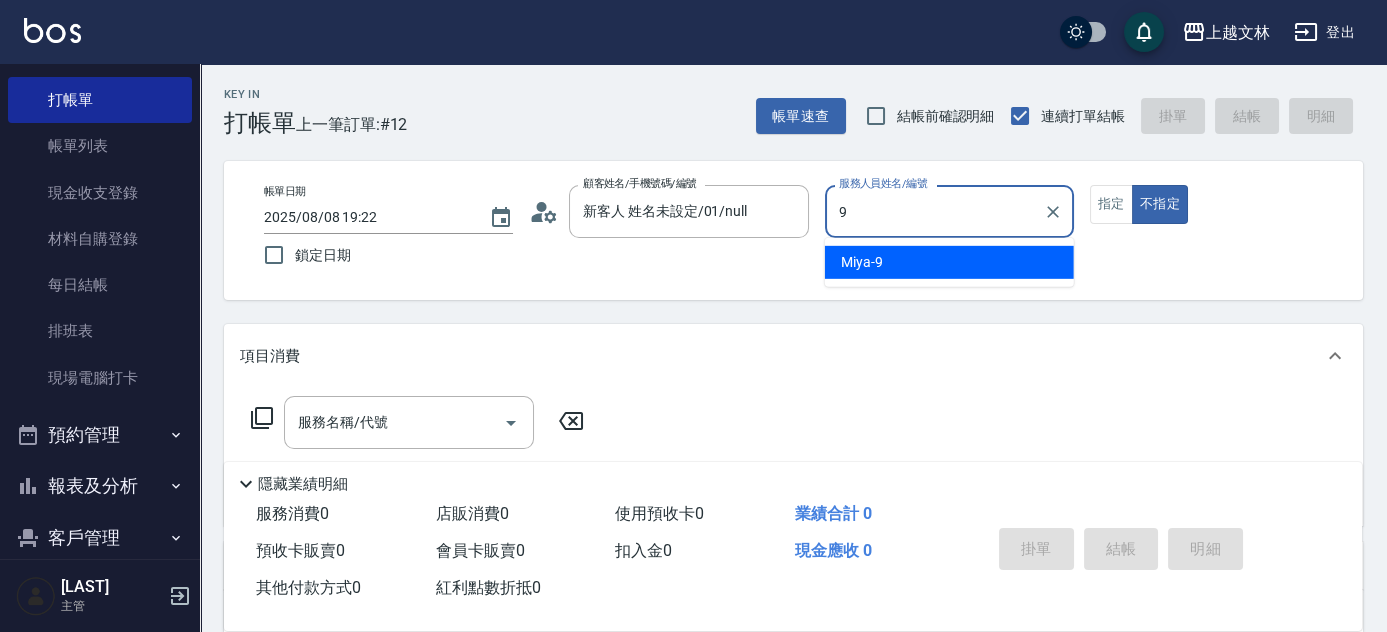type on "Miya-9" 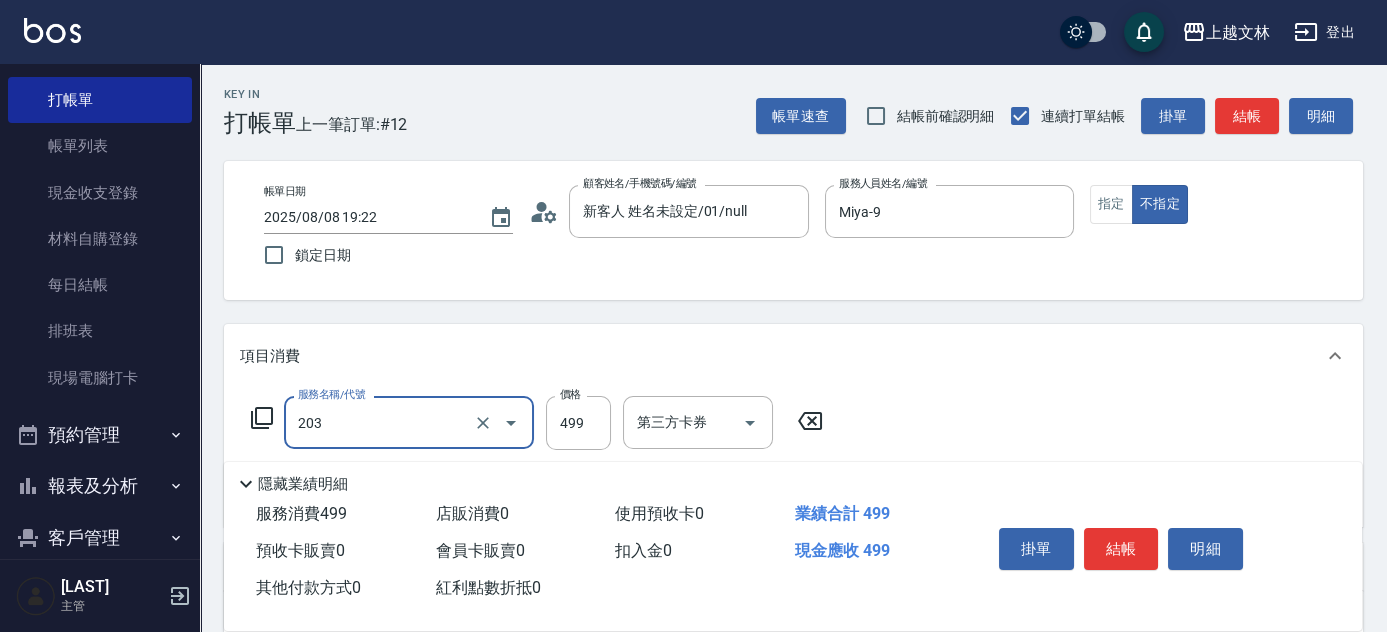 type on "B級洗+剪(203)" 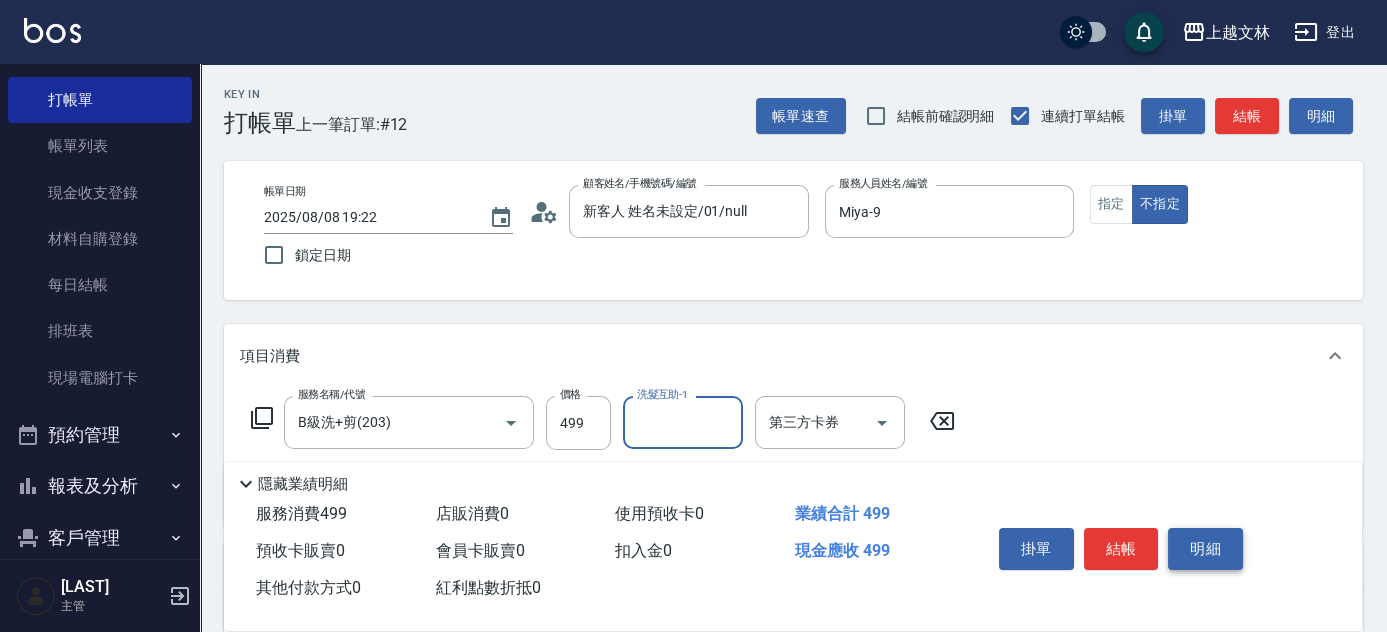 click on "明細" at bounding box center [1205, 549] 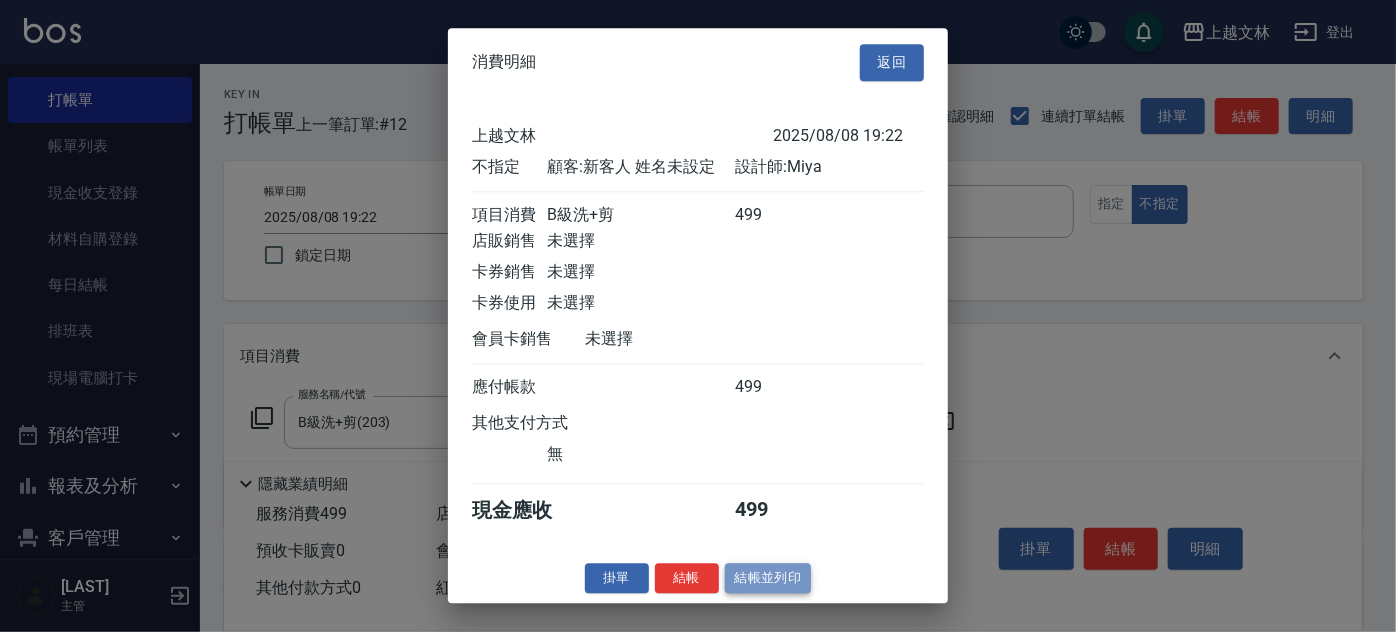 click on "結帳並列印" at bounding box center (768, 578) 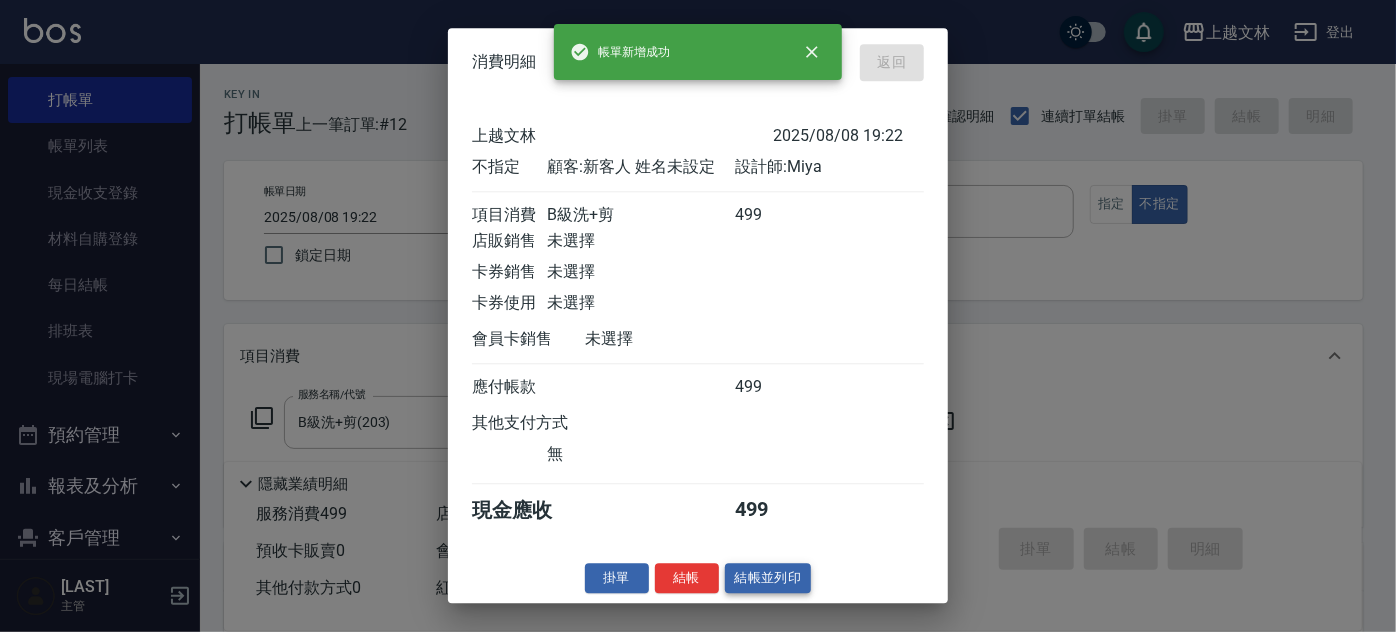 type 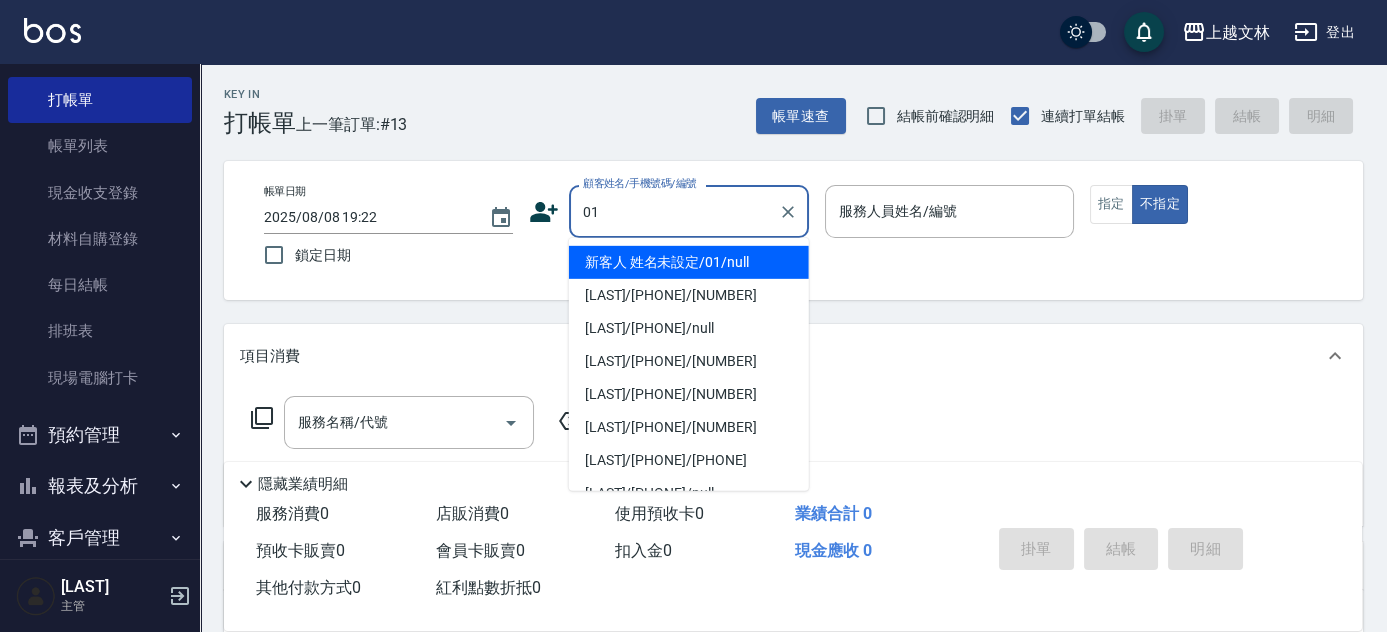 type on "新客人 姓名未設定/[NUMBER]/null" 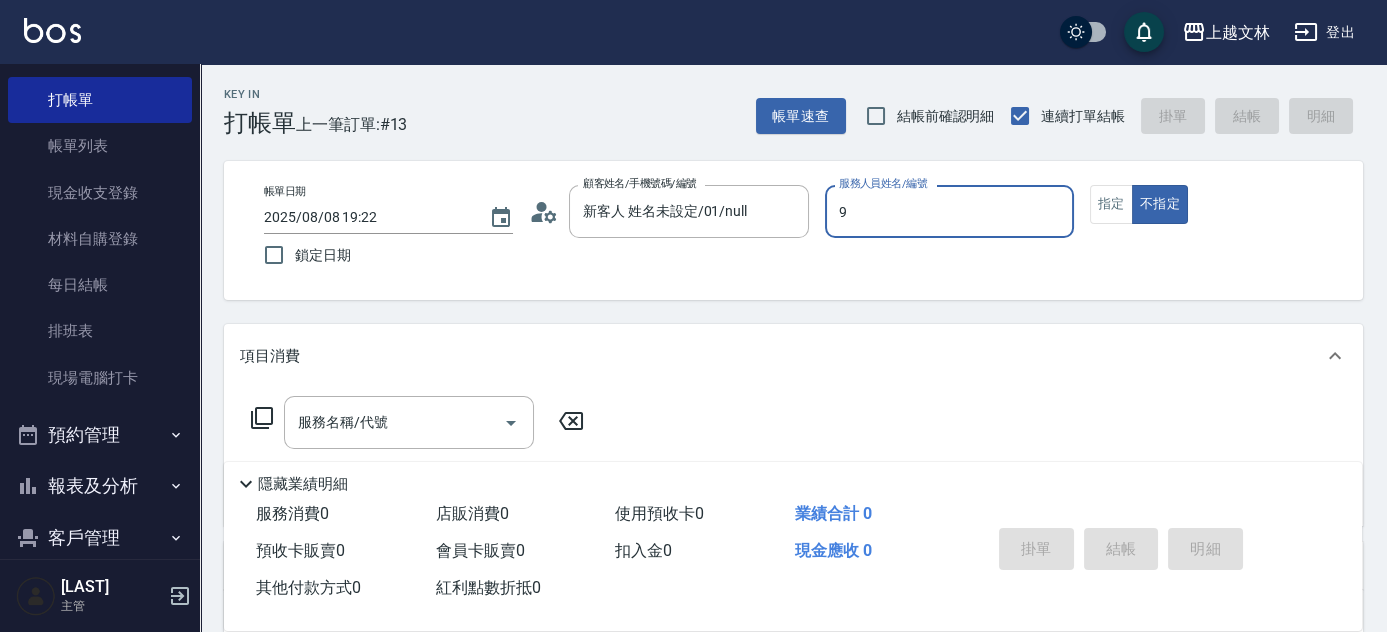 type on "Miya-9" 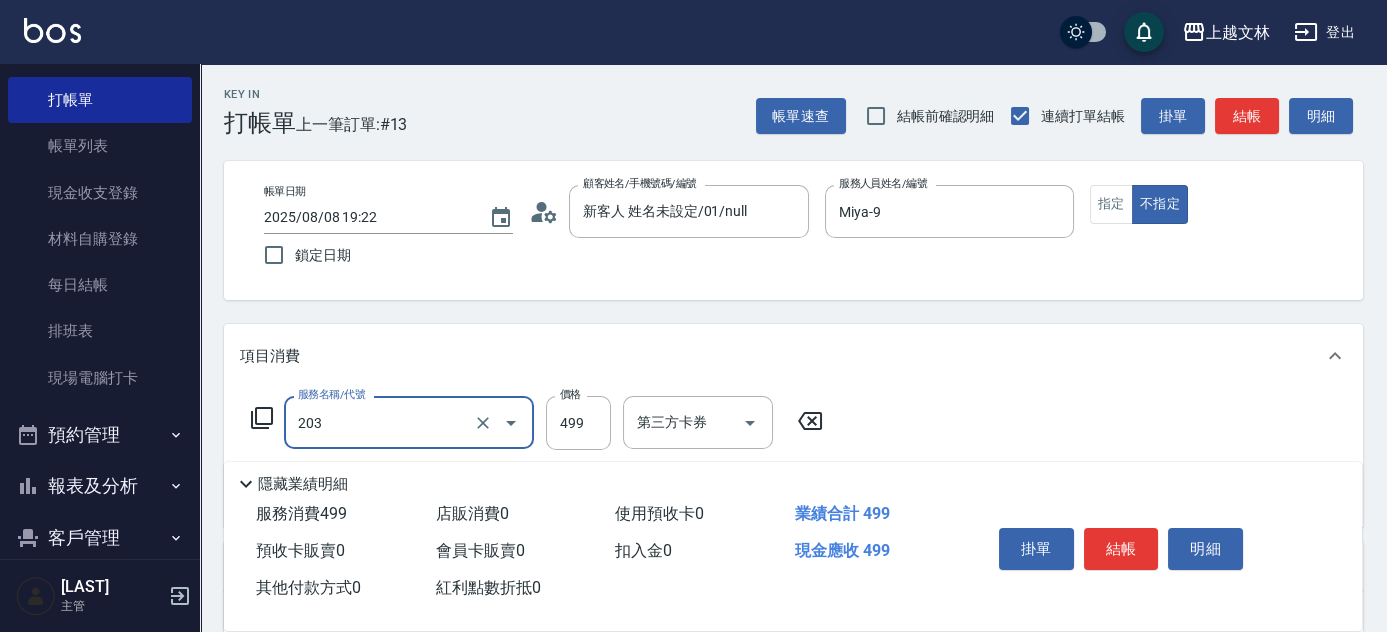 type on "B級洗+剪(203)" 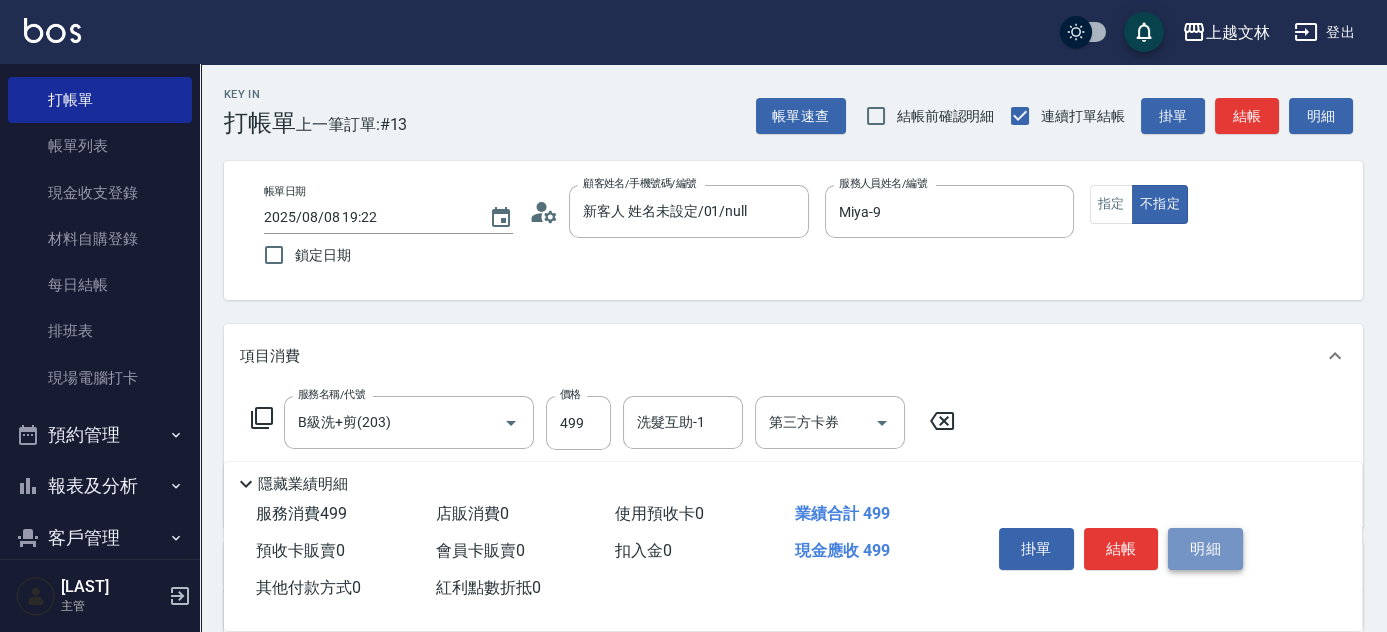 click on "明細" at bounding box center (1205, 549) 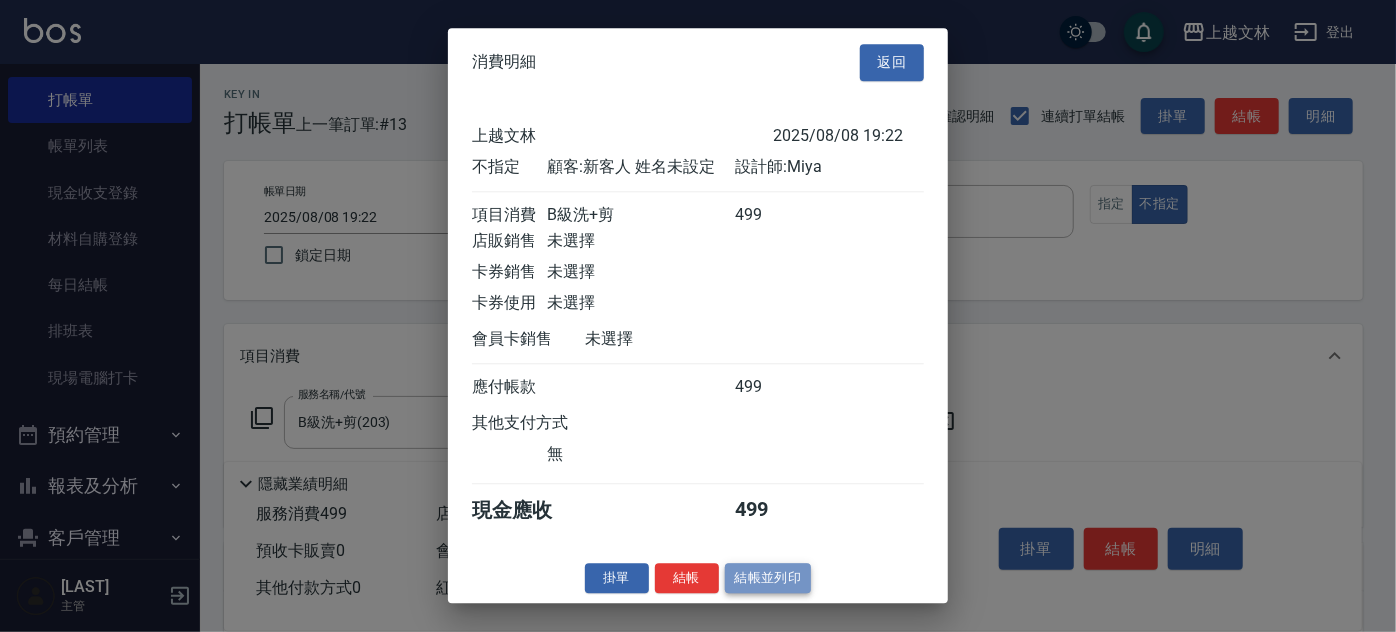 click on "結帳並列印" at bounding box center (768, 578) 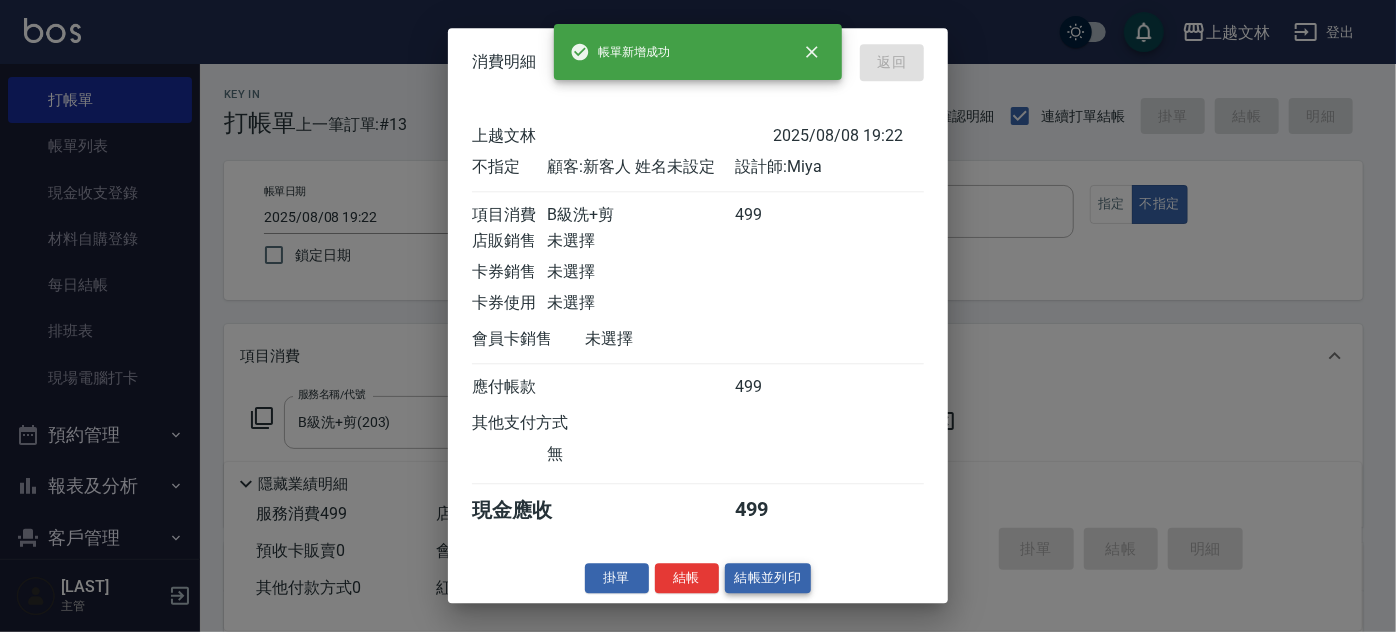 type on "2025/08/08 19:23" 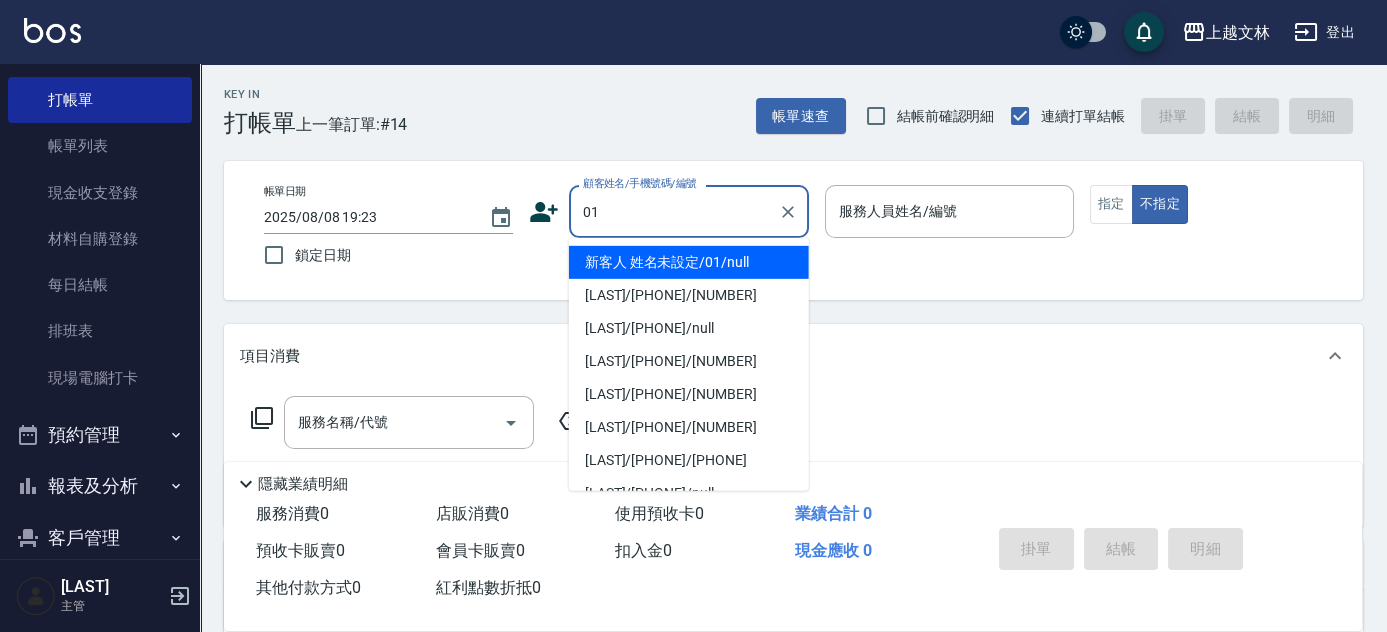 type on "01" 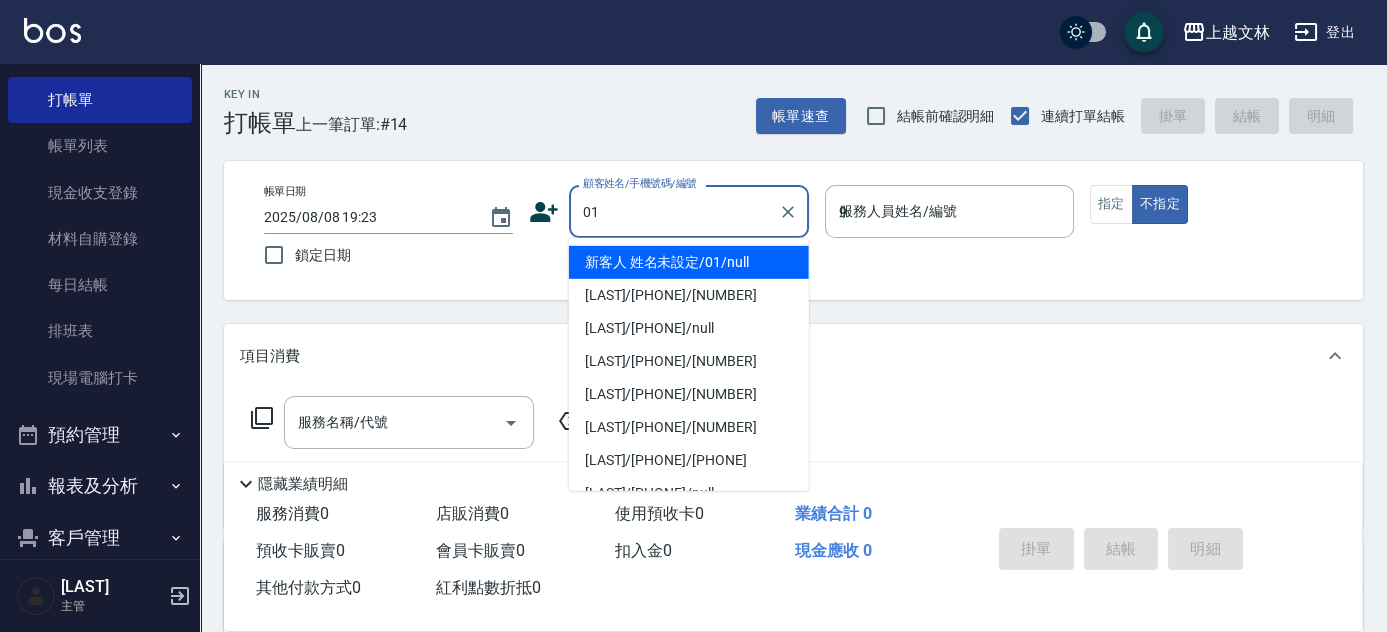 type on "新客人 姓名未設定/[NUMBER]/null" 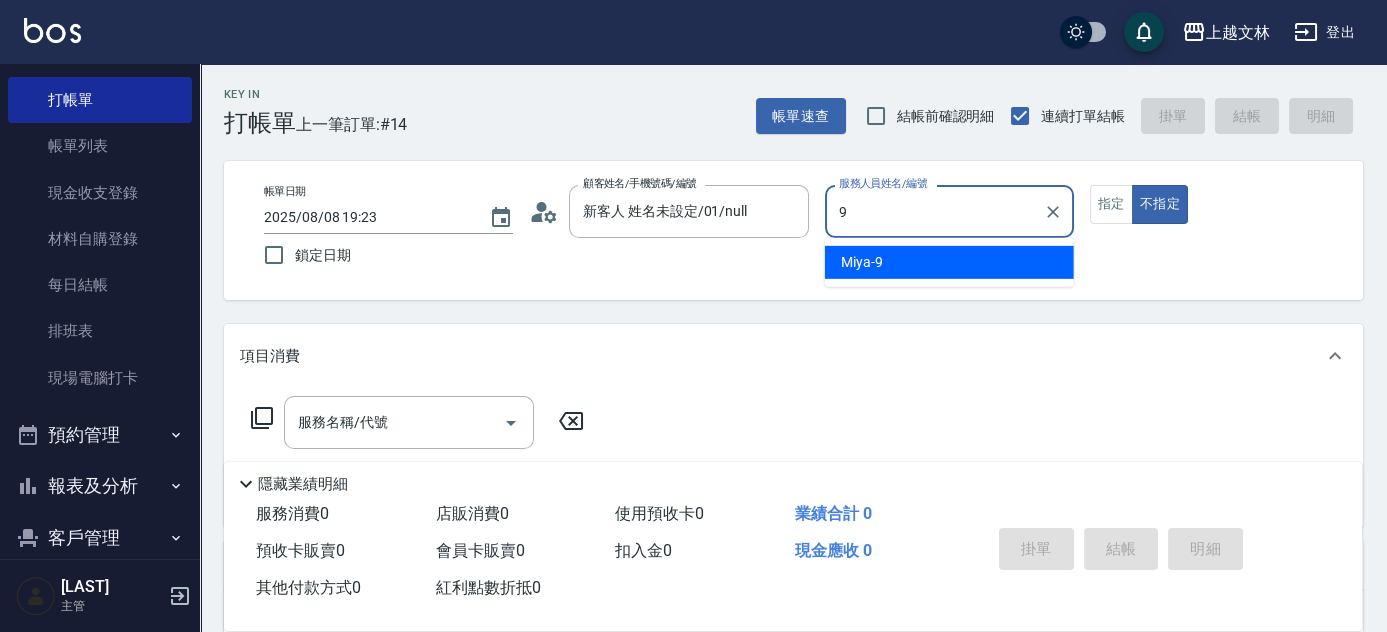 type on "Miya-9" 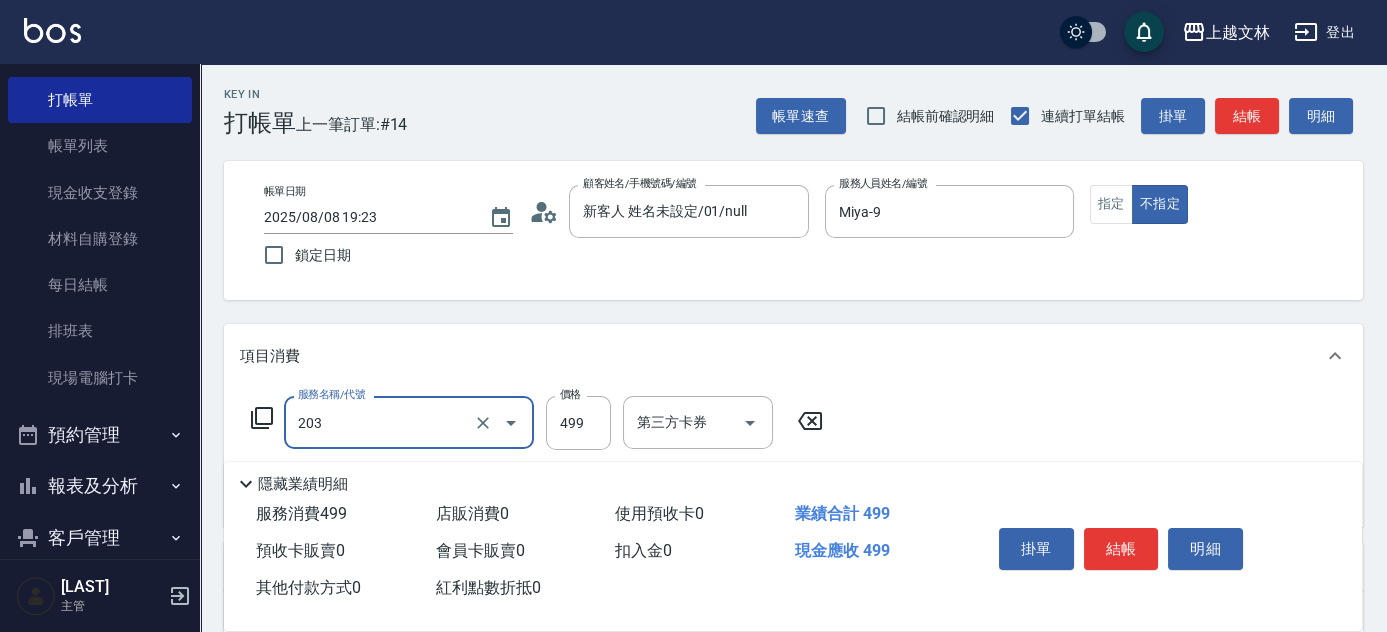 type on "B級洗+剪(203)" 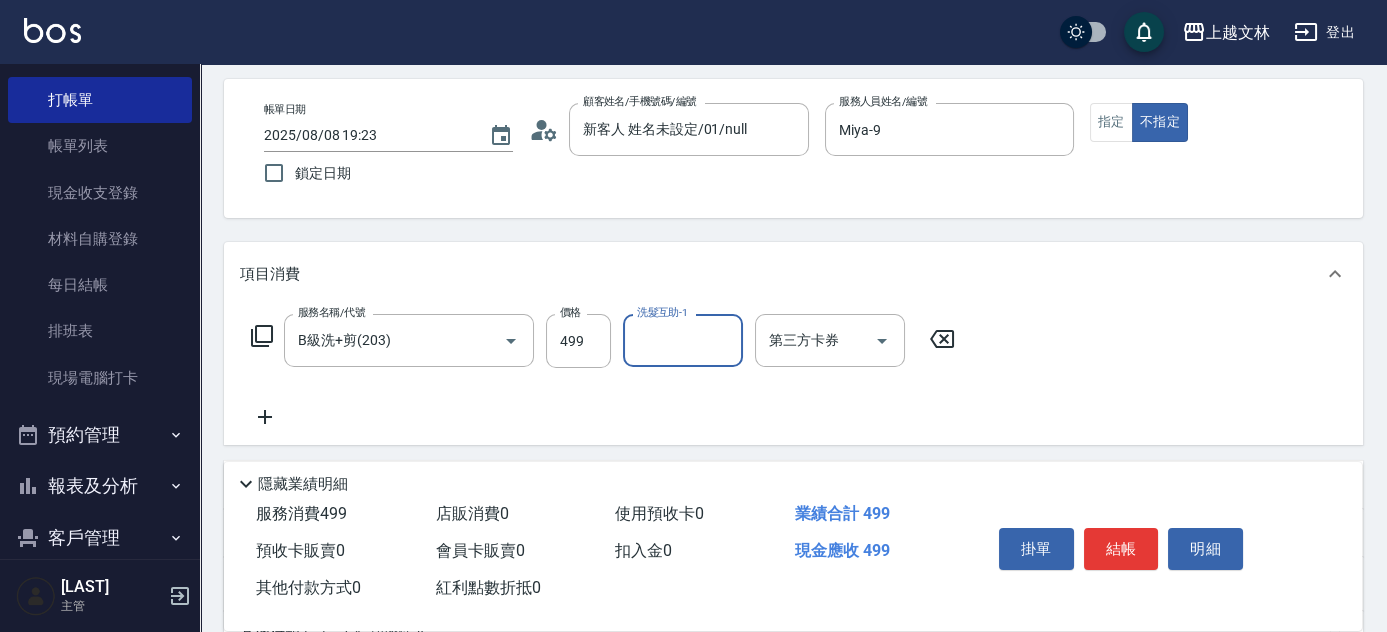scroll, scrollTop: 97, scrollLeft: 0, axis: vertical 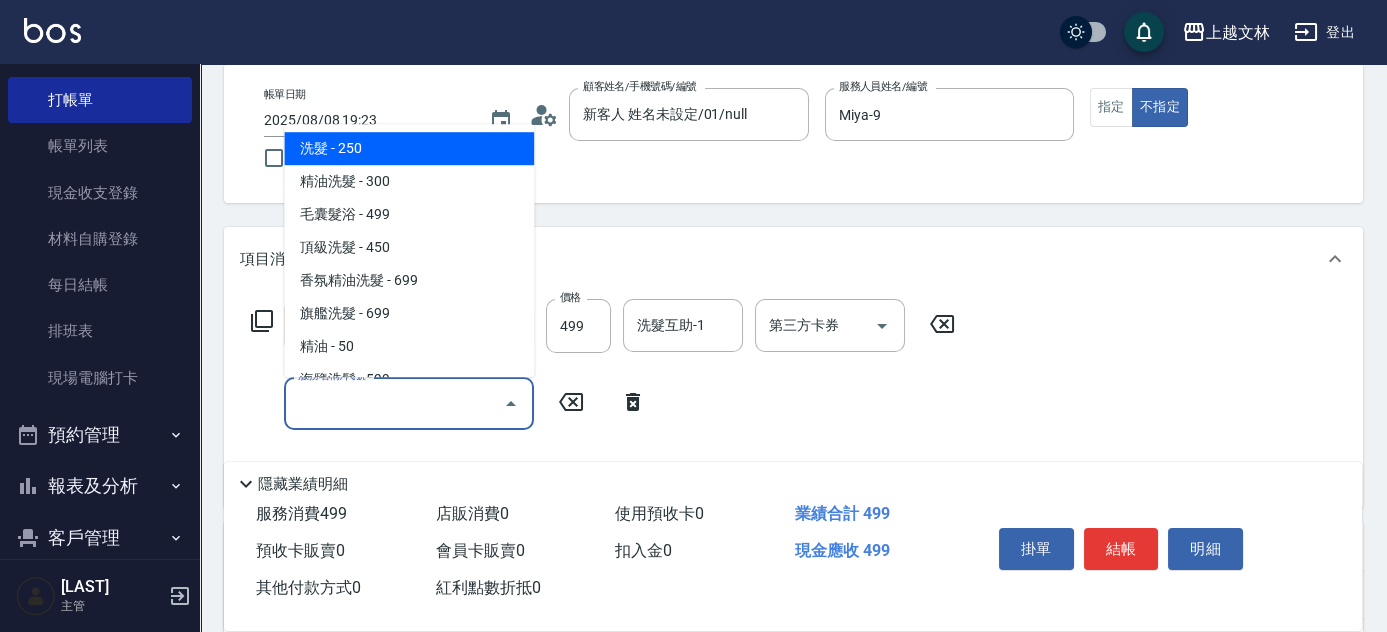 click on "服務名稱/代號" at bounding box center (394, 403) 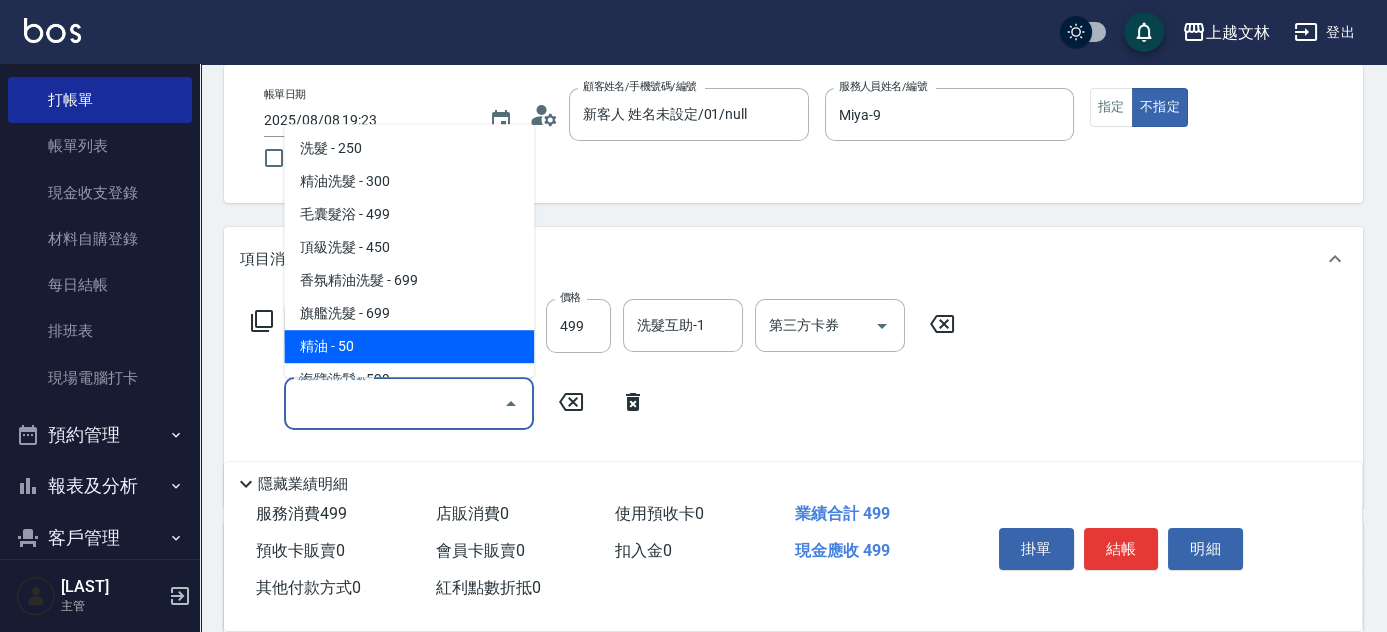 click on "精油 - 50" at bounding box center (409, 346) 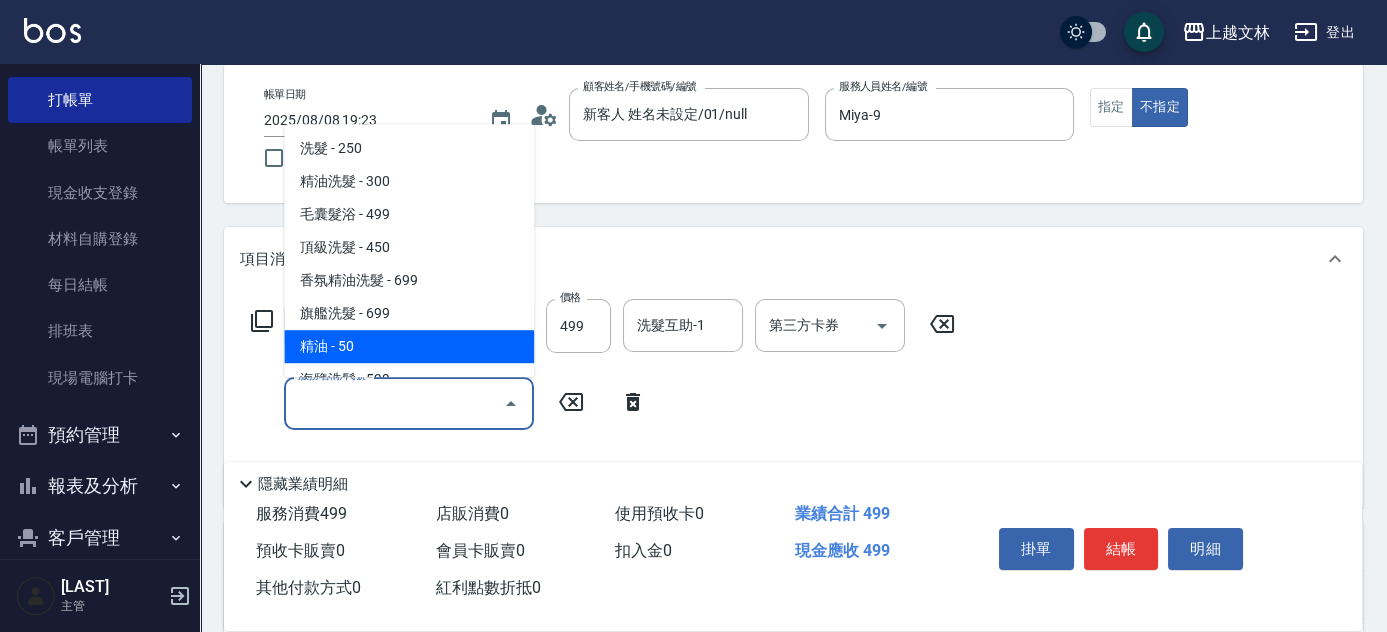 type on "精油(107)" 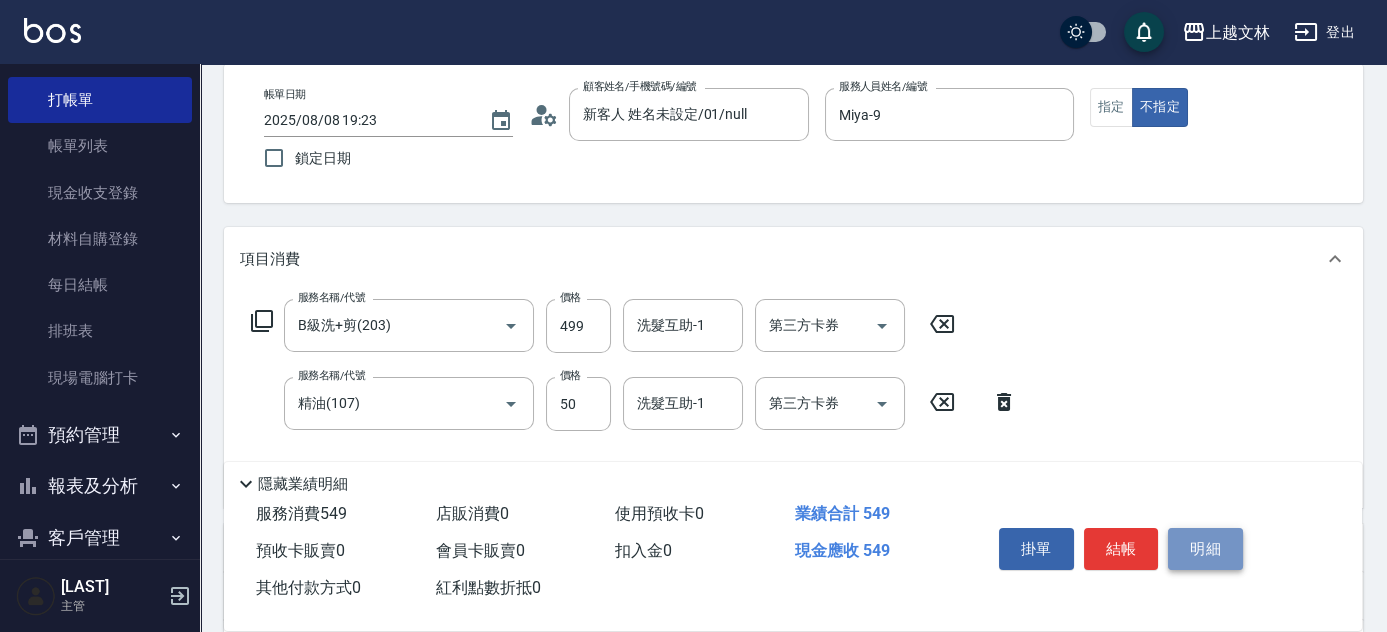 click on "明細" at bounding box center [1205, 549] 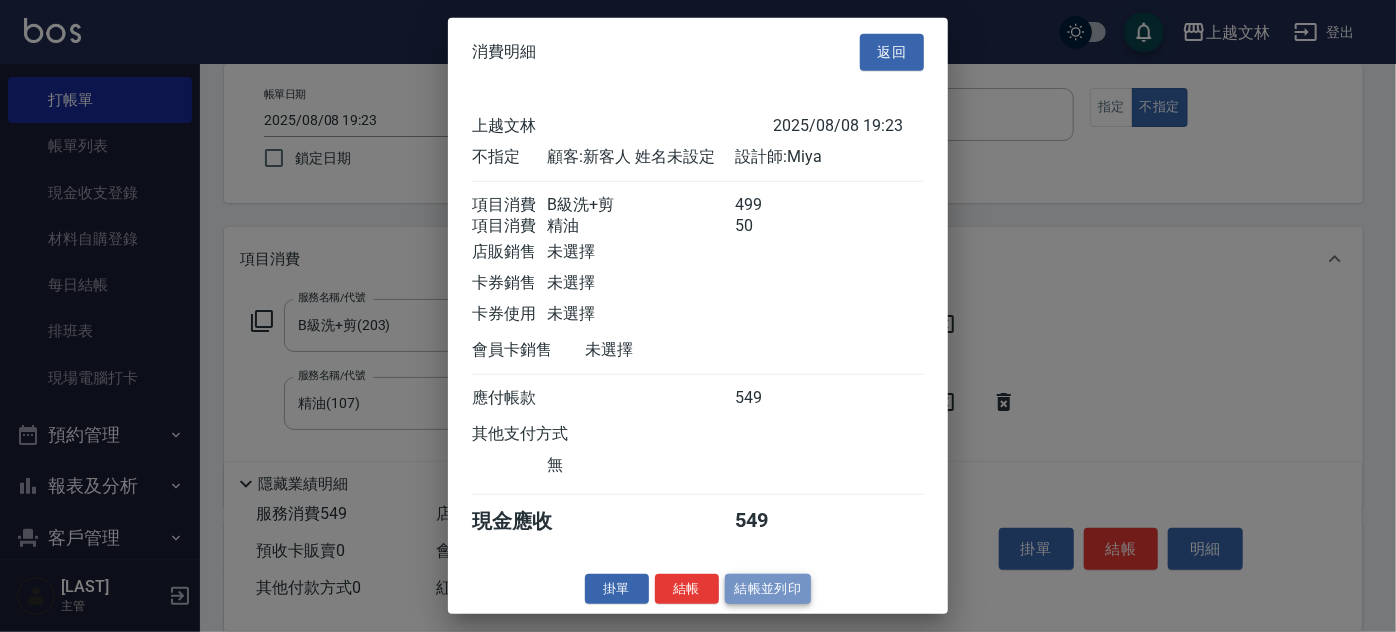 click on "結帳並列印" at bounding box center (768, 588) 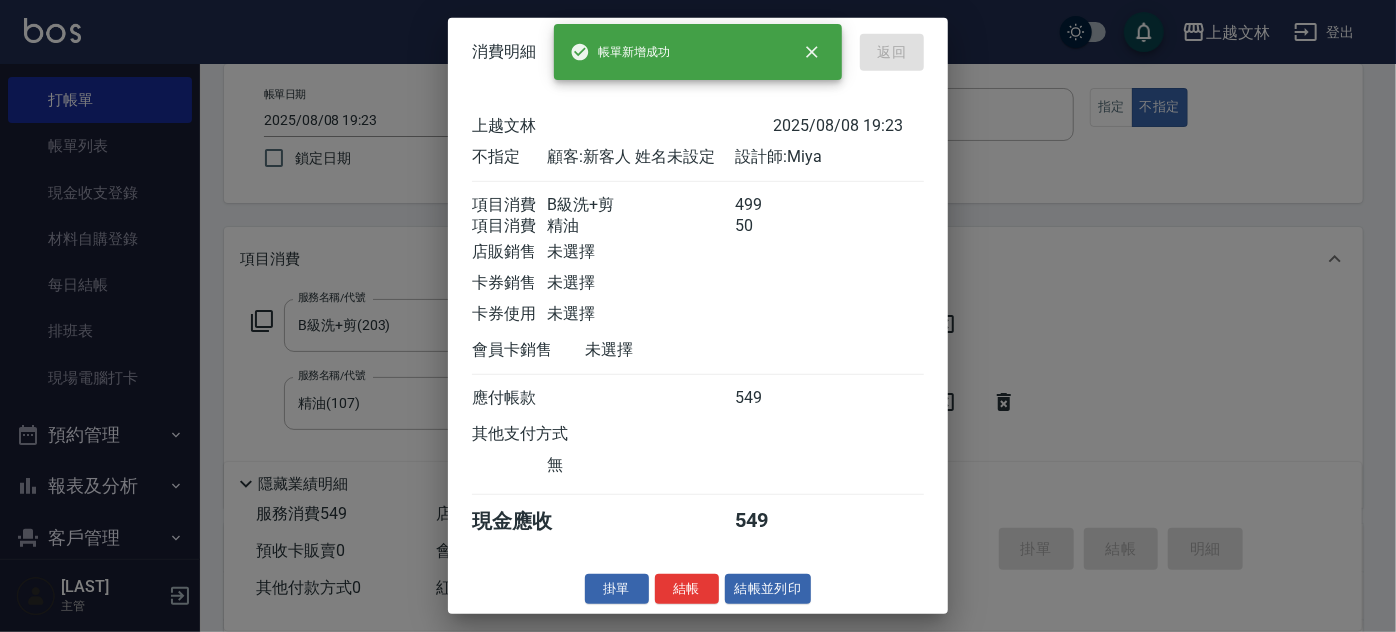 type 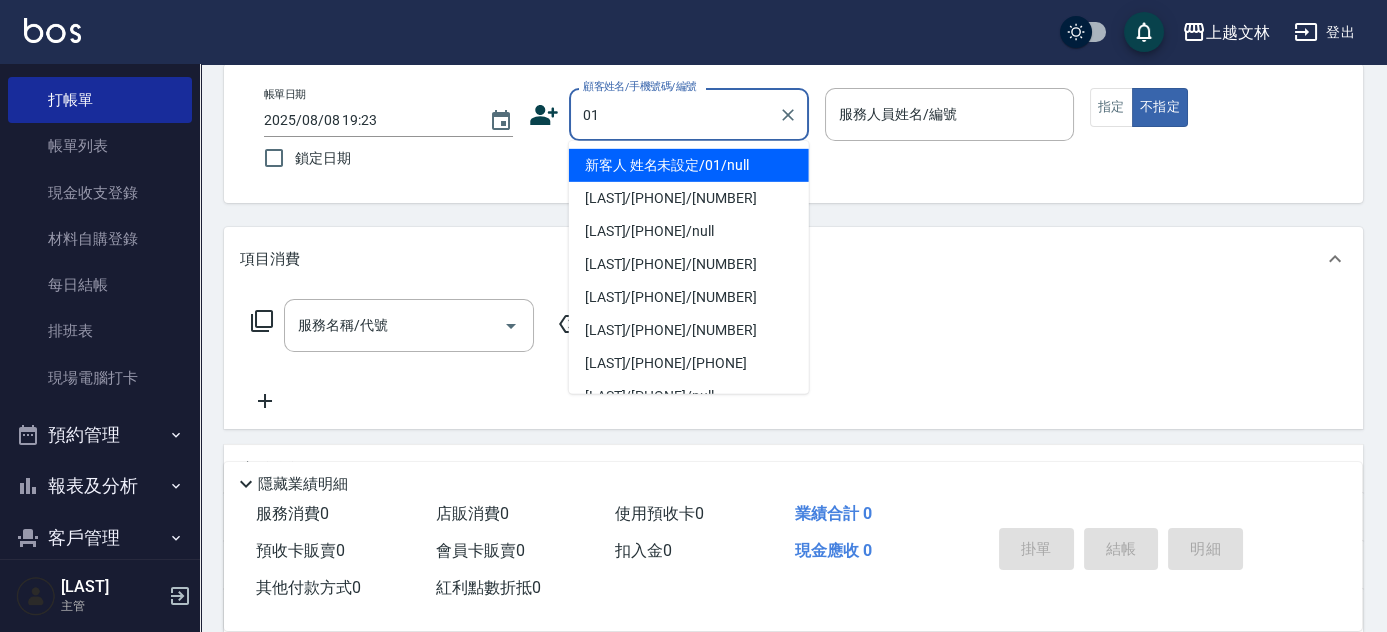 type on "01" 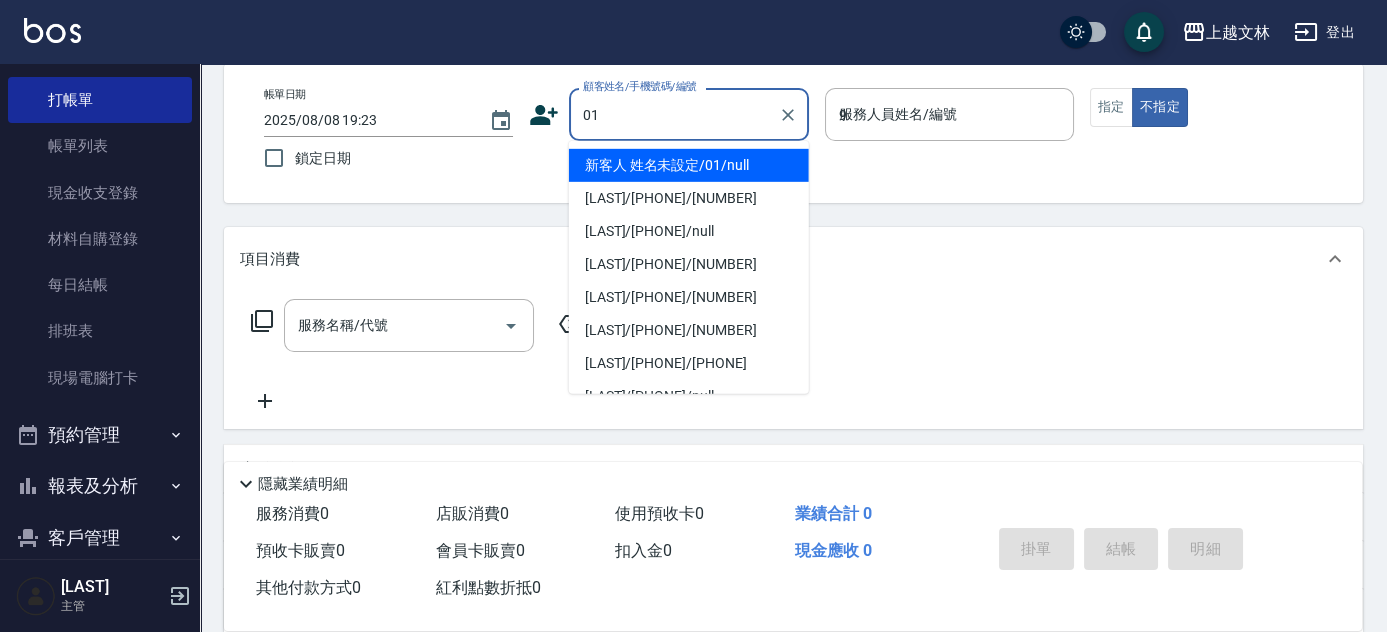 type on "新客人 姓名未設定/[NUMBER]/null" 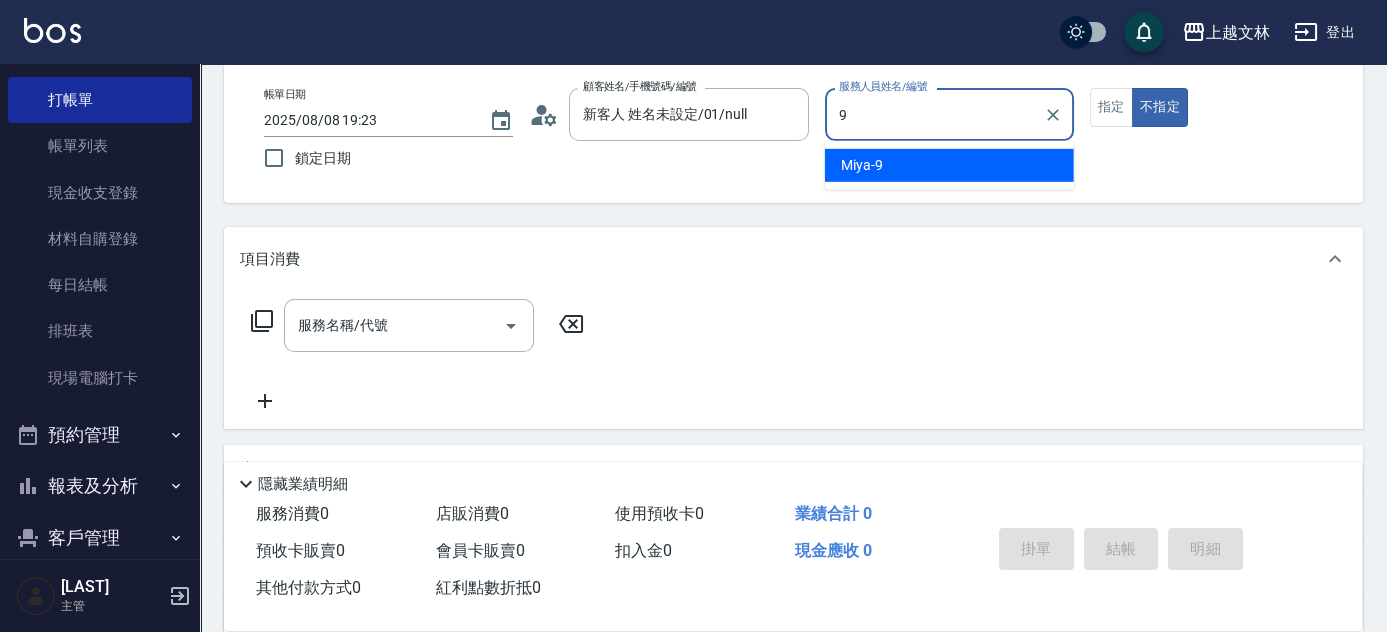type on "Miya-9" 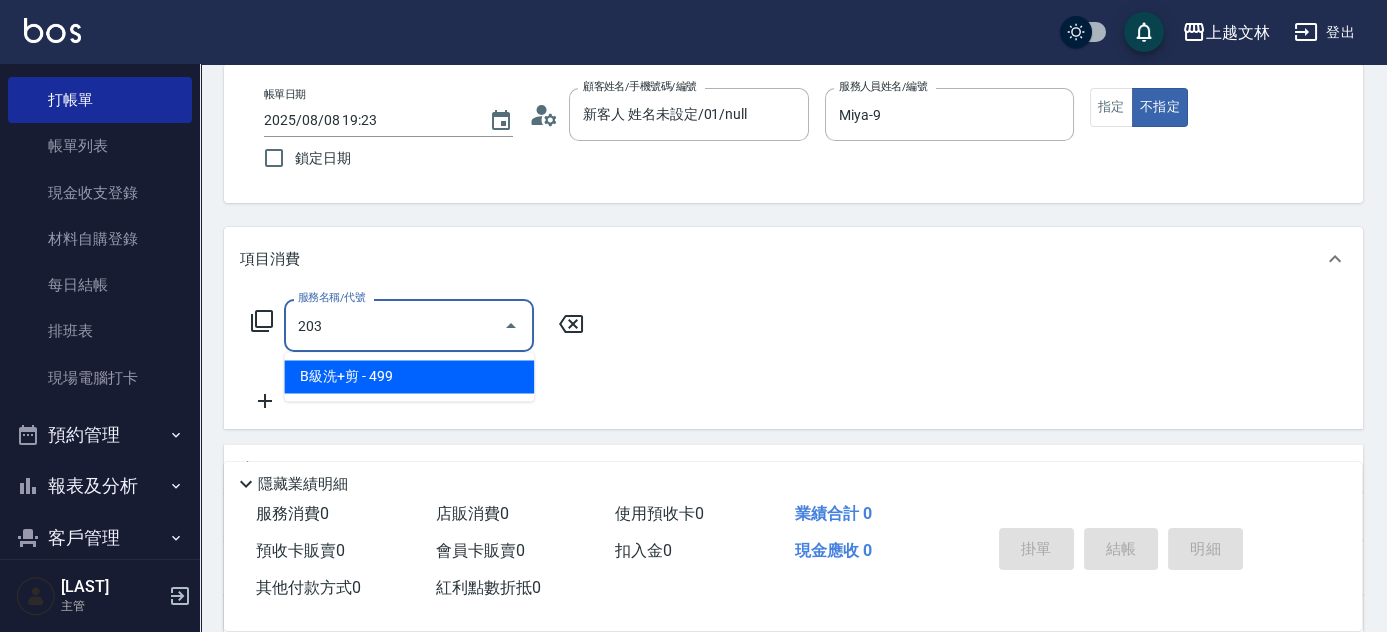 type on "B級洗+剪(203)" 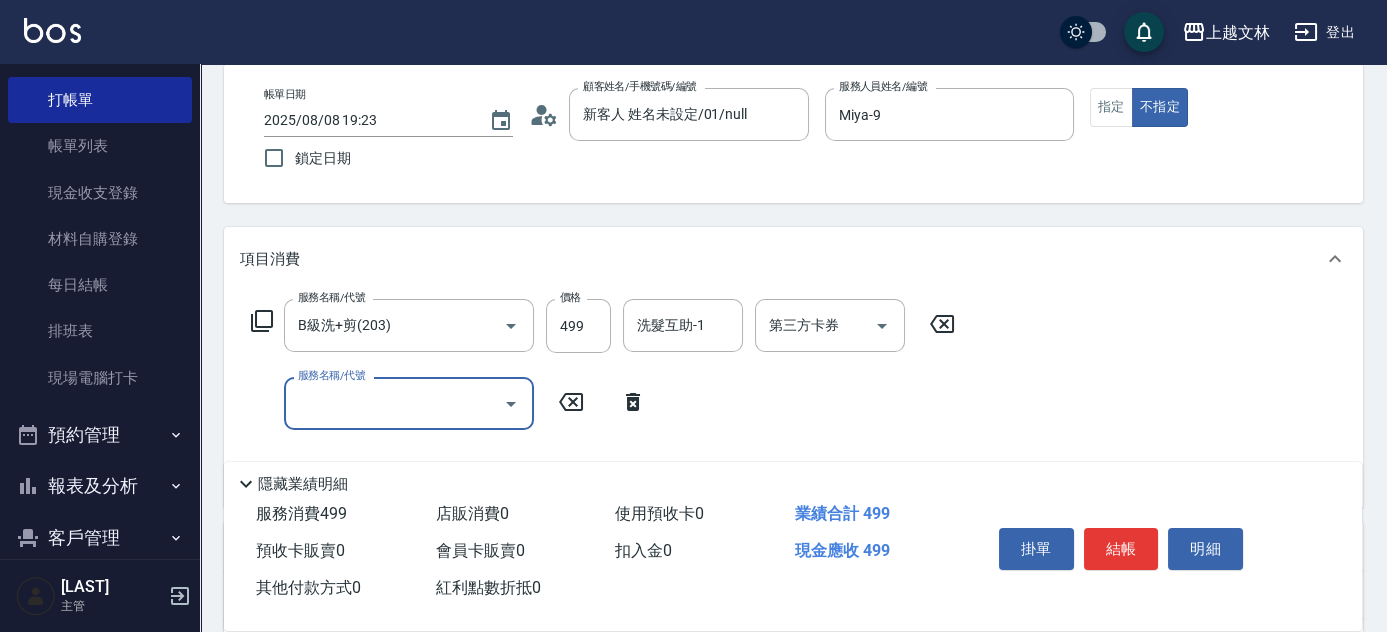 click on "服務名稱/代號" at bounding box center (394, 403) 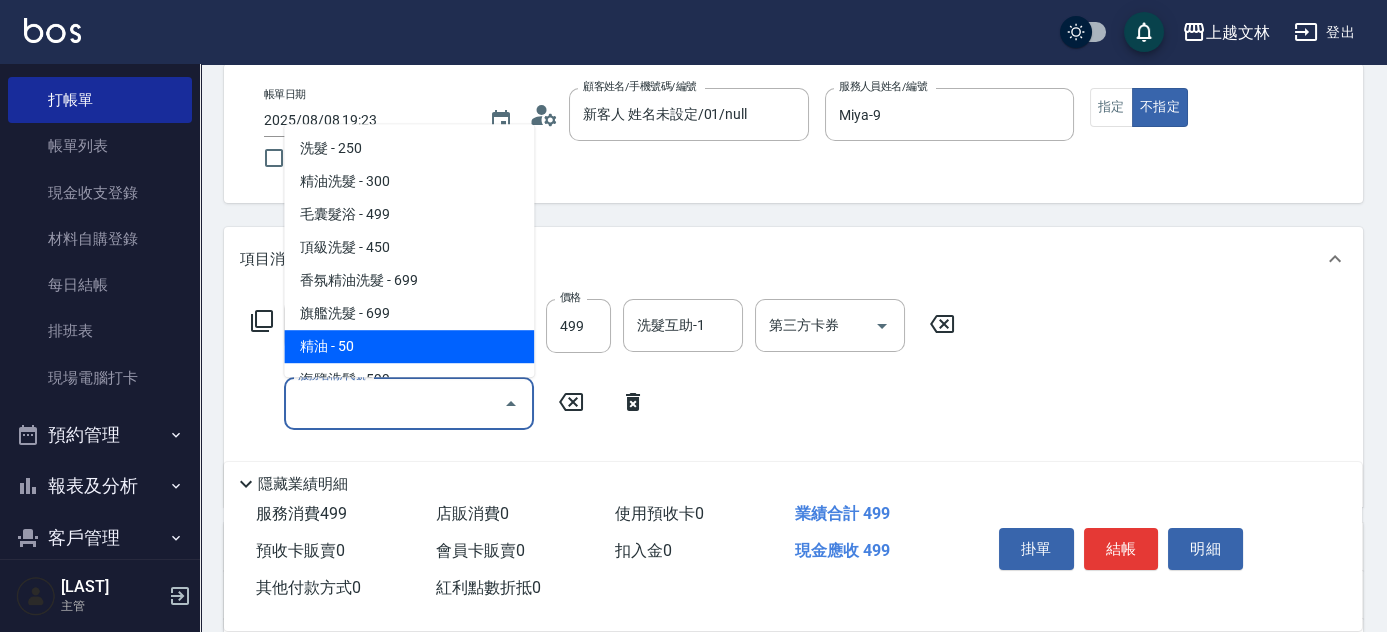 click on "精油 - 50" at bounding box center (409, 346) 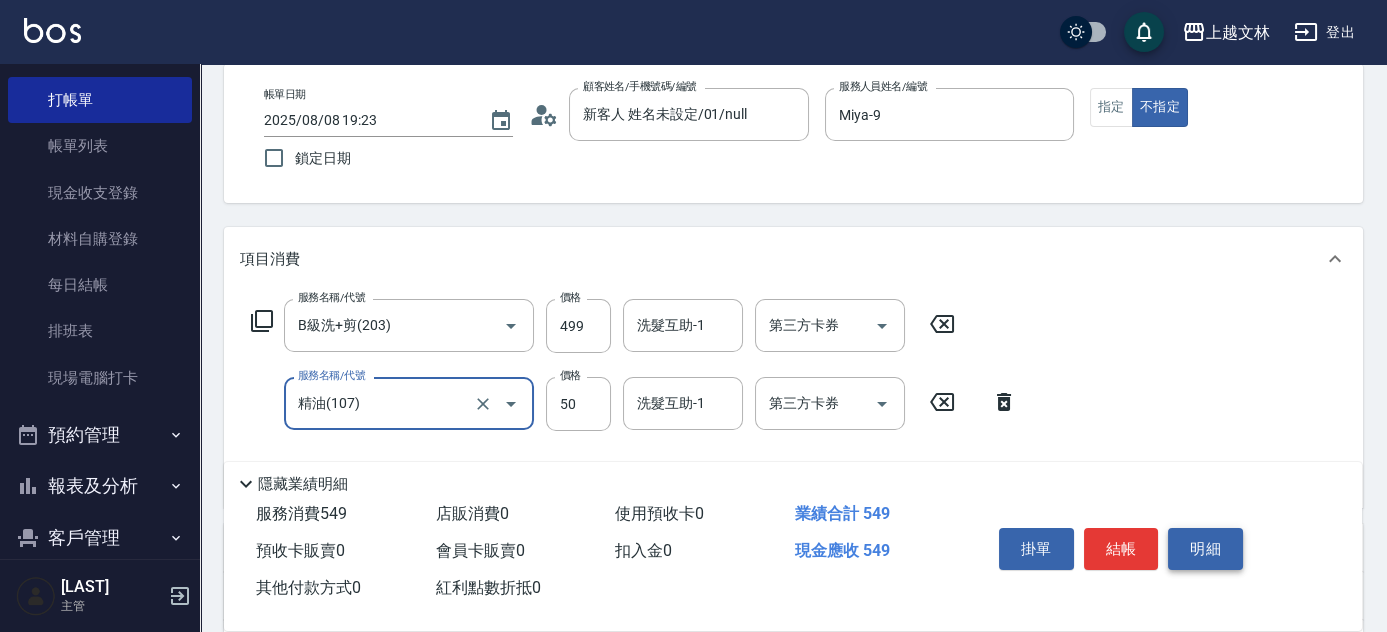 click on "明細" at bounding box center (1205, 549) 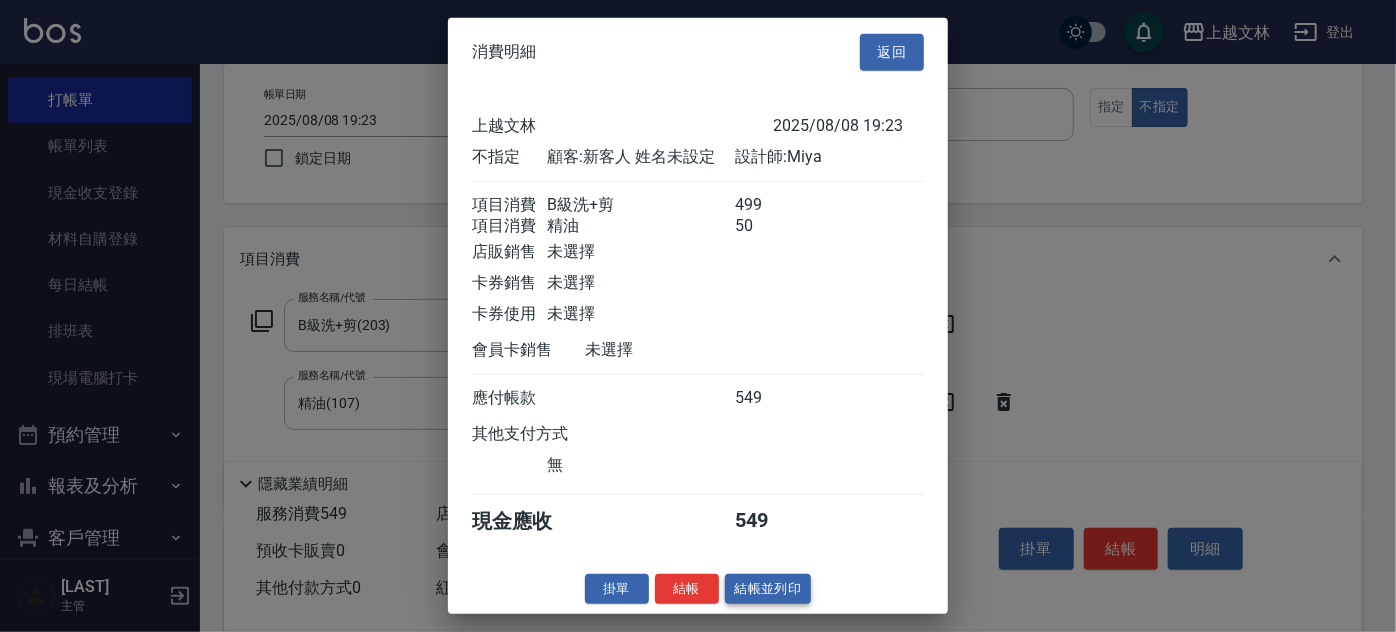 click on "結帳並列印" at bounding box center [768, 588] 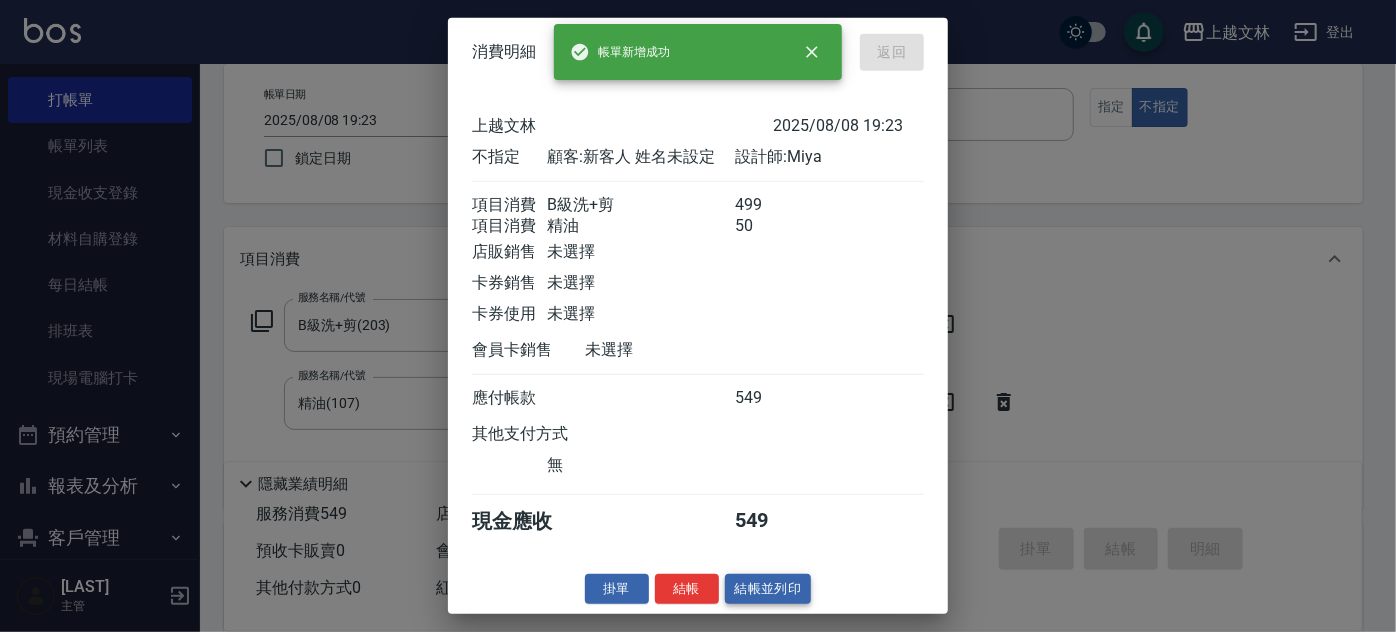 type 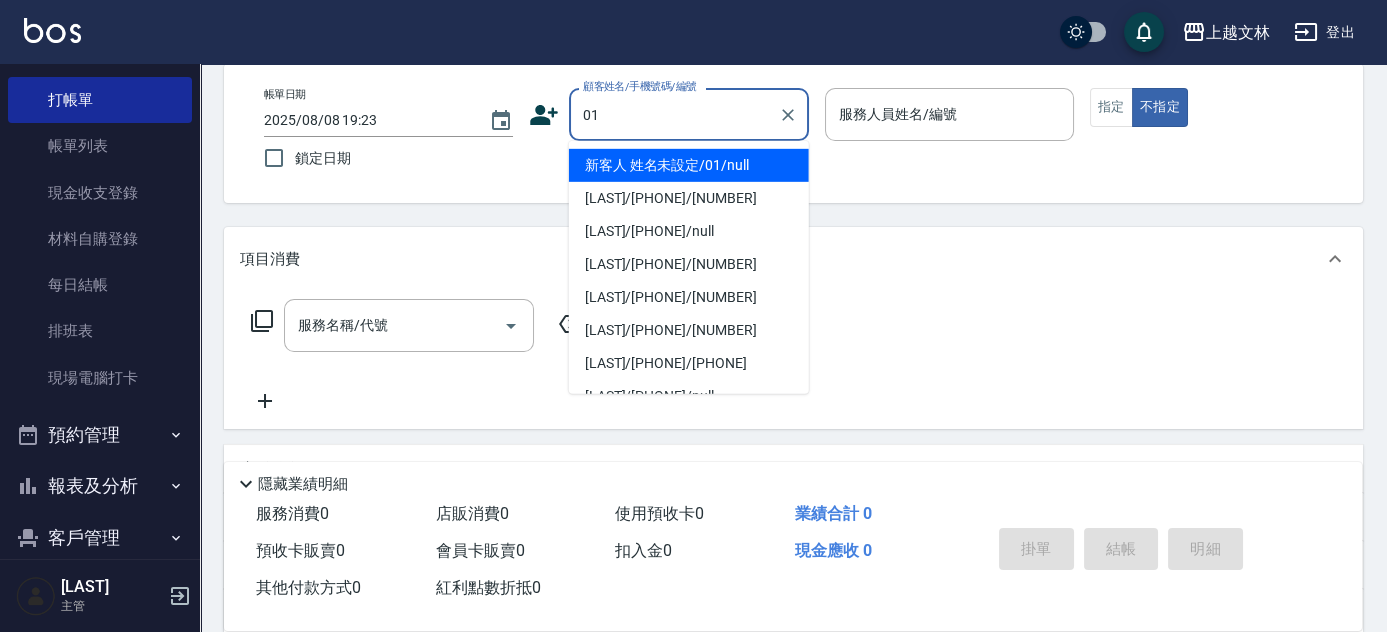 type on "01" 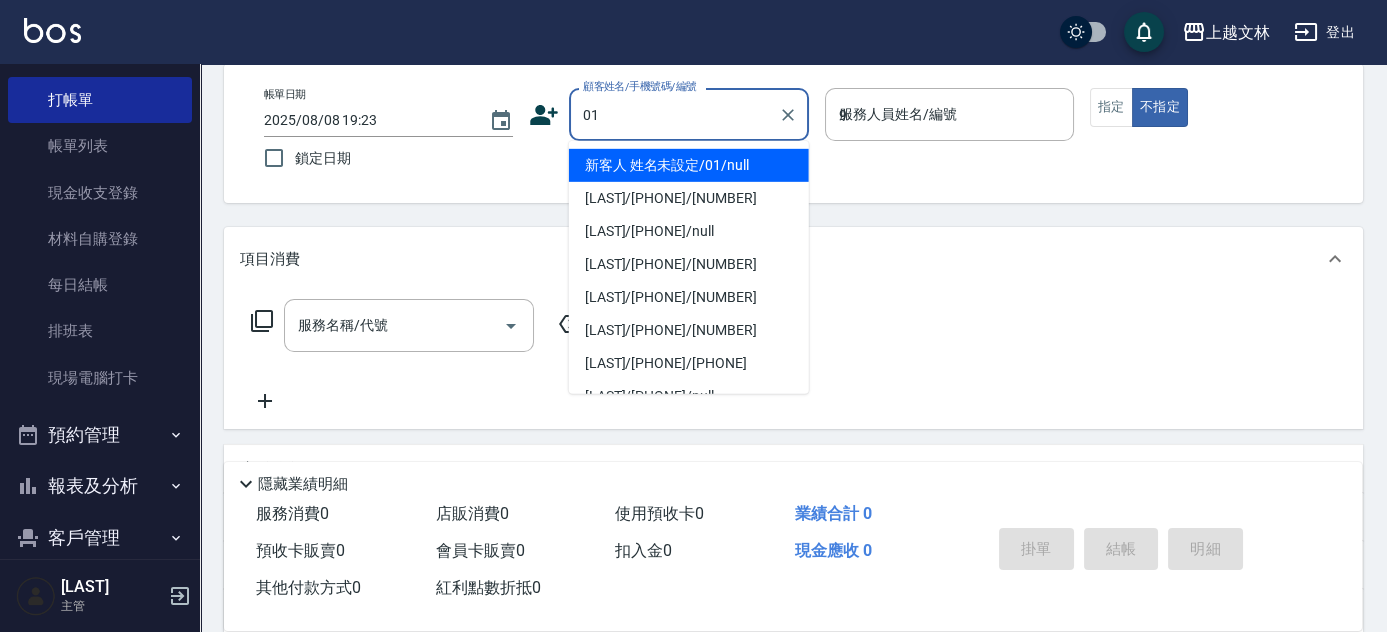 type on "新客人 姓名未設定/[NUMBER]/null" 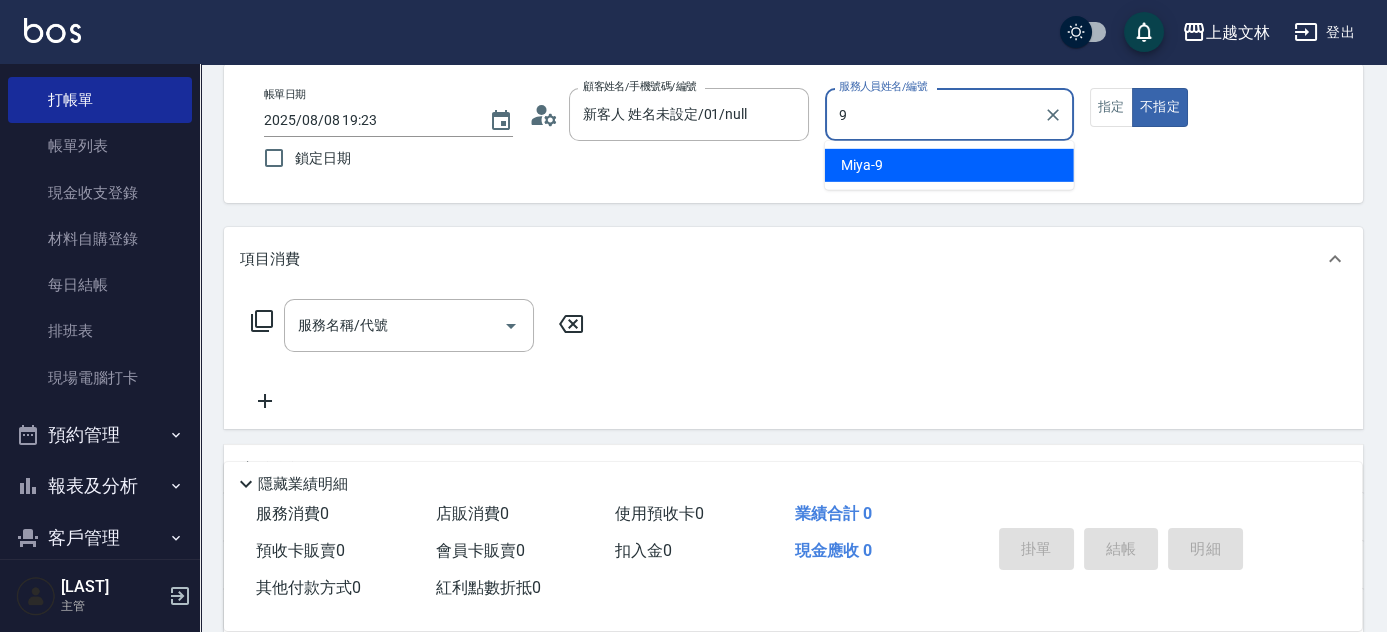type on "Miya-9" 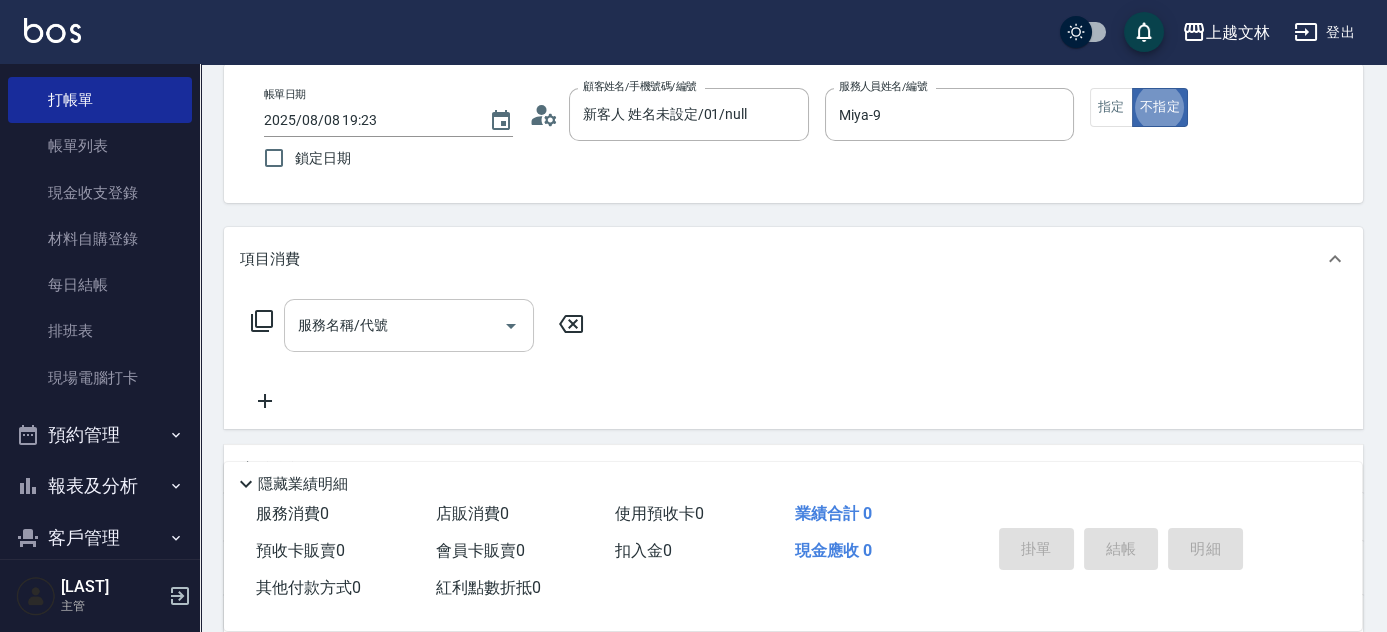 click on "服務名稱/代號 服務名稱/代號" at bounding box center (409, 325) 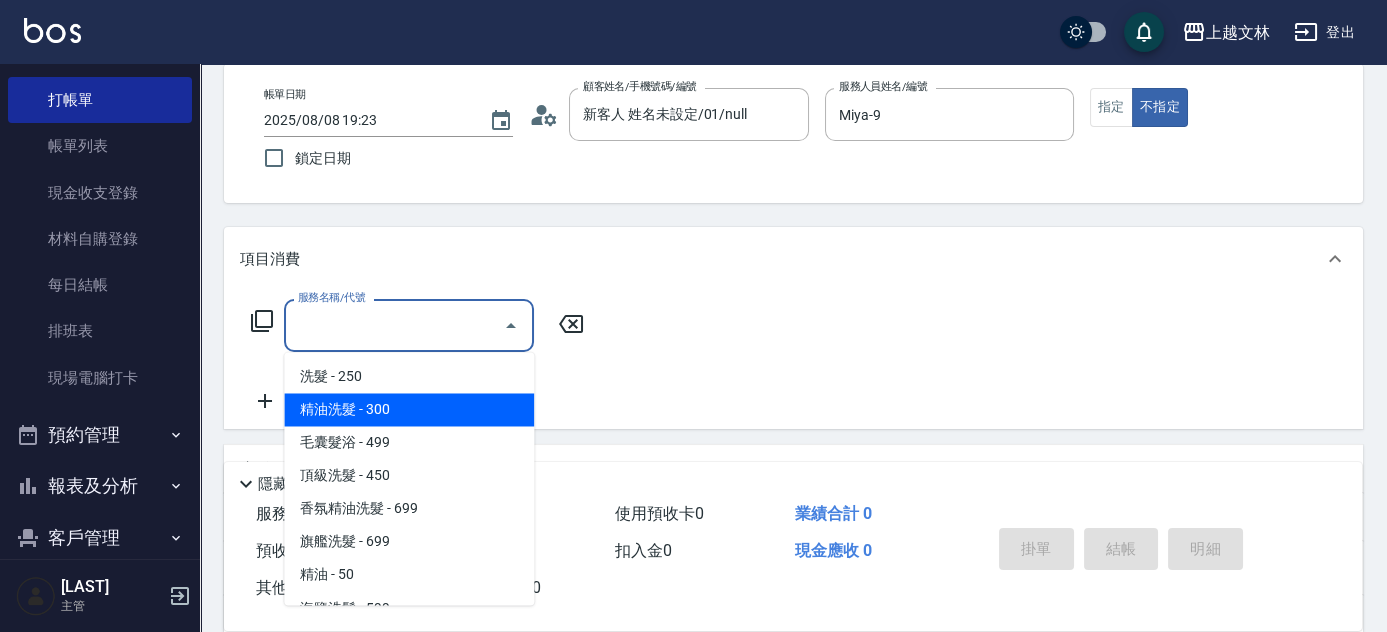 click on "精油洗髮 - 300" at bounding box center (409, 409) 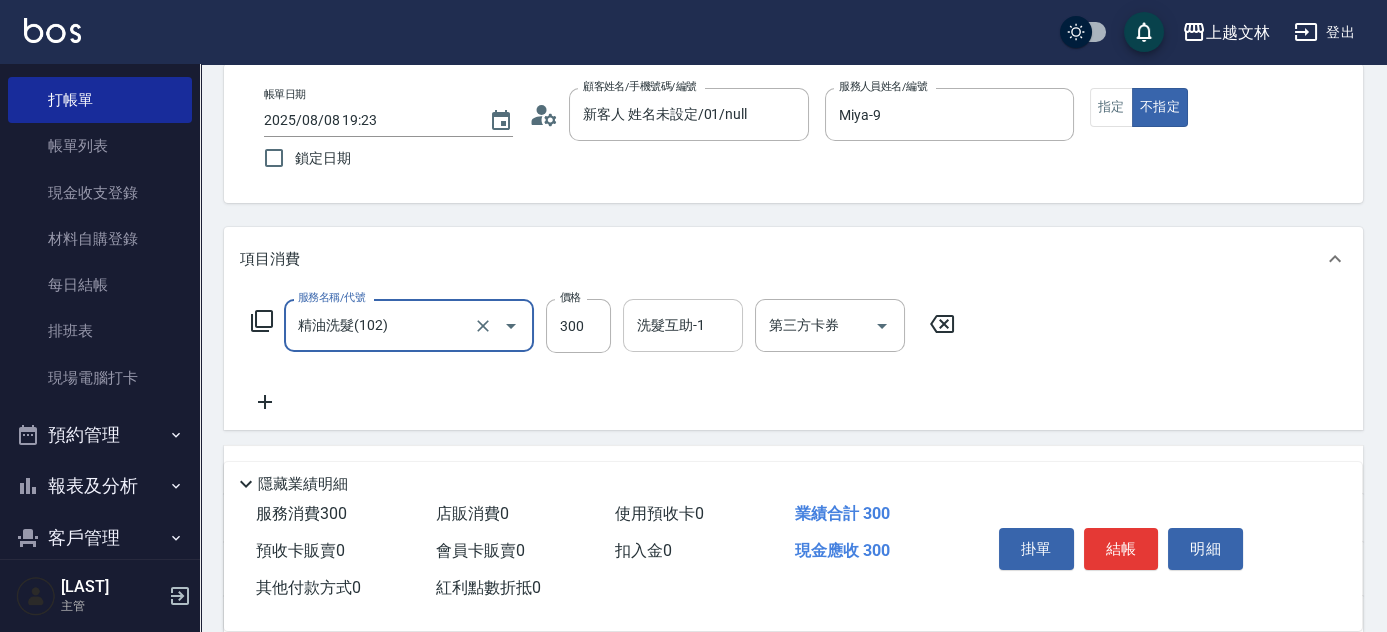 click on "洗髮互助-1 洗髮互助-1" at bounding box center (683, 325) 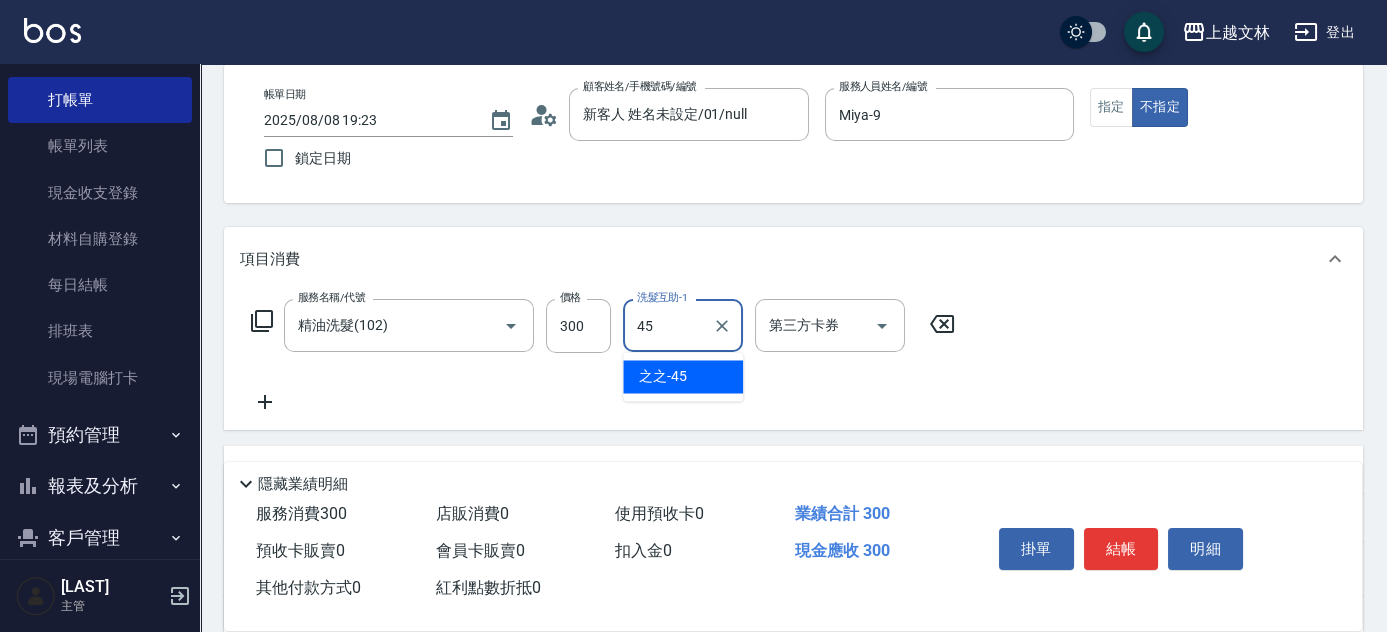 type on "之之-45" 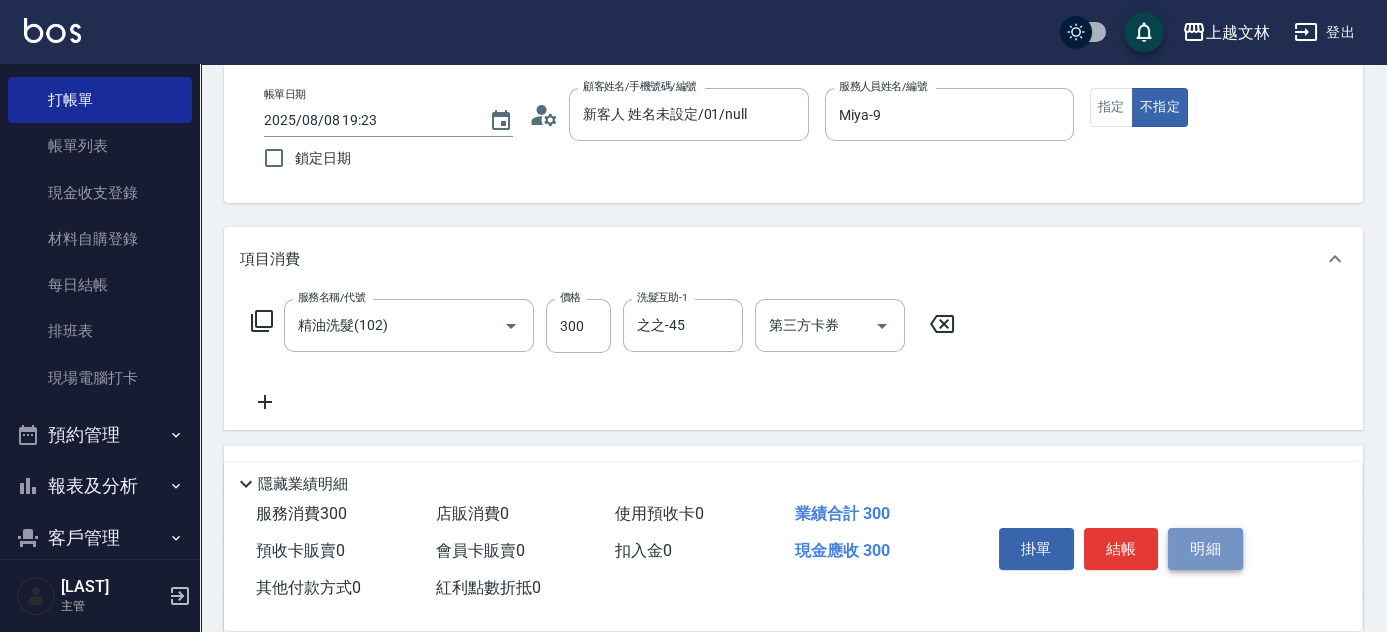 click on "明細" at bounding box center [1205, 549] 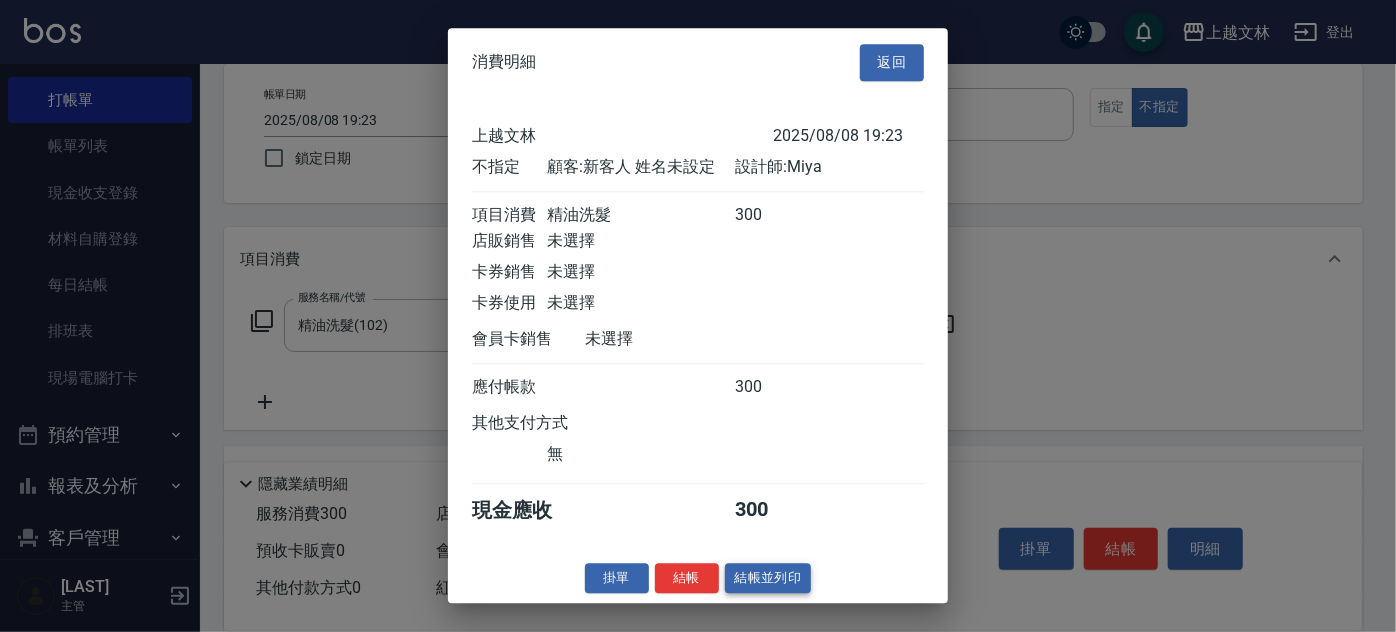 click on "結帳並列印" at bounding box center [768, 578] 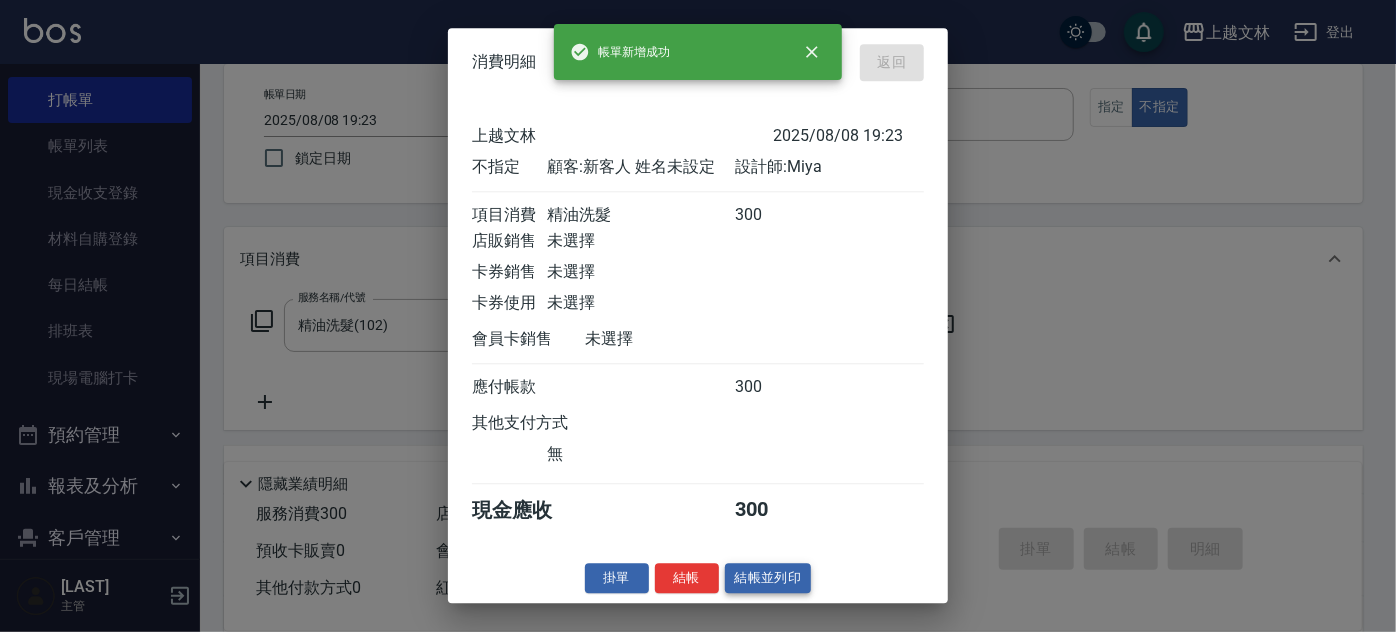 type on "2025/08/08 19:24" 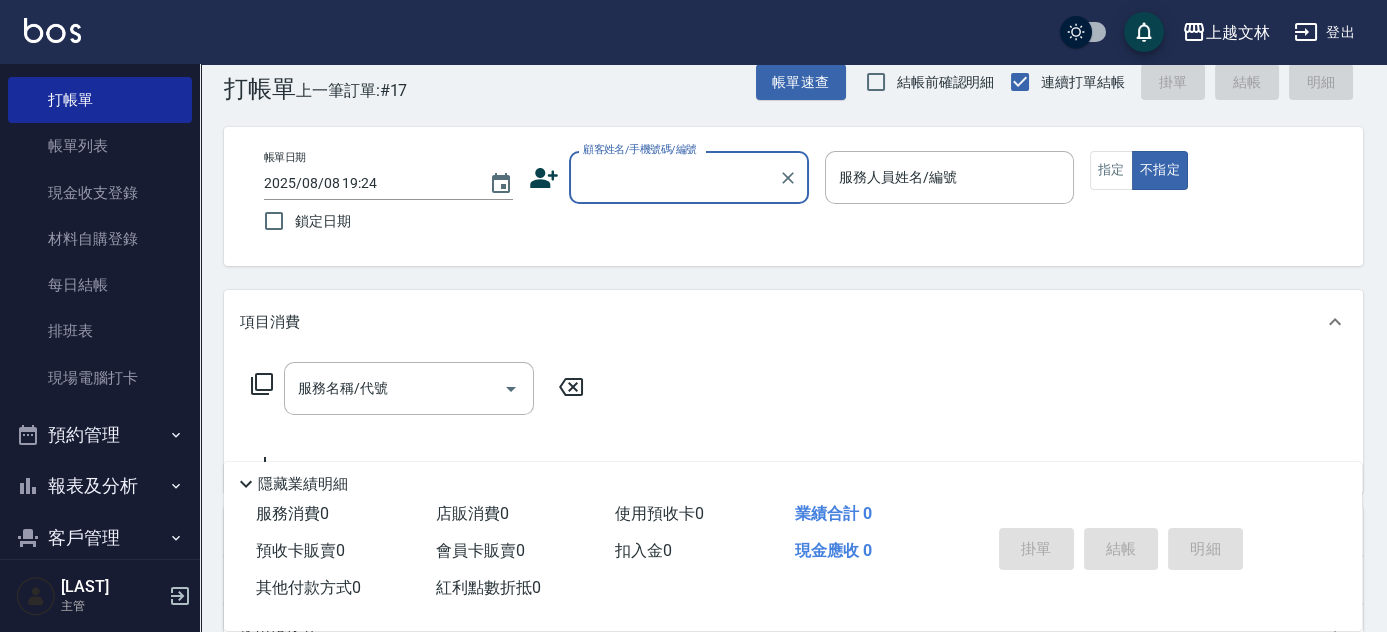 scroll, scrollTop: 6, scrollLeft: 0, axis: vertical 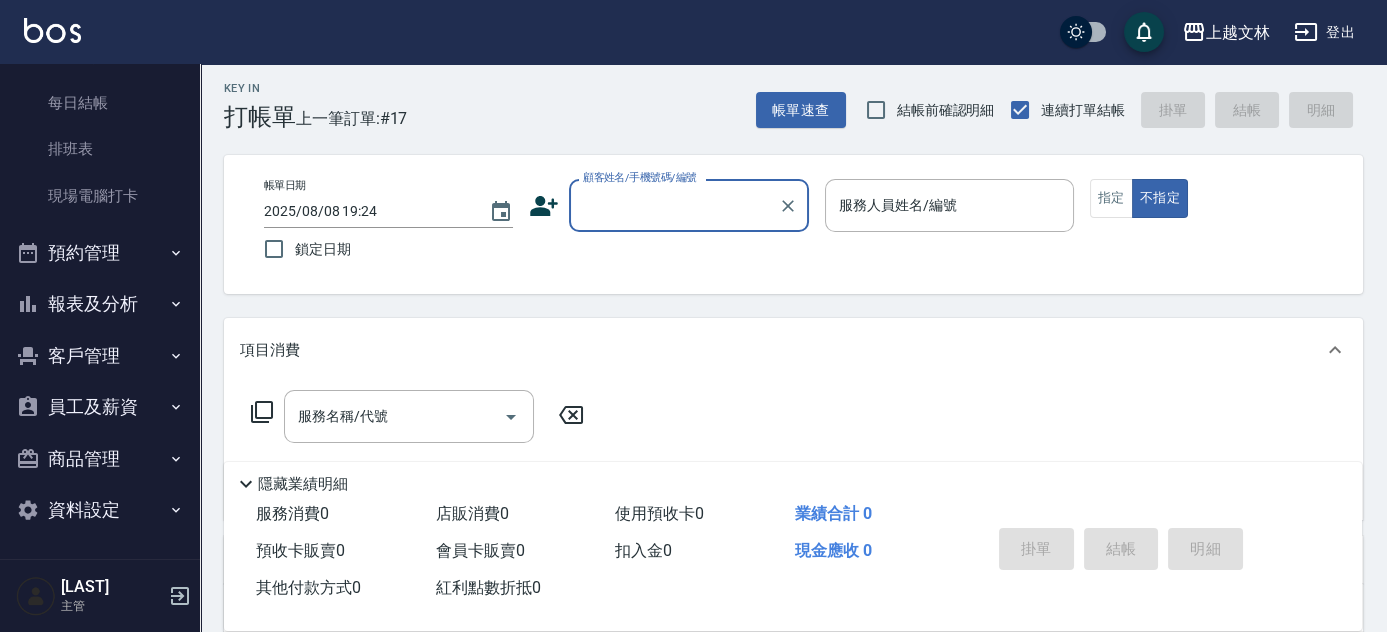 click on "報表及分析" at bounding box center [100, 304] 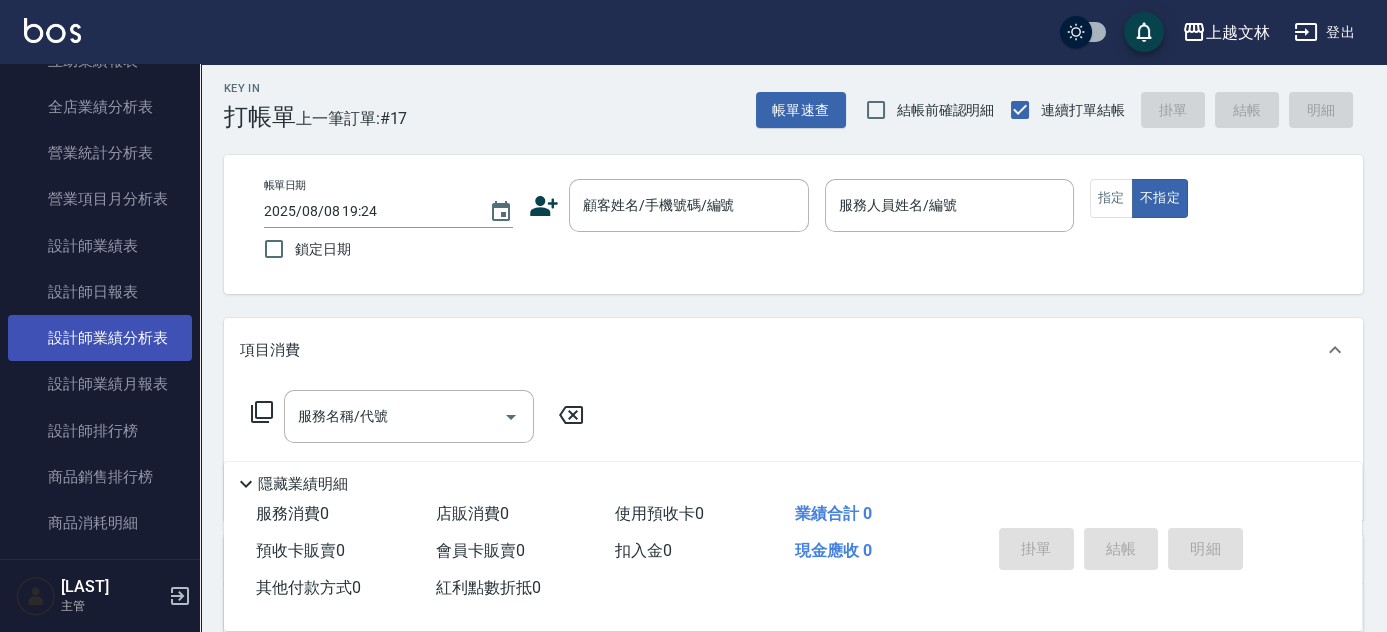 scroll, scrollTop: 914, scrollLeft: 0, axis: vertical 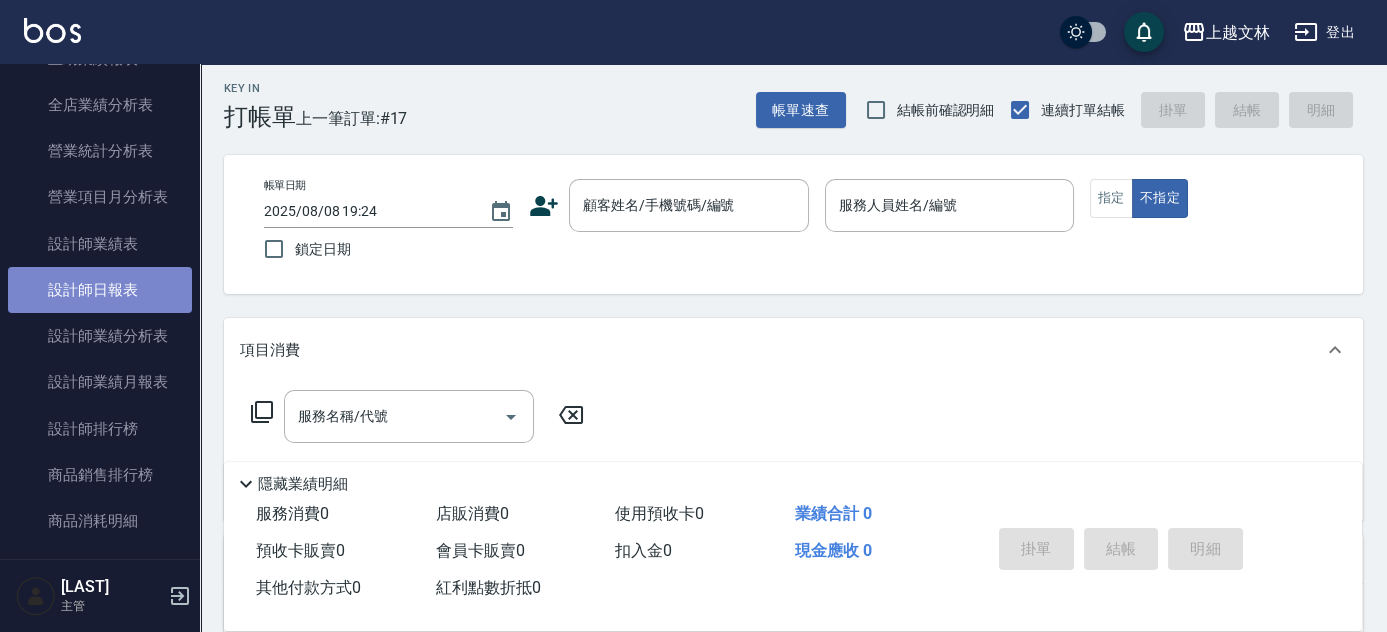 click on "設計師日報表" at bounding box center (100, 290) 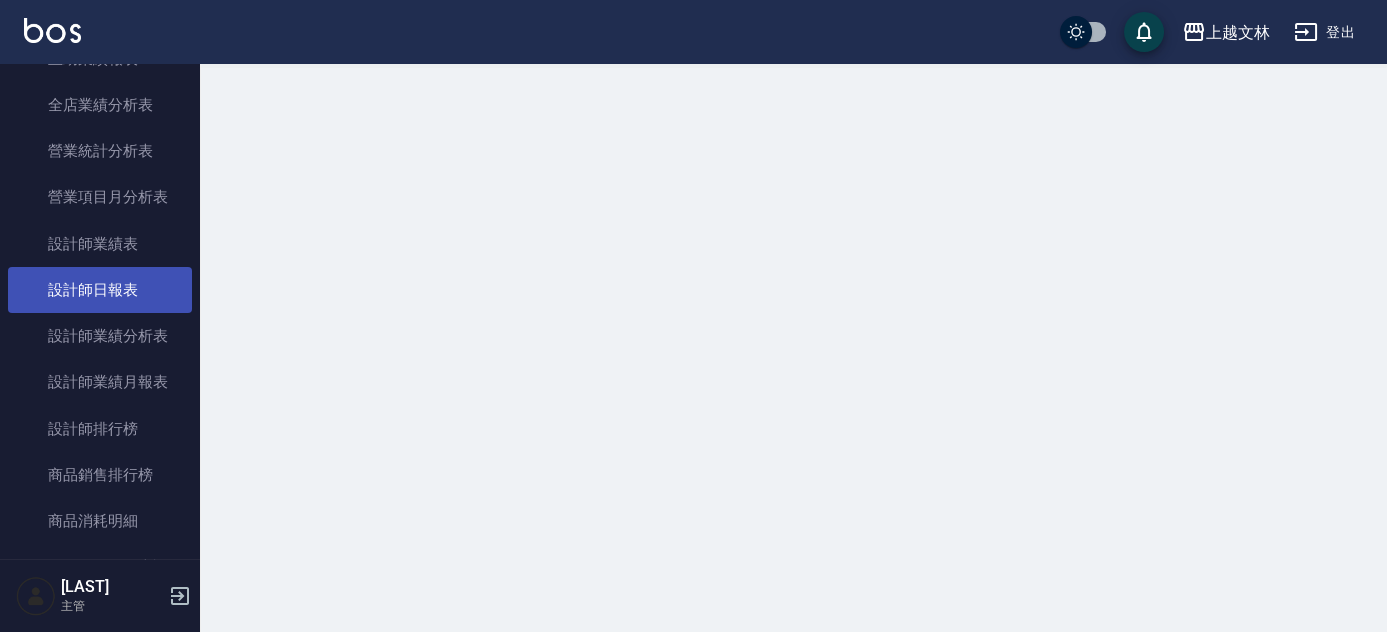 scroll, scrollTop: 0, scrollLeft: 0, axis: both 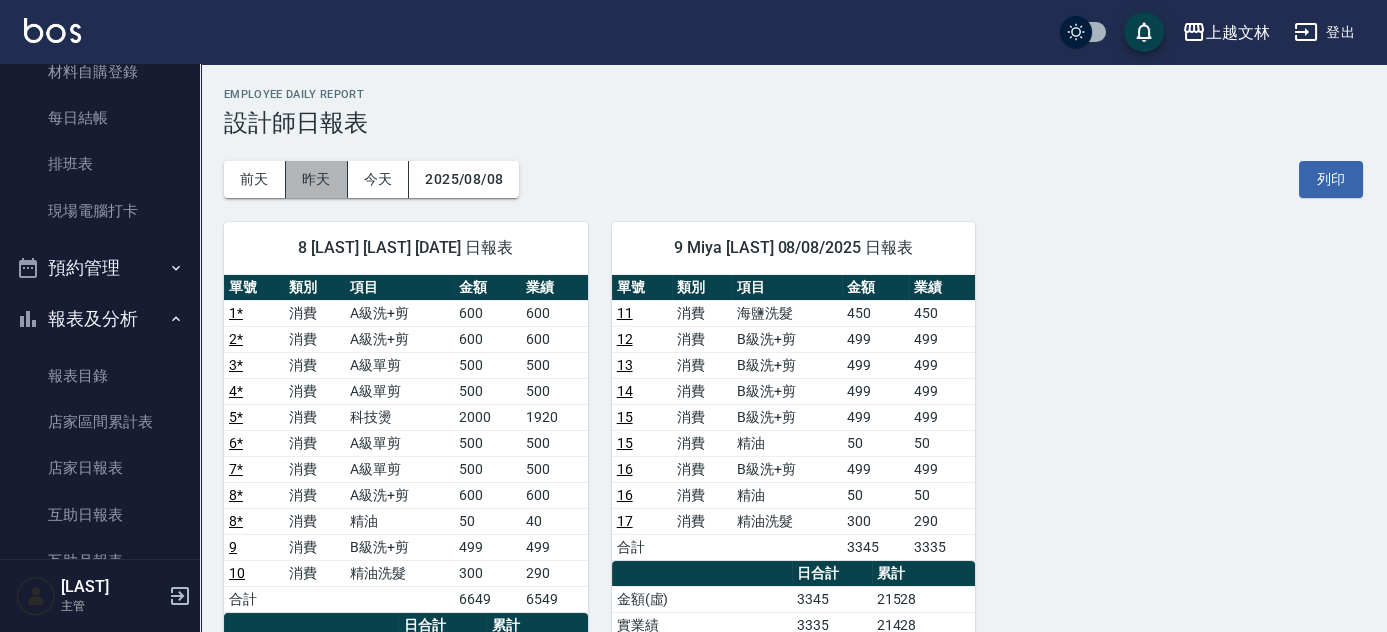 click on "昨天" at bounding box center (317, 179) 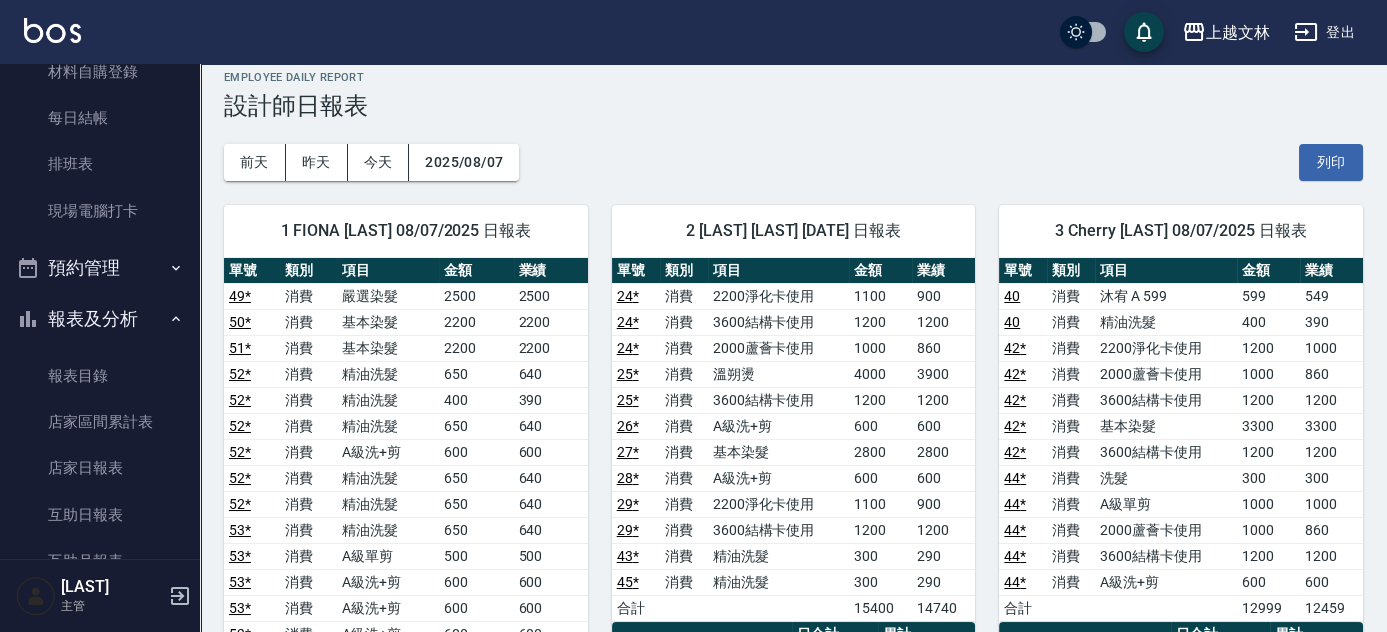 scroll, scrollTop: 0, scrollLeft: 0, axis: both 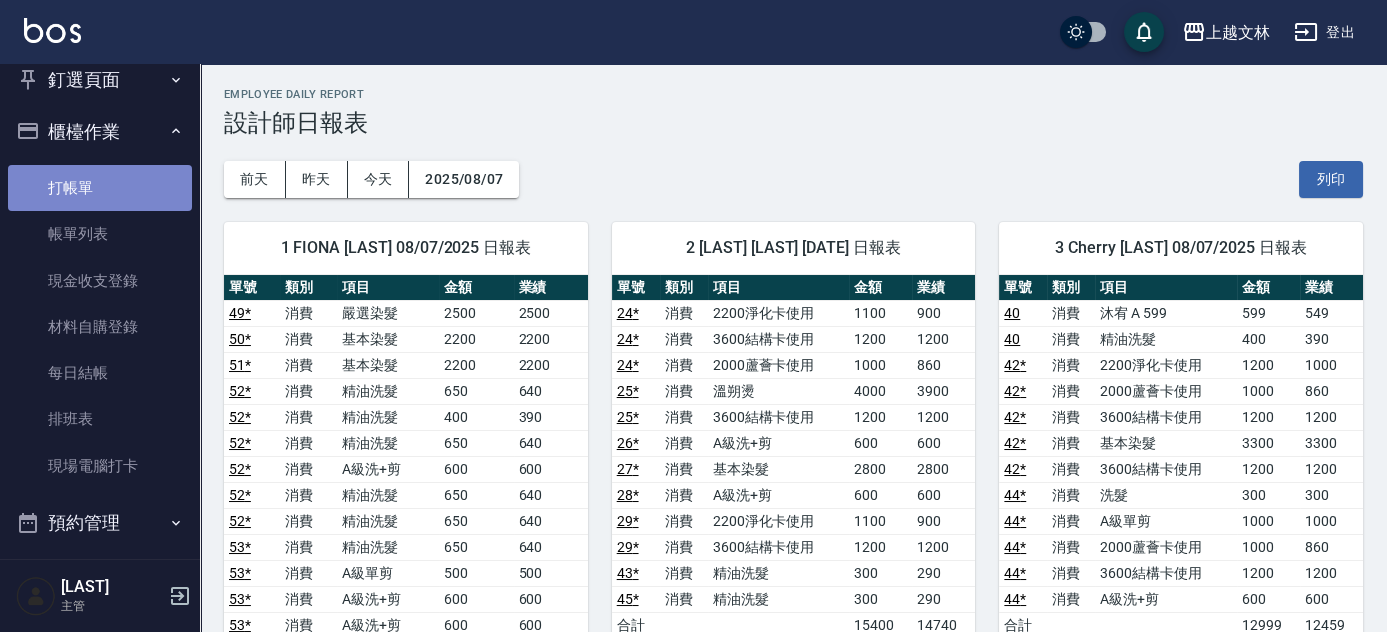 click on "打帳單" at bounding box center [100, 188] 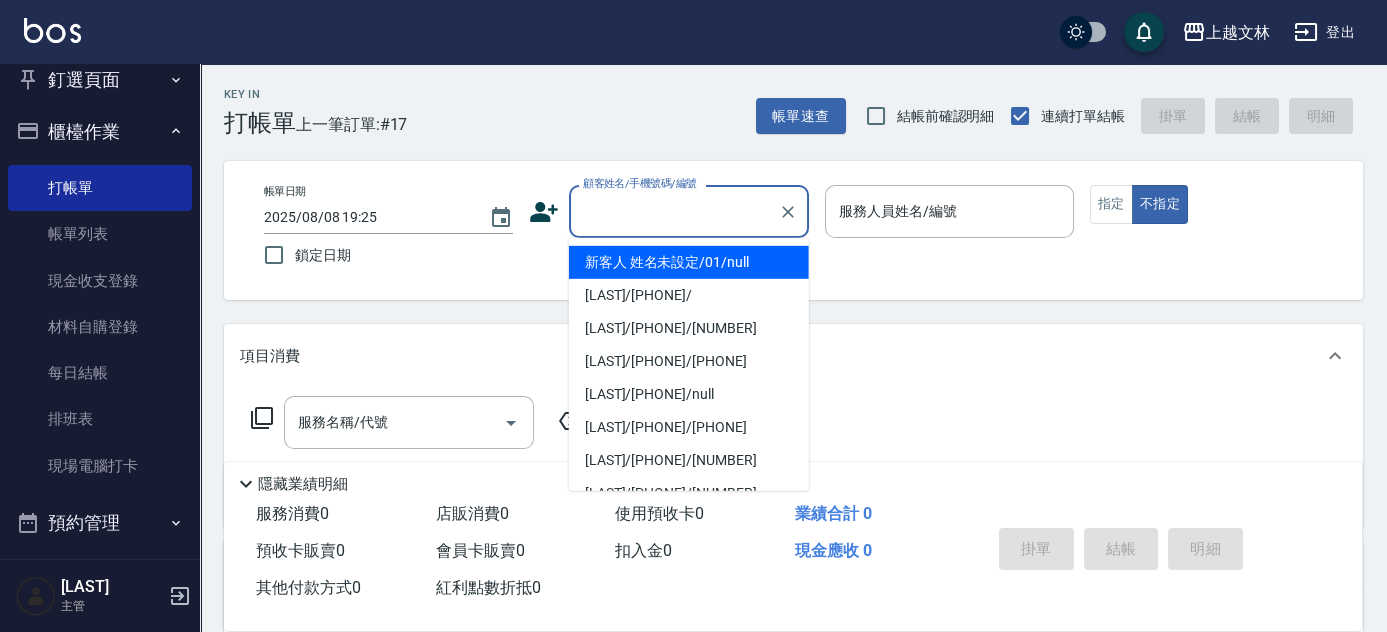 click on "顧客姓名/手機號碼/編號" at bounding box center (674, 211) 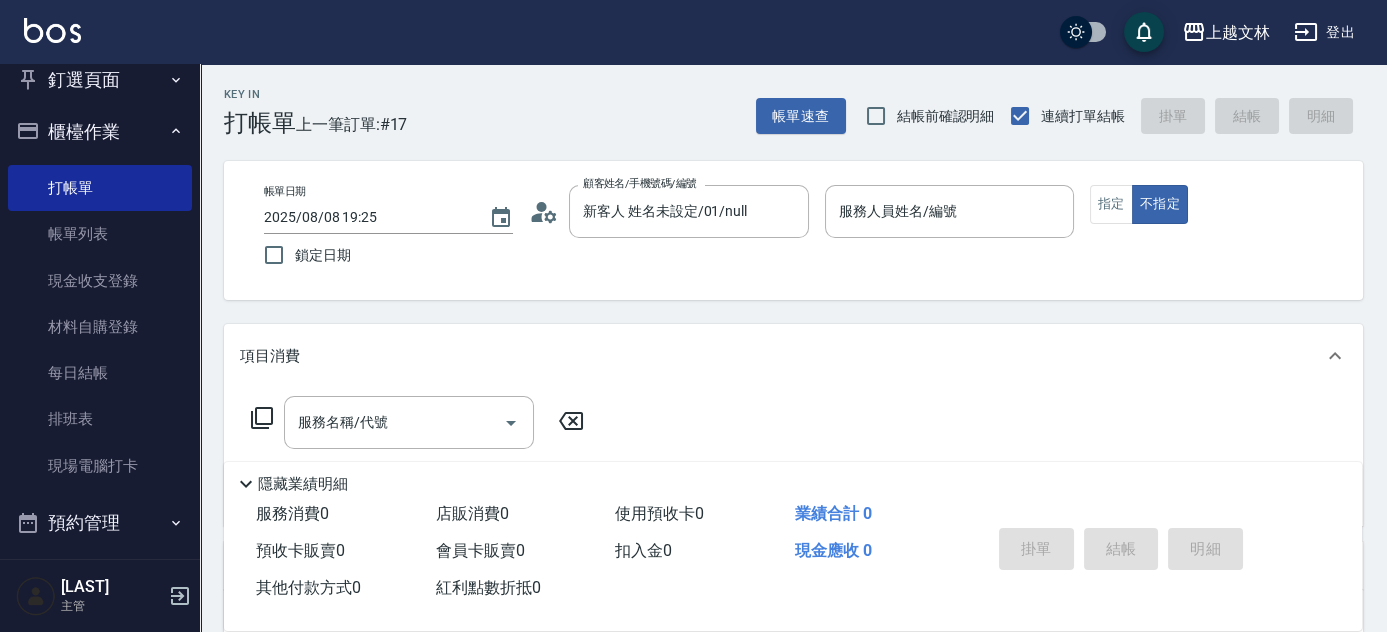 click on "帳單日期 2025/08/08 19:25 鎖定日期 顧客姓名/手機號碼/編號 新客人 姓名未設定/01/null 顧客姓名/手機號碼/編號 服務人員姓名/編號 服務人員姓名/編號 指定 不指定" at bounding box center (793, 230) 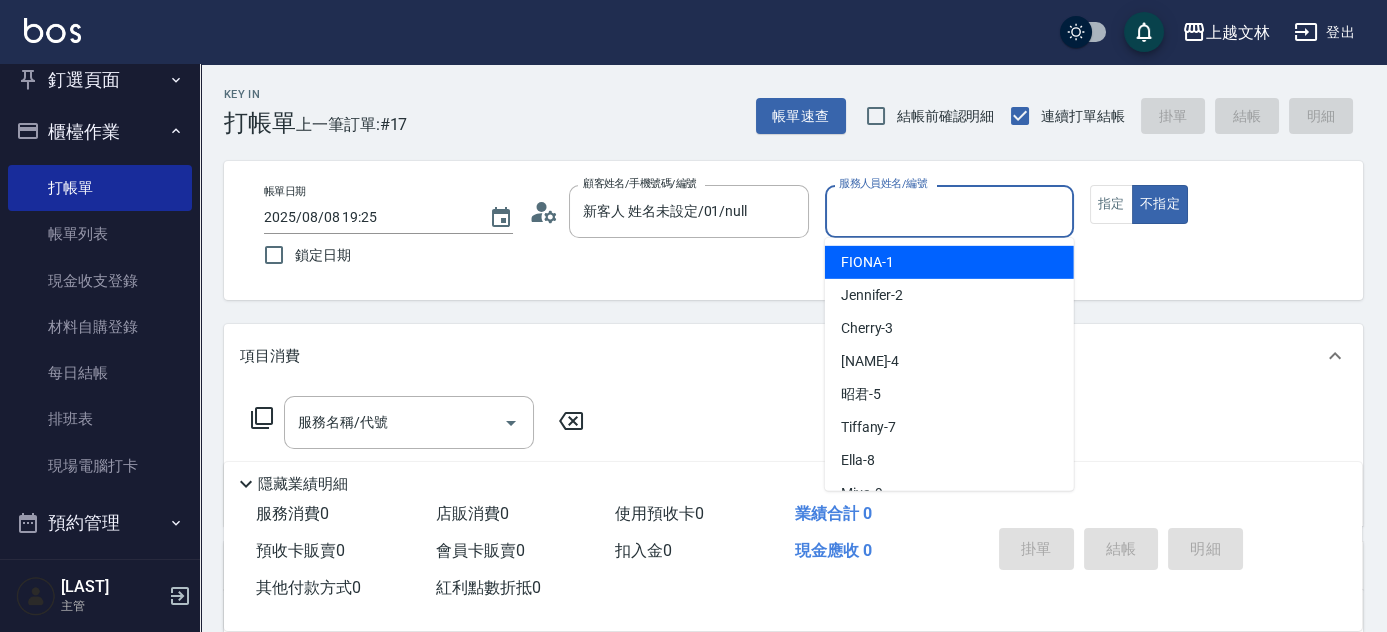 drag, startPoint x: 908, startPoint y: 213, endPoint x: 928, endPoint y: 232, distance: 27.58623 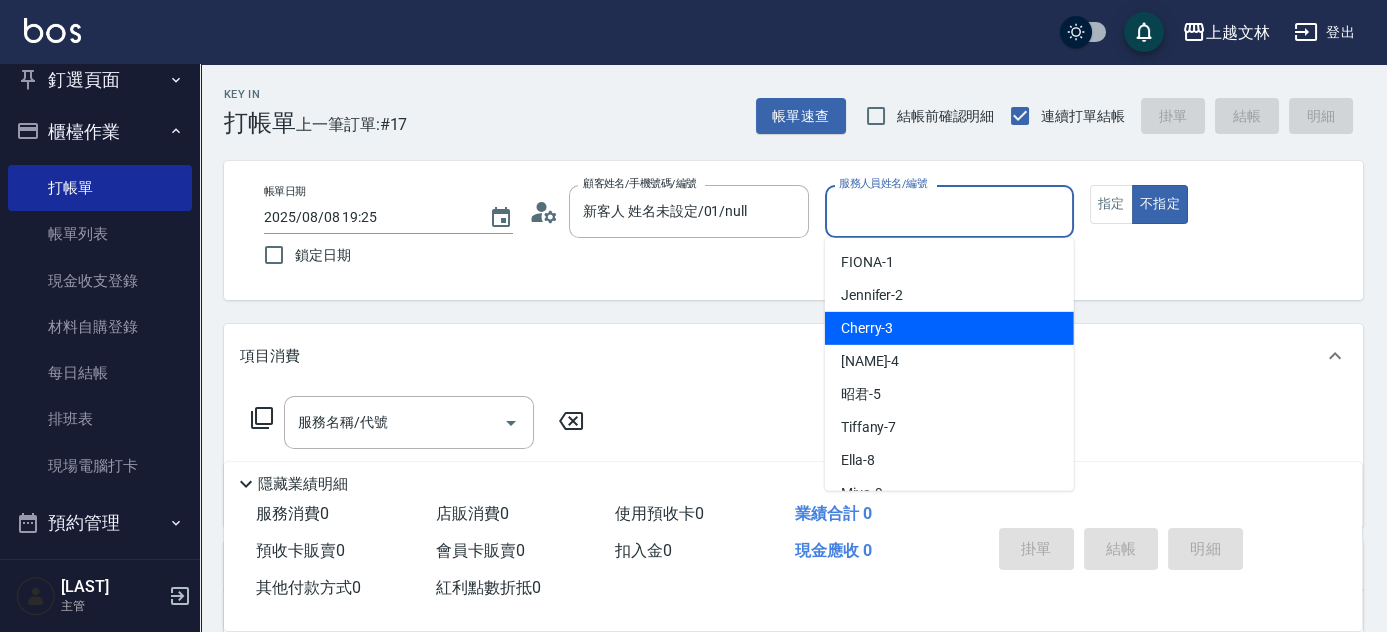 click on "Cherry -3" at bounding box center [949, 328] 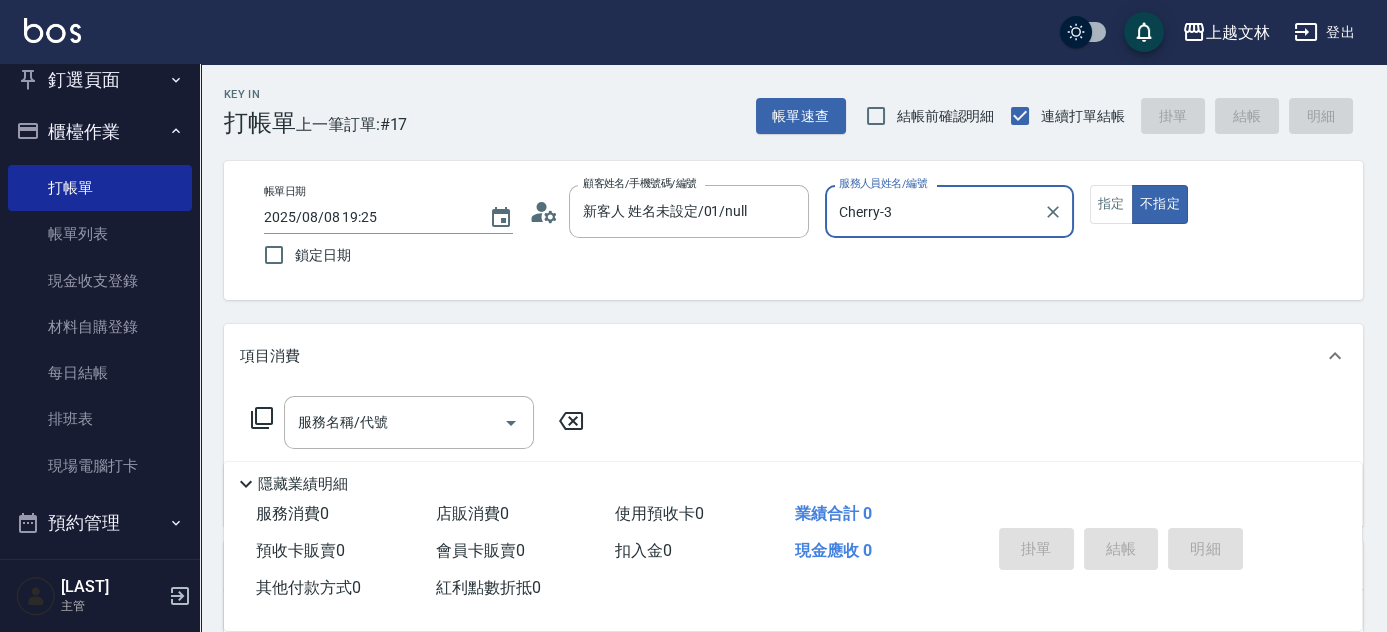 click on "服務名稱/代號 服務名稱/代號" at bounding box center [409, 422] 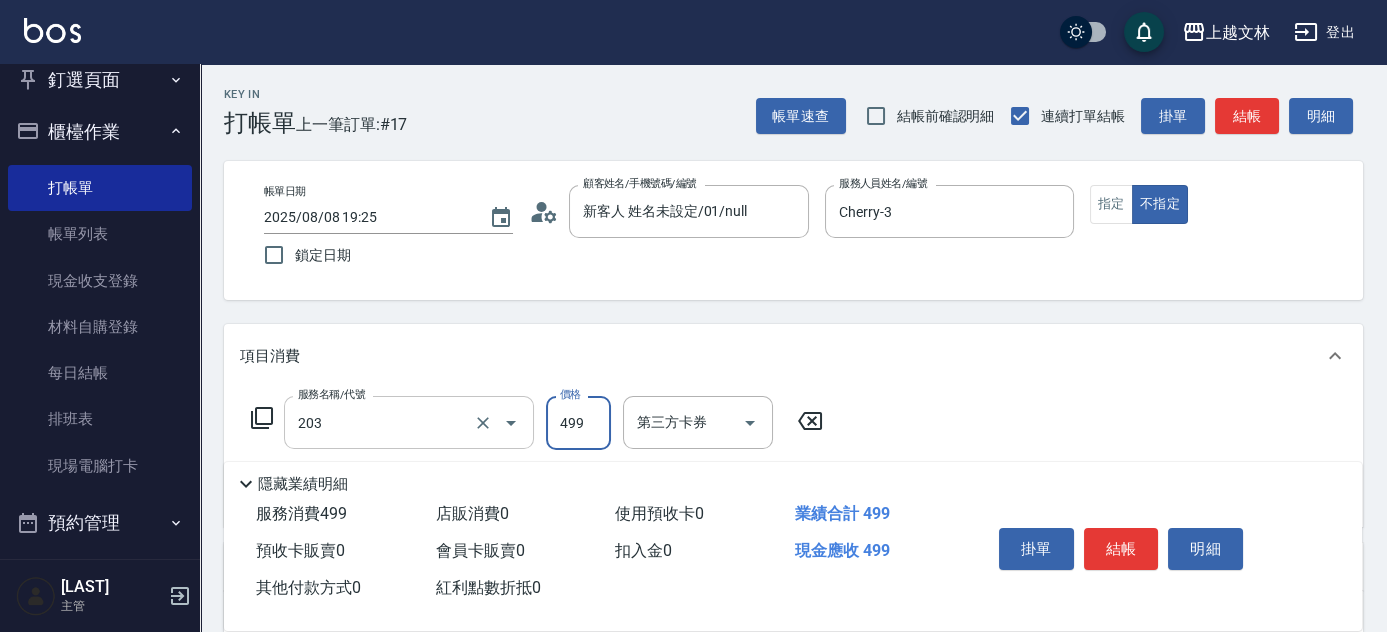 type on "B級洗+剪(203)" 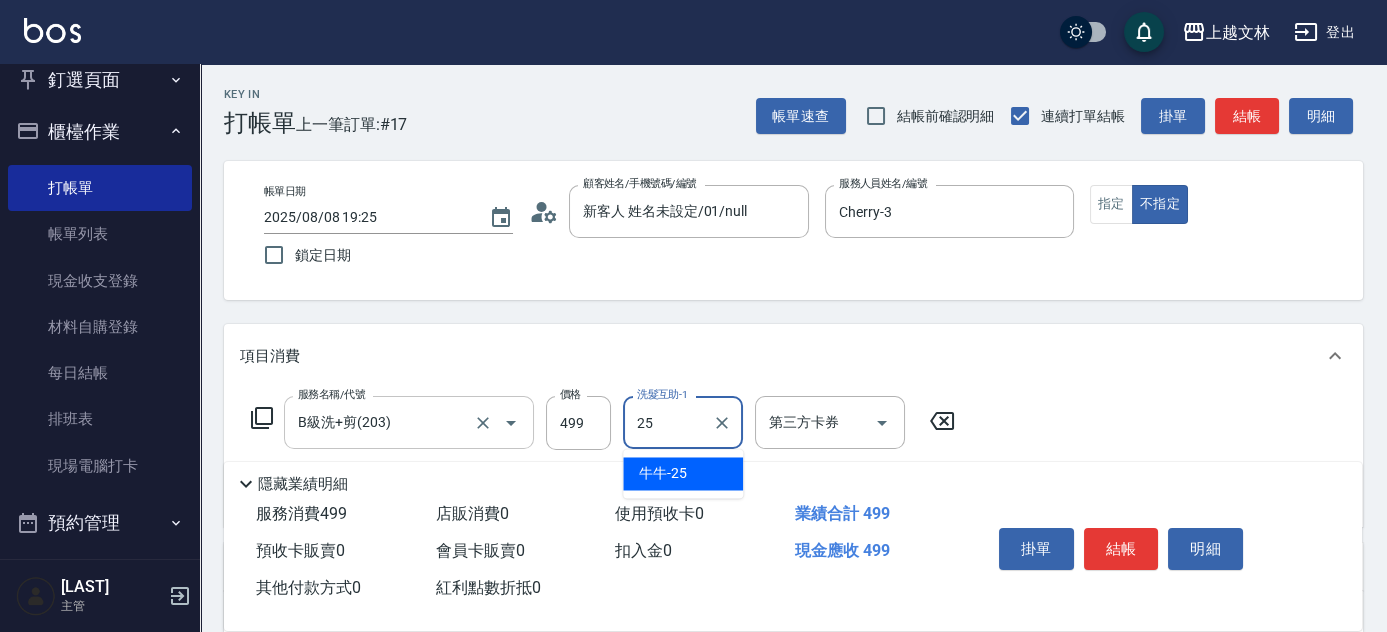 type on "牛牛-25" 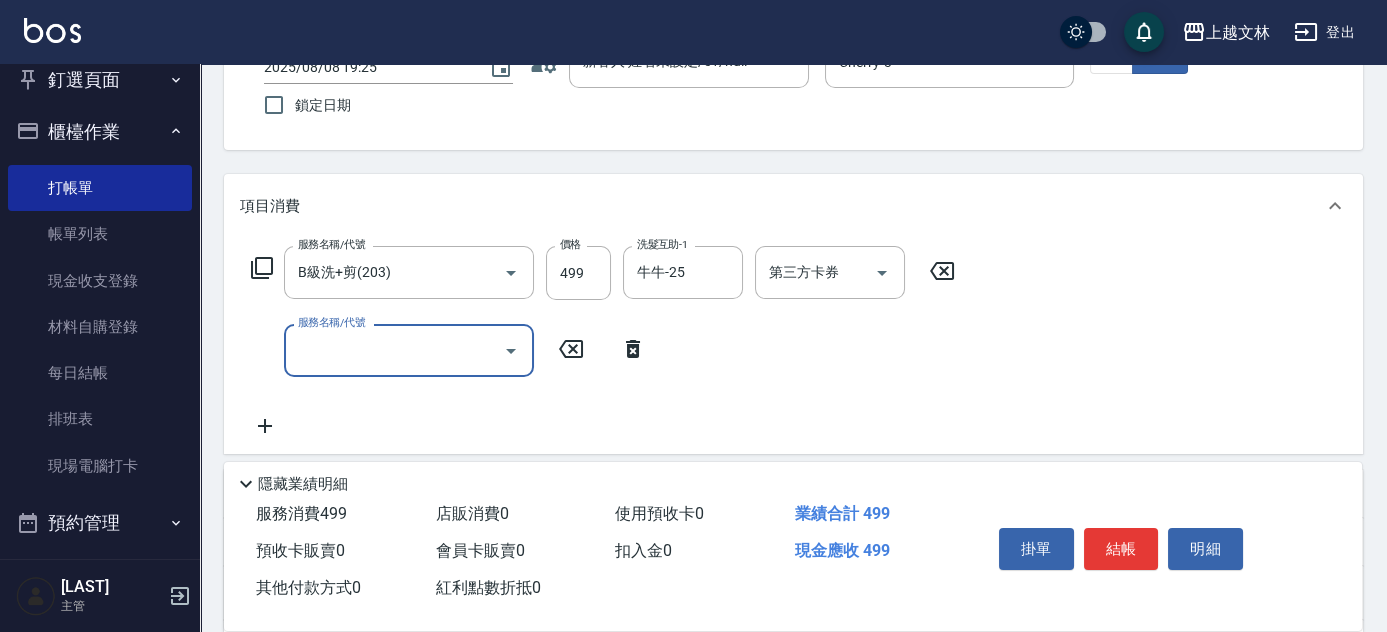 scroll, scrollTop: 221, scrollLeft: 0, axis: vertical 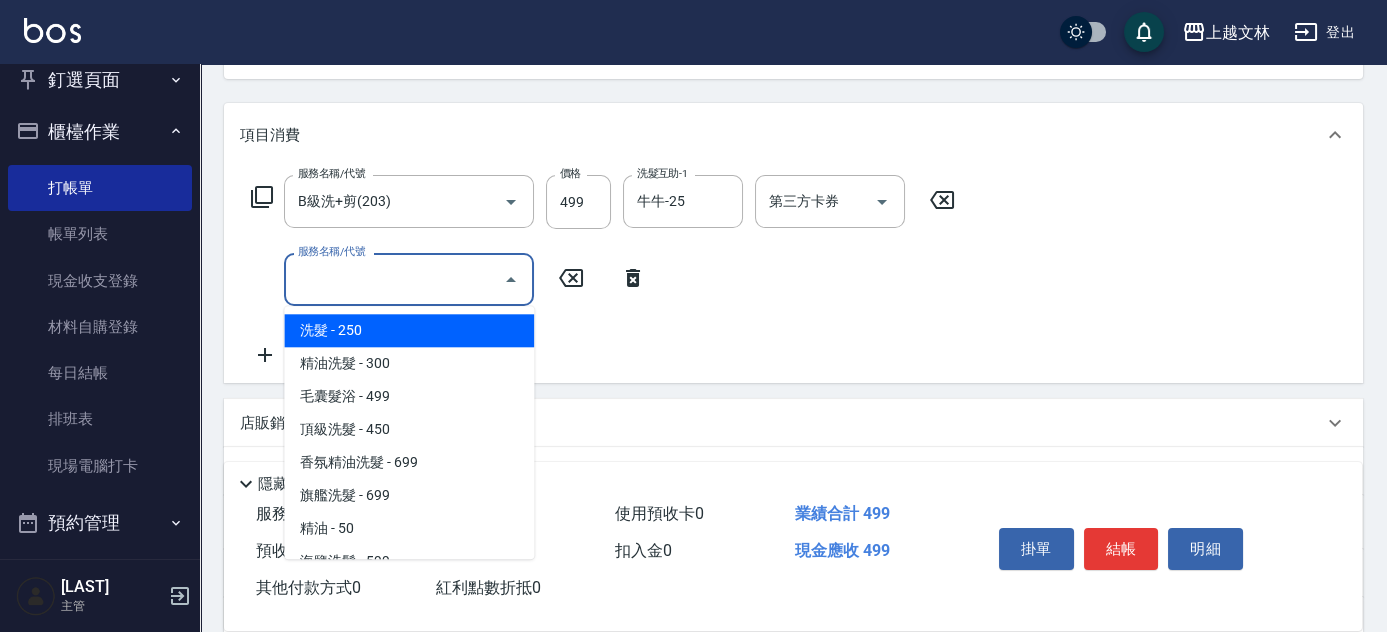 click on "服務名稱/代號" at bounding box center [394, 279] 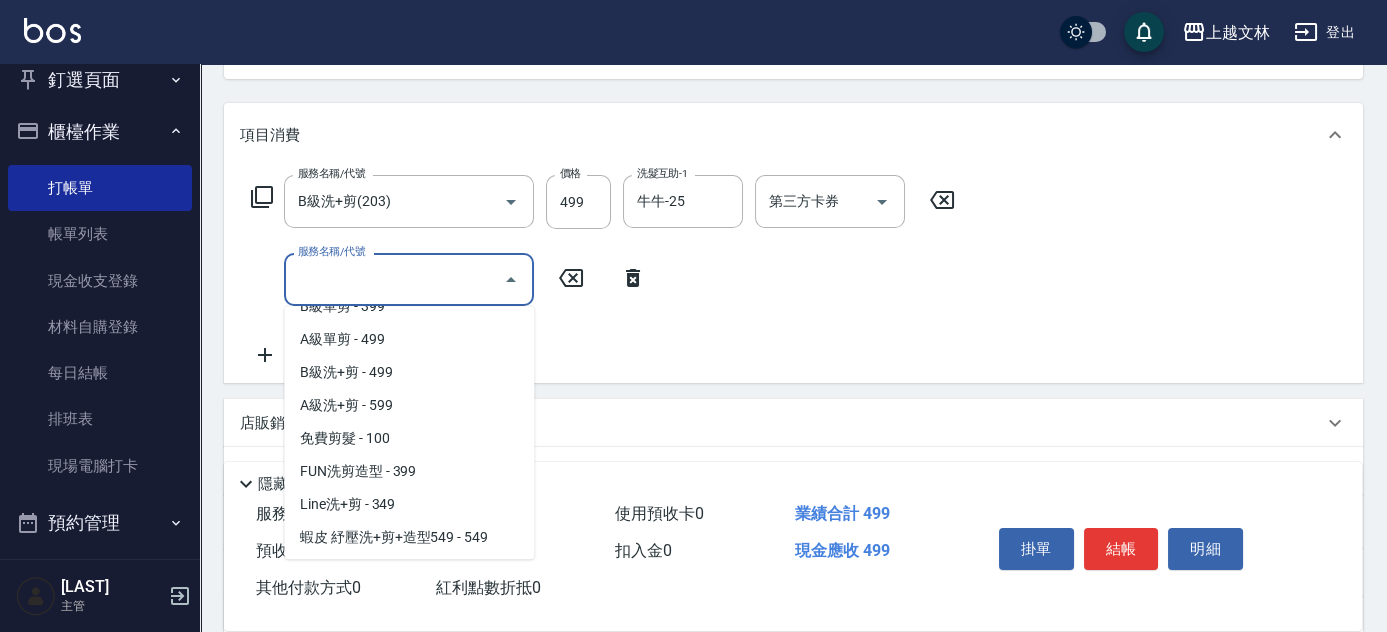 scroll, scrollTop: 365, scrollLeft: 0, axis: vertical 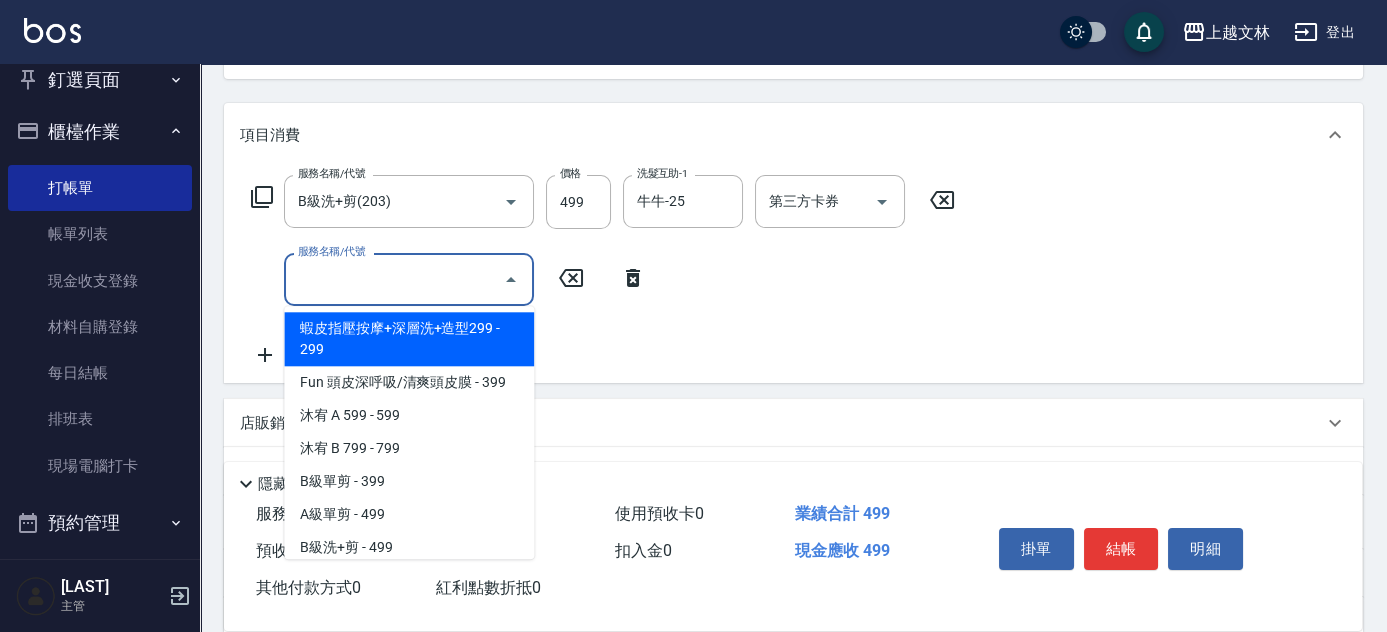 click on "蝦皮指壓按摩+深層洗+造型[NUMBER] - [NUMBER]" at bounding box center [409, 339] 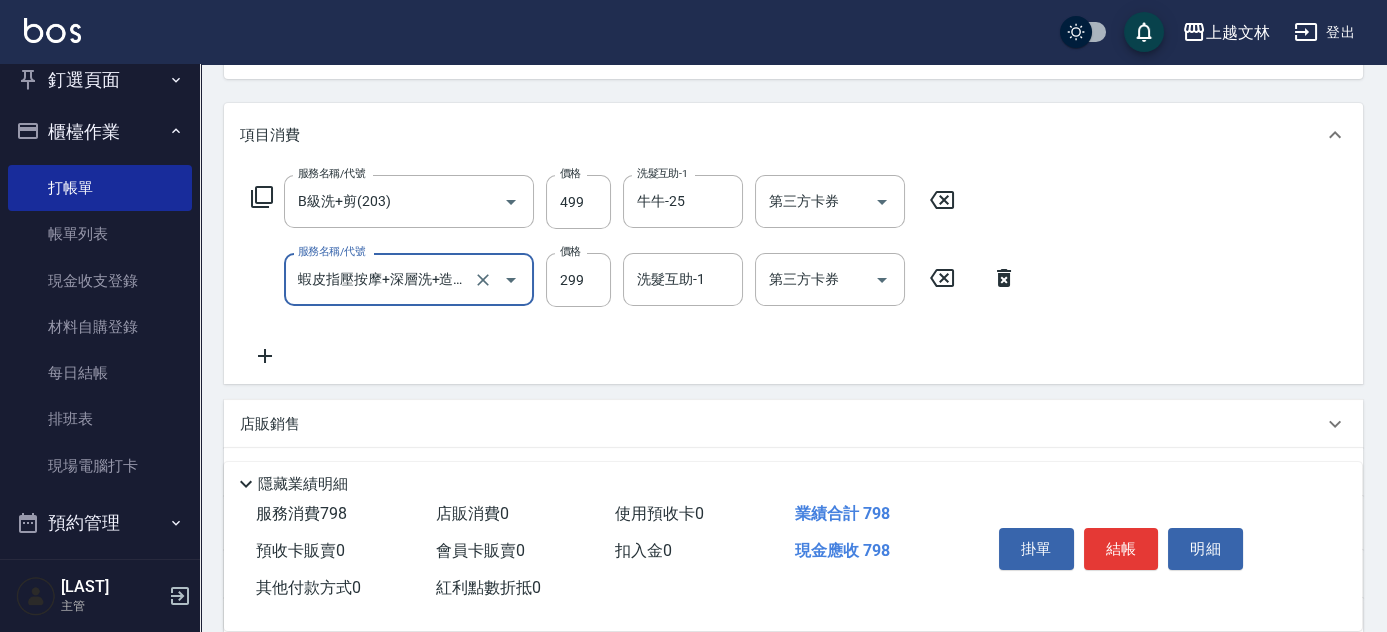 click 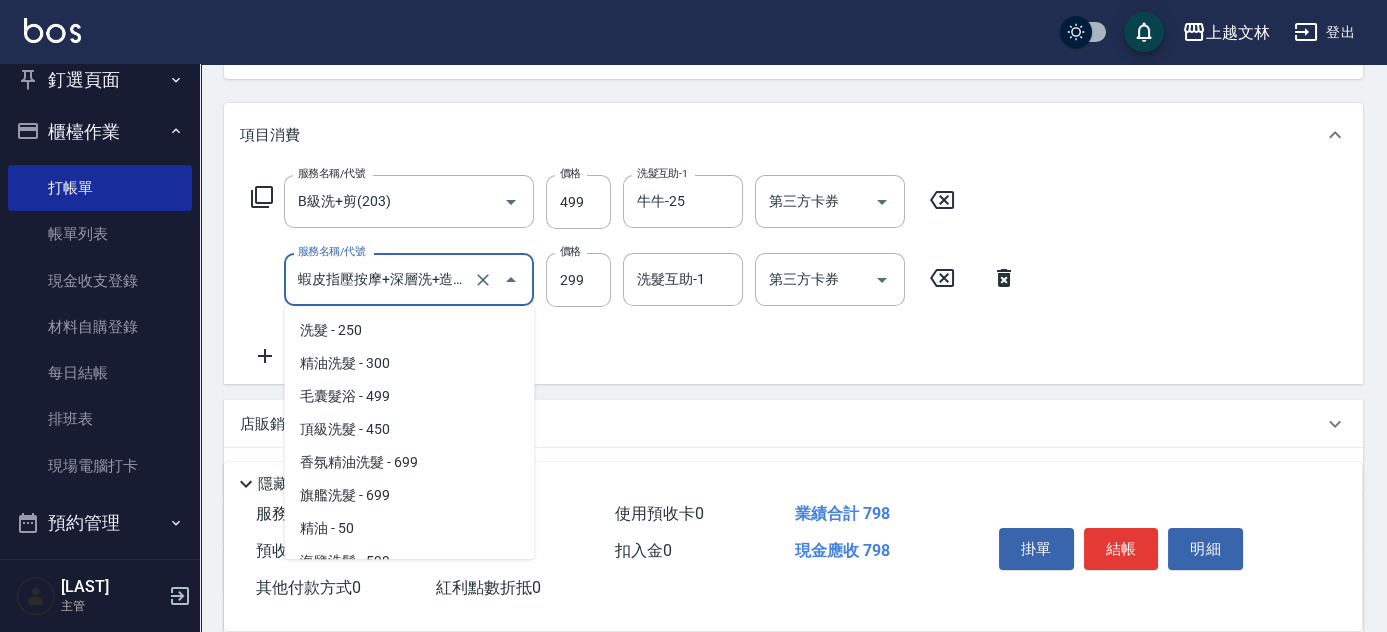 scroll, scrollTop: 172, scrollLeft: 0, axis: vertical 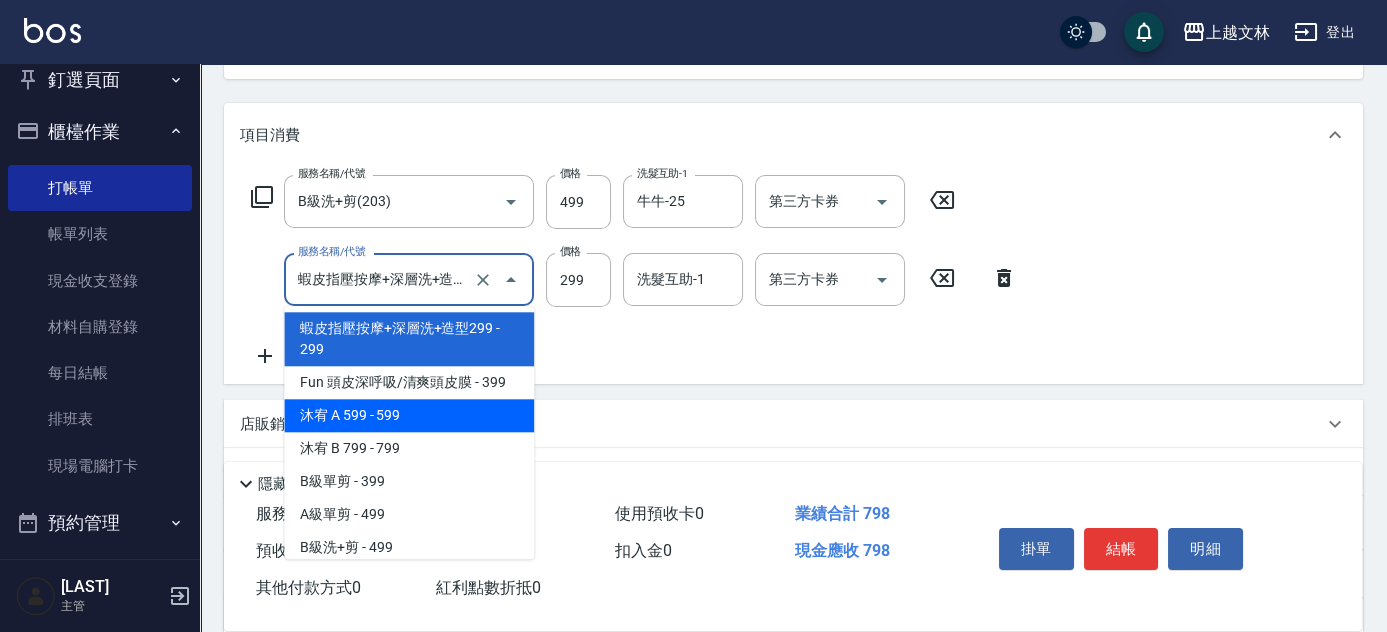 click on "[BRAND] A [NUMBER] - [NUMBER]" at bounding box center (409, 415) 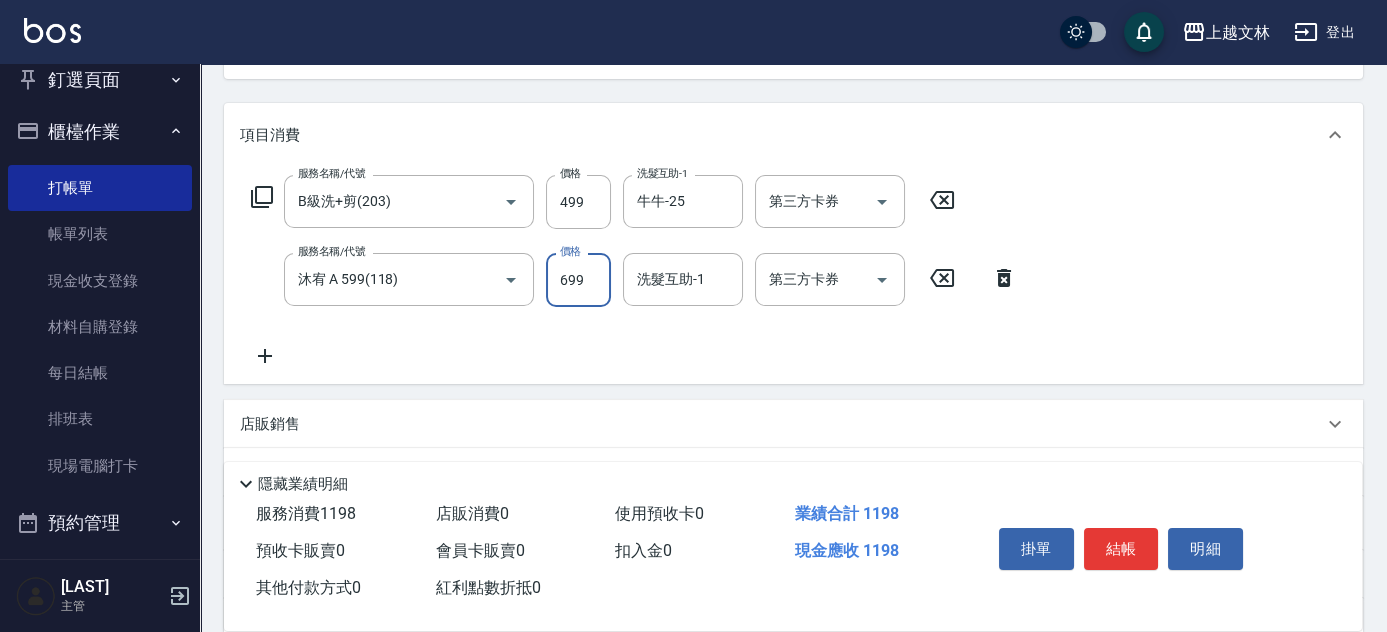 type on "699" 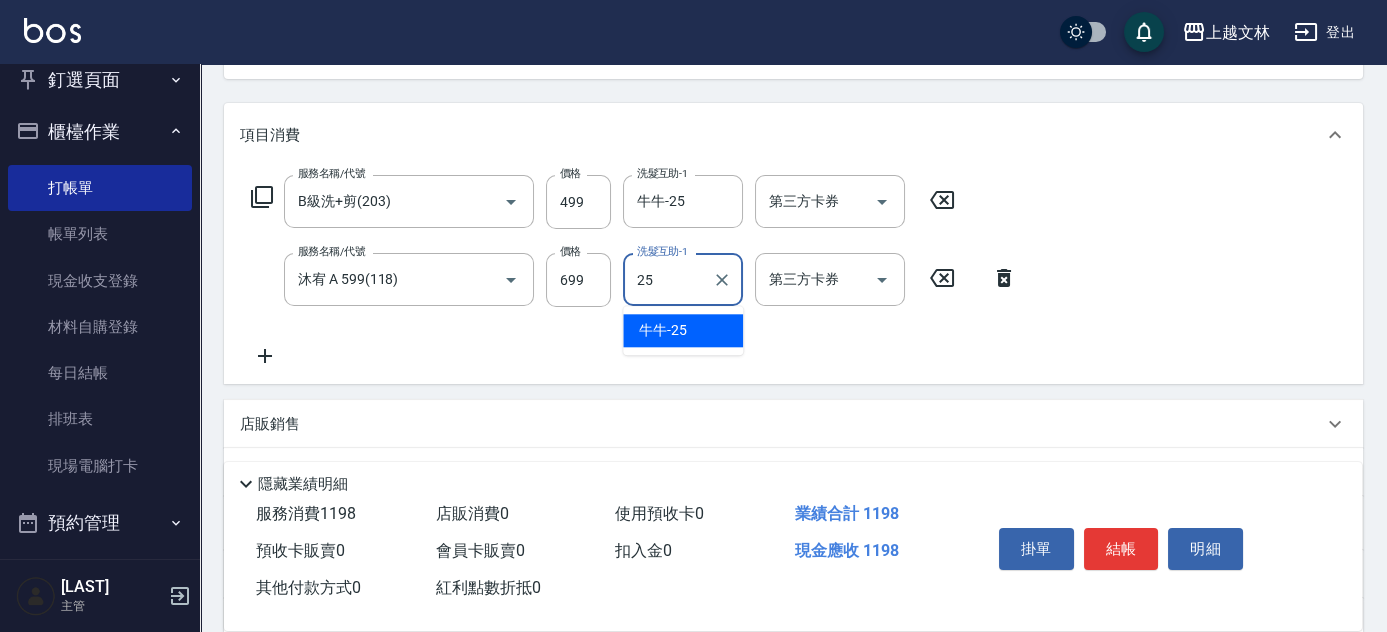 type on "牛牛-25" 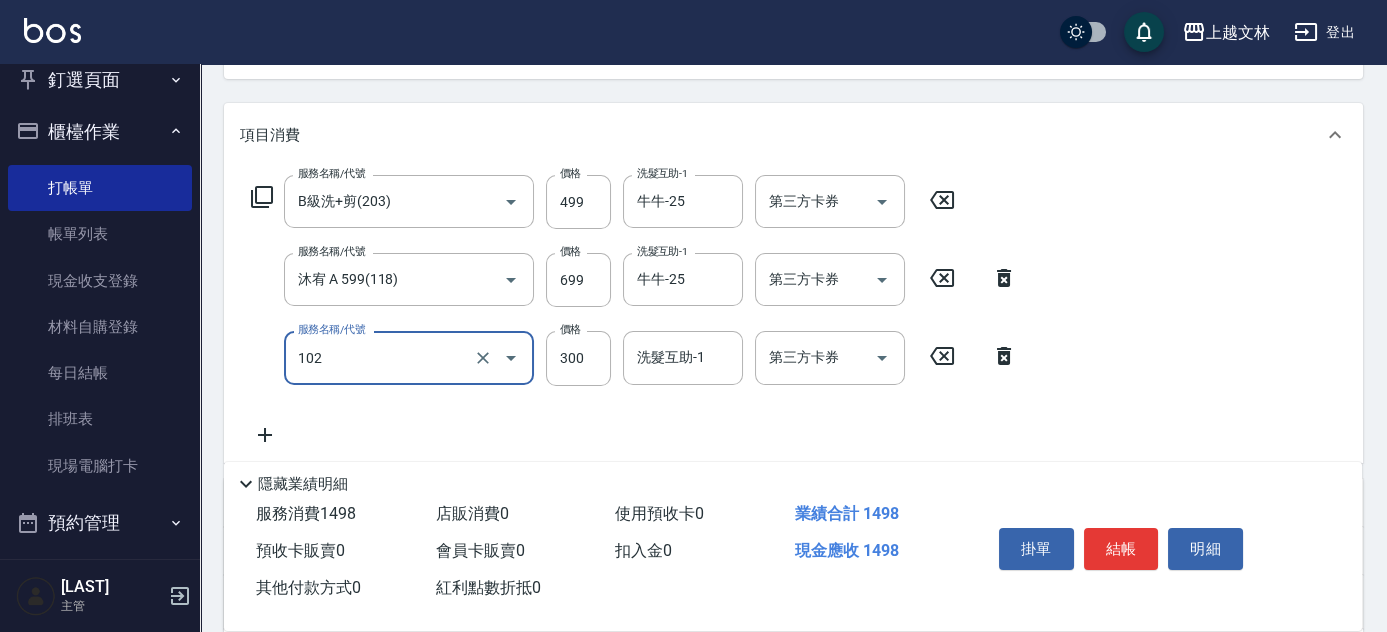 type on "精油洗髮(102)" 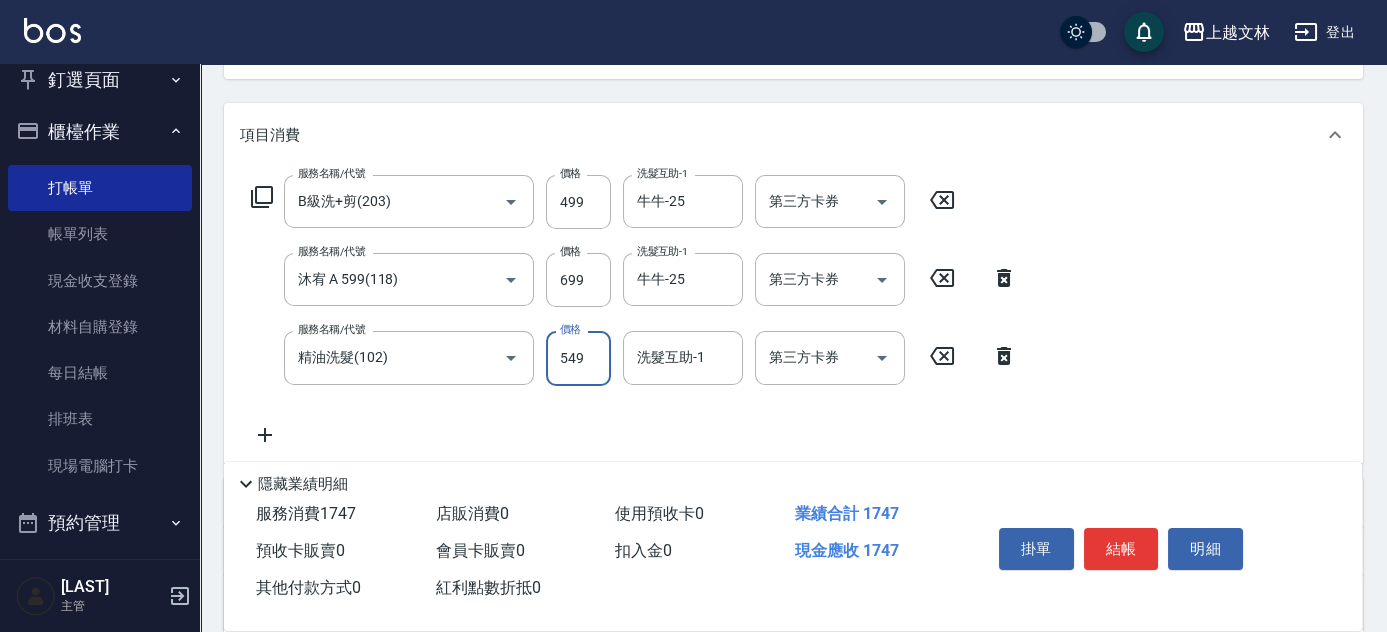 type on "549" 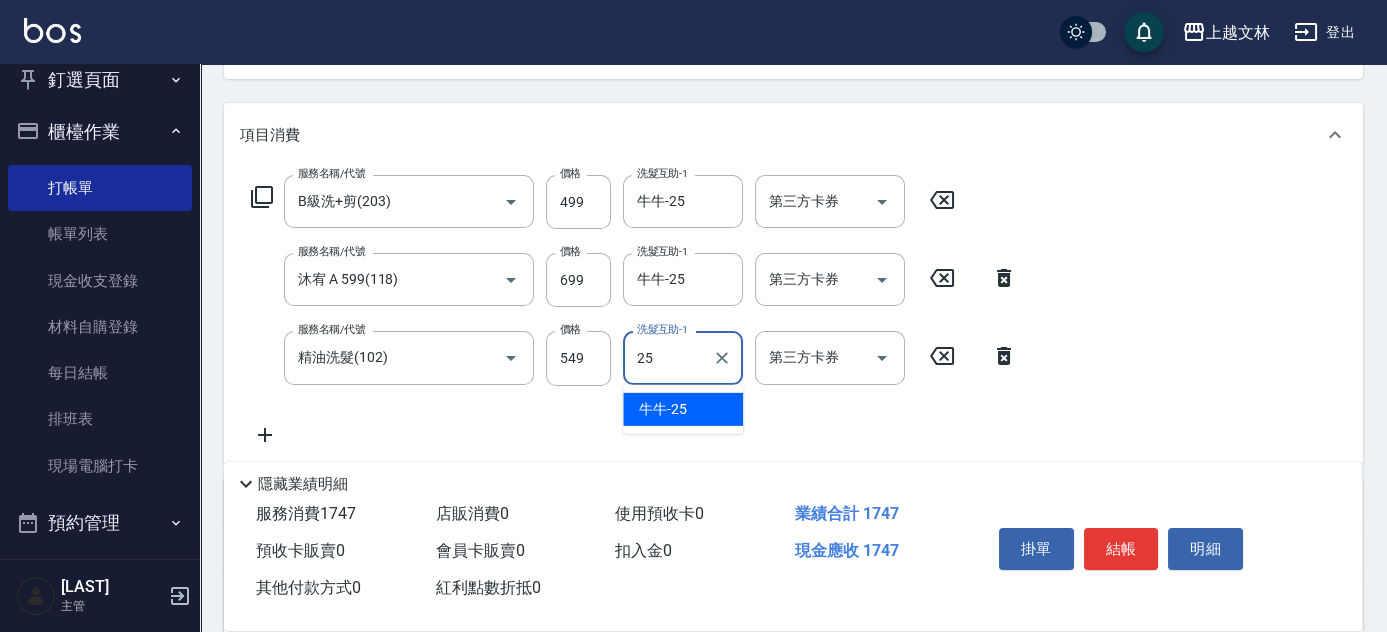type on "牛牛-25" 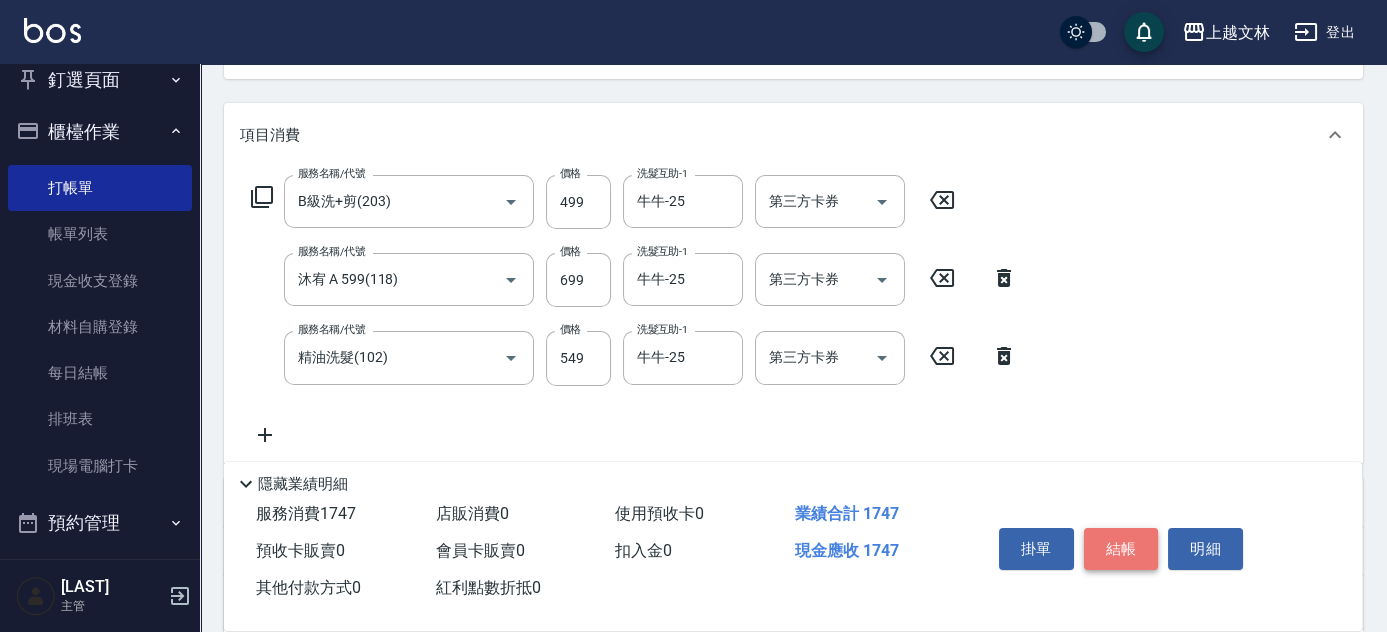 click on "結帳" at bounding box center (1121, 549) 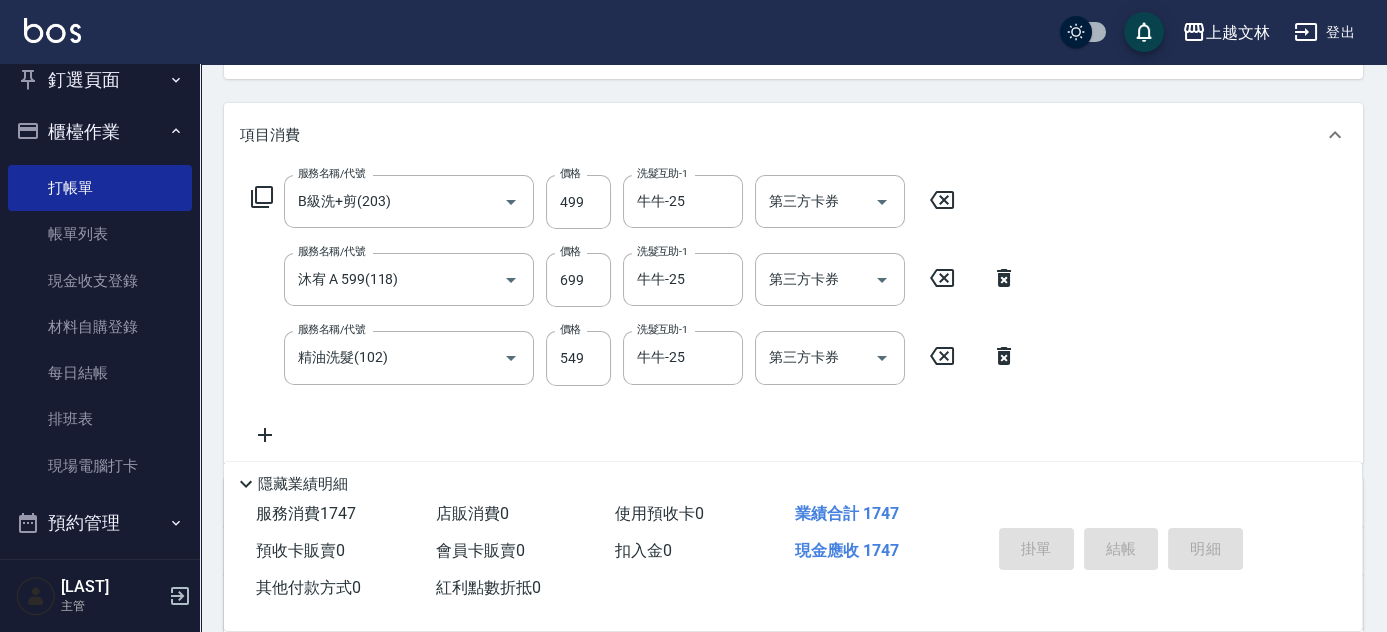 type on "2025/08/08 19:29" 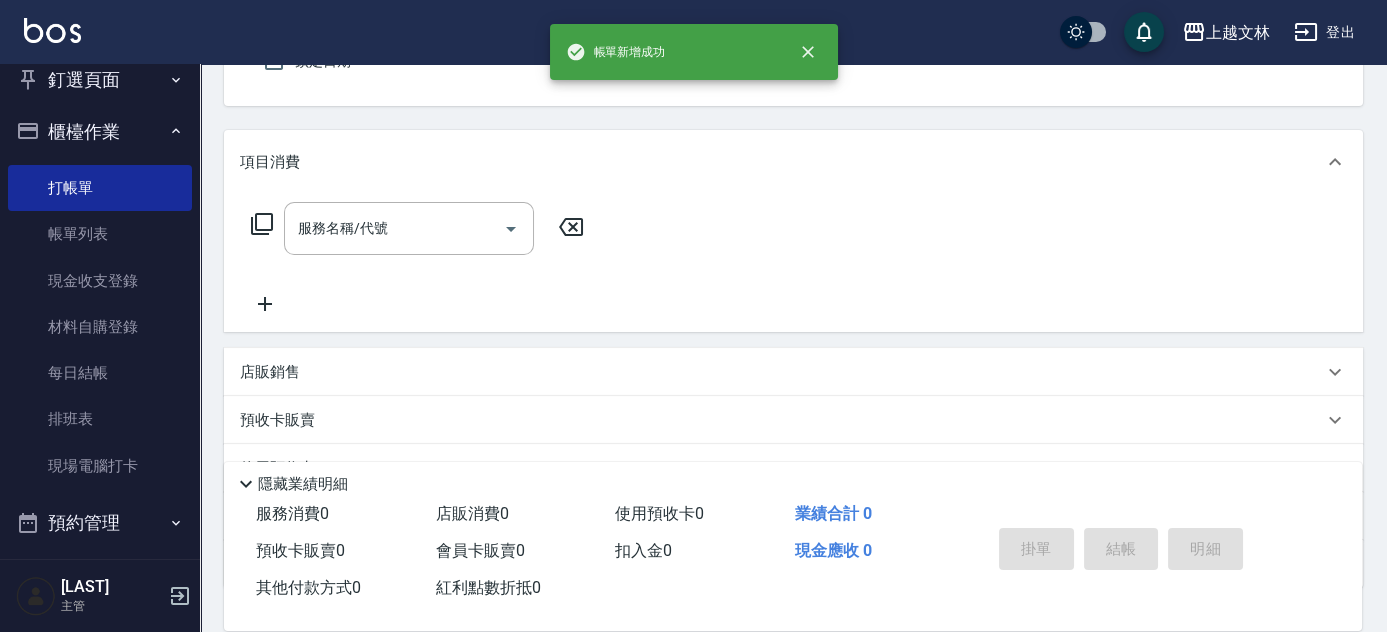 scroll, scrollTop: 75, scrollLeft: 0, axis: vertical 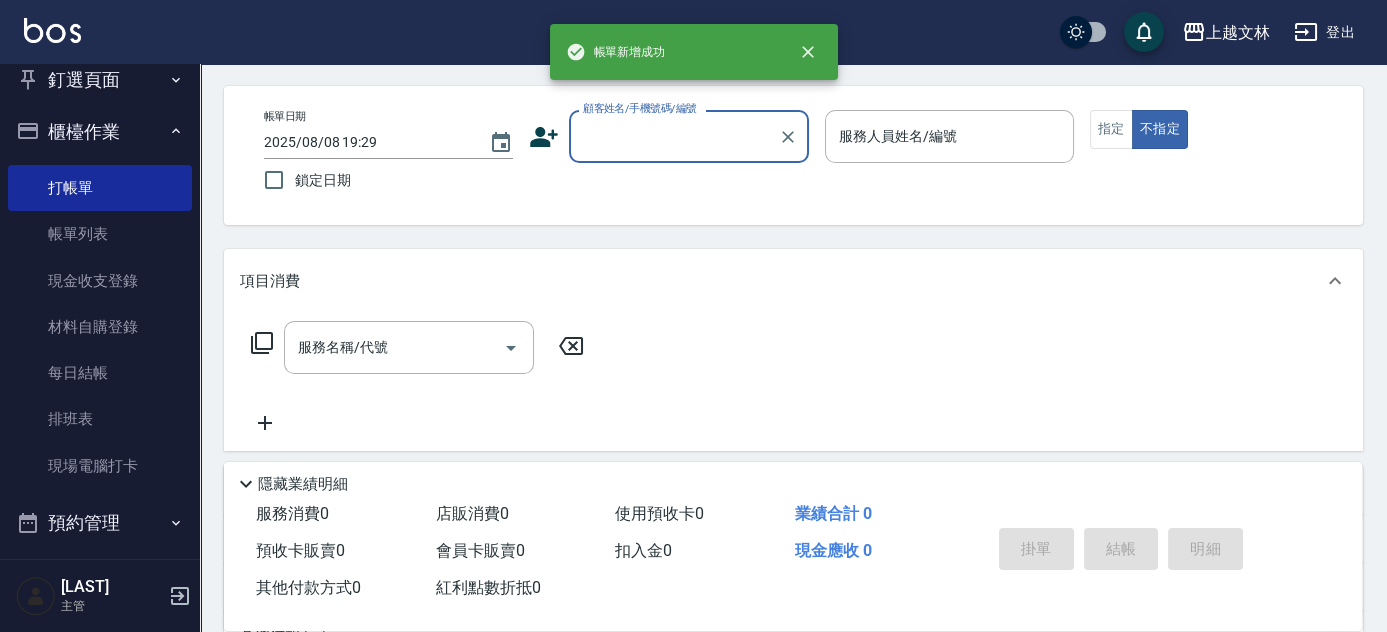 click on "顧客姓名/手機號碼/編號" at bounding box center [674, 136] 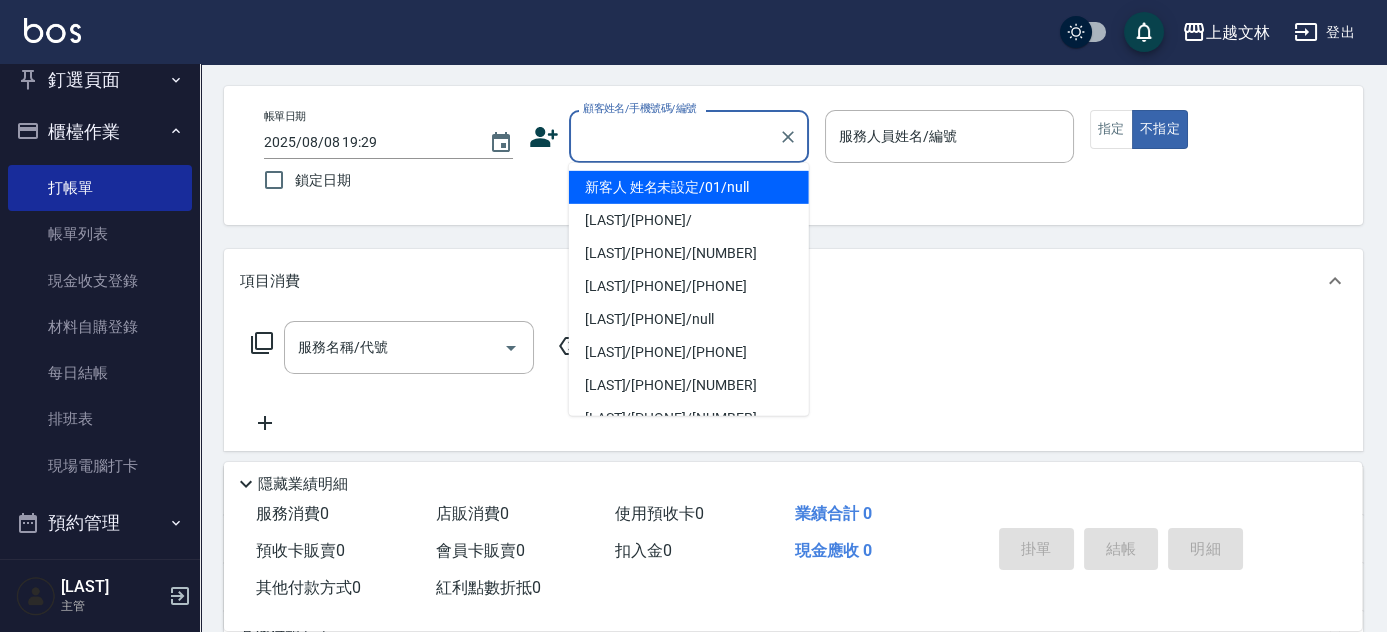 click on "新客人 姓名未設定/[NUMBER]/null" at bounding box center (689, 187) 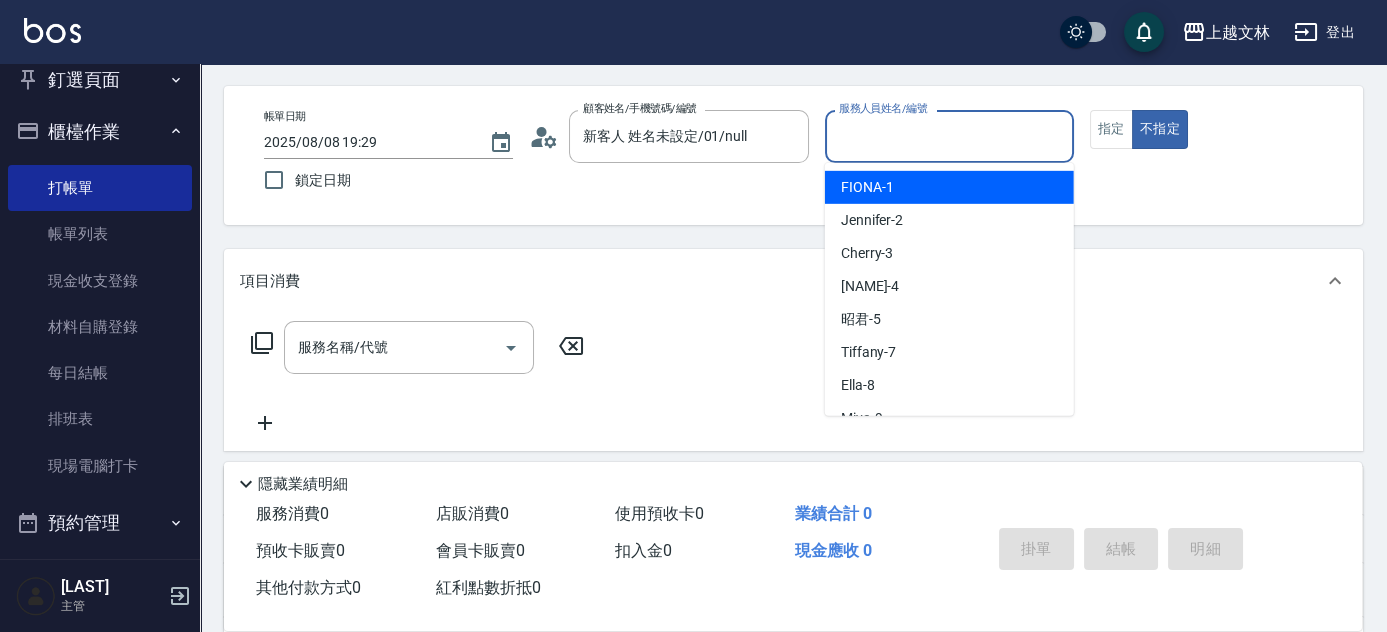 click on "服務人員姓名/編號" at bounding box center (949, 136) 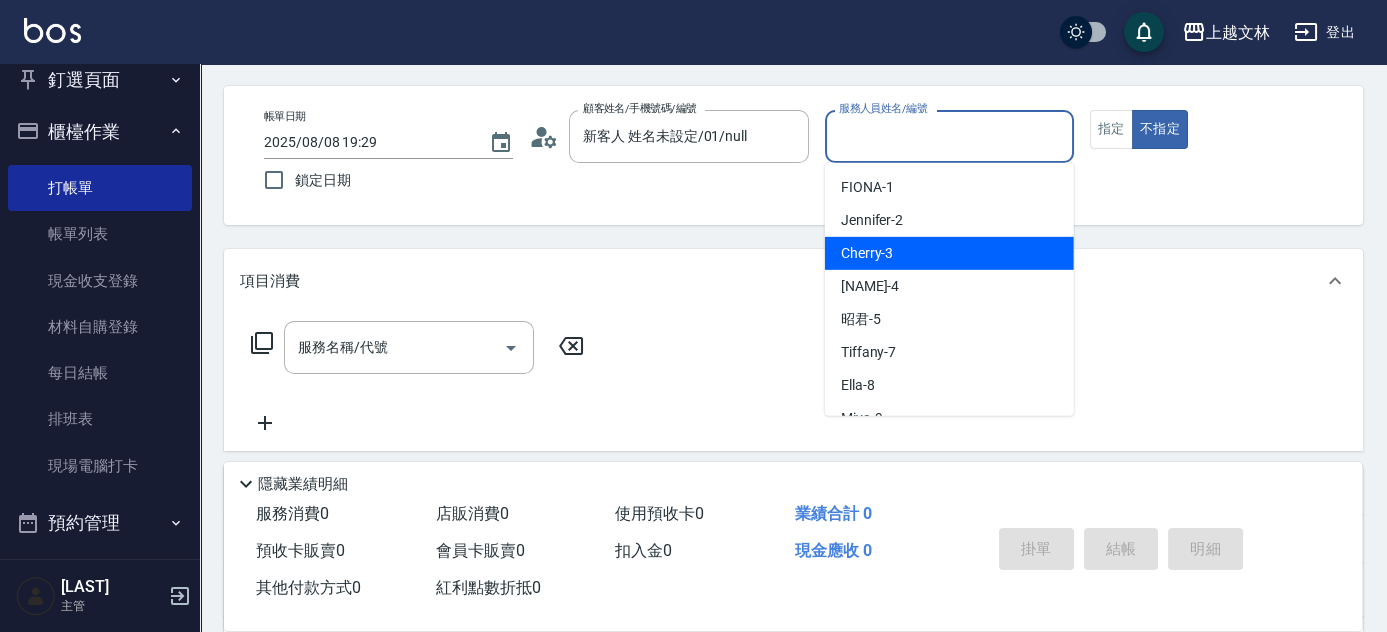 click on "Cherry -3" at bounding box center (949, 253) 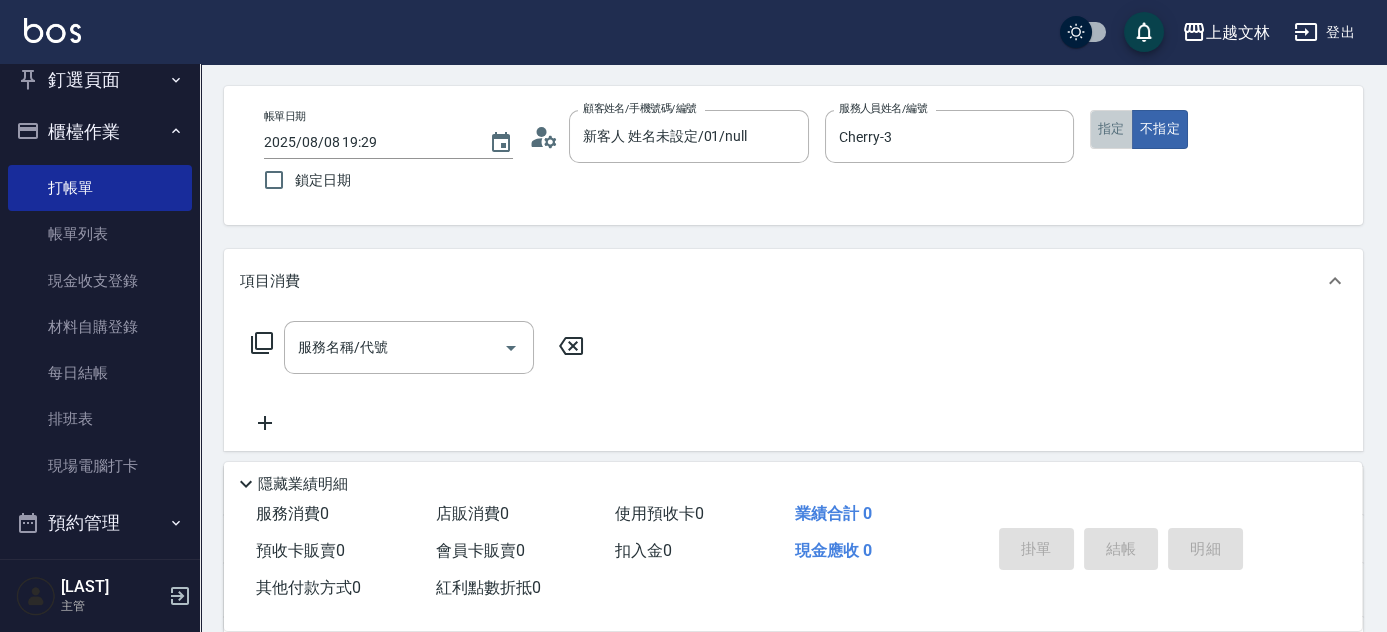 click on "指定" at bounding box center (1111, 129) 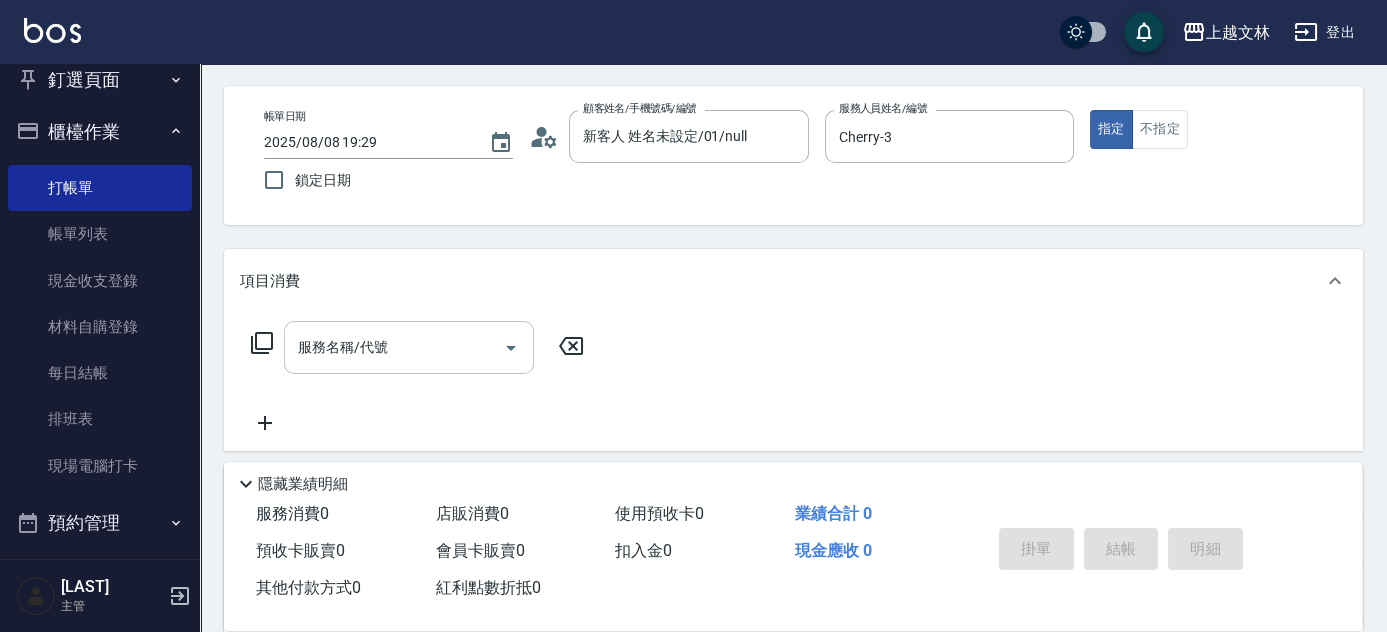 click on "服務名稱/代號" at bounding box center (394, 347) 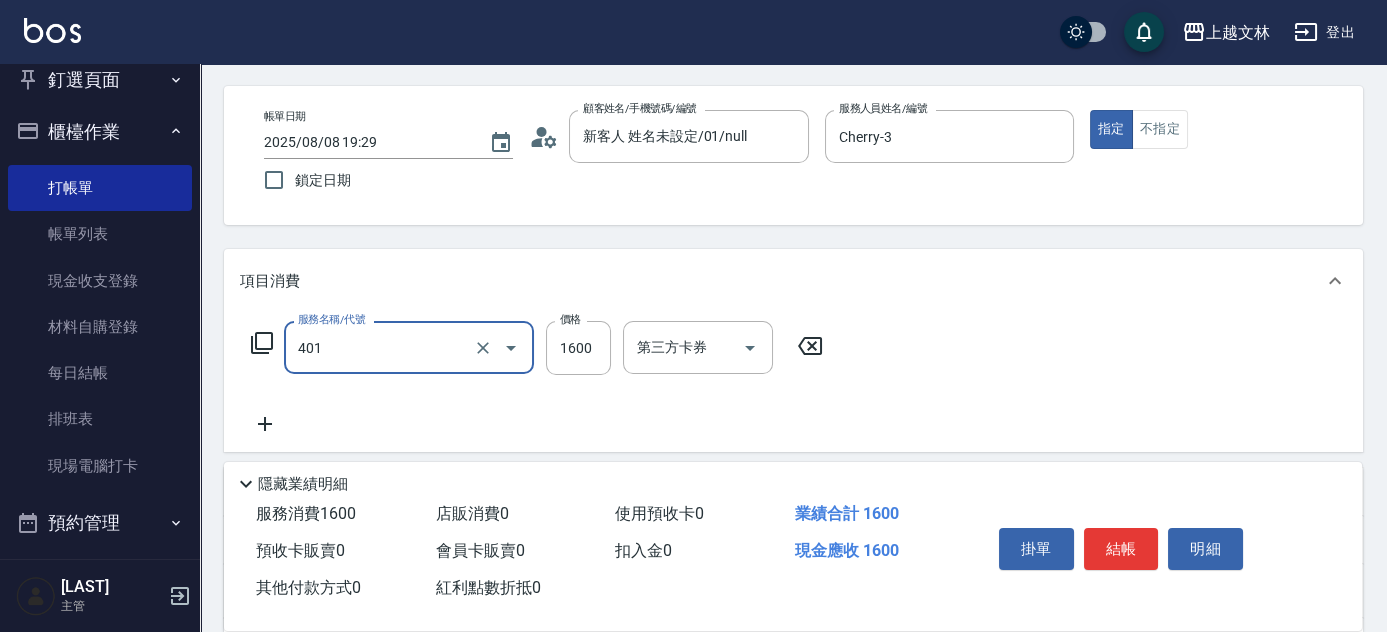 type on "基本染髮(401)" 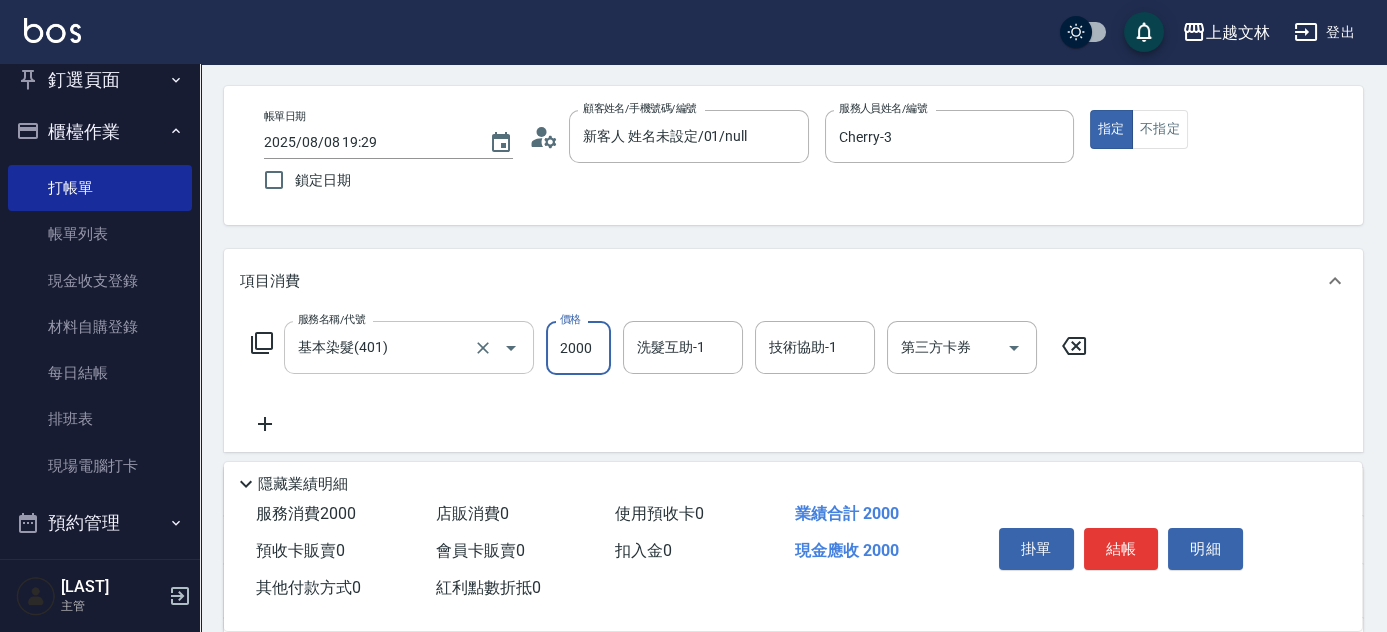 type on "2000" 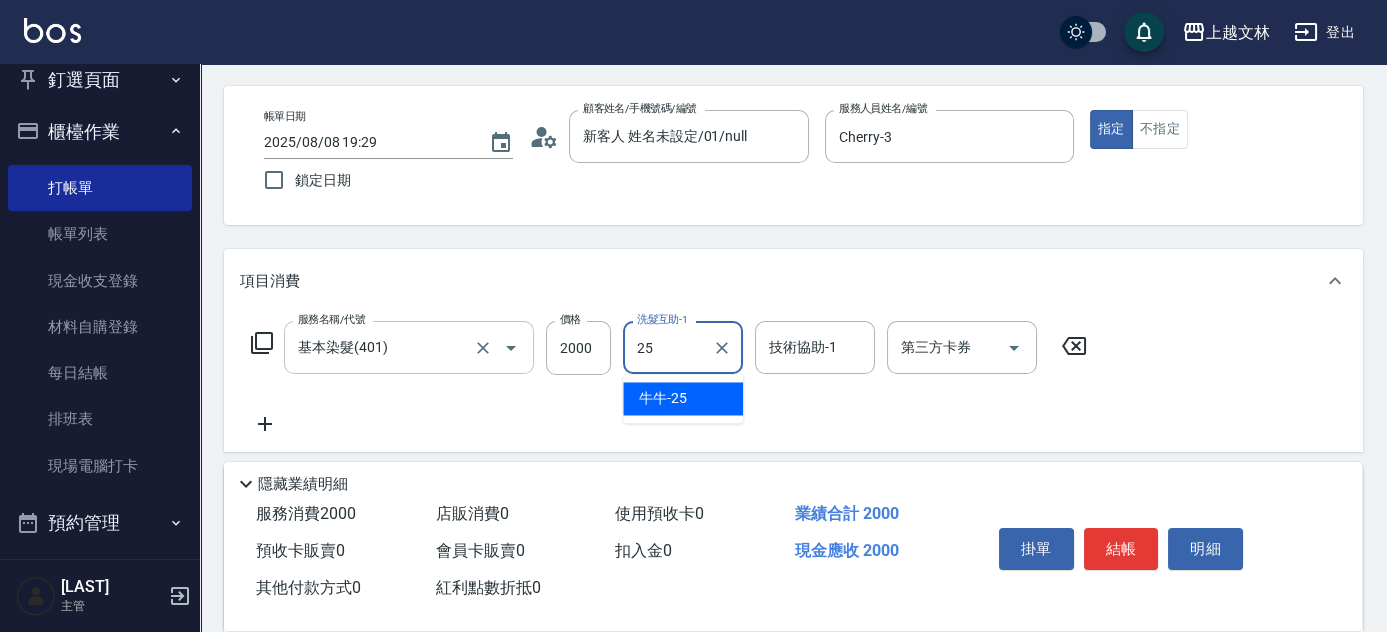 type on "牛牛-25" 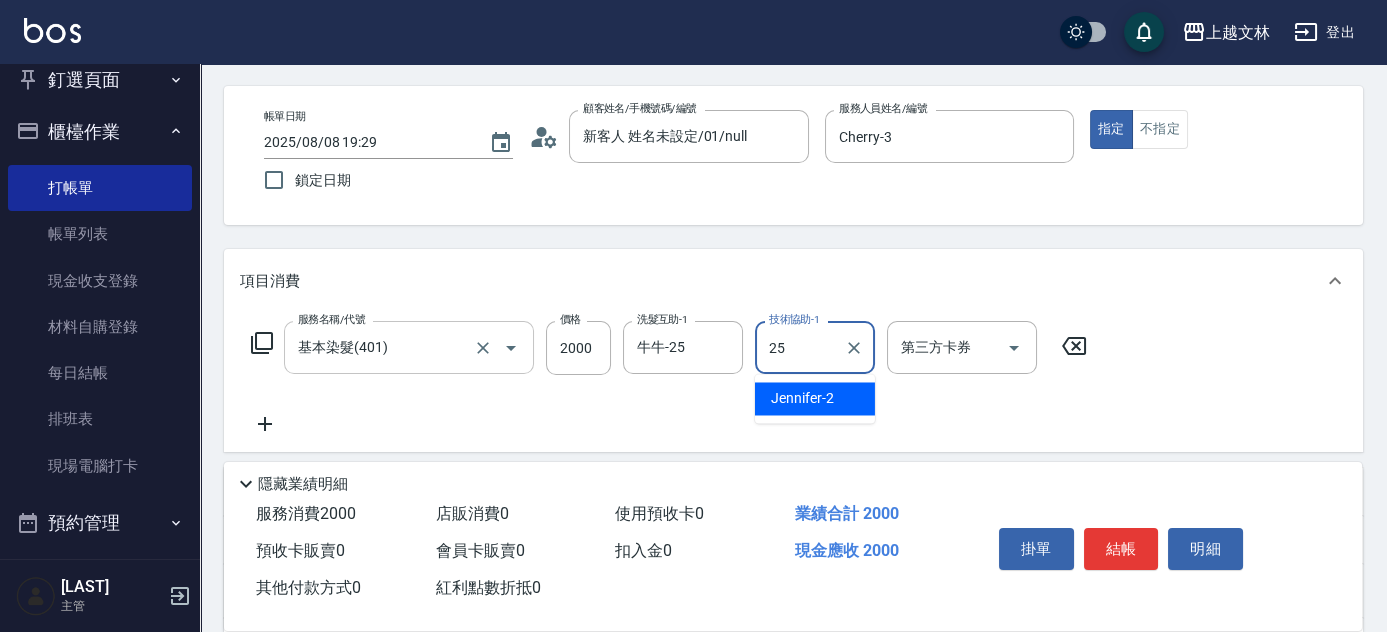 type on "牛牛-25" 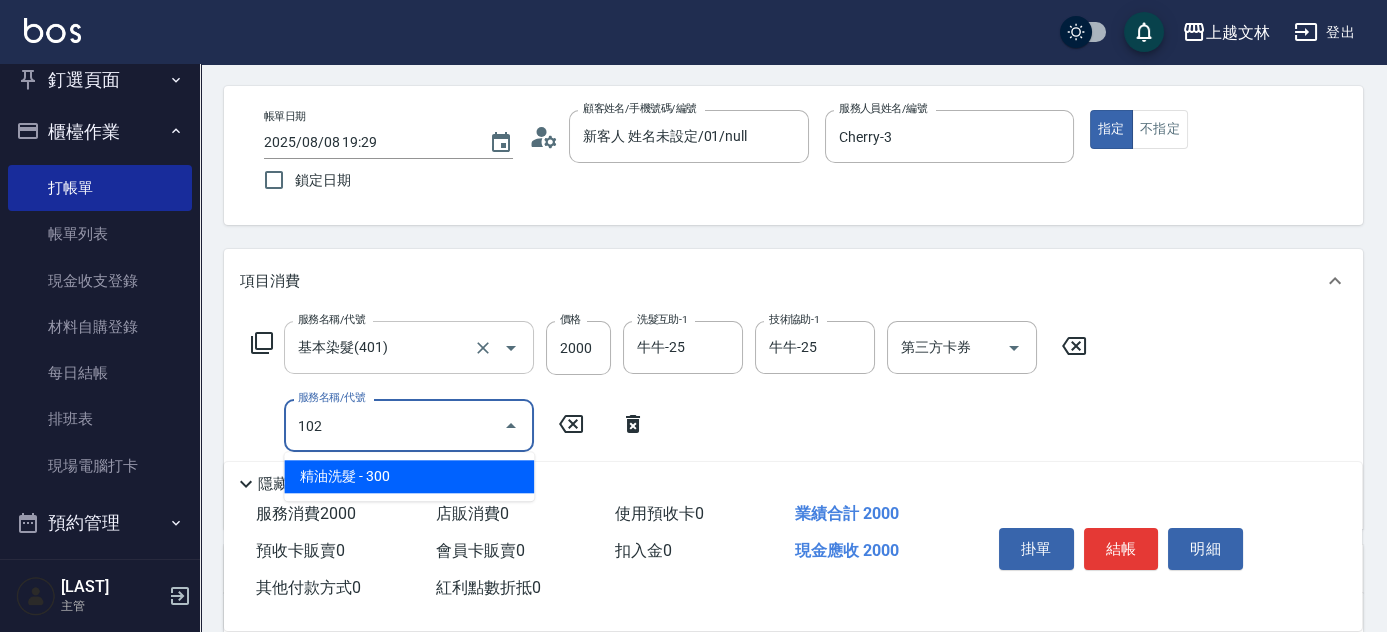 type on "精油洗髮(102)" 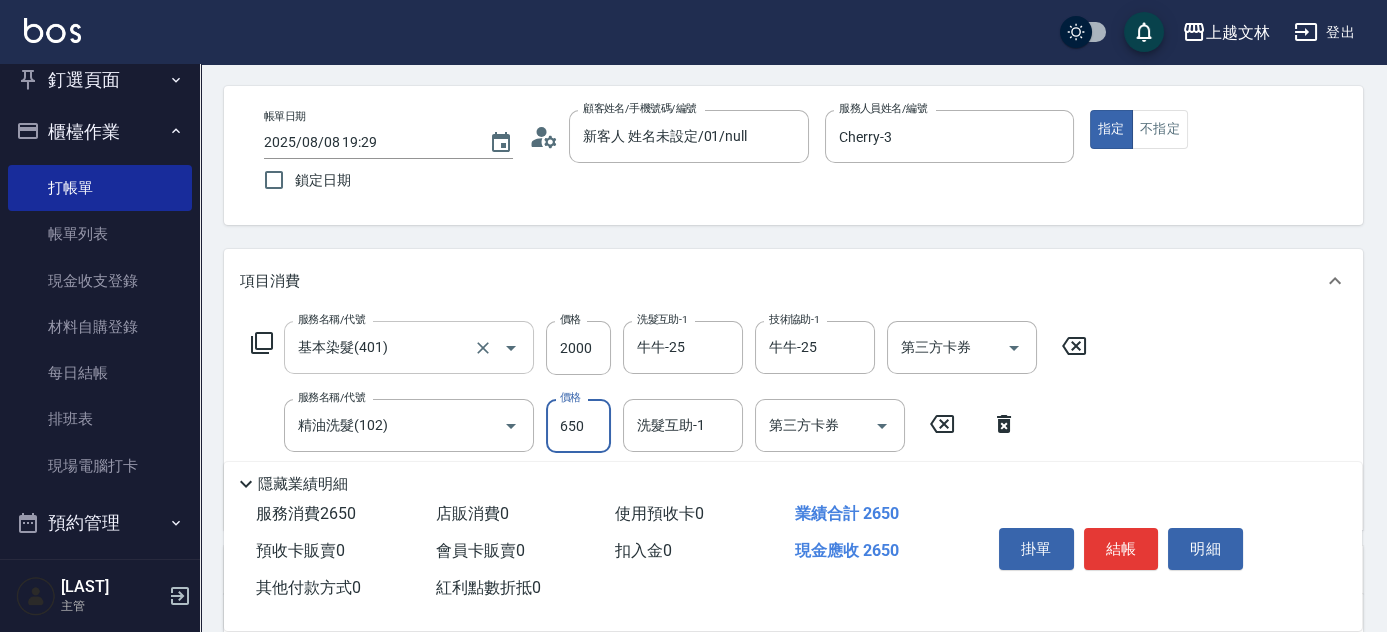 type on "650" 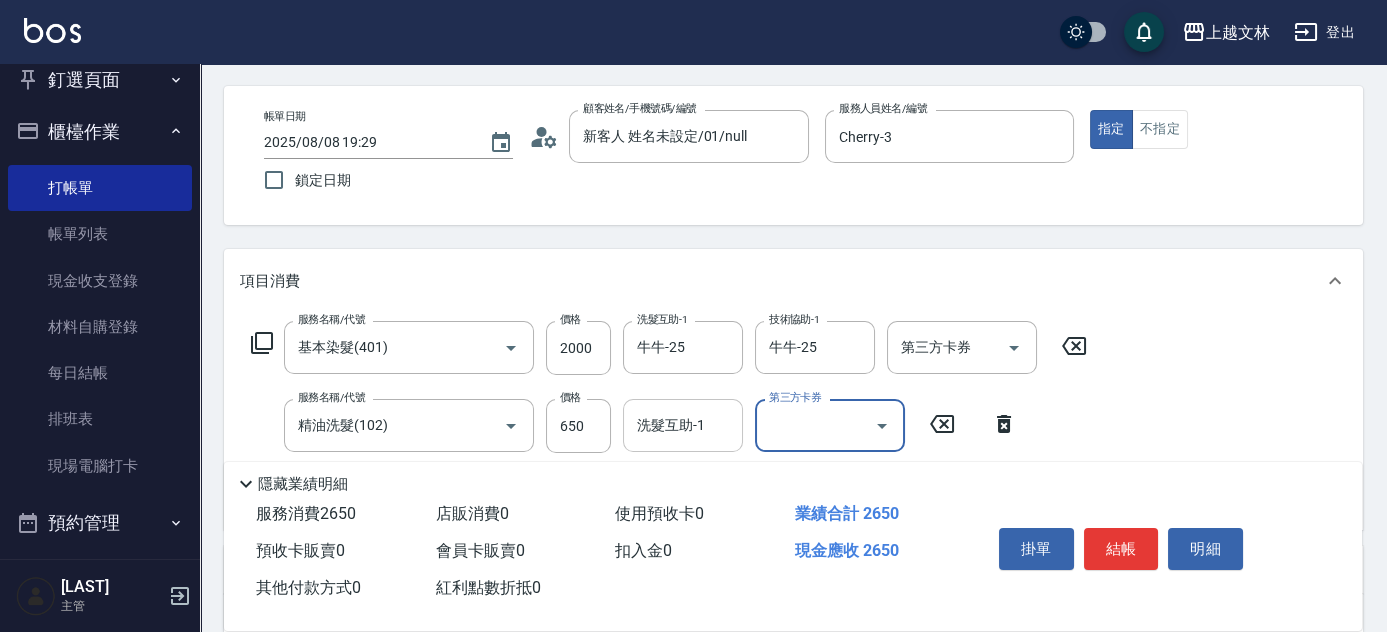 click on "洗髮互助-1 洗髮互助-1" at bounding box center [683, 425] 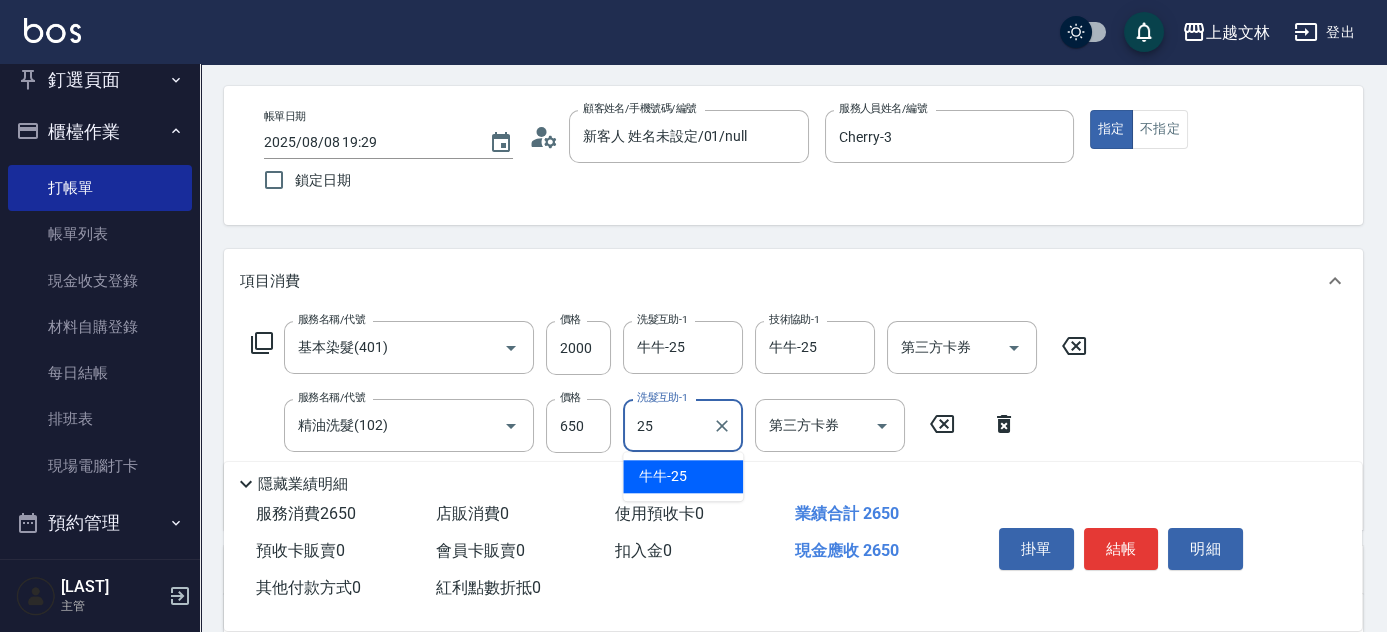 type on "牛牛-25" 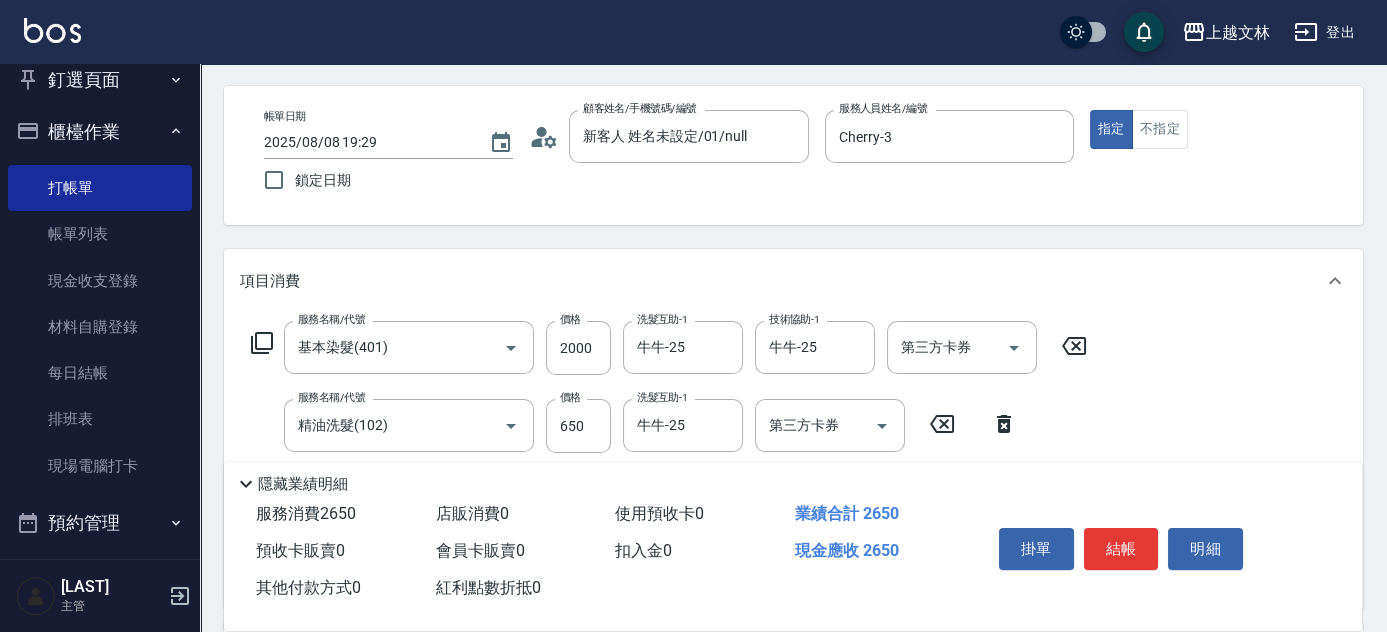 scroll, scrollTop: 181, scrollLeft: 0, axis: vertical 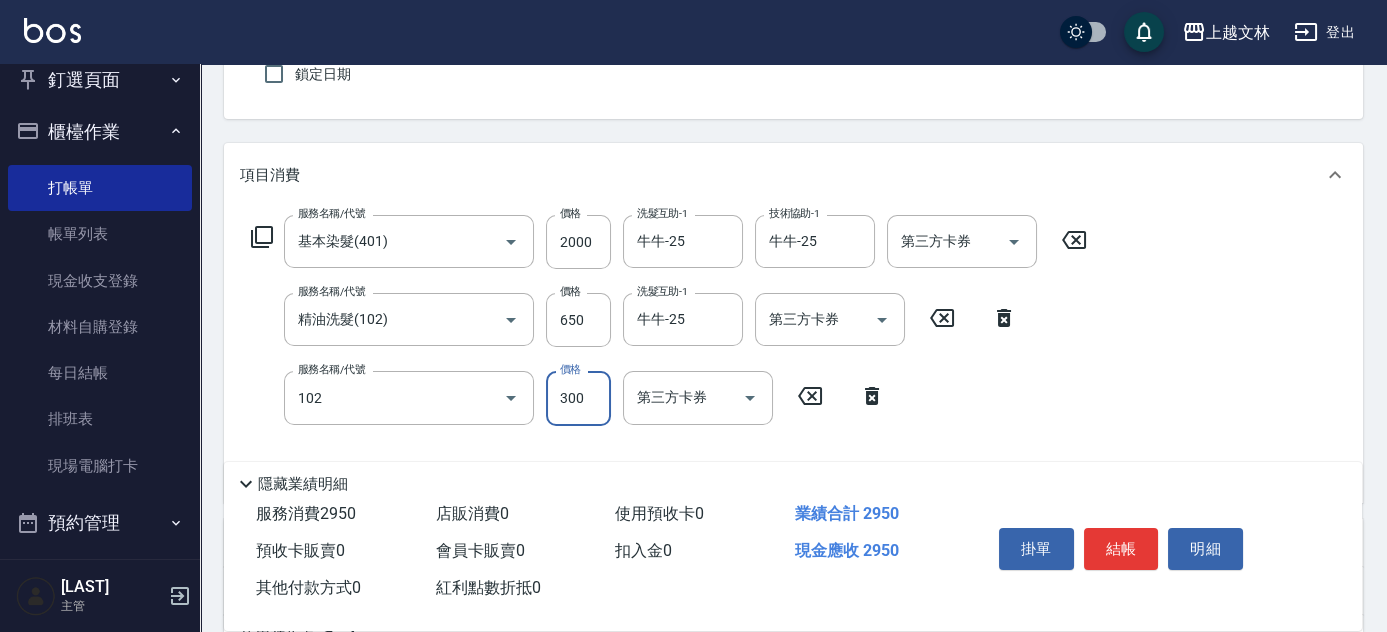type on "精油洗髮(102)" 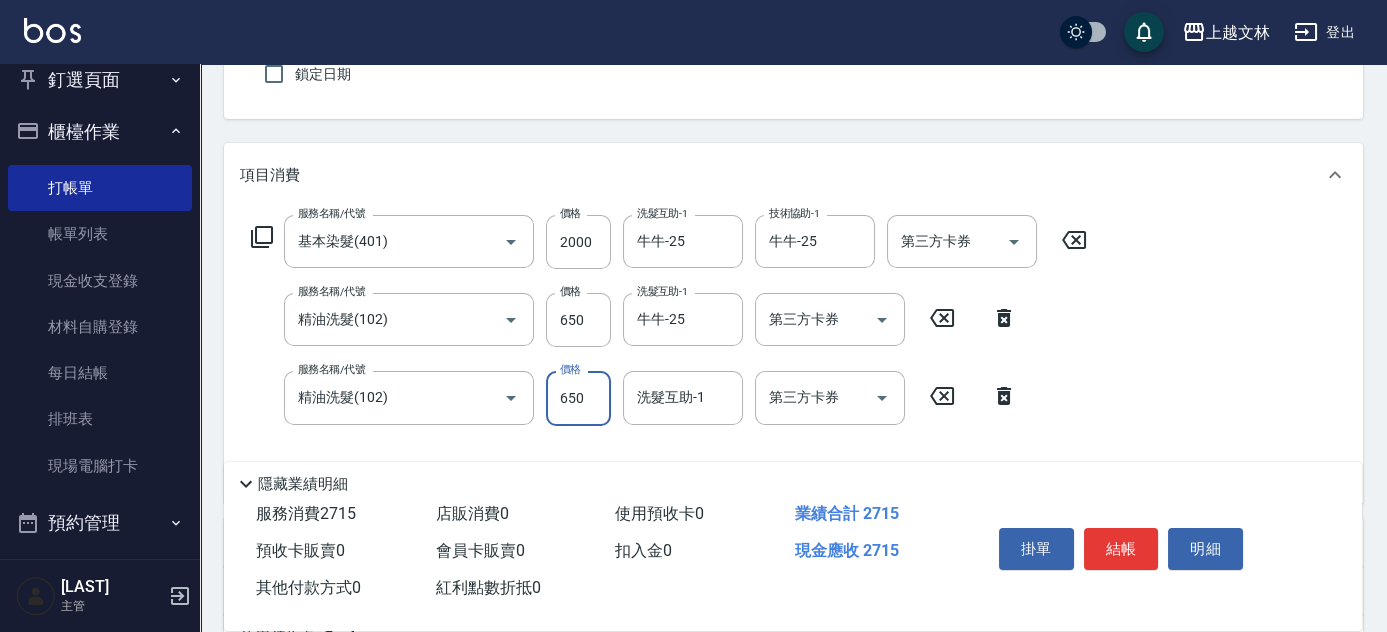 type on "650" 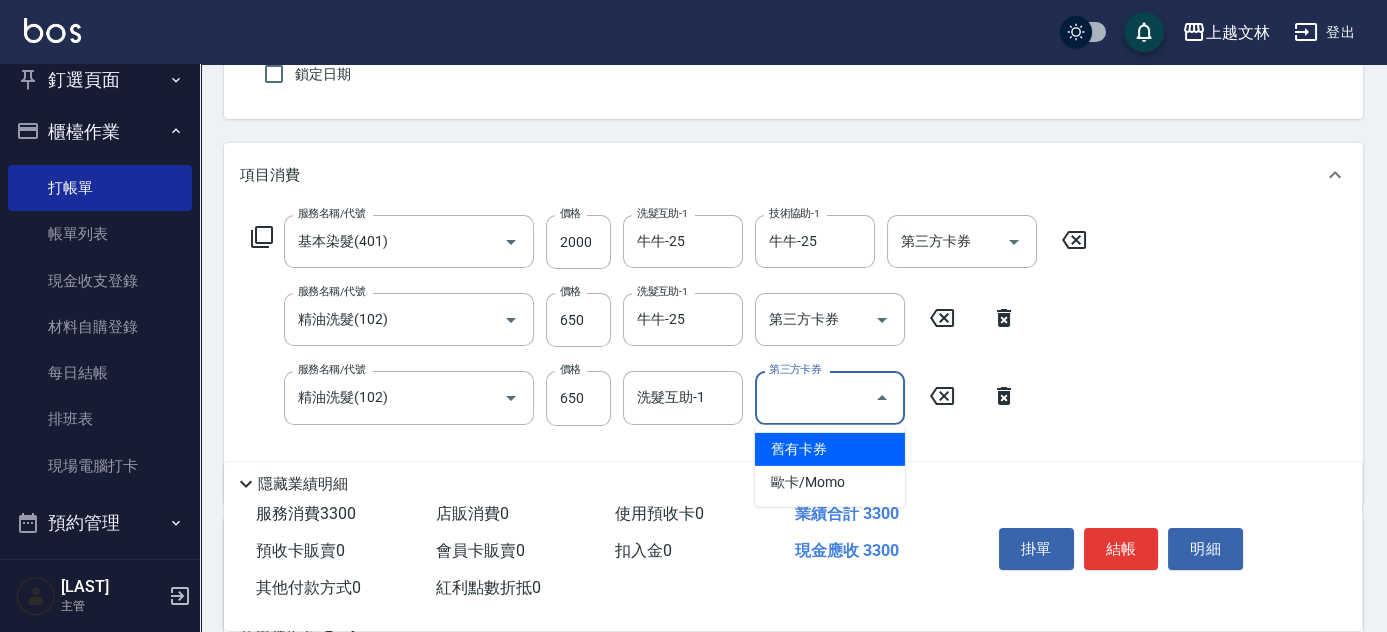 type 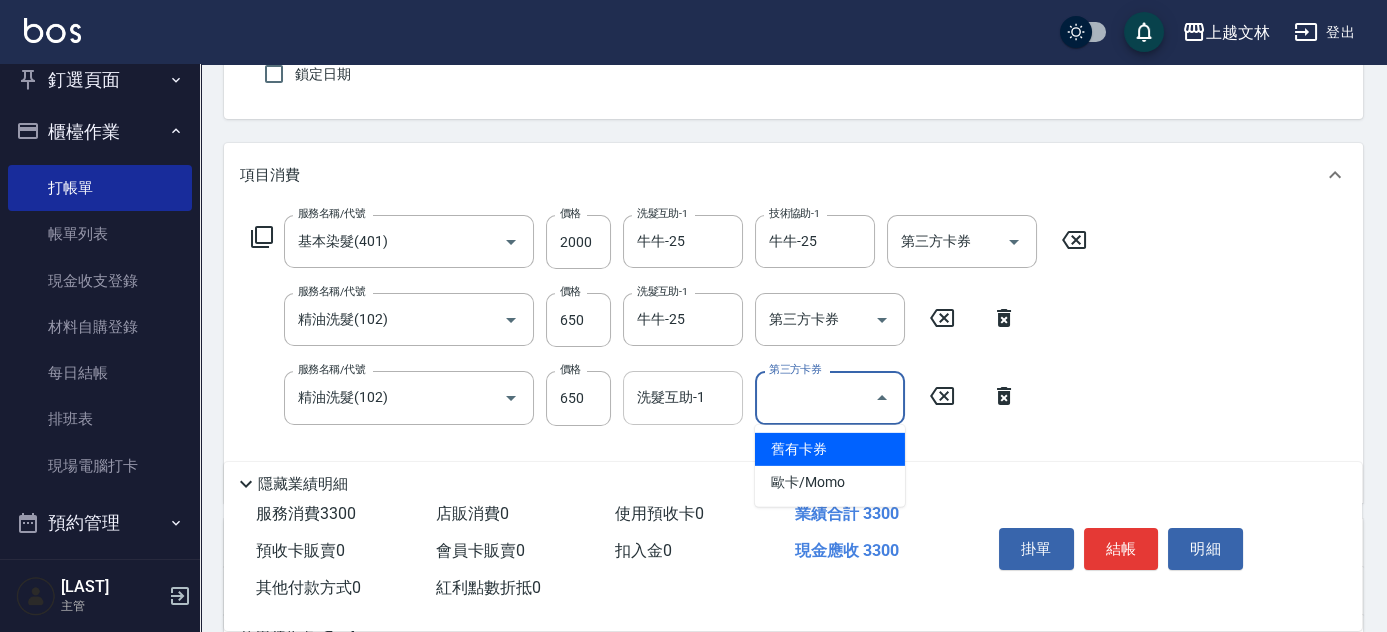 click on "[SERVICE]" at bounding box center (683, 397) 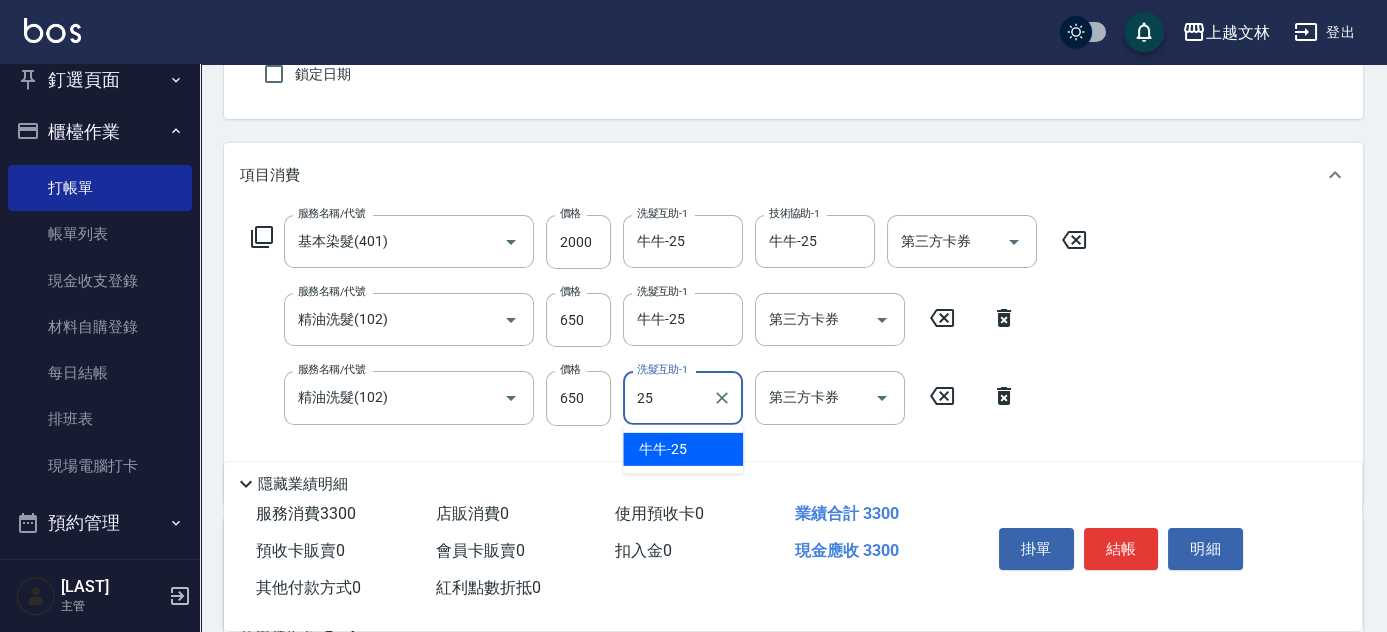 type on "牛牛-25" 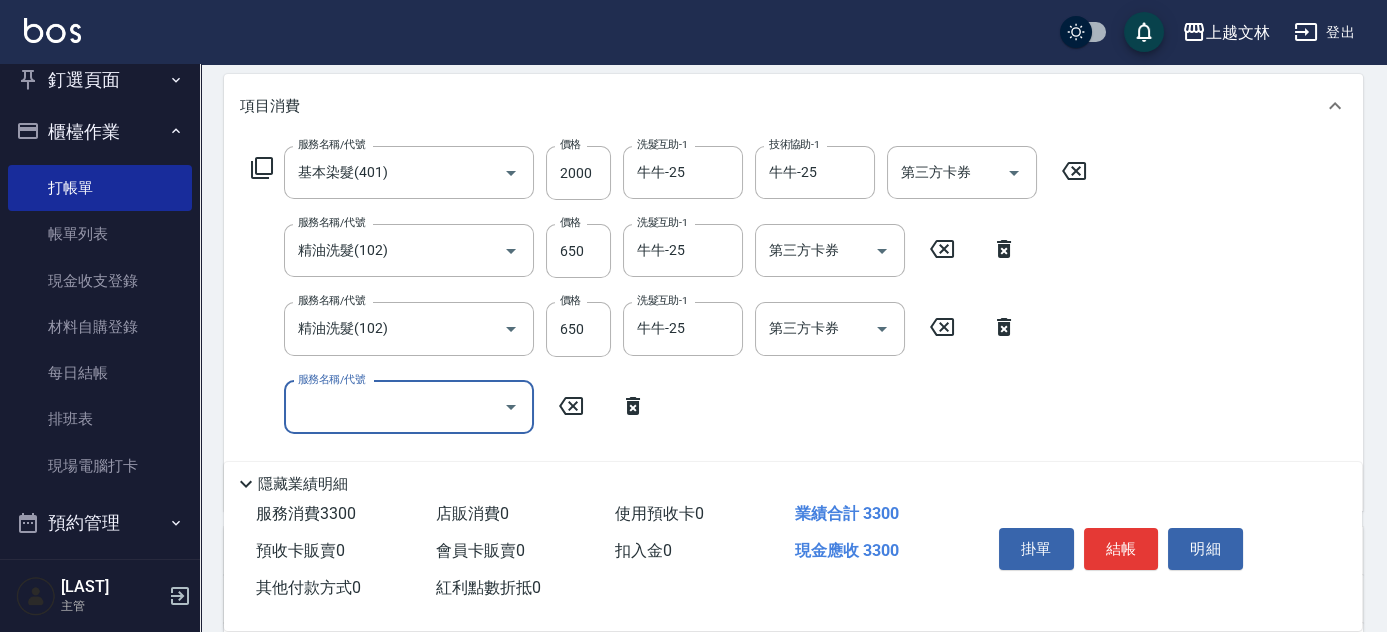 scroll, scrollTop: 255, scrollLeft: 0, axis: vertical 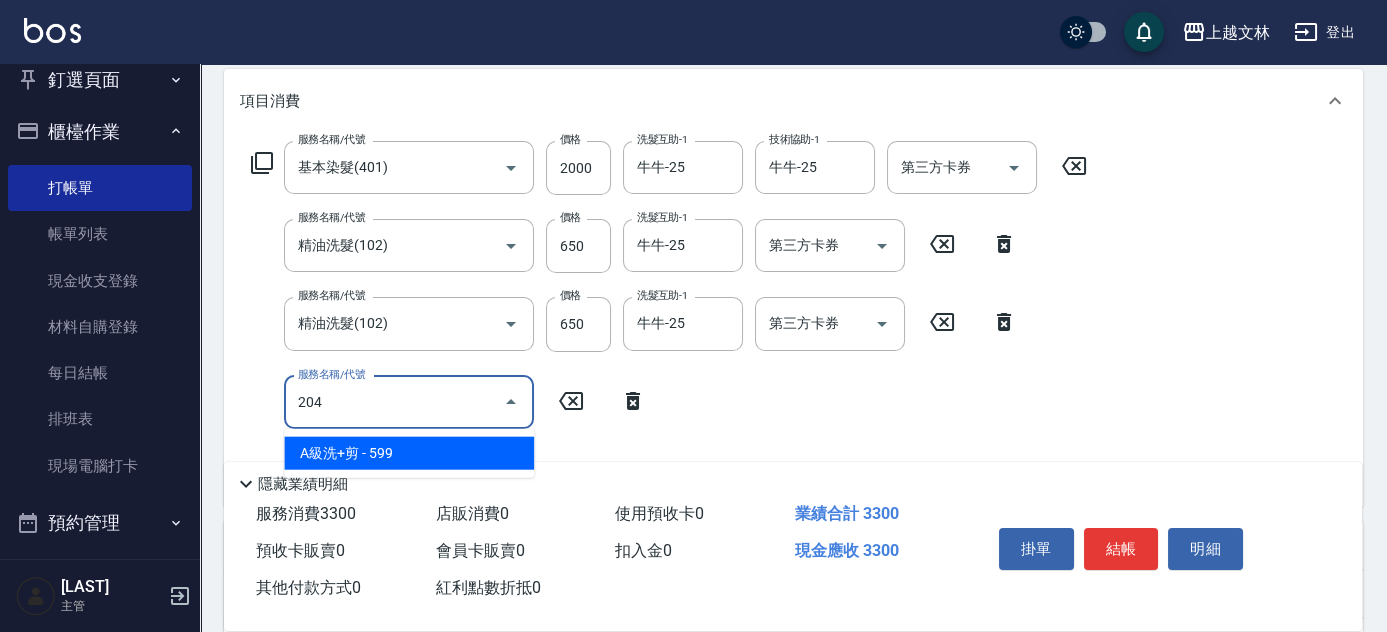 type on "A級洗+剪(204)" 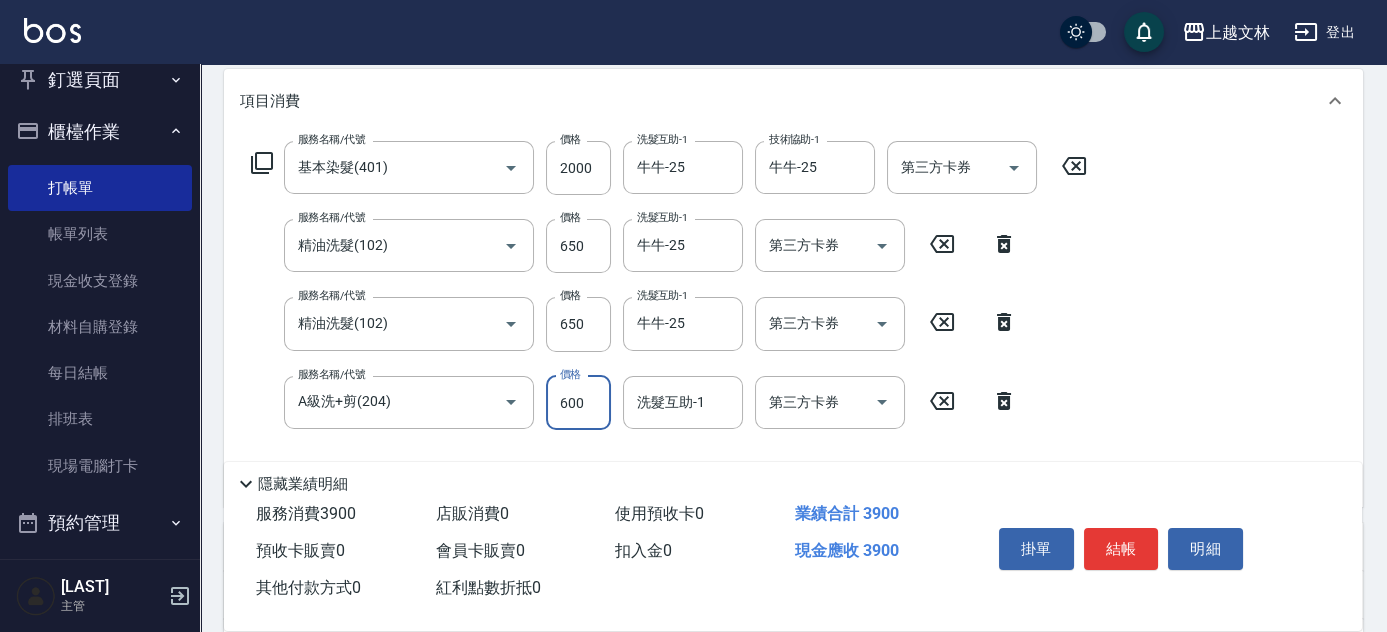 type on "600" 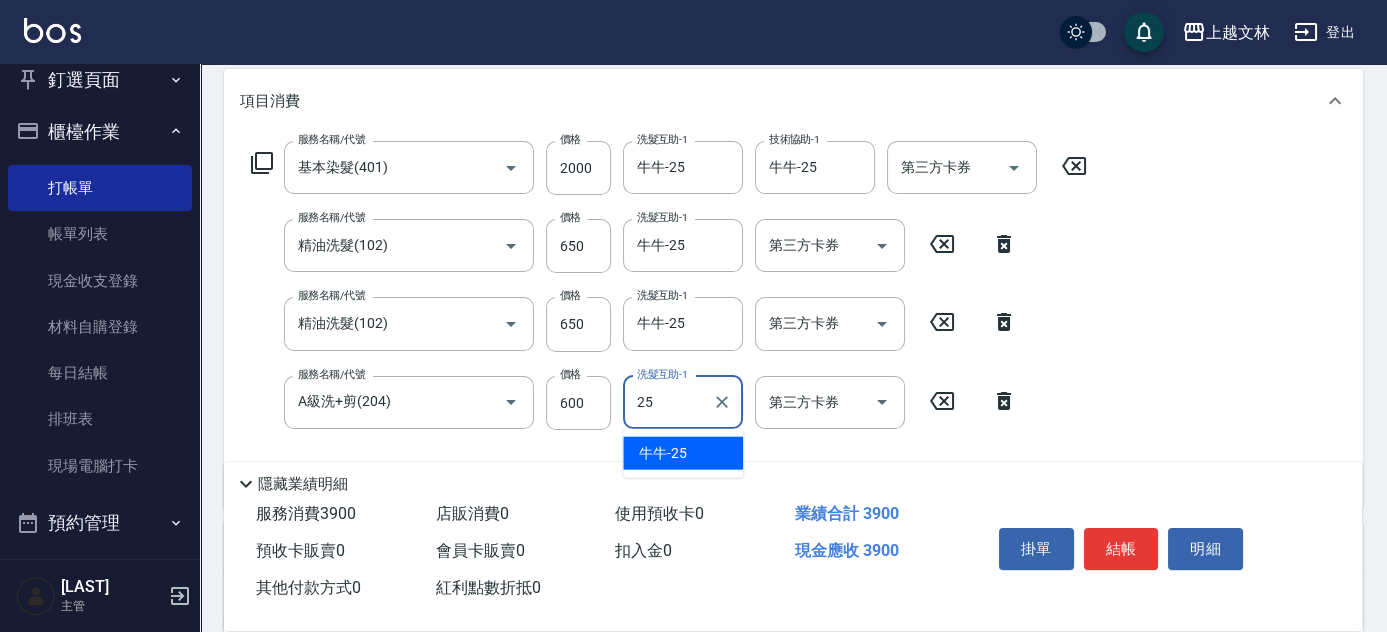type on "牛牛-25" 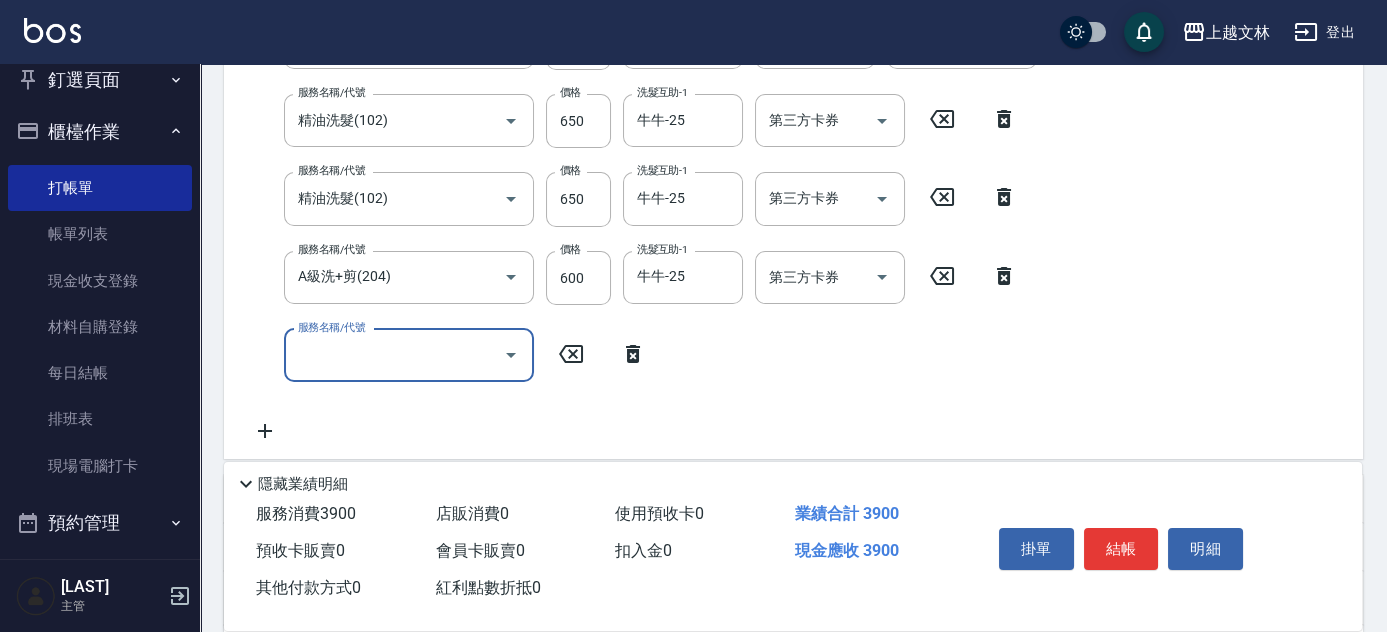scroll, scrollTop: 383, scrollLeft: 0, axis: vertical 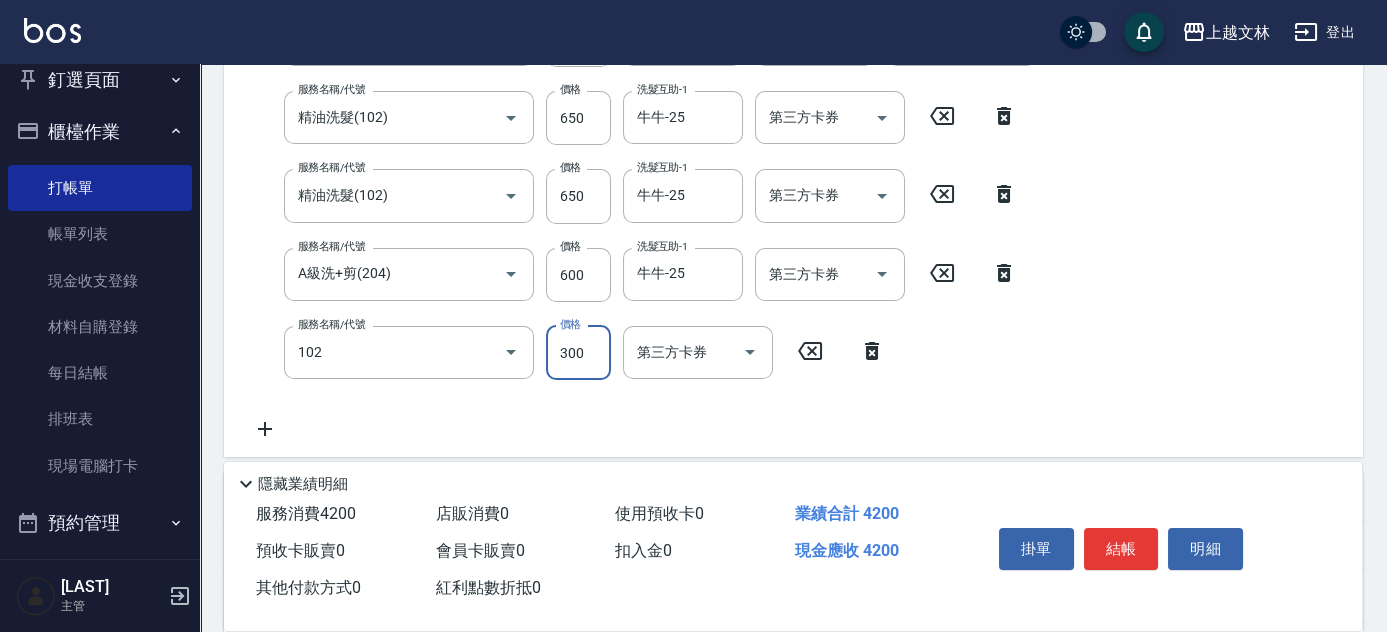 type on "精油洗髮(102)" 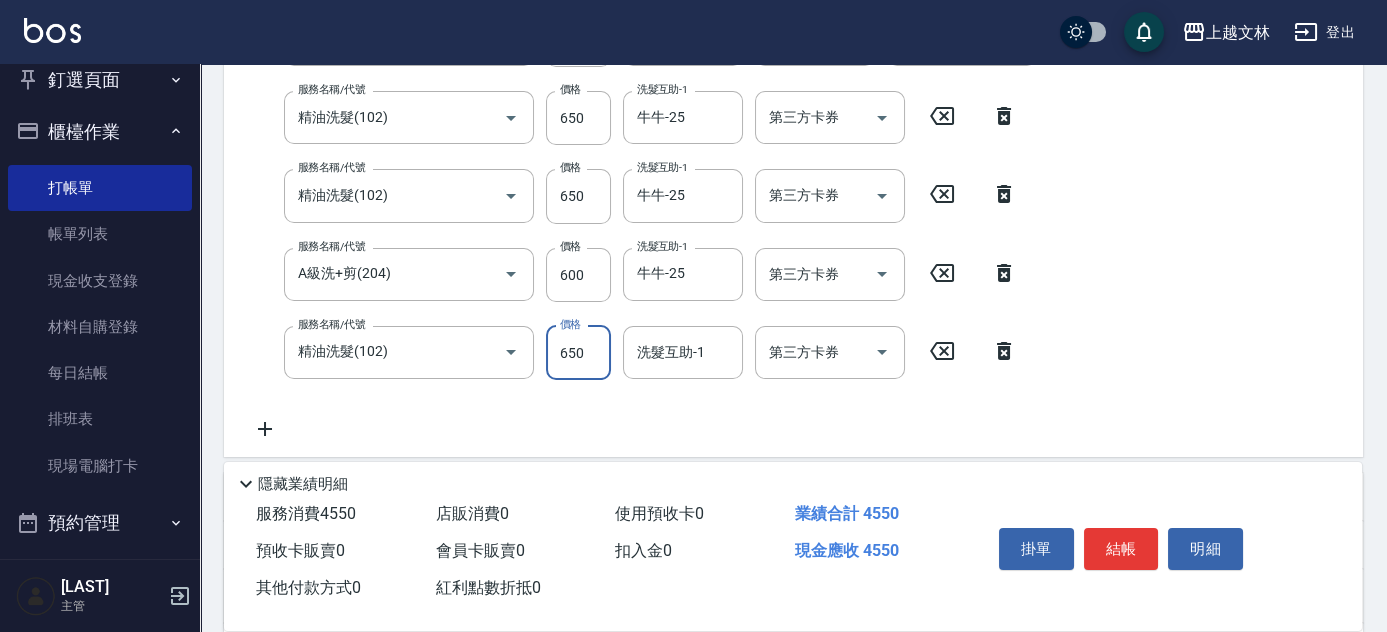 type on "650" 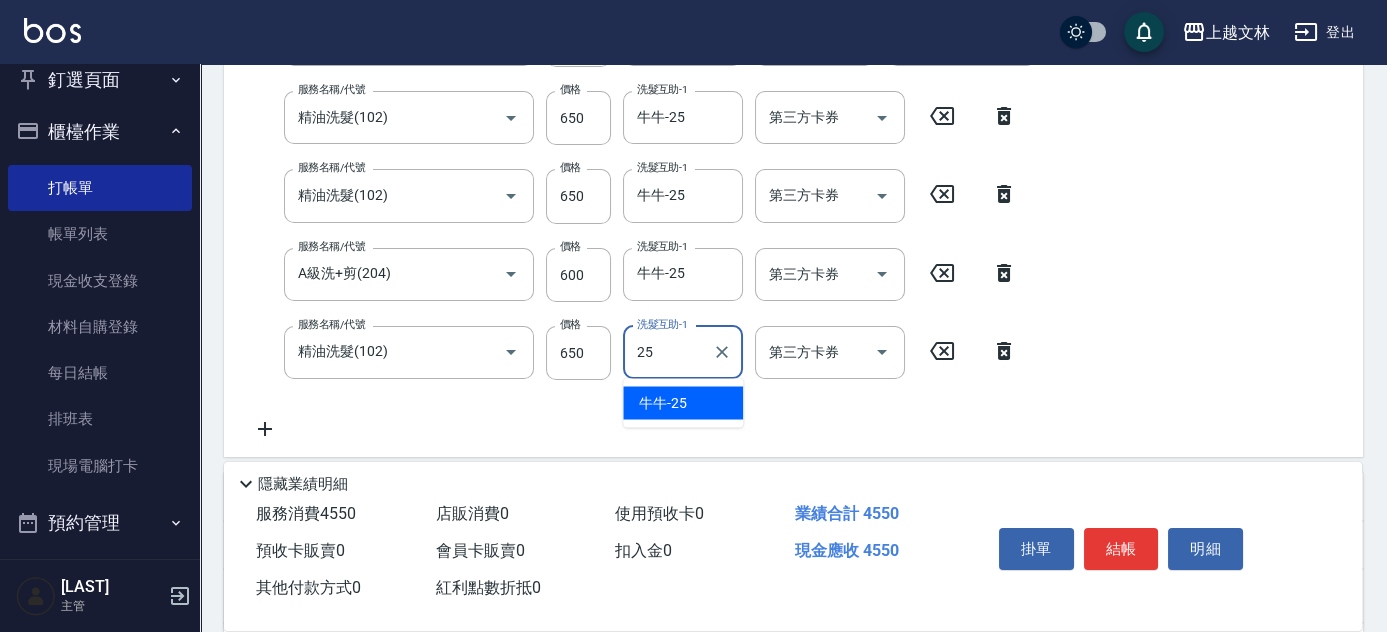 type on "牛牛-25" 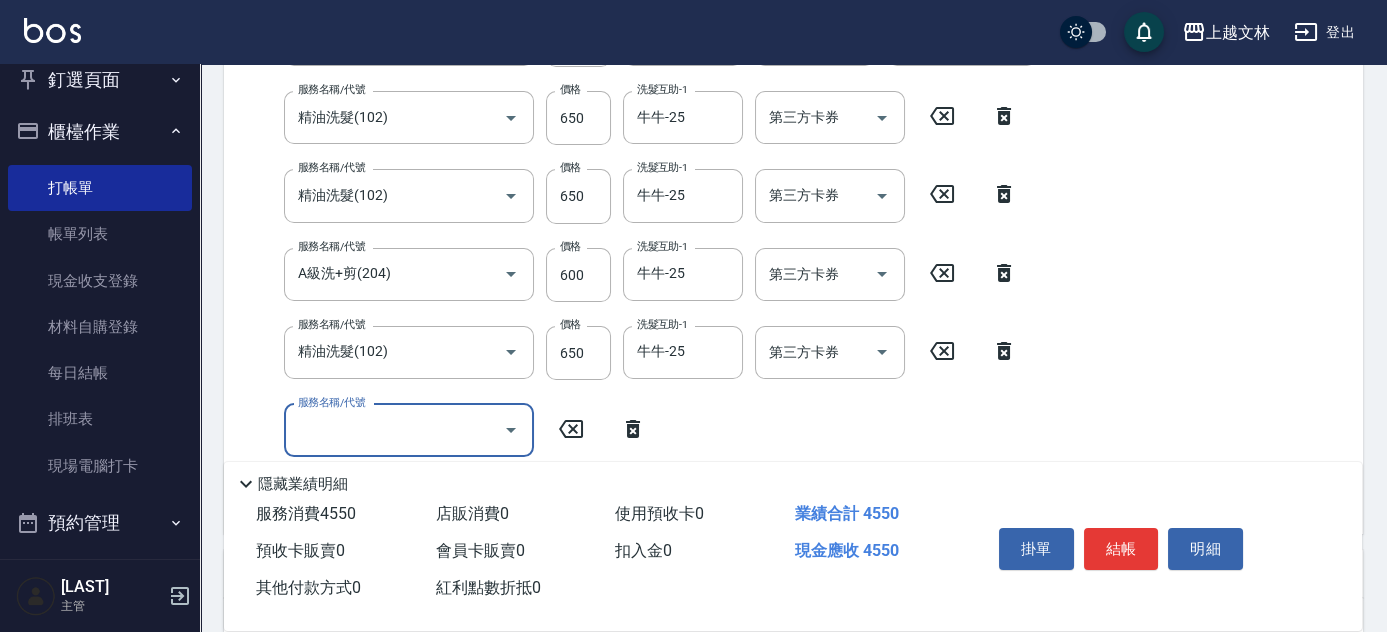 click on "結帳" at bounding box center (1121, 549) 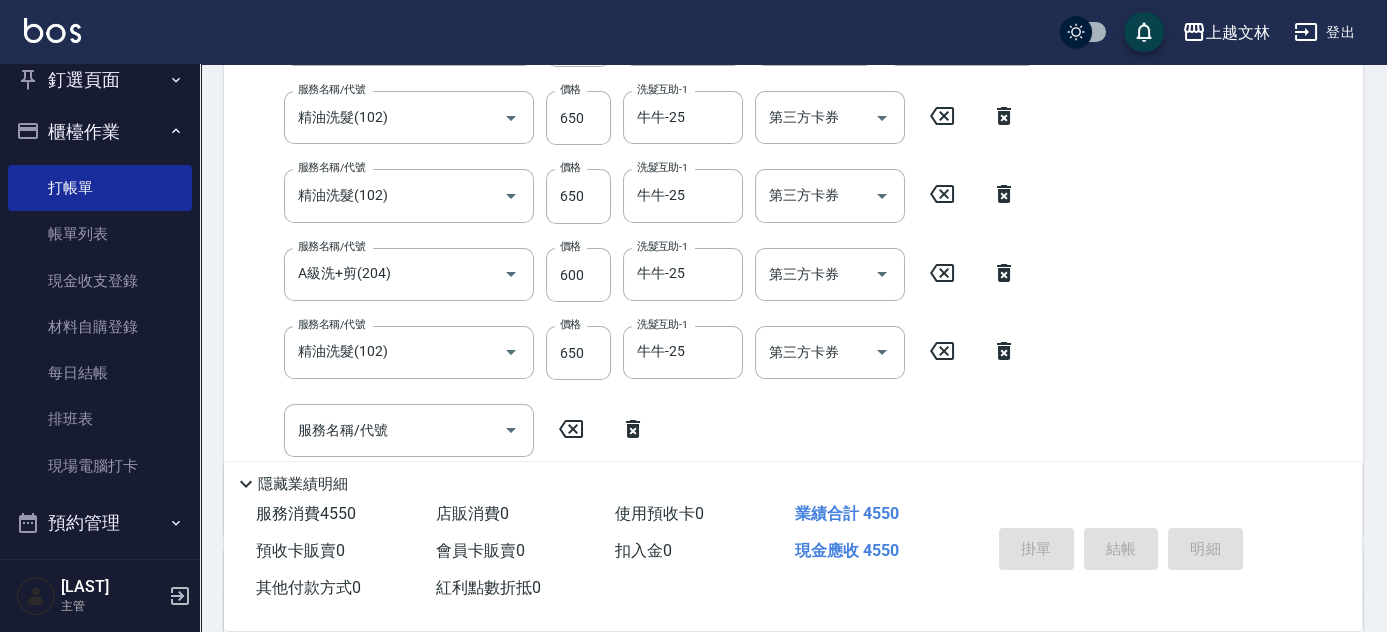 type on "2025/08/08 19:30" 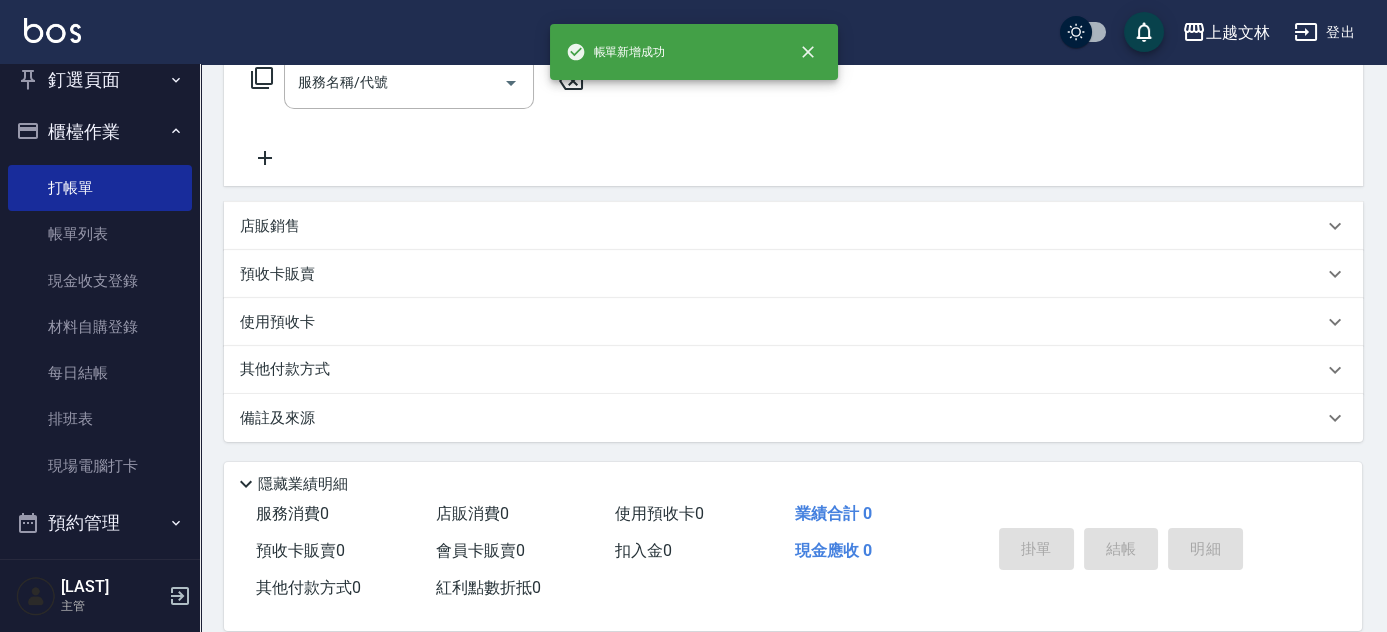 scroll, scrollTop: 0, scrollLeft: 0, axis: both 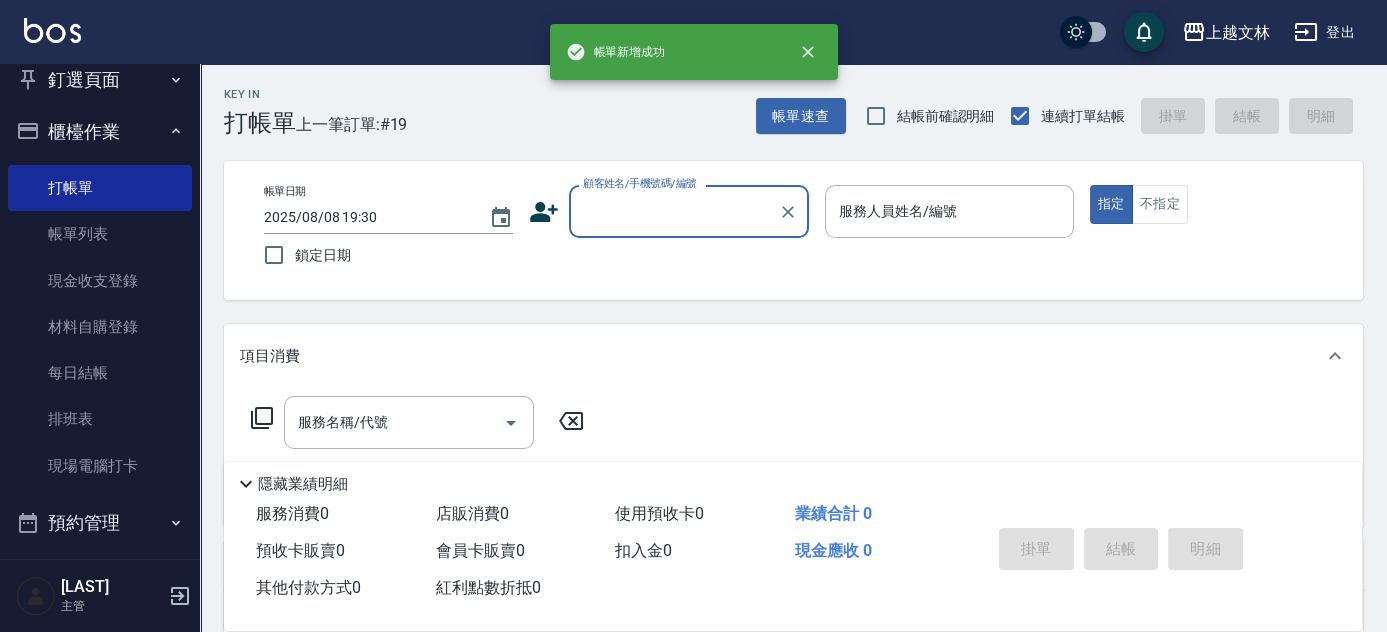 click on "顧客姓名/手機號碼/編號" at bounding box center [674, 211] 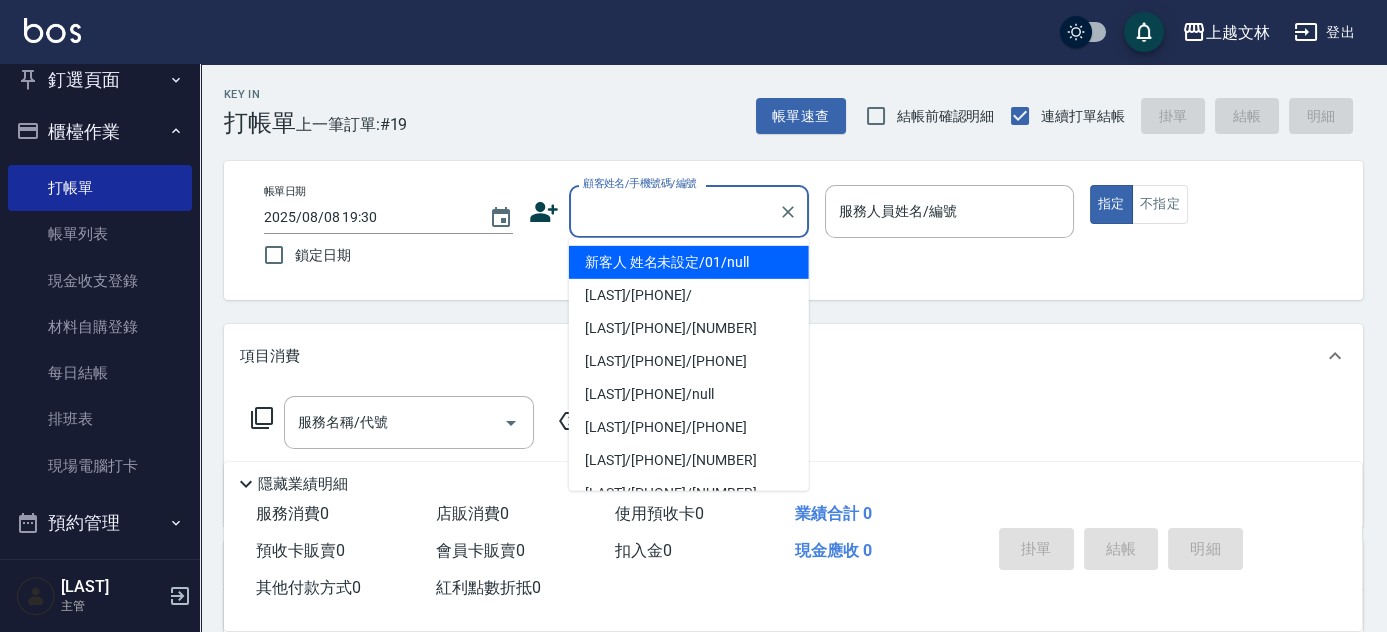 click on "新客人 姓名未設定/[NUMBER]/null" at bounding box center (689, 262) 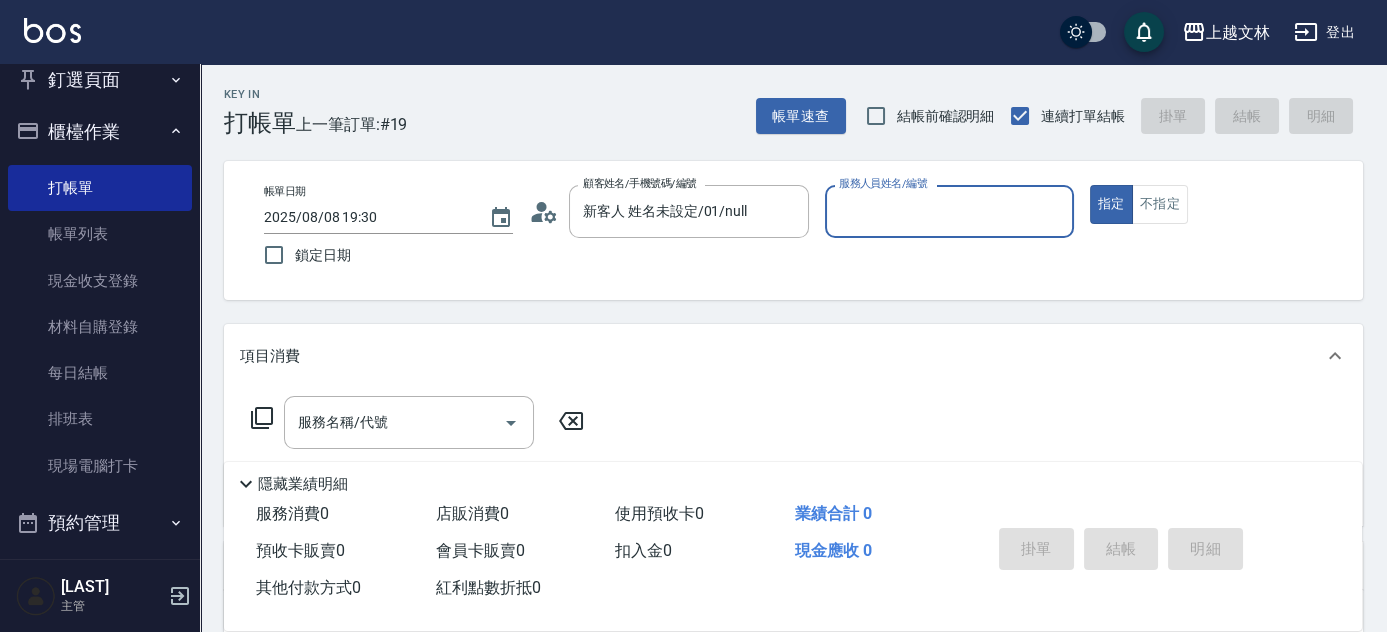 click on "服務人員姓名/編號" at bounding box center (949, 211) 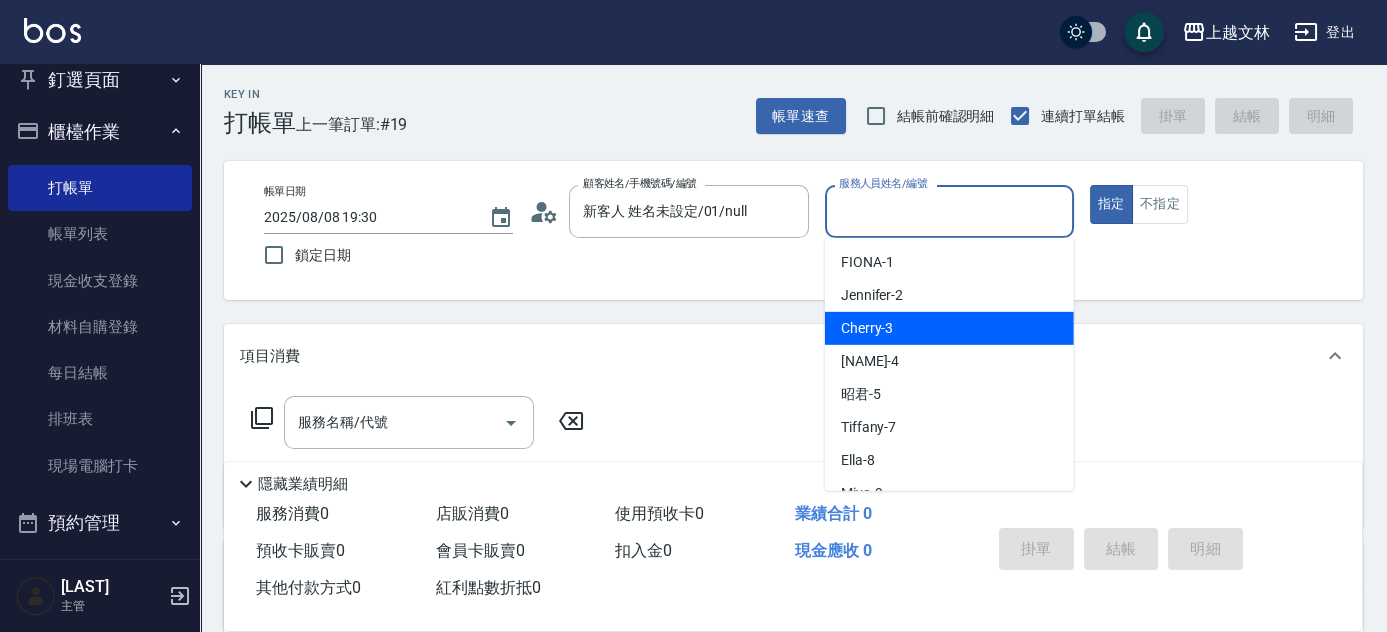 drag, startPoint x: 933, startPoint y: 321, endPoint x: 915, endPoint y: 326, distance: 18.681541 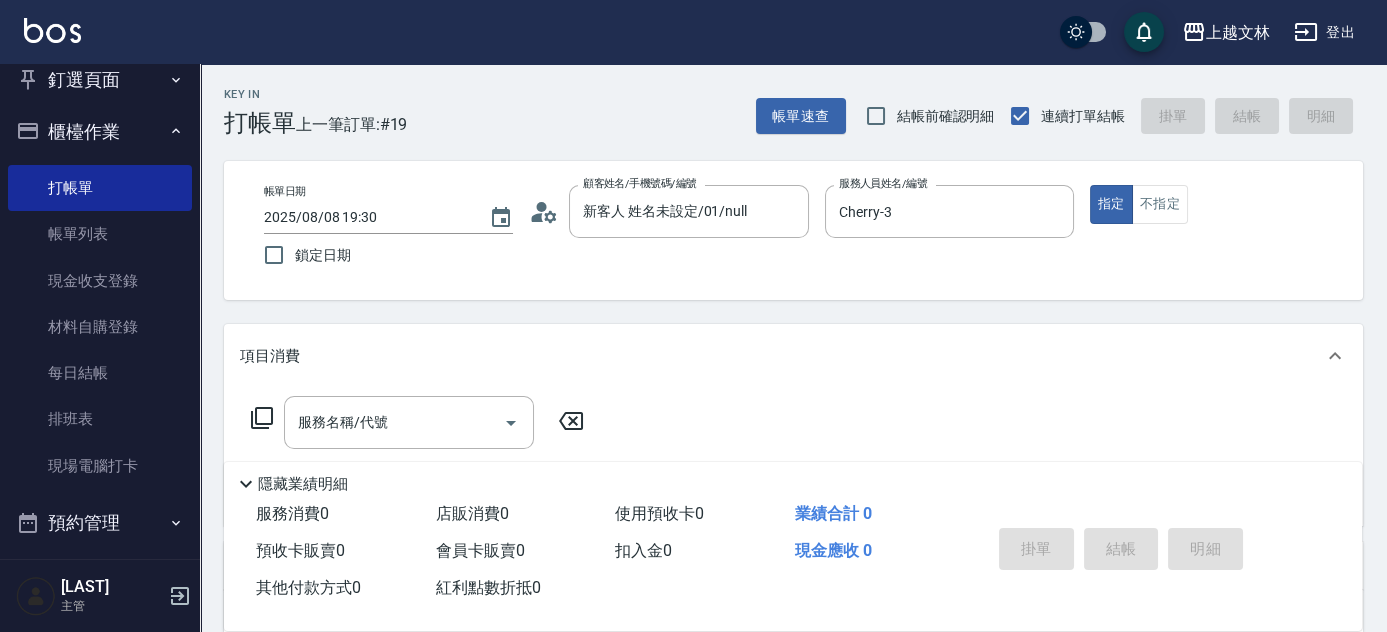 click 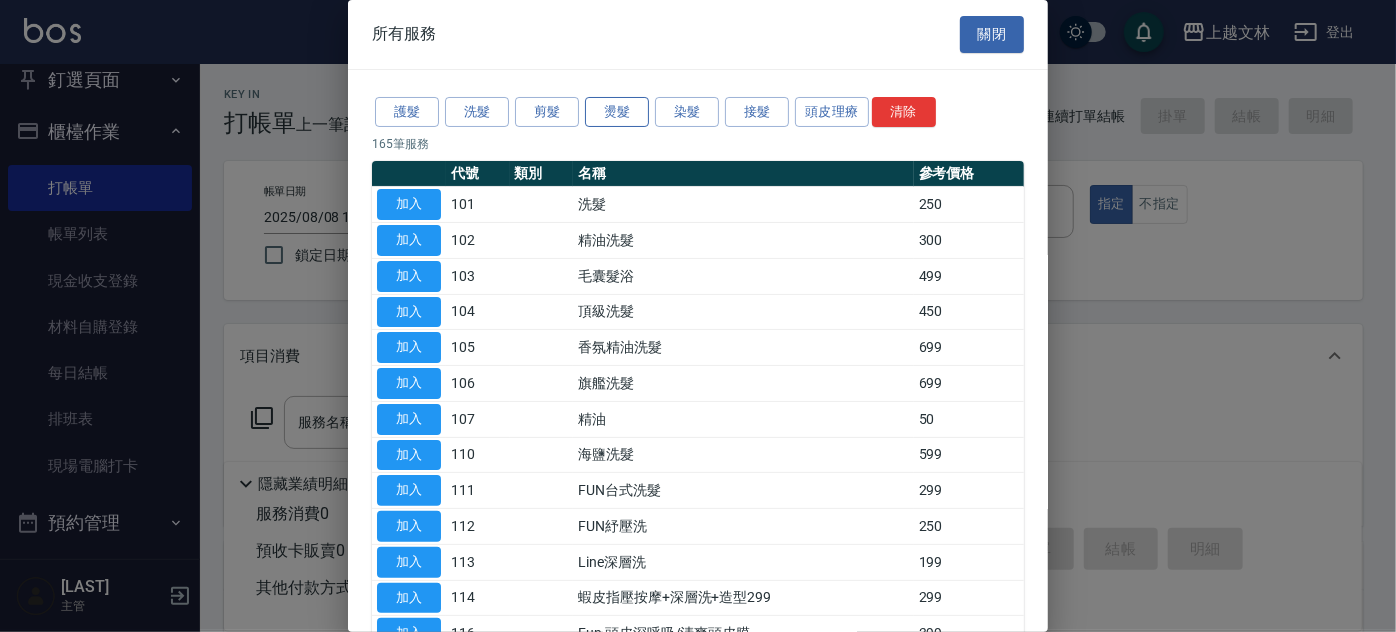 click on "燙髮" at bounding box center (617, 112) 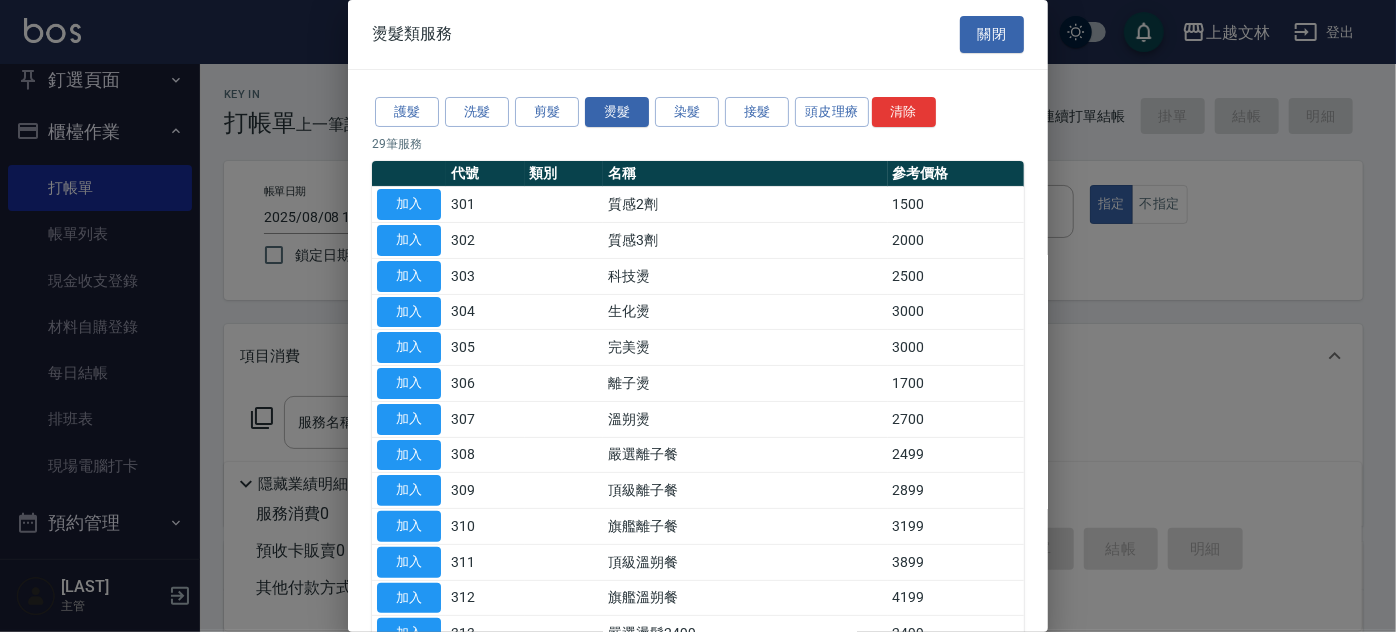 click on "加入" at bounding box center [409, 312] 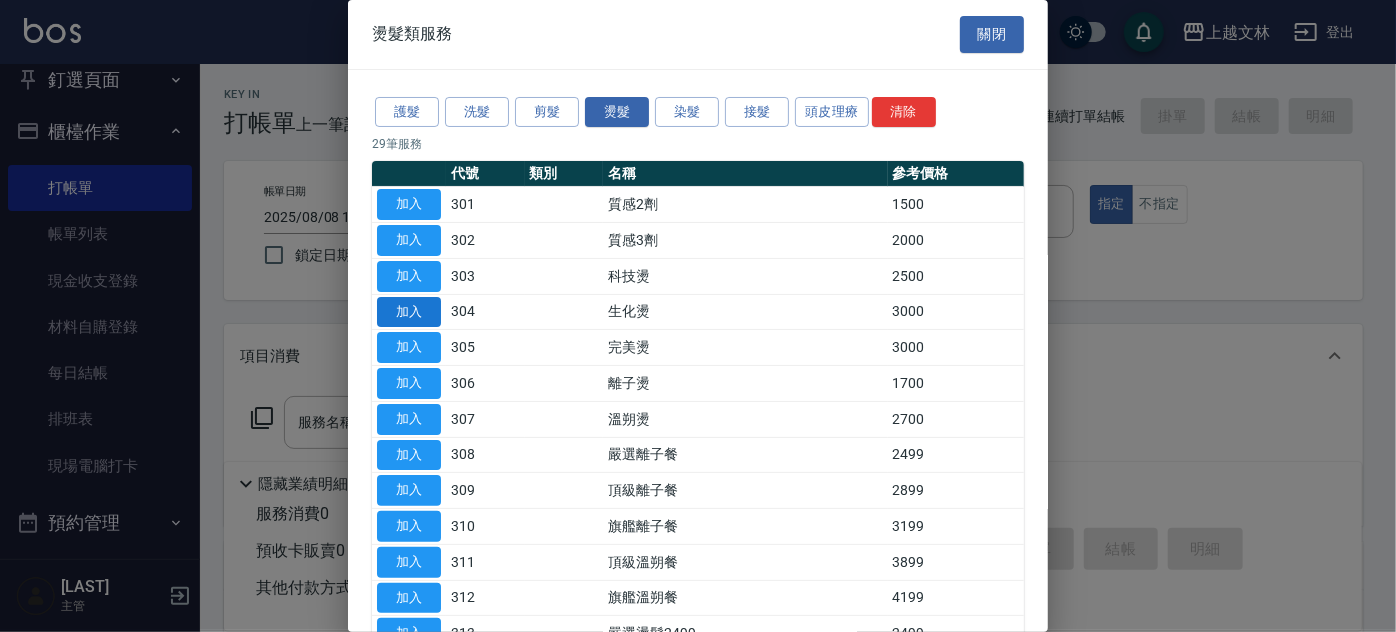 click on "加入" at bounding box center (409, 312) 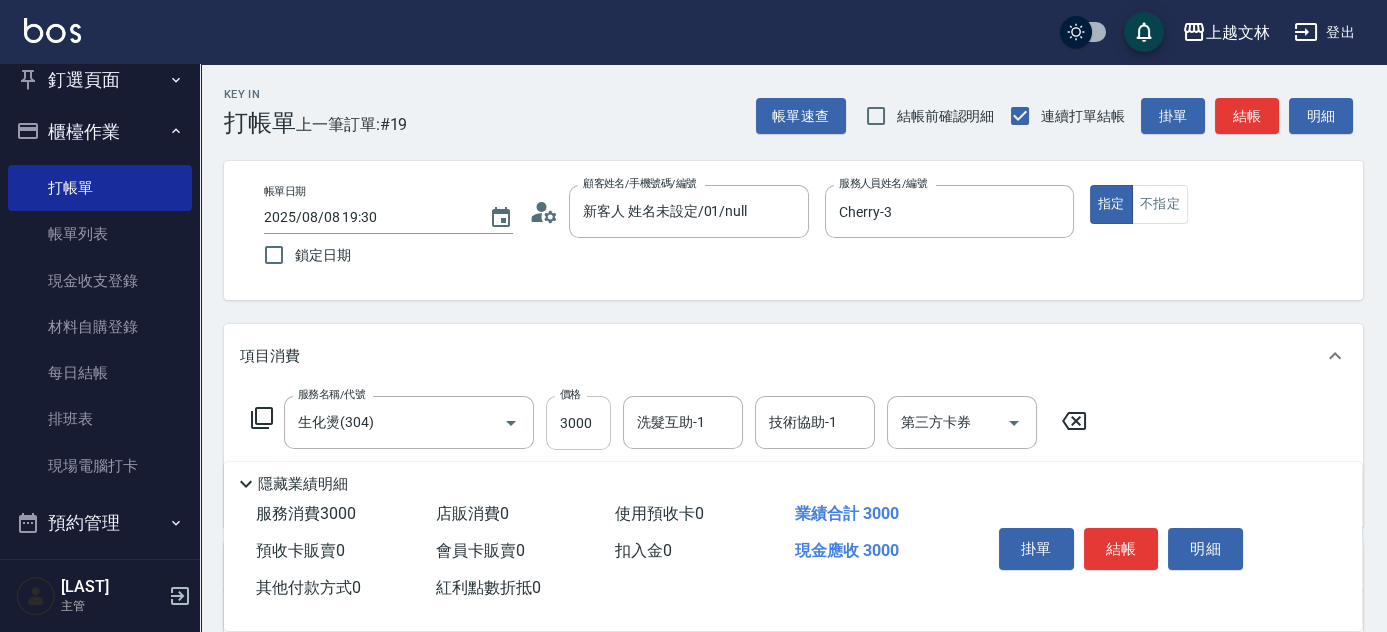 click on "3000" at bounding box center (578, 423) 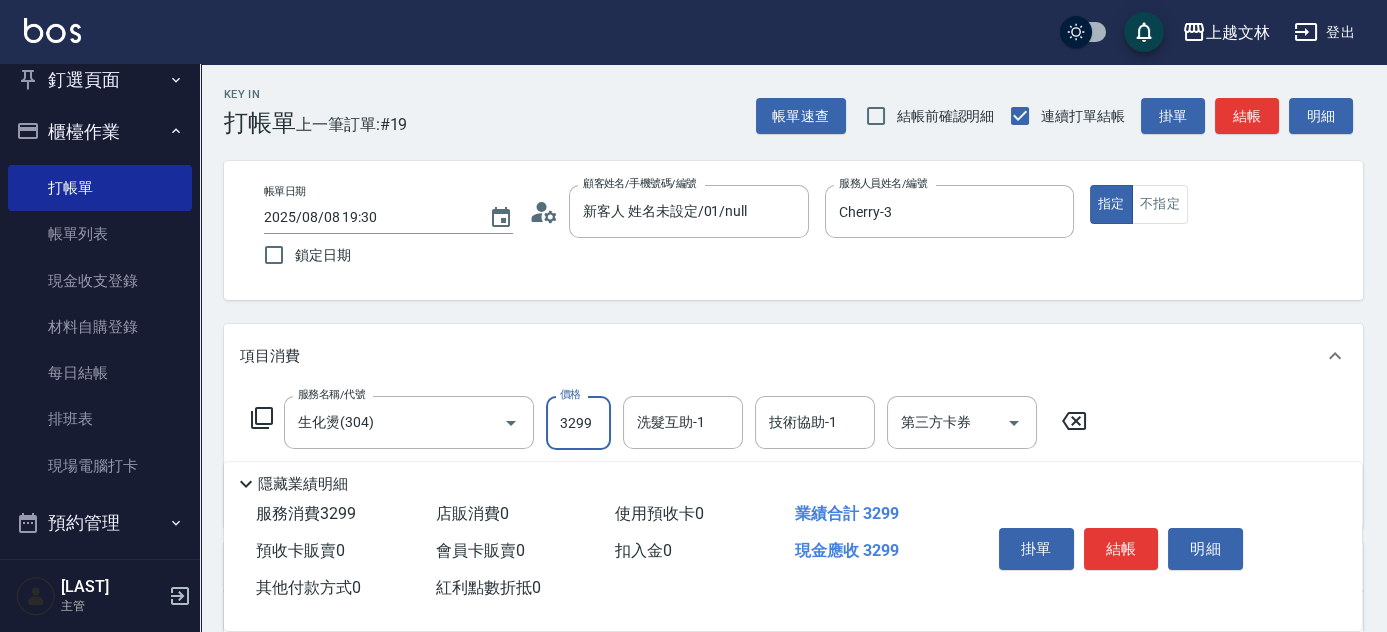 type on "3299" 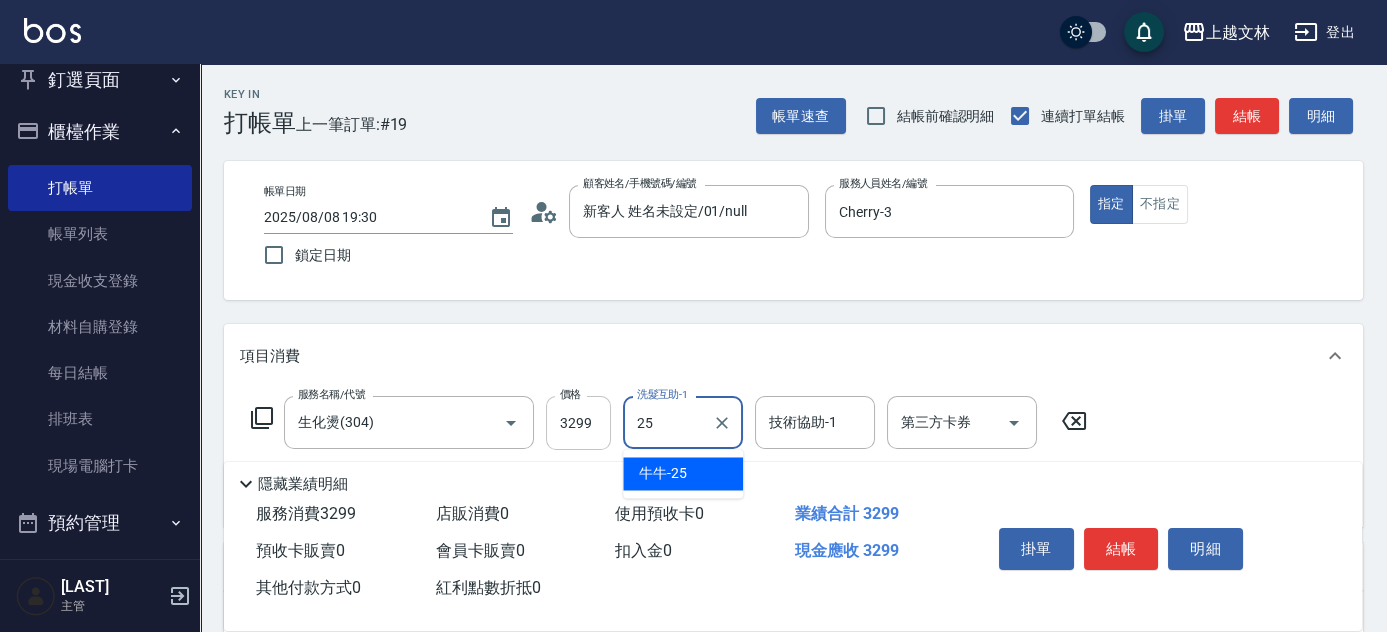 type on "牛牛-25" 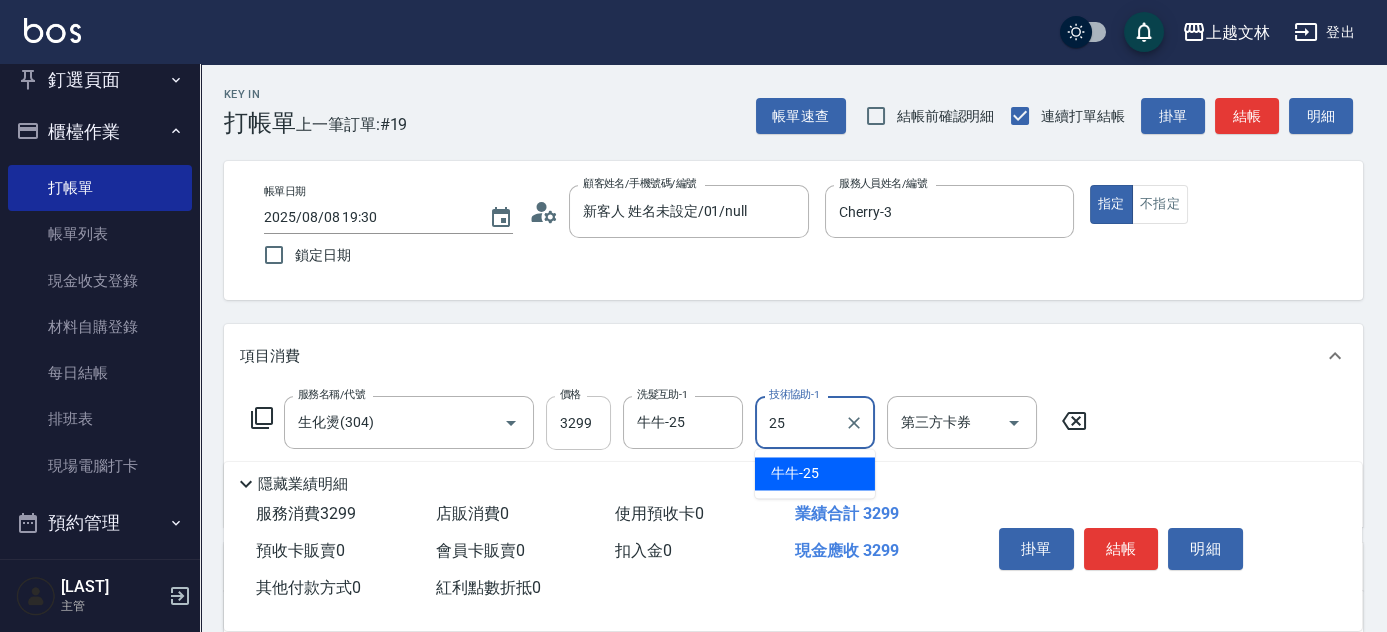 type on "牛牛-25" 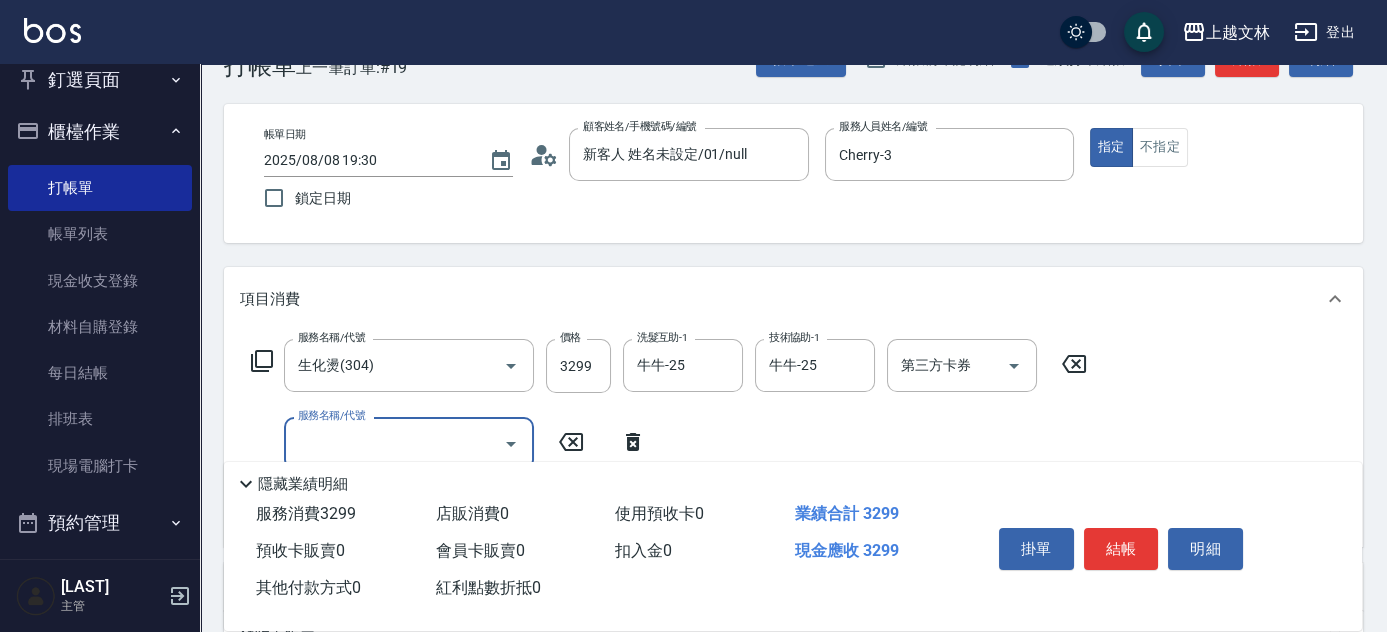 scroll, scrollTop: 77, scrollLeft: 0, axis: vertical 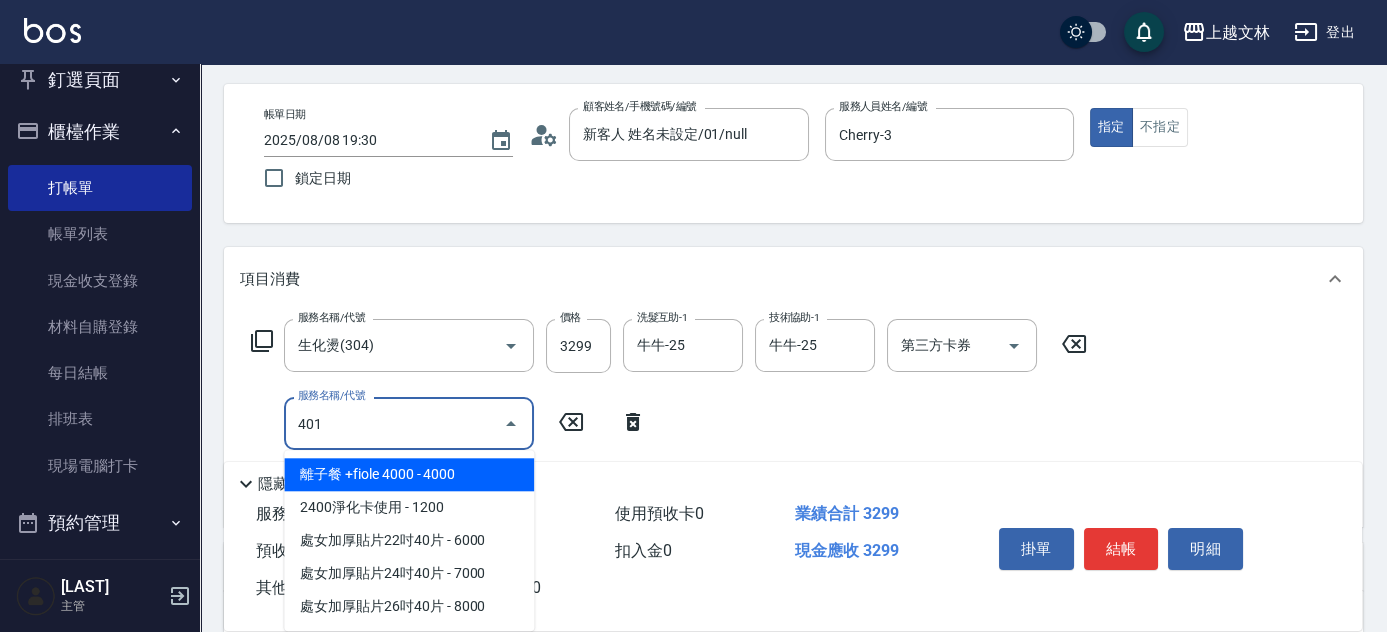 type on "基本染髮(401)" 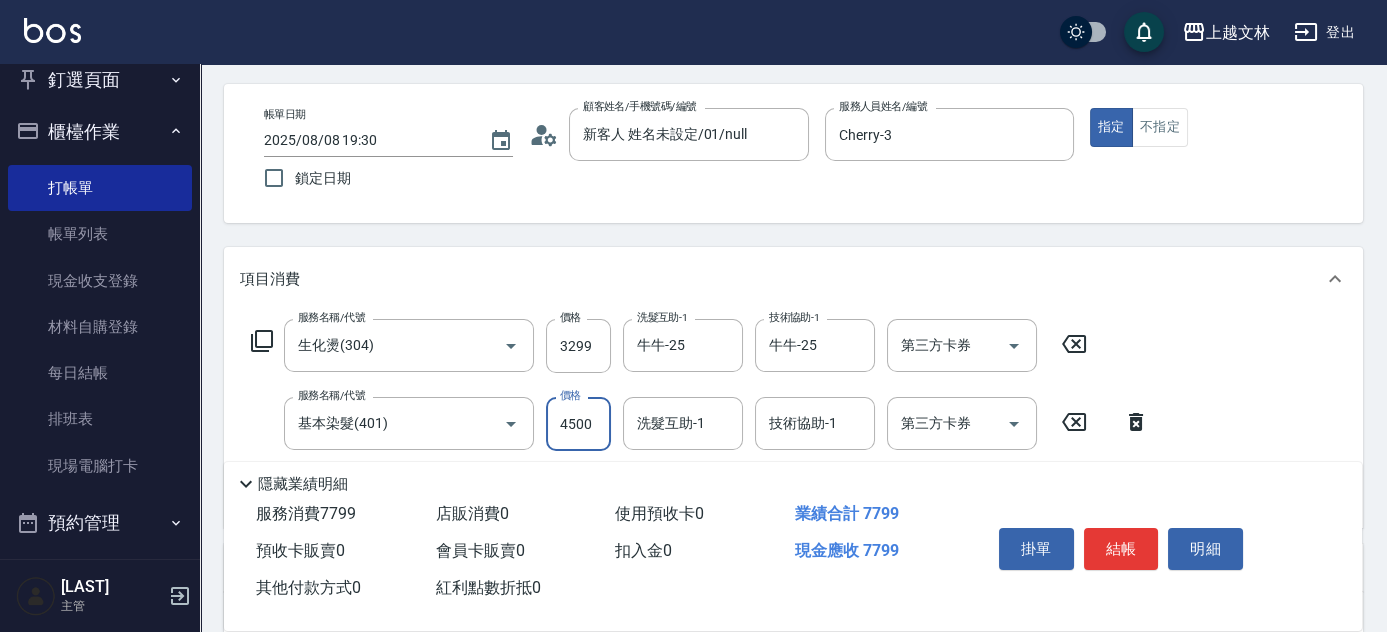 type on "4500" 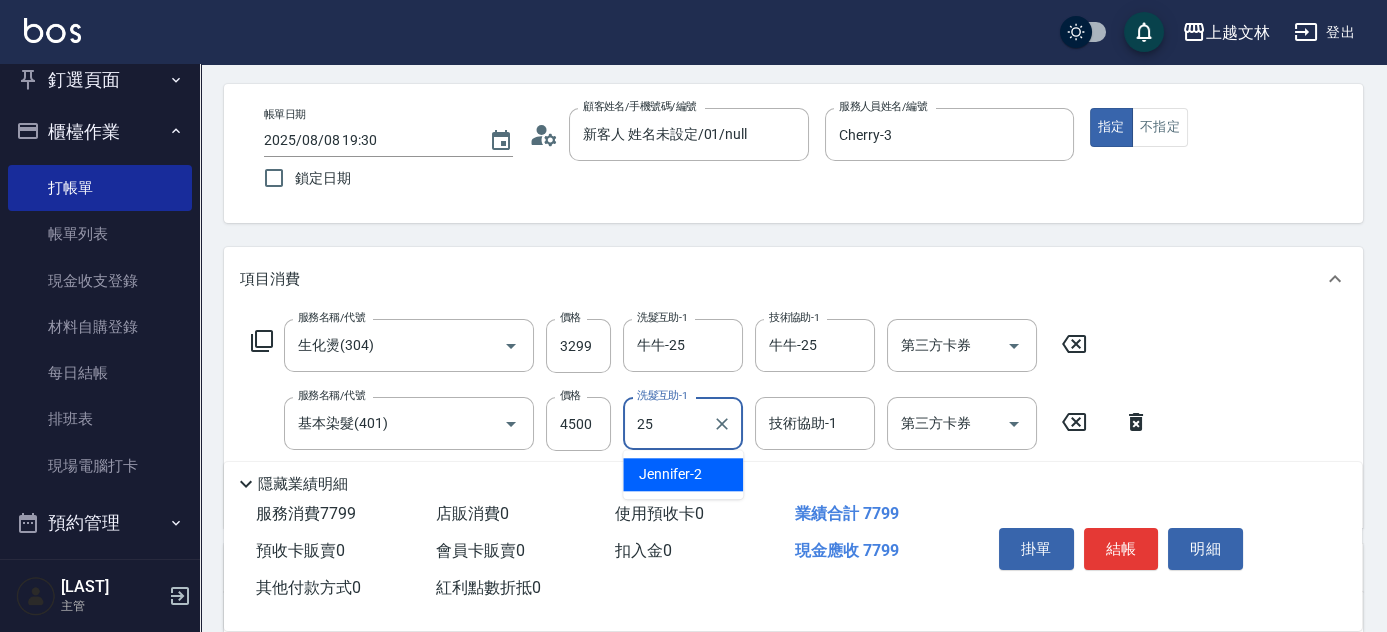 type on "牛牛-25" 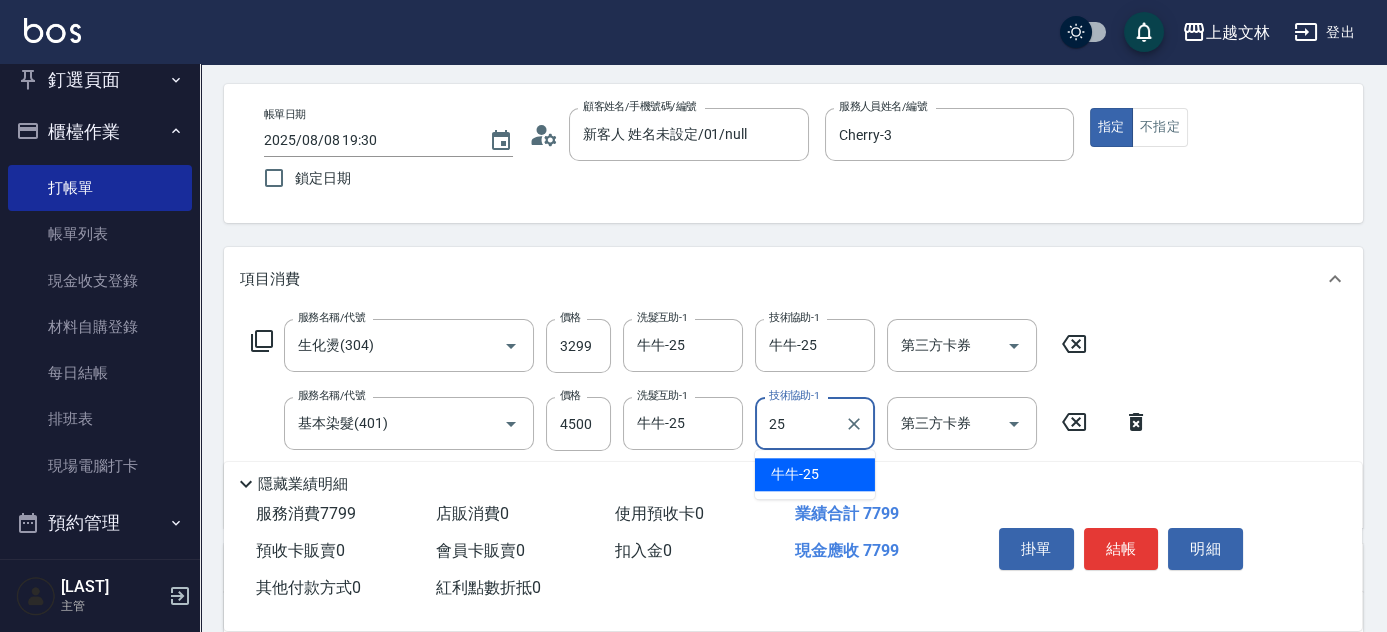 type on "牛牛-25" 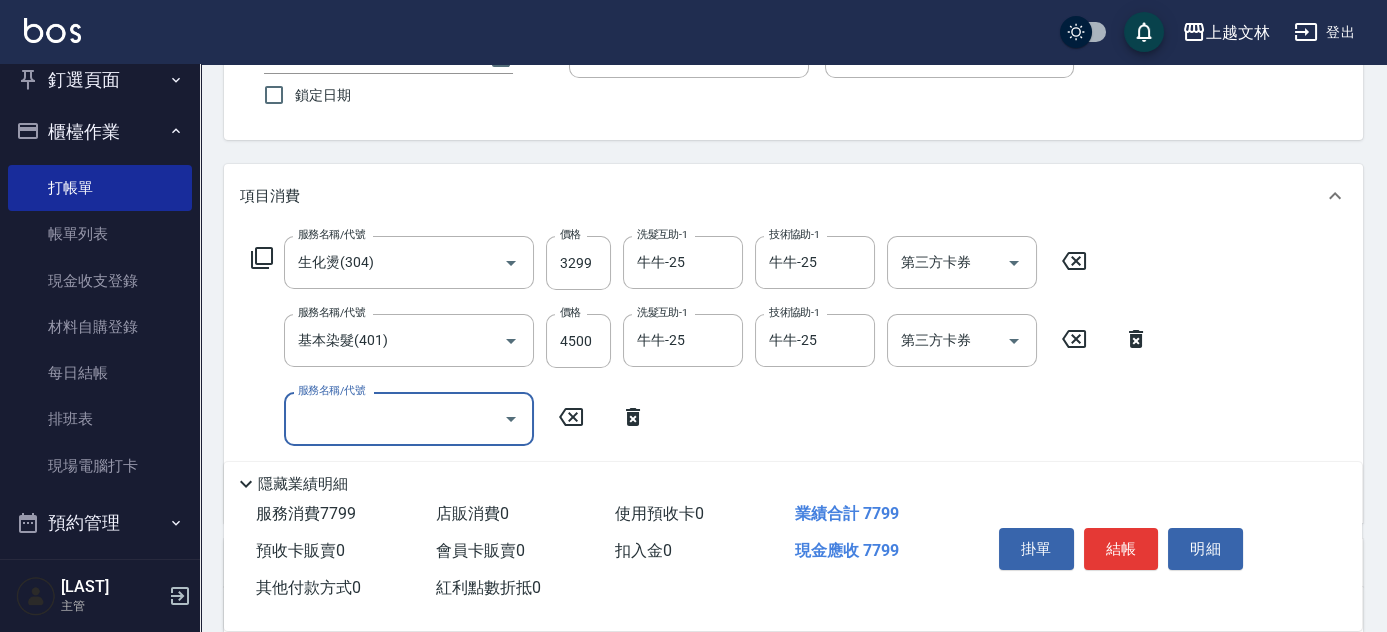 scroll, scrollTop: 189, scrollLeft: 0, axis: vertical 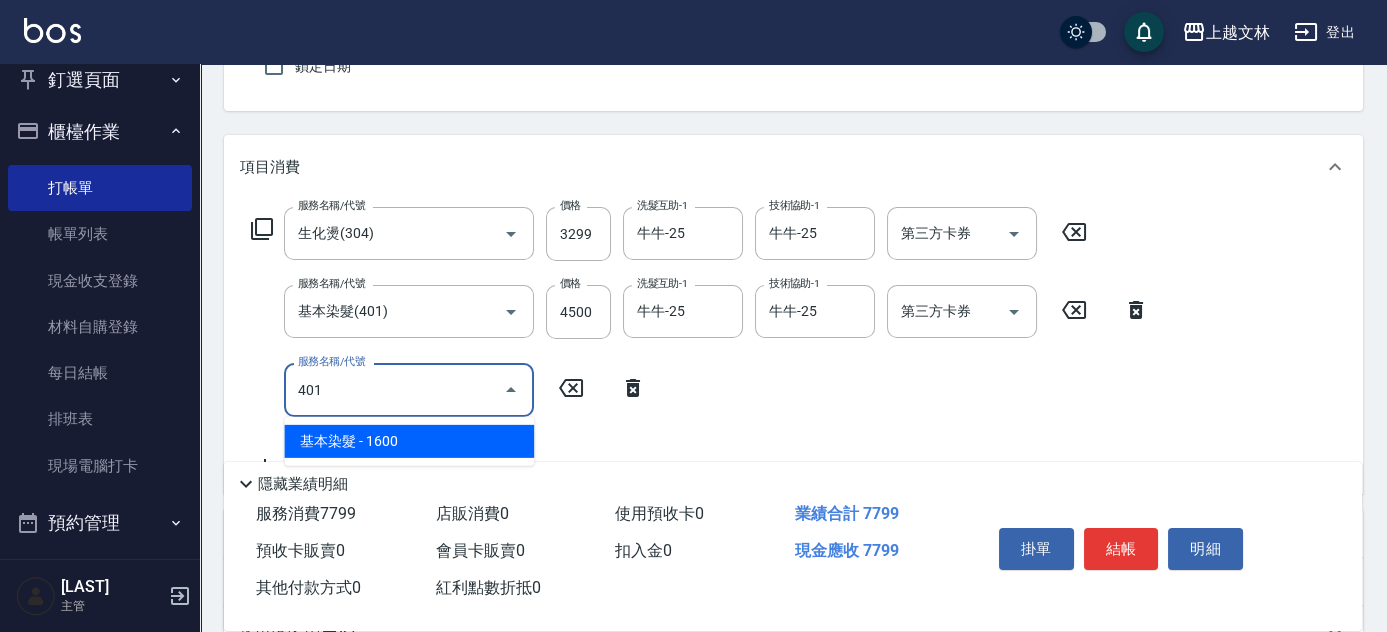 type on "基本染髮(401)" 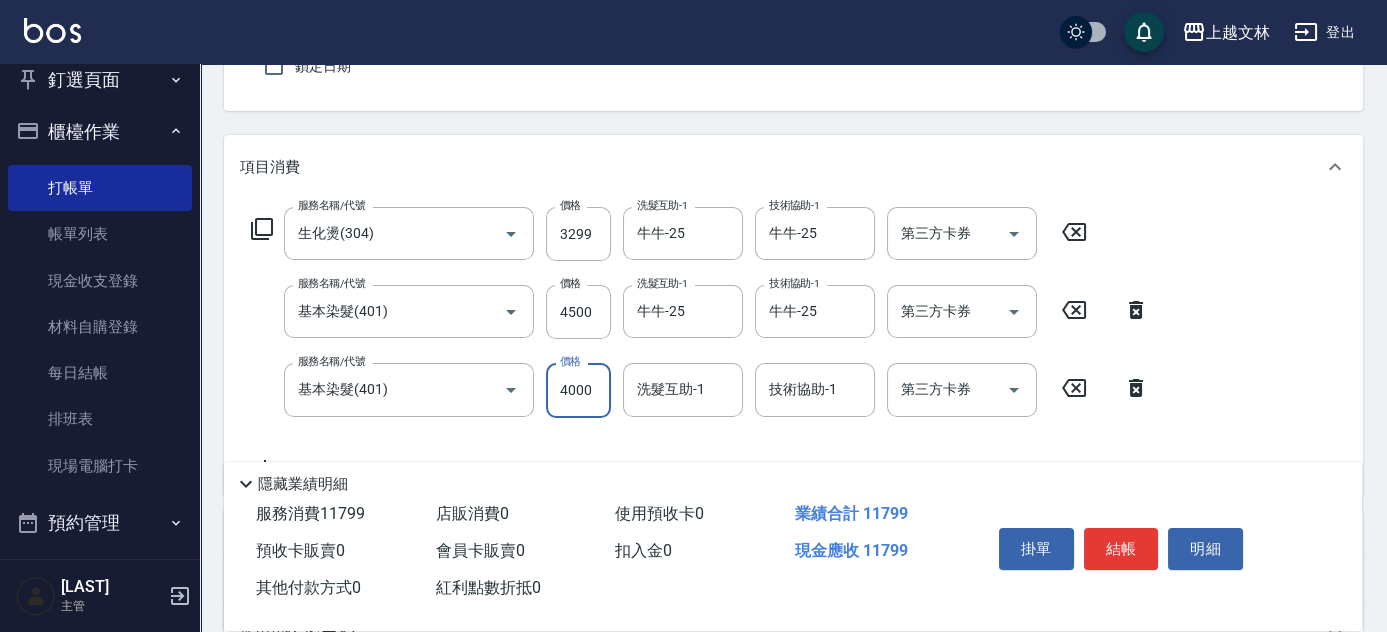 type on "4000" 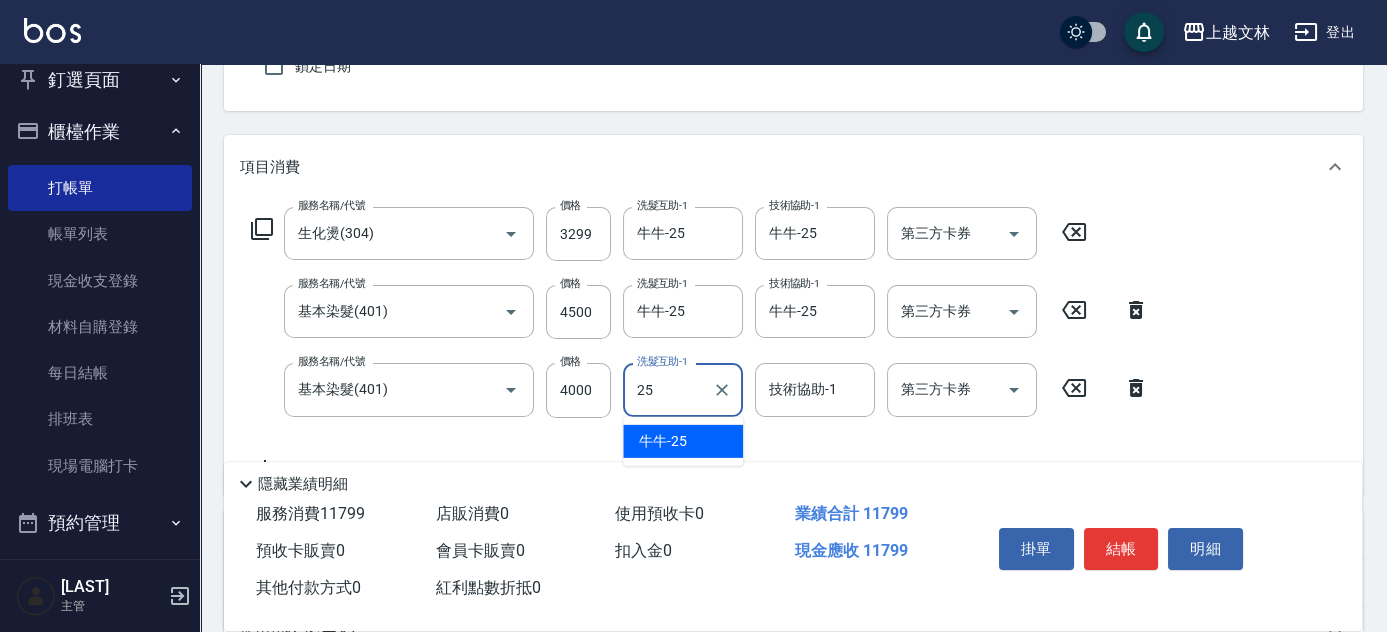 type on "牛牛-25" 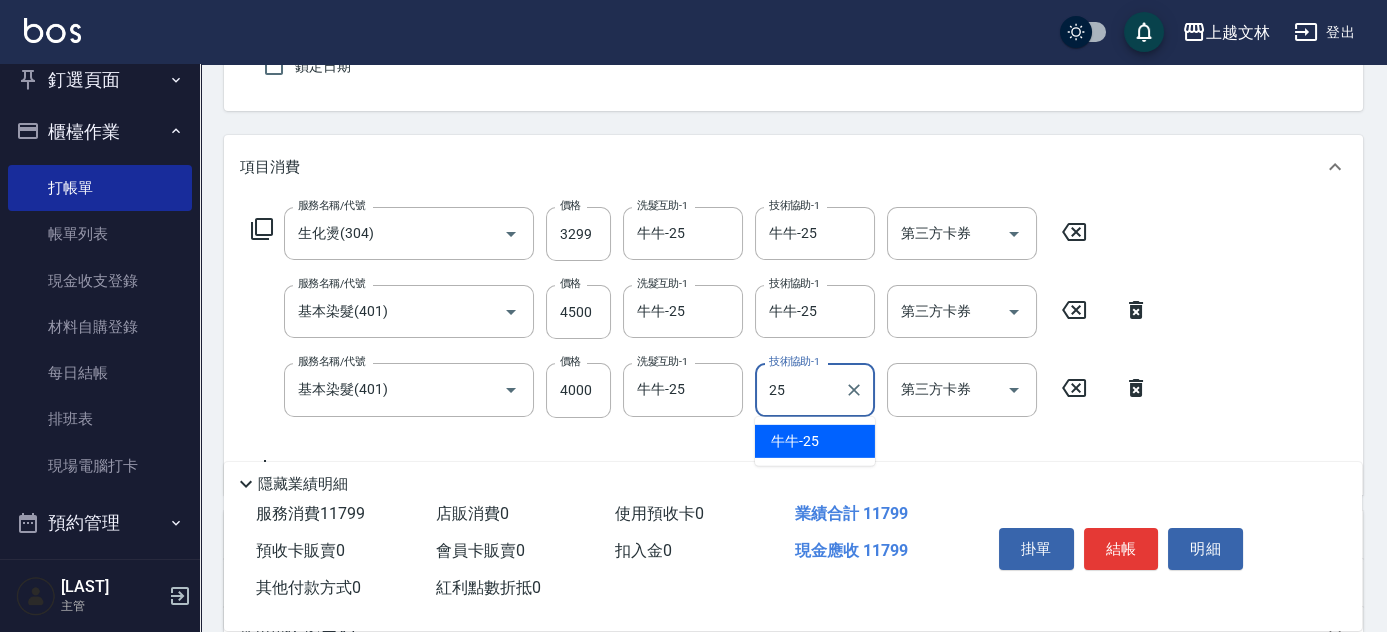 type on "牛牛-25" 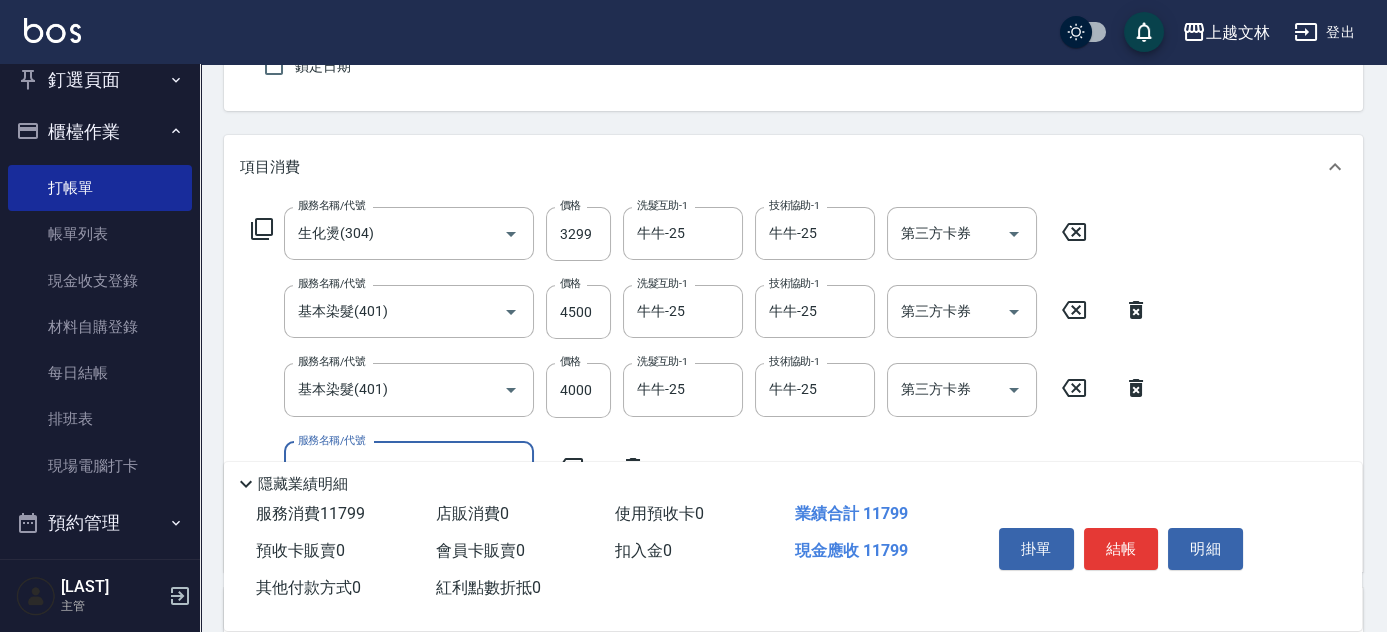 scroll, scrollTop: 285, scrollLeft: 0, axis: vertical 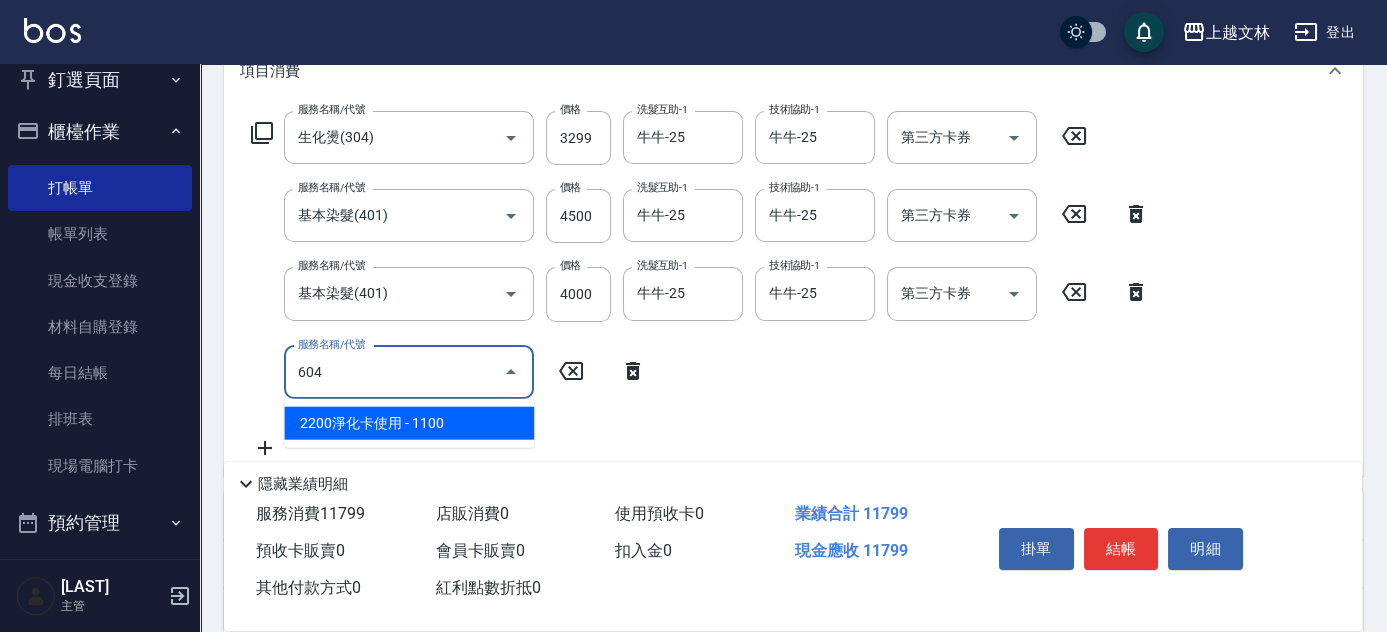 type on "2200淨化卡使用(604)" 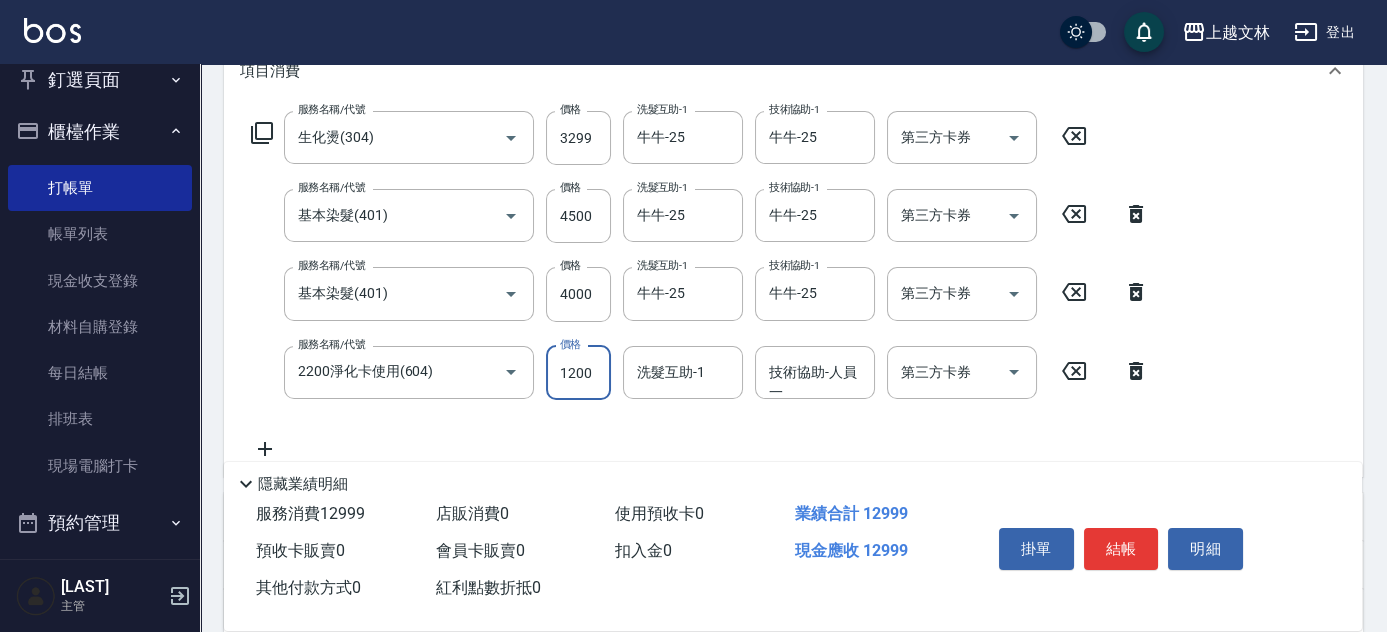 type on "1200" 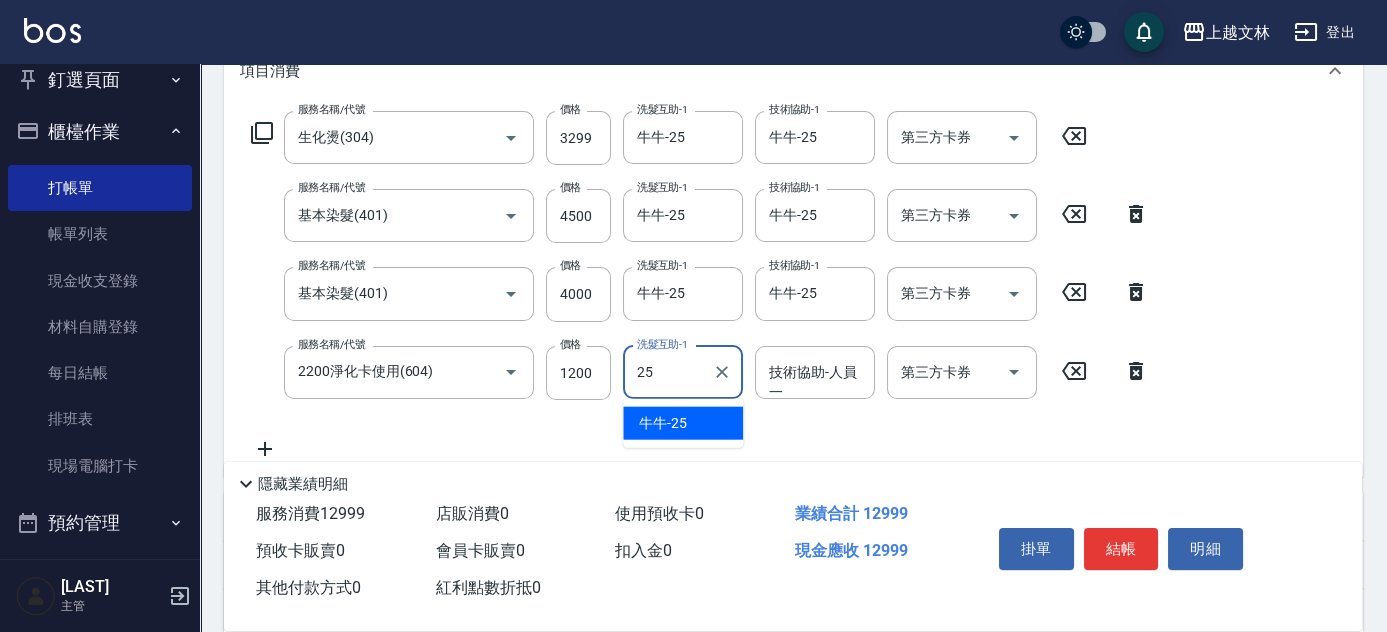 type on "牛牛-25" 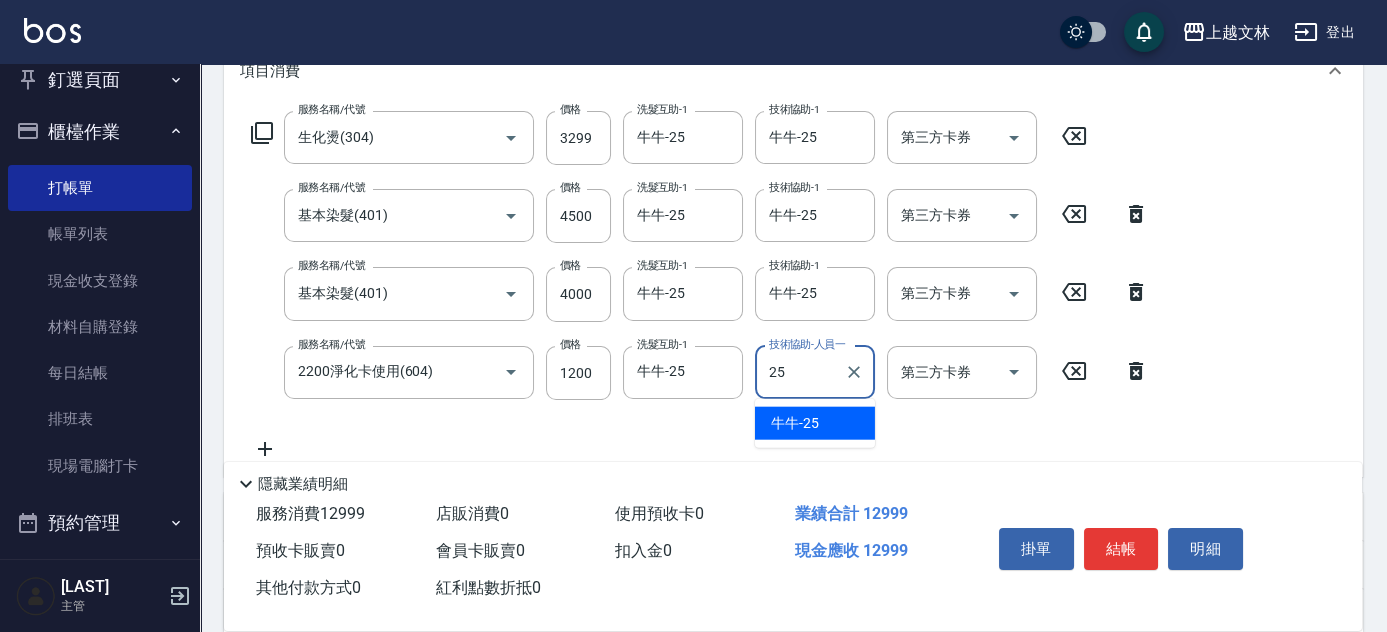 type on "牛牛-25" 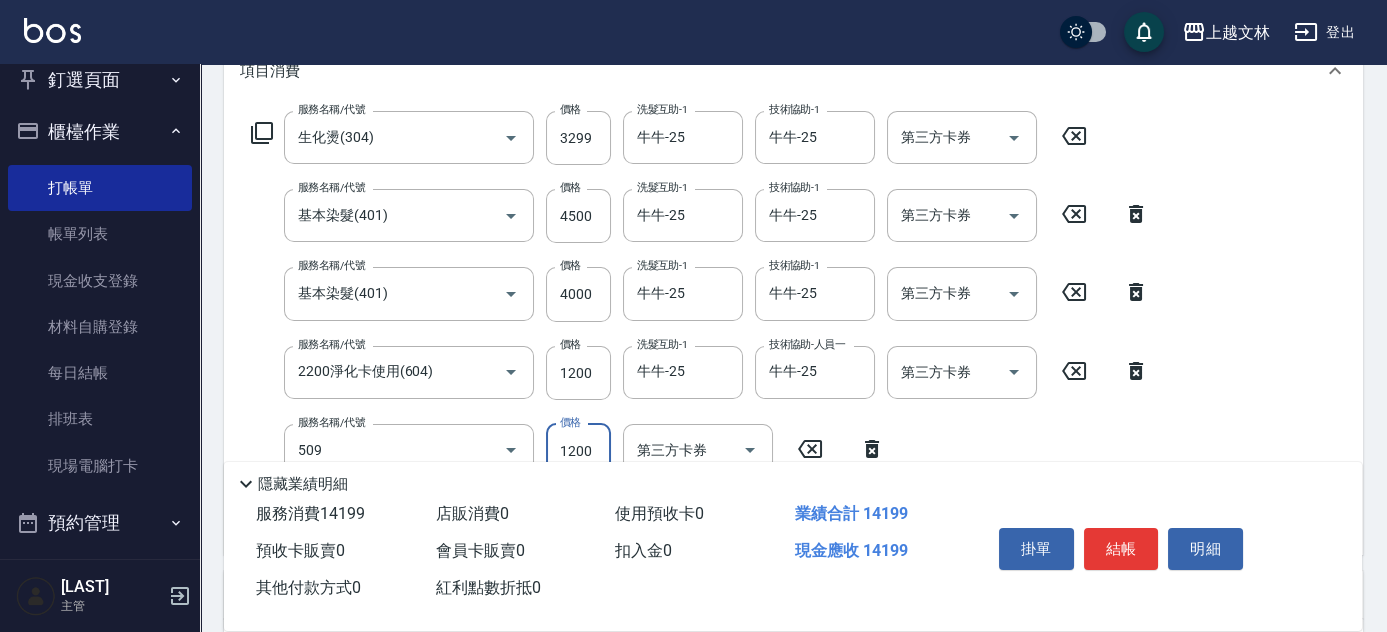 type on "3600結構卡使用(509)" 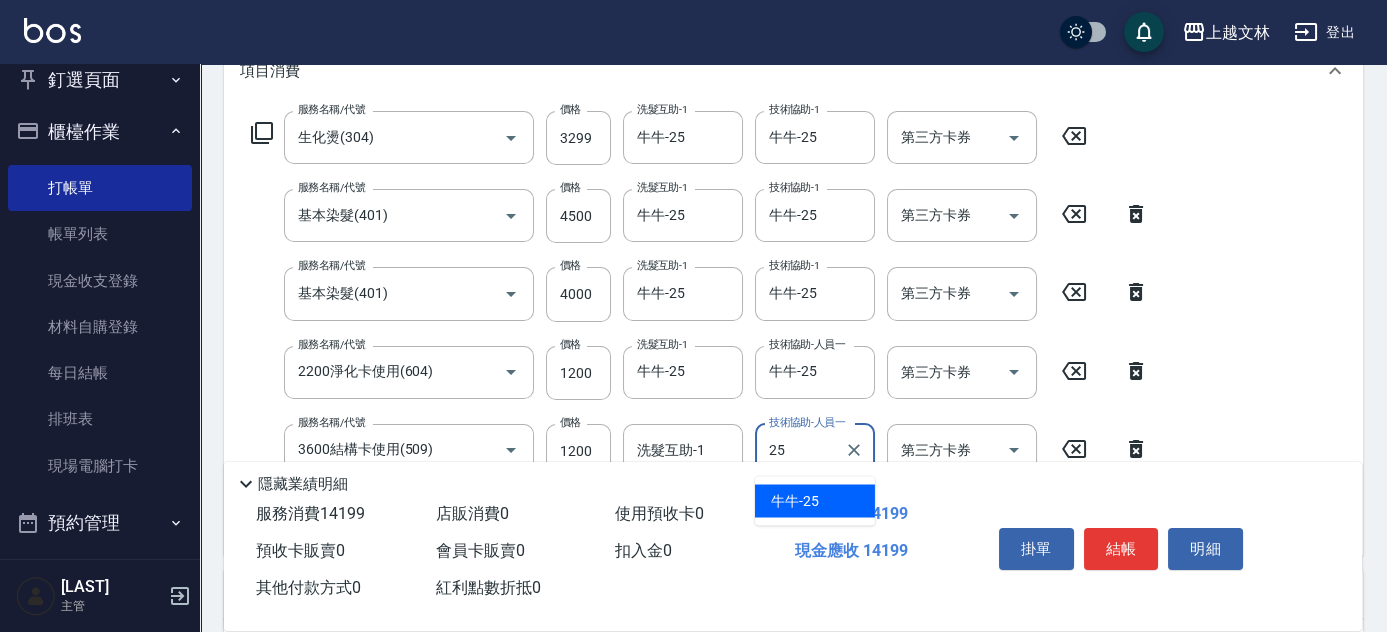 type on "牛牛-25" 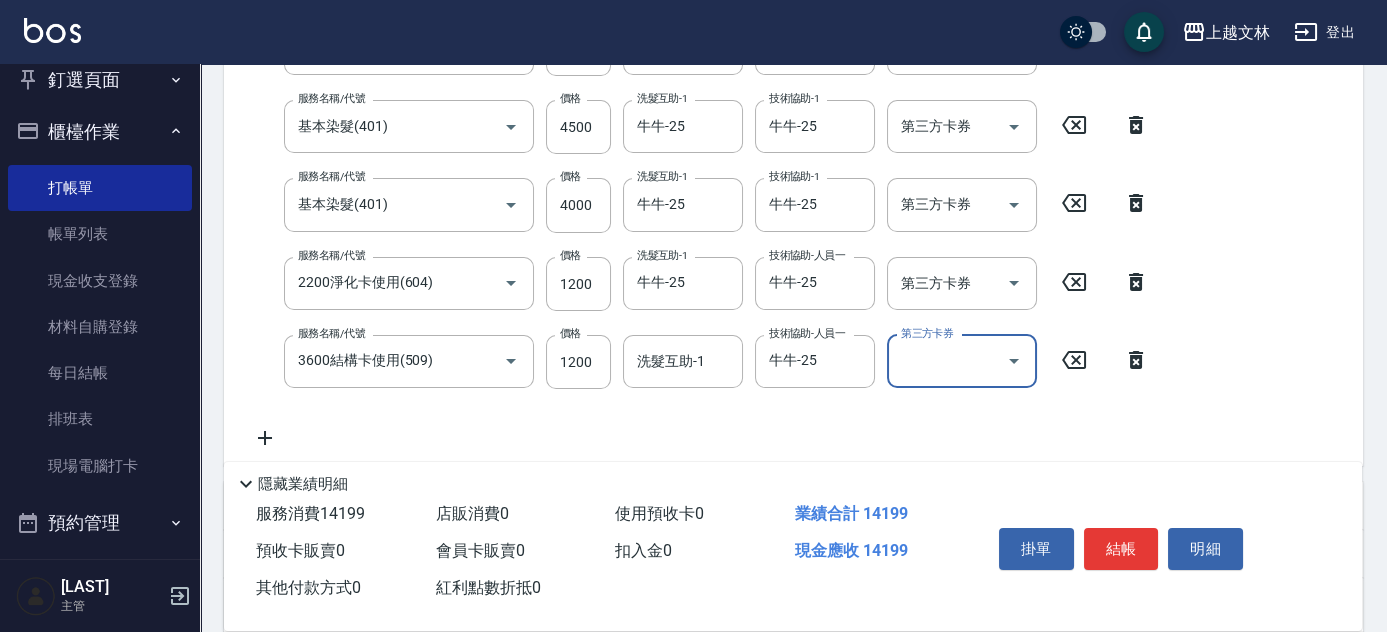 scroll, scrollTop: 377, scrollLeft: 0, axis: vertical 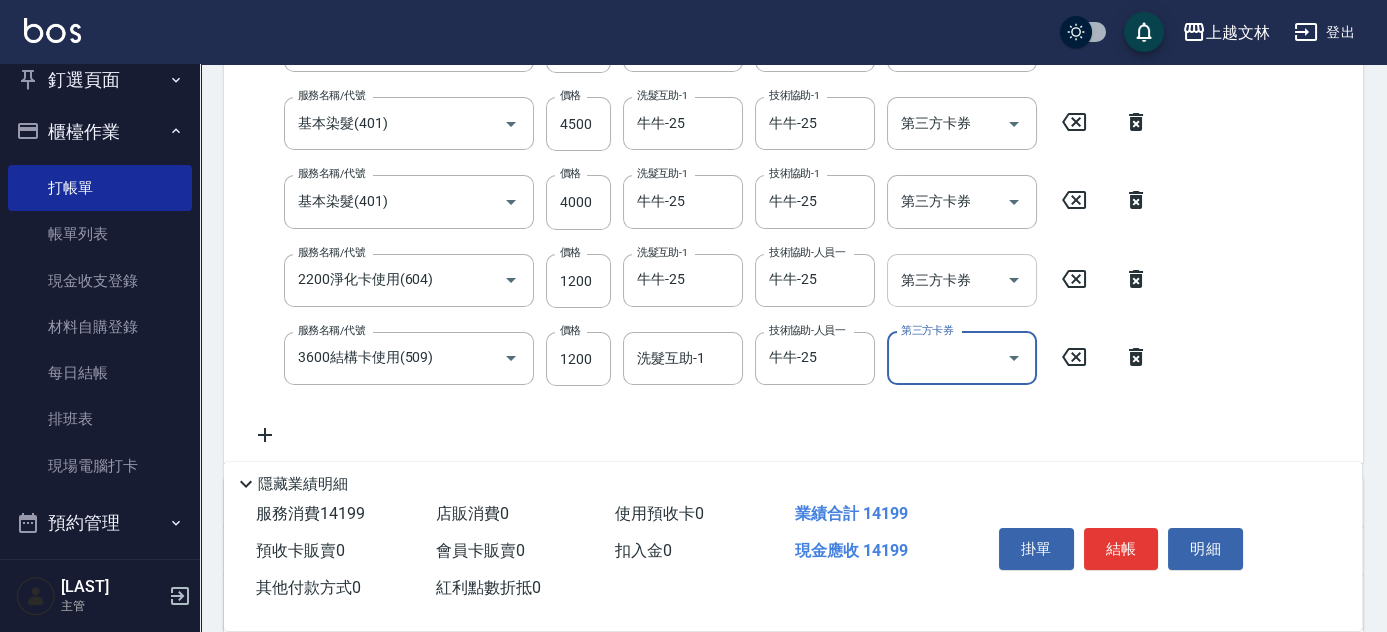 click on "第三方卡券" at bounding box center [947, 280] 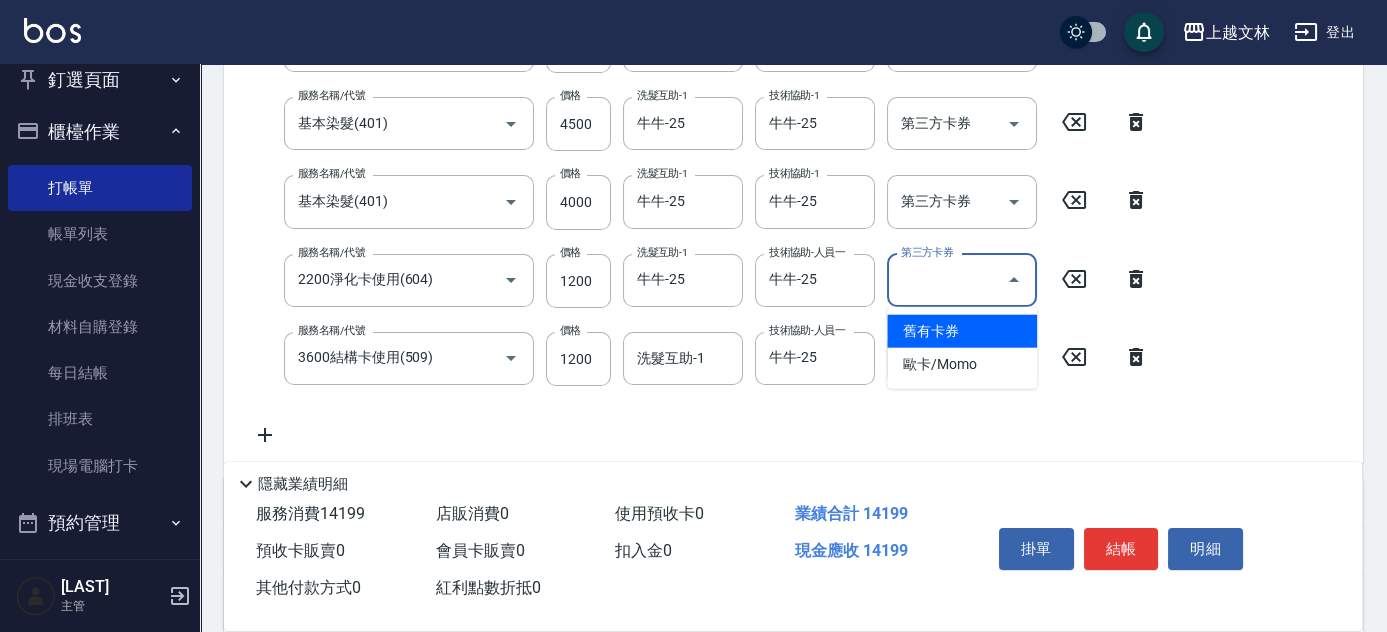 click on "舊有卡券" at bounding box center (962, 331) 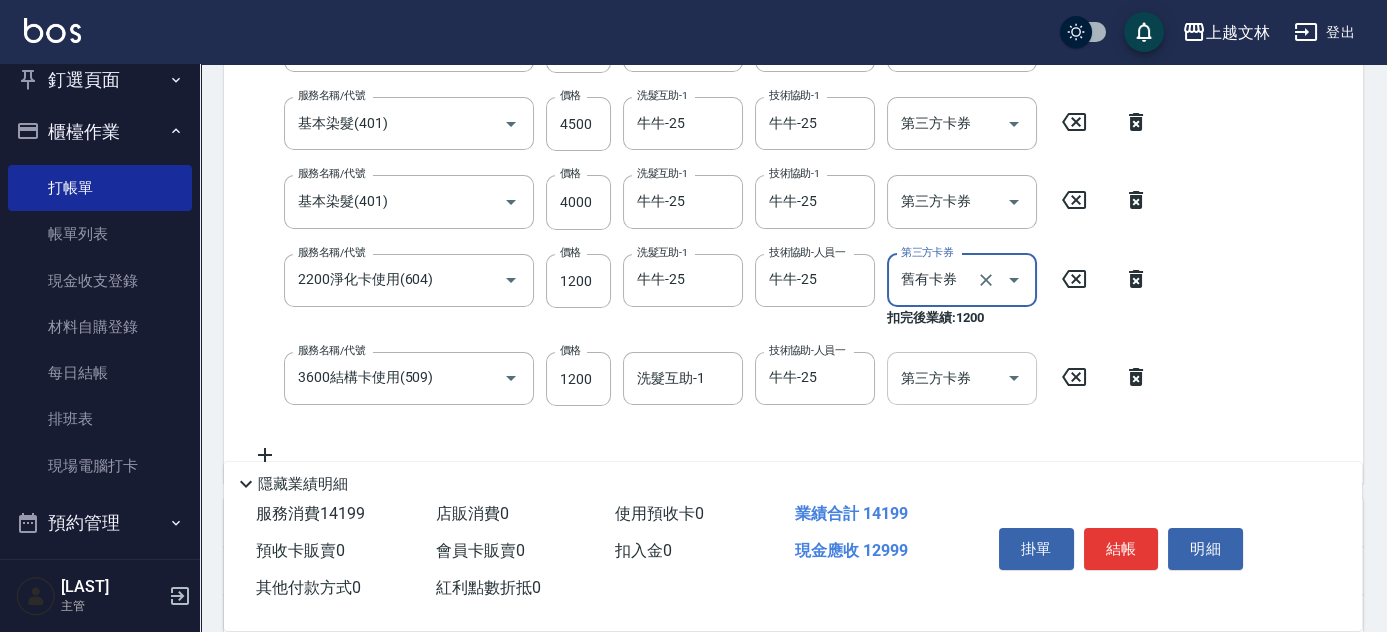 type on "舊有卡券" 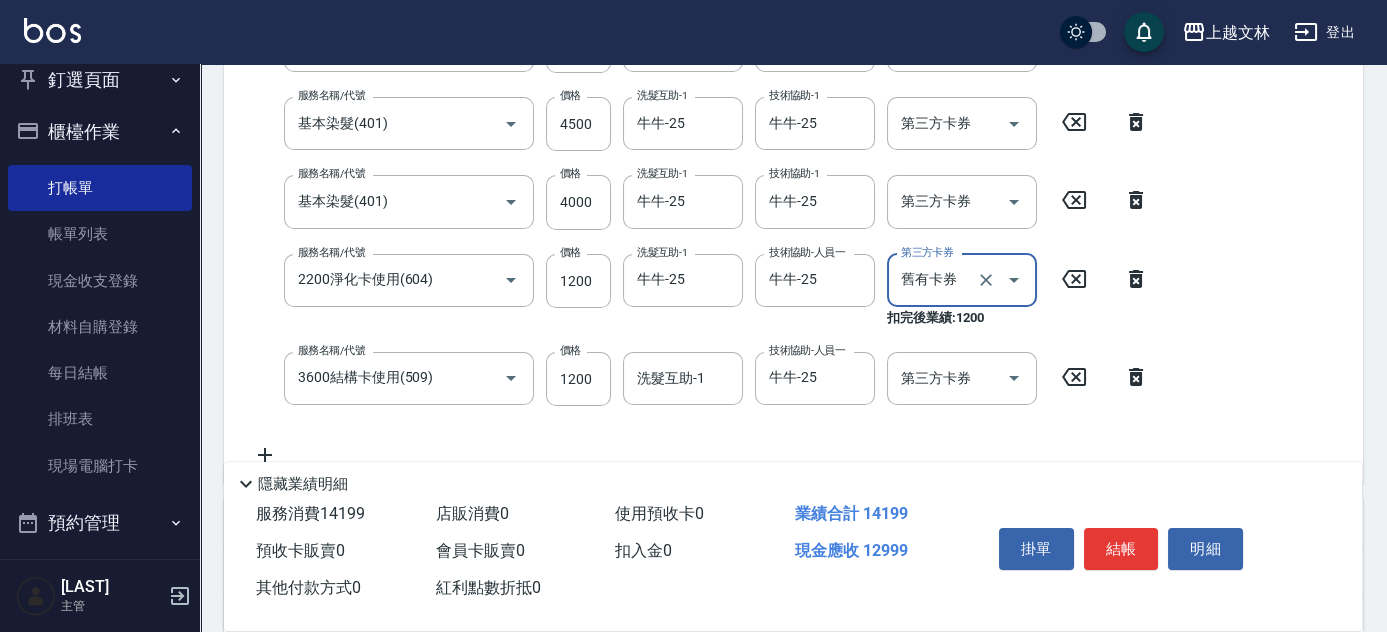 click on "第三方卡券 第三方卡券" at bounding box center [962, 378] 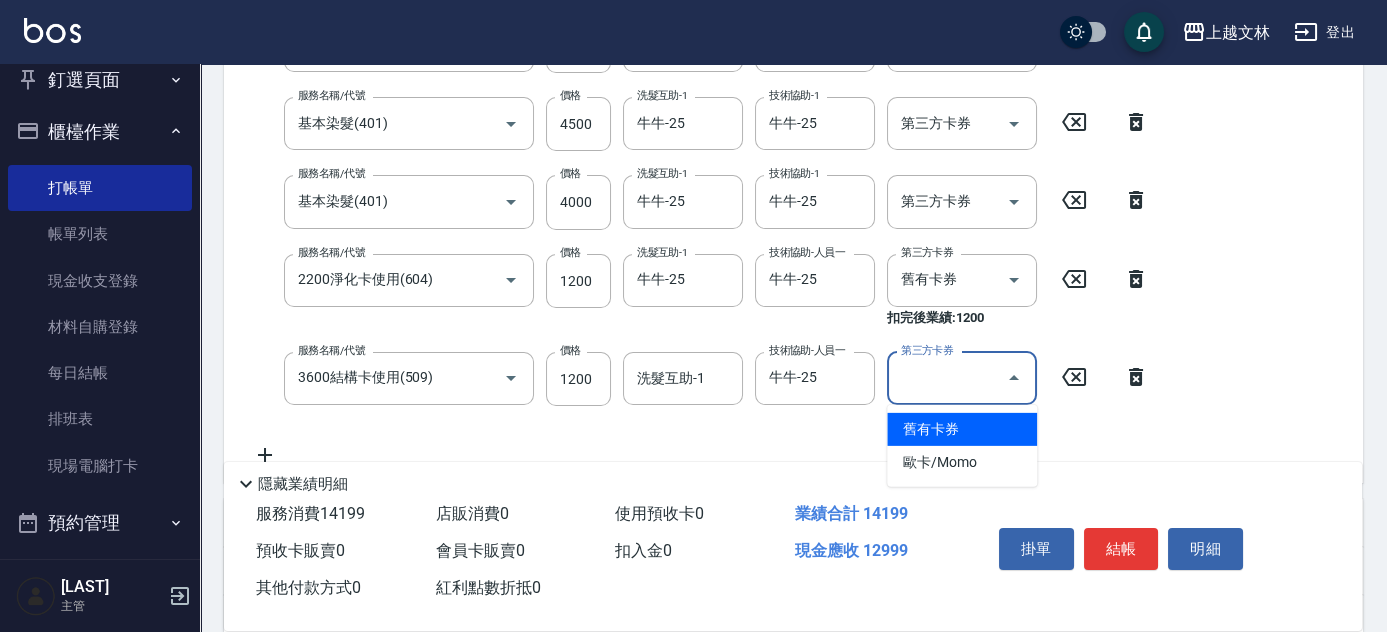 click on "舊有卡券" at bounding box center (962, 429) 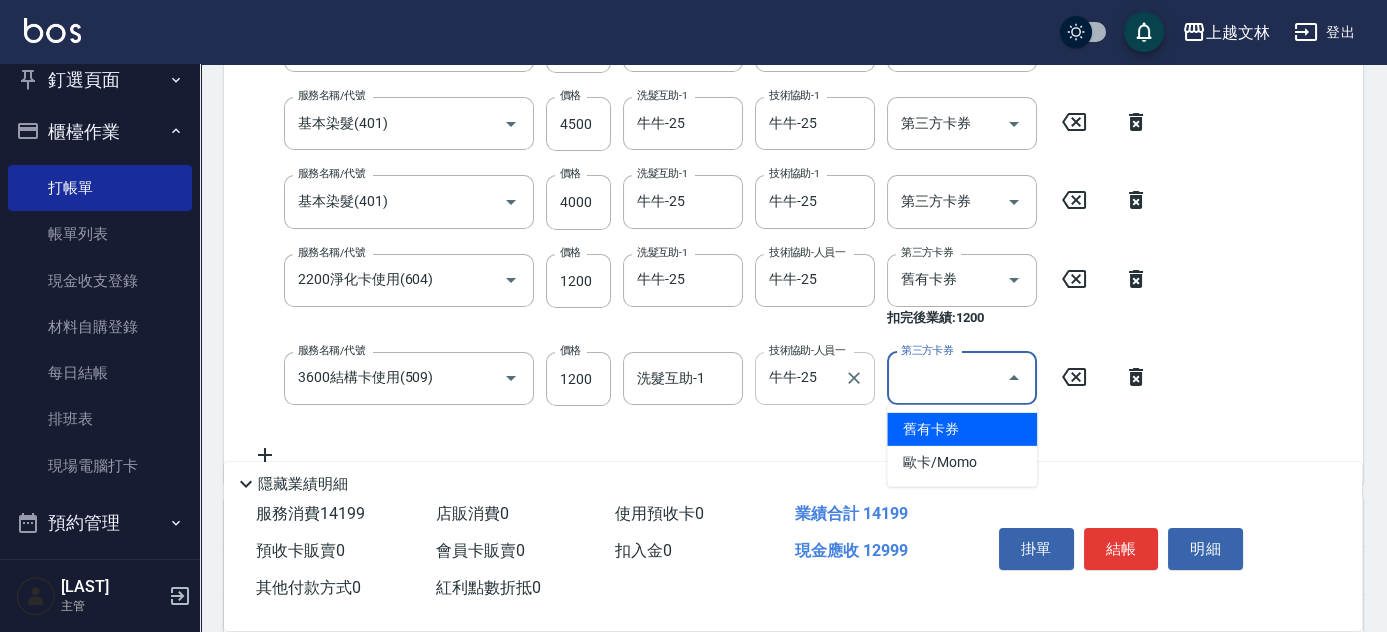 type on "舊有卡券" 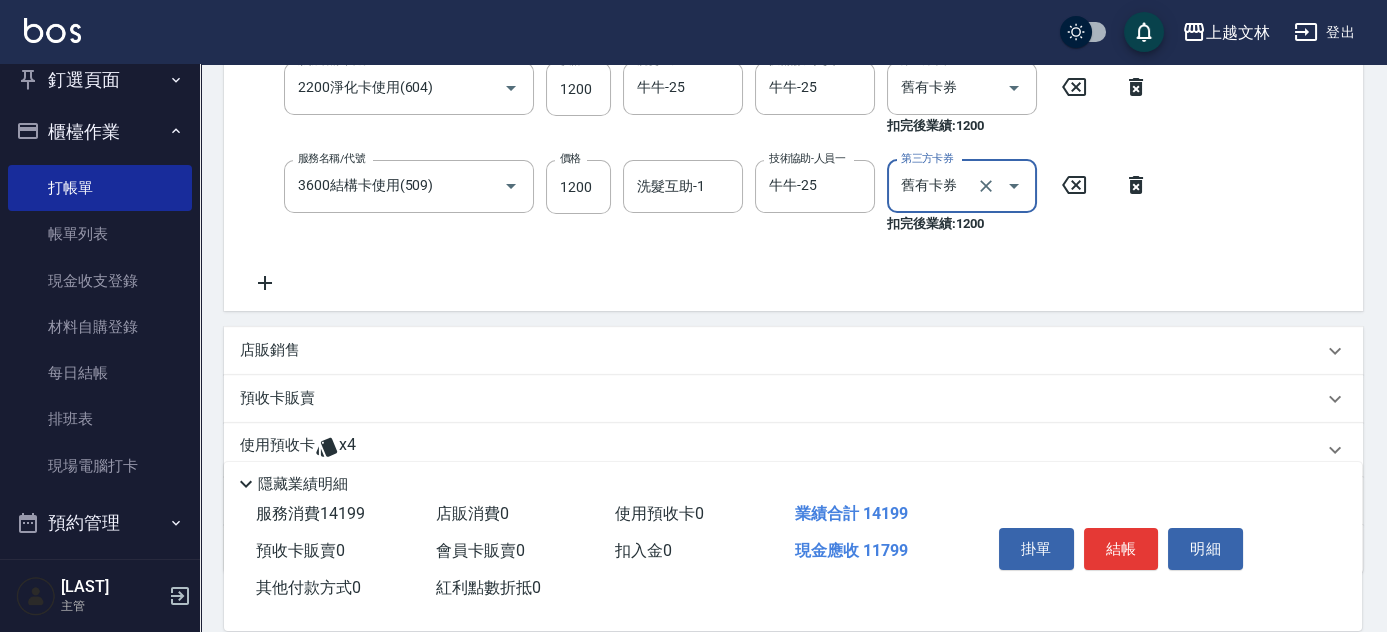 scroll, scrollTop: 613, scrollLeft: 0, axis: vertical 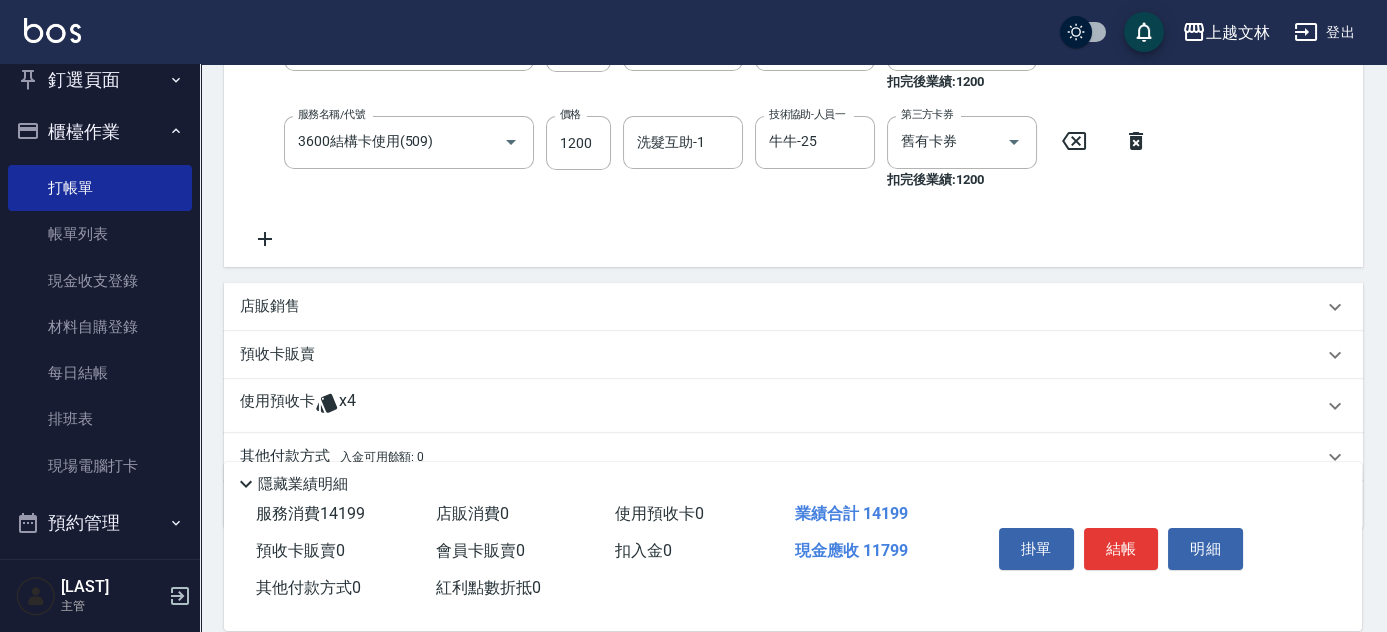 click on "店販銷售" at bounding box center [270, 306] 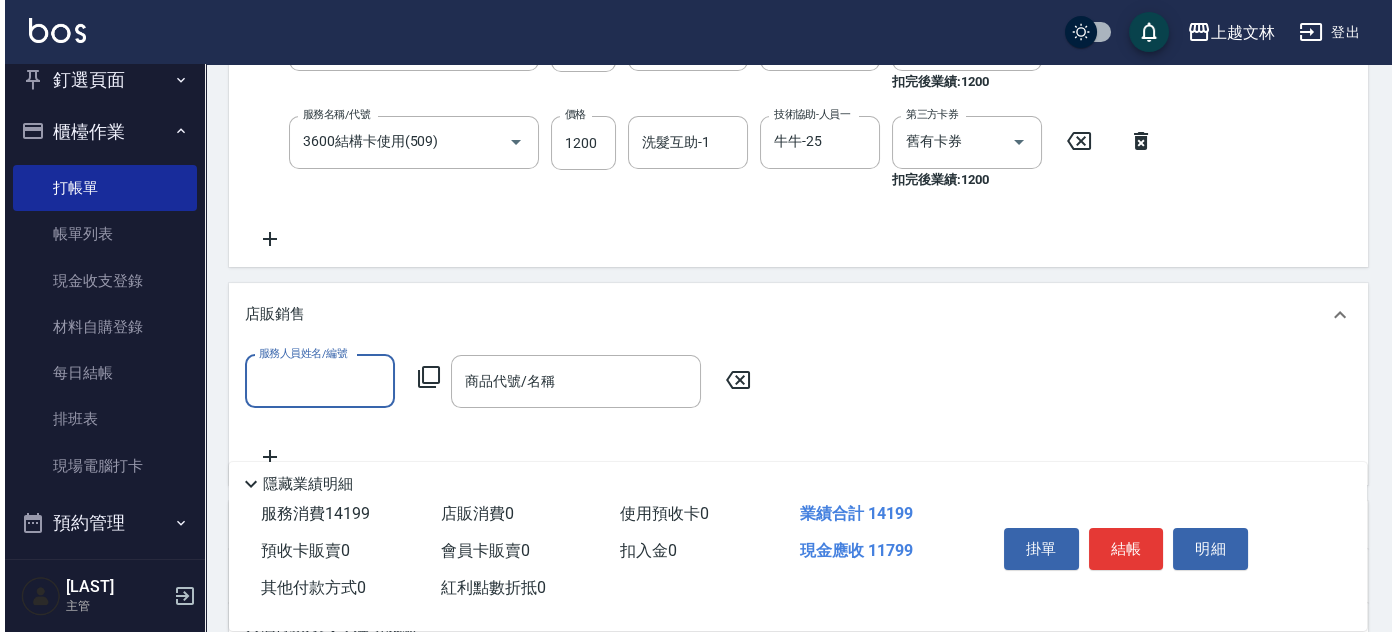 scroll, scrollTop: 0, scrollLeft: 0, axis: both 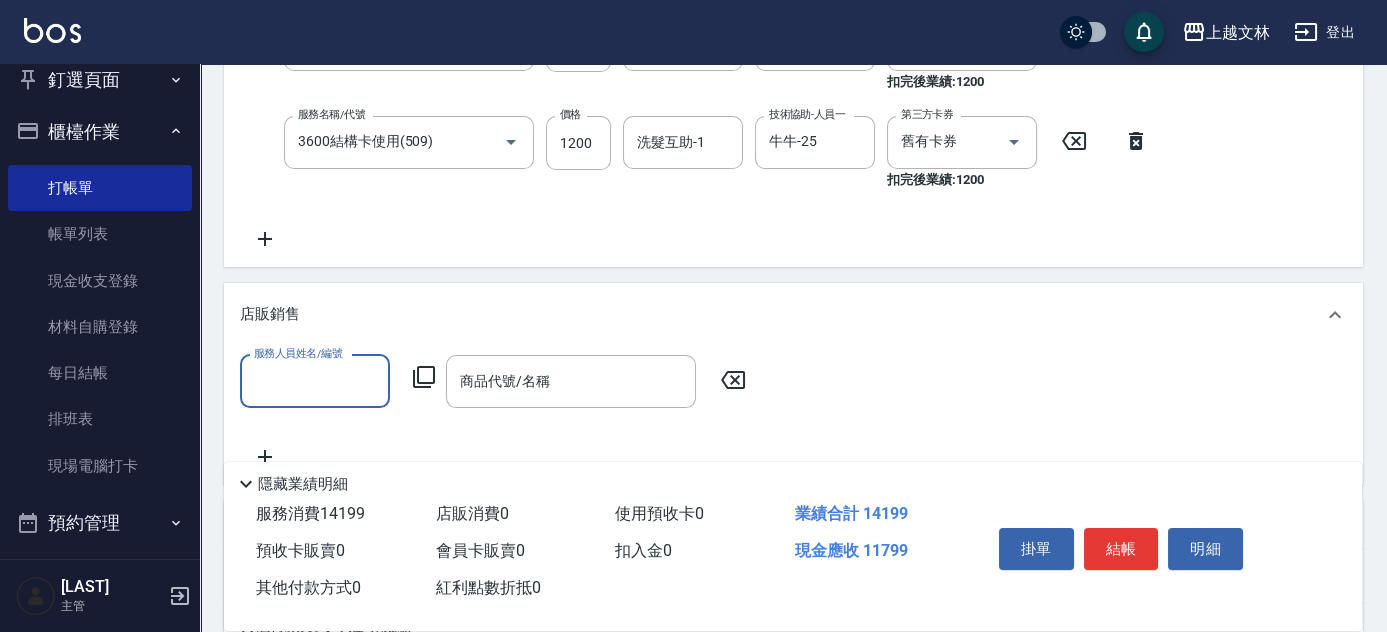 click on "服務人員姓名/編號" at bounding box center [315, 381] 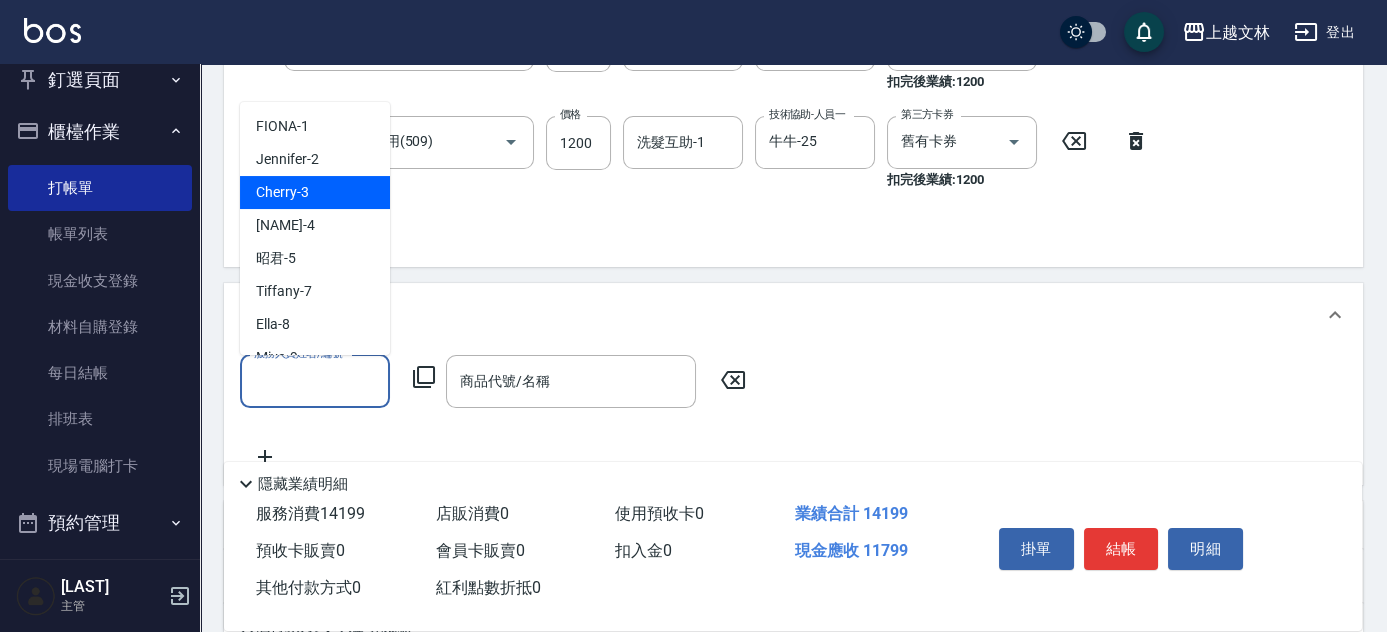 click on "Cherry -3" at bounding box center (282, 192) 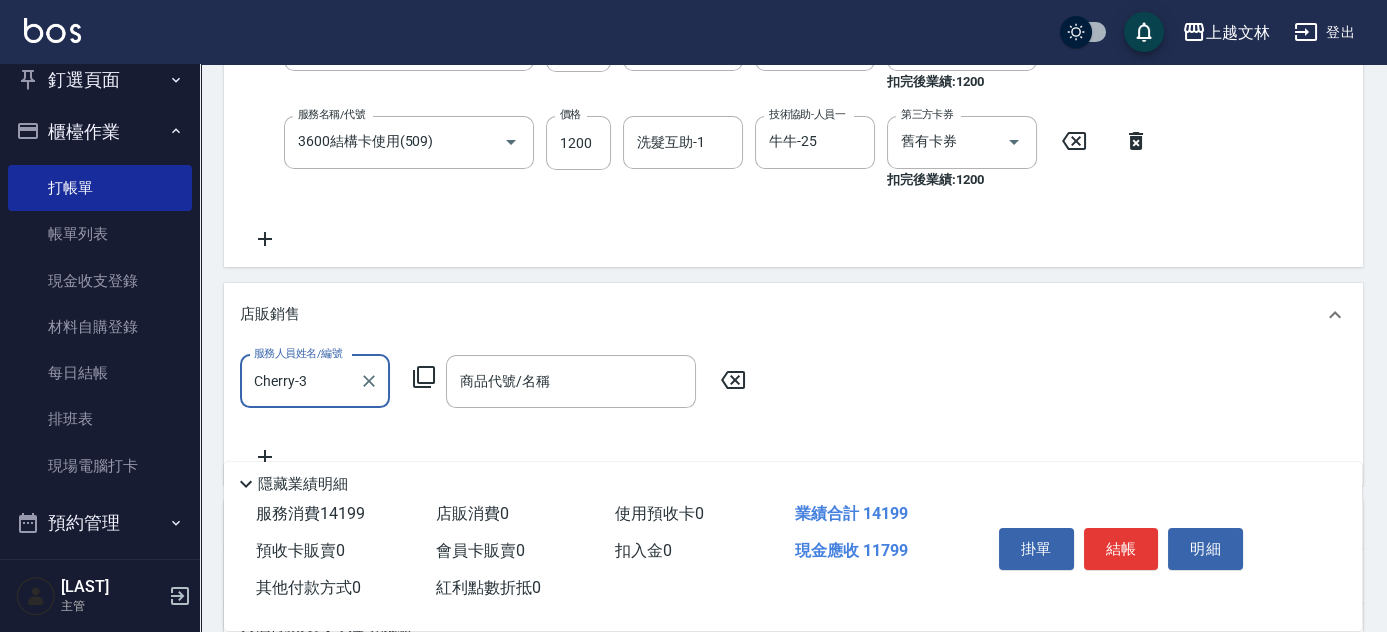 click 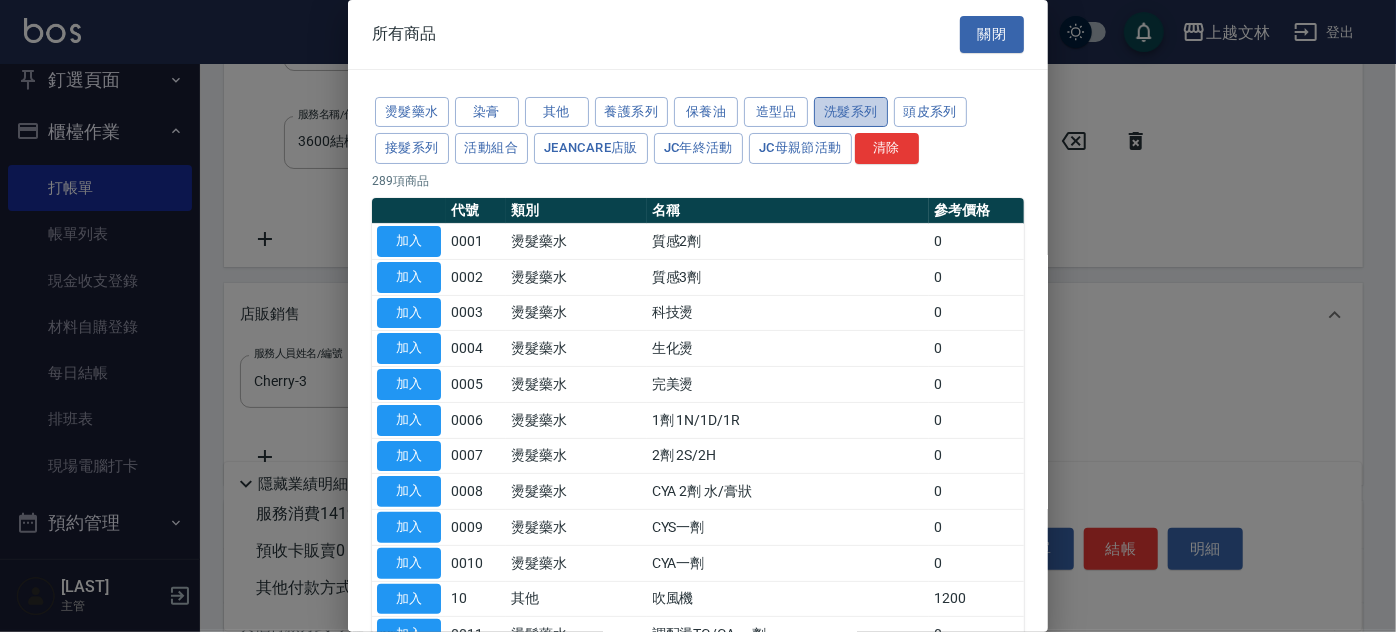 click on "洗髮系列" at bounding box center [851, 112] 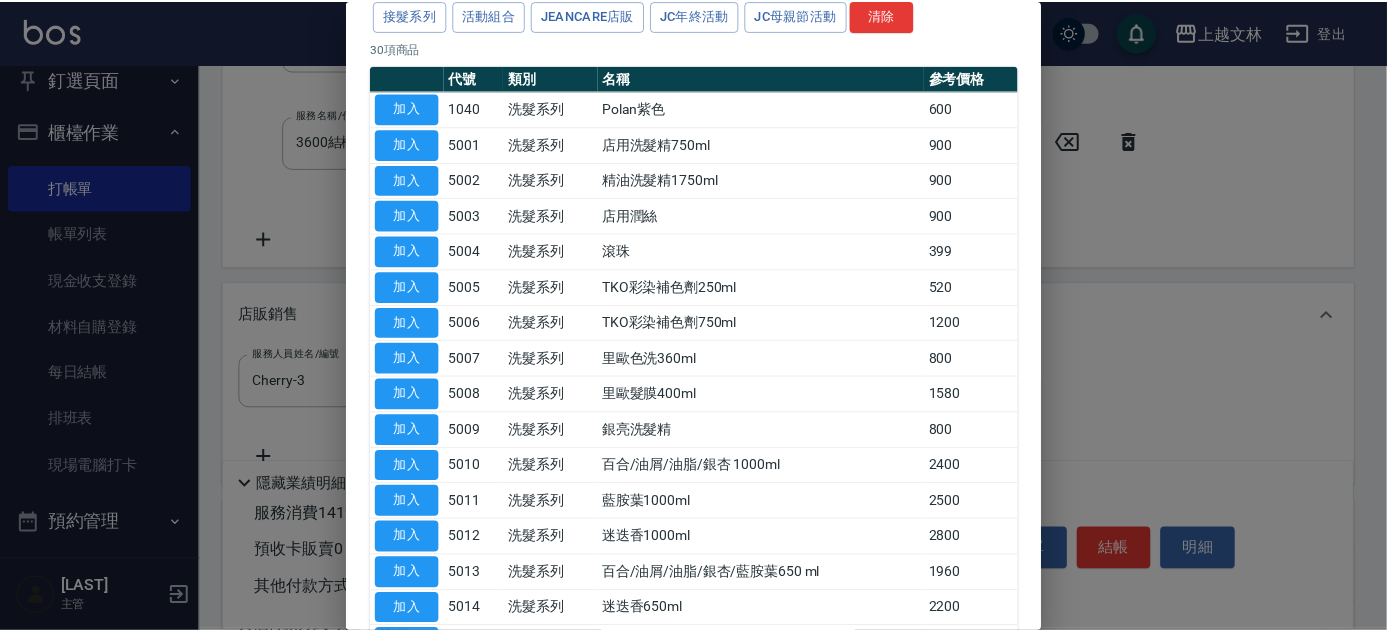 scroll, scrollTop: 134, scrollLeft: 0, axis: vertical 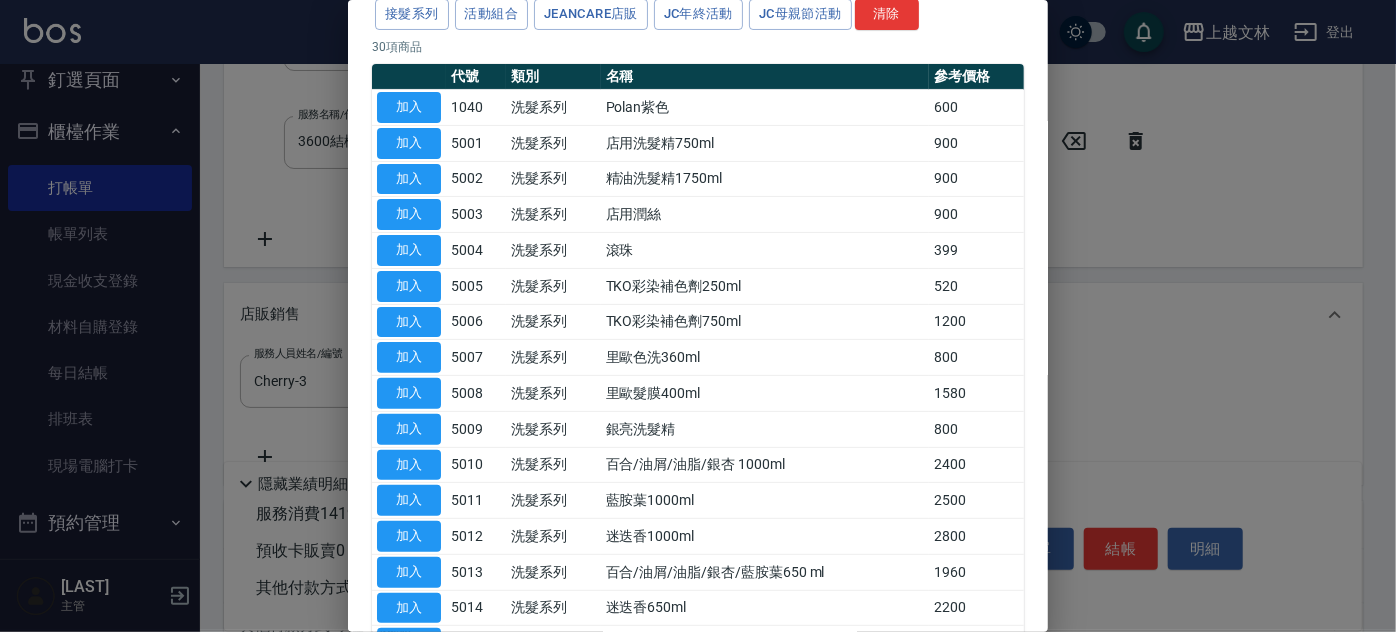 click on "加入" at bounding box center (409, 286) 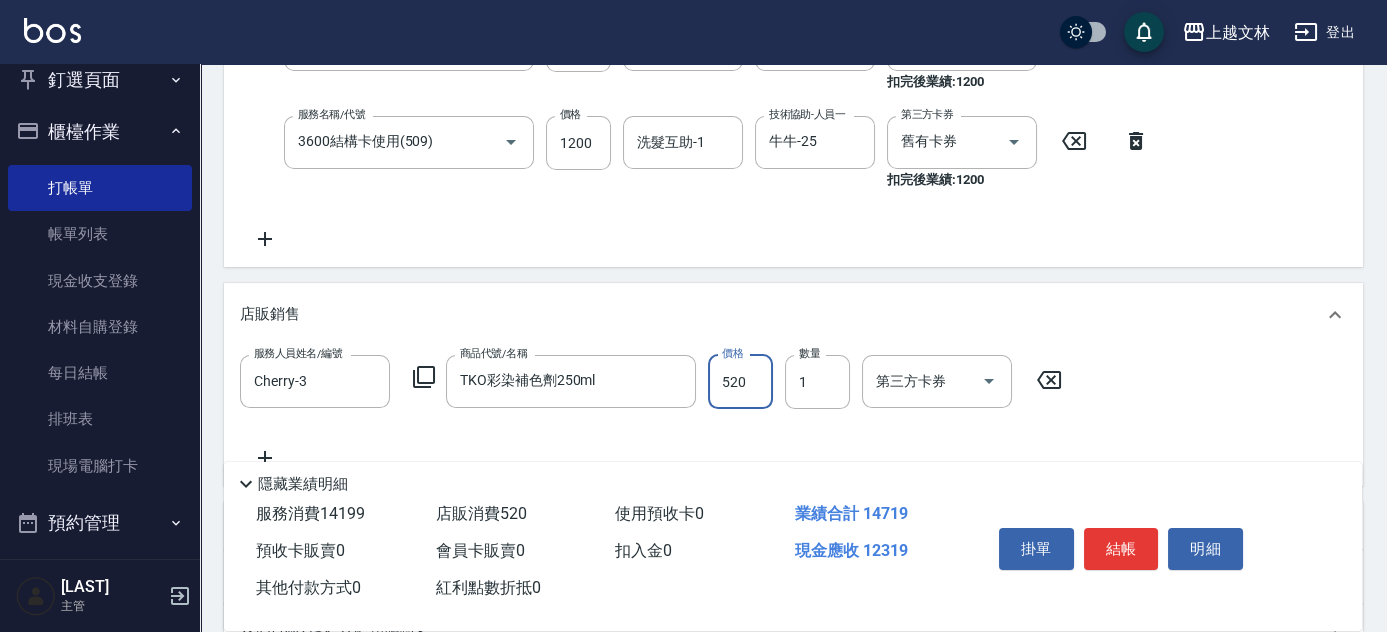 click on "520" at bounding box center (740, 382) 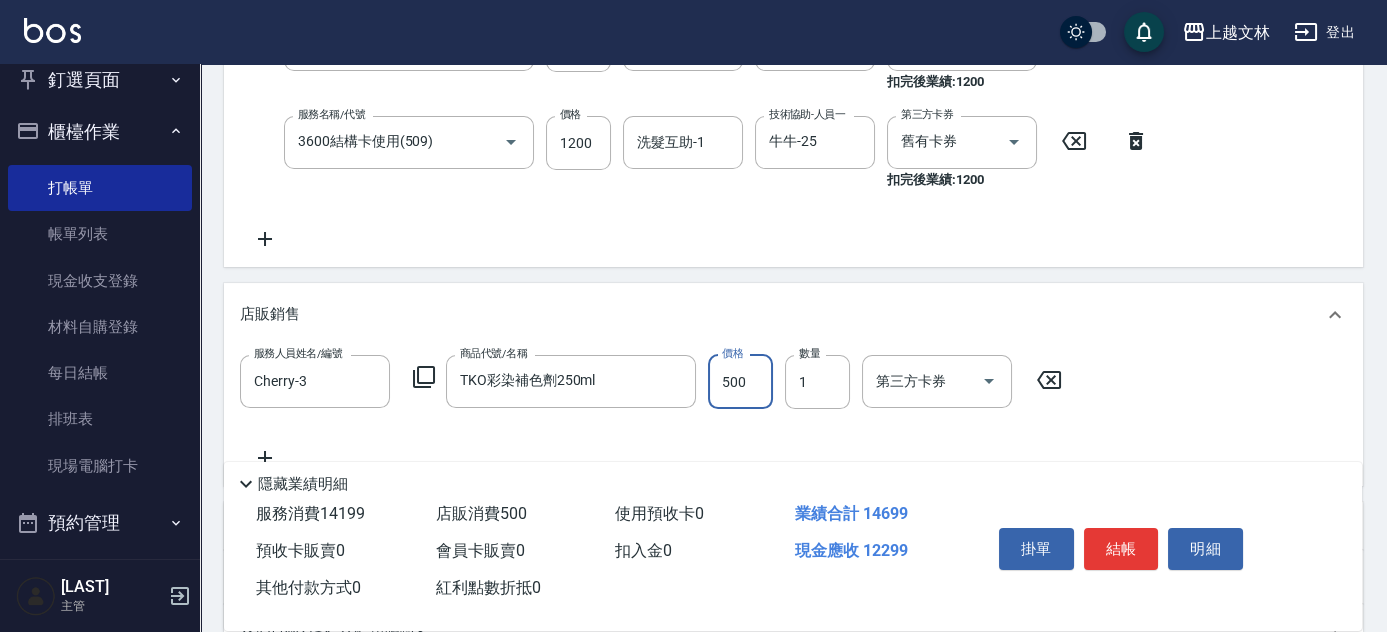 scroll, scrollTop: 870, scrollLeft: 0, axis: vertical 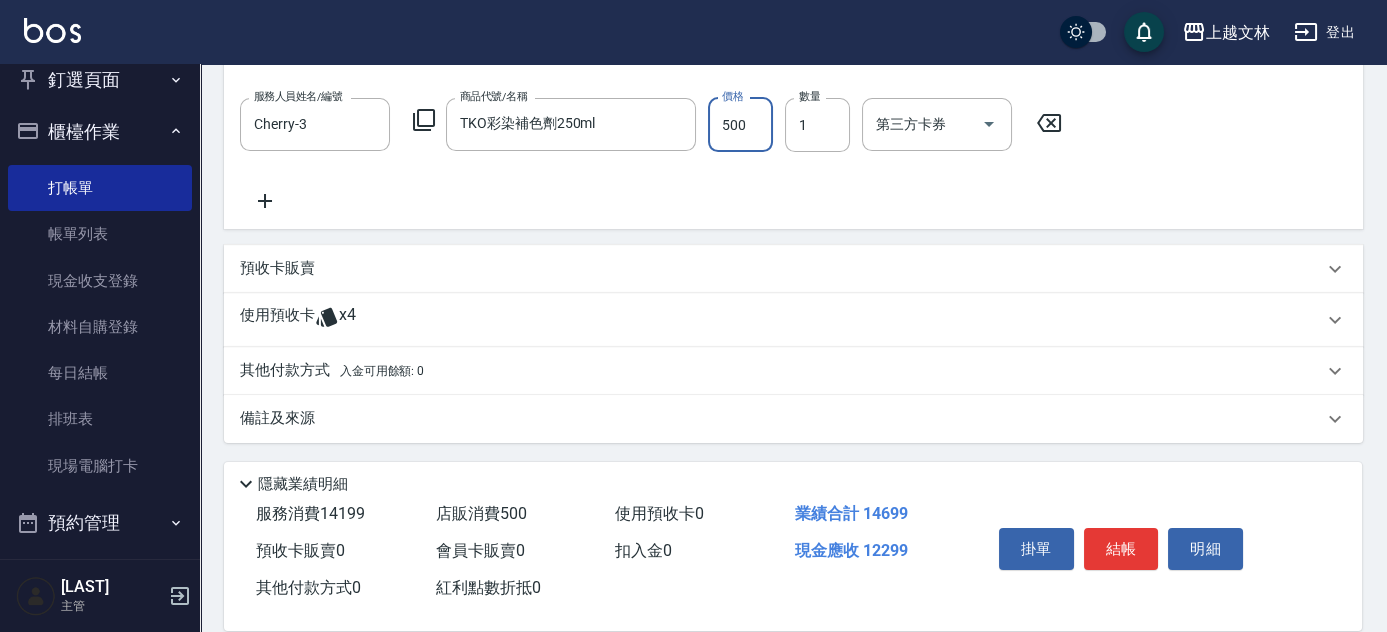 type on "500" 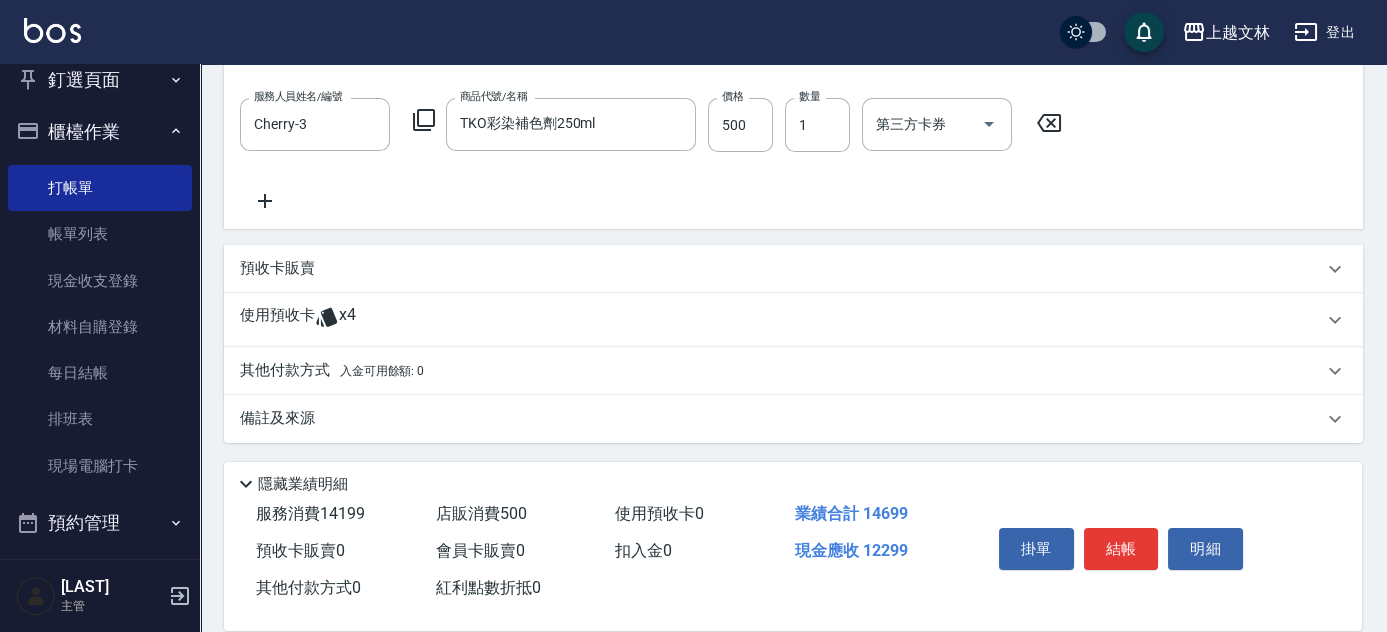 click on "其他付款方式 入金可用餘額: 0" at bounding box center (332, 371) 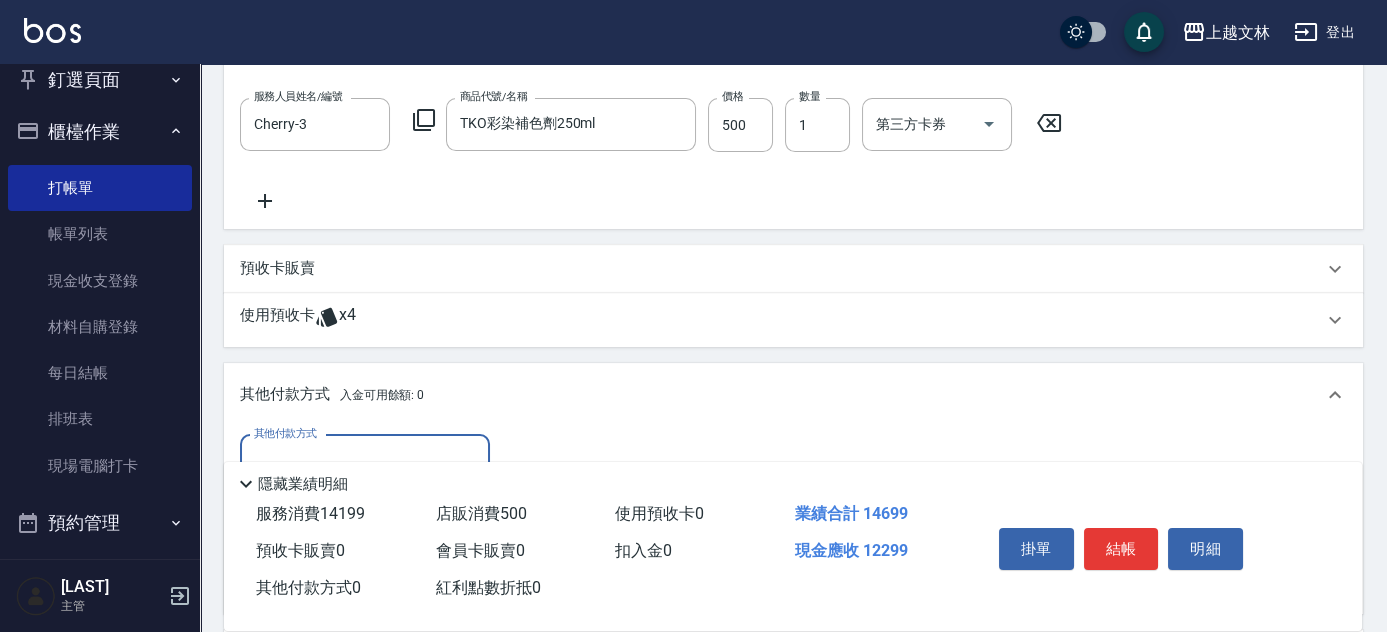 scroll, scrollTop: 0, scrollLeft: 0, axis: both 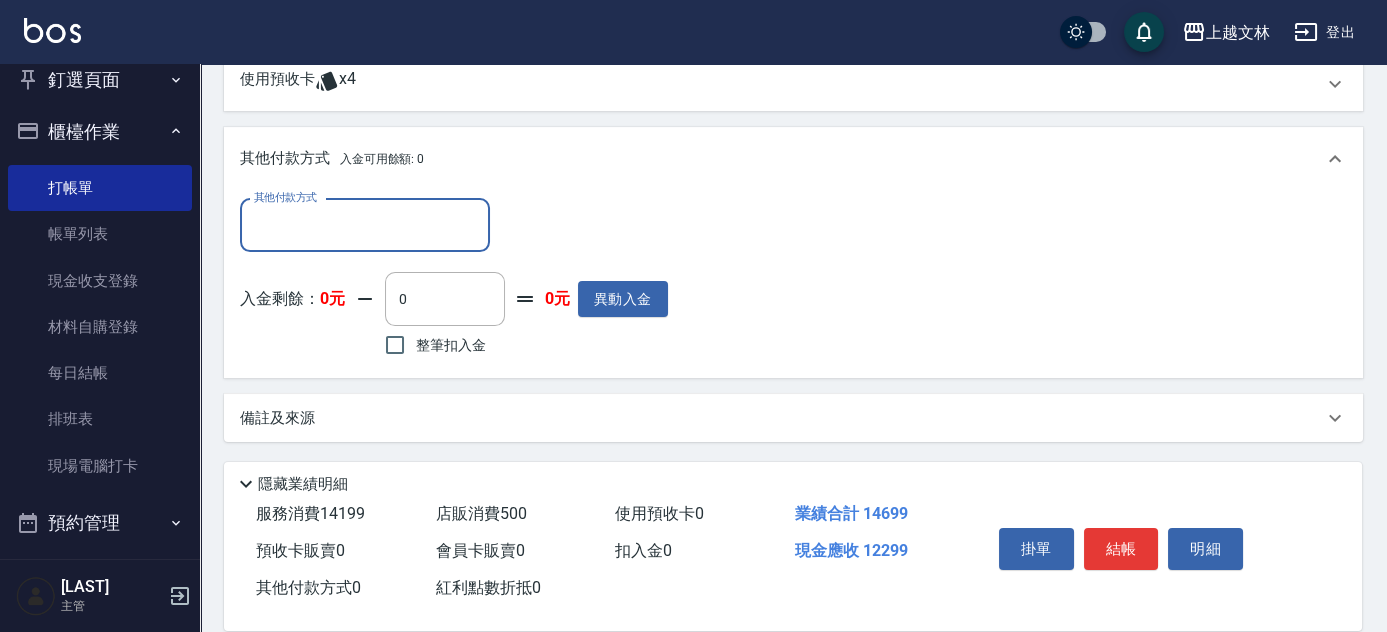 click on "其他付款方式" at bounding box center [365, 225] 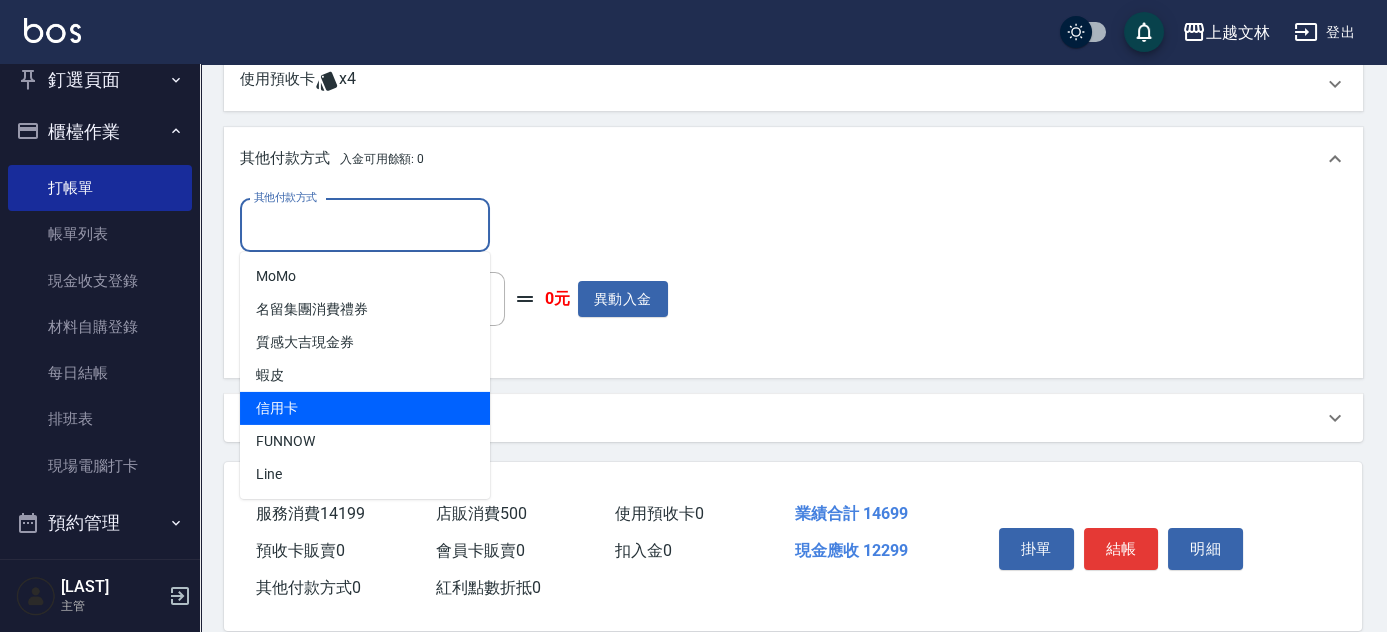 click on "信用卡" at bounding box center [365, 408] 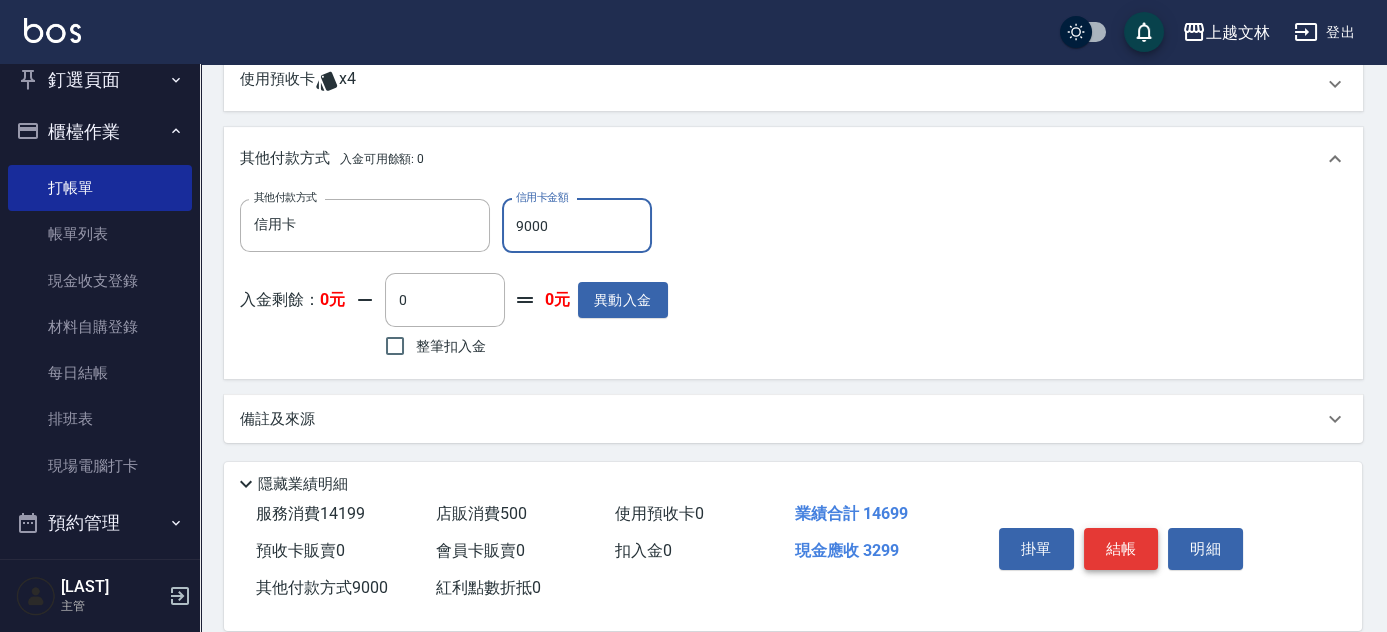 type on "9000" 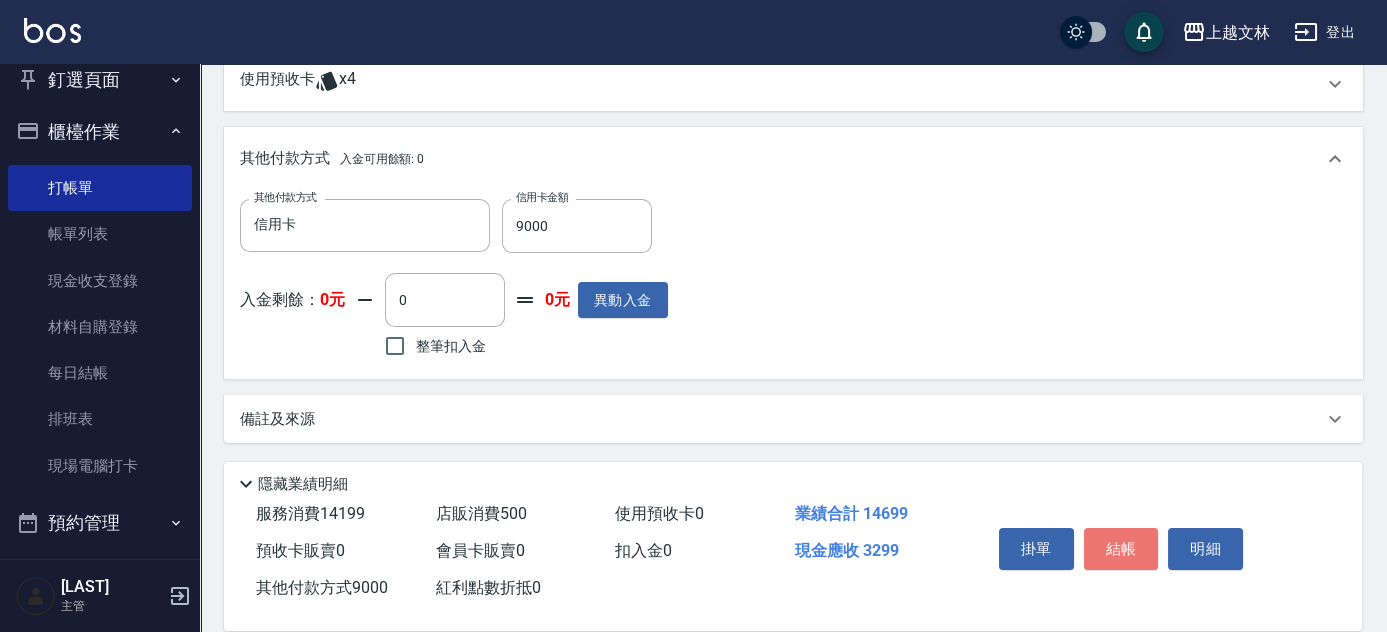 click on "結帳" at bounding box center (1121, 549) 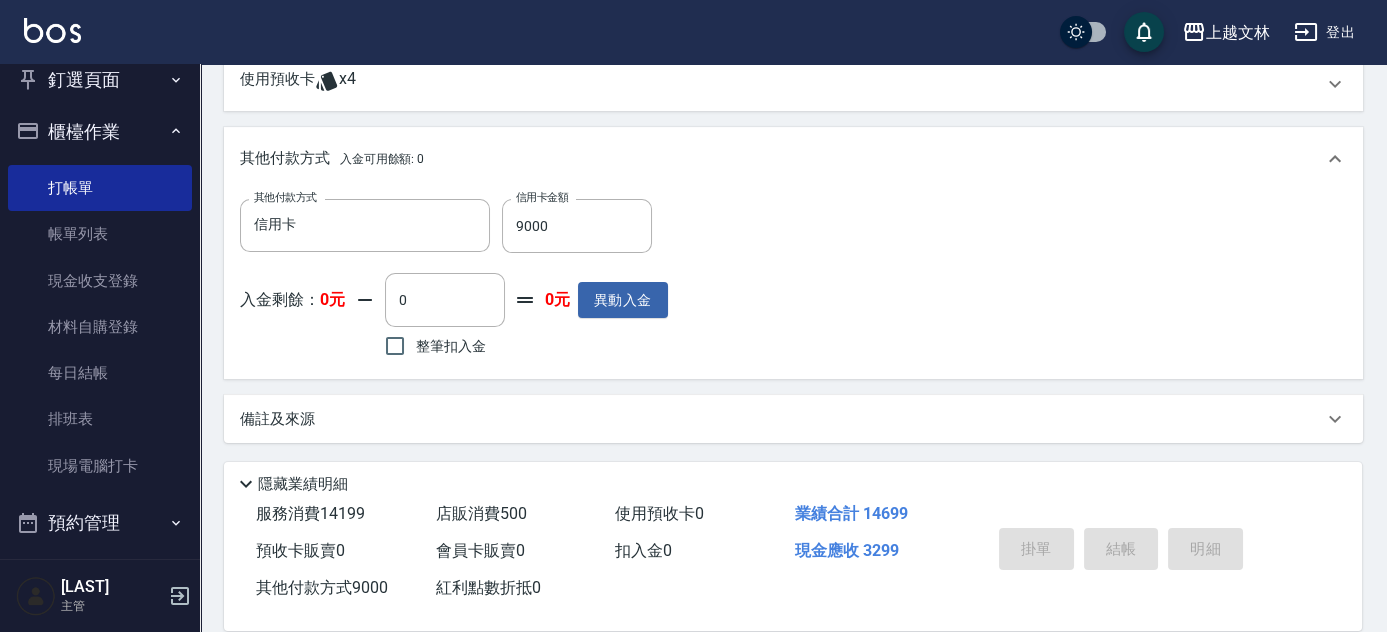 type on "2025/08/08 19:32" 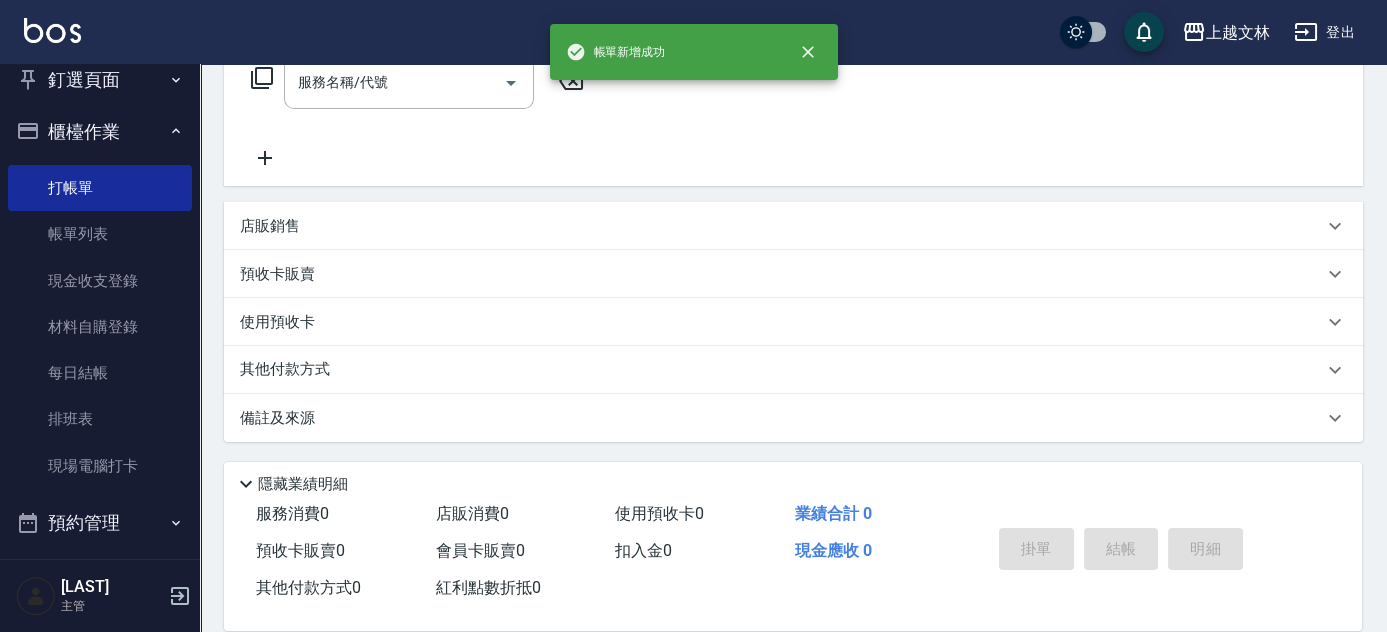 scroll, scrollTop: 0, scrollLeft: 0, axis: both 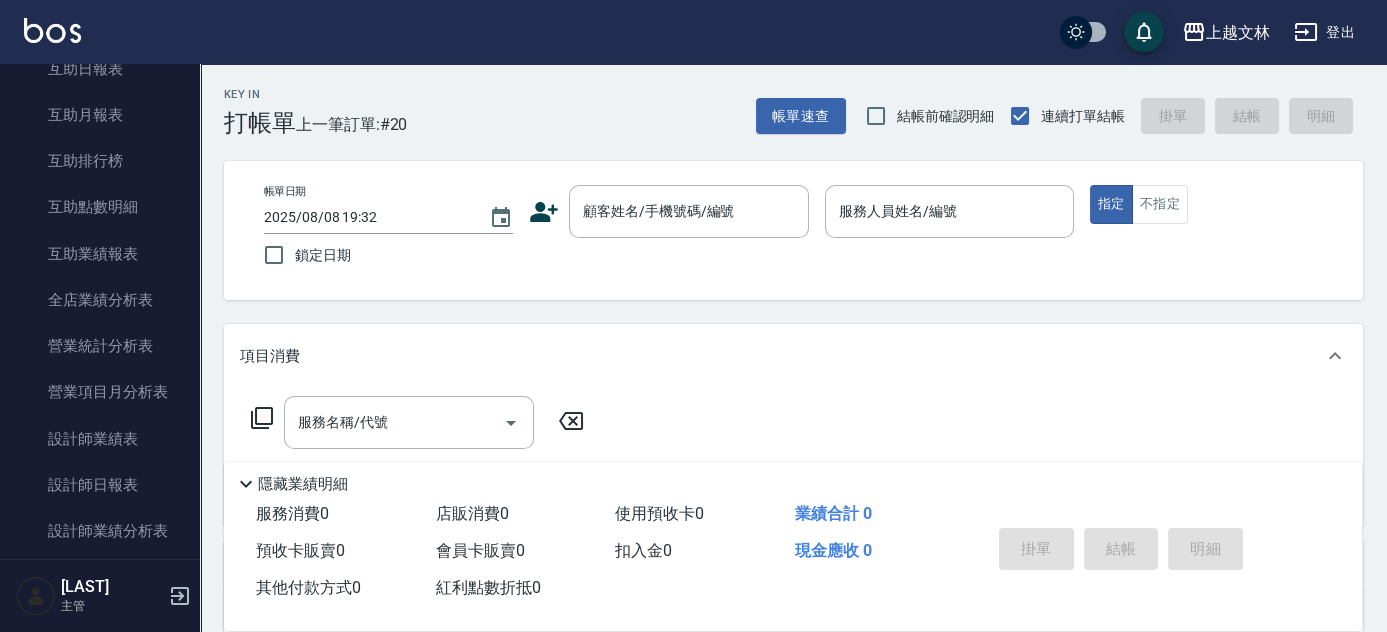drag, startPoint x: 243, startPoint y: 330, endPoint x: 242, endPoint y: 362, distance: 32.01562 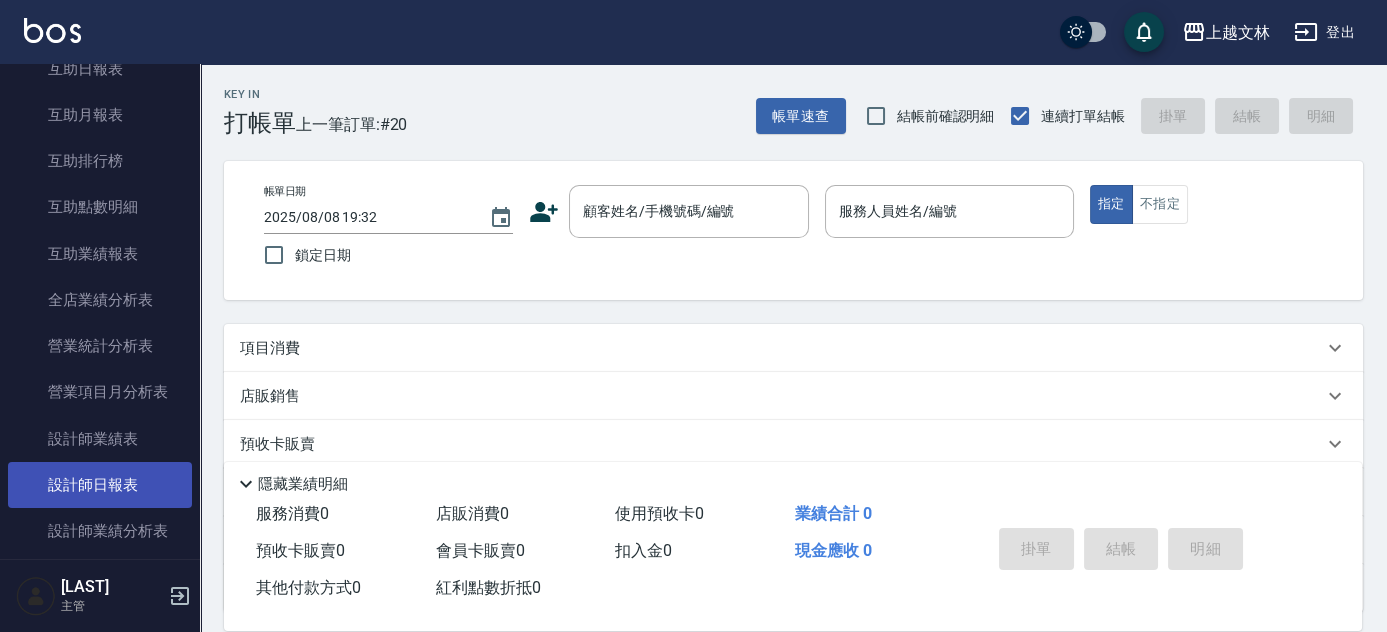 click on "設計師日報表" at bounding box center [100, 485] 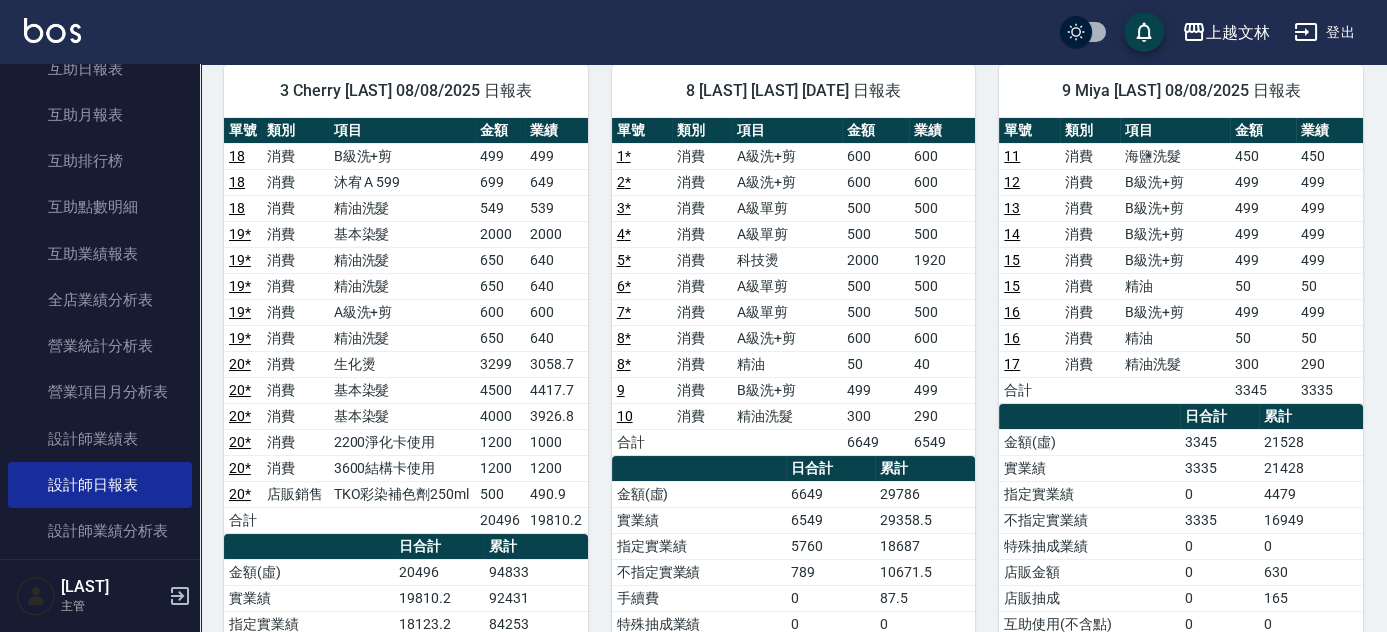 scroll, scrollTop: 0, scrollLeft: 0, axis: both 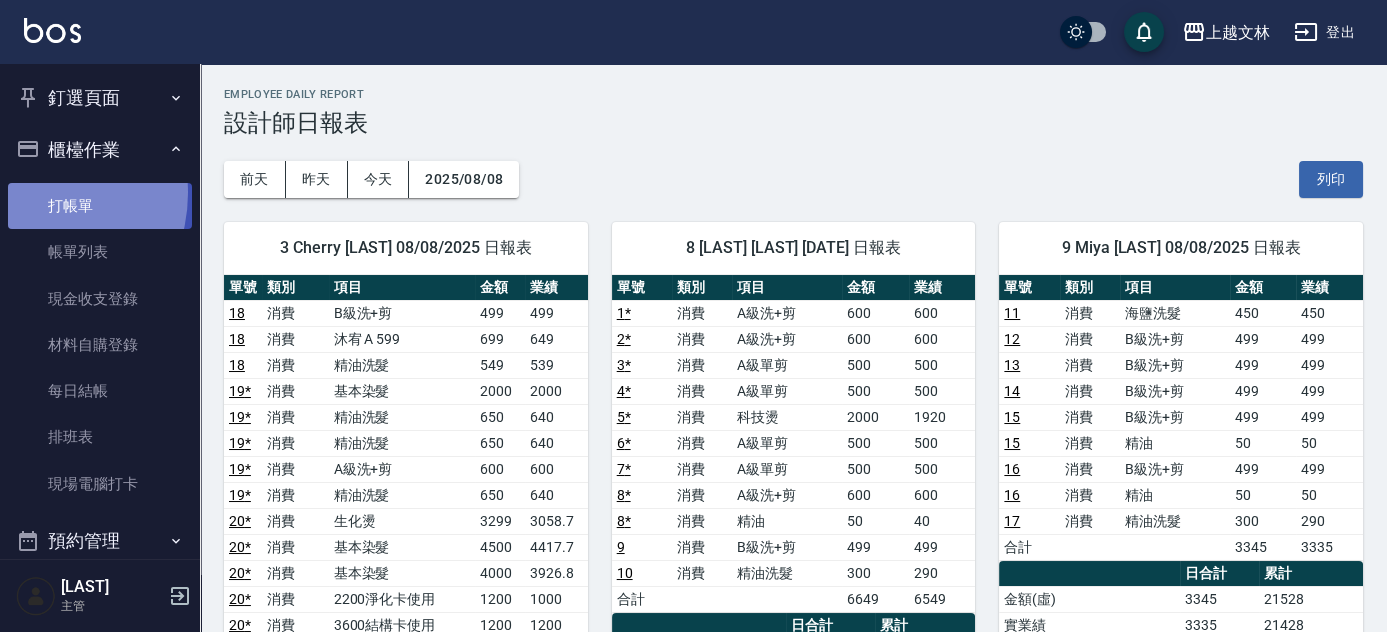 click on "打帳單" at bounding box center (100, 206) 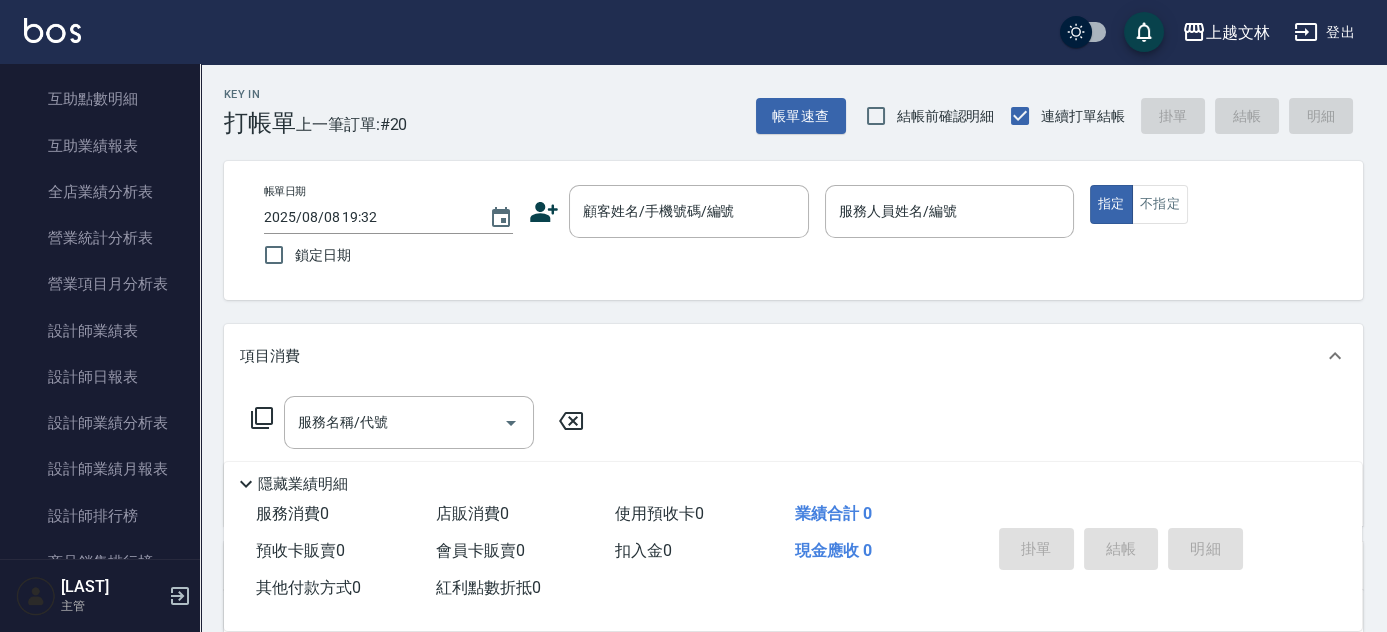 scroll, scrollTop: 831, scrollLeft: 0, axis: vertical 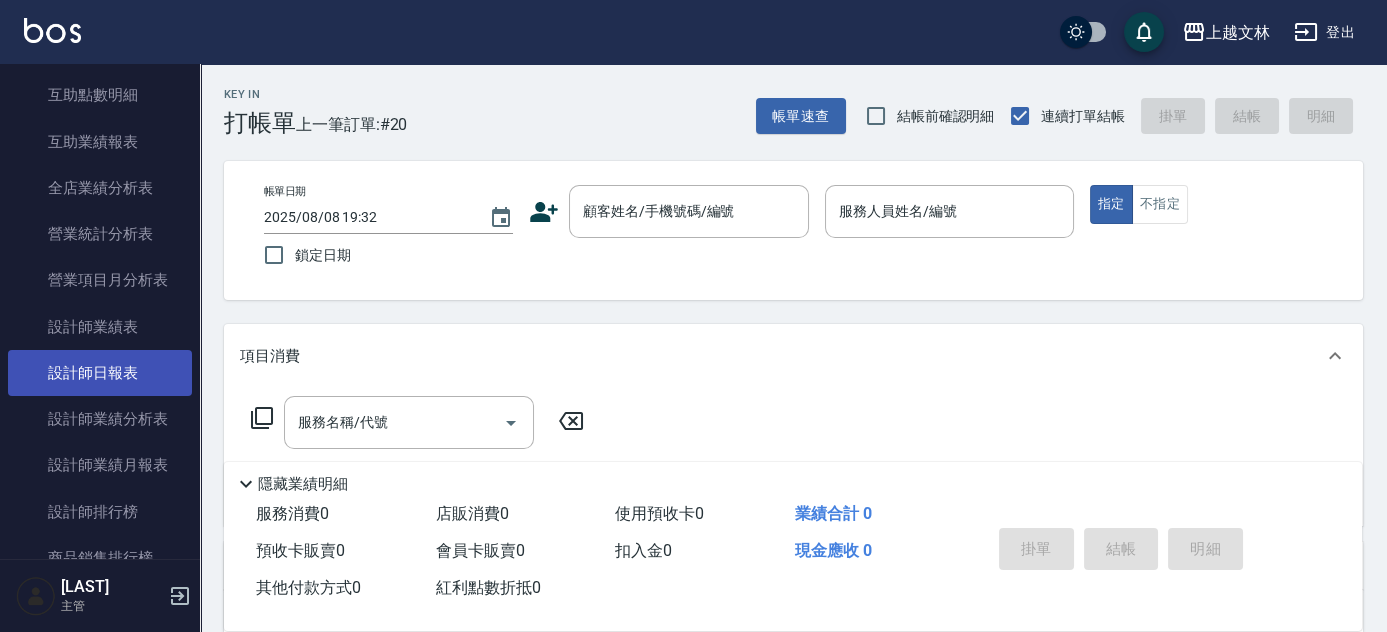 click on "設計師日報表" at bounding box center [100, 373] 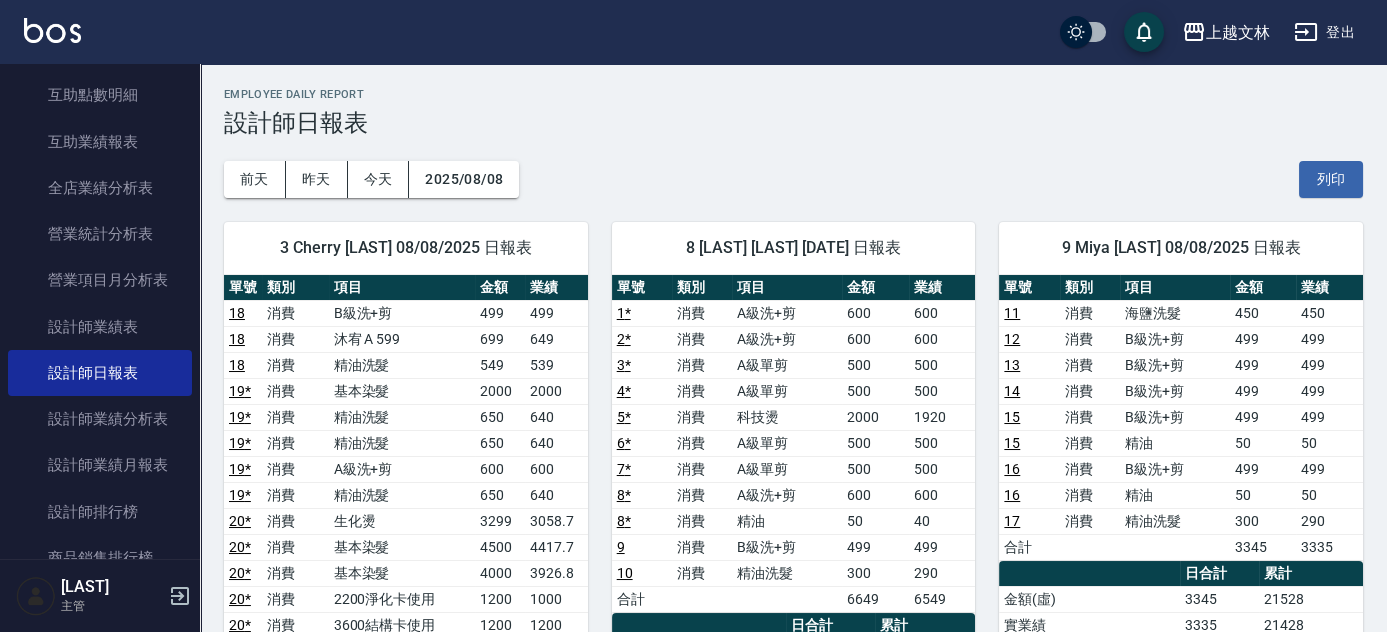 click on "12" at bounding box center [1012, 339] 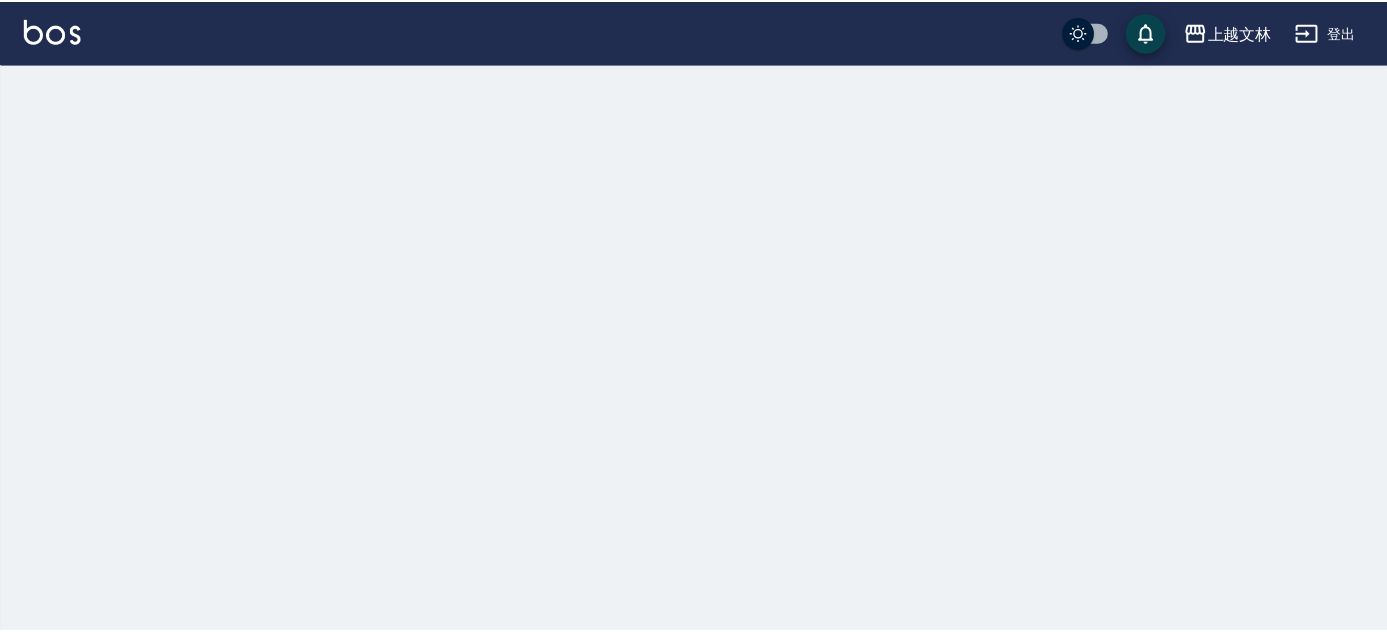 scroll, scrollTop: 0, scrollLeft: 0, axis: both 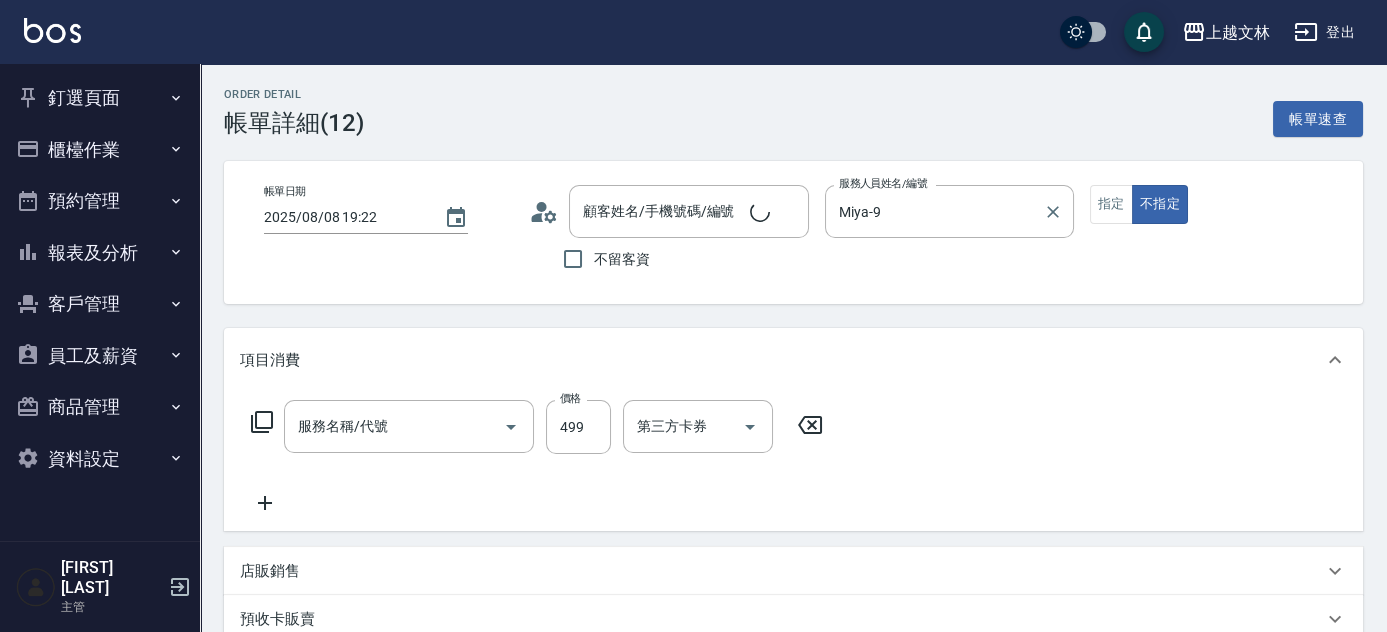 type on "2025/08/08 19:22" 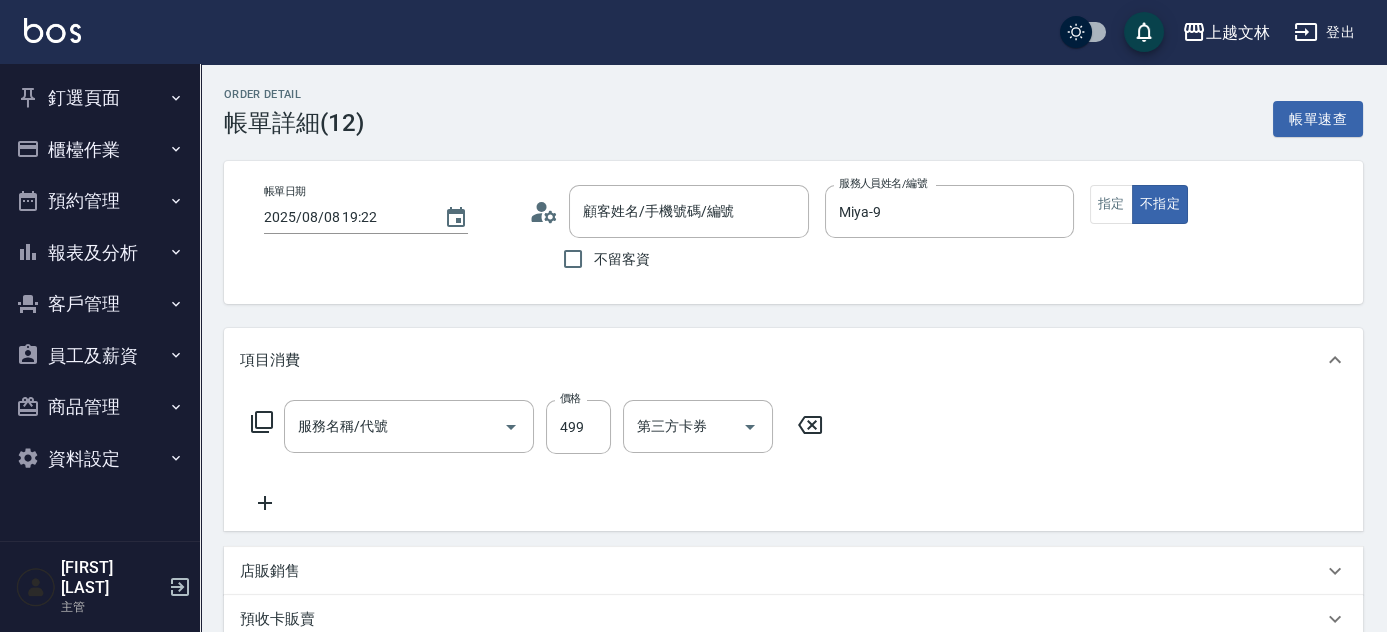type on "B級洗+剪(203)" 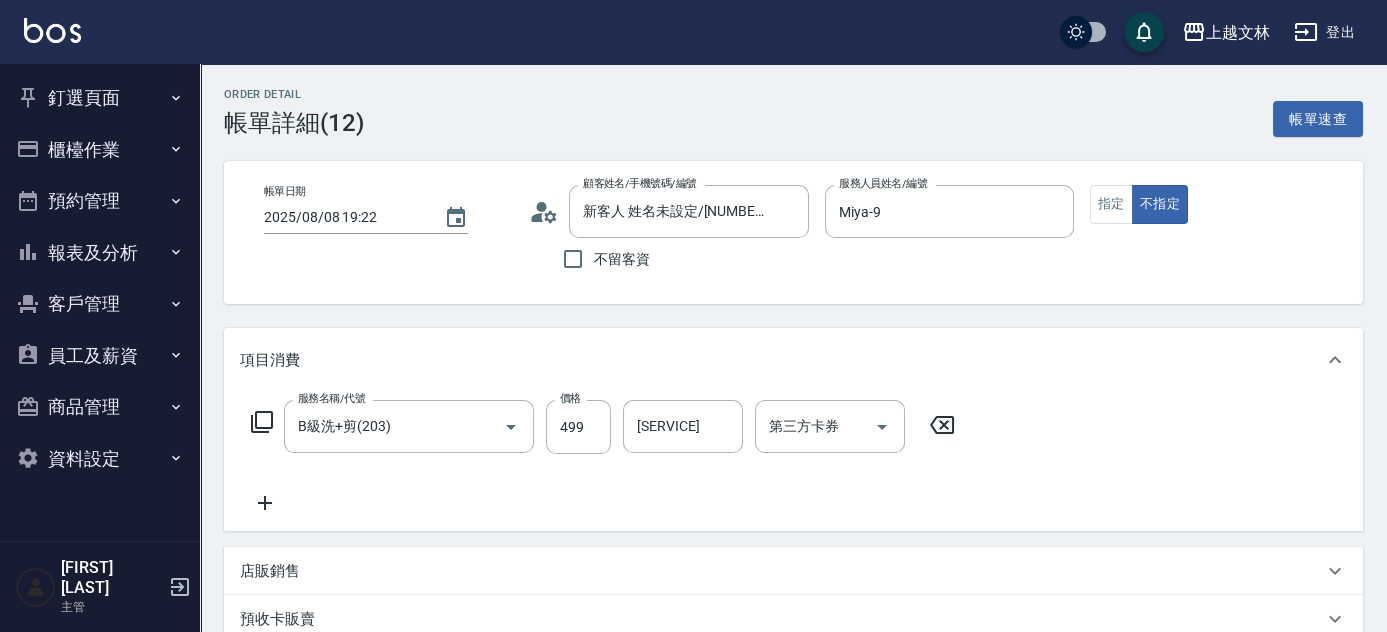 type on "新客人 姓名未設定/[NUMBER]/null" 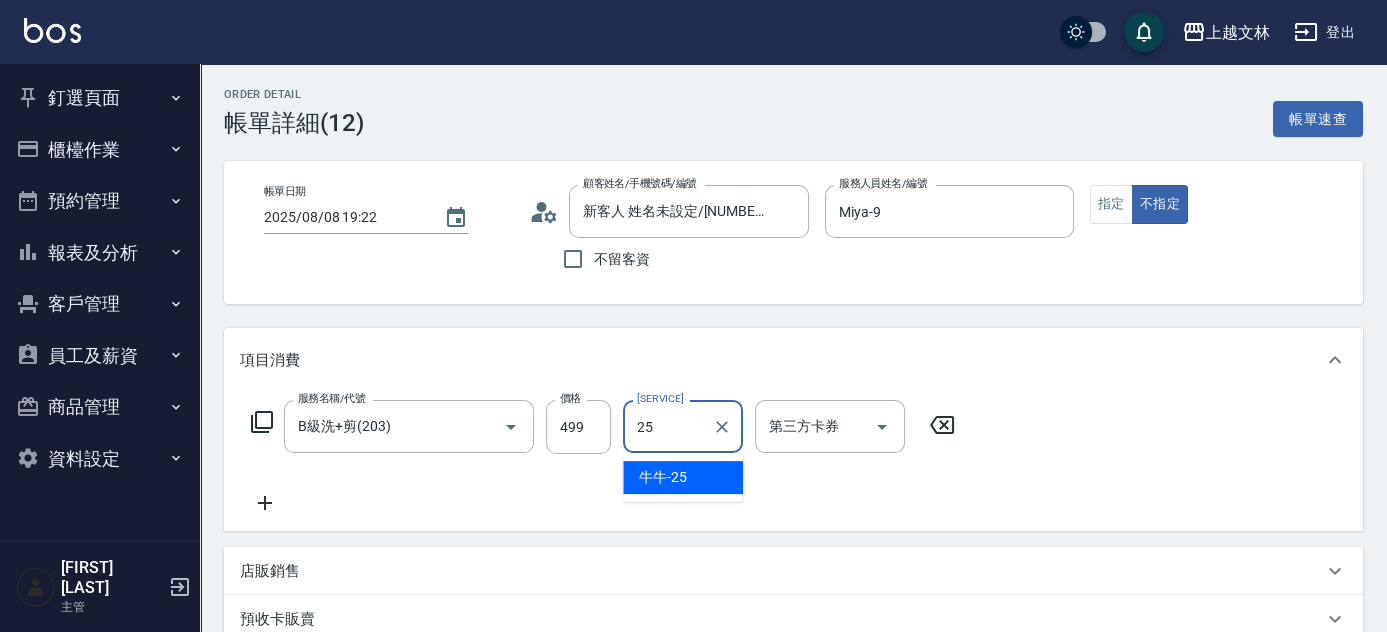 type on "牛牛-25" 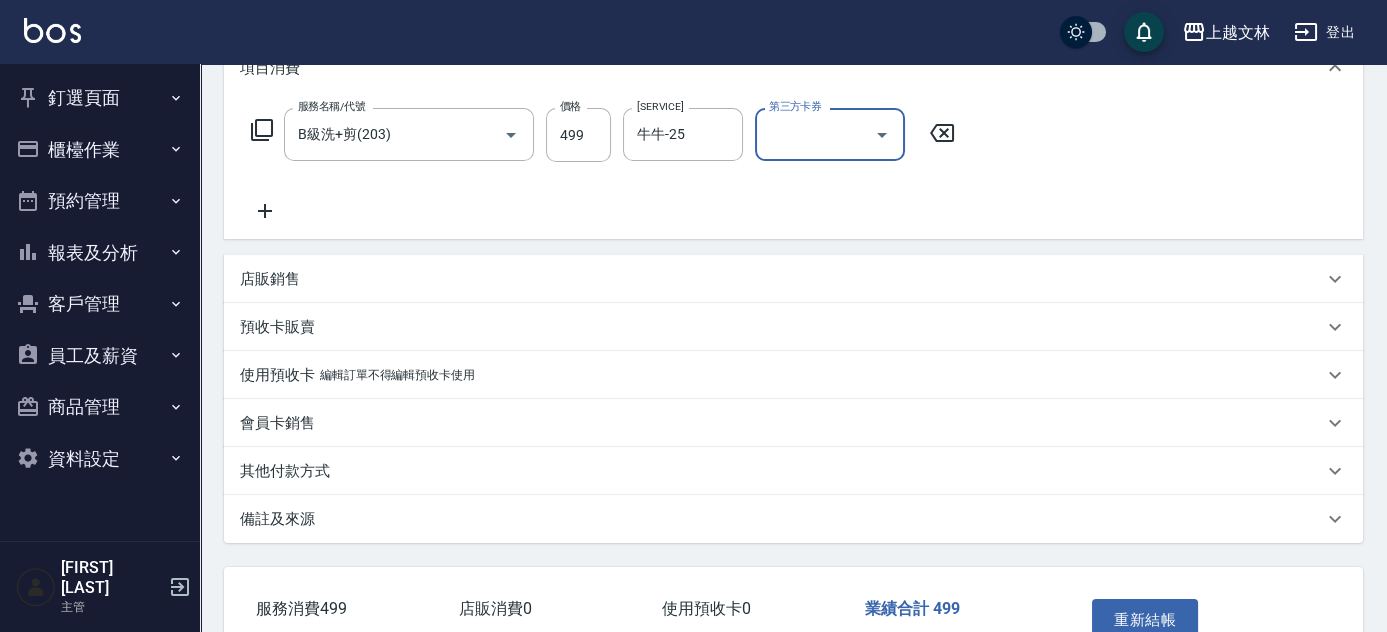 scroll, scrollTop: 318, scrollLeft: 0, axis: vertical 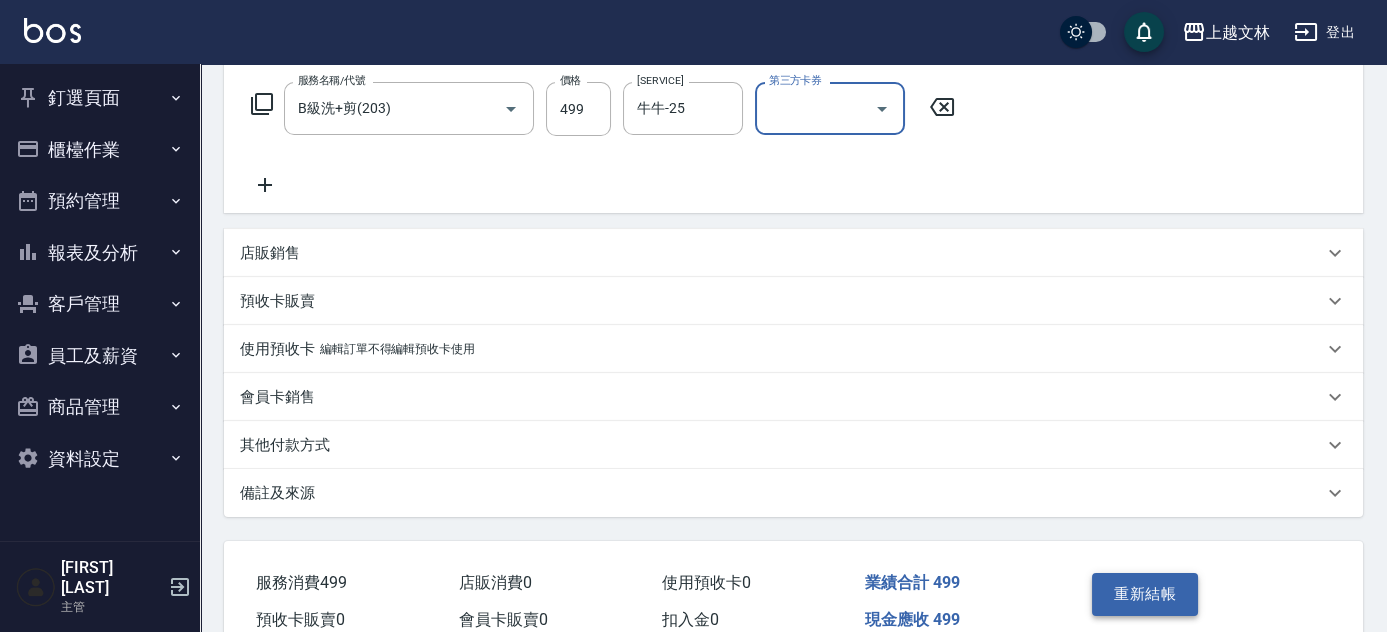 click on "重新結帳" at bounding box center (1145, 594) 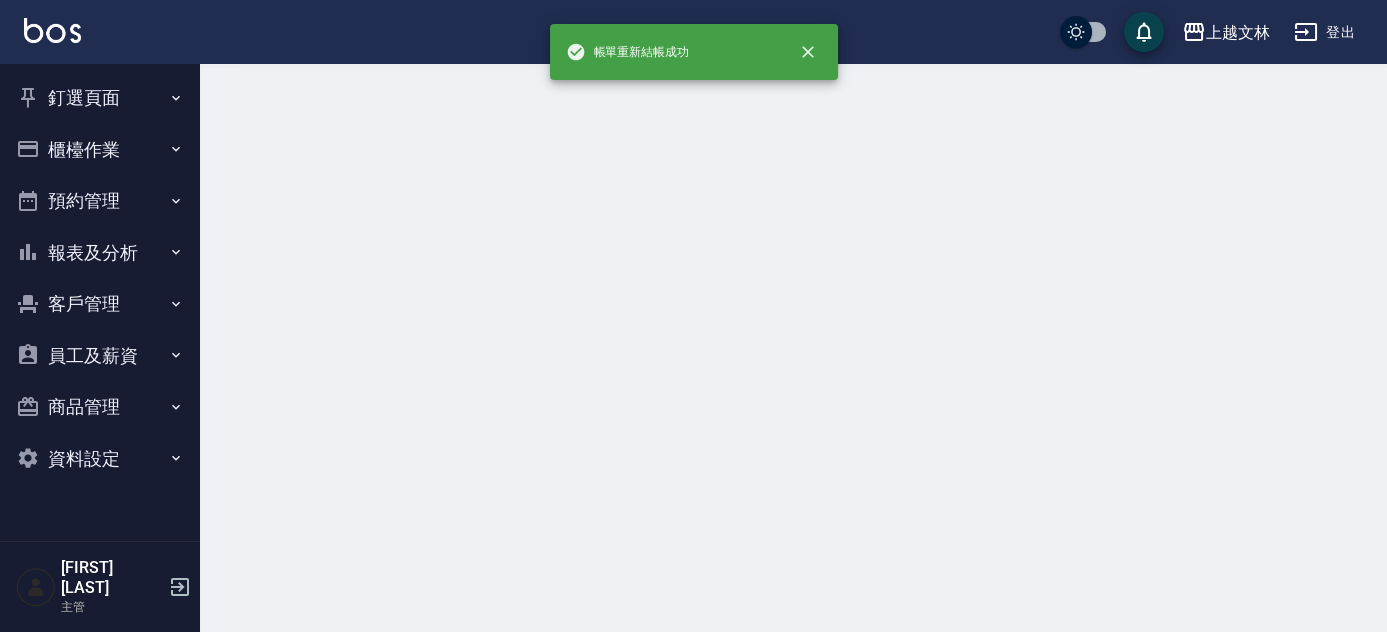 scroll, scrollTop: 0, scrollLeft: 0, axis: both 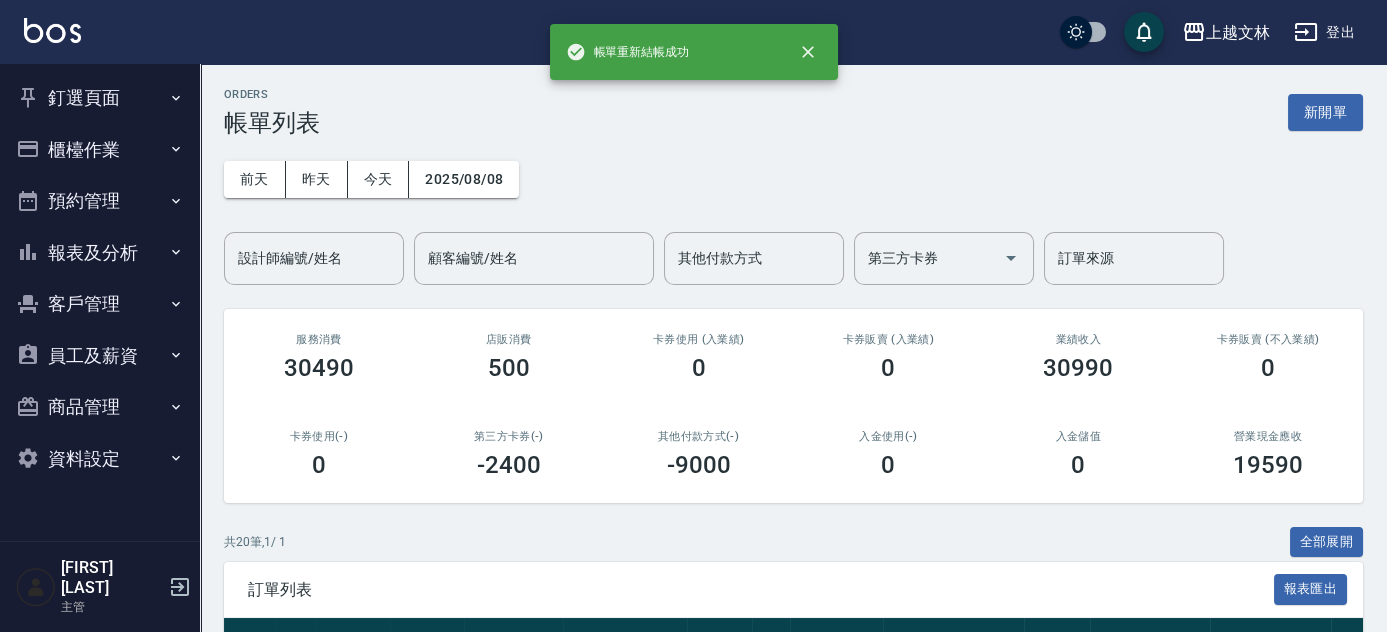 click on "櫃檯作業" at bounding box center (100, 150) 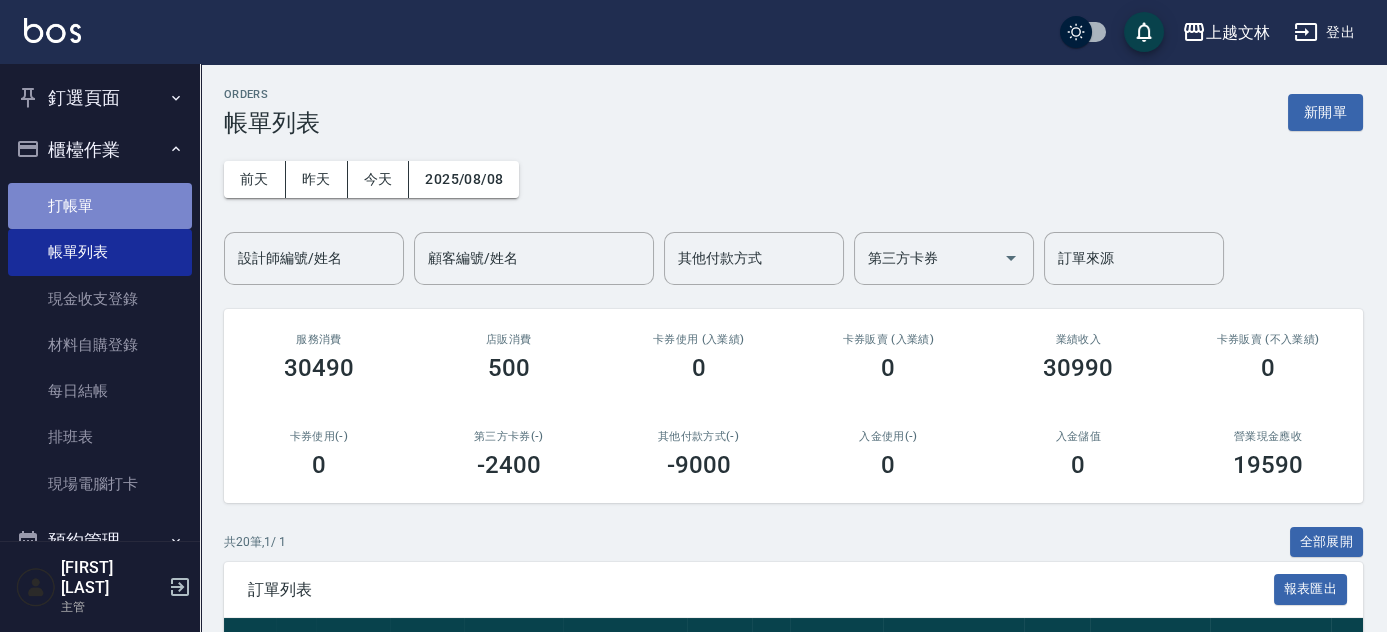 click on "打帳單" at bounding box center [100, 206] 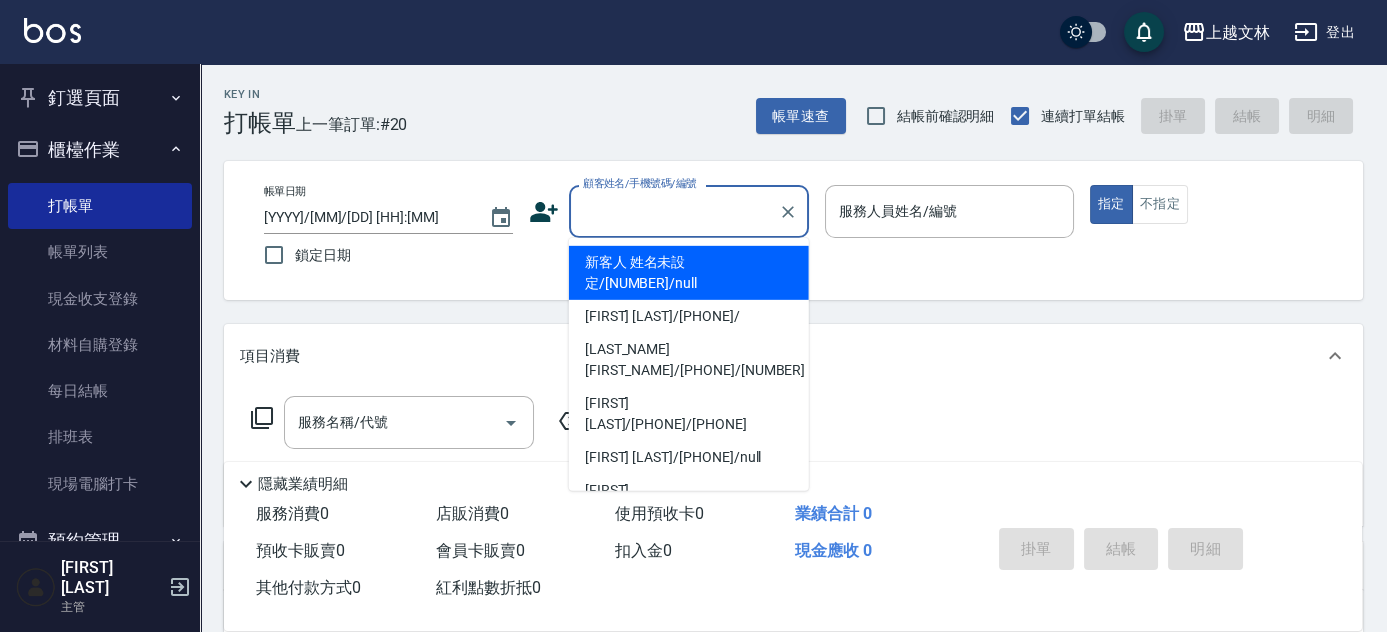 click on "顧客姓名/手機號碼/編號" at bounding box center (674, 211) 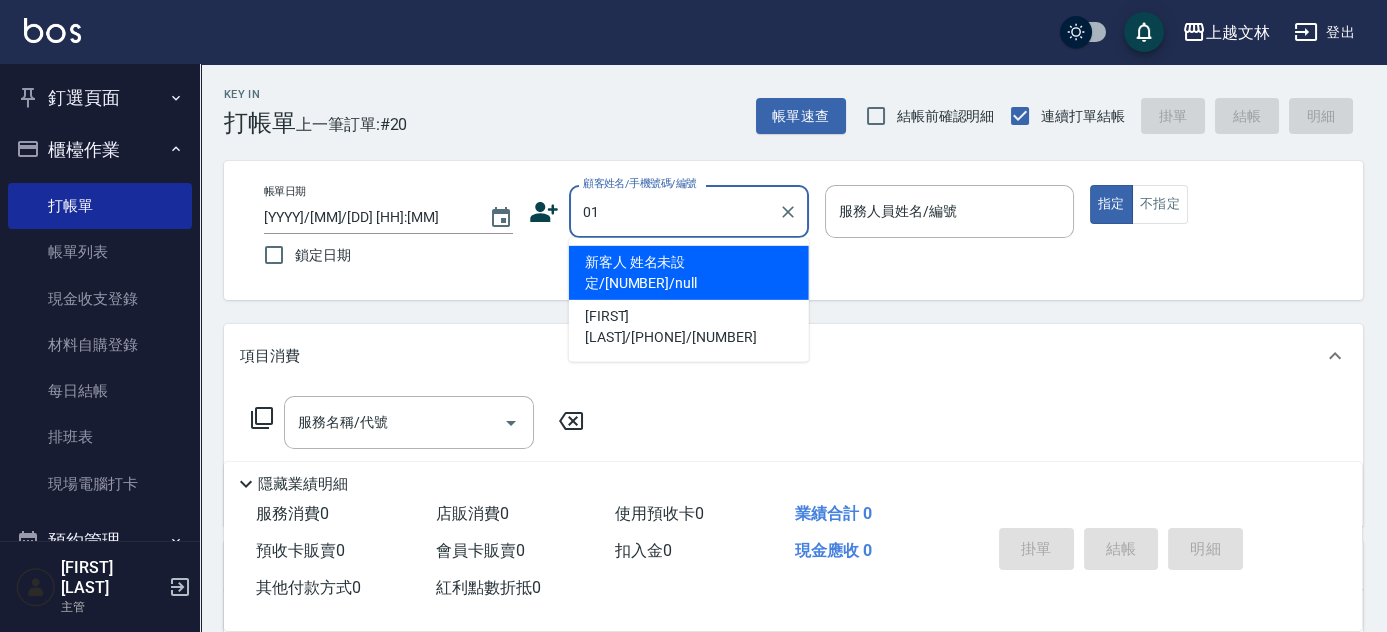 type on "新客人 姓名未設定/[NUMBER]/null" 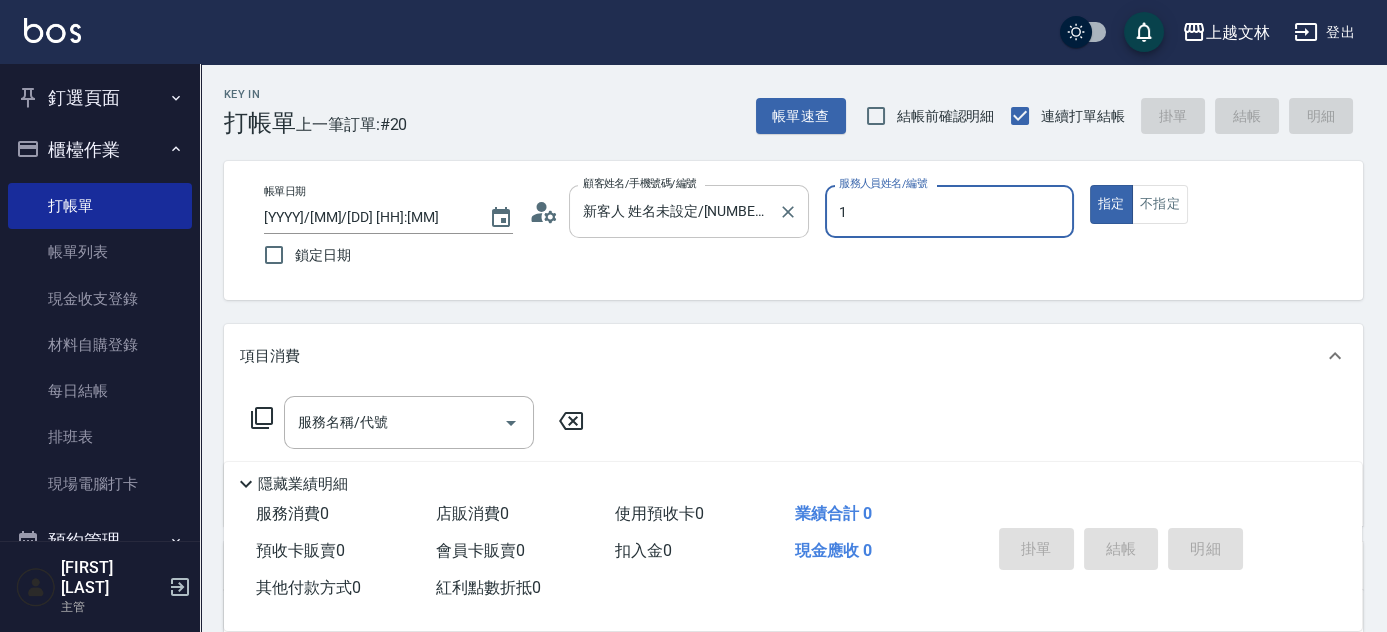 type on "1" 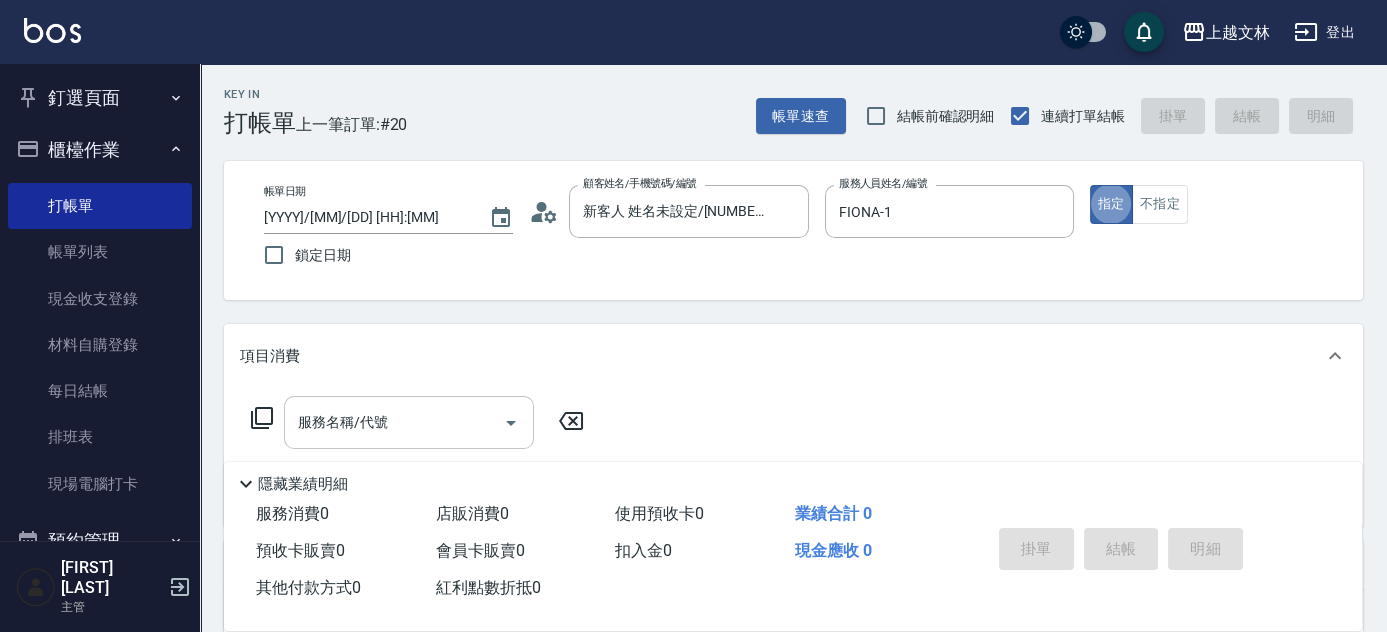 click on "服務名稱/代號" at bounding box center [394, 422] 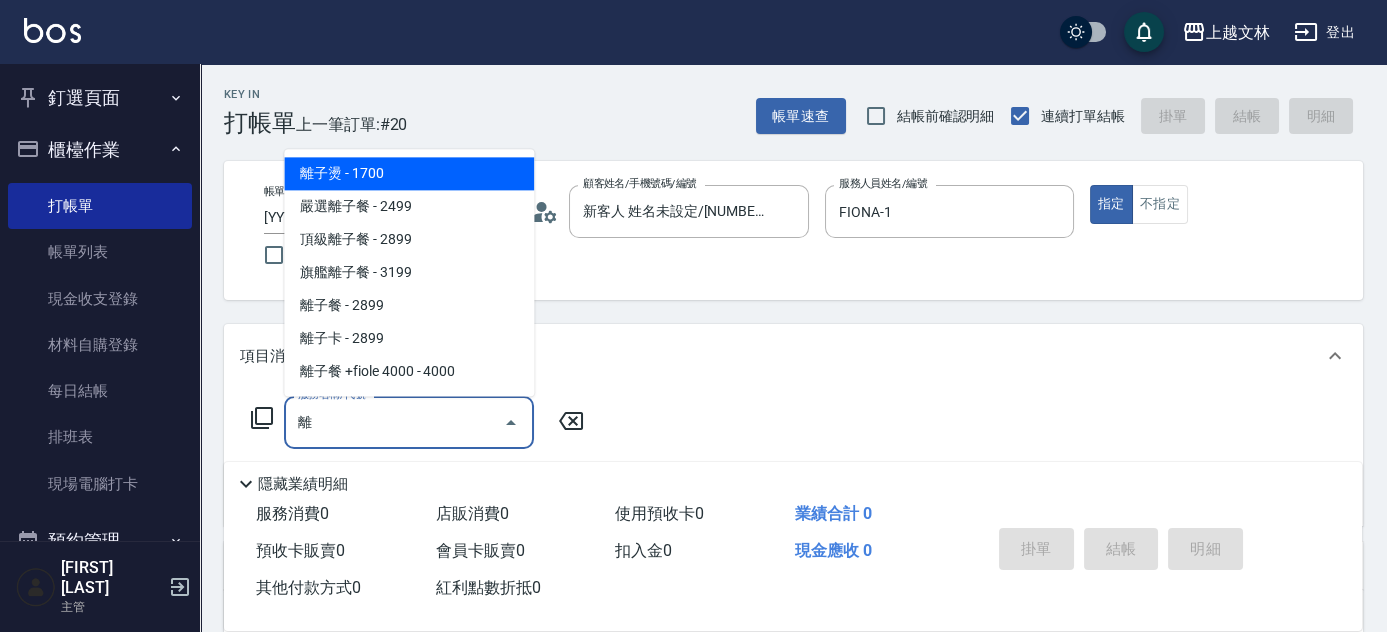 click on "離子燙 - 1700" at bounding box center (409, 173) 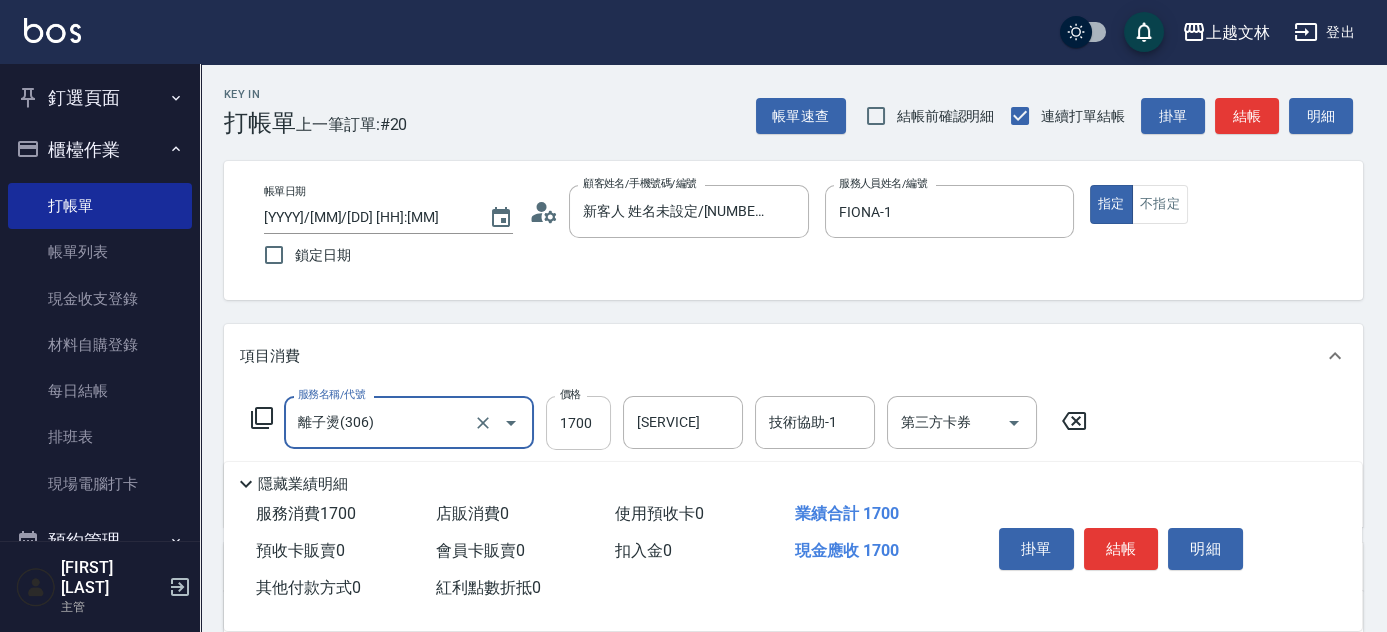 type on "離子燙(306)" 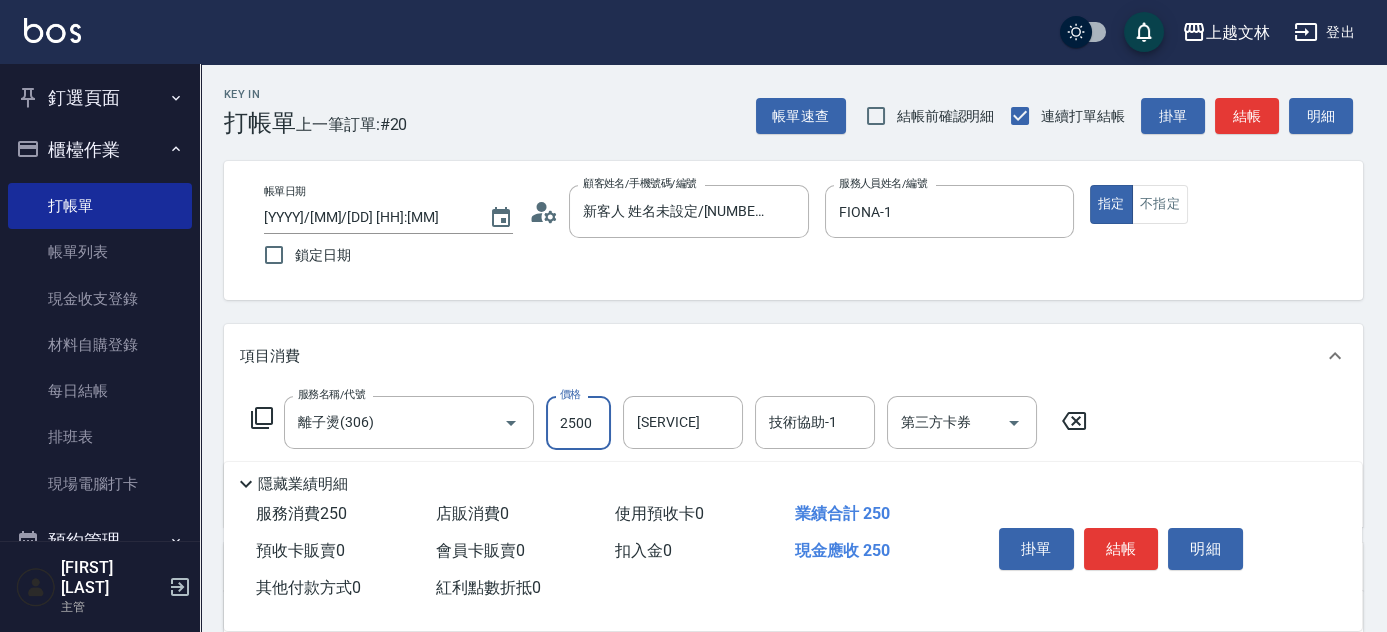 type on "2500" 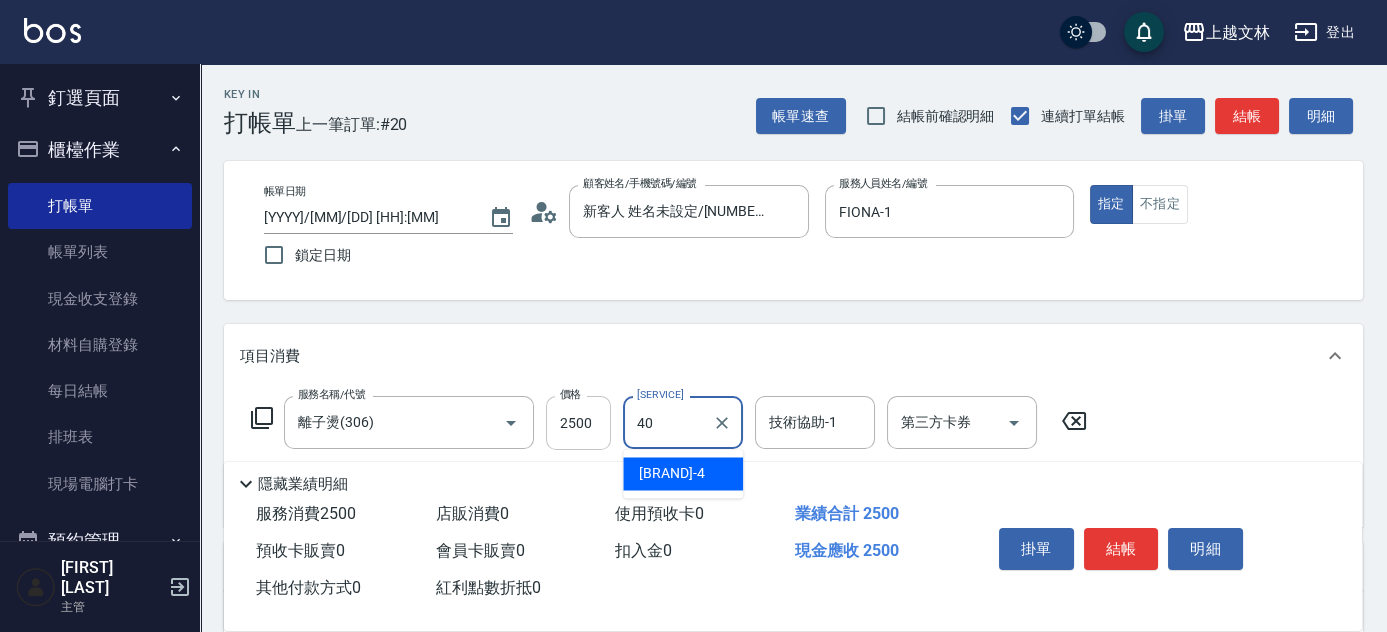 type on "[FIRST] [LAST]-[NUMBER]" 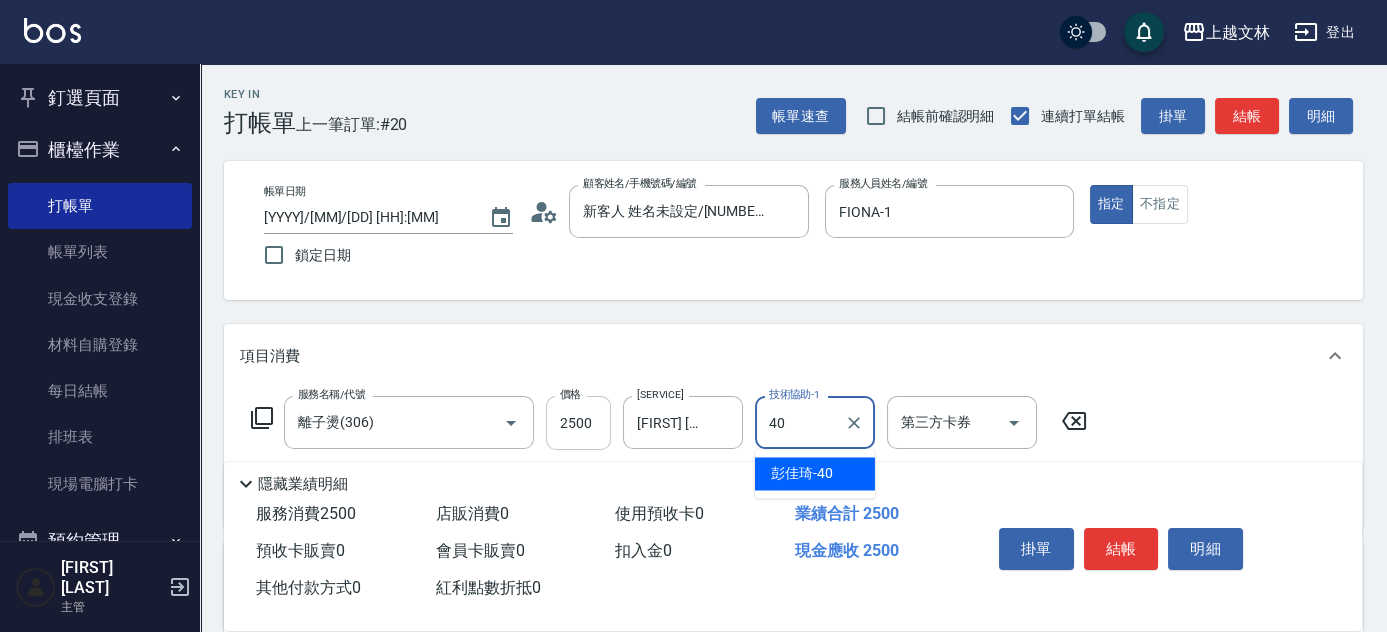 type on "[FIRST] [LAST]-[NUMBER]" 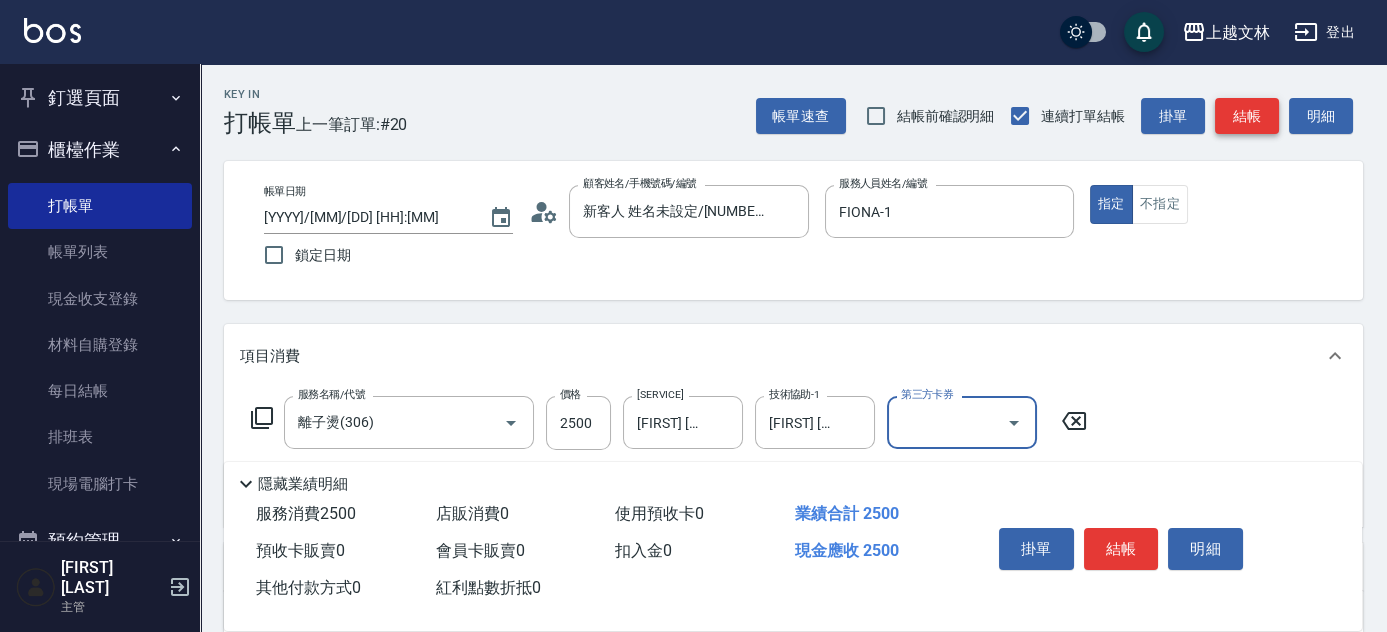 click on "結帳" at bounding box center (1247, 116) 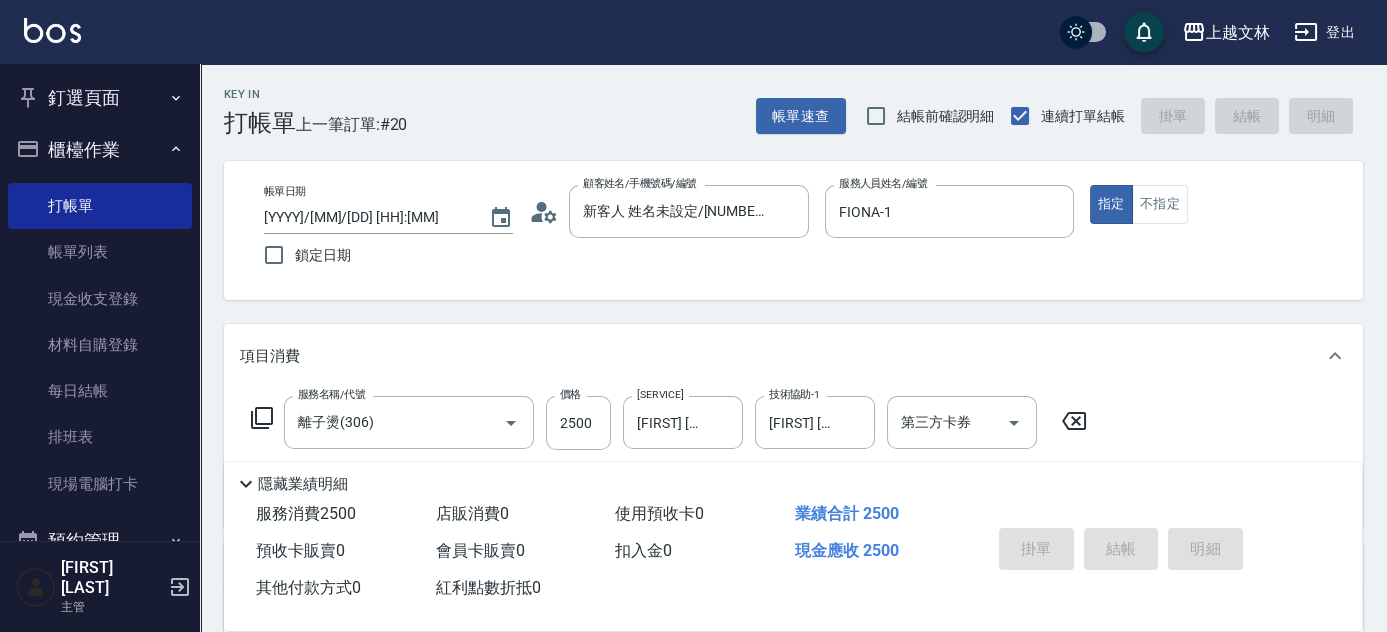 type on "[YYYY]/[MM]/[DD] [HH]:[MM]" 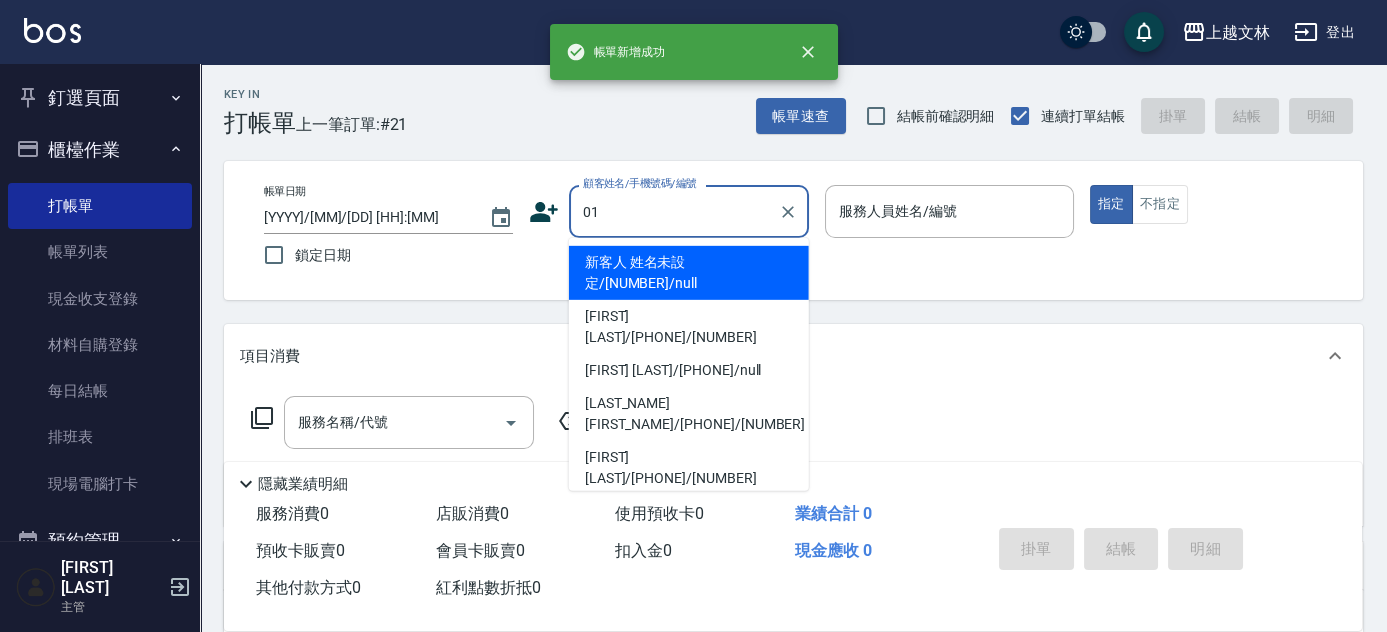 type on "新客人 姓名未設定/[NUMBER]/null" 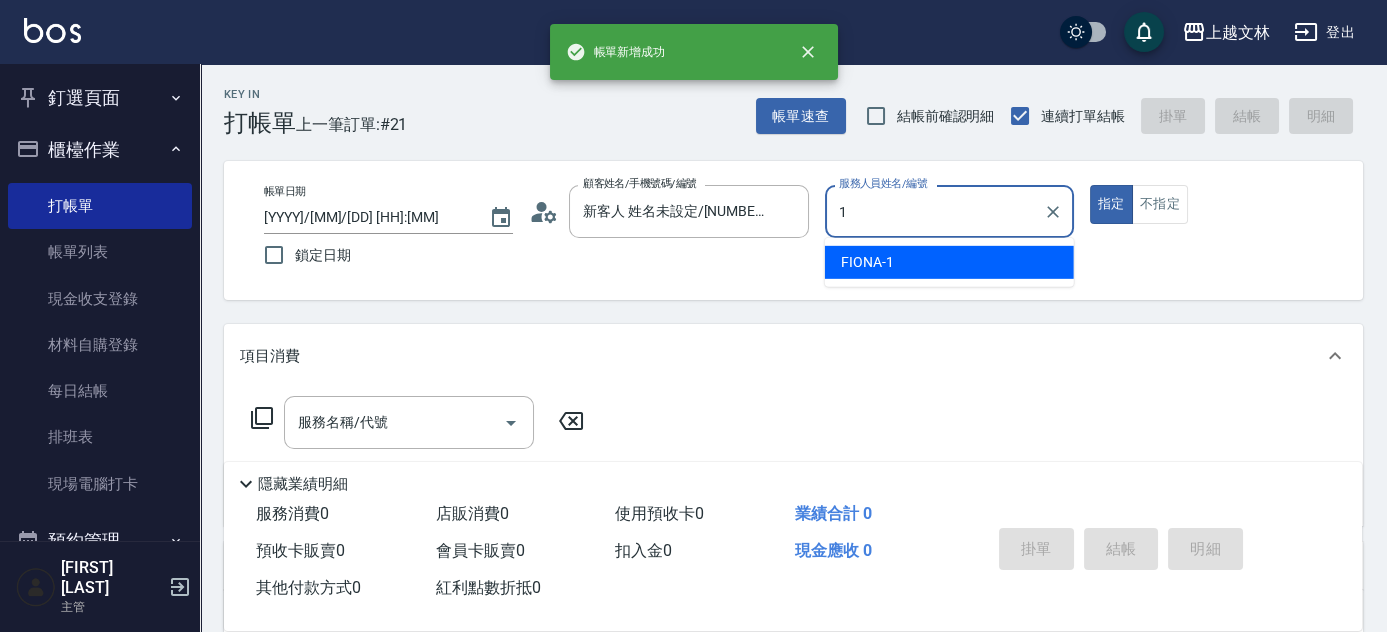 type on "FIONA-1" 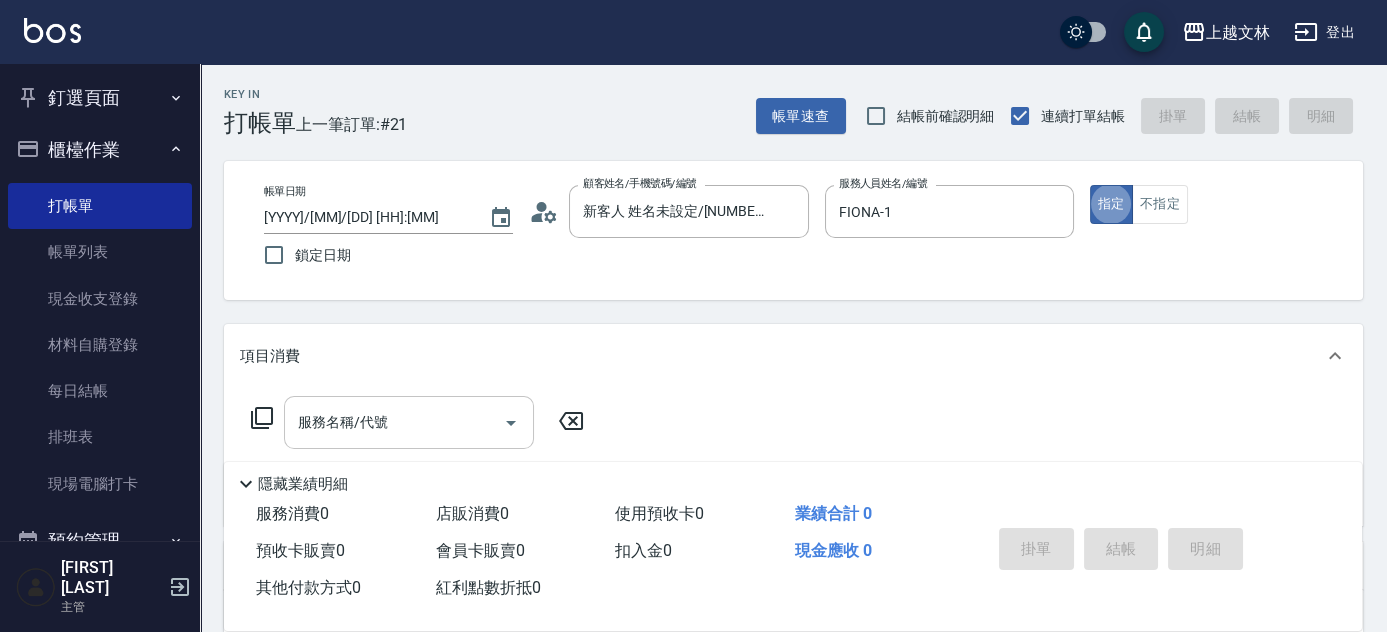 click on "服務名稱/代號" at bounding box center [394, 422] 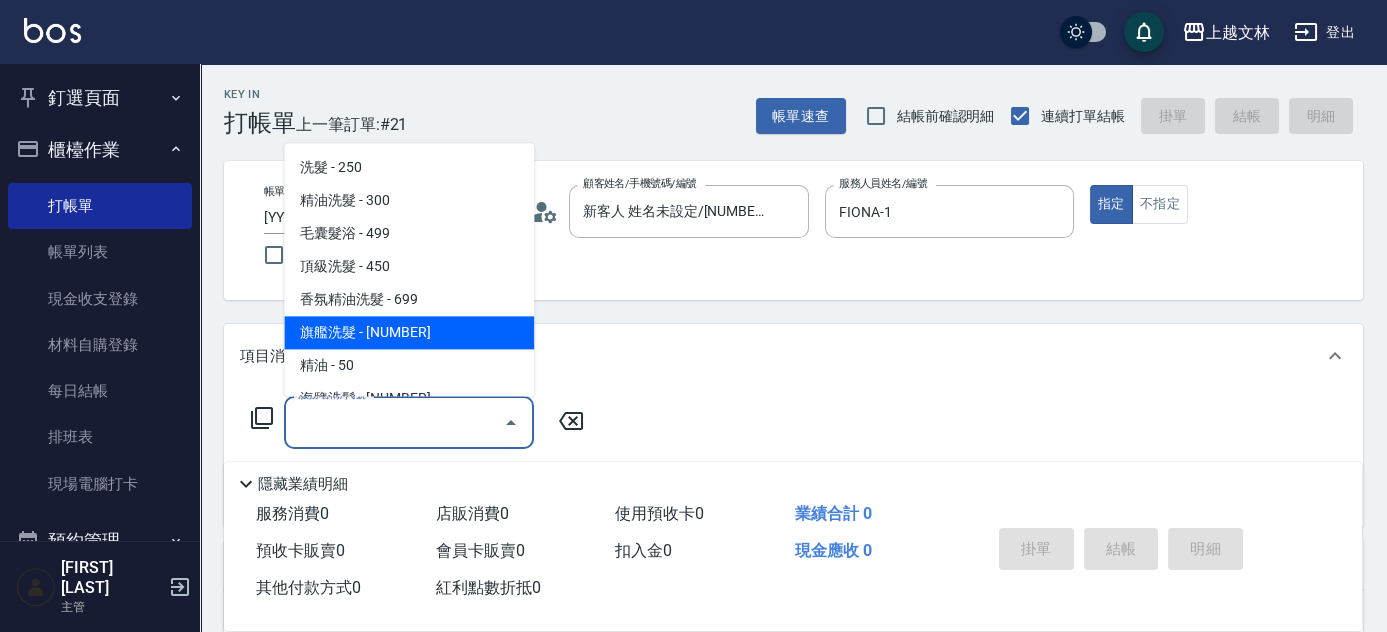 click on "旗艦洗髮 - [NUMBER]" at bounding box center (409, 333) 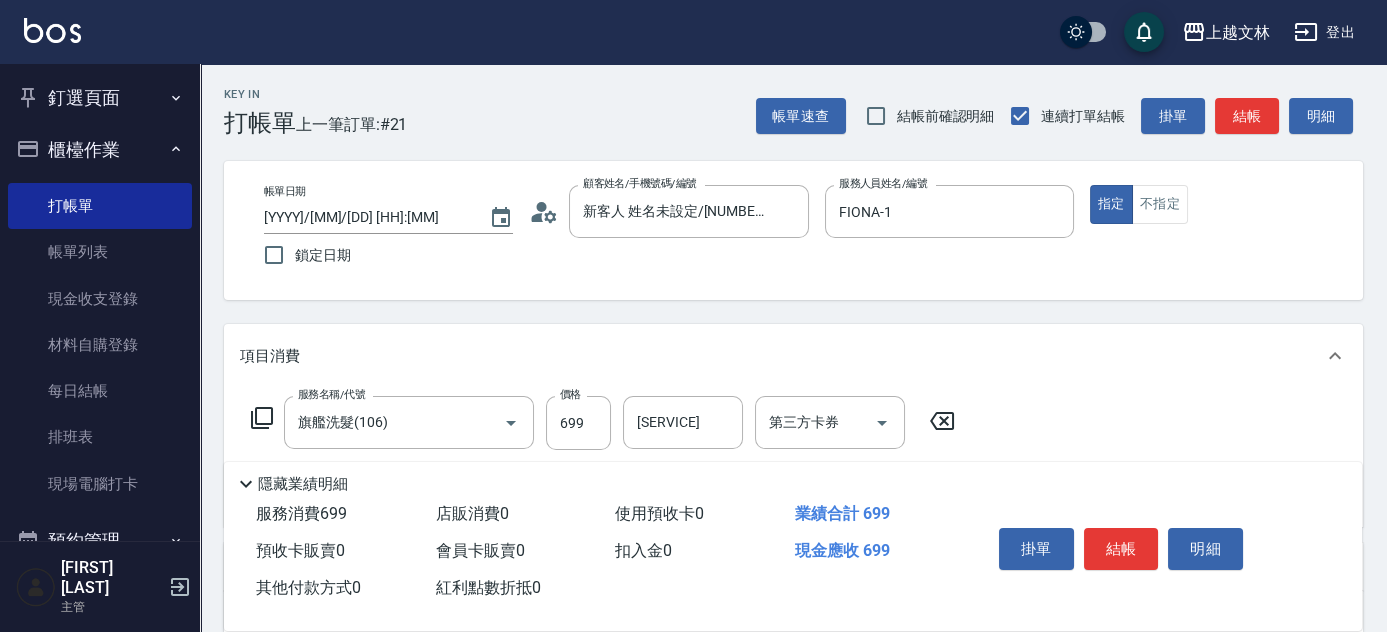 click on "服務名稱/代號 [SERVICE]([NUMBER]) 服務名稱/代號 價格 [NUMBER] 價格 [SERVICE]-[SERVICE] [SERVICE] [SERVICE]" at bounding box center (603, 453) 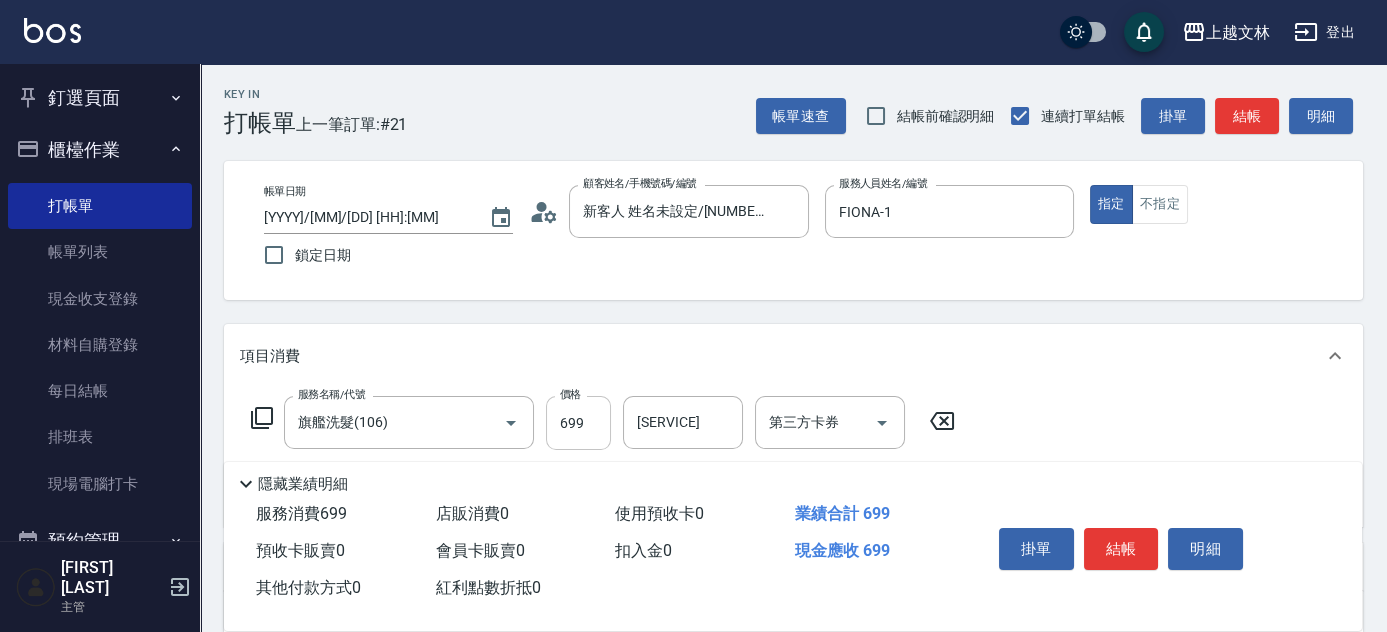 click on "699" at bounding box center [578, 423] 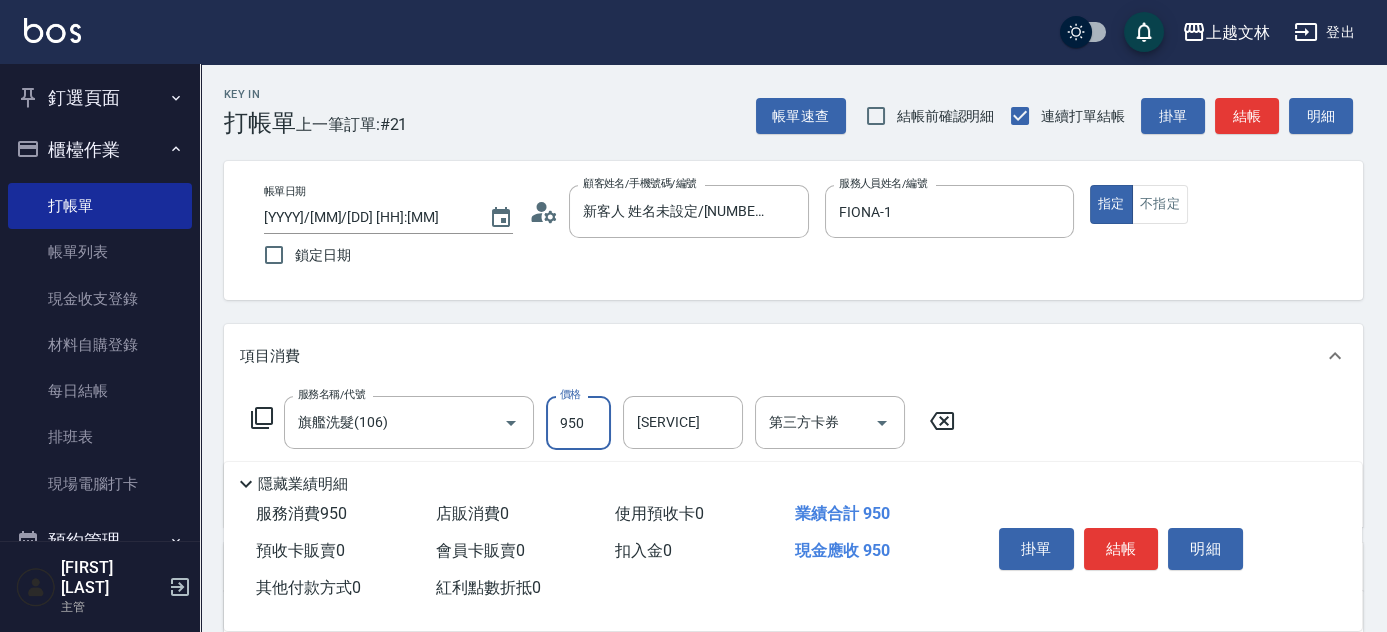 type on "950" 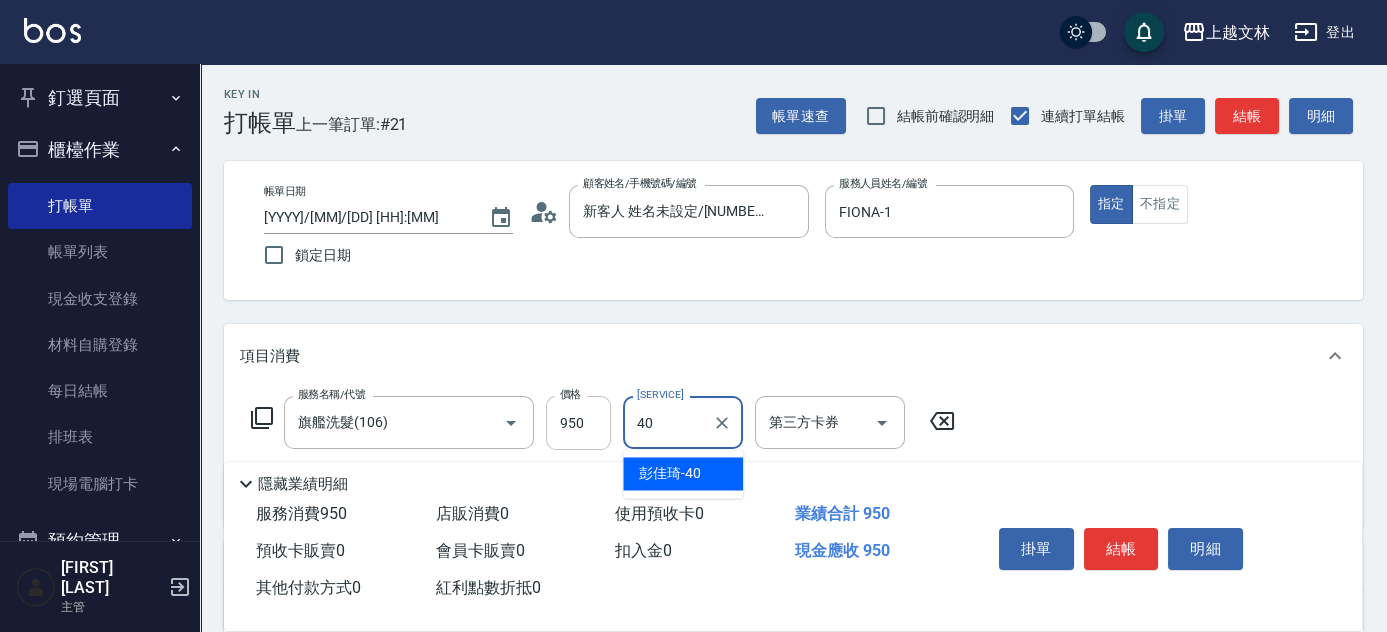 type on "[FIRST] [LAST]-[NUMBER]" 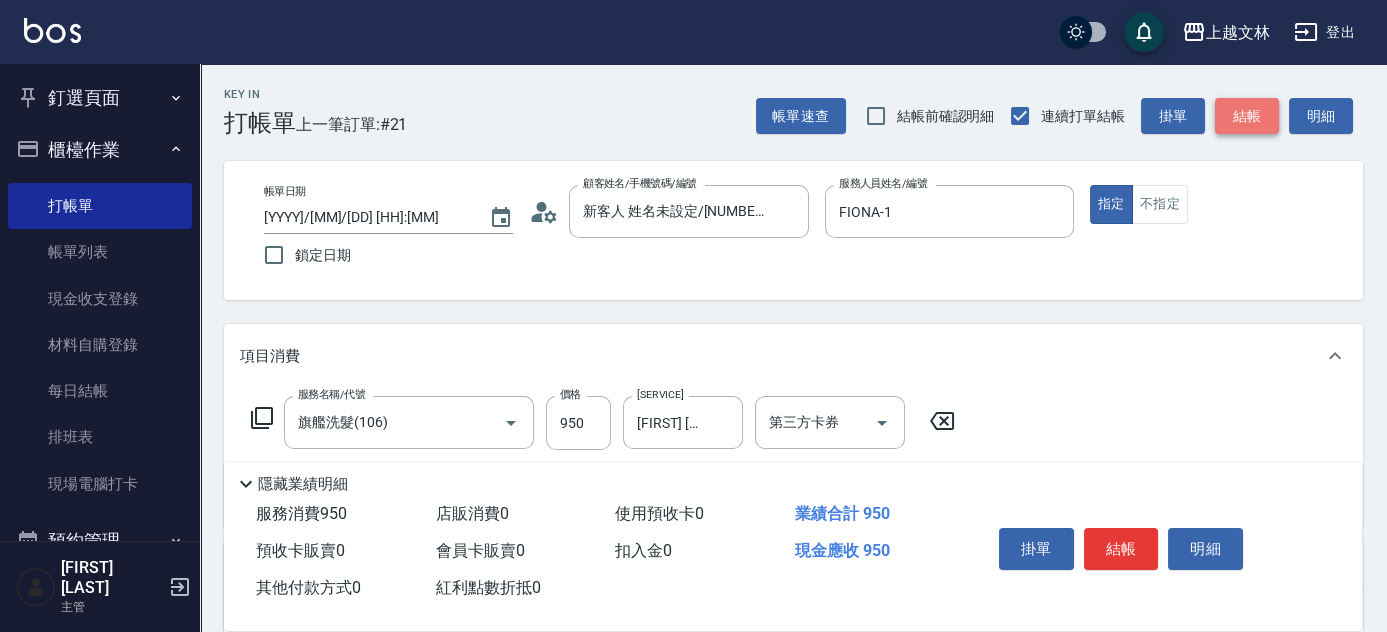 click on "結帳" at bounding box center [1247, 116] 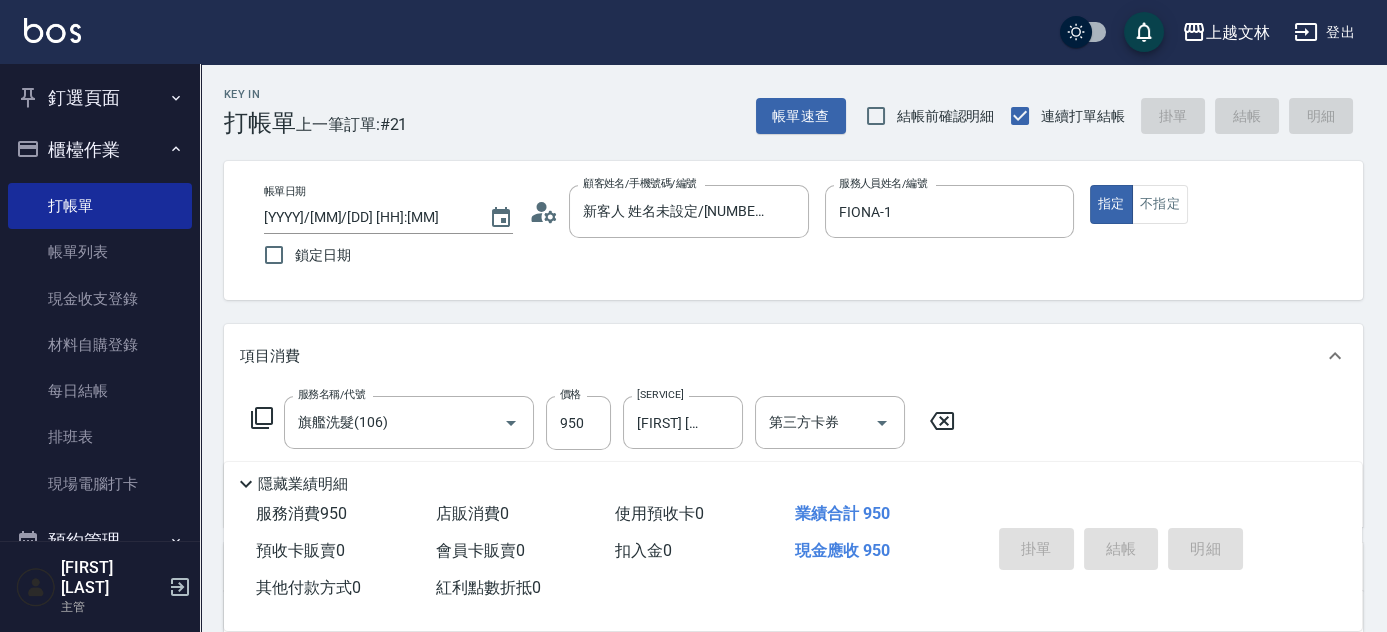 type 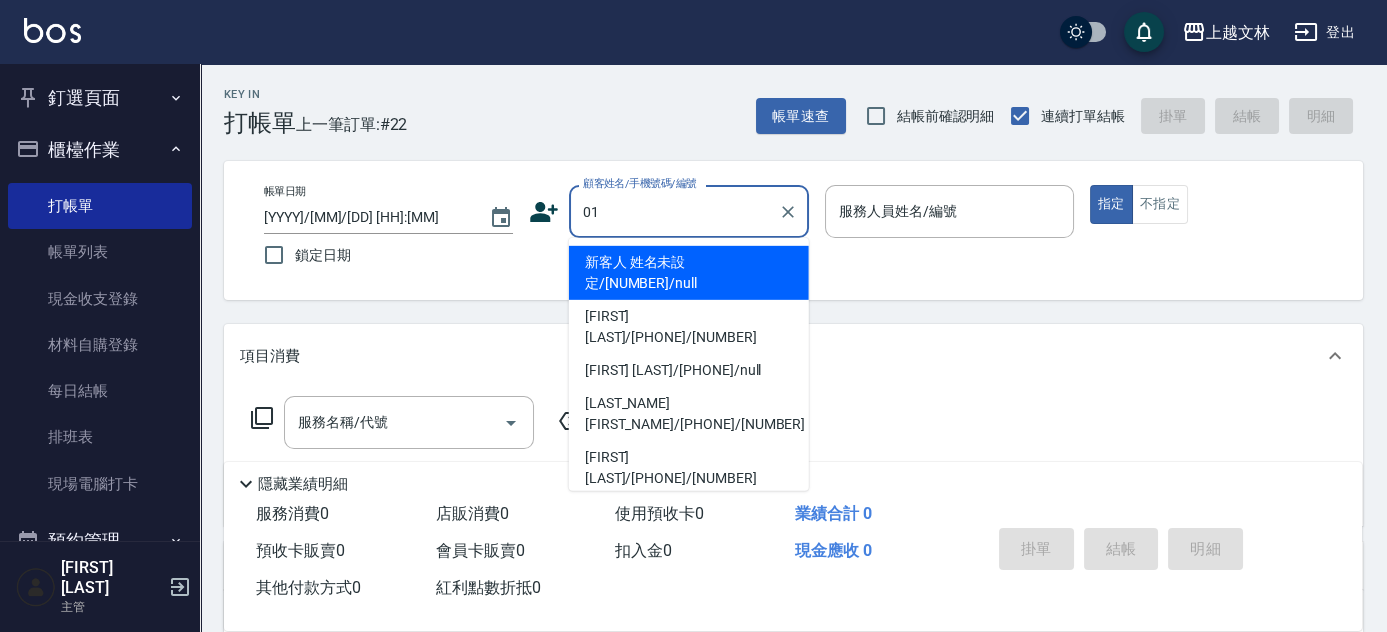 type on "新客人 姓名未設定/[NUMBER]/null" 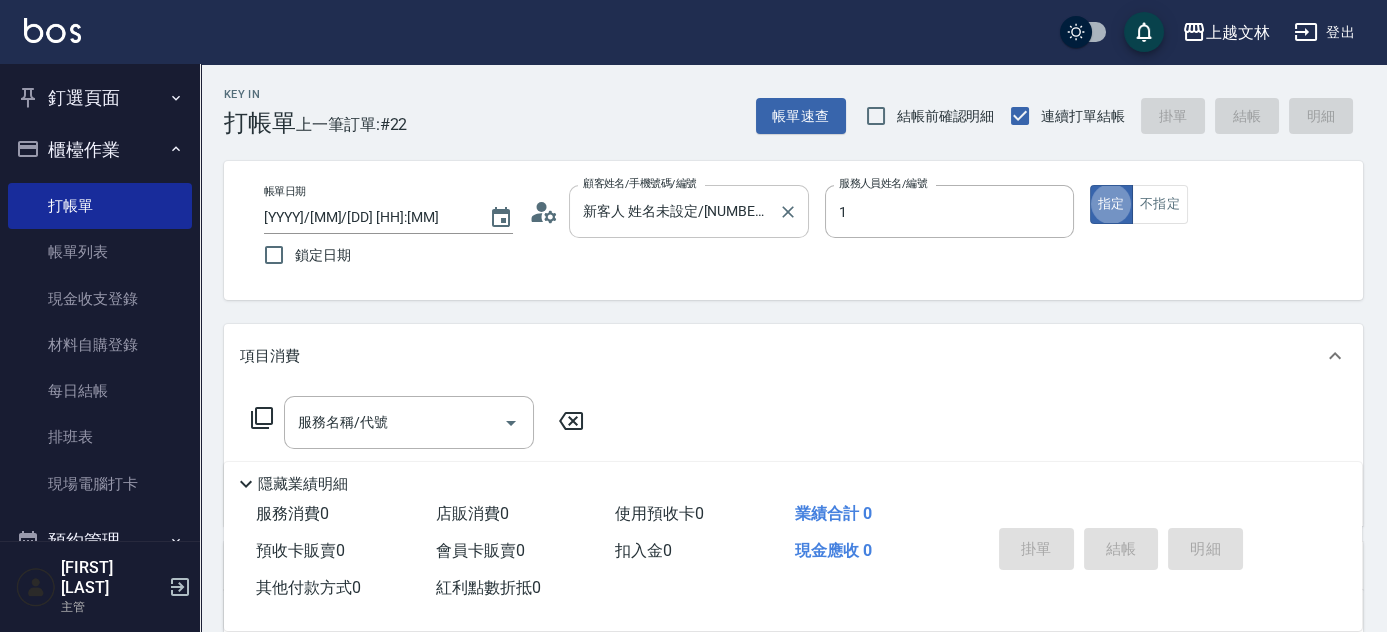 type on "FIONA-1" 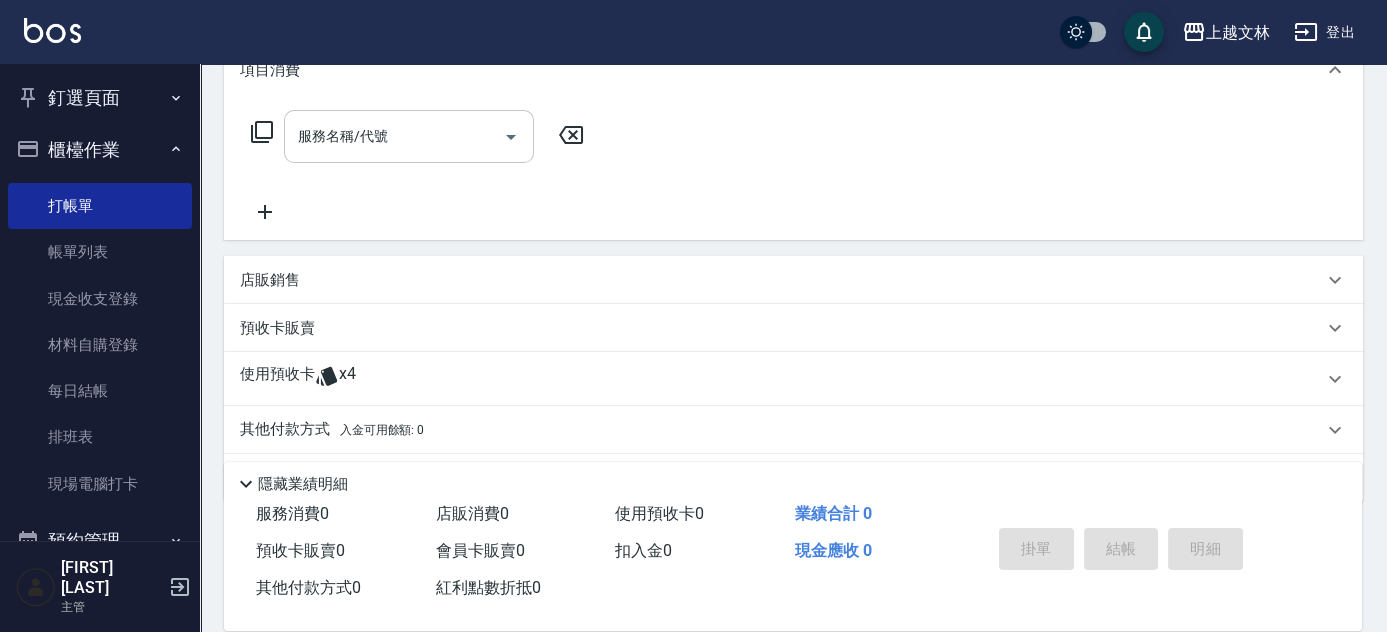 scroll, scrollTop: 255, scrollLeft: 0, axis: vertical 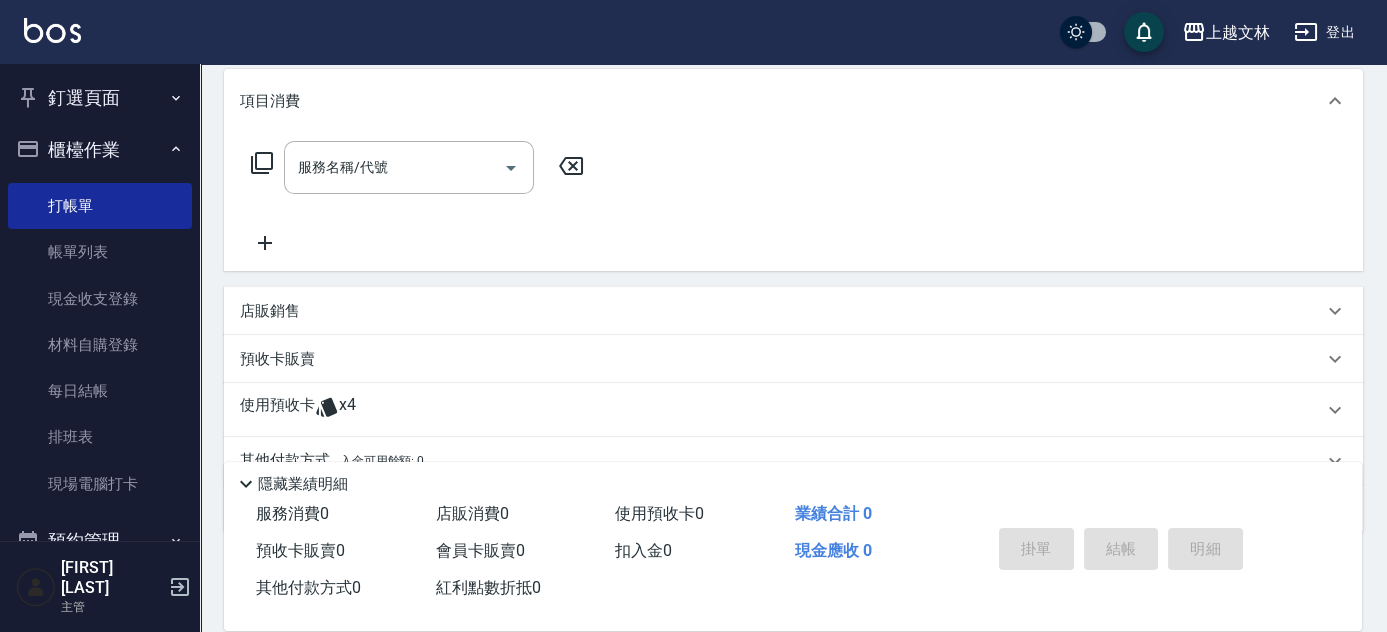 click 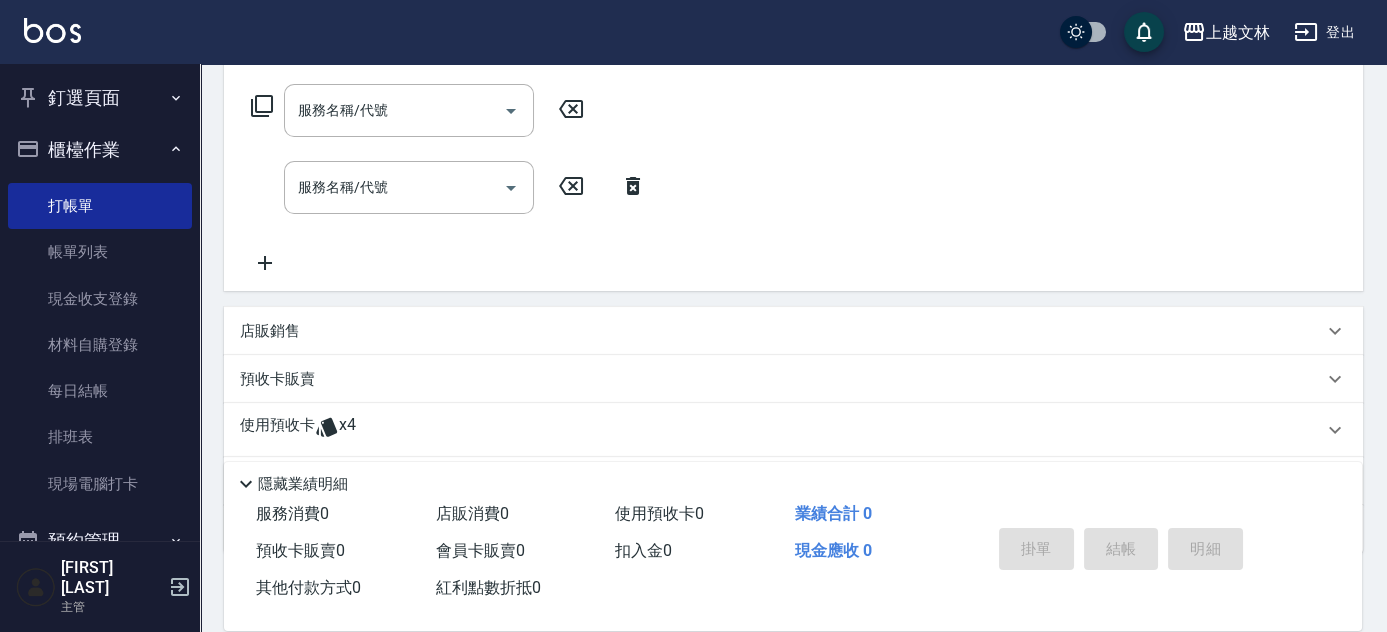 scroll, scrollTop: 325, scrollLeft: 0, axis: vertical 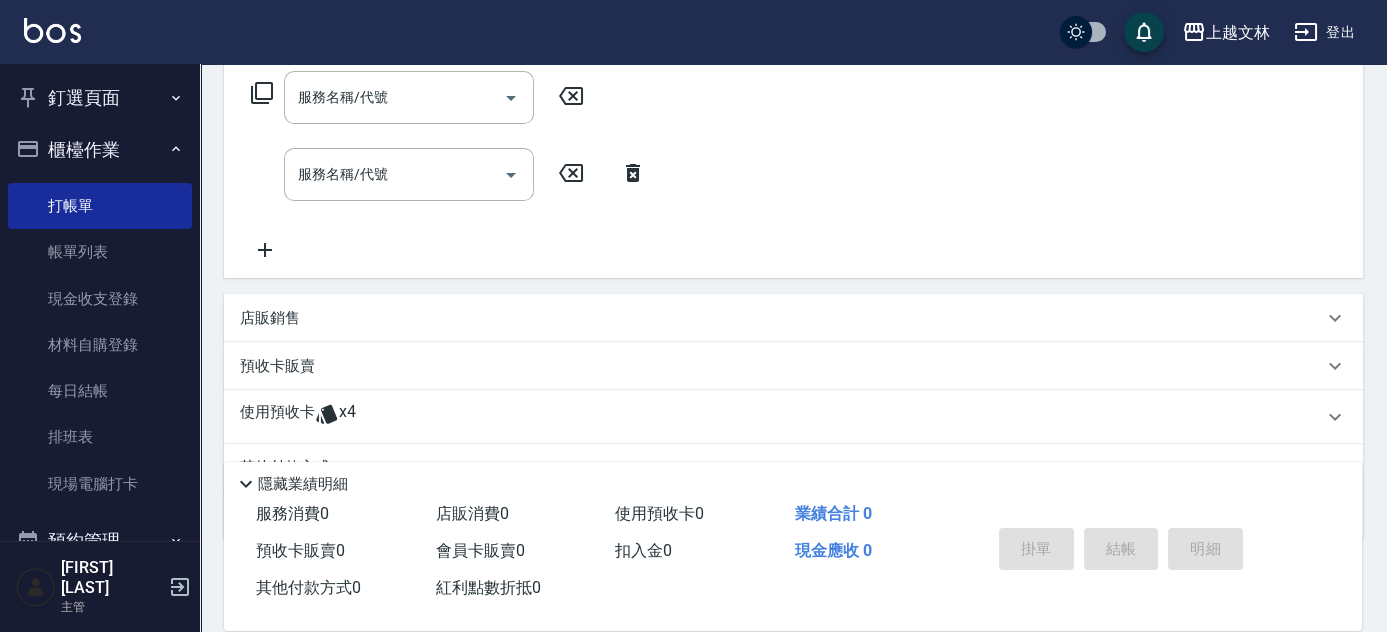 click 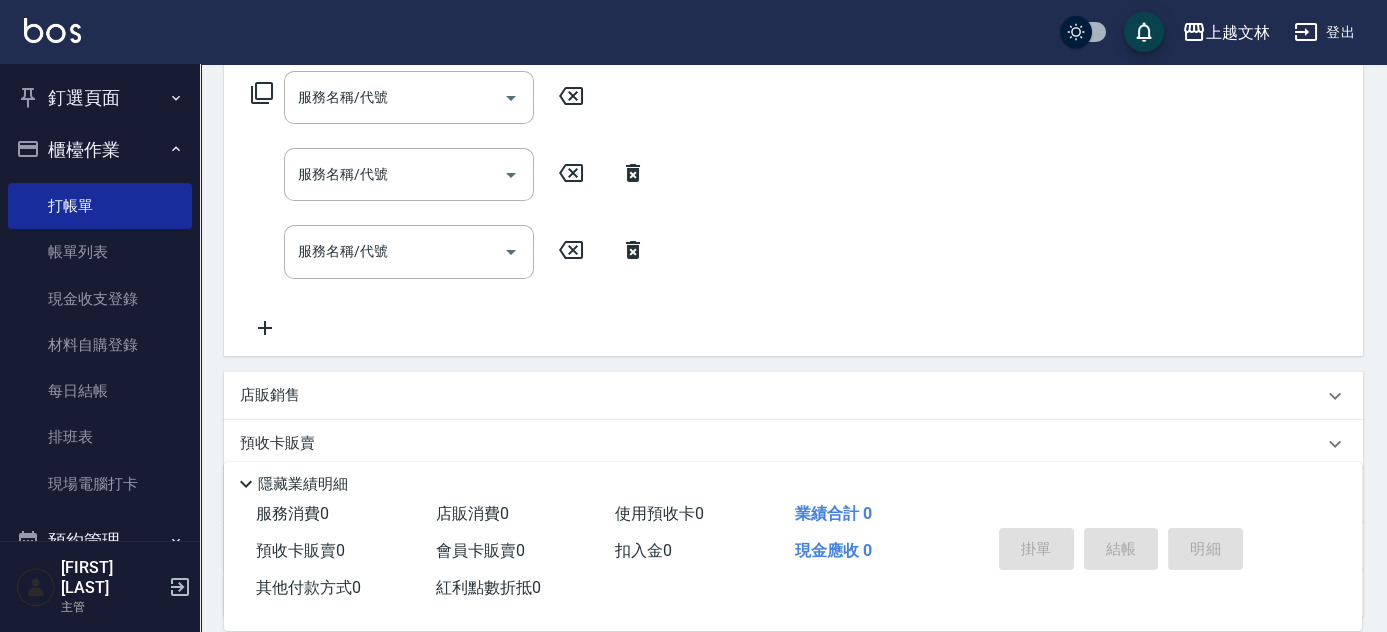 click 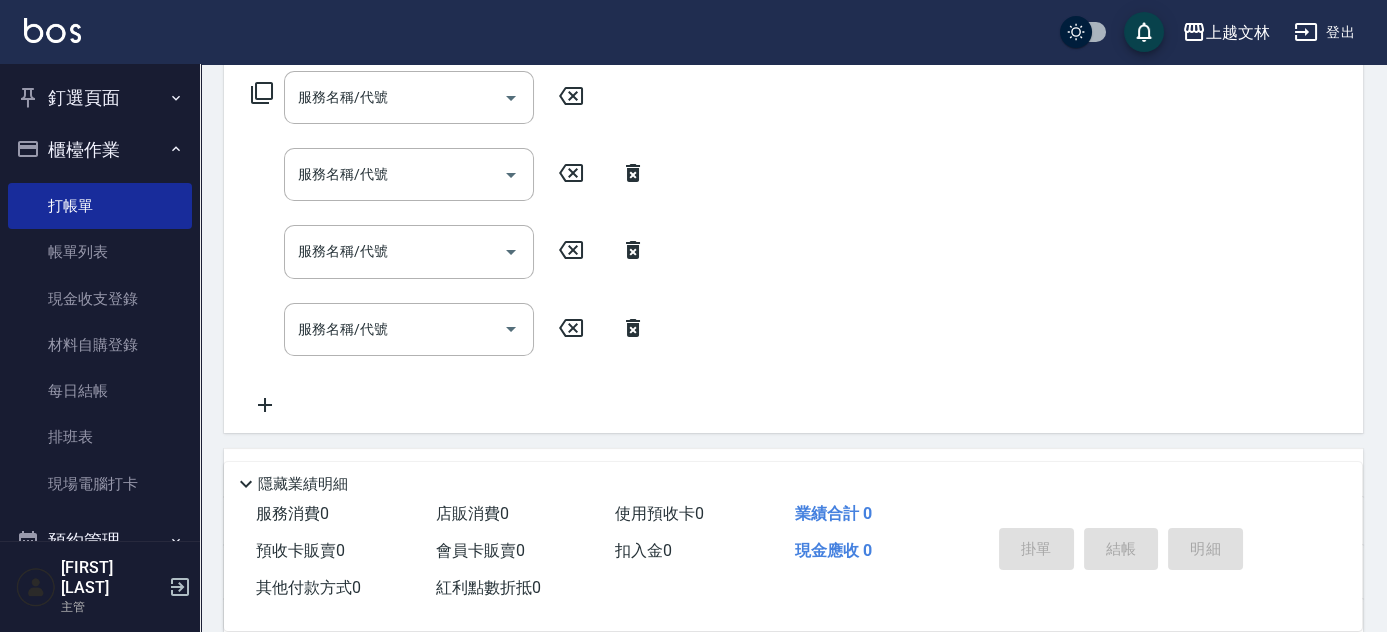 click 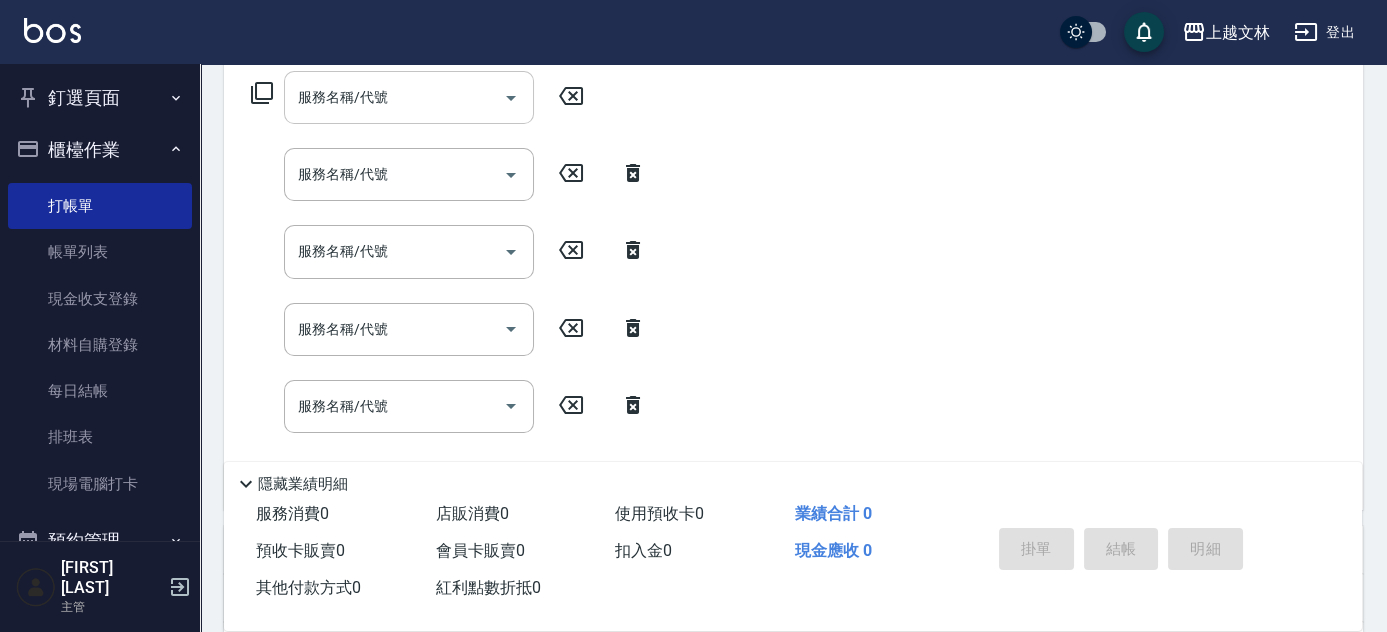 click on "服務名稱/代號" at bounding box center (394, 97) 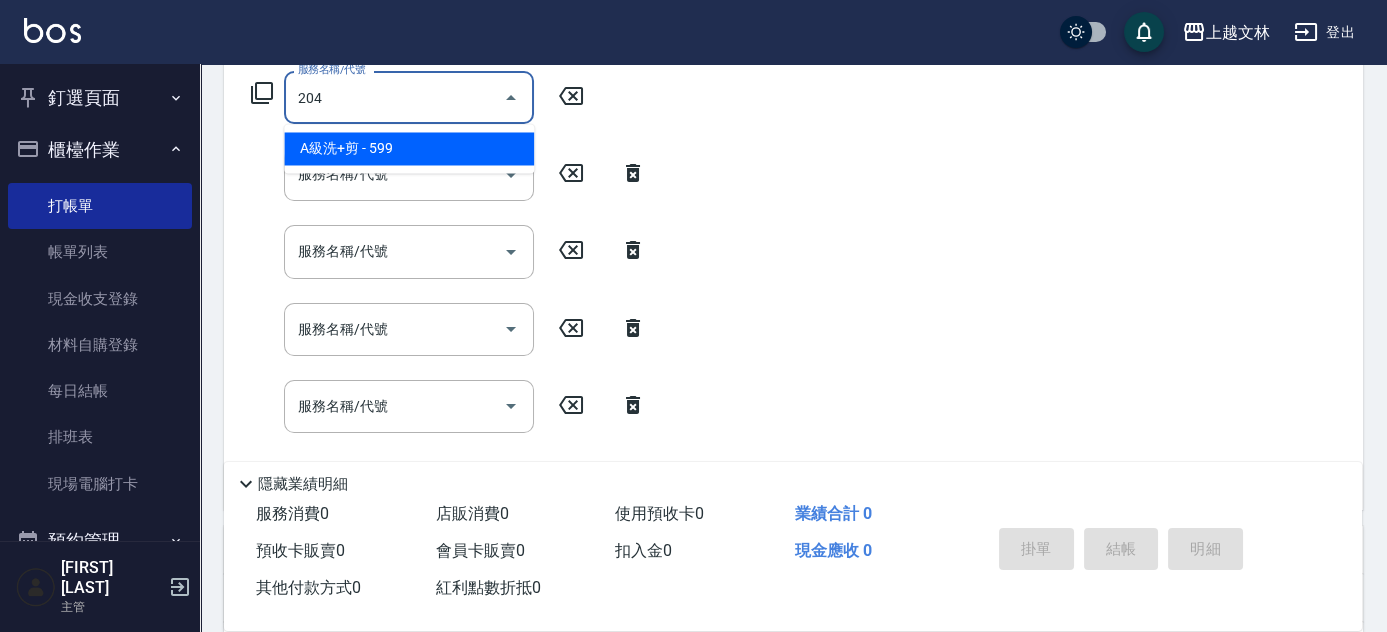 type on "A級洗+剪(204)" 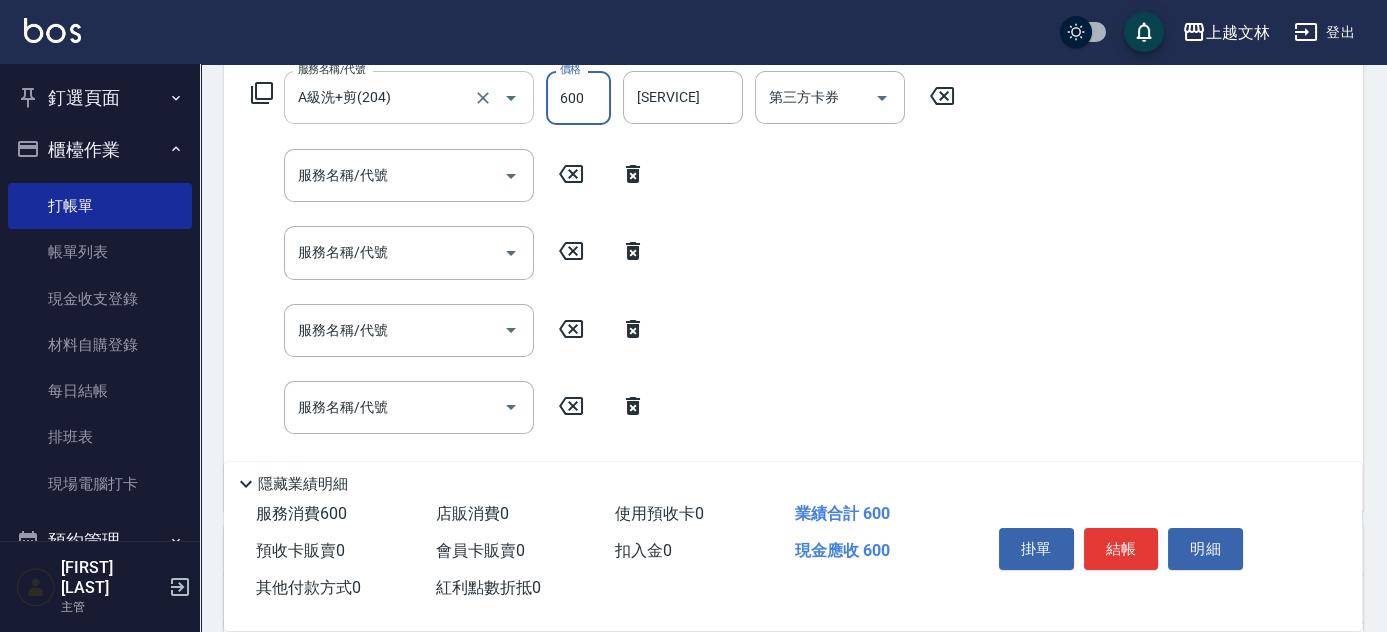 type on "600" 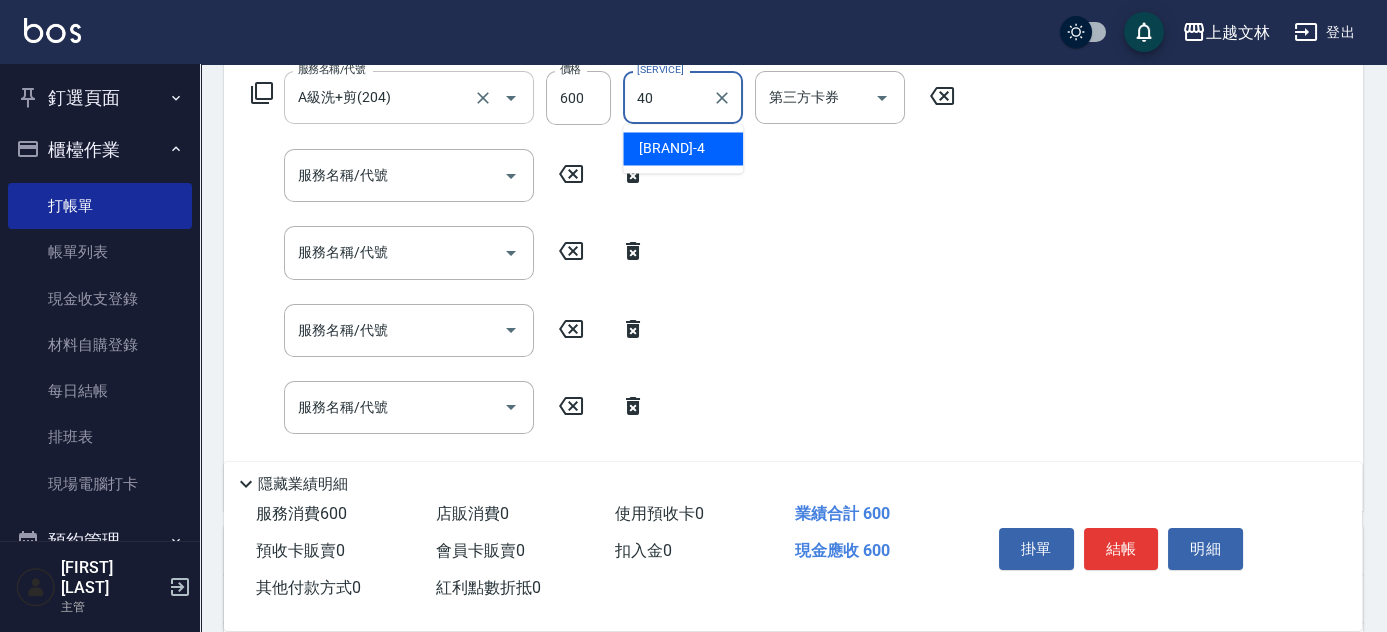 type on "[FIRST] [LAST]-[NUMBER]" 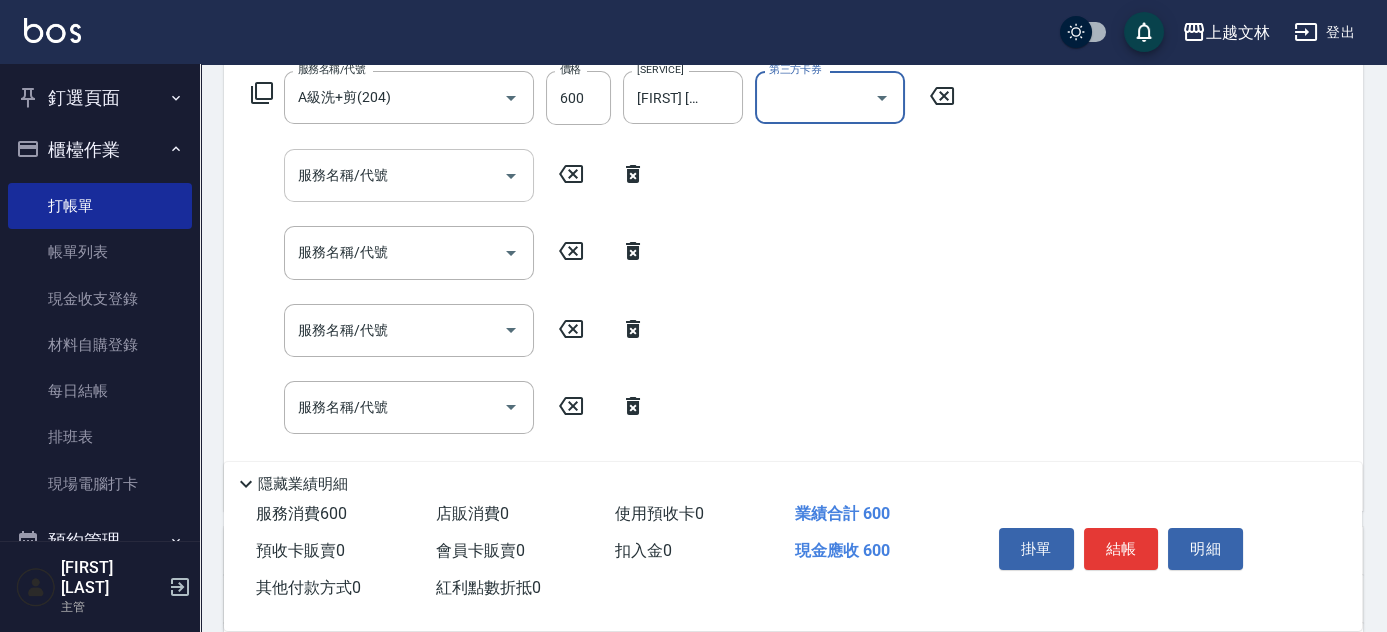 click on "服務名稱/代號" at bounding box center [394, 175] 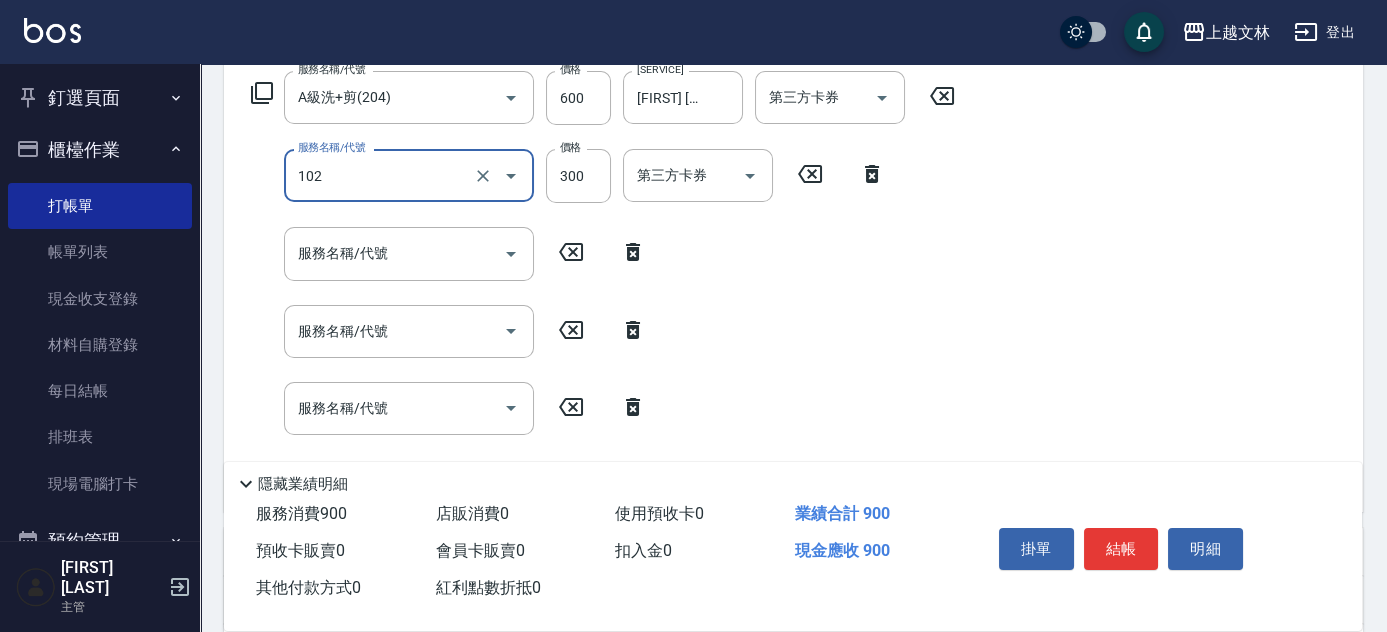 type on "精油洗髮(102)" 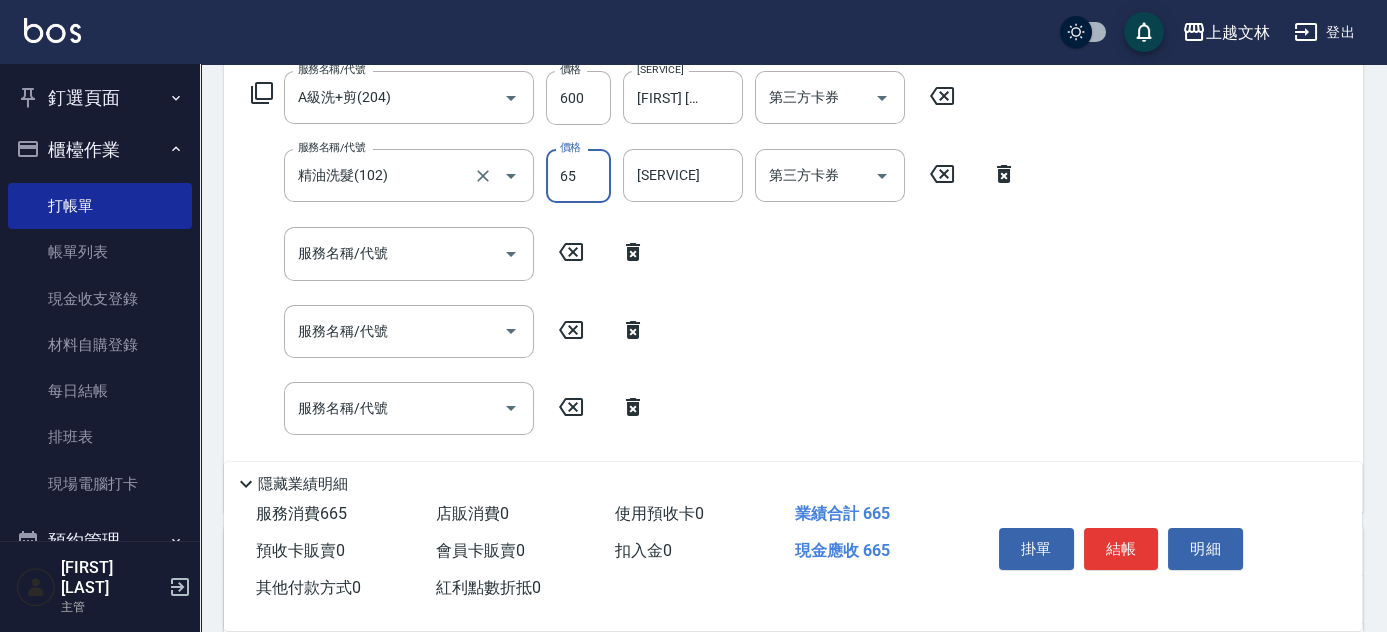 type on "650" 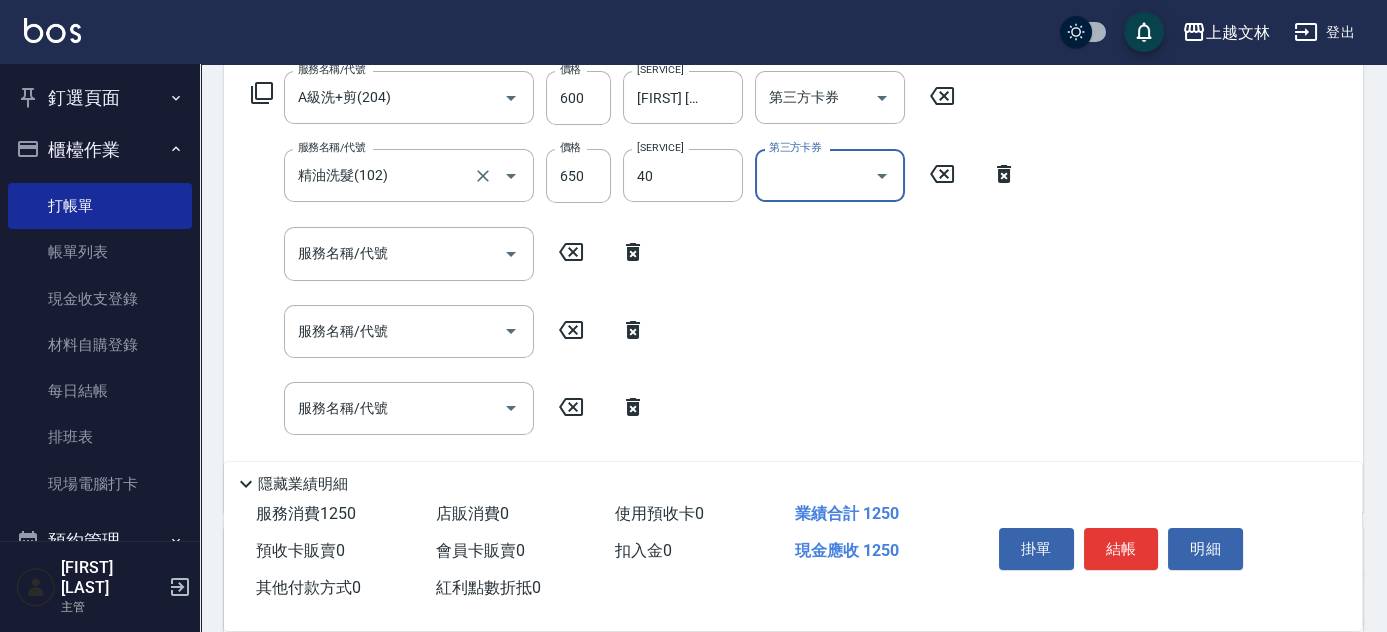 type on "[FIRST] [LAST]-[NUMBER]" 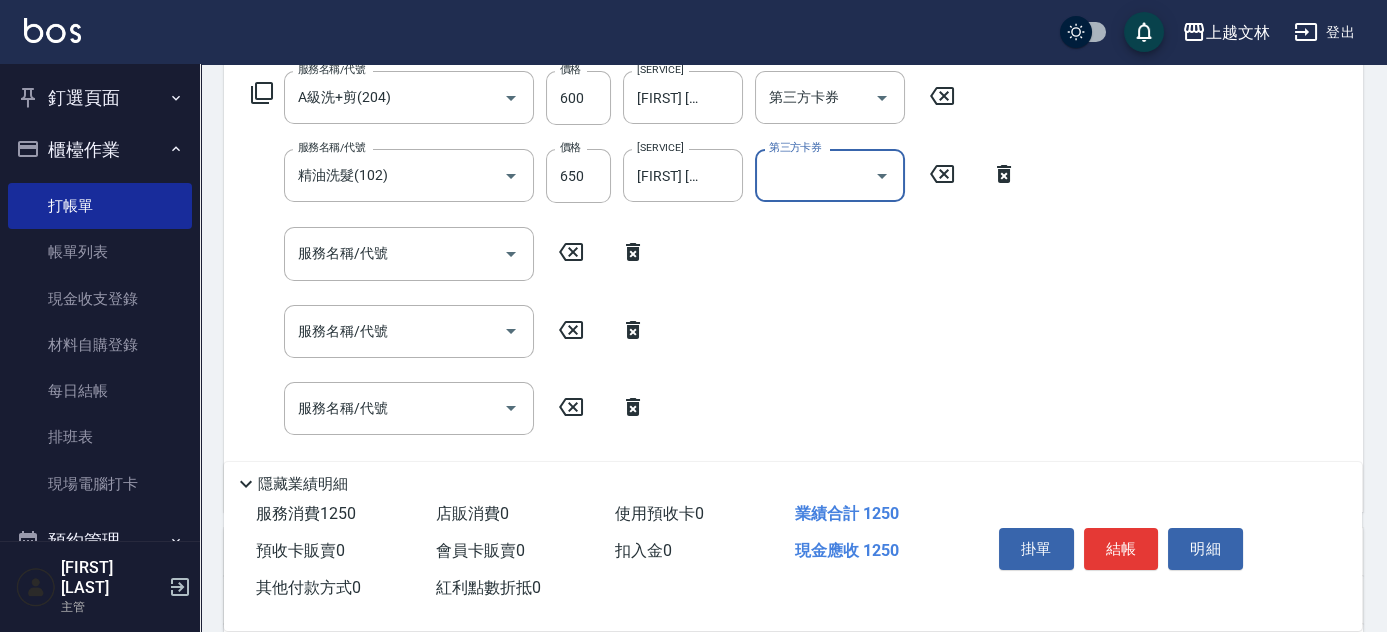 click on "服務名稱/代號" at bounding box center (394, 253) 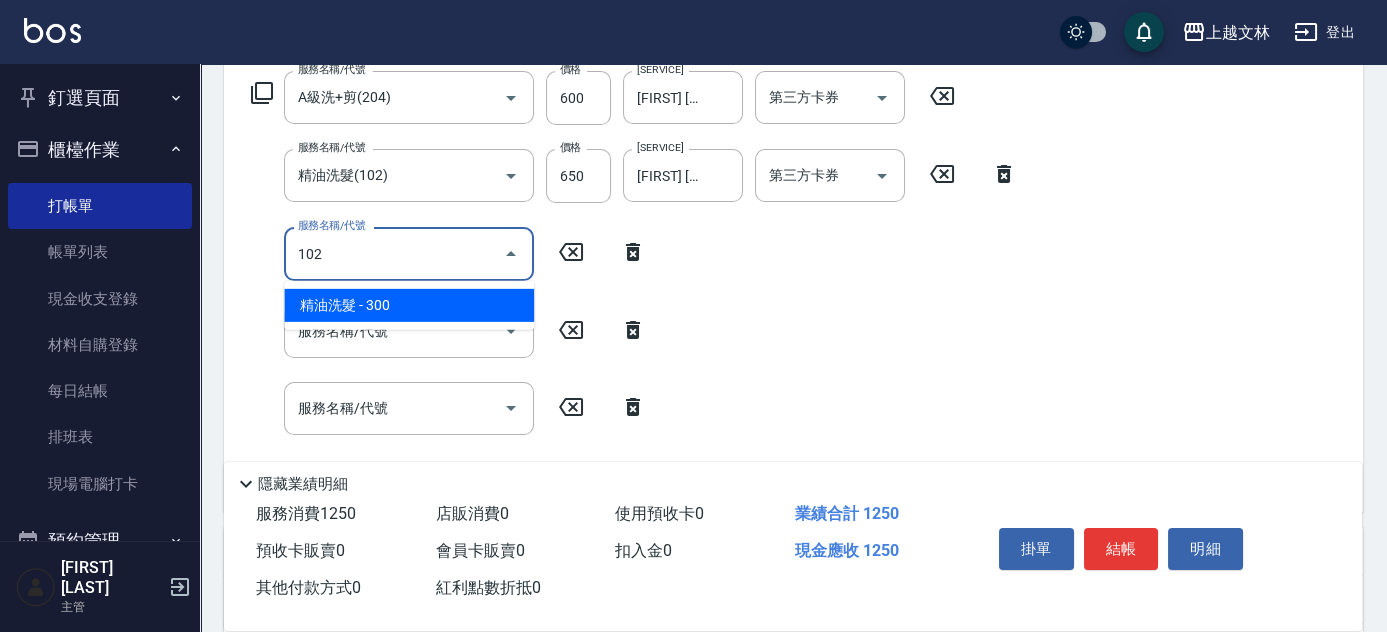 type on "精油洗髮(102)" 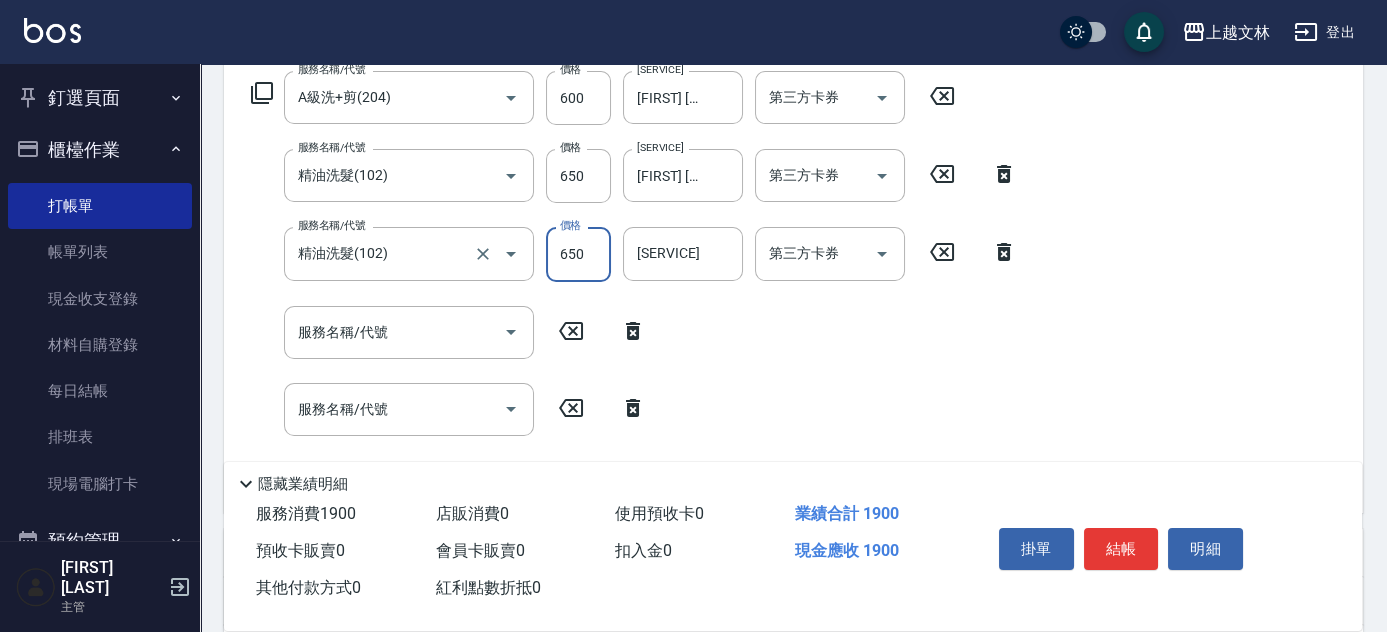 type on "650" 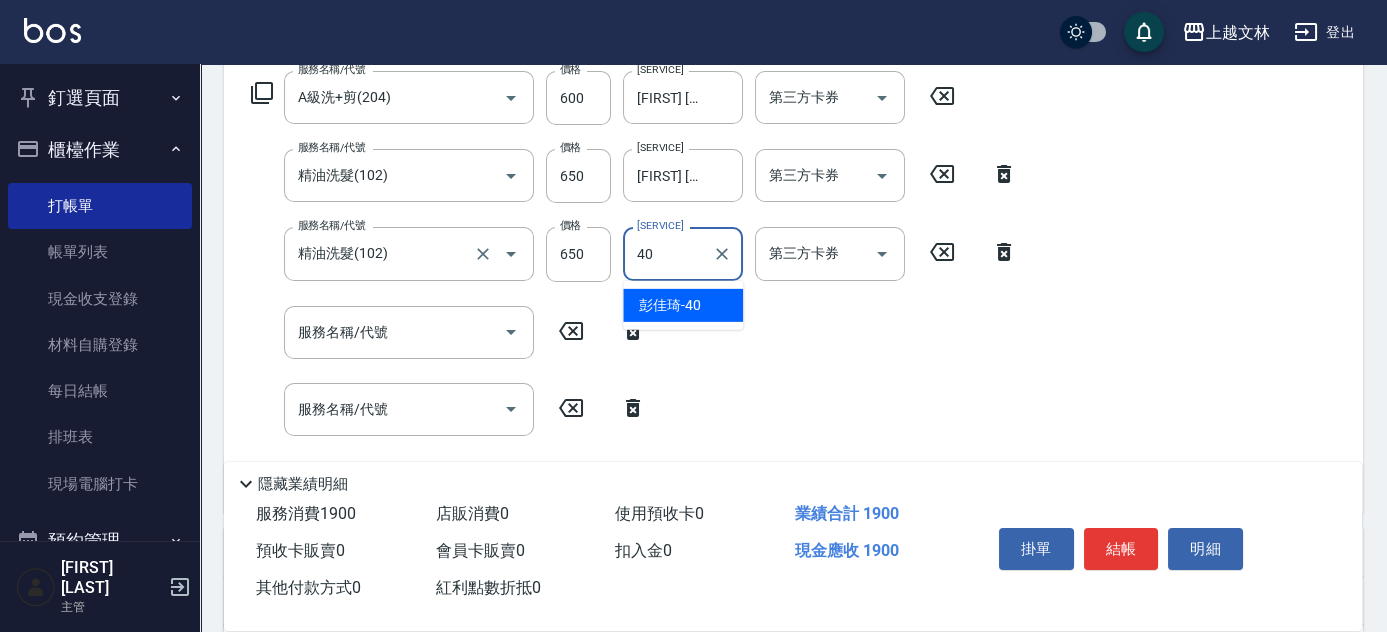 type on "[FIRST] [LAST]-[NUMBER]" 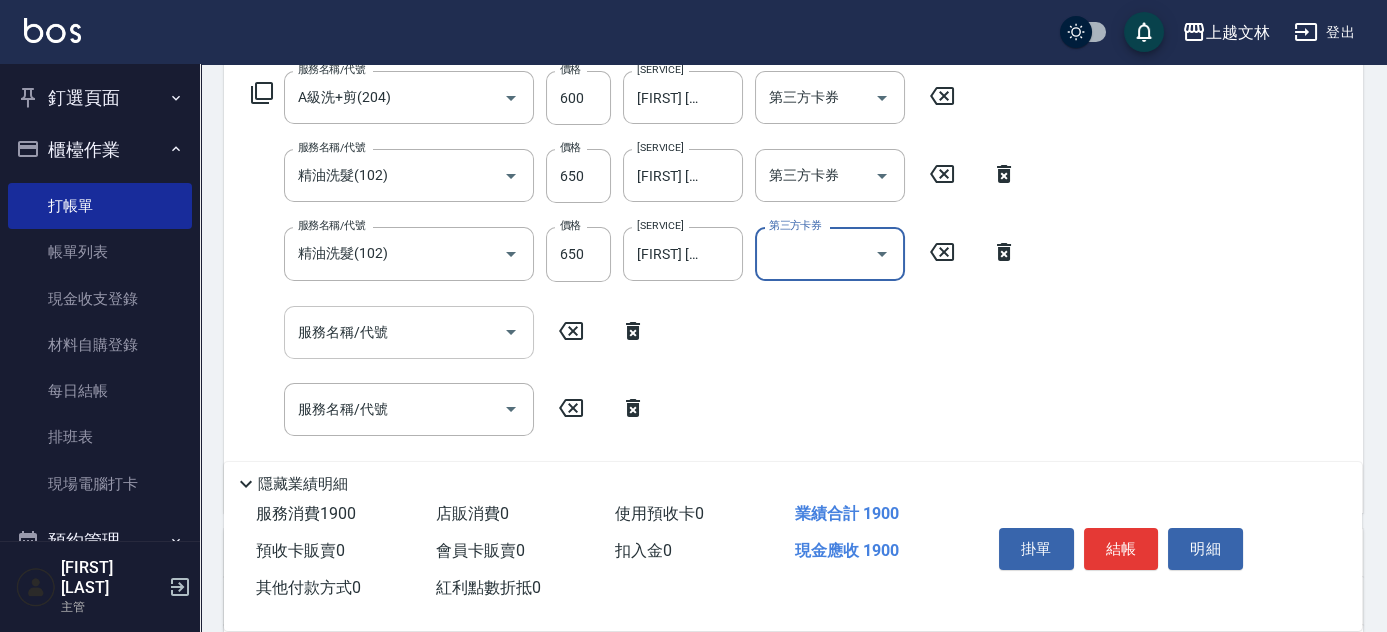 click on "服務名稱/代號" at bounding box center (409, 332) 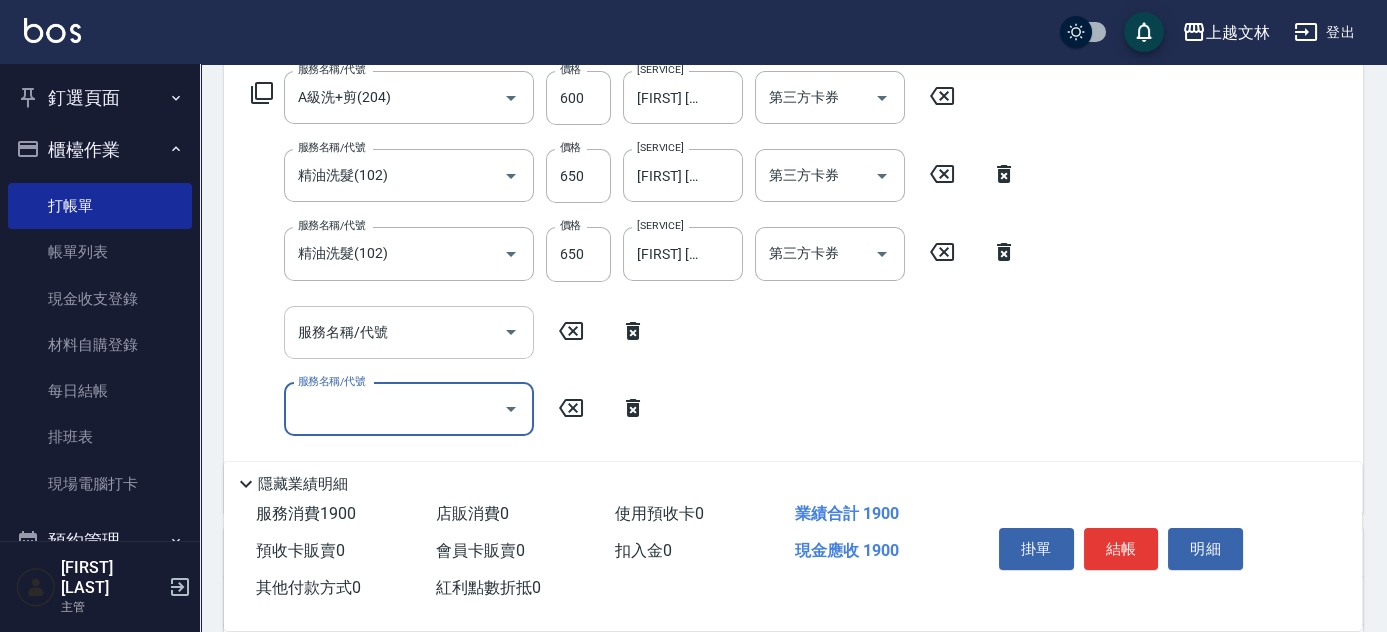 click on "服務名稱/代號" at bounding box center [394, 332] 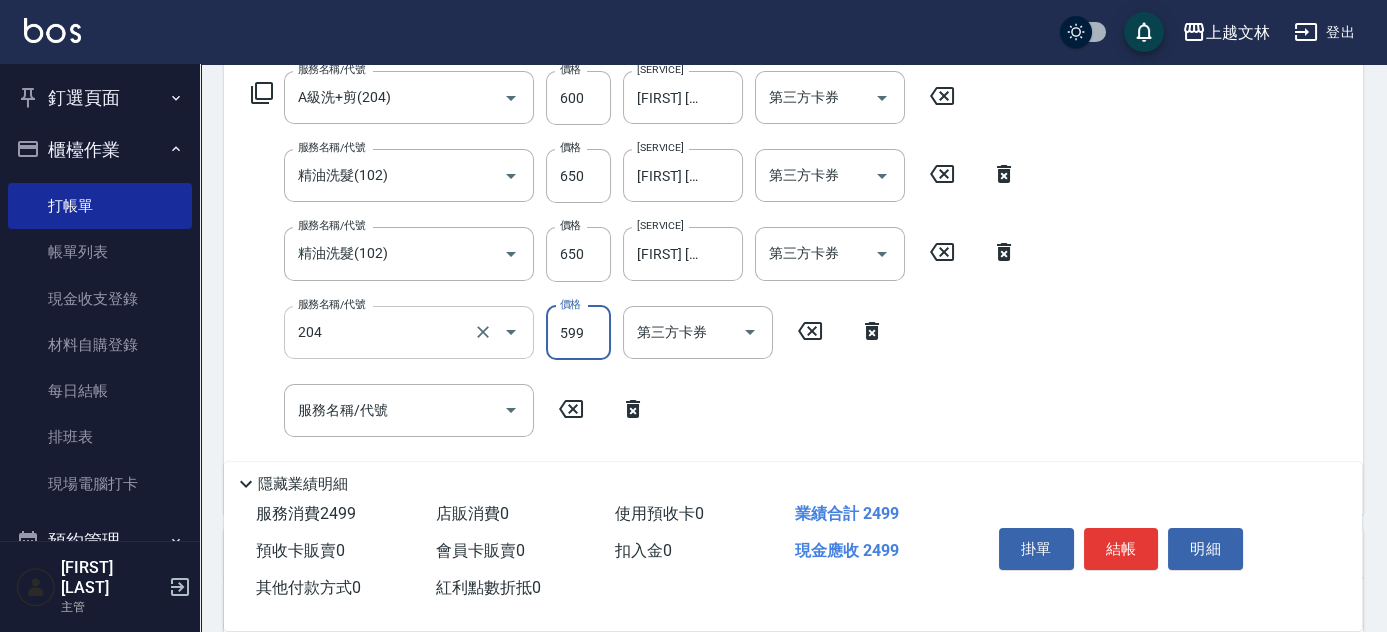 type on "A級洗+剪(204)" 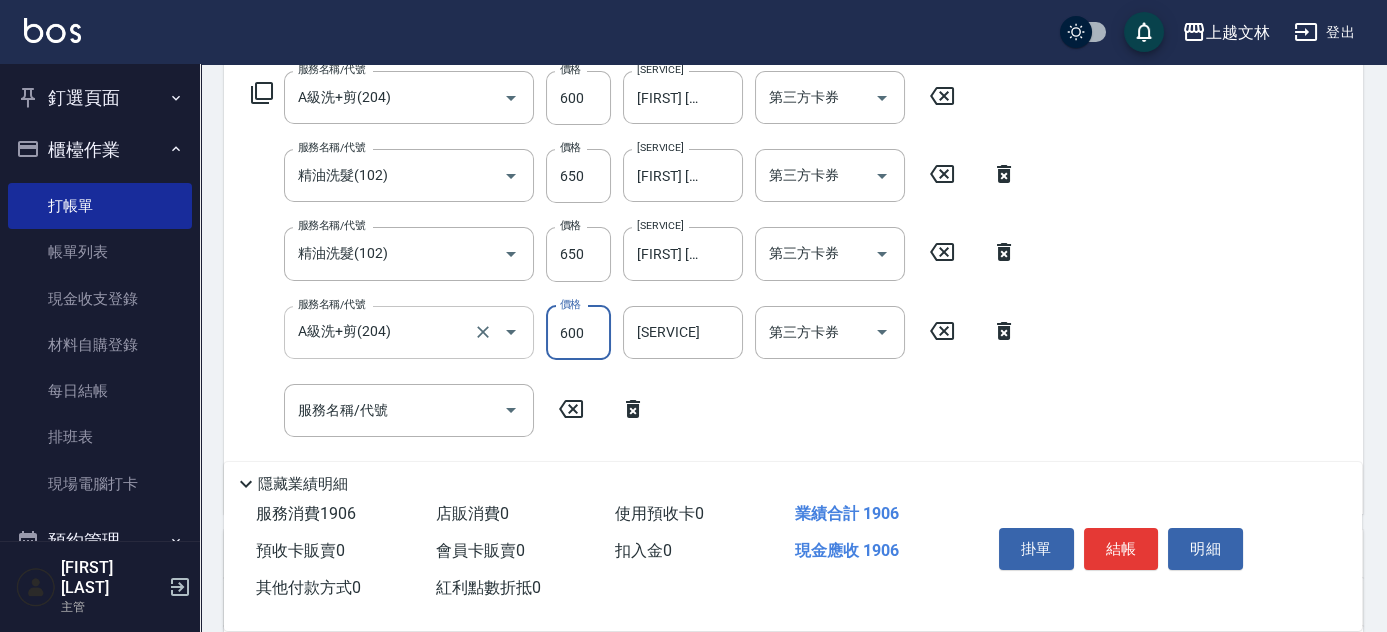 type on "600" 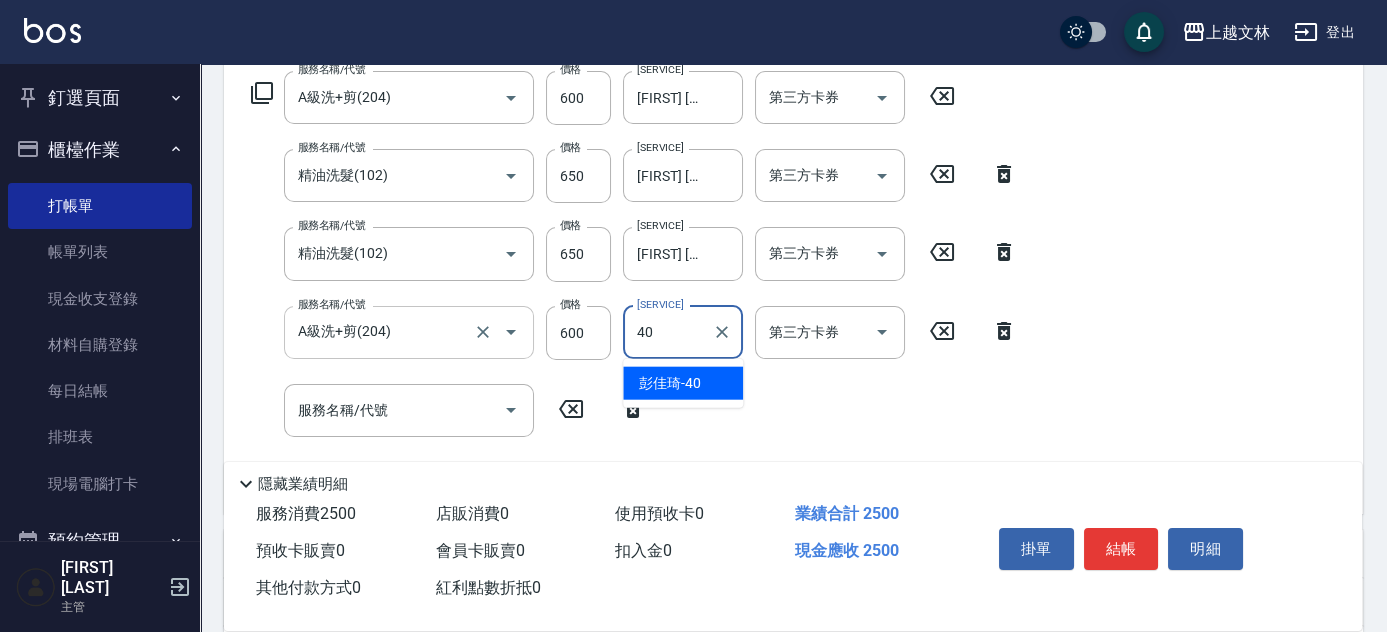 type on "[FIRST] [LAST]-[NUMBER]" 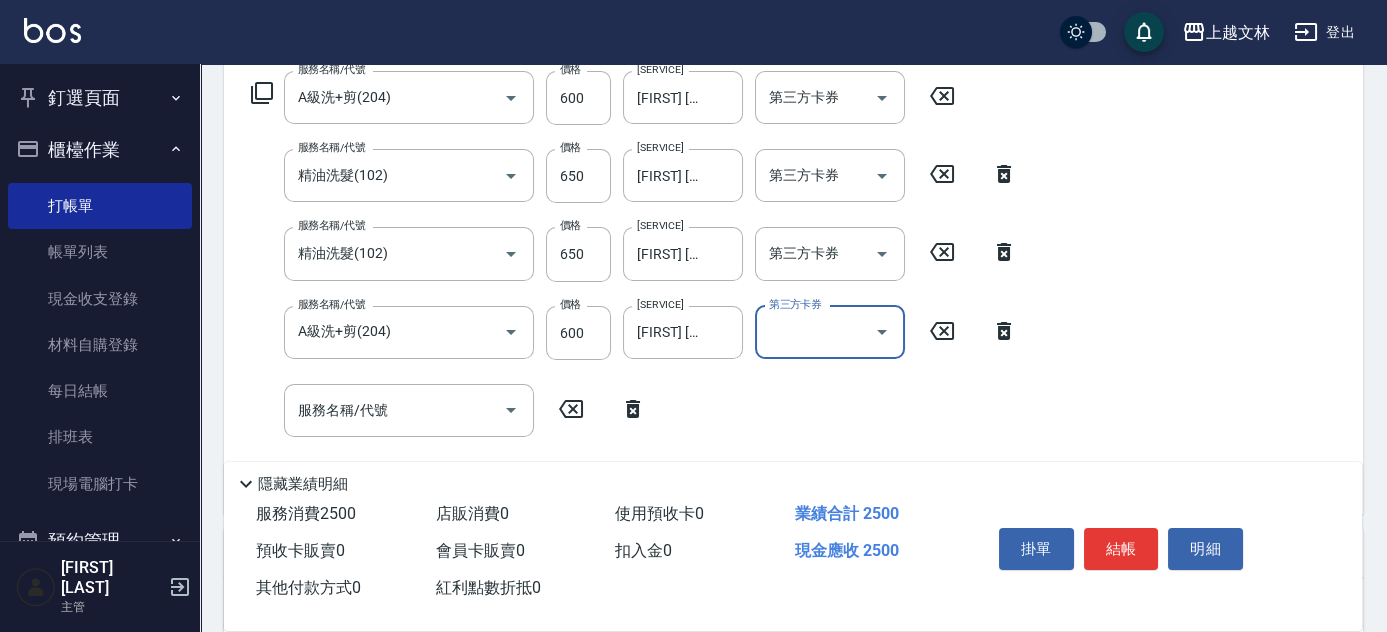 click on "服務名稱/代號 服務名稱/代號" at bounding box center [409, 410] 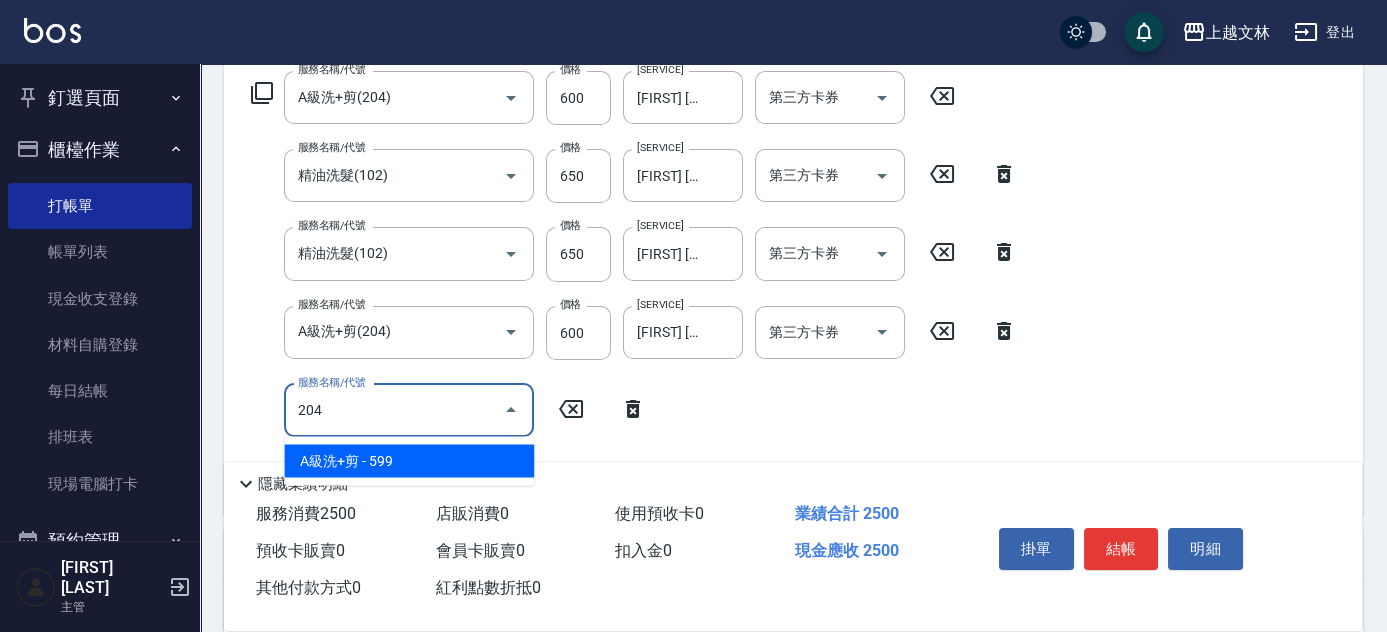 type on "A級洗+剪(204)" 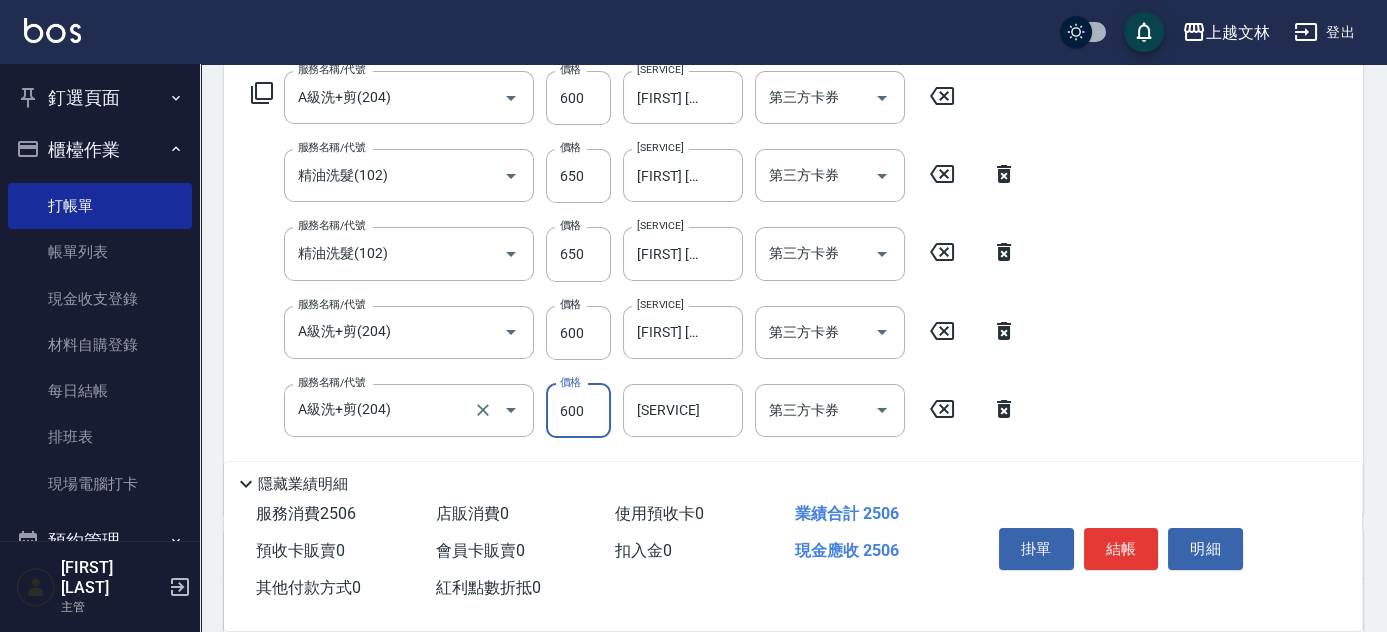 type on "600" 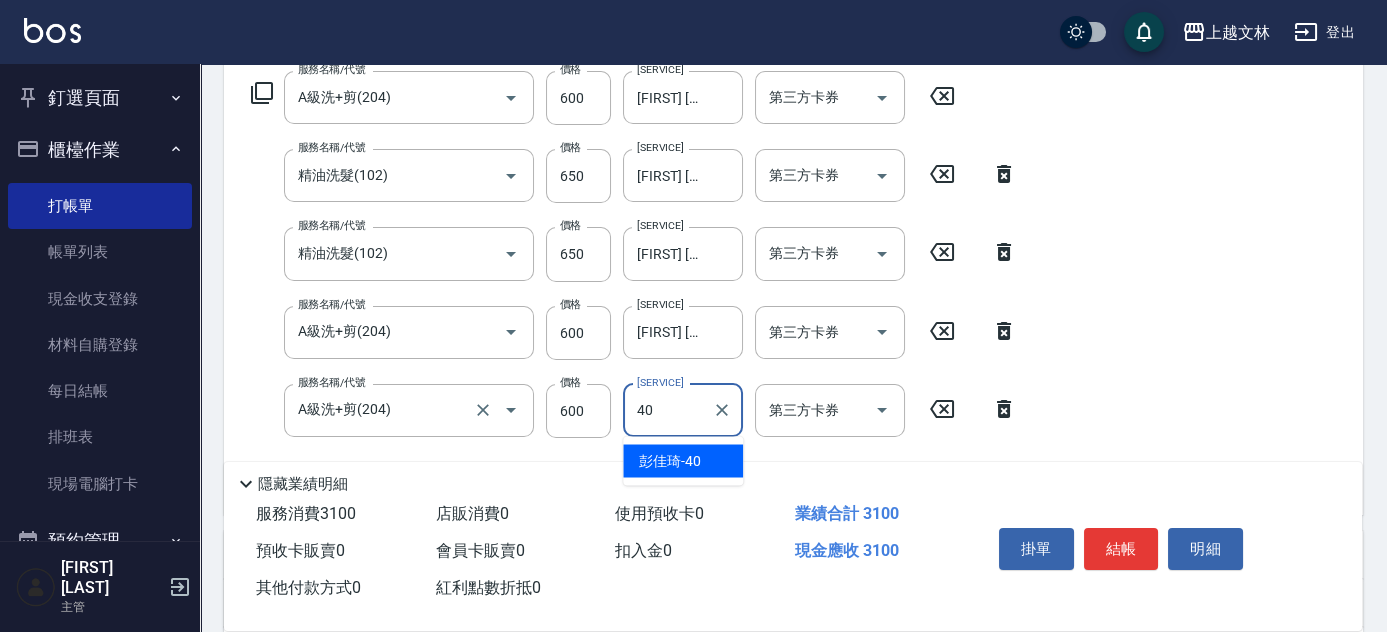 type on "[FIRST] [LAST]-[NUMBER]" 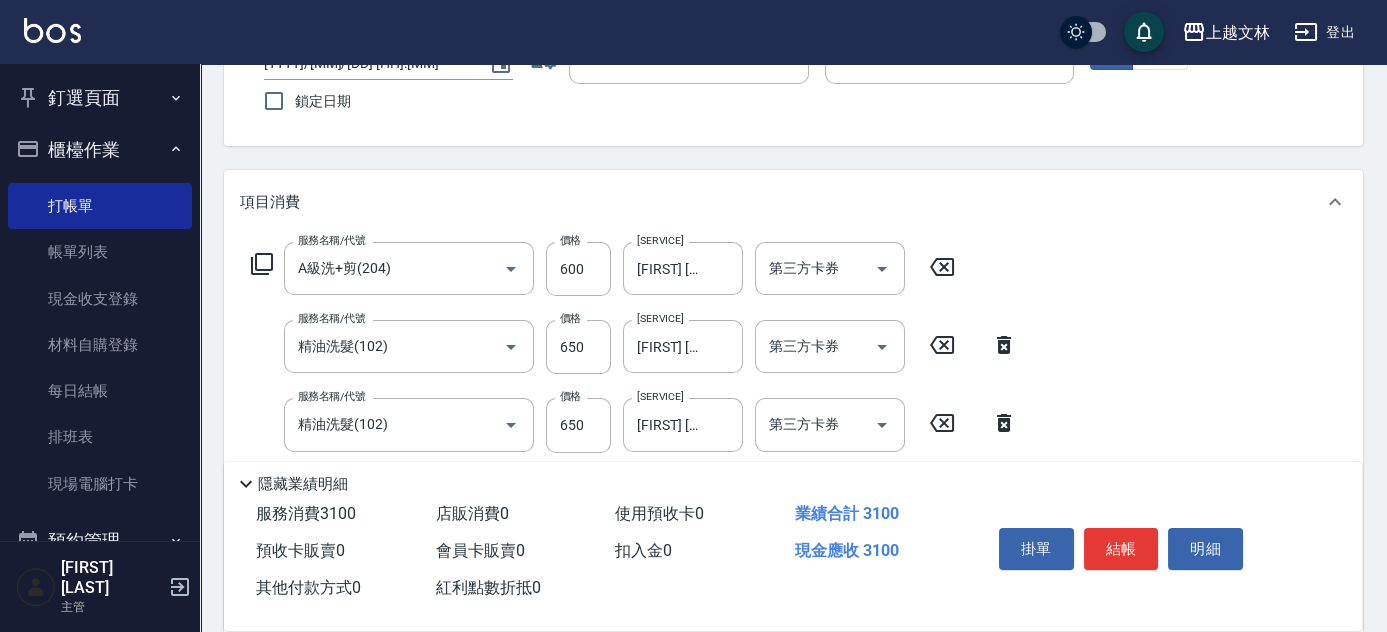 scroll, scrollTop: 0, scrollLeft: 0, axis: both 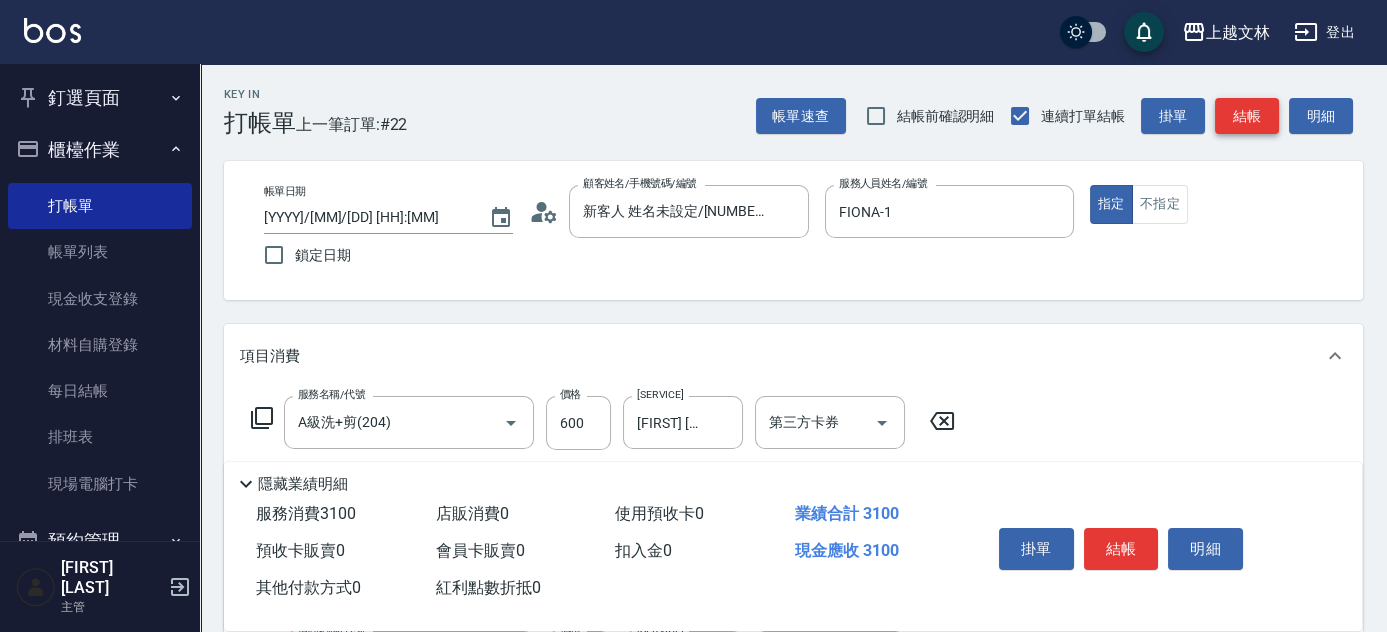 click on "結帳" at bounding box center (1247, 116) 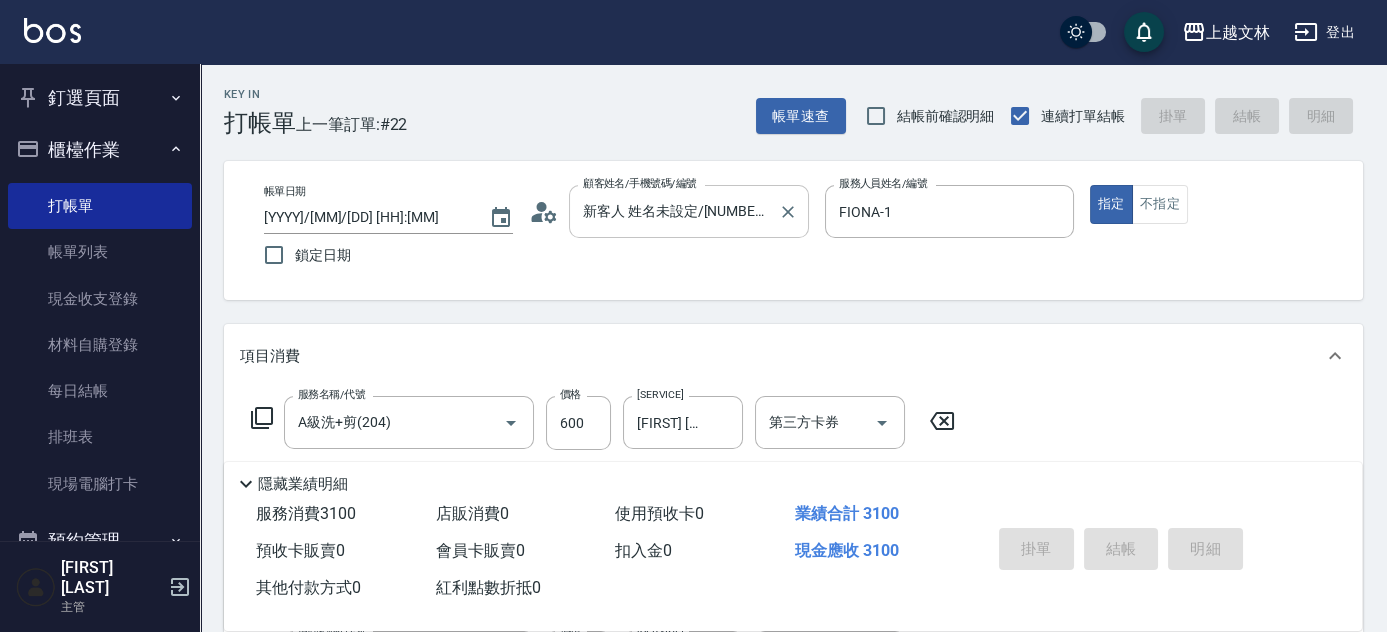 type on "[DATE] [TIME]" 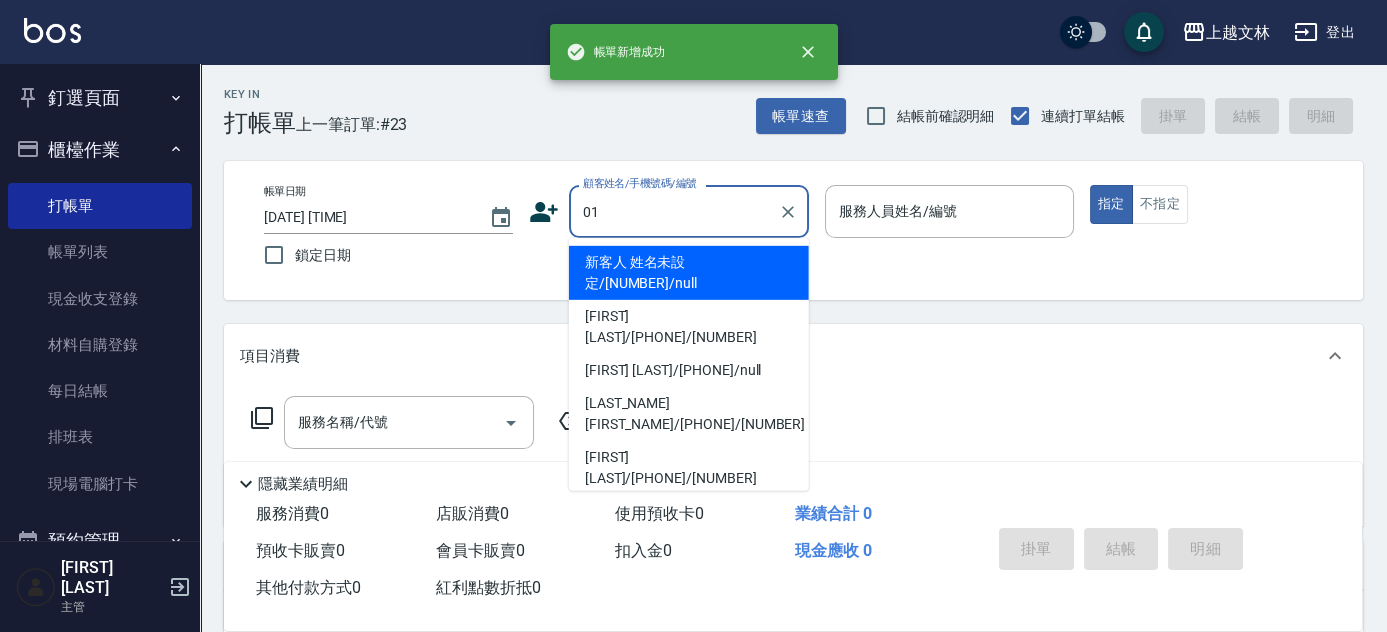 type on "新客人 姓名未設定/[NUMBER]/null" 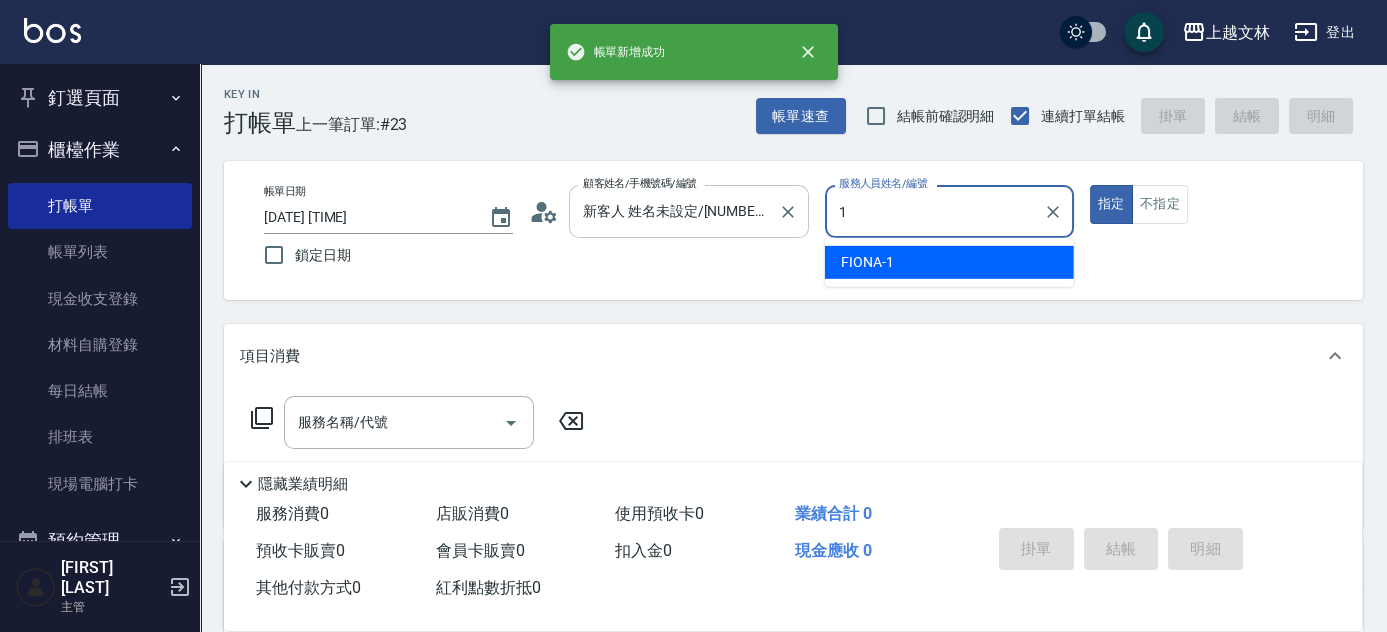 type on "FIONA-1" 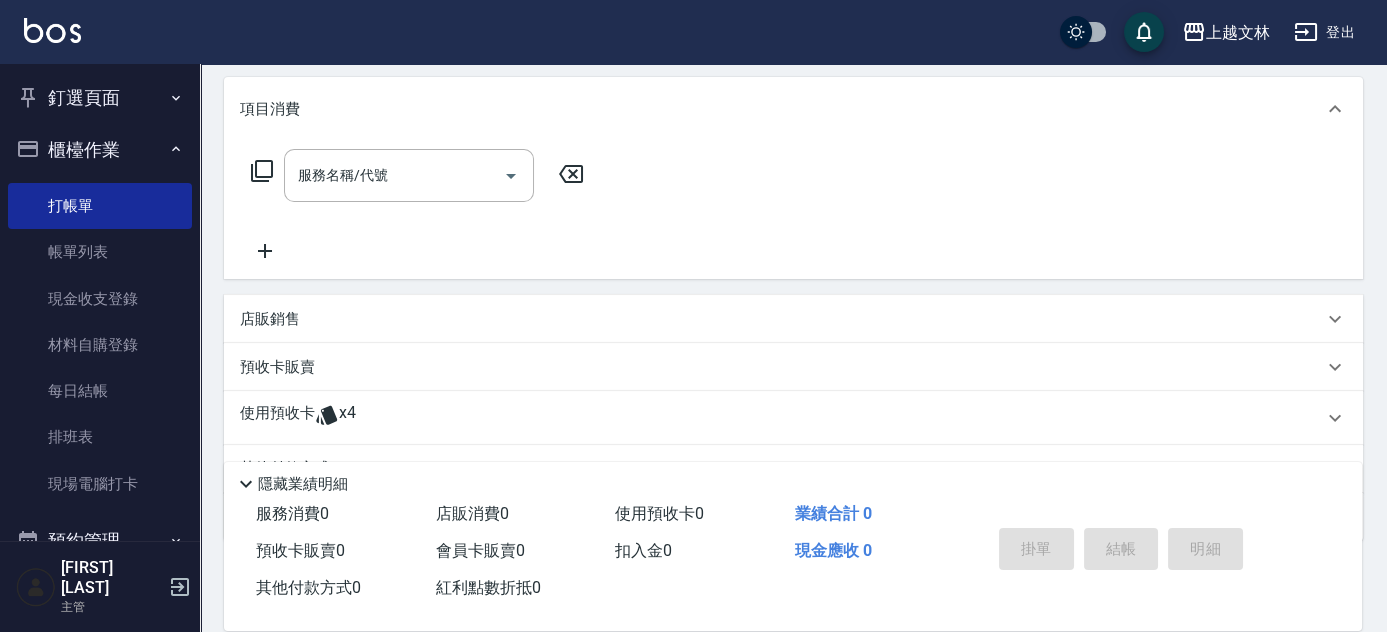 scroll, scrollTop: 253, scrollLeft: 0, axis: vertical 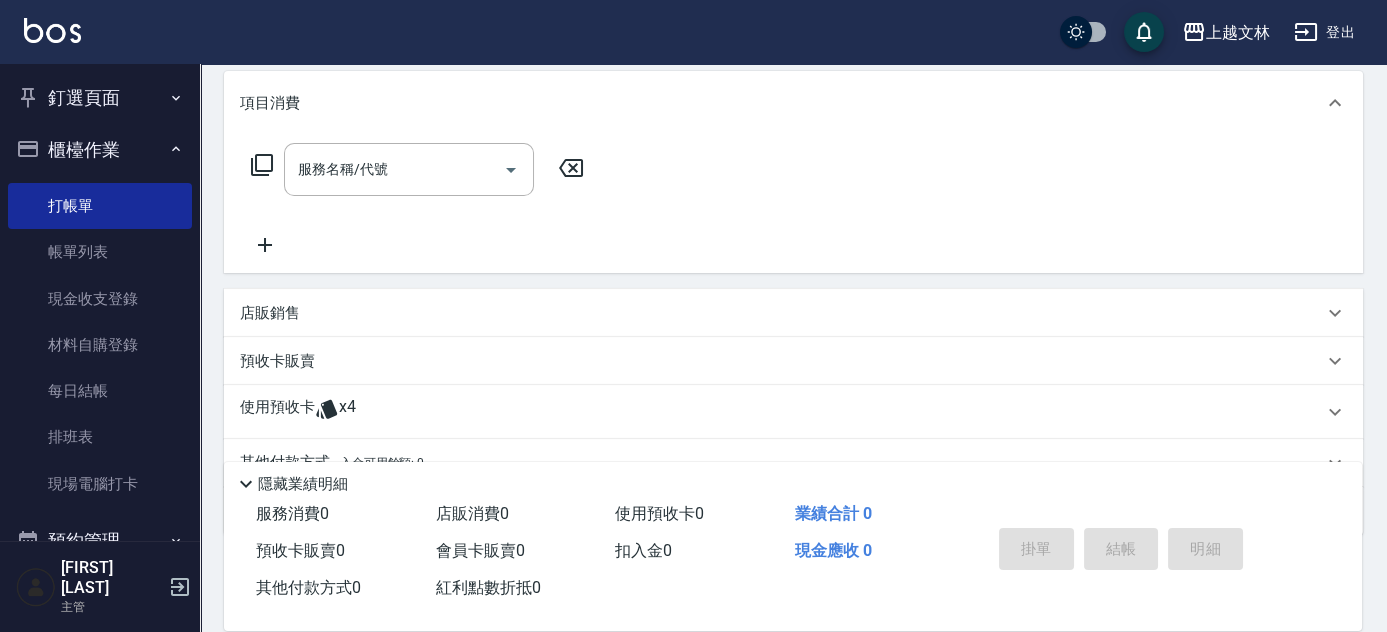 click 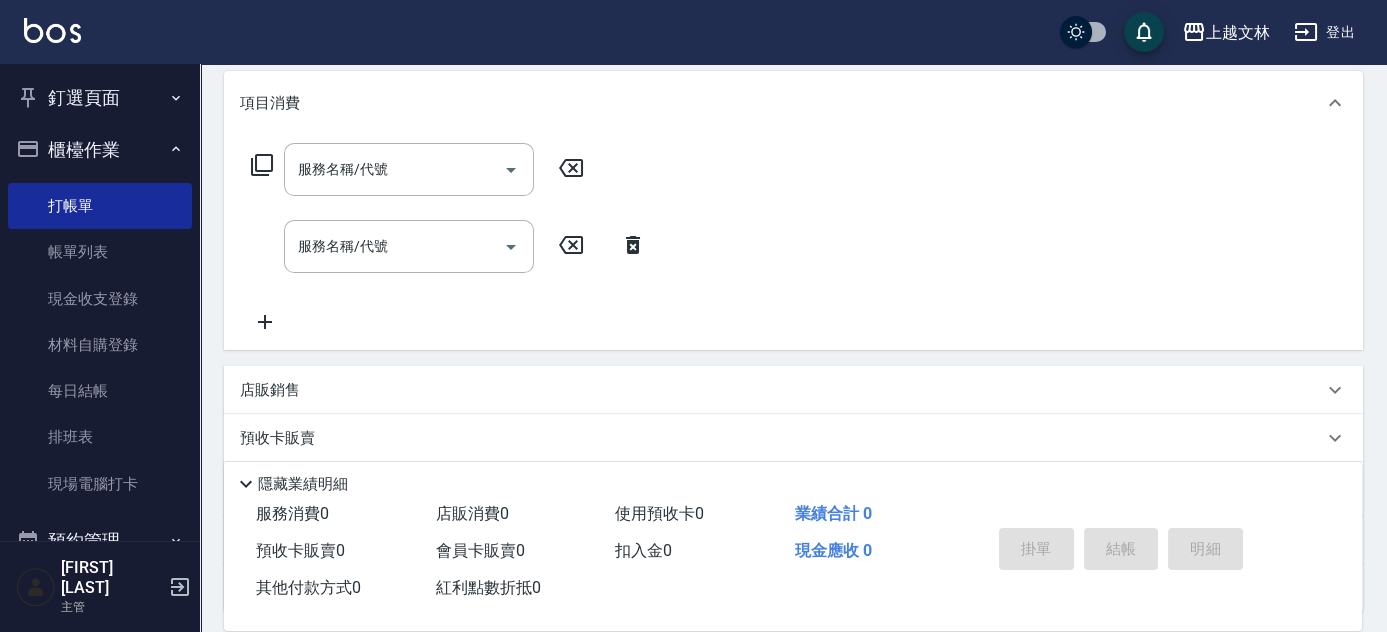 click 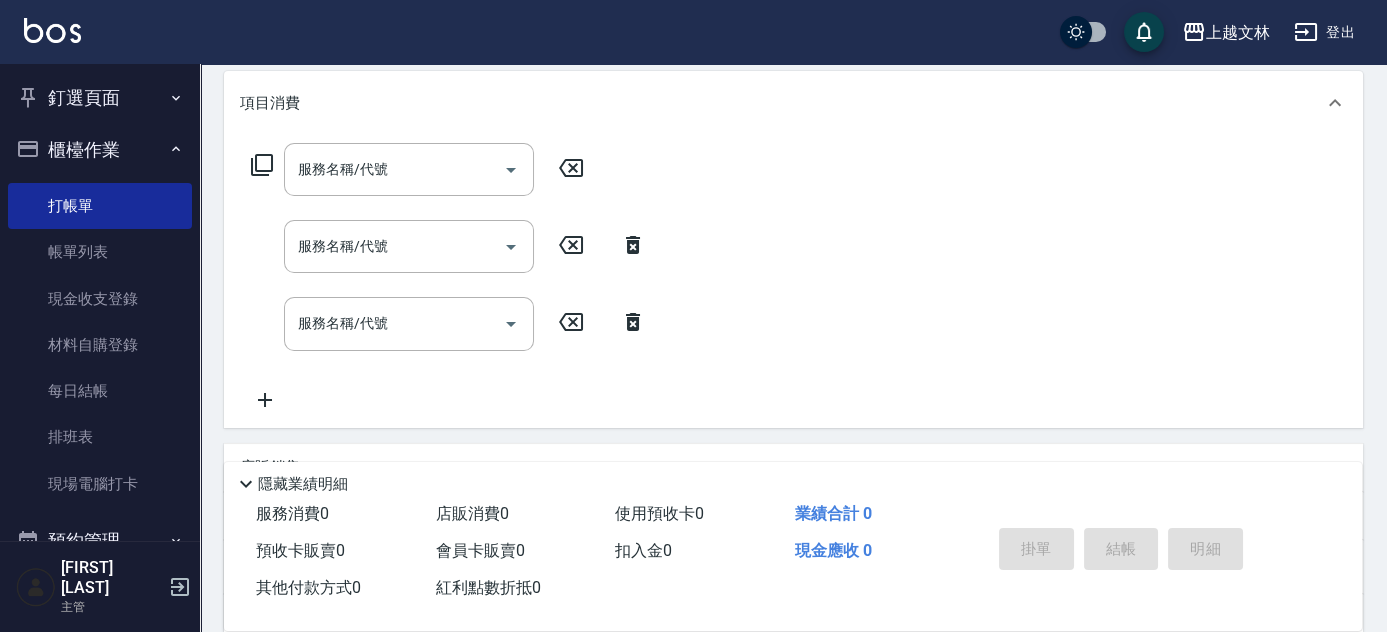 click 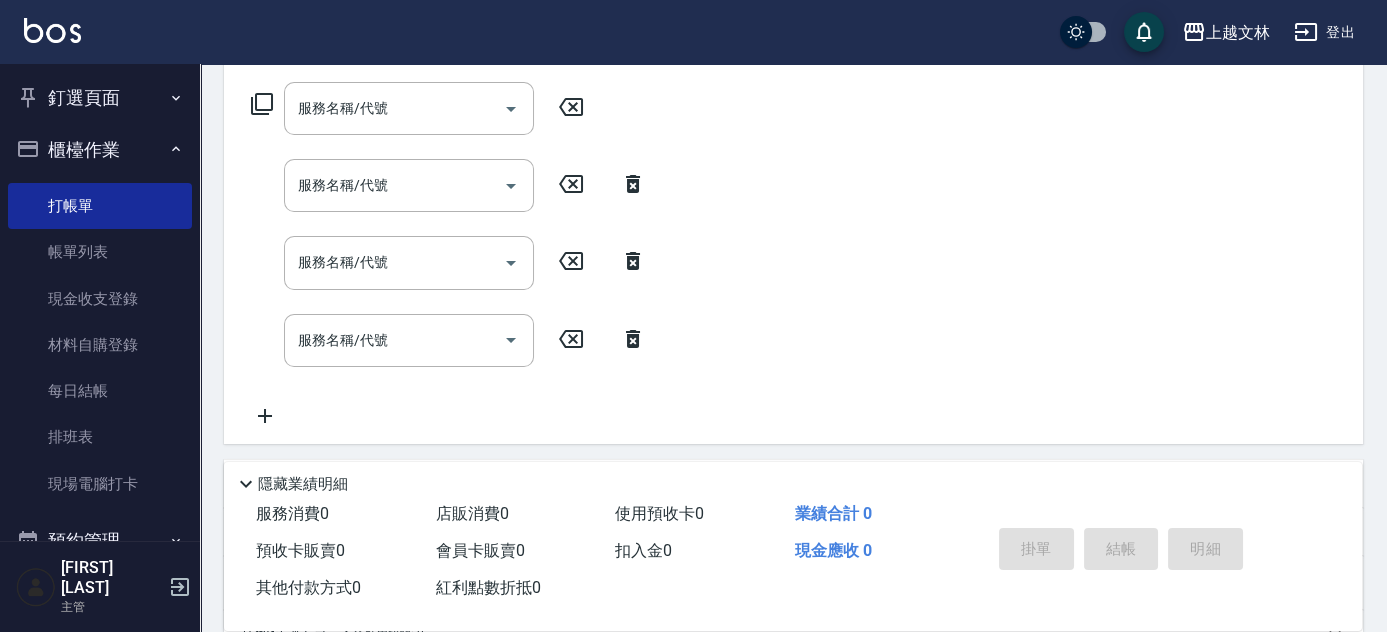 scroll, scrollTop: 320, scrollLeft: 0, axis: vertical 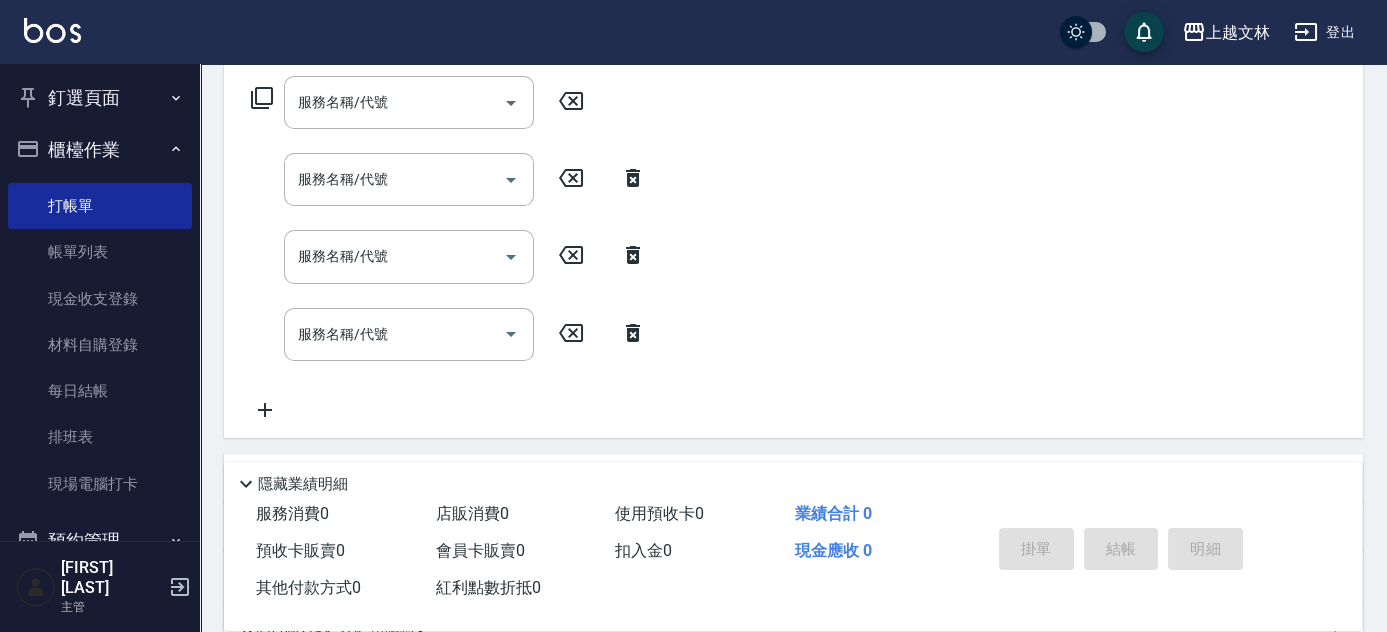 click 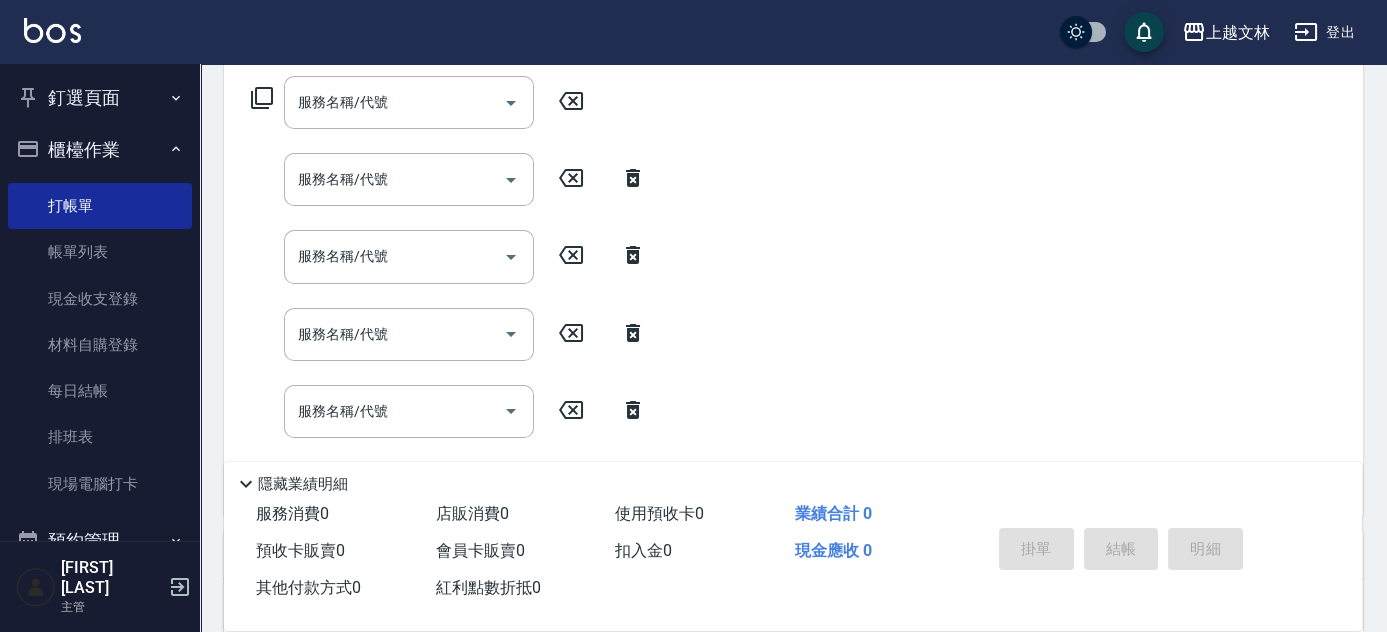 click on "服務名稱/代號" at bounding box center [394, 102] 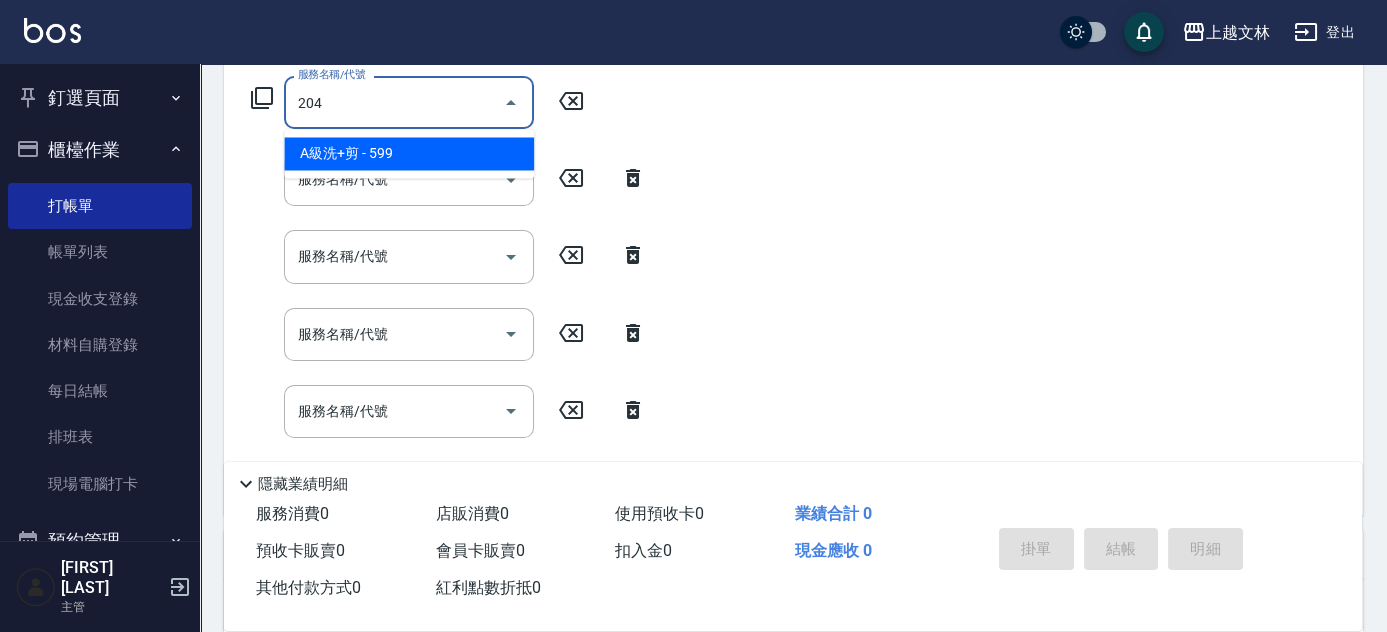 type on "A級洗+剪(204)" 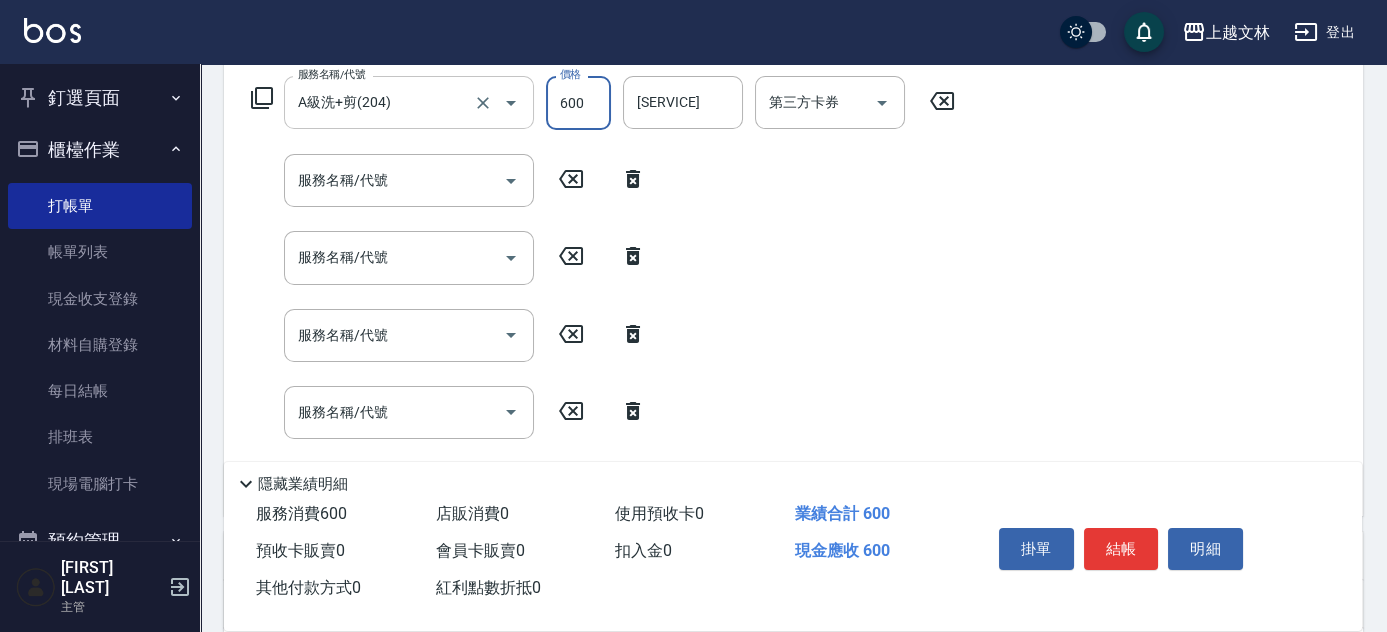type on "600" 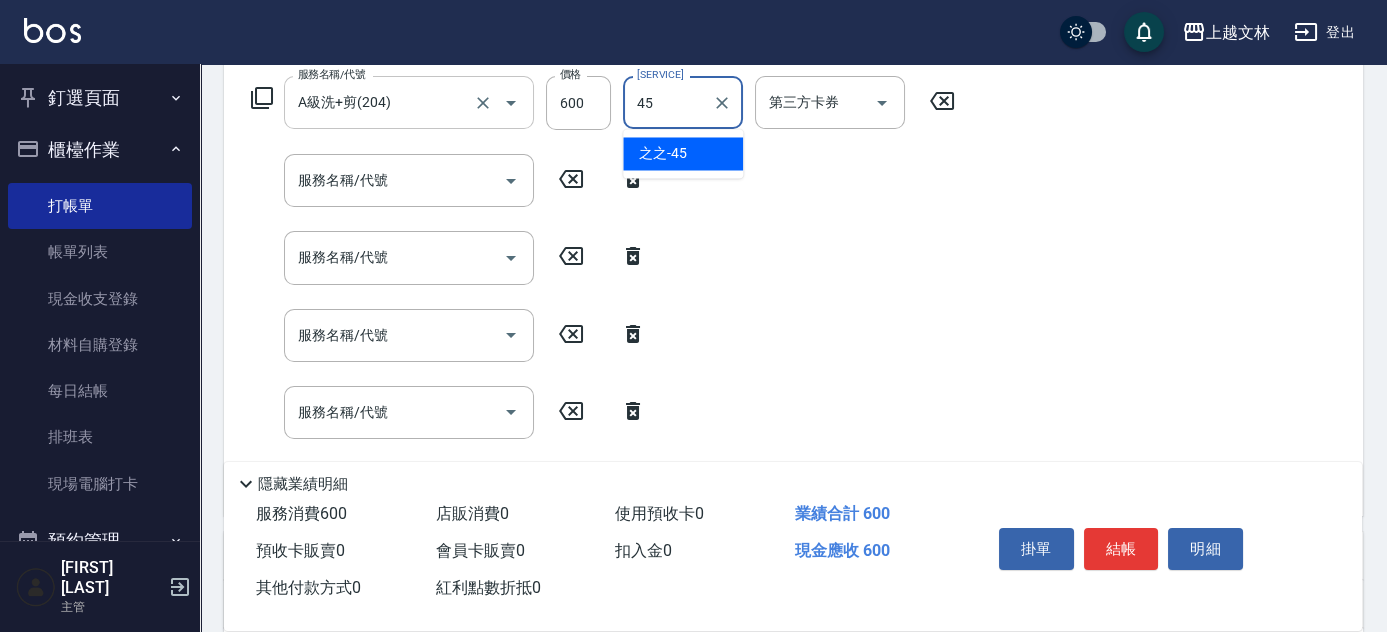 type on "之之-45" 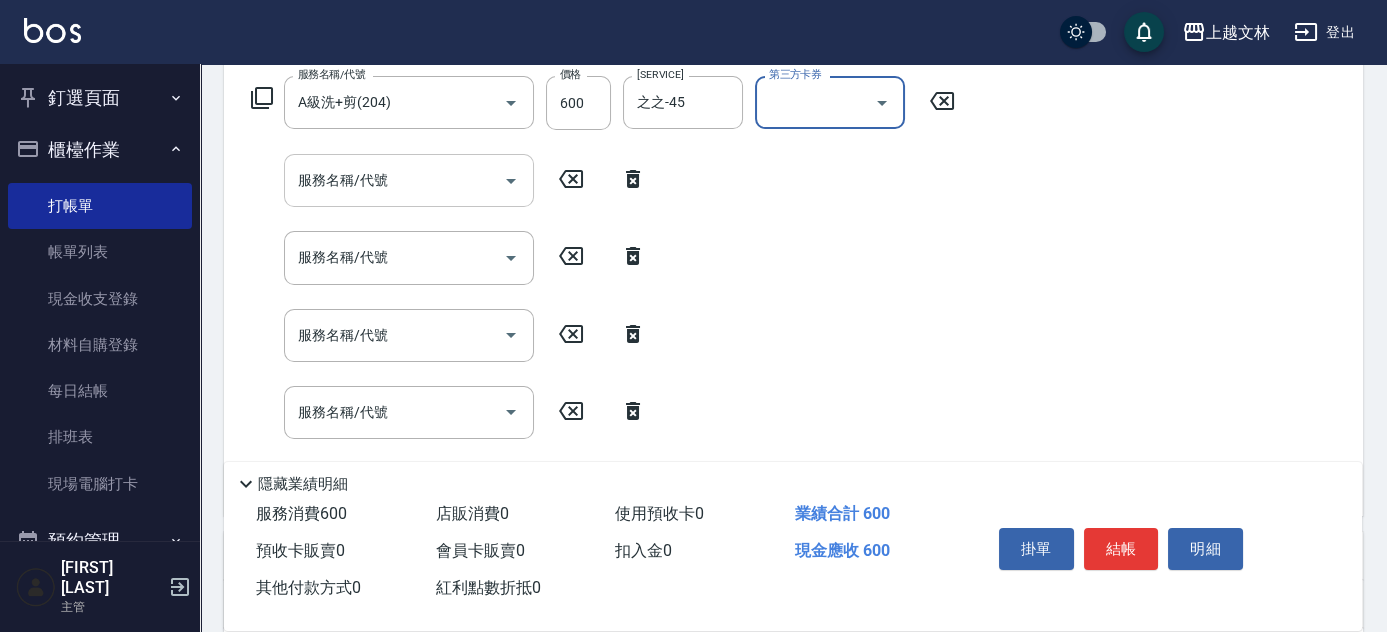 click on "服務名稱/代號" at bounding box center (394, 180) 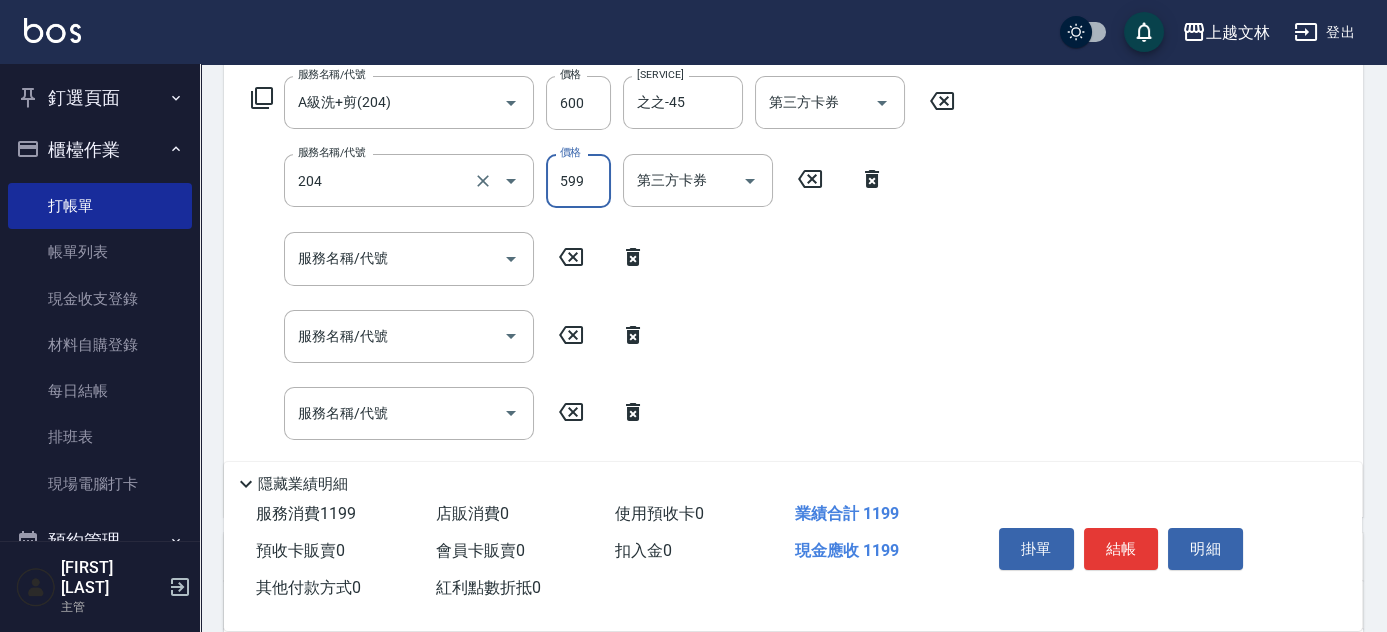 type on "A級洗+剪(204)" 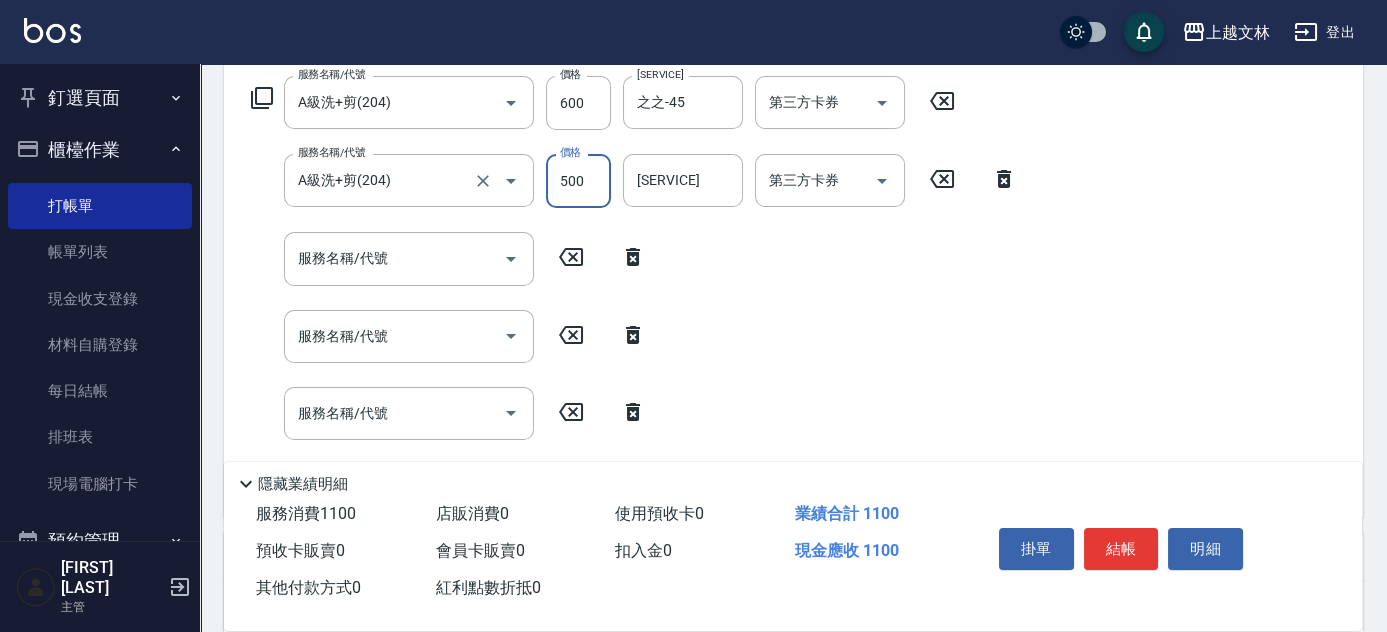 type on "500" 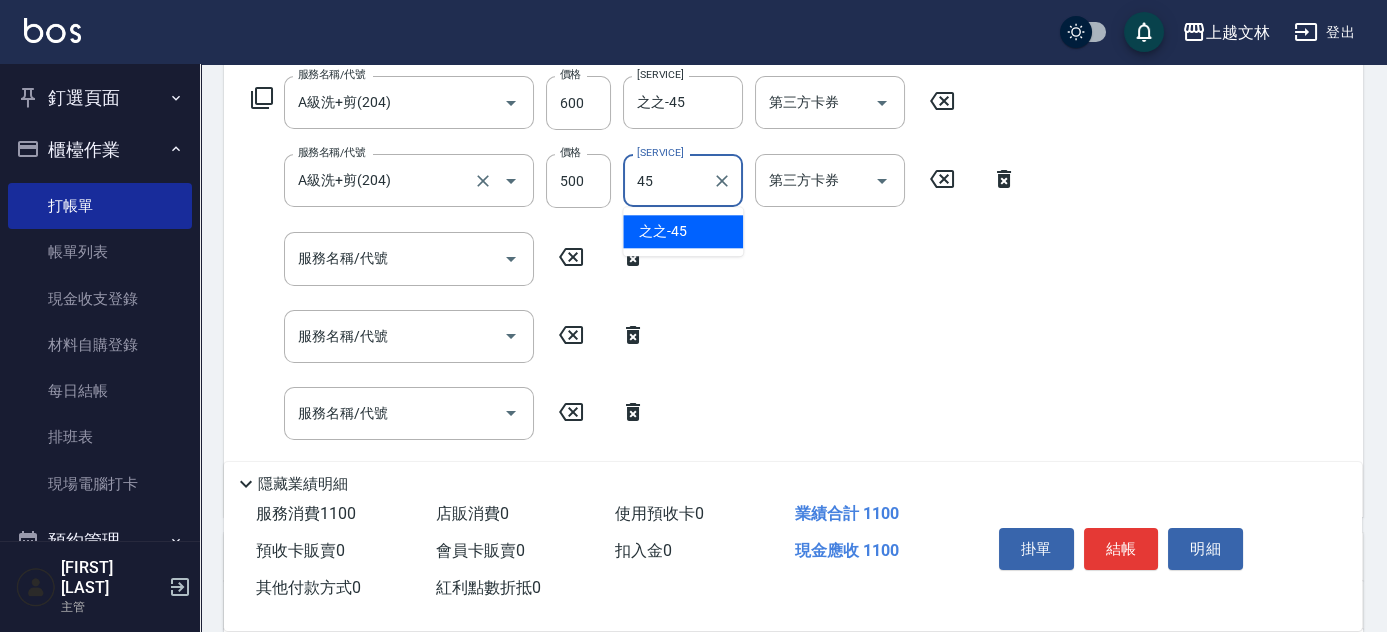 type on "之之-45" 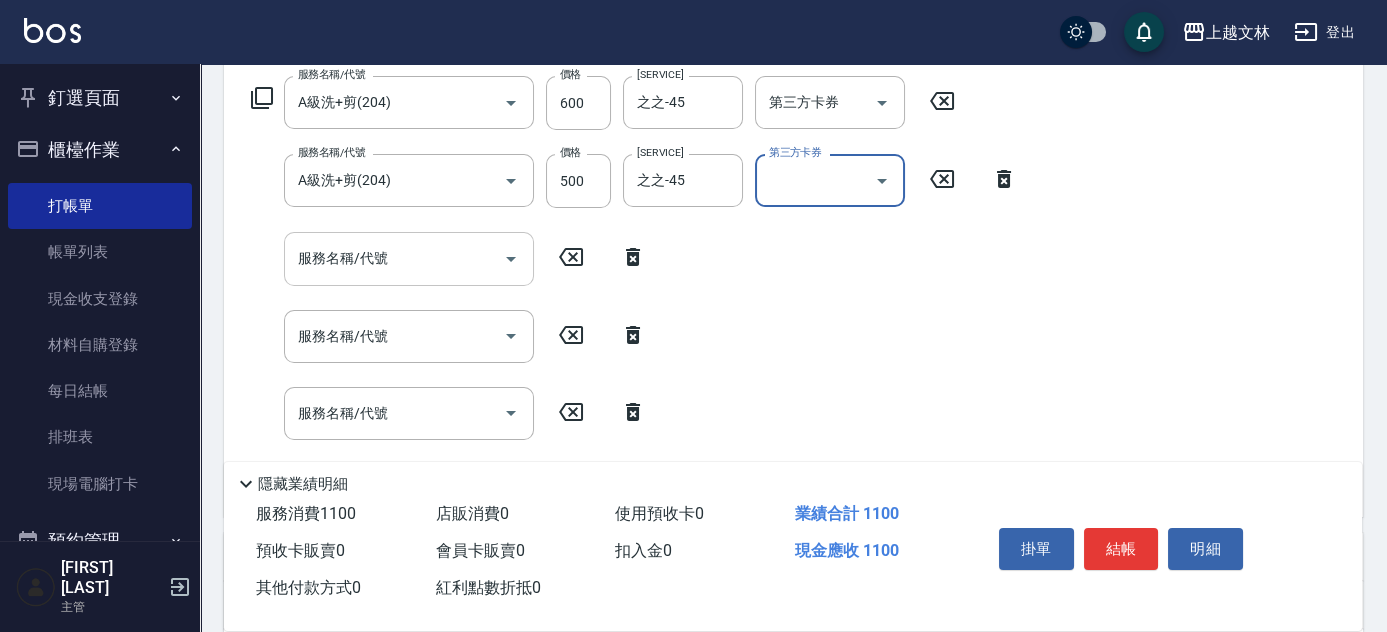 click on "服務名稱/代號" at bounding box center [394, 258] 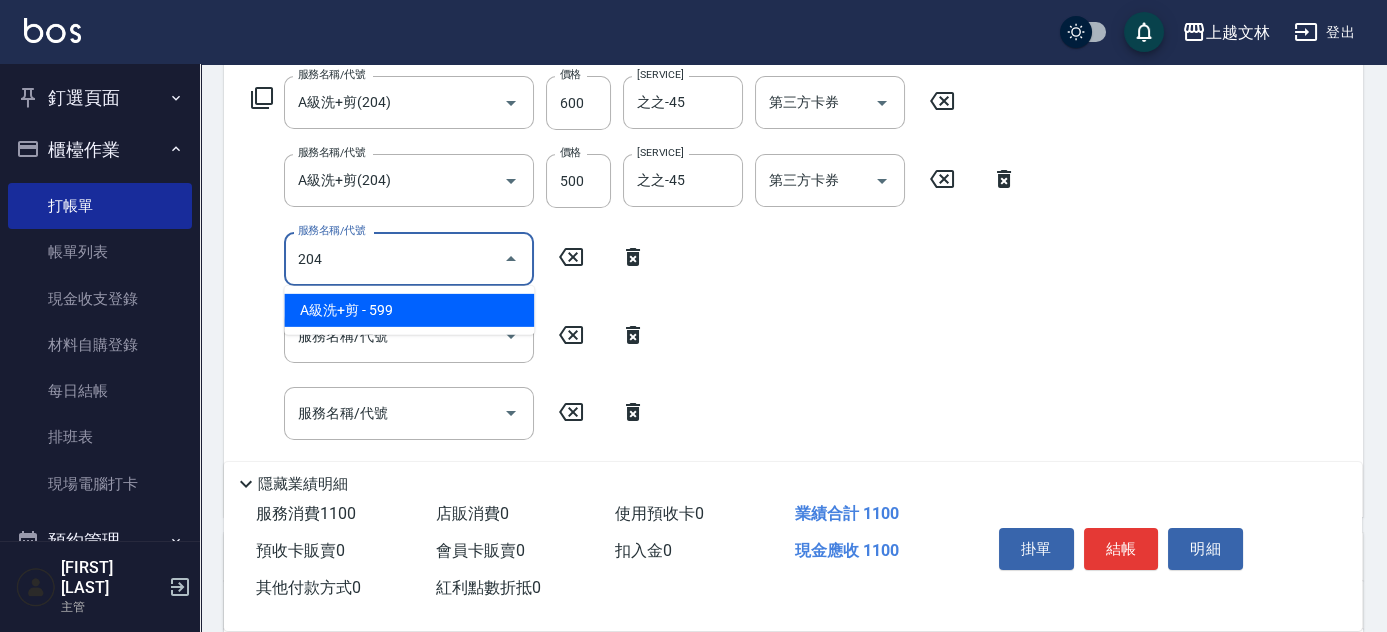 type on "A級洗+剪(204)" 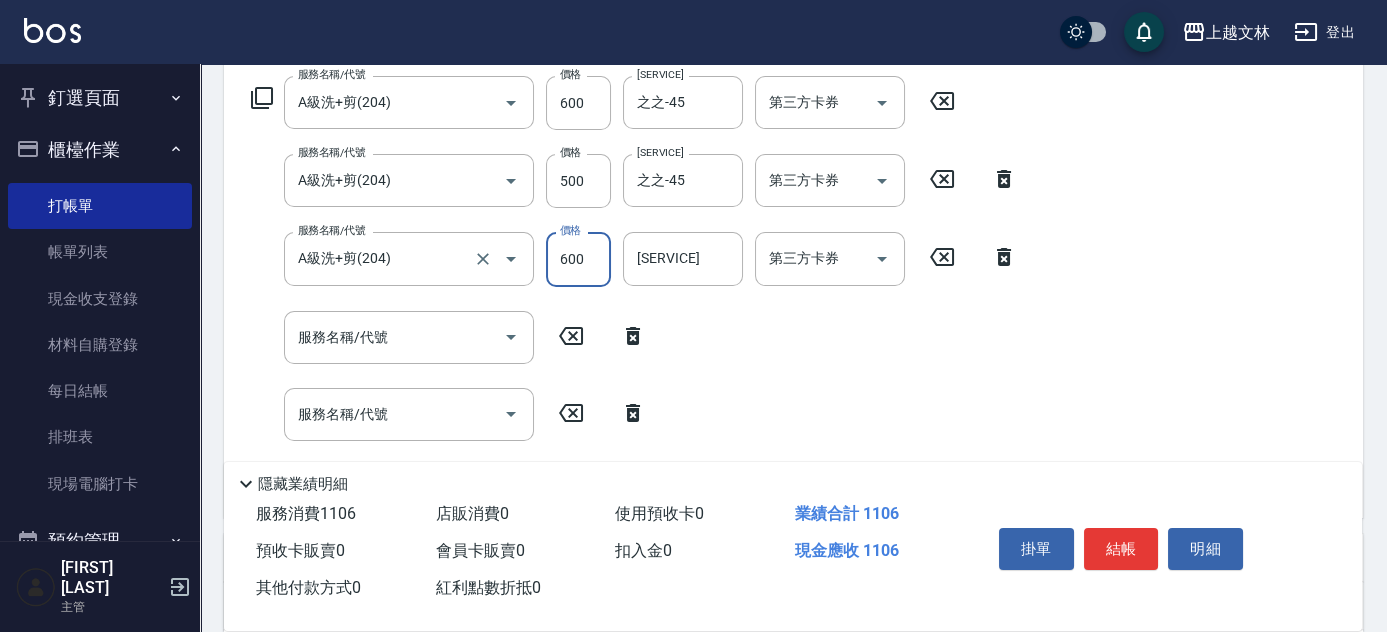 type on "600" 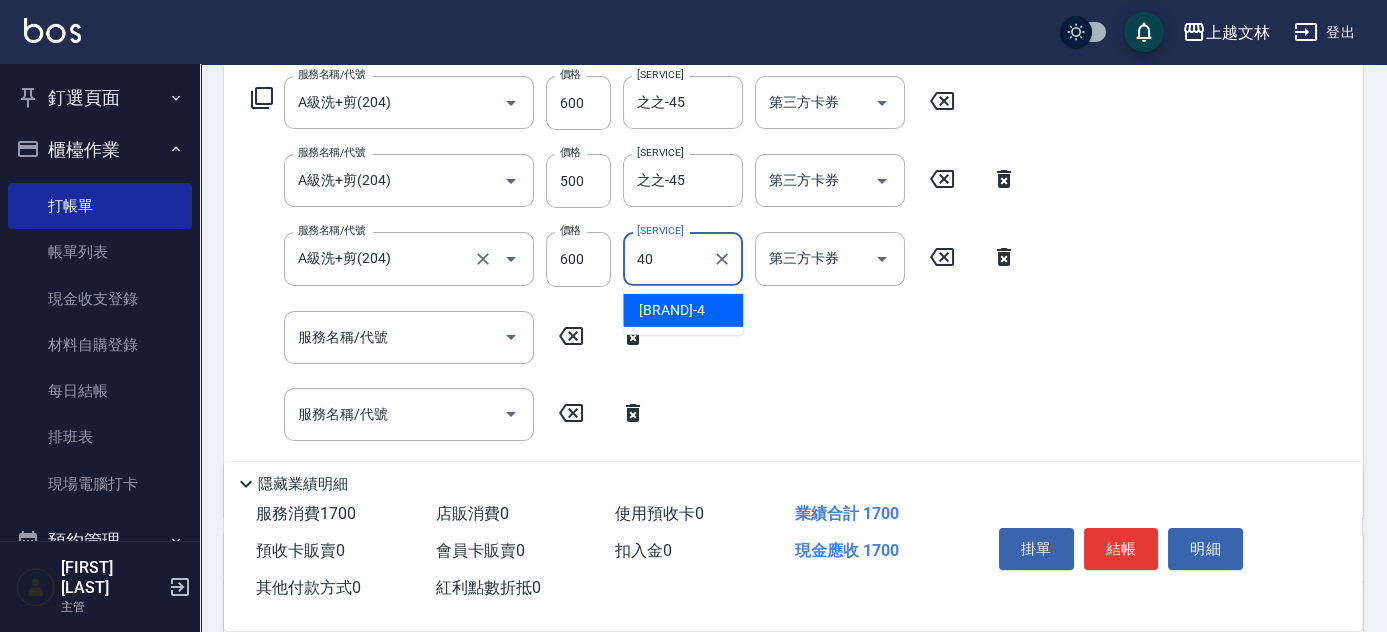 type on "[FIRST] [LAST]-[NUMBER]" 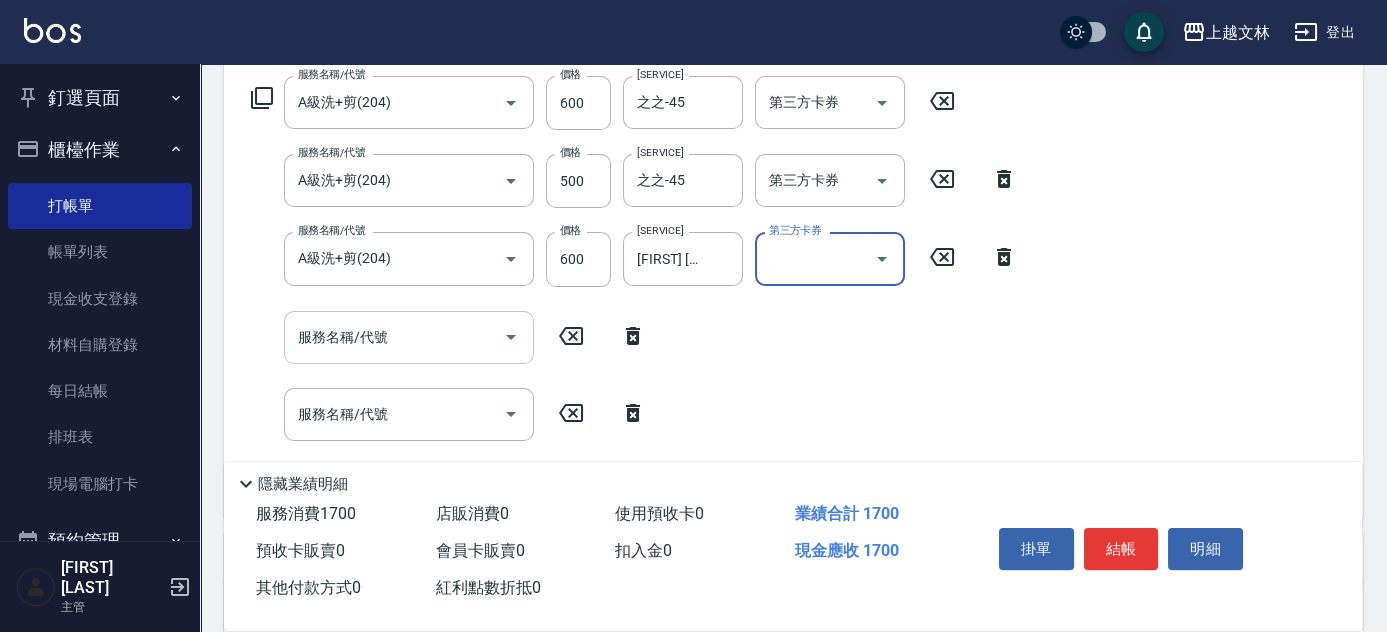click on "服務名稱/代號" at bounding box center (394, 337) 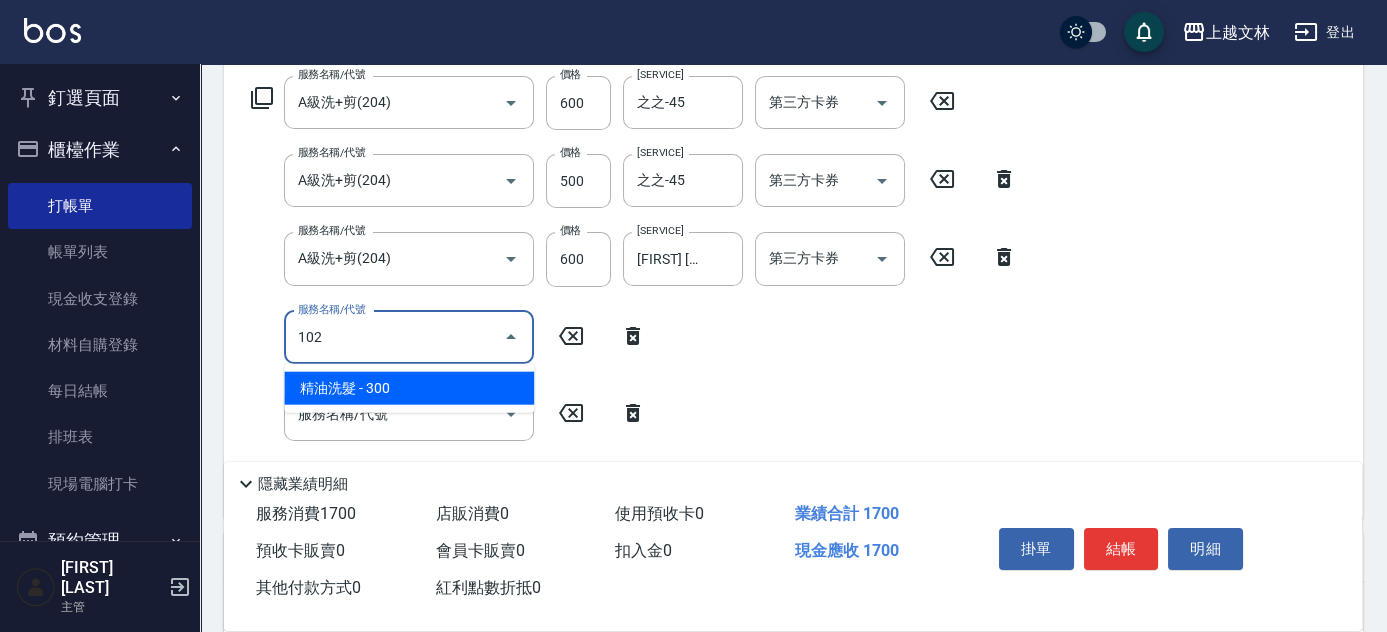 type on "精油洗髮(102)" 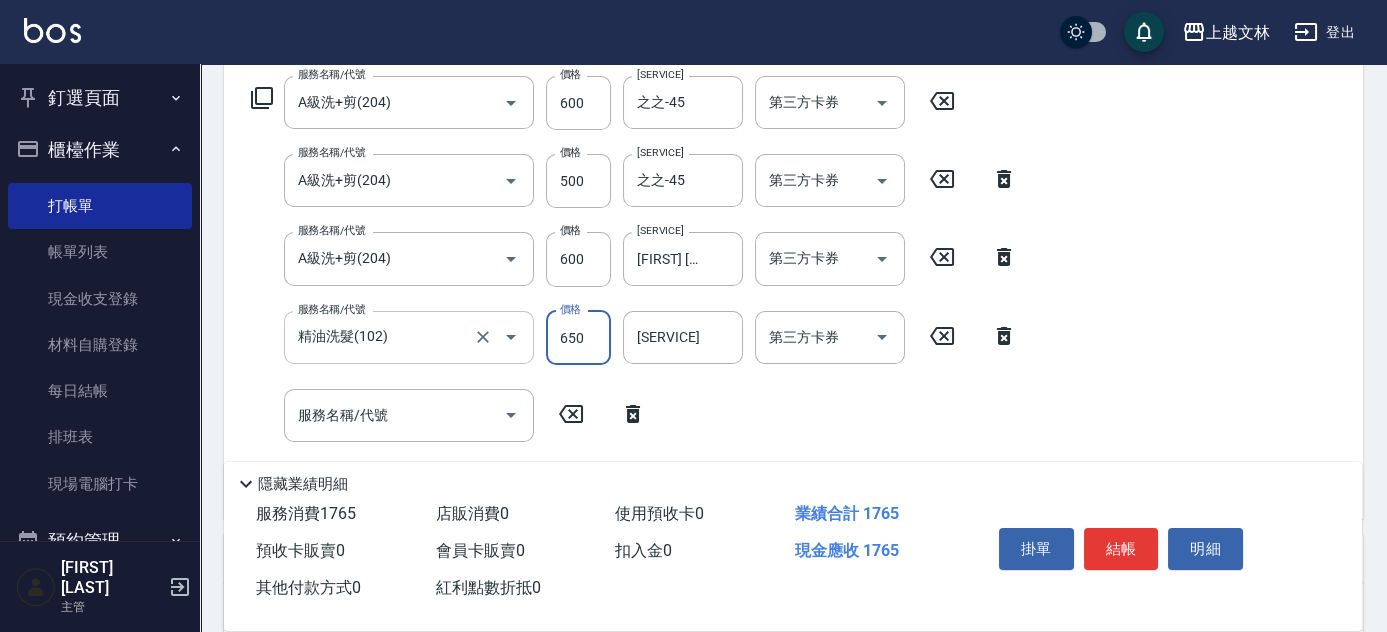 type on "650" 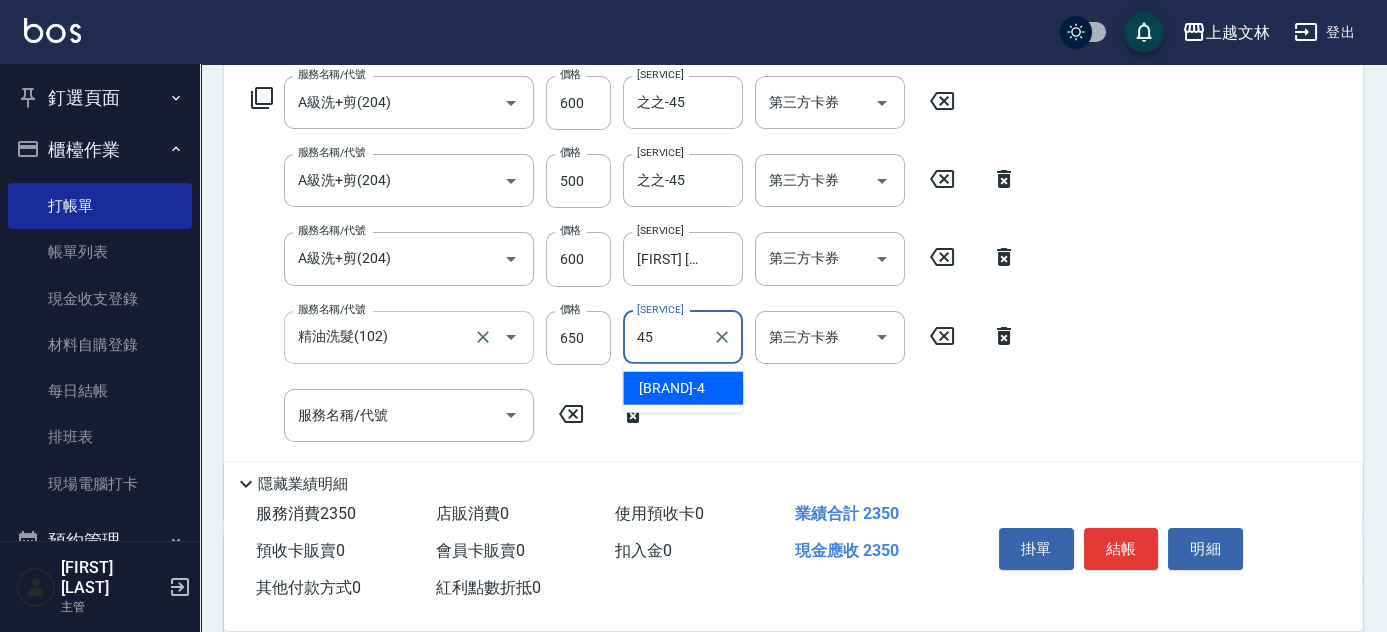 type on "之之-45" 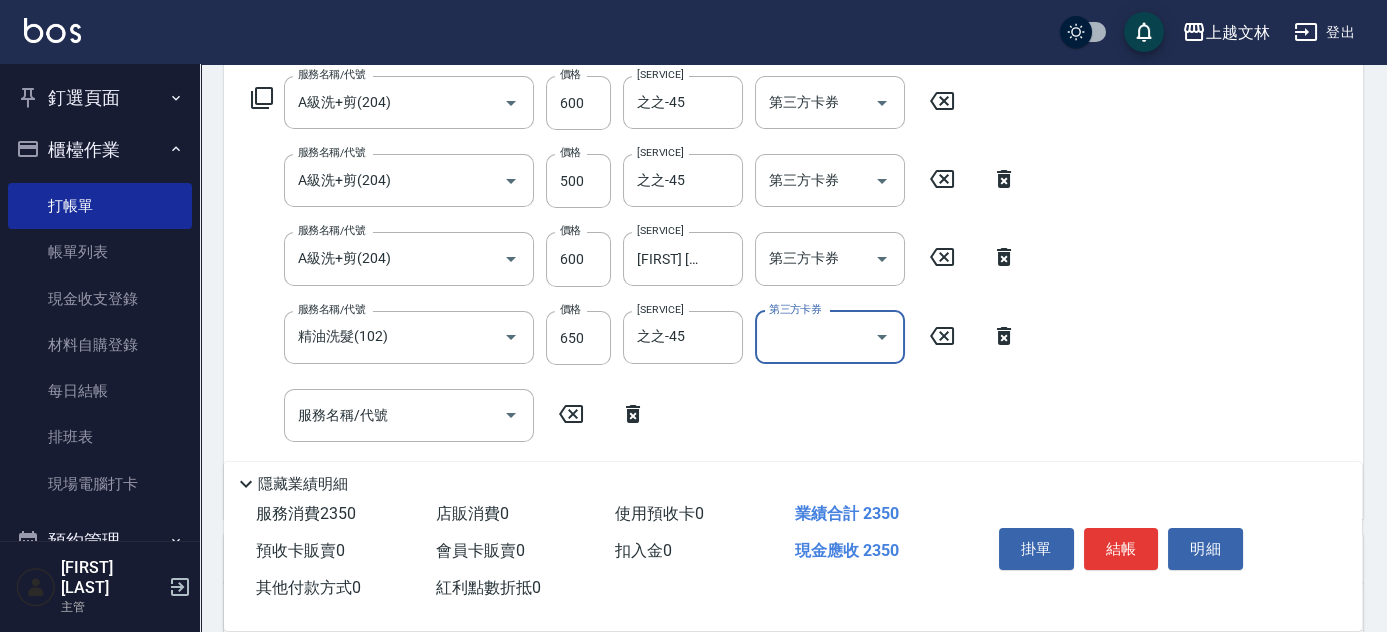 scroll, scrollTop: 85, scrollLeft: 0, axis: vertical 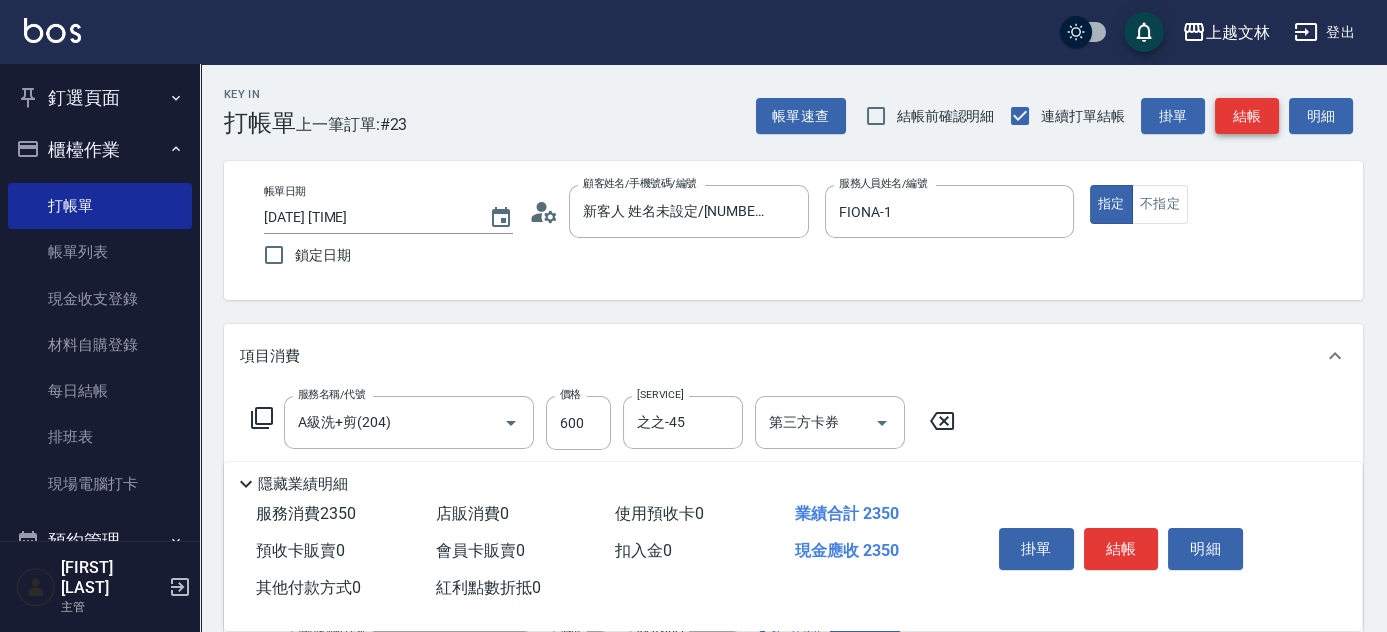 click on "結帳" at bounding box center (1247, 116) 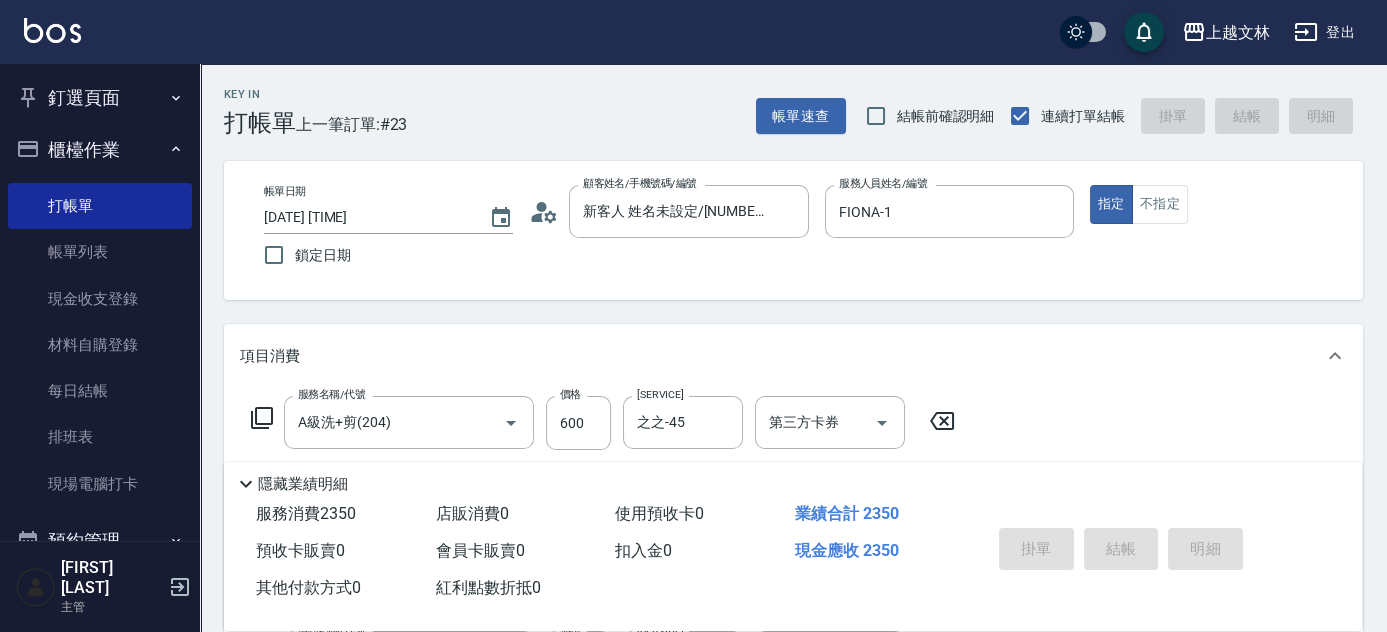 type on "[YYYY]/[MM]/[DD] [HH]:[MM]" 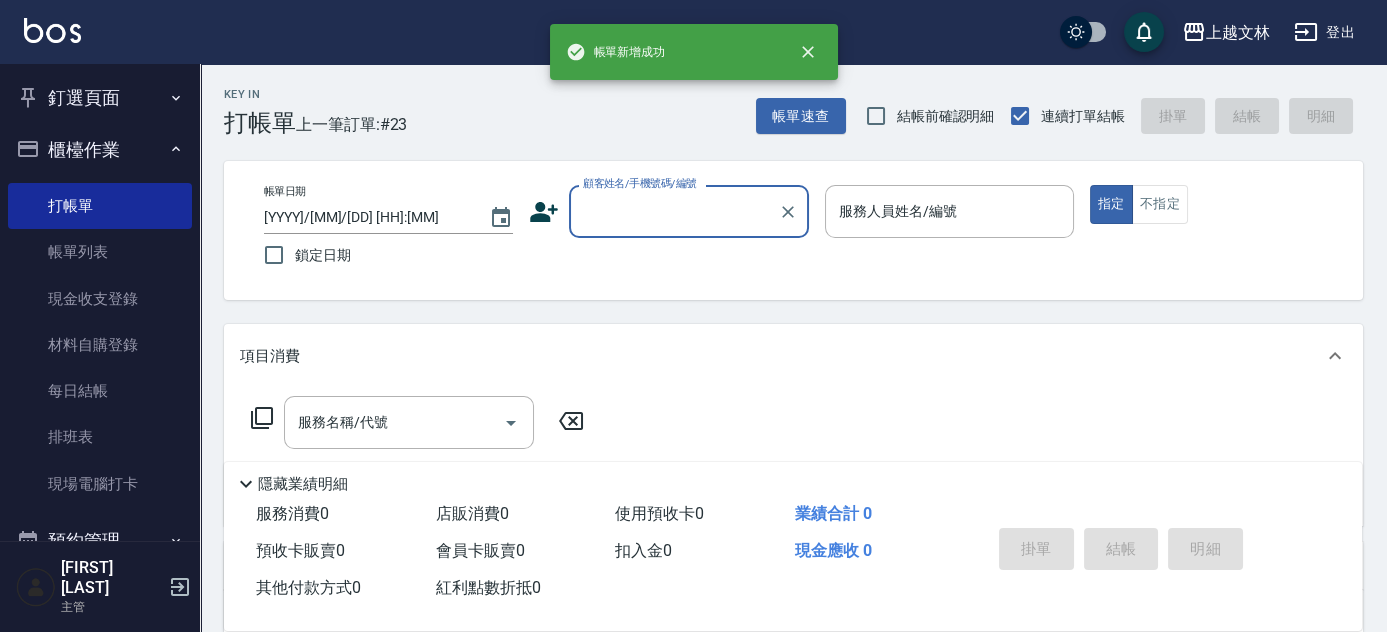 click on "顧客姓名/手機號碼/編號" at bounding box center [674, 211] 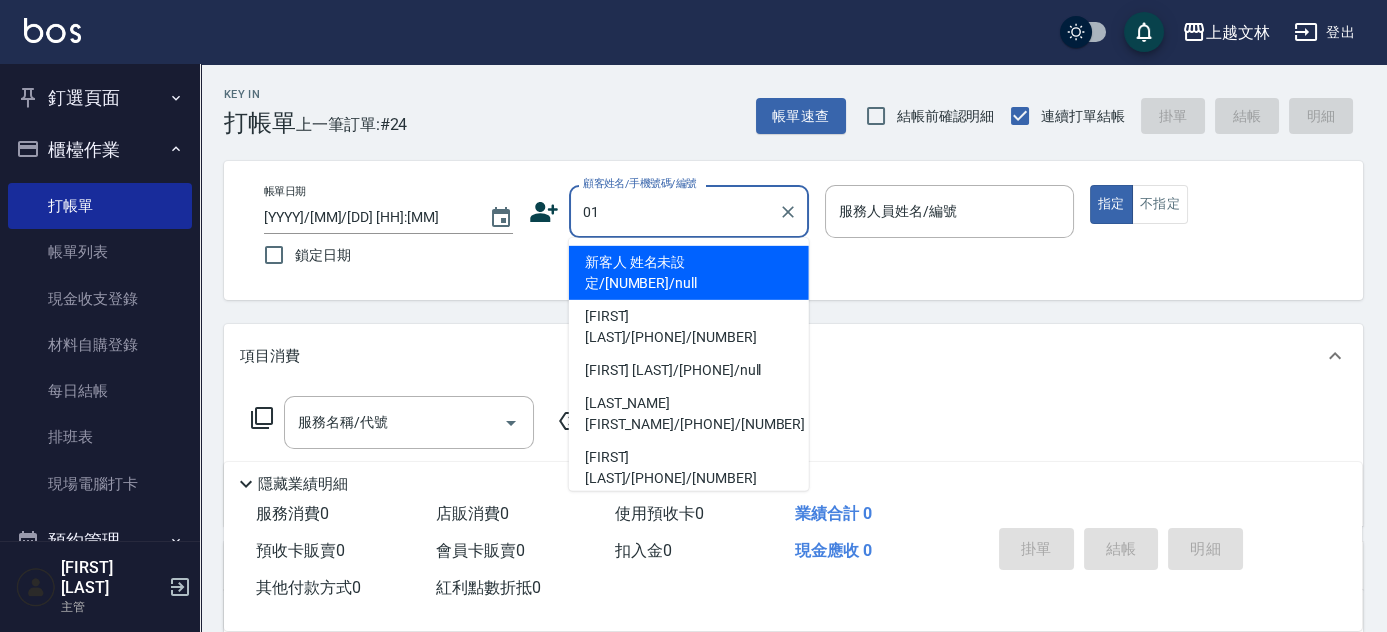 type on "新客人 姓名未設定/[NUMBER]/null" 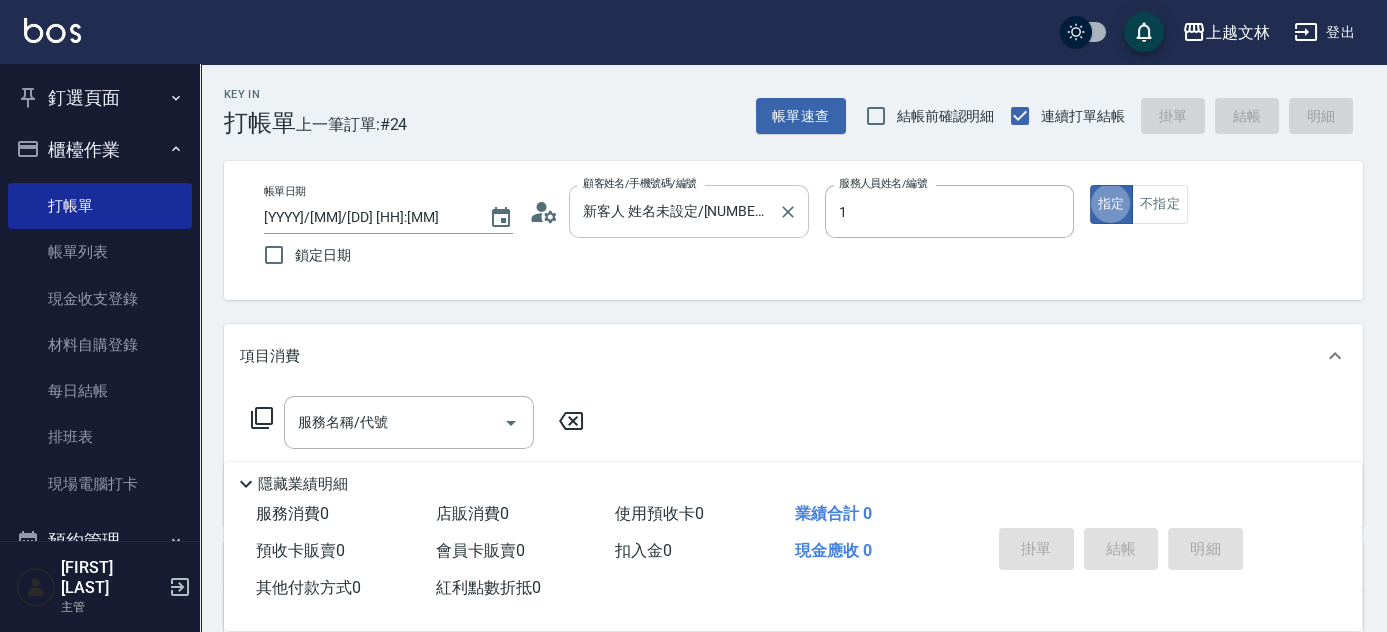 type on "FIONA-1" 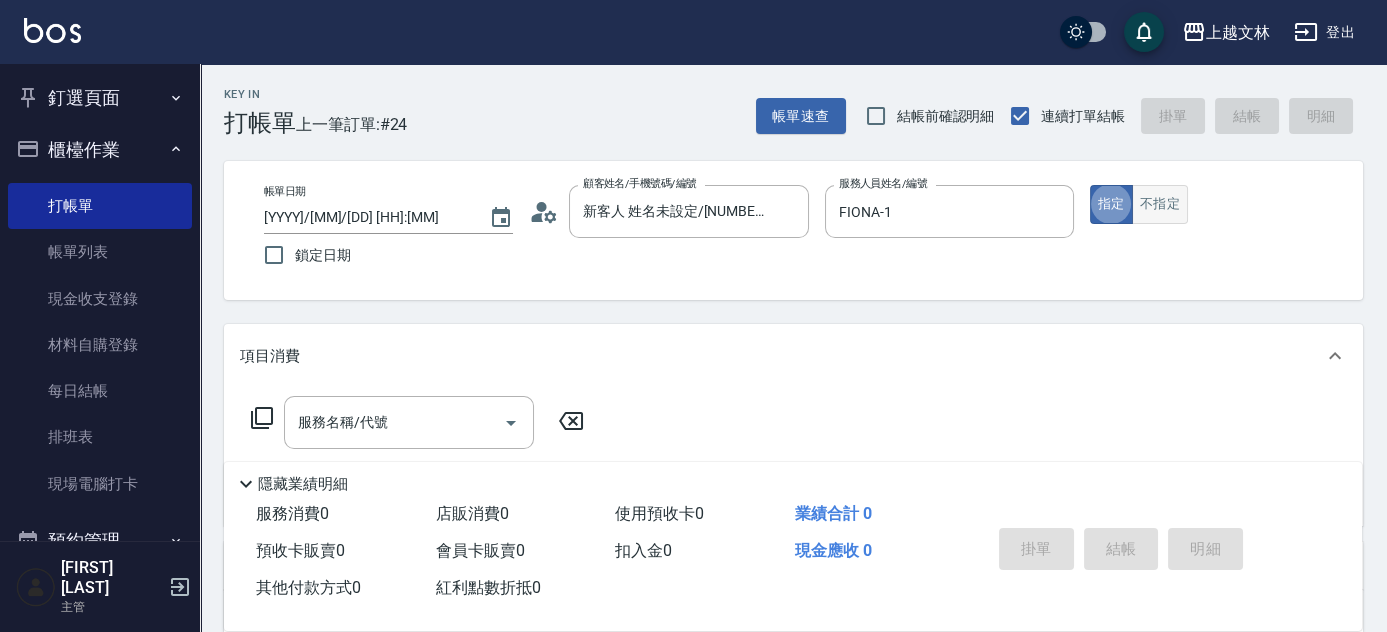 click on "不指定" at bounding box center [1160, 204] 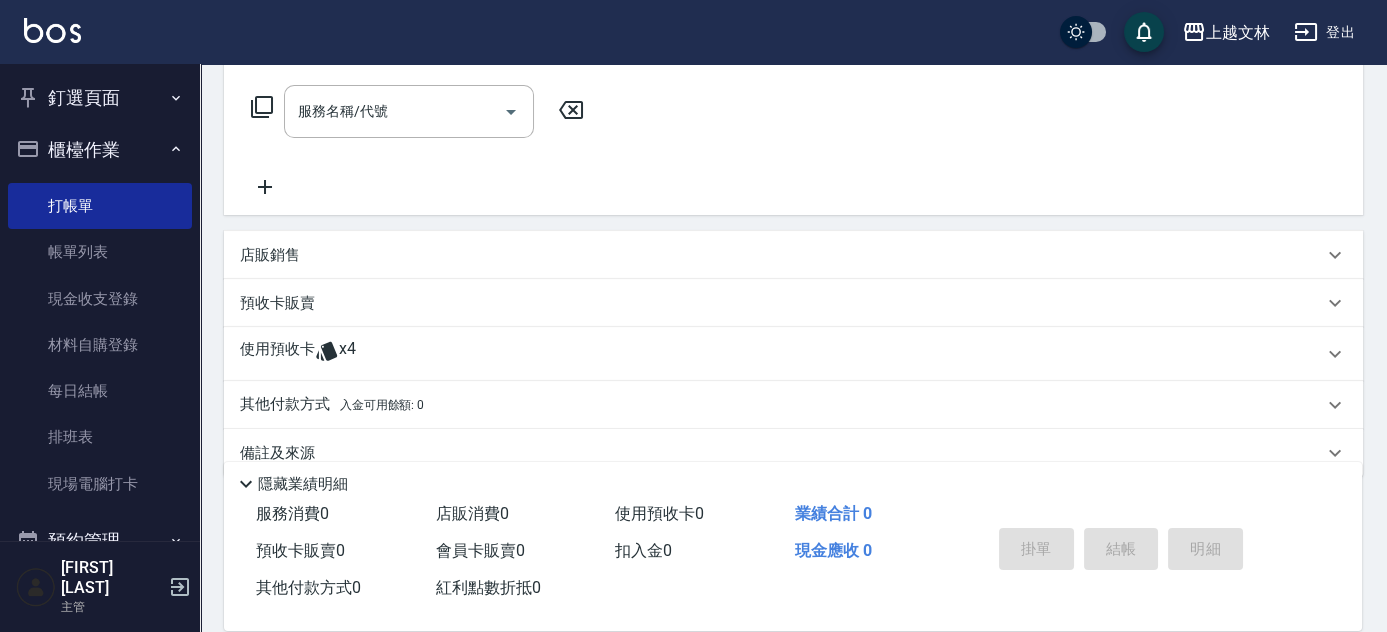 scroll, scrollTop: 313, scrollLeft: 0, axis: vertical 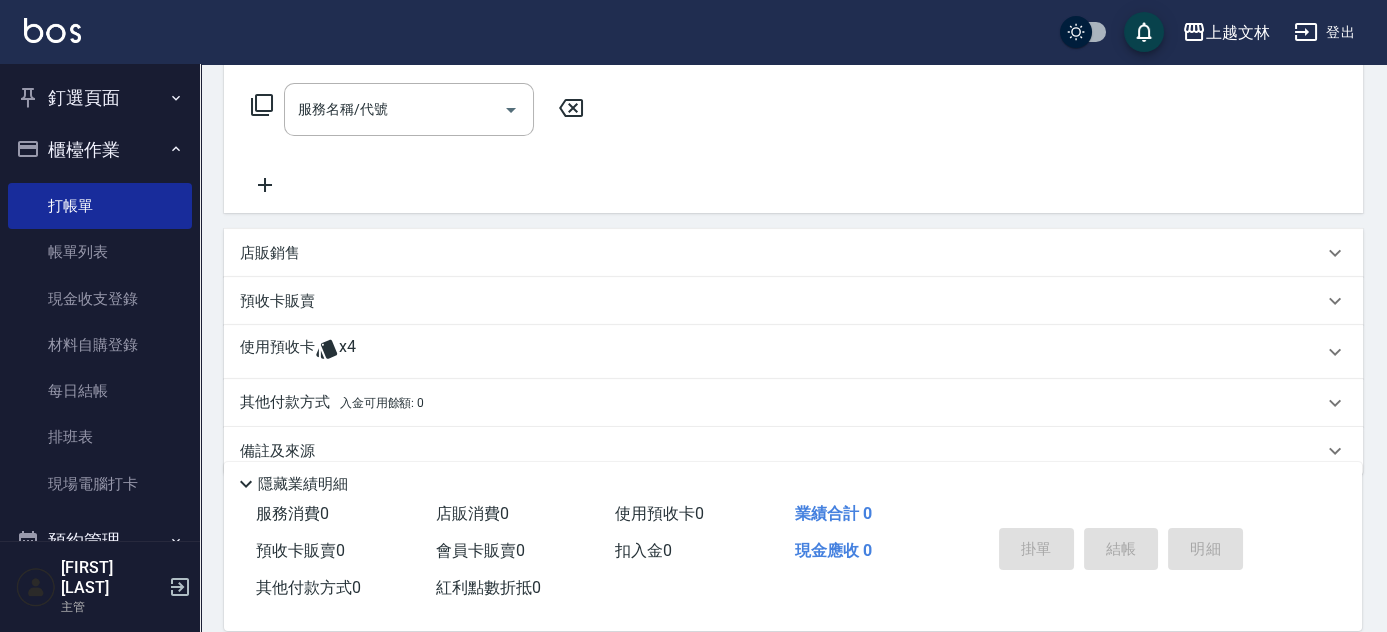 click 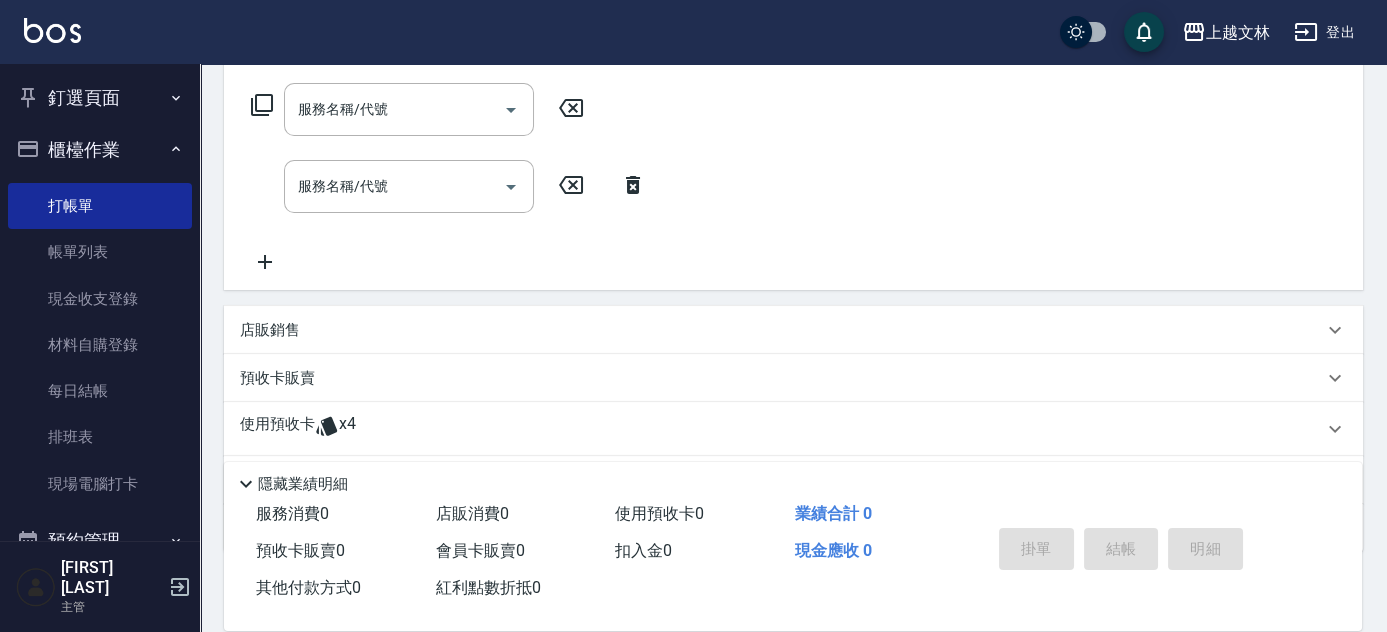 click 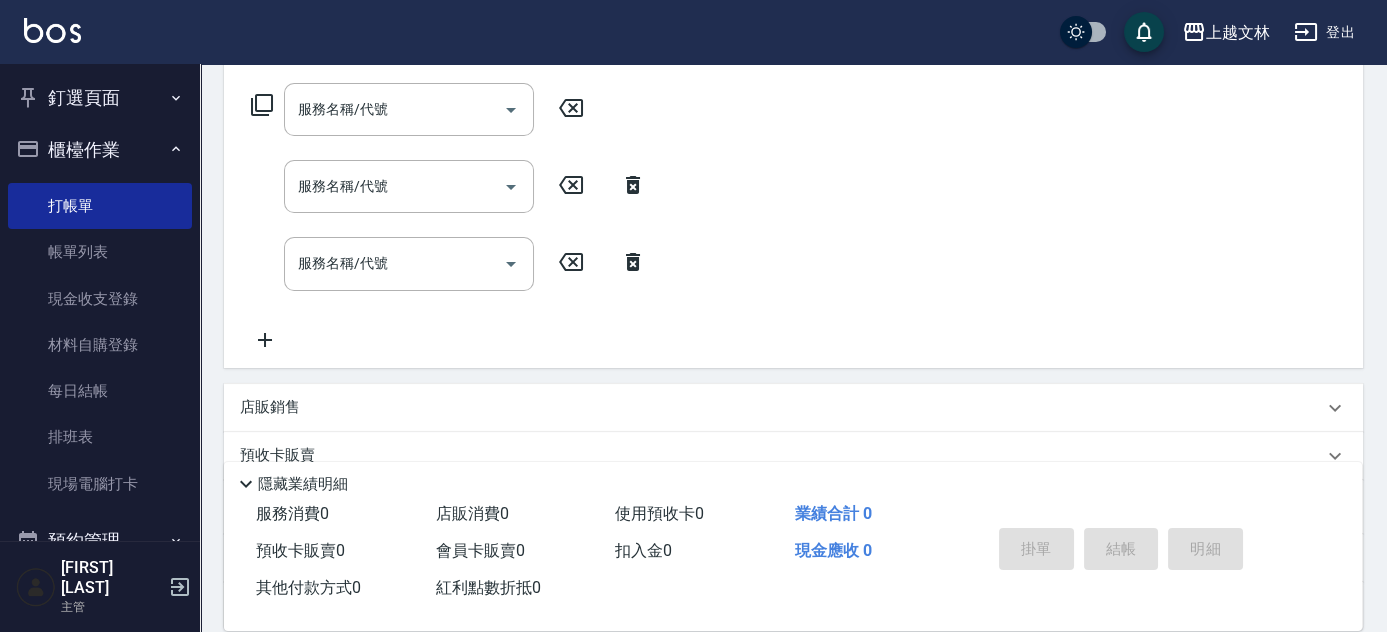click 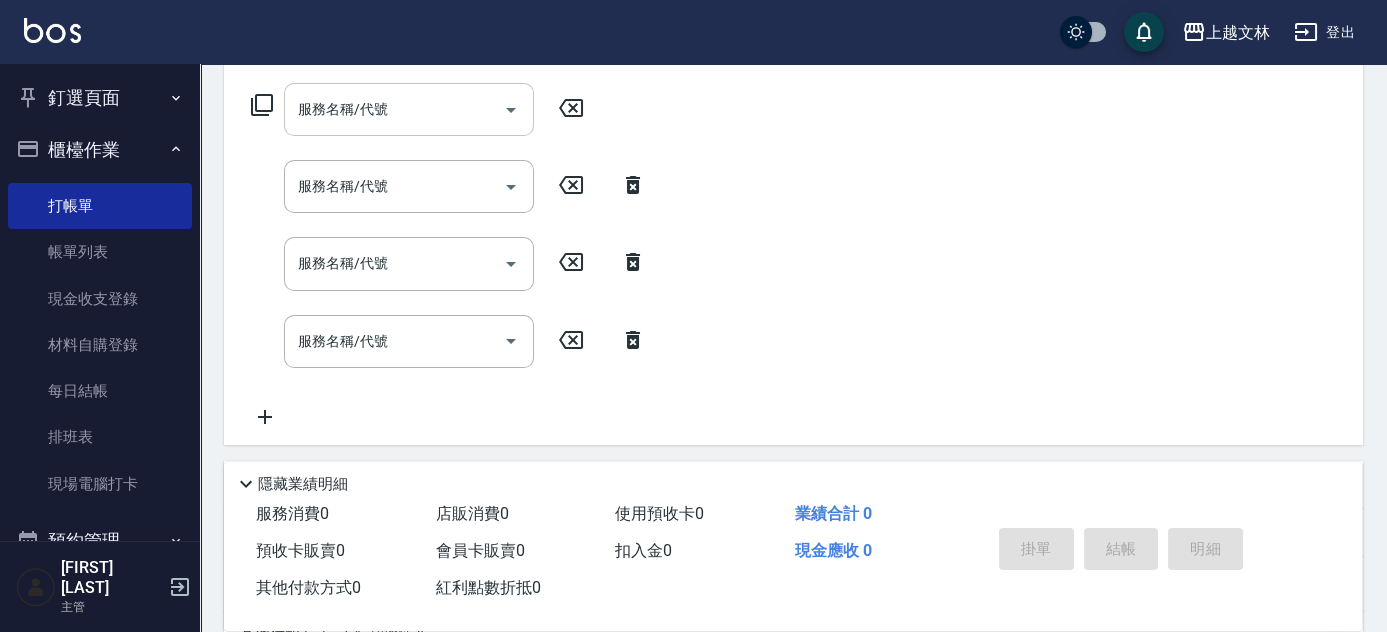 click on "服務名稱/代號" at bounding box center (394, 109) 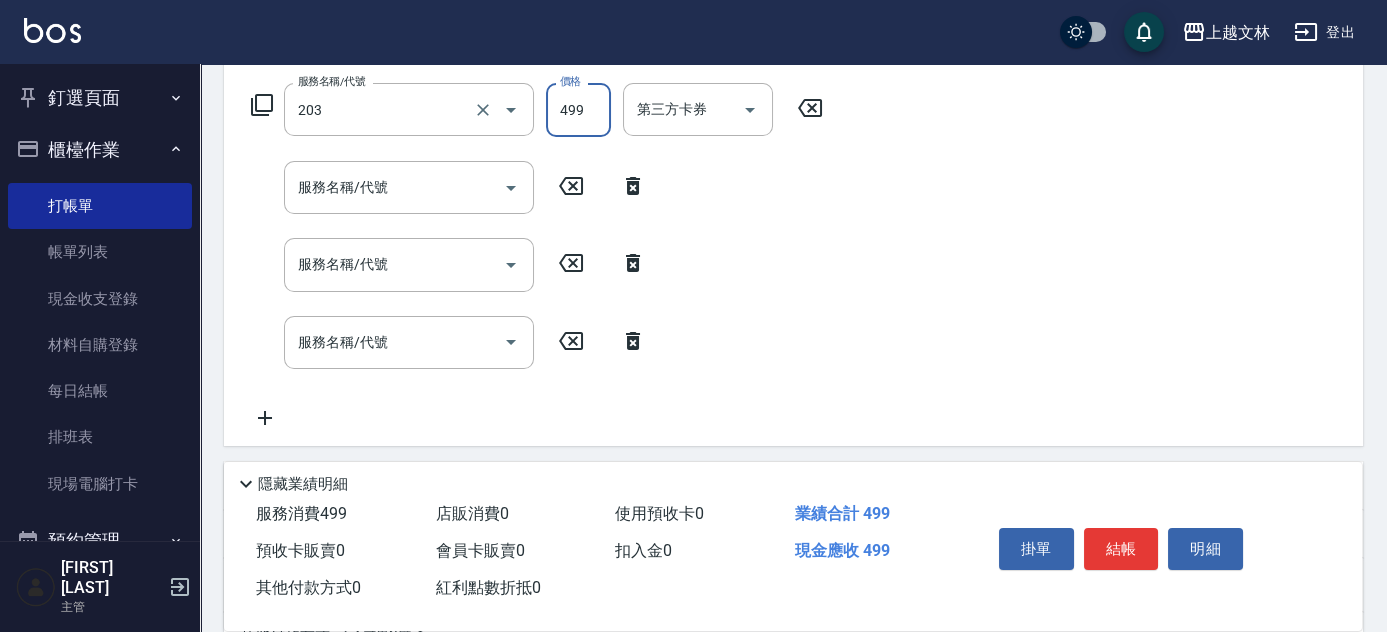 type on "B級洗+剪(203)" 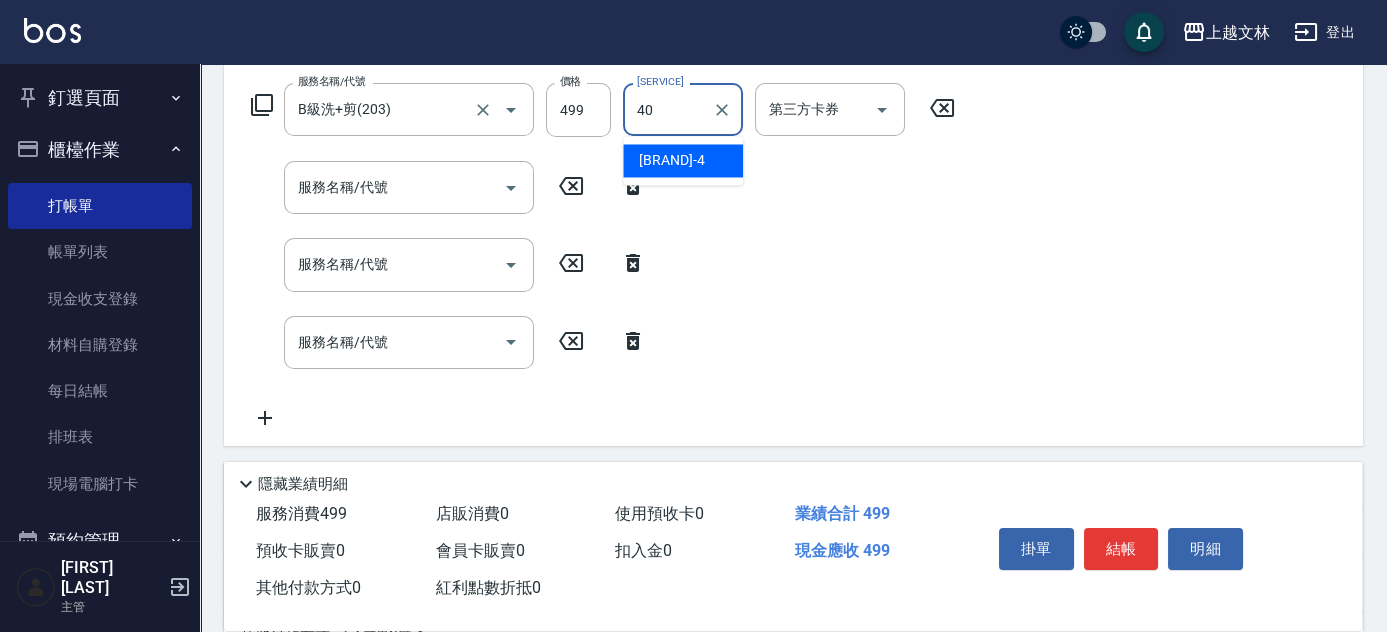 type on "[FIRST] [LAST]-[NUMBER]" 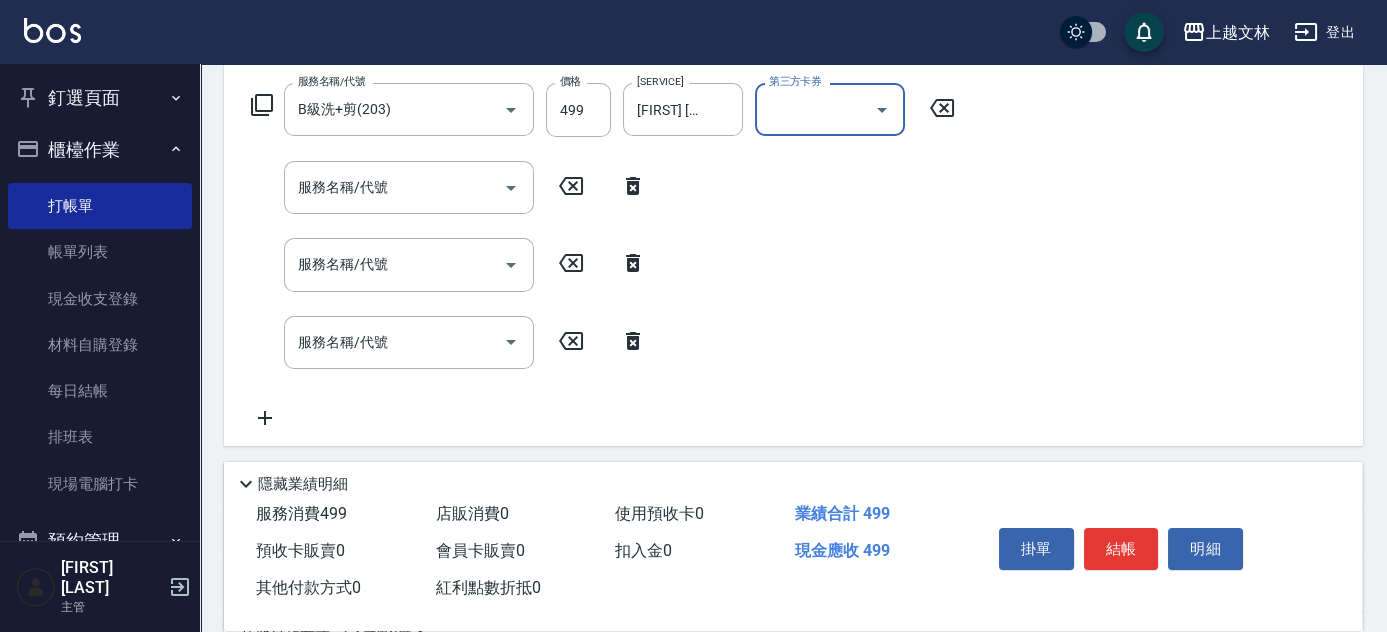 click on "服務名稱/代號" at bounding box center [394, 187] 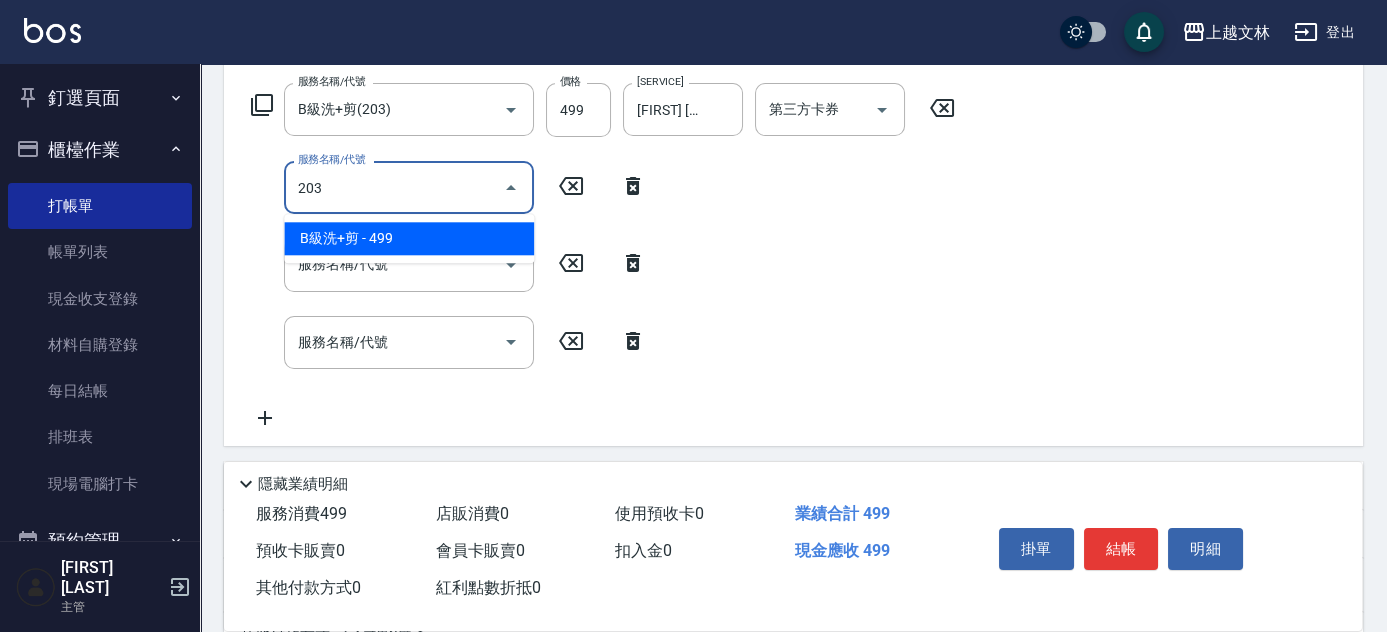 type on "B級洗+剪(203)" 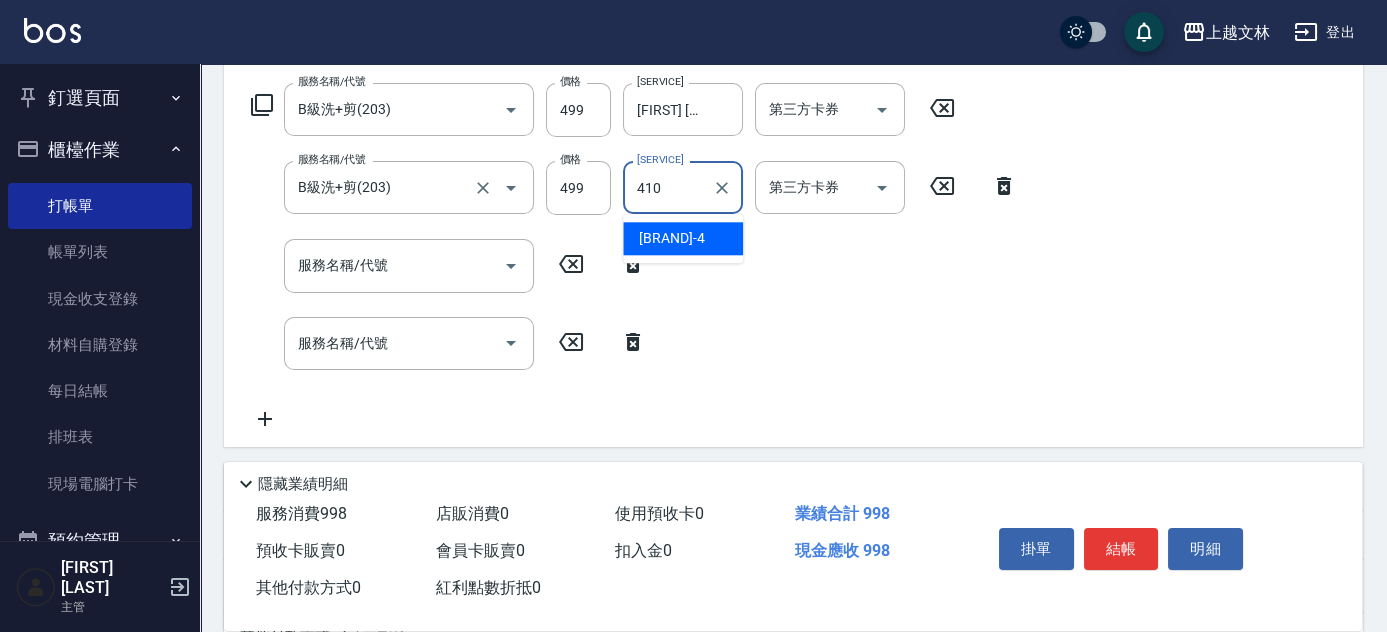 type on "410" 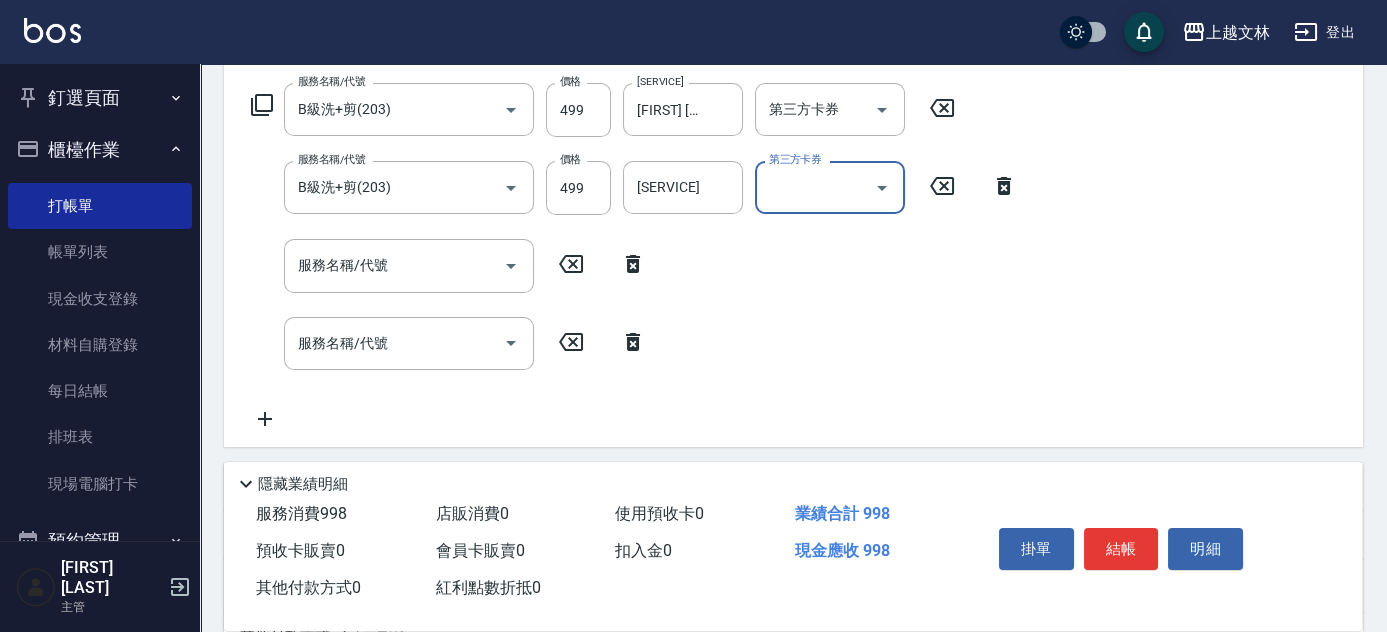click on "洗髮互助-1 洗髮互助-1" at bounding box center [683, 187] 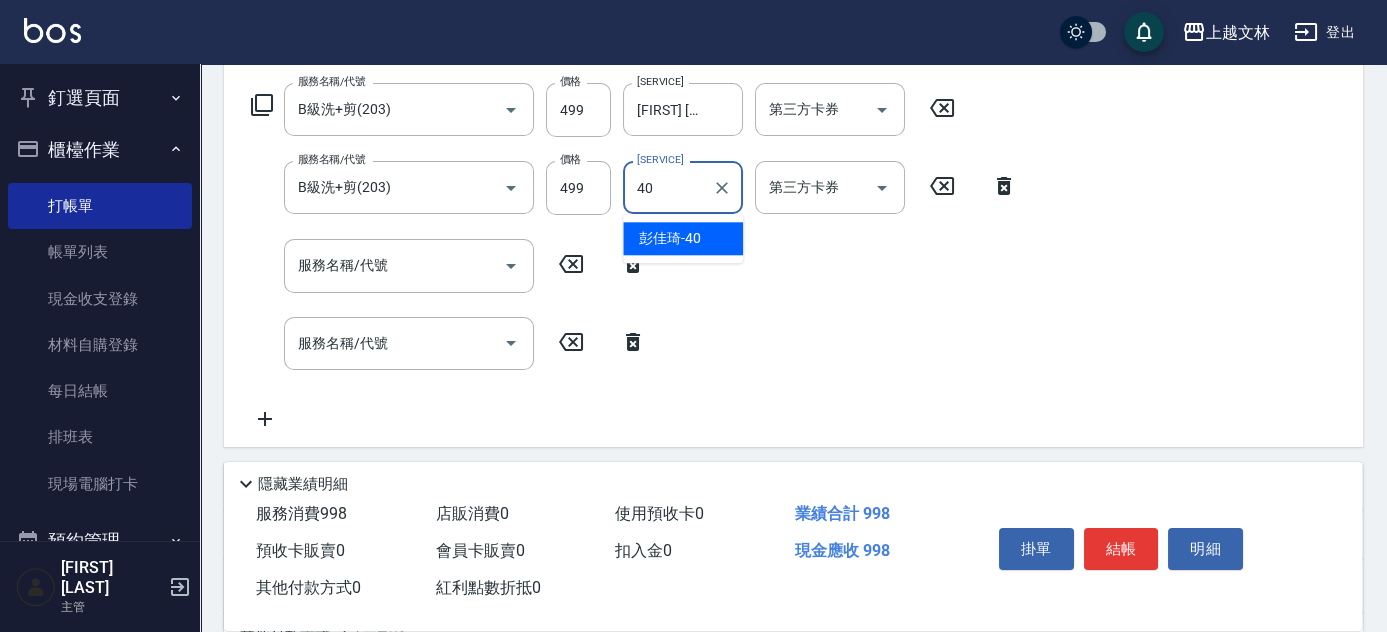 type on "[FIRST] [LAST]-[NUMBER]" 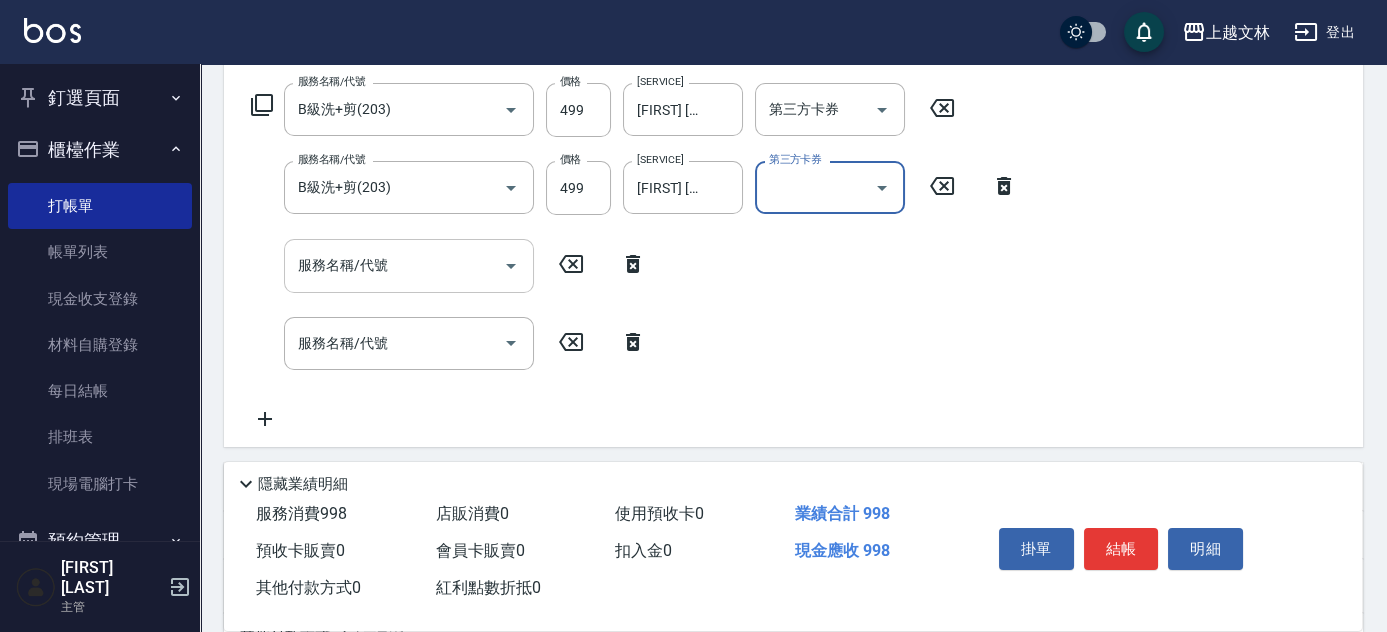 click on "服務名稱/代號" at bounding box center [394, 265] 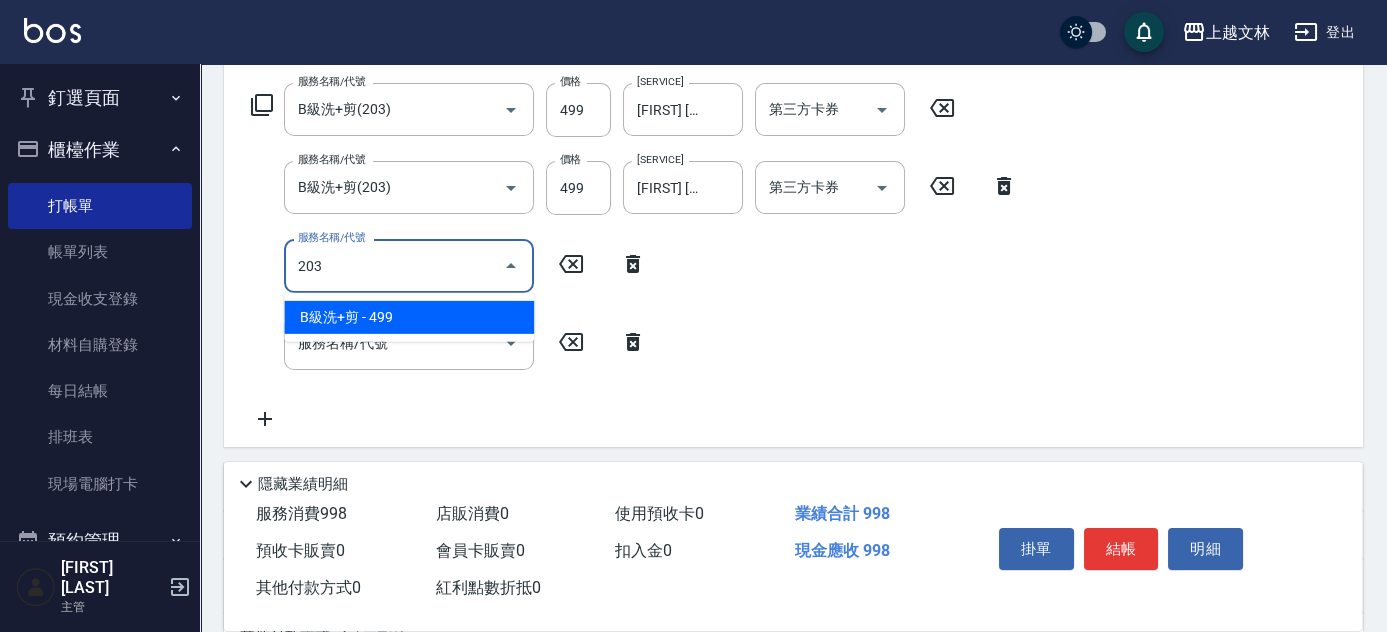 type on "B級洗+剪(203)" 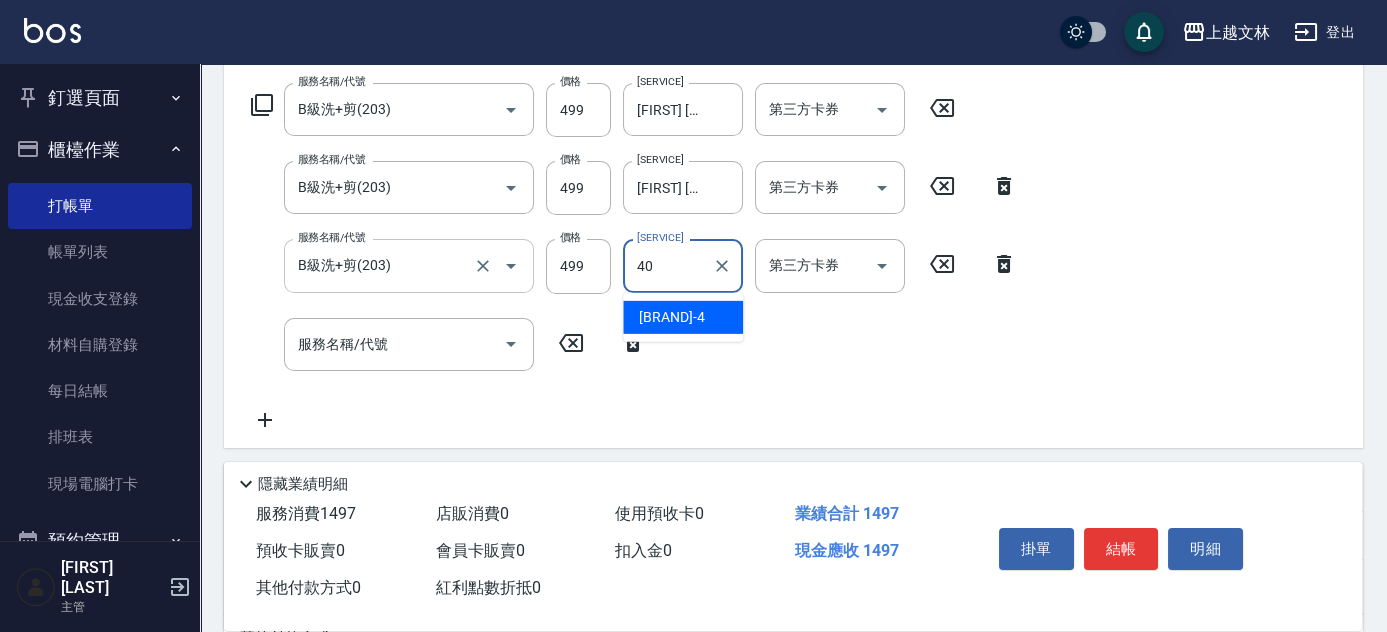 type on "[FIRST] [LAST]-[NUMBER]" 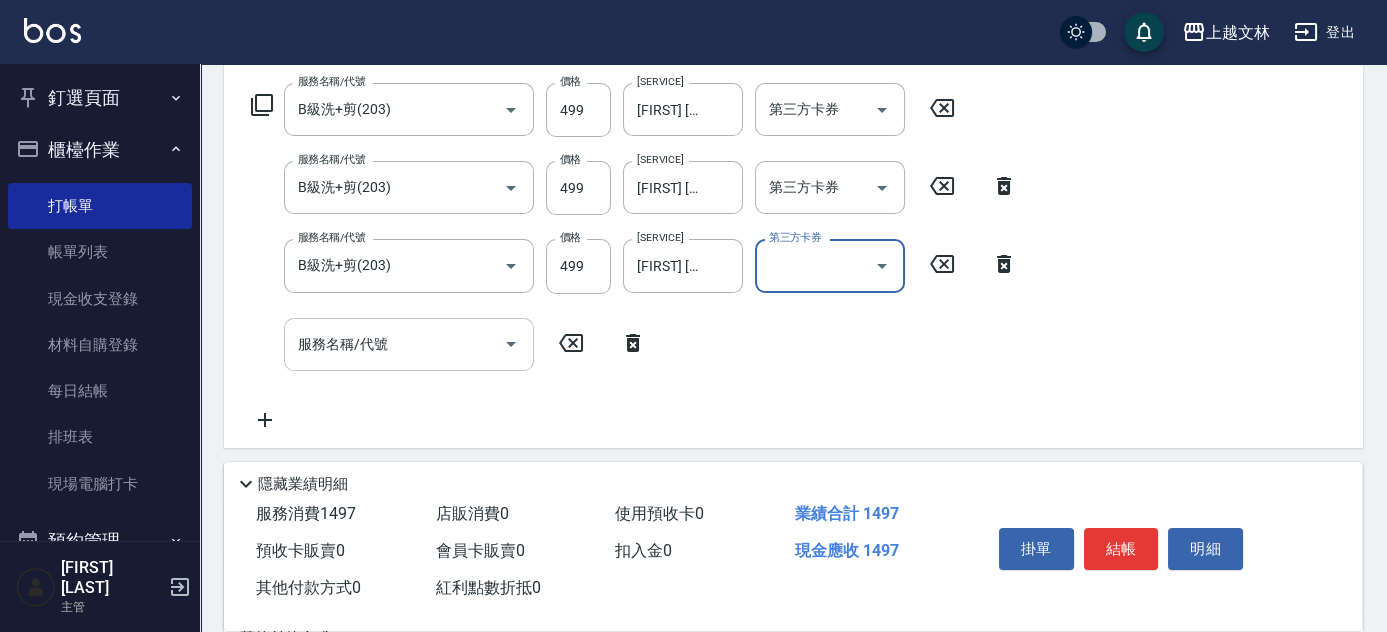 click on "服務名稱/代號" at bounding box center (394, 344) 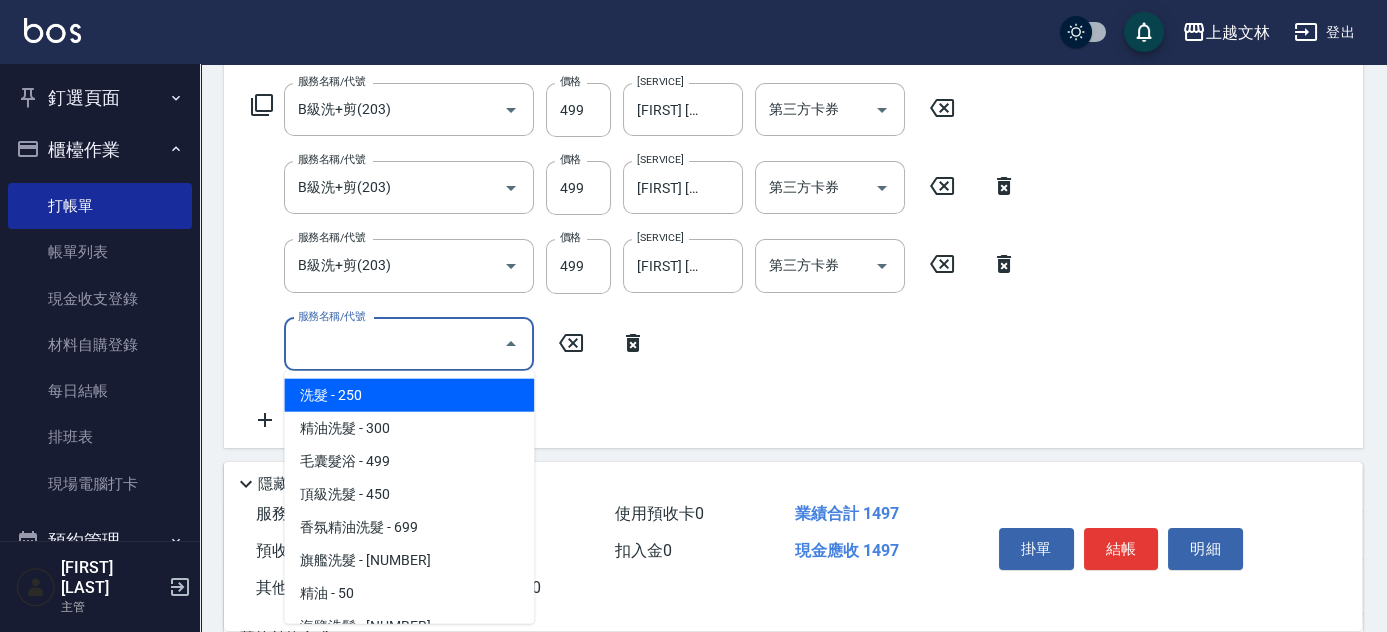 click on "服務名稱/代號" at bounding box center (394, 344) 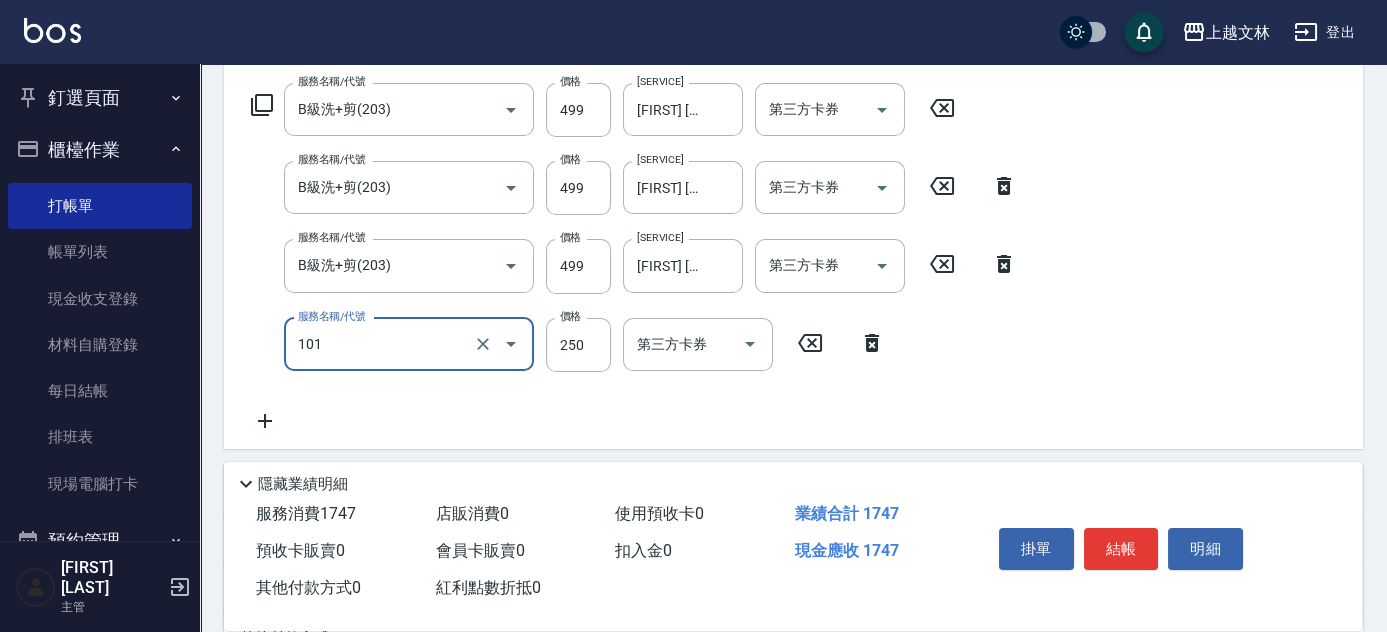 type on "[NAME]([NUMBER])" 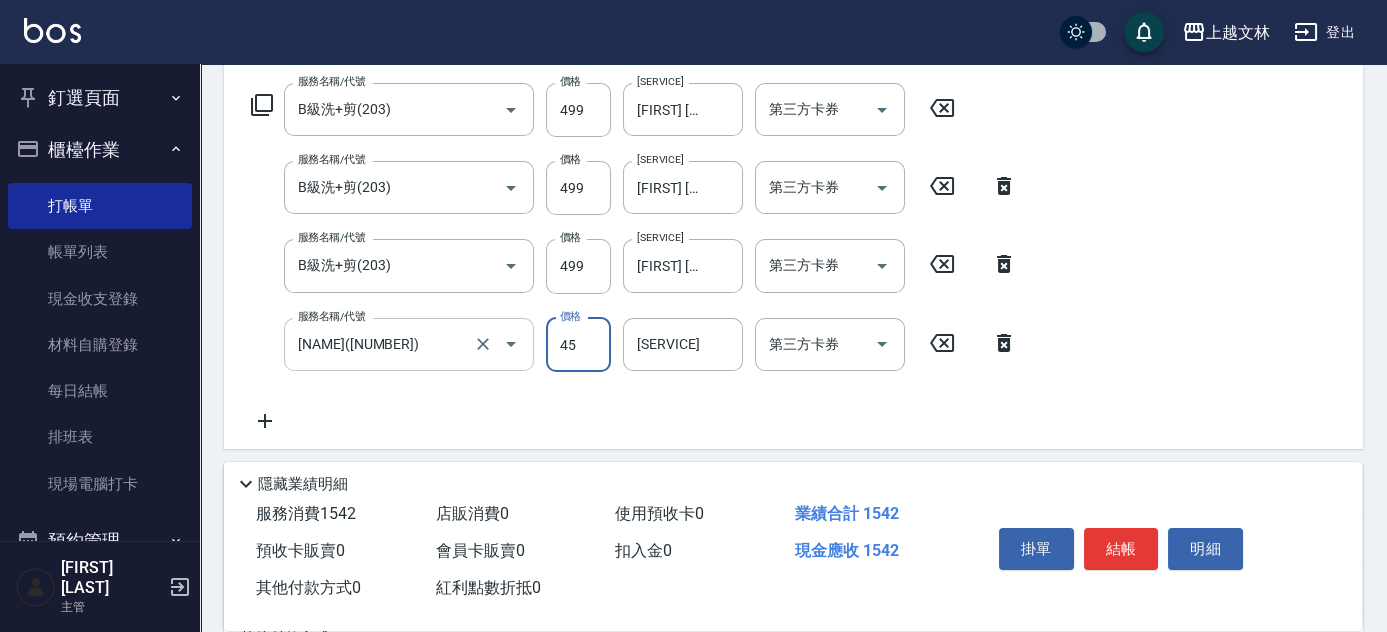 type on "450" 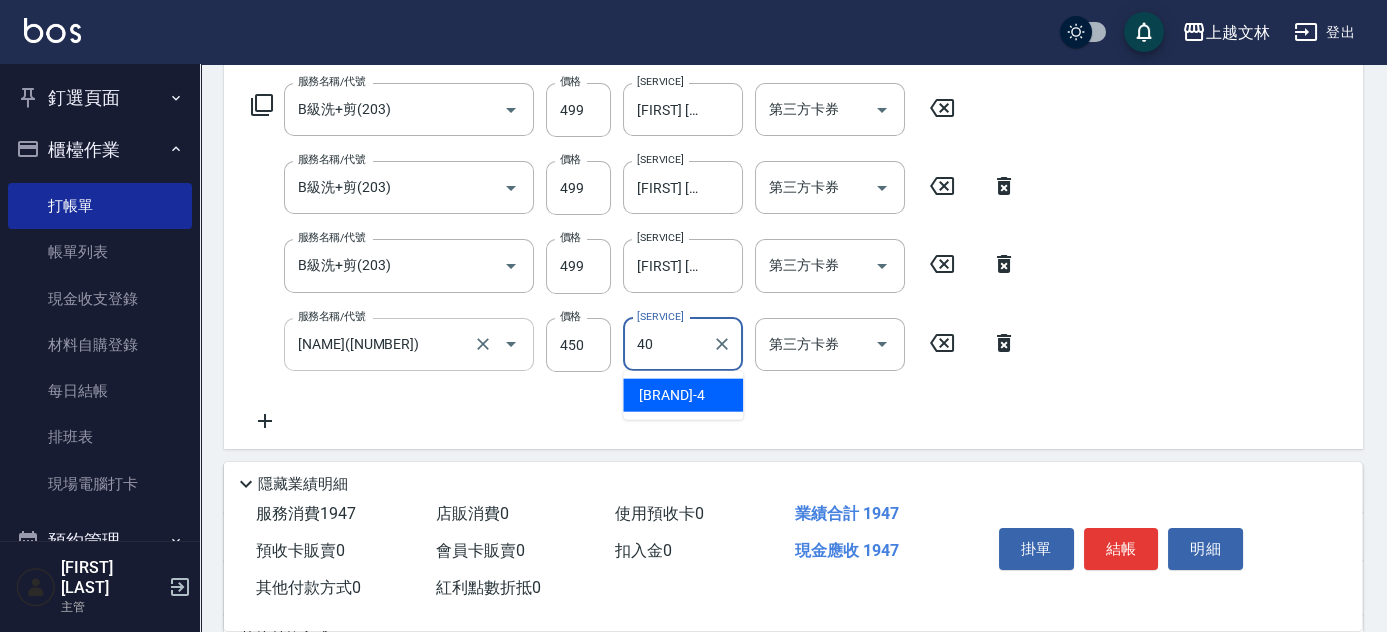 type on "[FIRST] [LAST]-[NUMBER]" 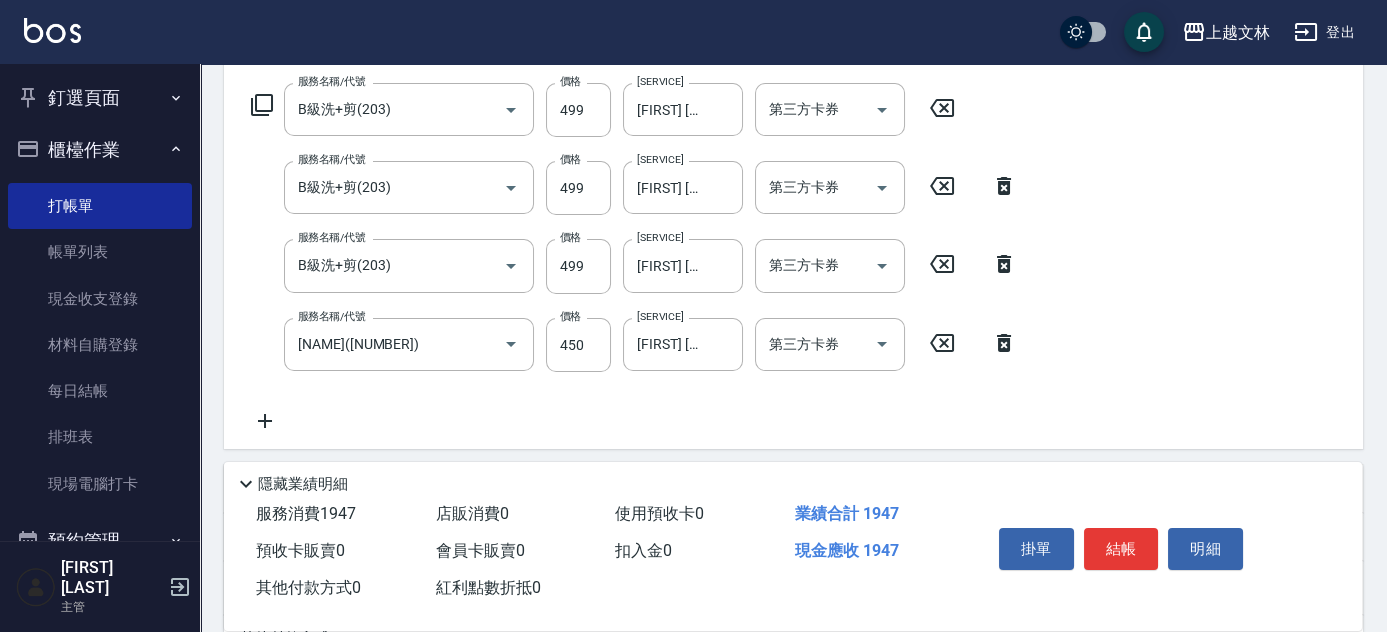 drag, startPoint x: 1384, startPoint y: 178, endPoint x: 1395, endPoint y: 138, distance: 41.484936 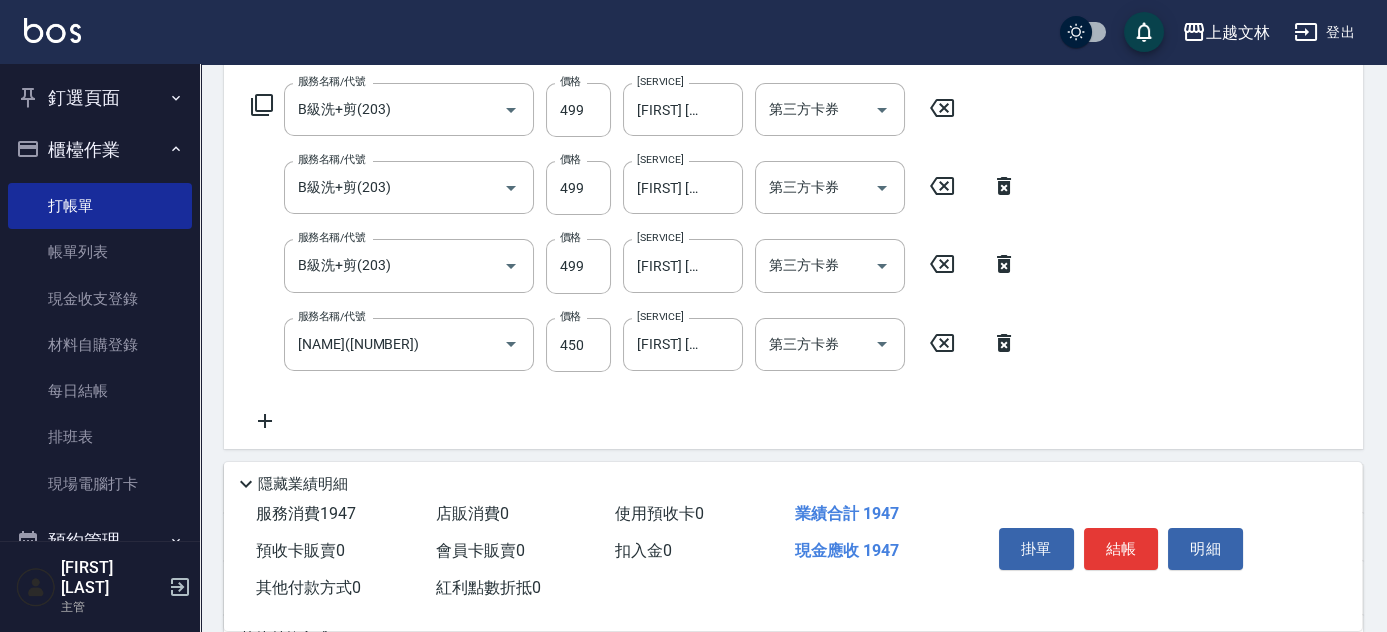 click on "上越文林 登出 釘選頁面 店家日報表 設計師排行榜 每日結帳 櫃檯作業 打帳單 帳單列表 現金收支登錄 材料自購登錄 每日結帳 排班表 現場電腦打卡 預約管理 預約管理 單日預約紀錄 單週預約紀錄 報表及分析 報表目錄 店家區間累計表 店家日報表 互助日報表 互助月報表 互助排行榜 互助點數明細 互助業績報表 全店業績分析表 營業統計分析表 營業項目月分析表 設計師業績表 設計師日報表 設計師業績分析表 設計師業績月報表 設計師排行榜 商品銷售排行榜 商品消耗明細 單一服務項目查詢 店販抽成明細 店販分類抽成明細 顧客入金餘額表 顧客卡券餘額表 每日非現金明細 每日收支明細 收支分類明細表 非現金明細對帳單 客戶管理 客戶列表 客資篩選匯出 卡券管理 入金管理 員工及薪資 員工列表 全店打卡記錄 考勤排班總表 薪資條 薪資明細表 商品管理 商品列表 x4" at bounding box center [693, 294] 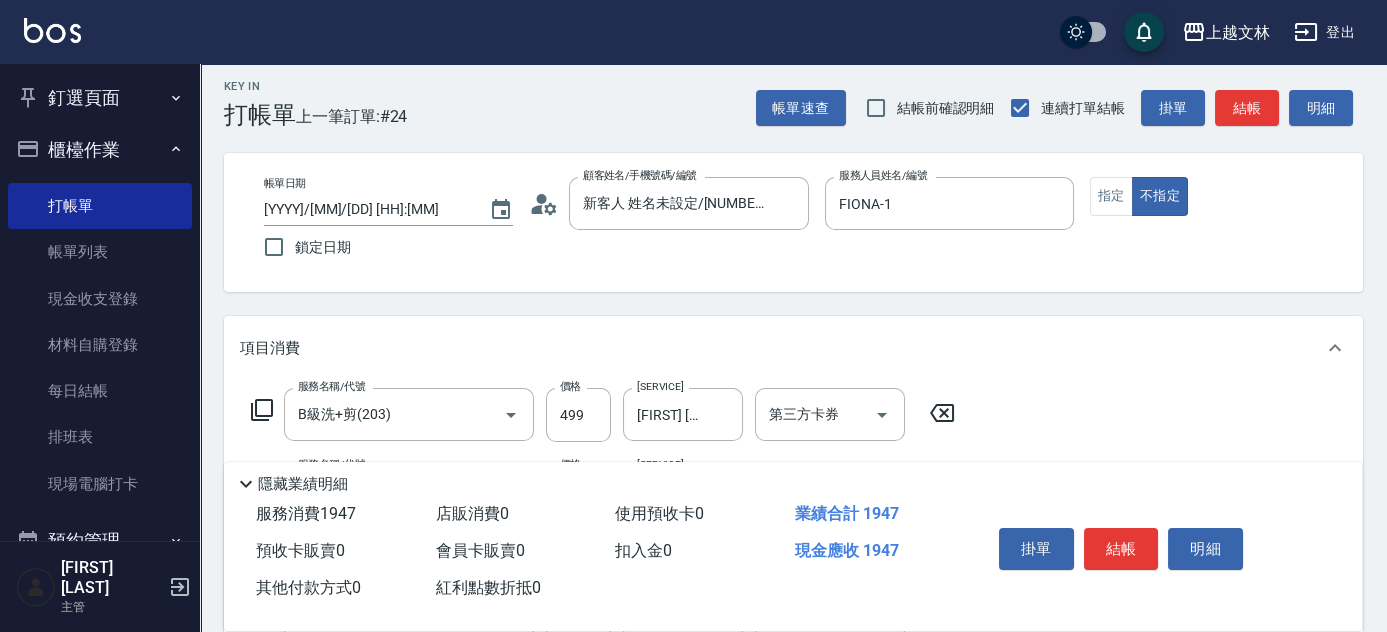 scroll, scrollTop: 0, scrollLeft: 0, axis: both 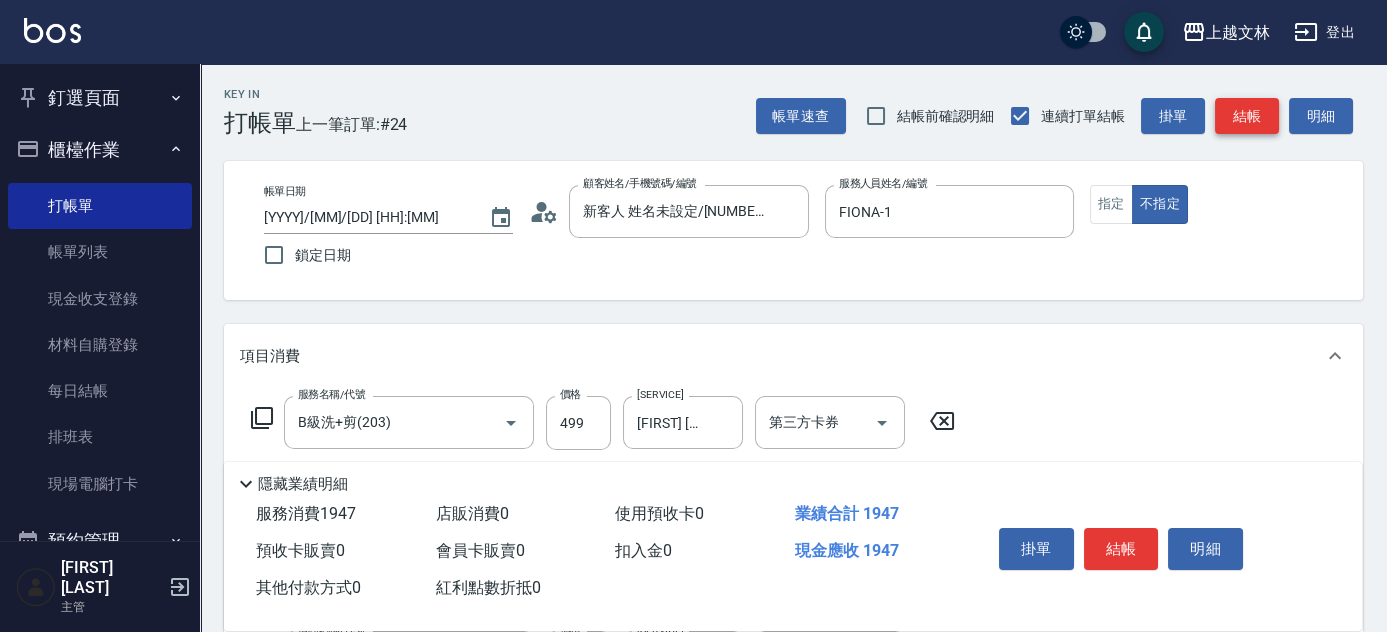 click on "結帳" at bounding box center (1247, 116) 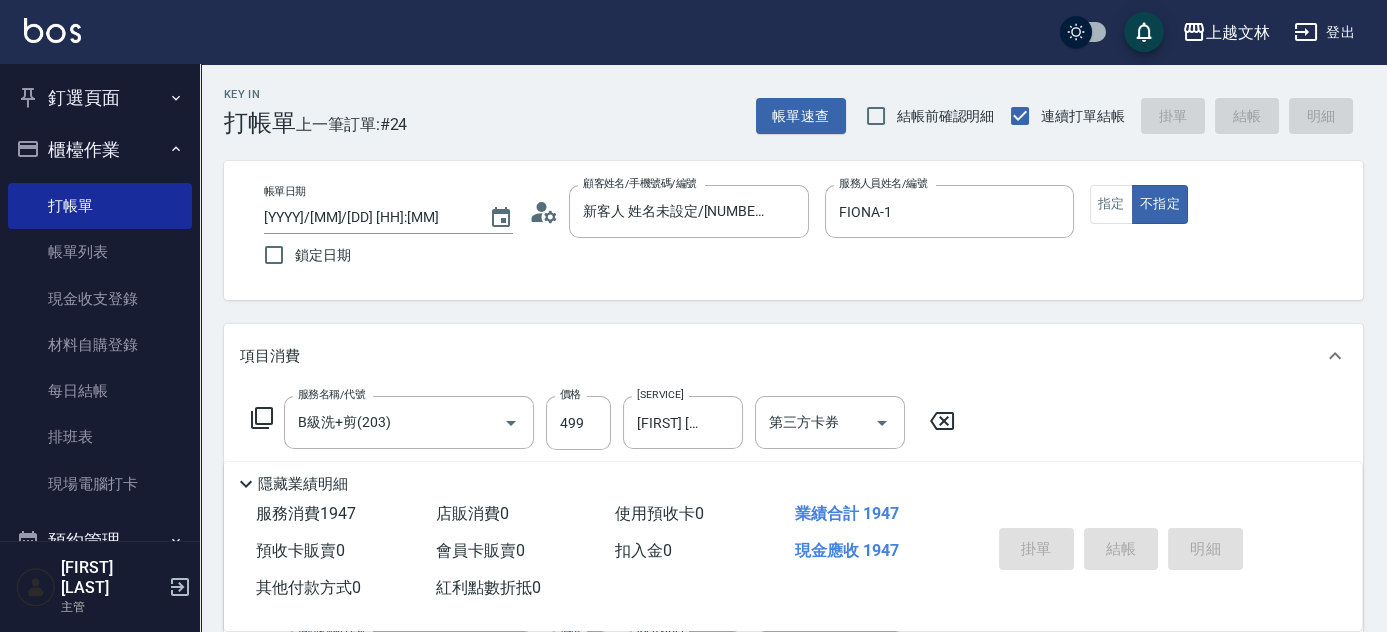 type on "[DATE] [TIME]" 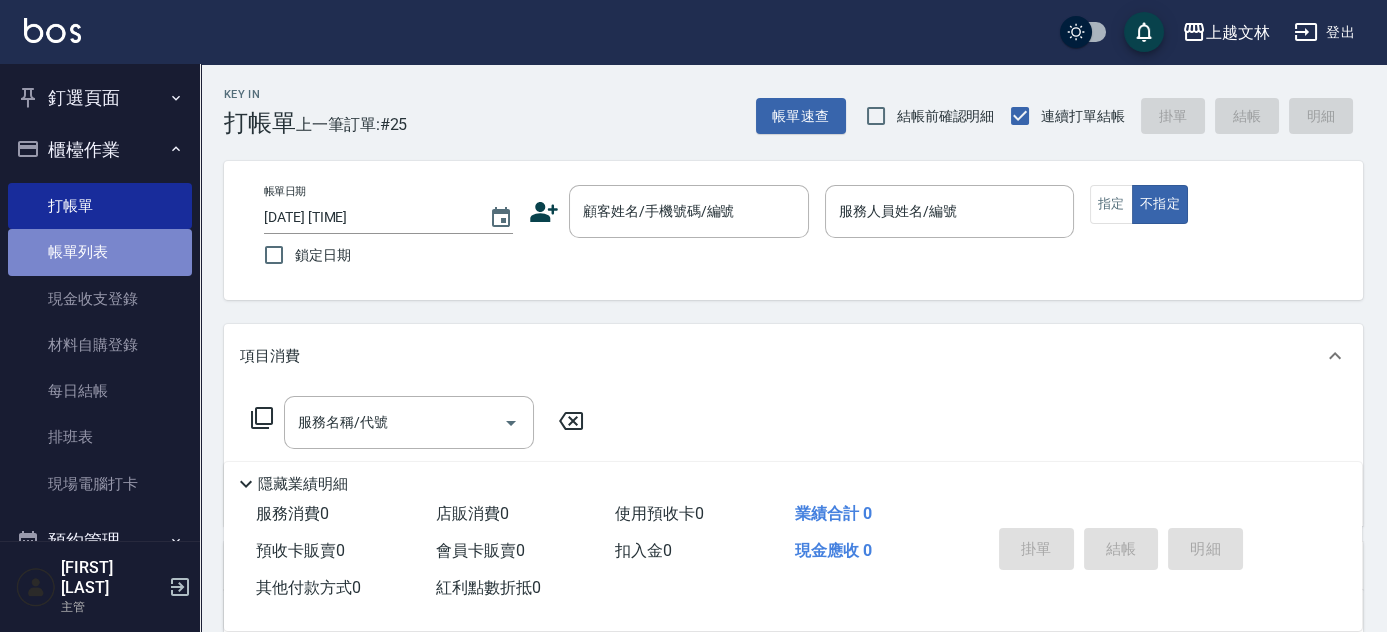 click on "帳單列表" at bounding box center [100, 252] 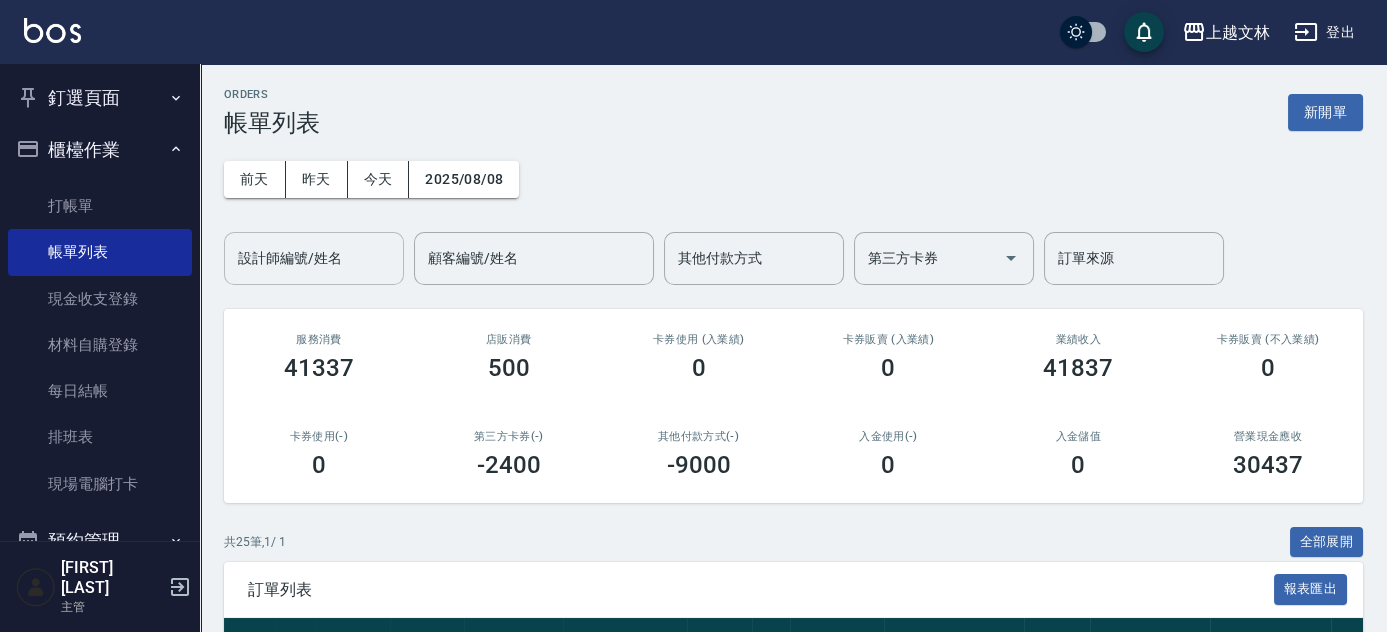 click on "設計師編號/姓名 設計師編號/姓名" at bounding box center (314, 258) 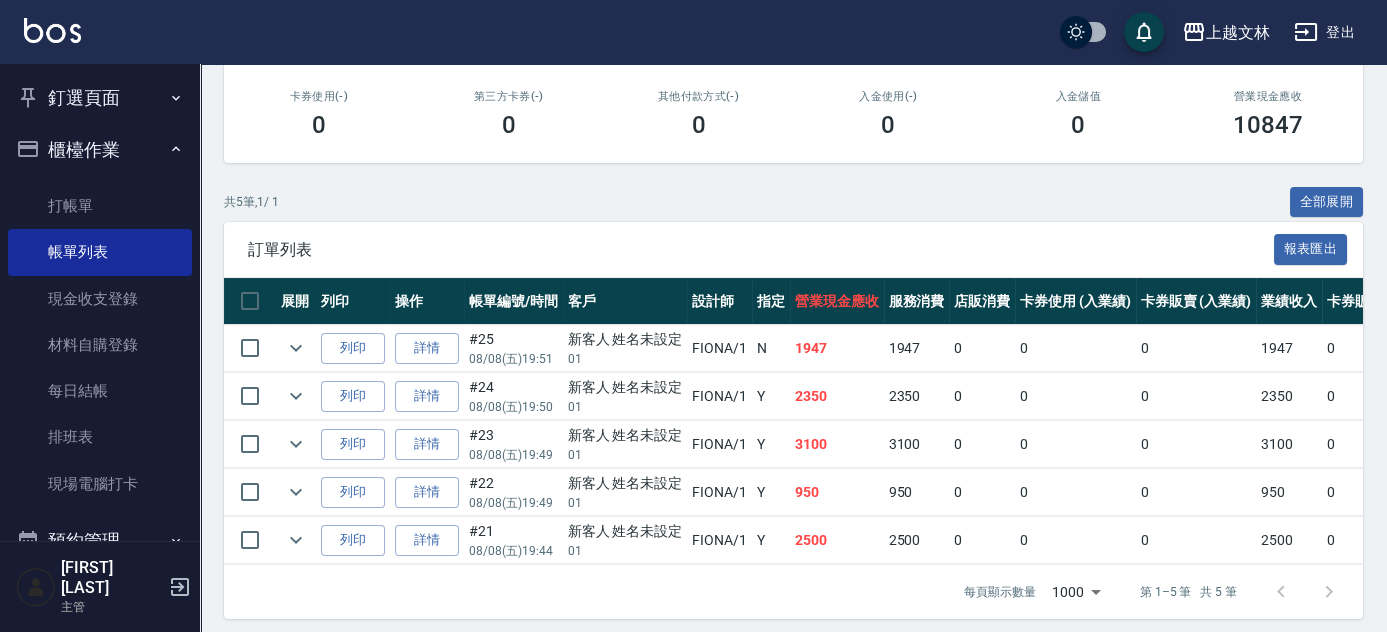 scroll, scrollTop: 361, scrollLeft: 0, axis: vertical 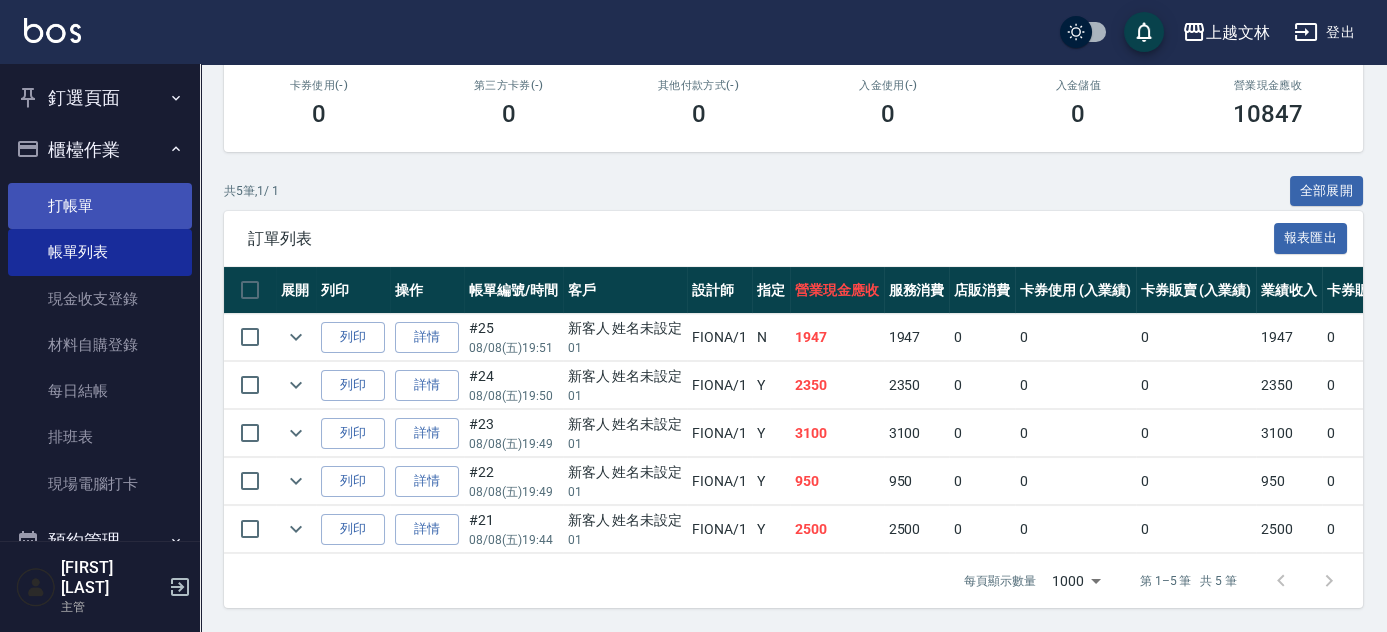 type on "FIONA-1" 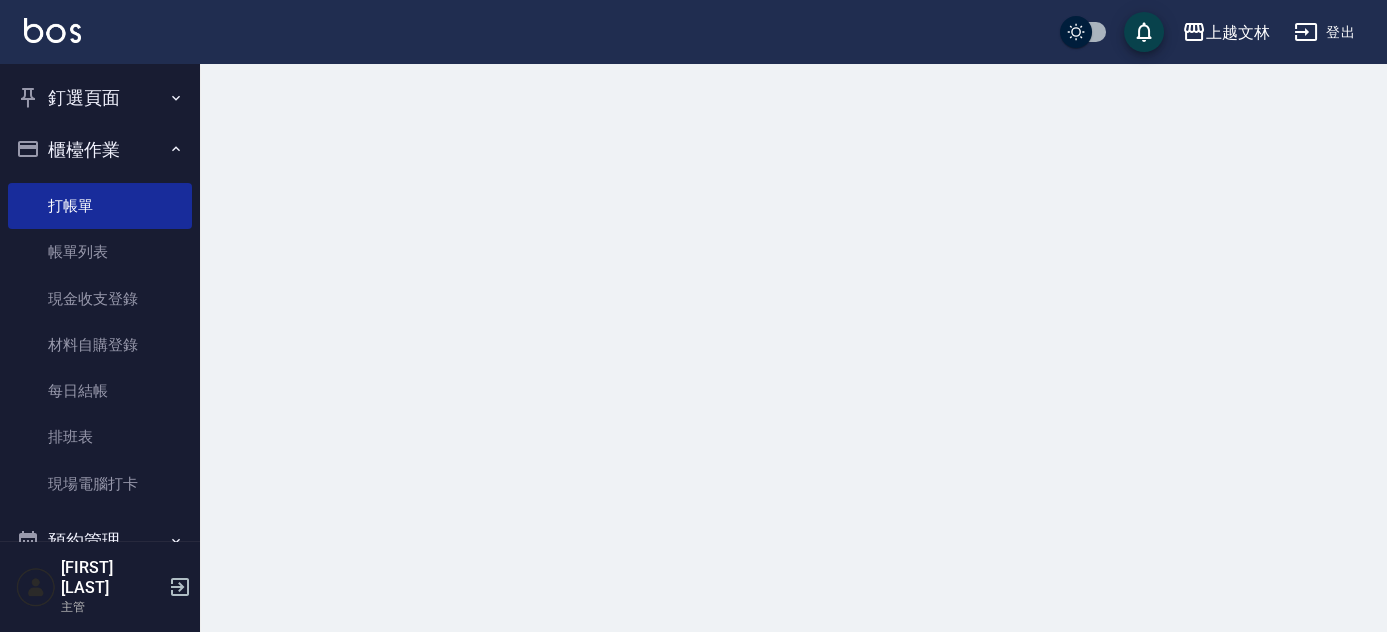 scroll, scrollTop: 0, scrollLeft: 0, axis: both 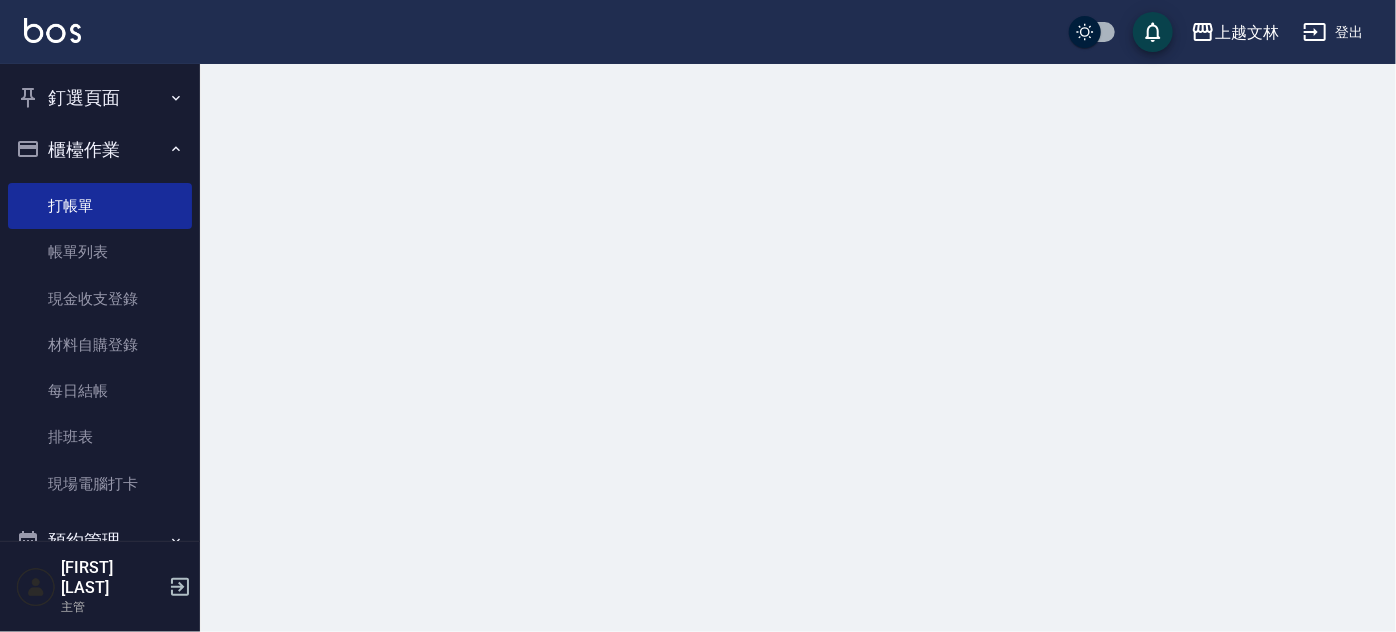 click on "櫃檯作業" at bounding box center [100, 150] 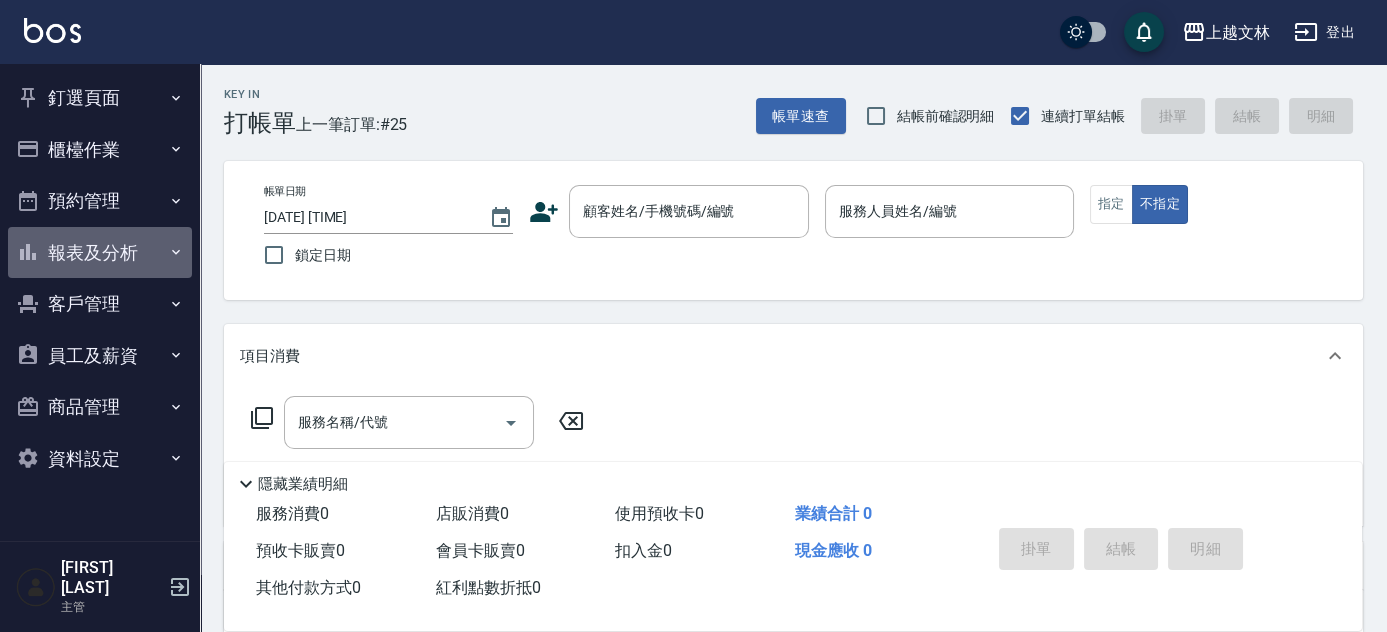 click on "報表及分析" at bounding box center (100, 253) 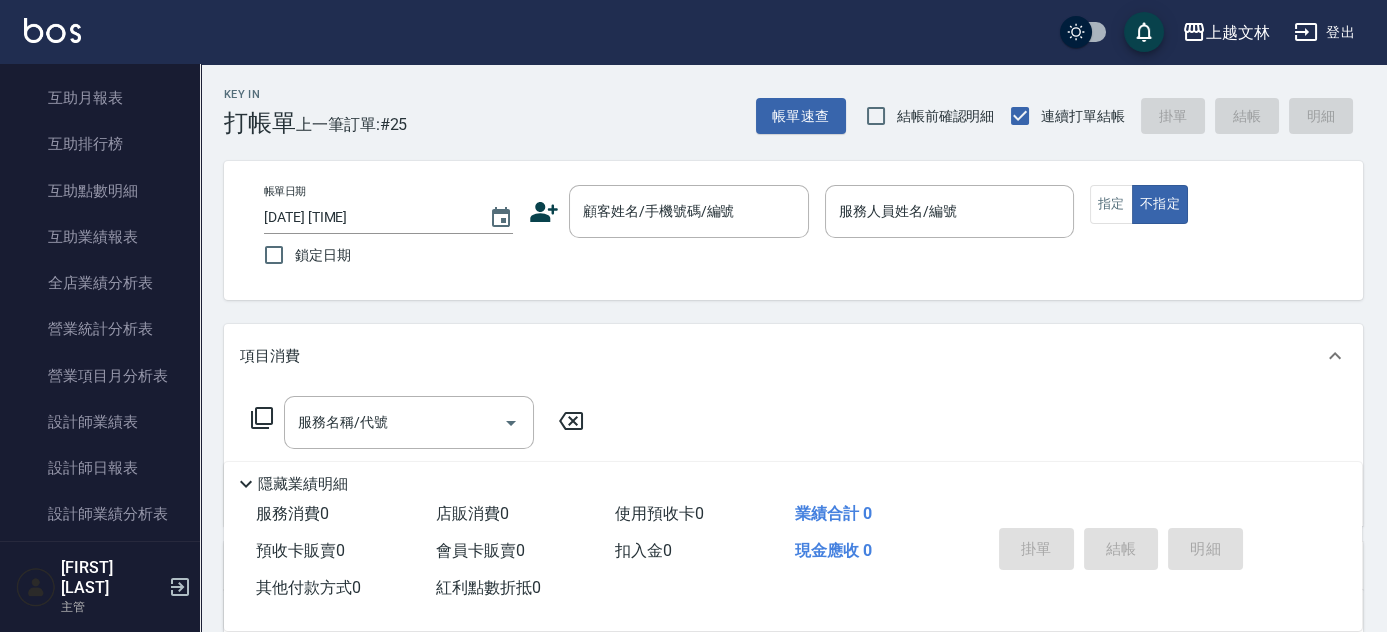 scroll, scrollTop: 403, scrollLeft: 0, axis: vertical 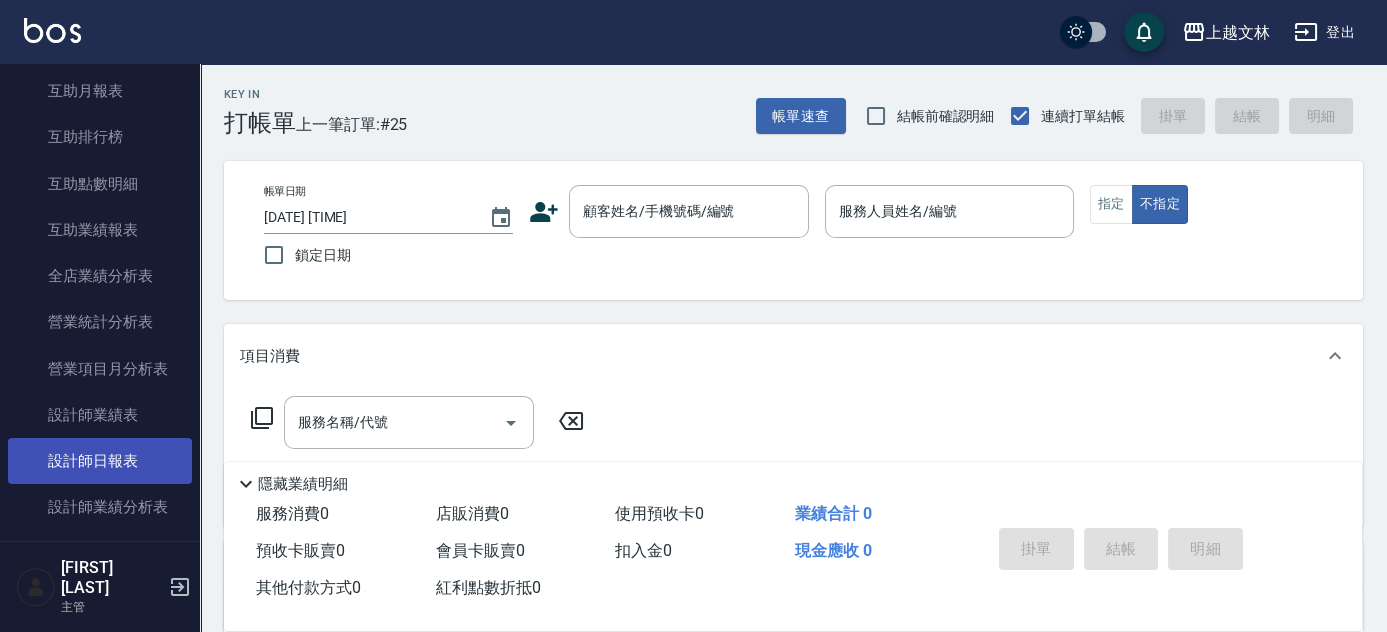 click on "設計師日報表" at bounding box center (100, 461) 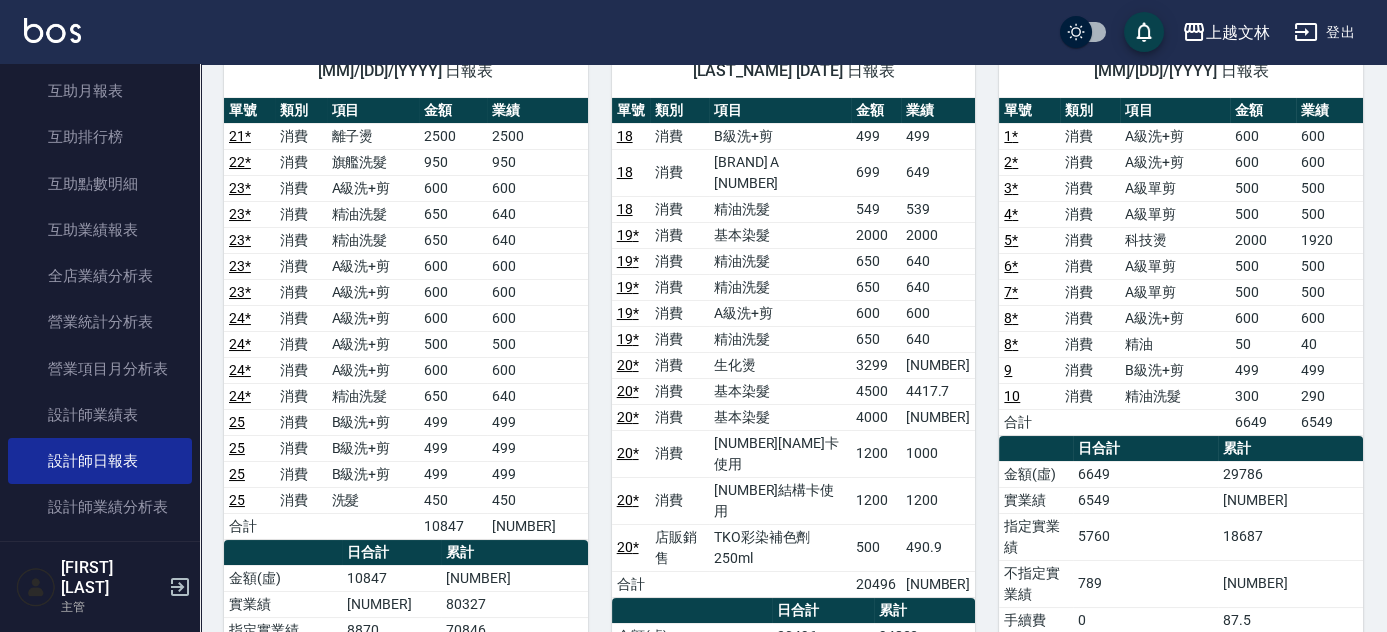 scroll, scrollTop: 0, scrollLeft: 0, axis: both 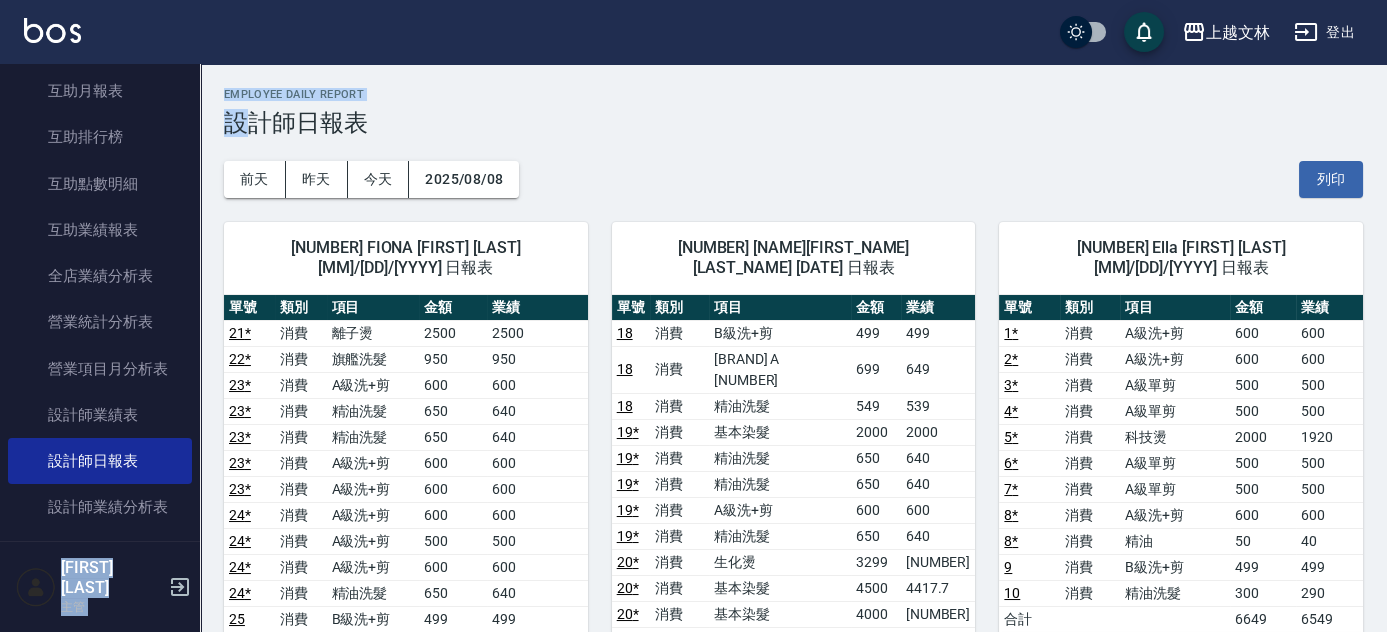 drag, startPoint x: 200, startPoint y: 214, endPoint x: 260, endPoint y: 103, distance: 126.178444 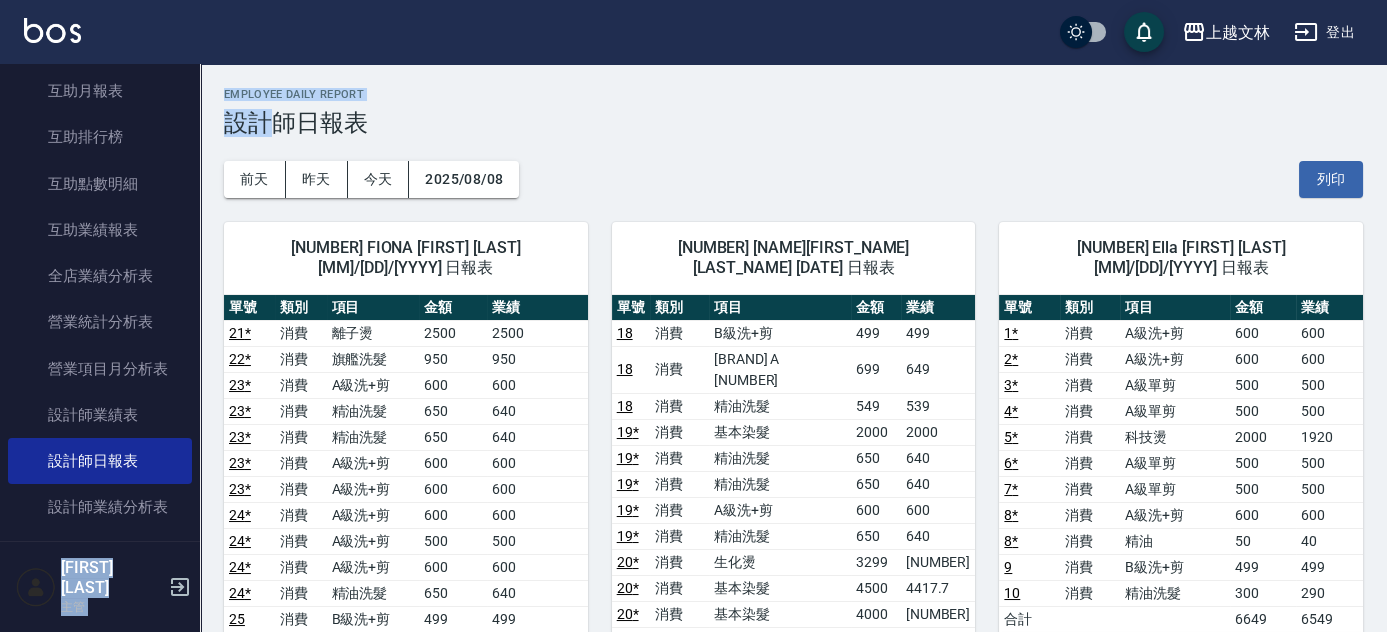 scroll, scrollTop: 0, scrollLeft: 0, axis: both 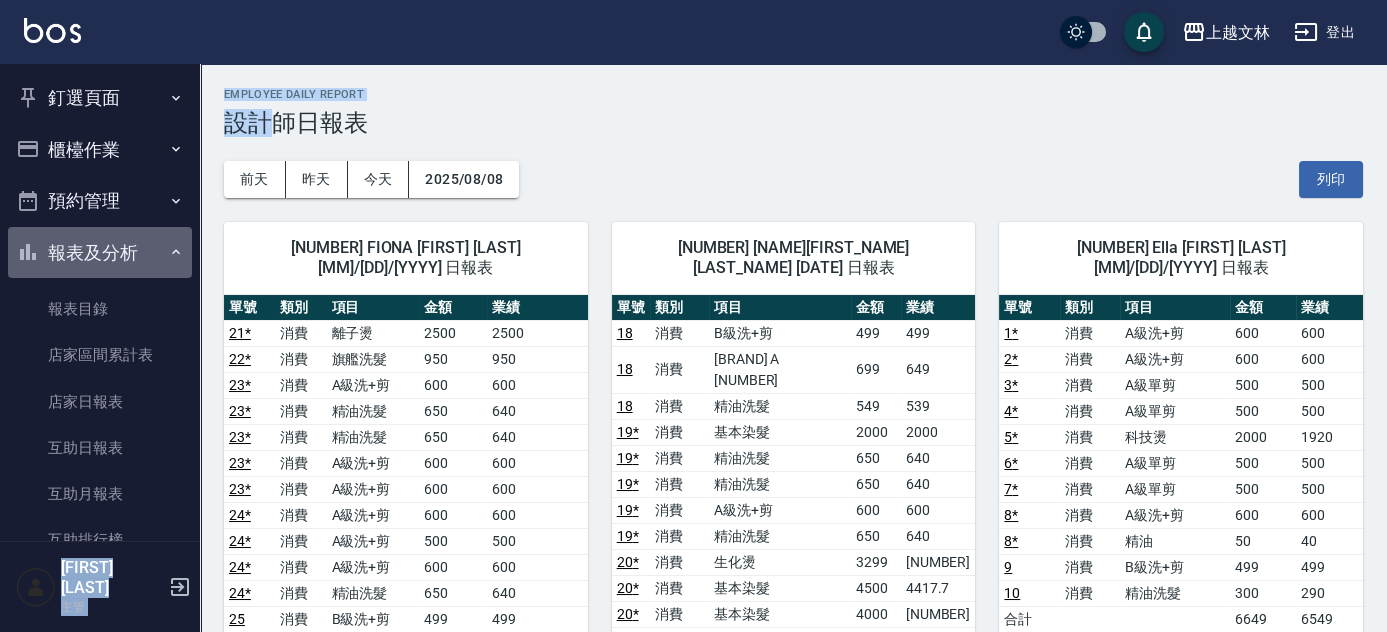 click on "報表及分析" at bounding box center (100, 253) 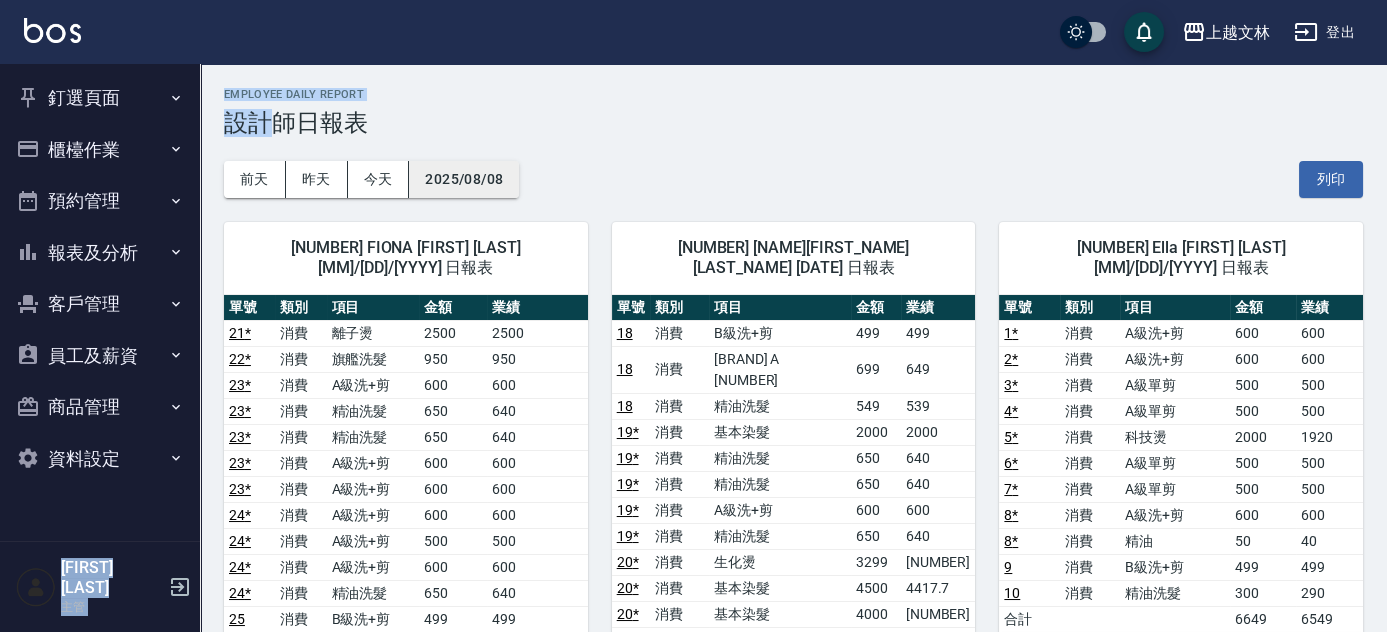 click on "2025/08/08" at bounding box center (464, 179) 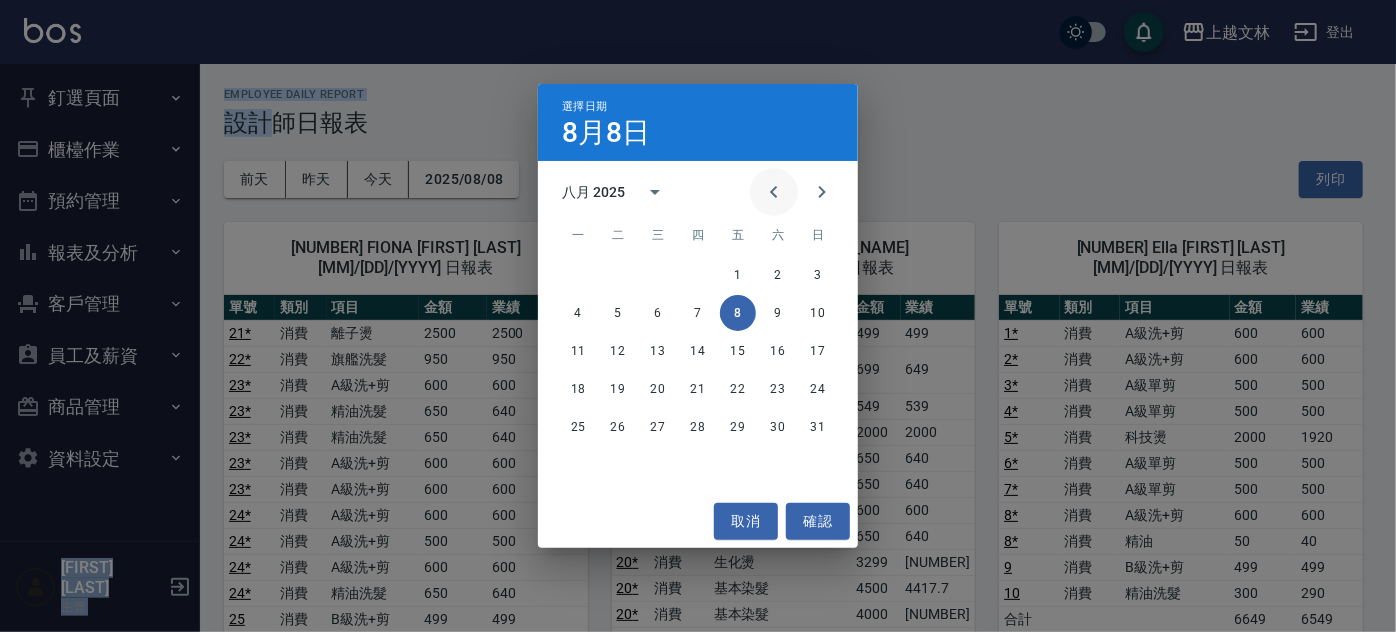 click 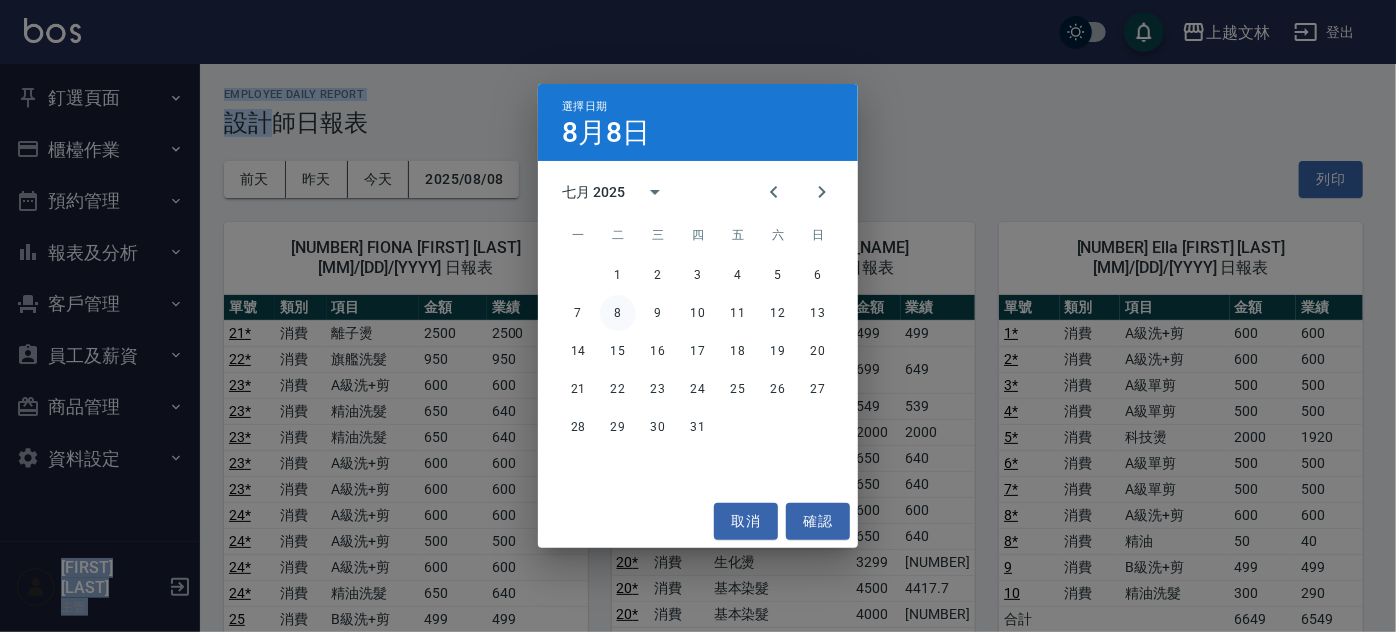 click on "8" at bounding box center [618, 313] 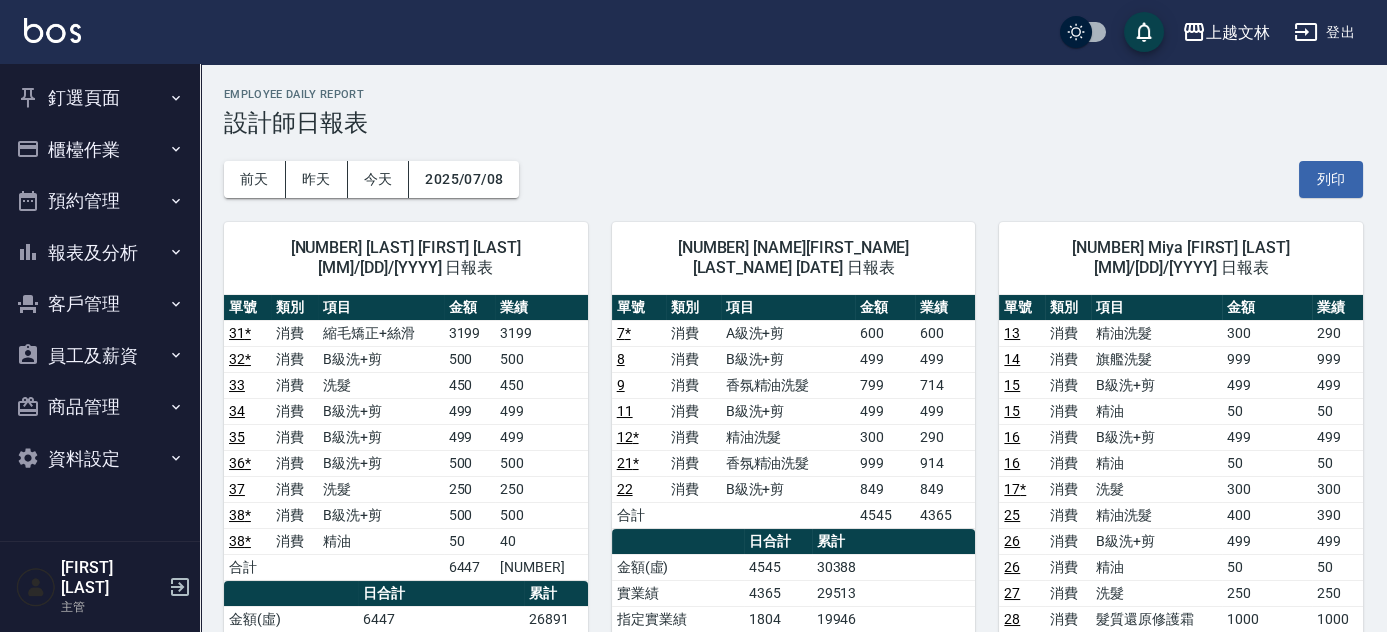 click on "Employee Daily Report 設計師日報表" at bounding box center (793, 112) 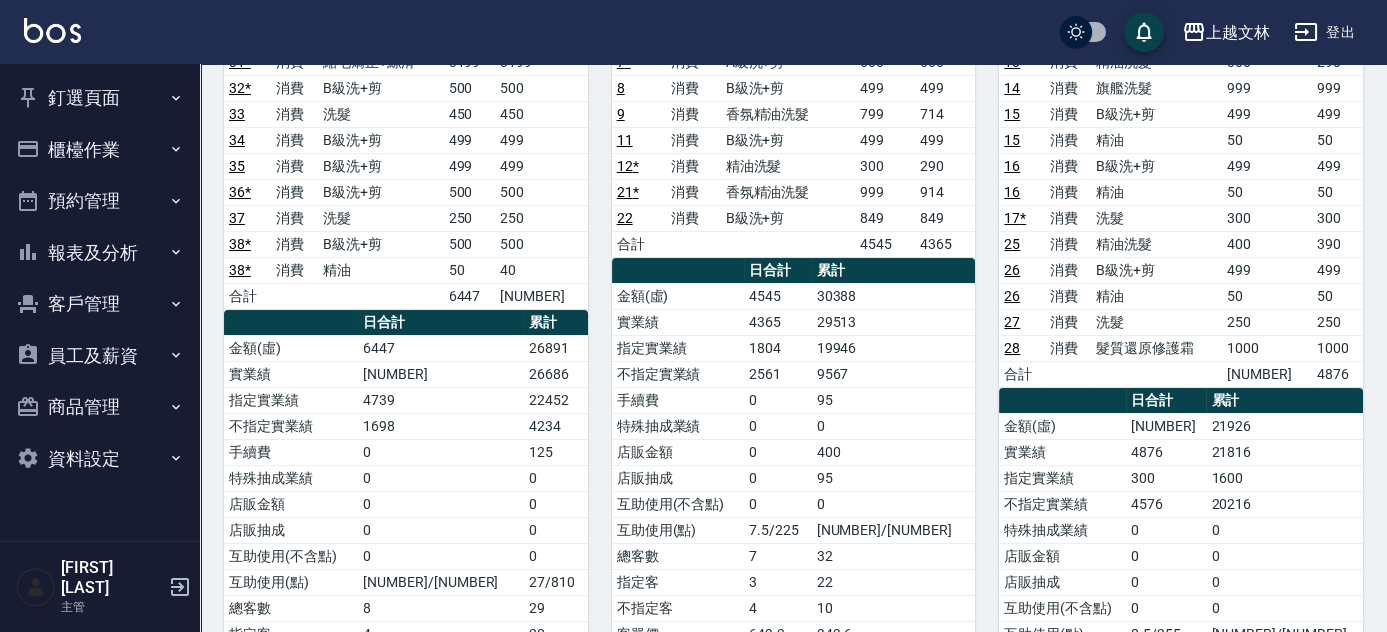 scroll, scrollTop: 0, scrollLeft: 0, axis: both 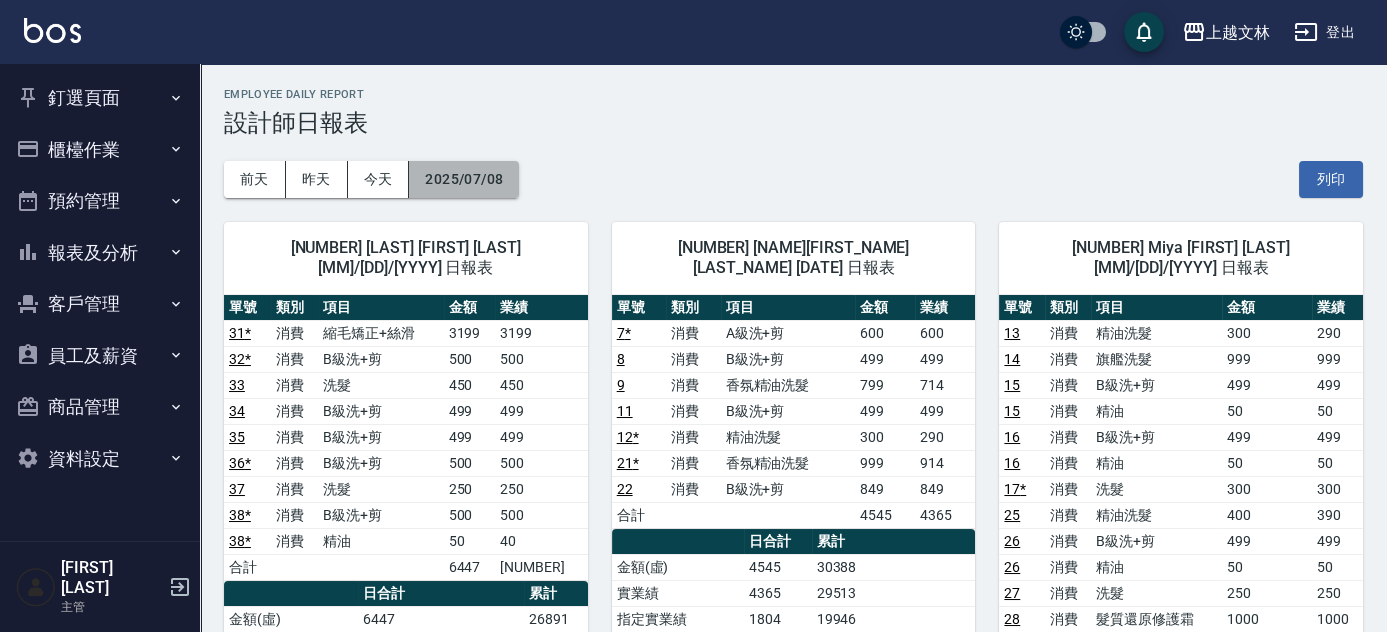 click on "2025/07/08" at bounding box center [464, 179] 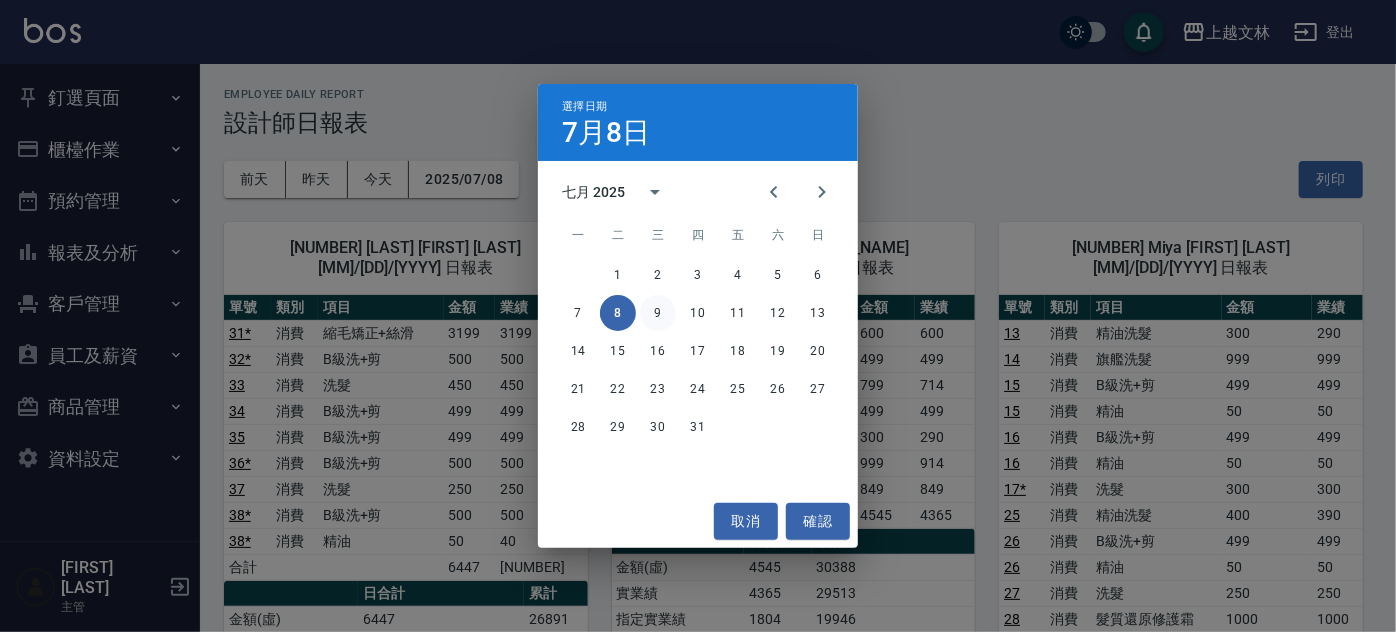 click on "9" at bounding box center [658, 313] 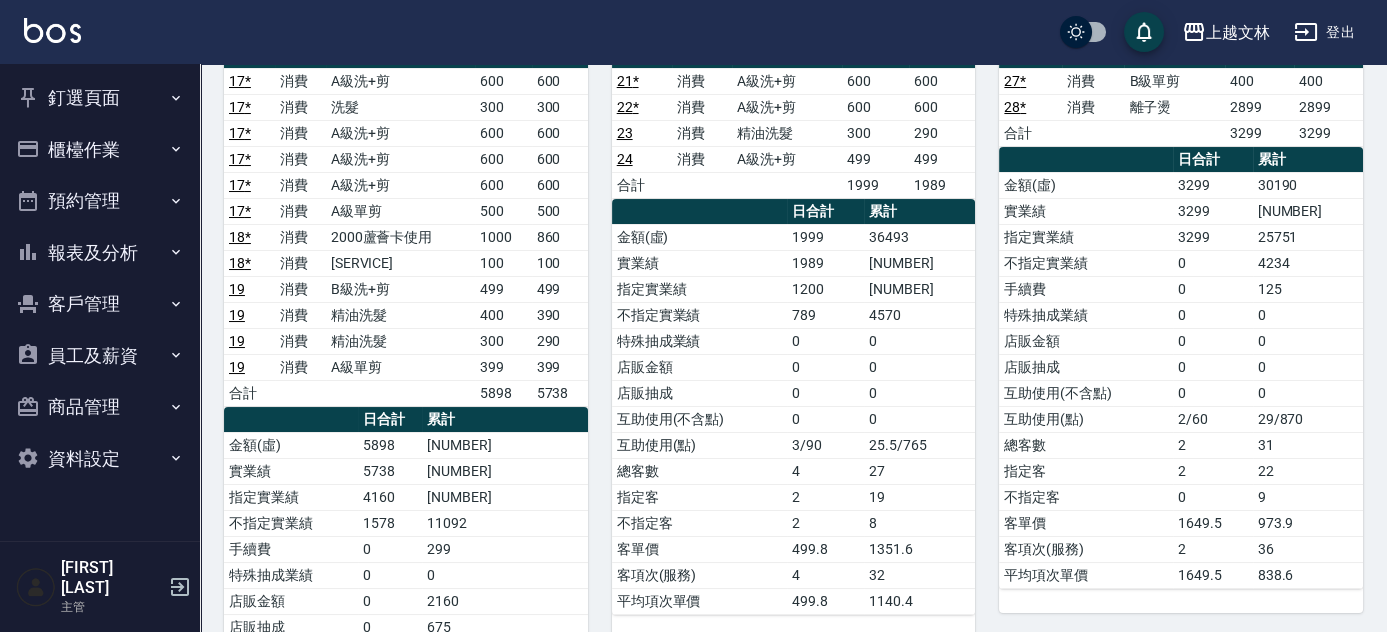 scroll, scrollTop: 272, scrollLeft: 0, axis: vertical 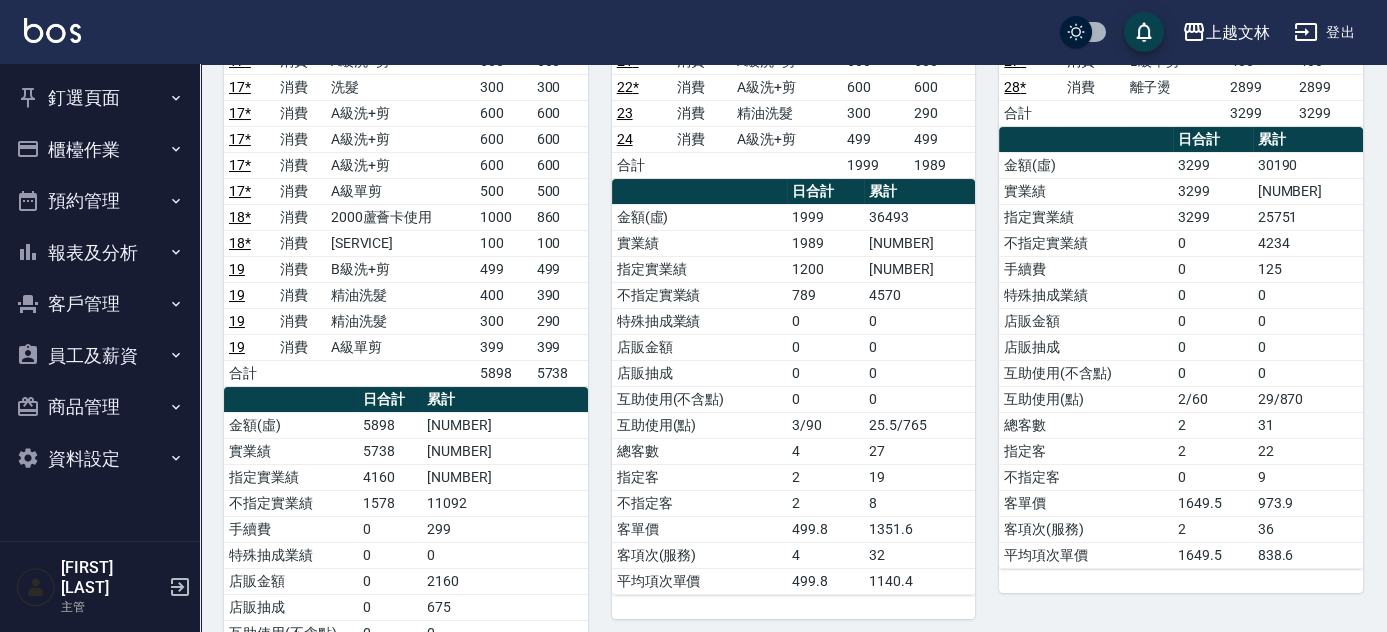 click on "櫃檯作業" at bounding box center [100, 150] 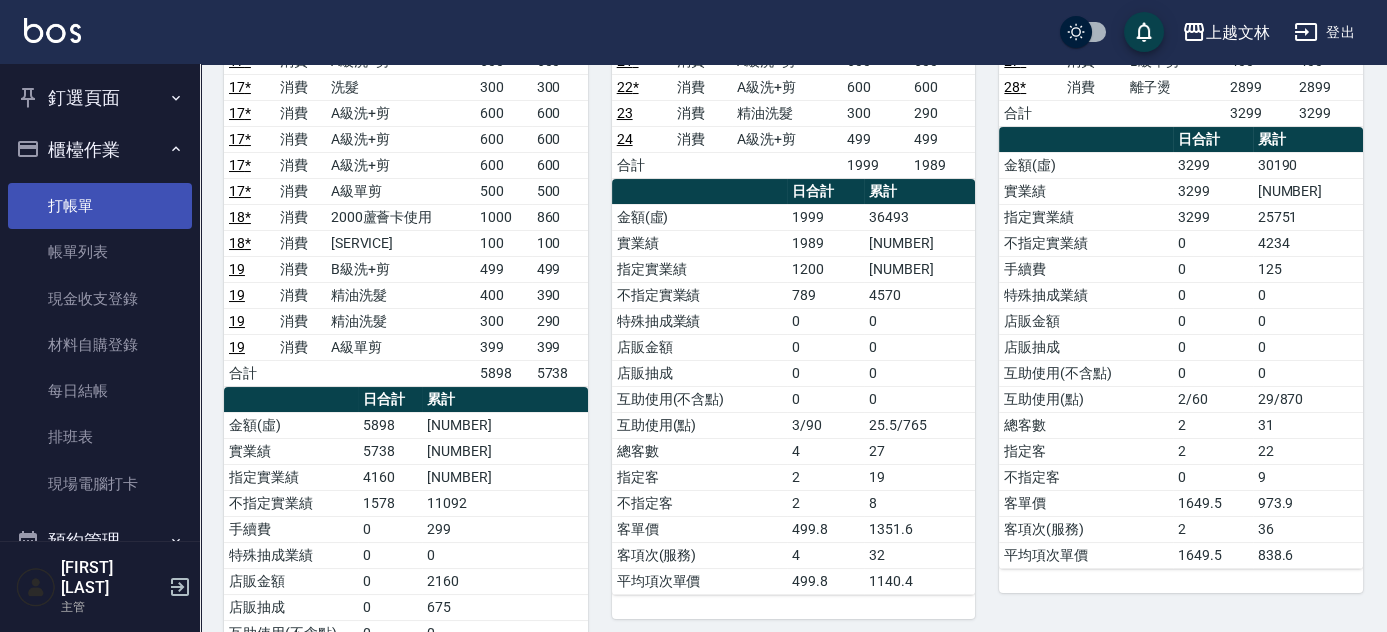 click on "打帳單" at bounding box center (100, 206) 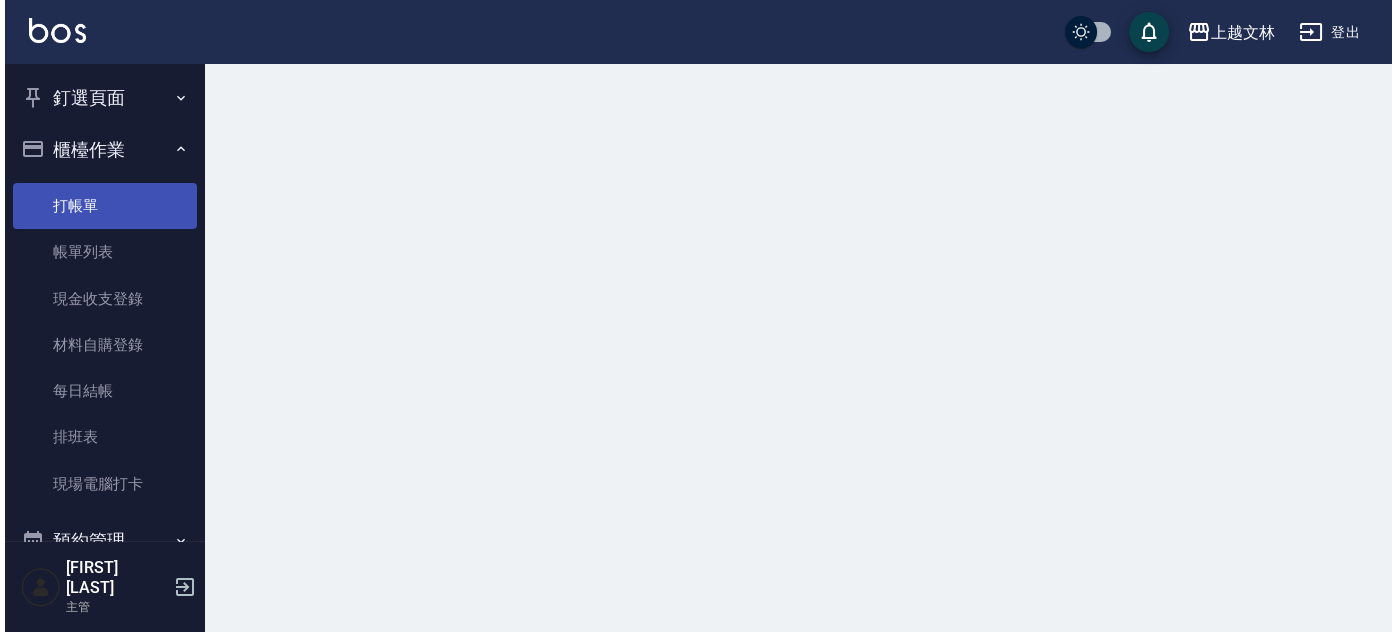 scroll, scrollTop: 0, scrollLeft: 0, axis: both 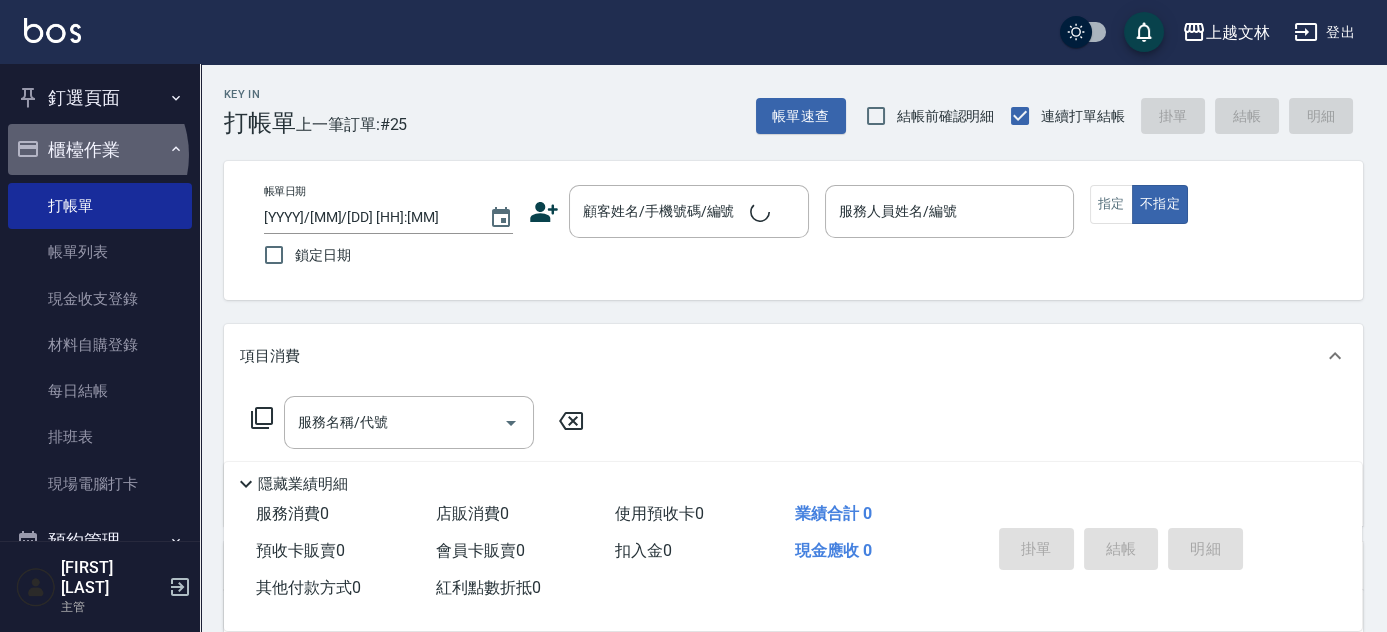 click on "櫃檯作業" at bounding box center [100, 150] 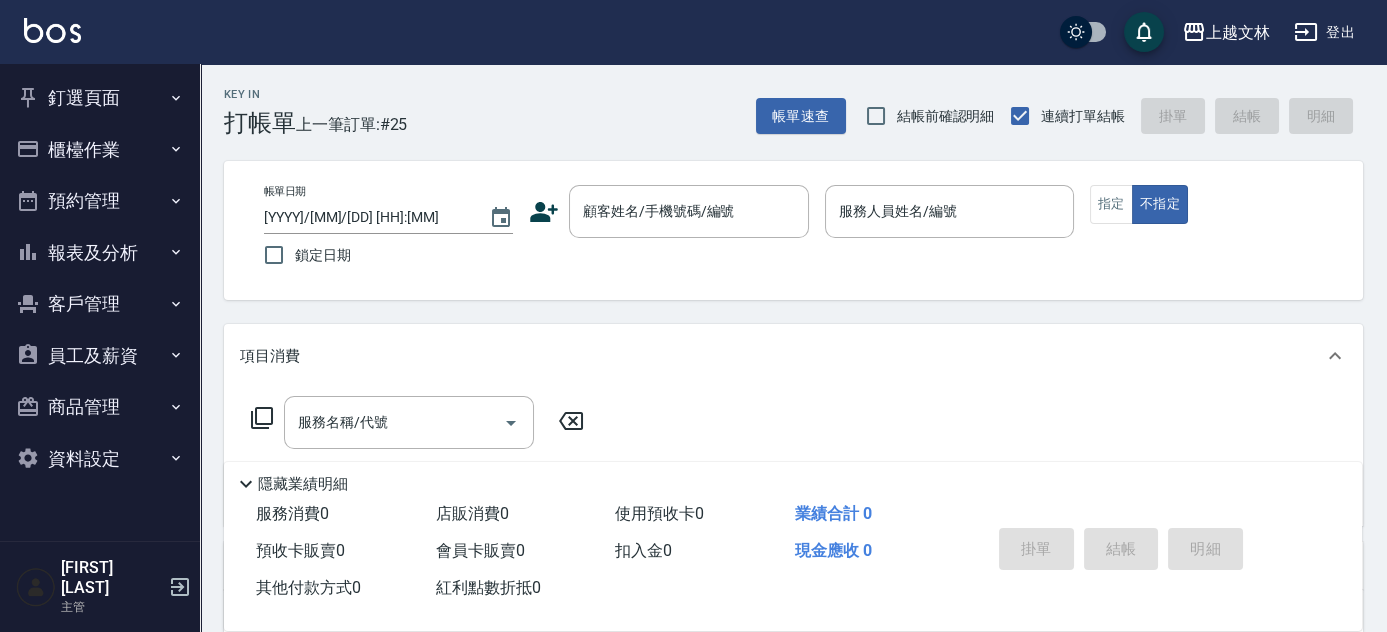 type 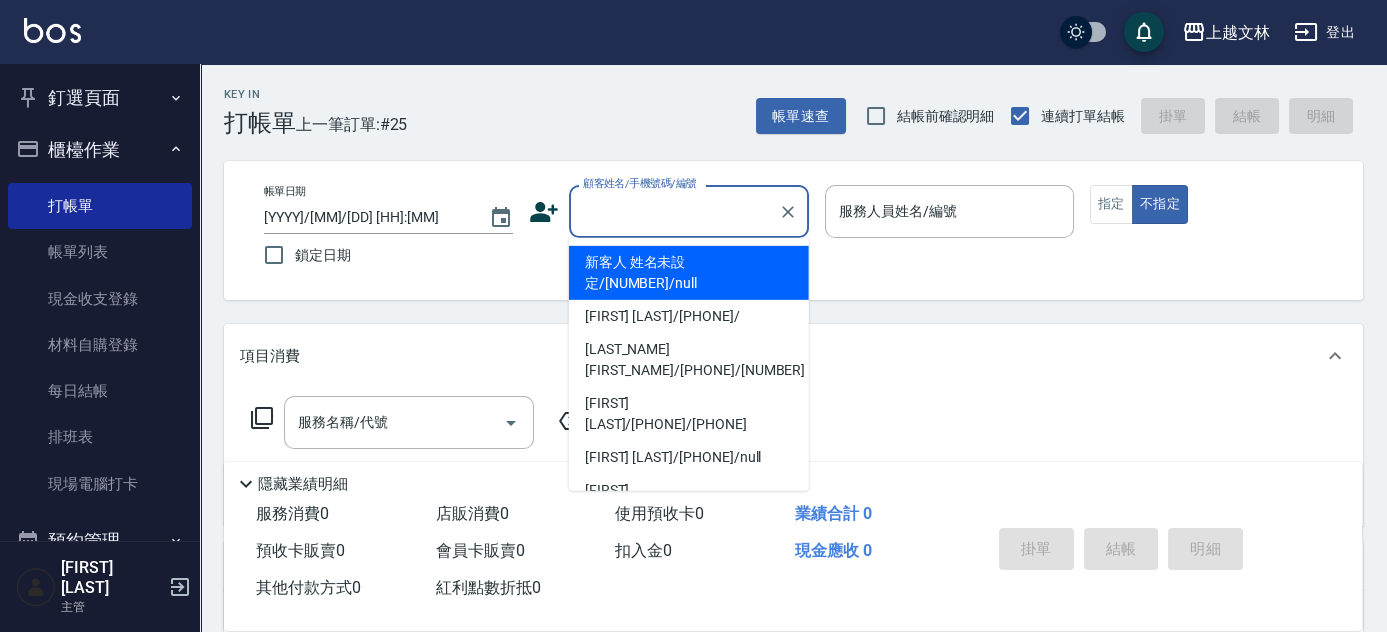 click on "顧客姓名/手機號碼/編號" at bounding box center (674, 211) 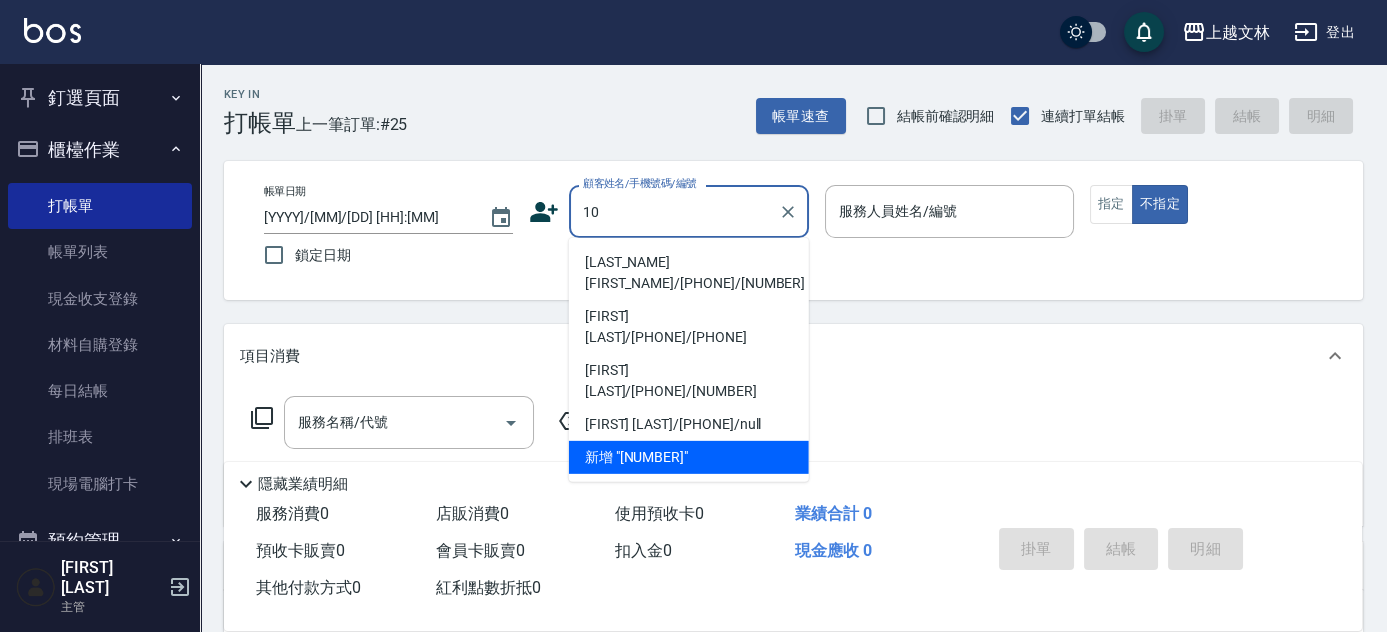 type on "[LAST_NAME][FIRST_NAME]/[PHONE]/[NUMBER]" 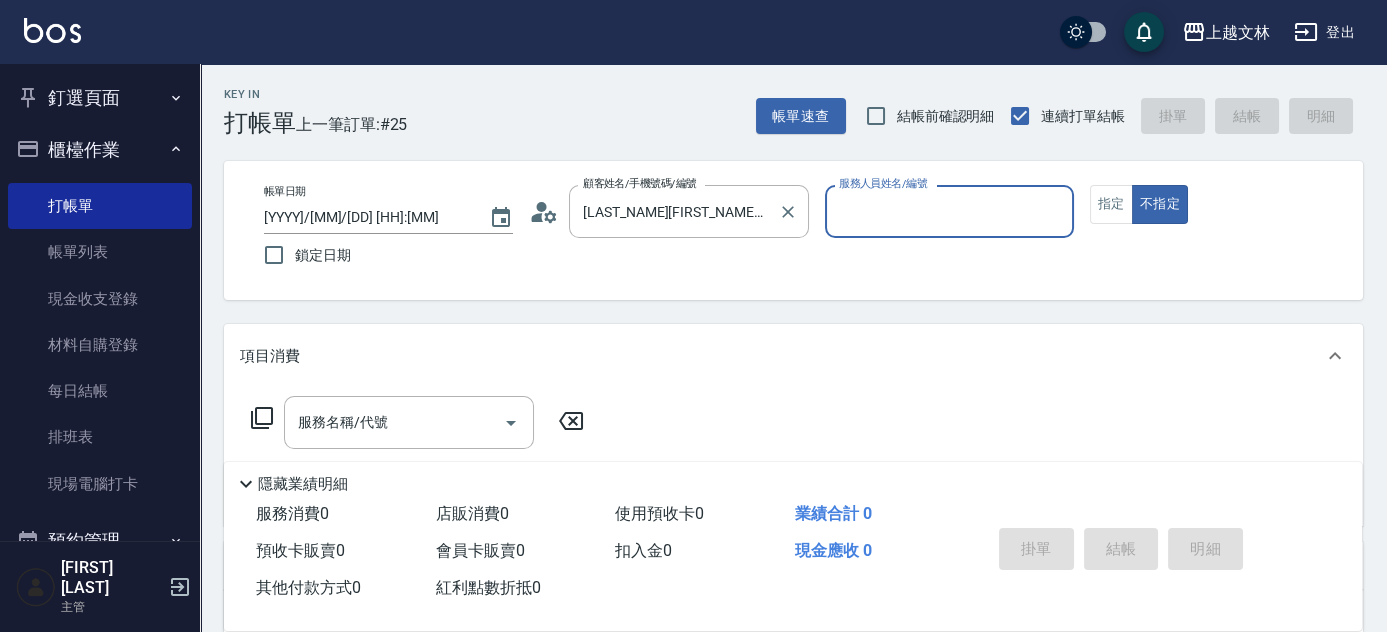 type on "Cherry-3" 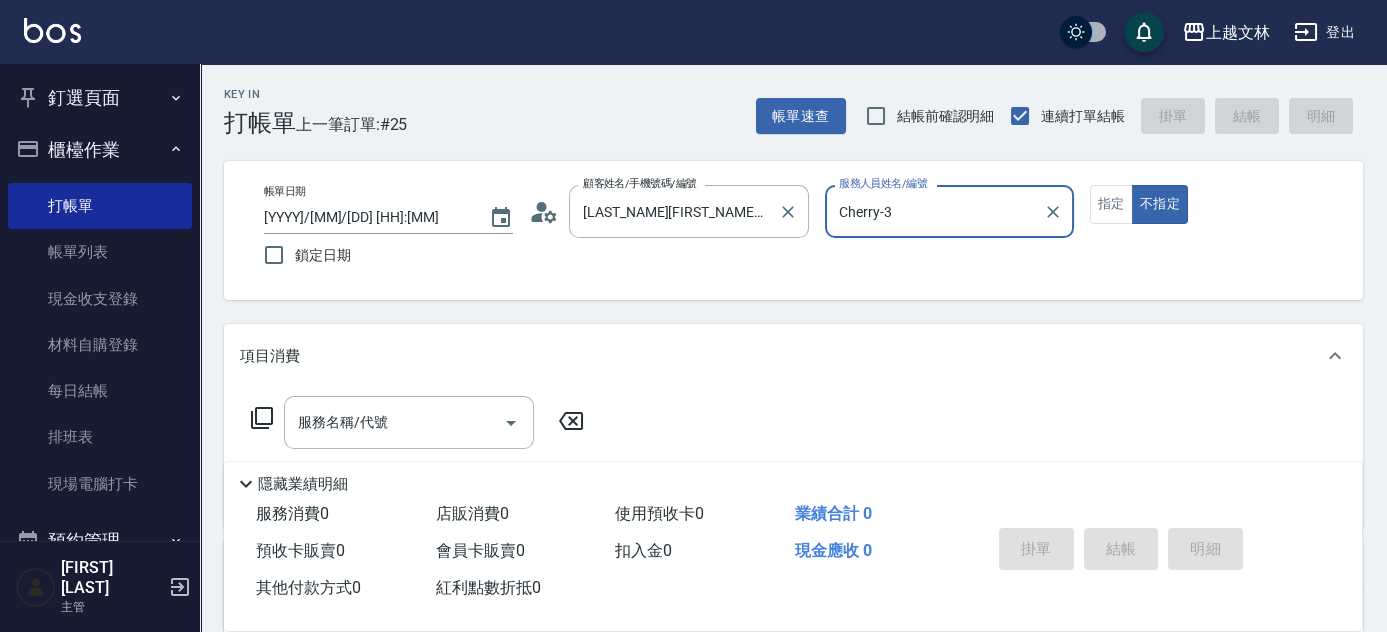 type on "[FIRST] [LAST]/[PHONE]/[NUMBER]" 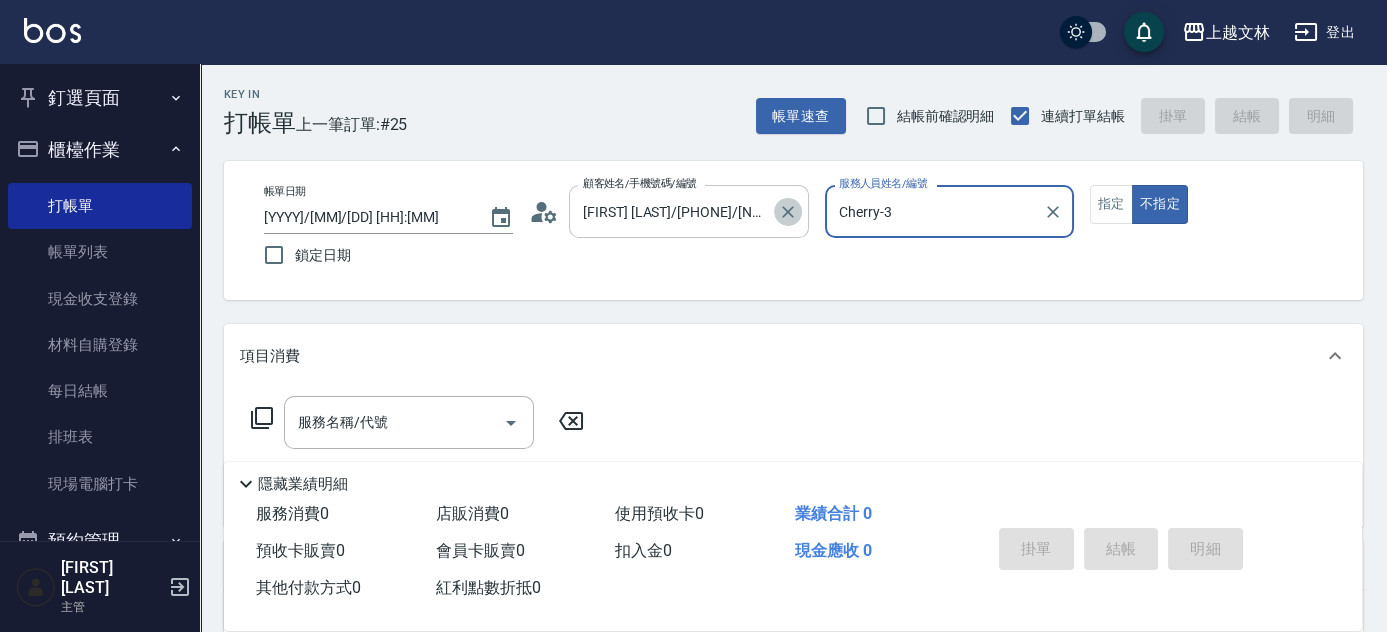 click 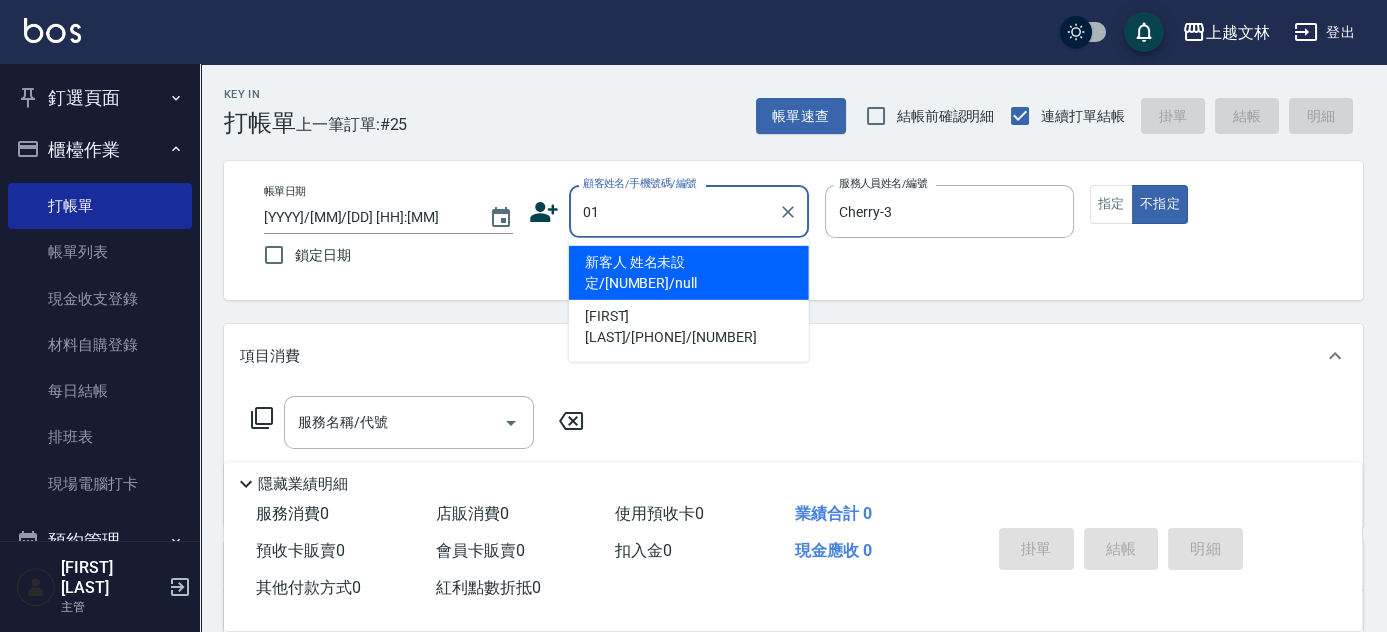 type on "新客人 姓名未設定/[NUMBER]/null" 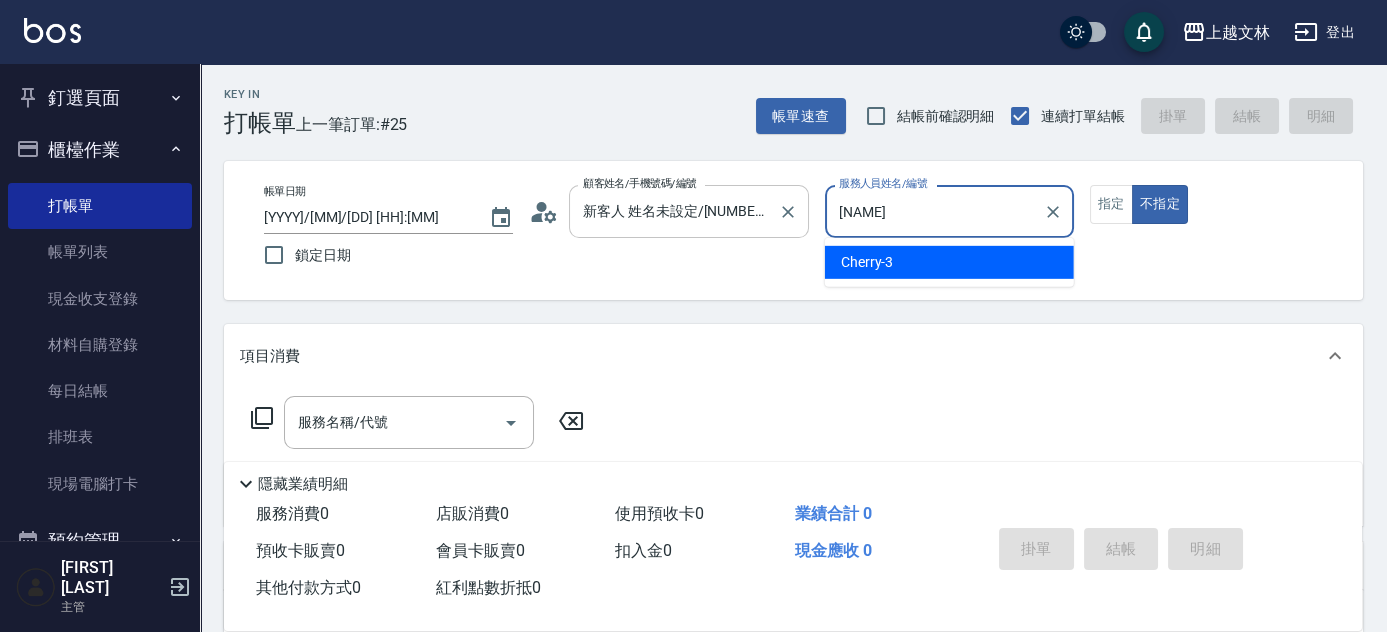 type on "C" 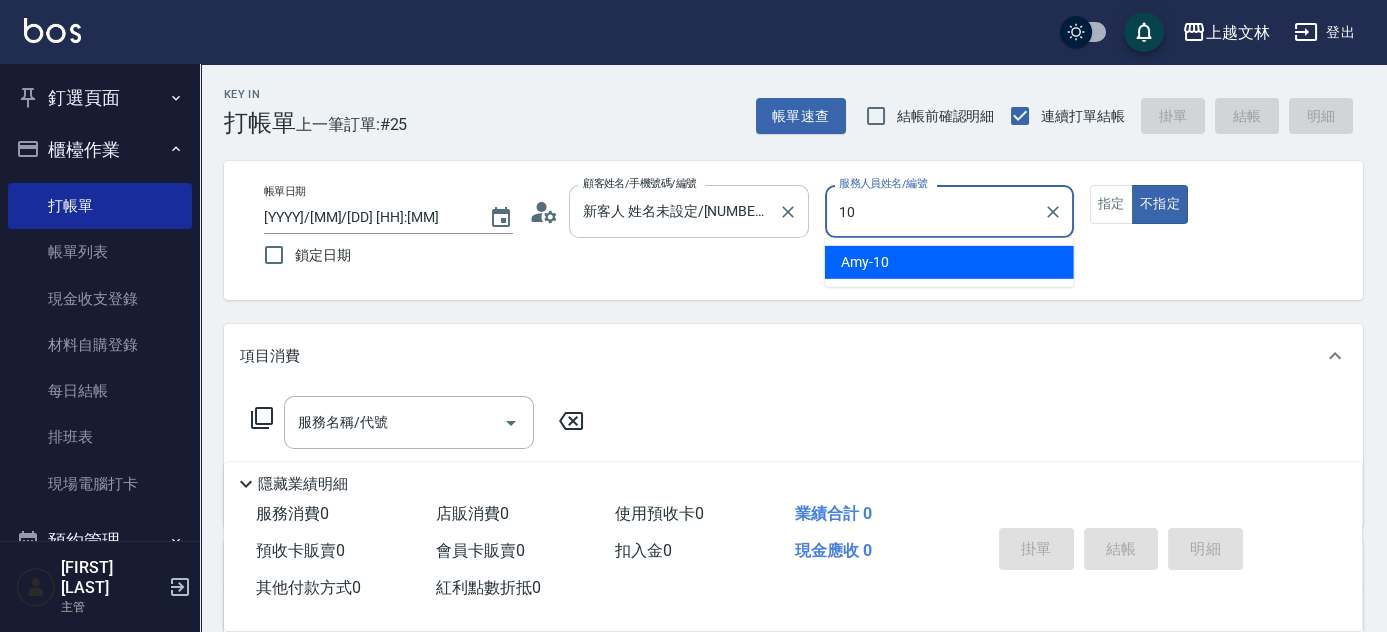 type on "[NAME]-[NUMBER]" 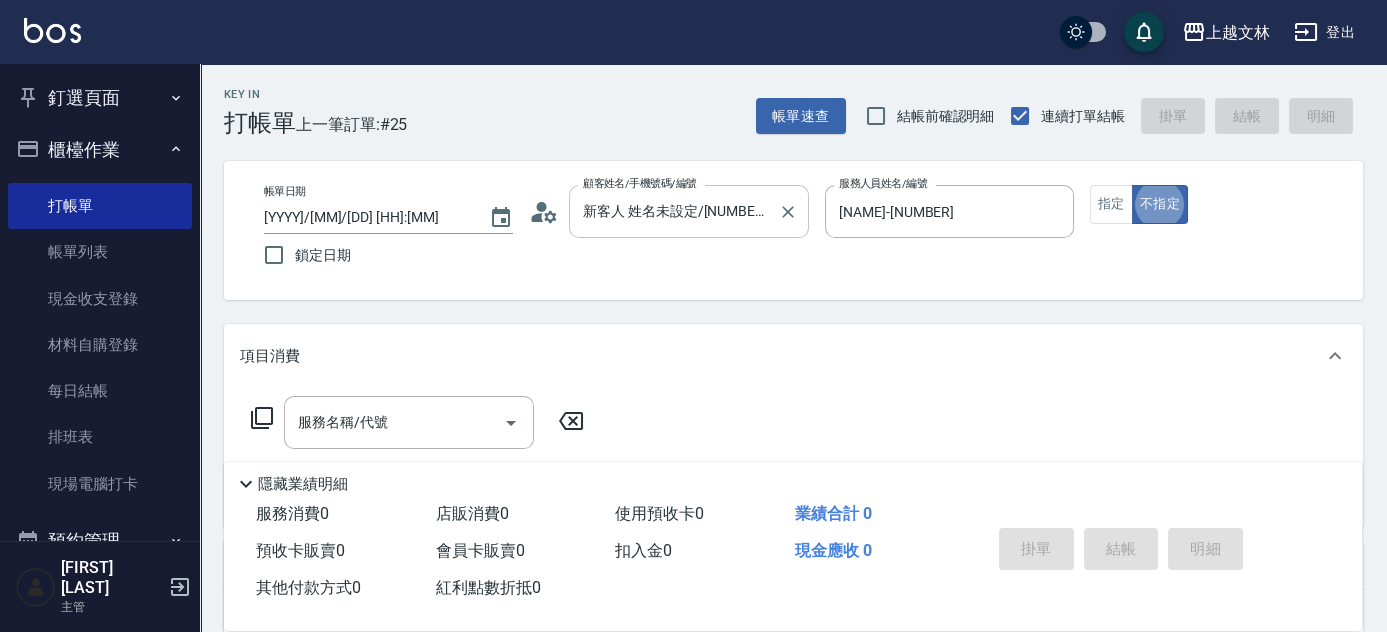 type on "false" 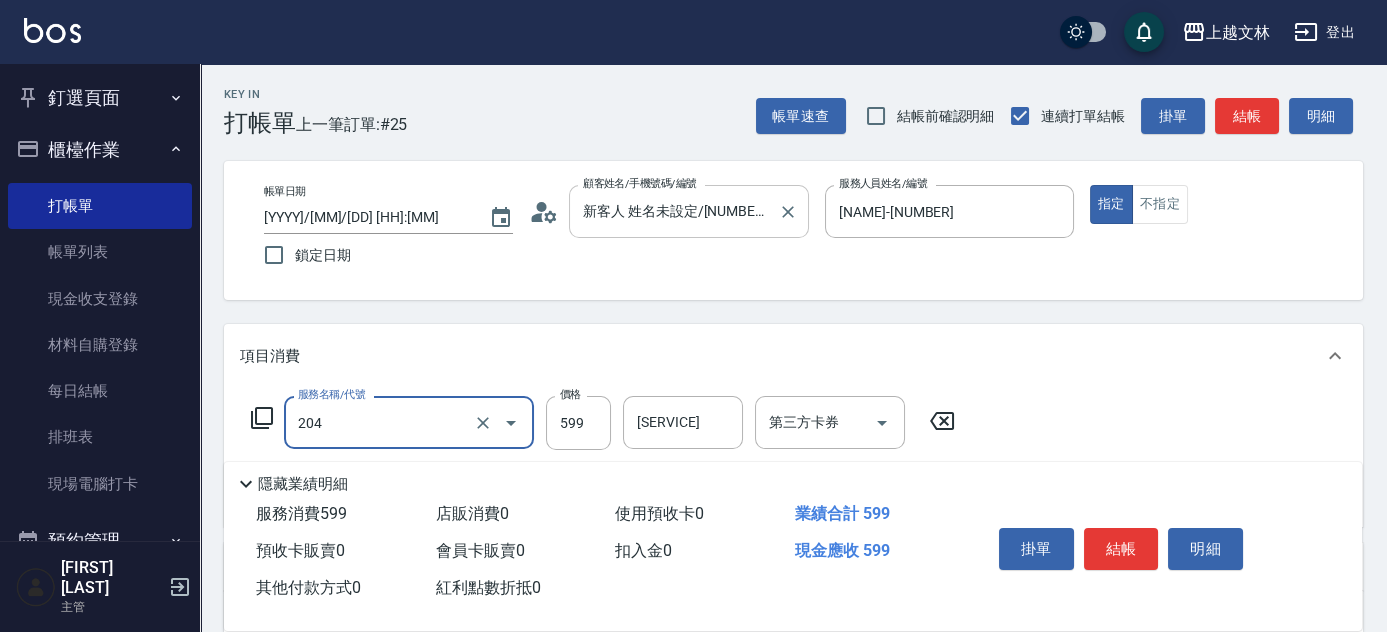 type on "A級洗+剪(204)" 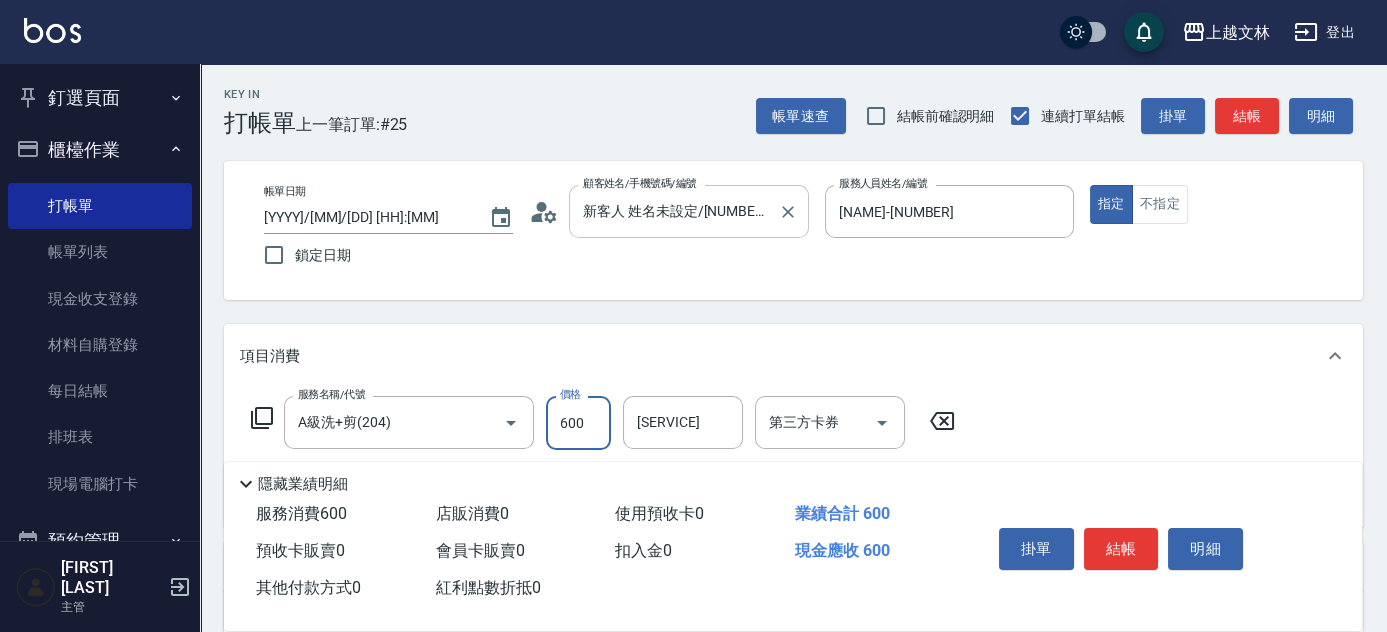 type on "600" 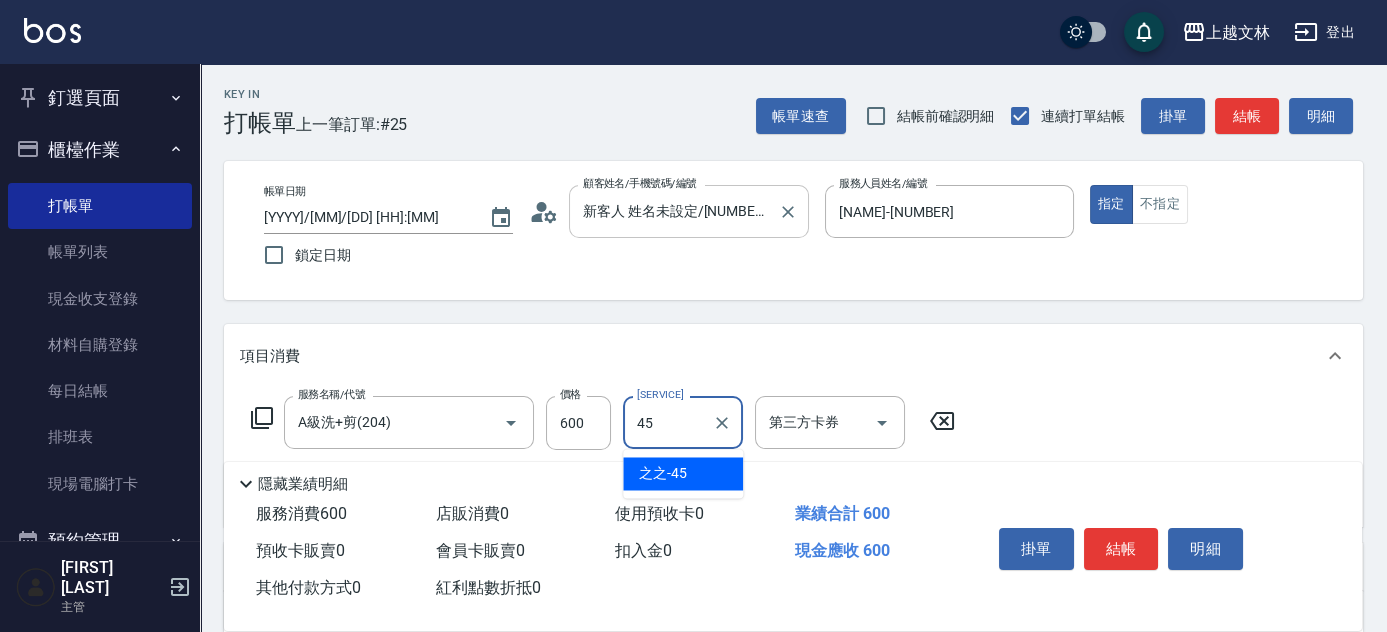 type on "之之-45" 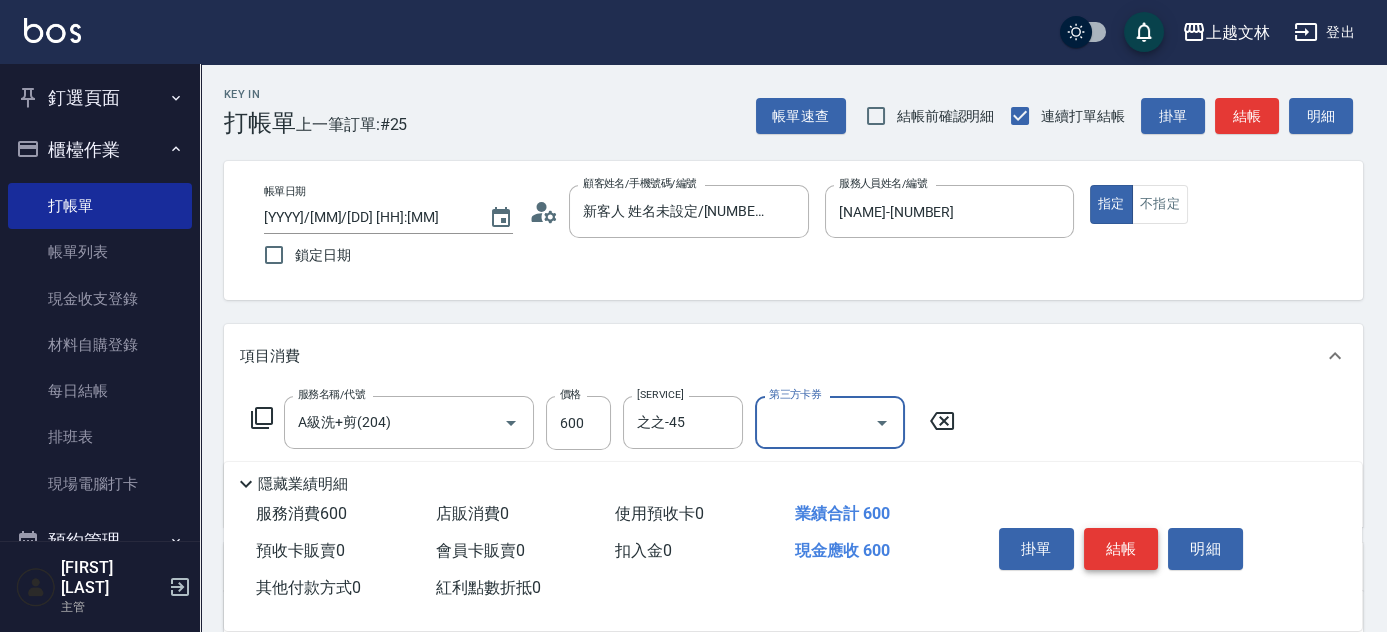 click on "結帳" at bounding box center (1121, 549) 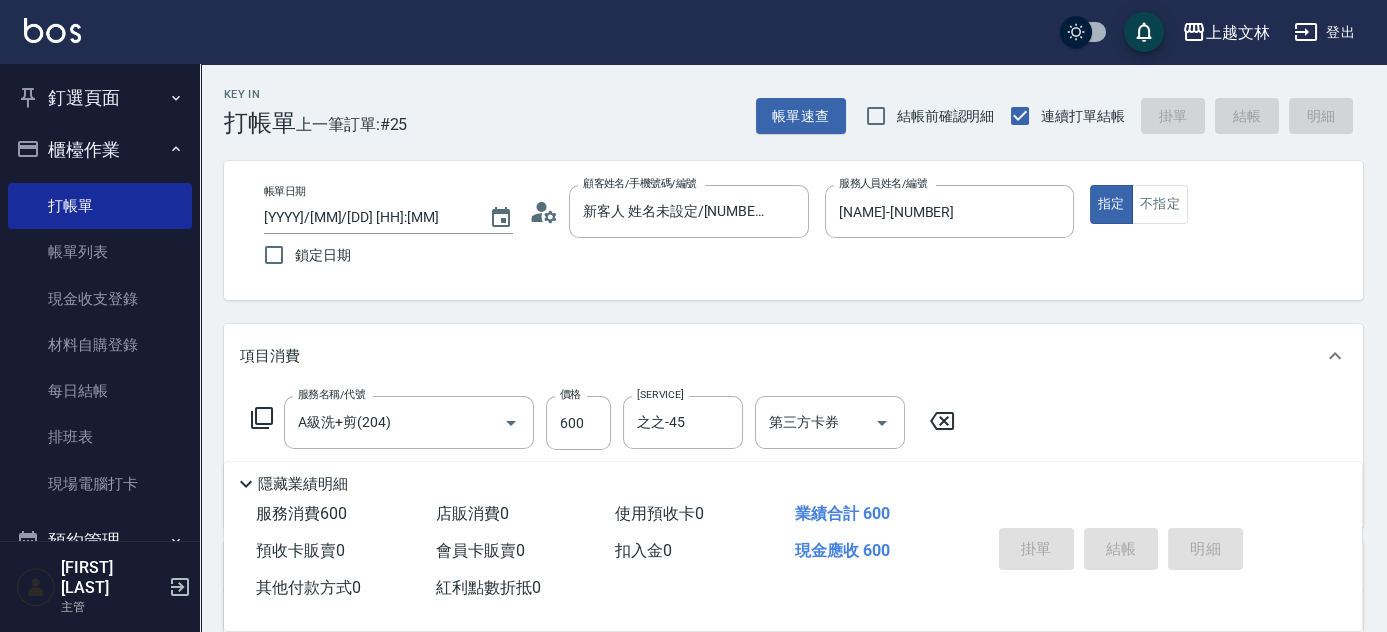 type on "[DATE] [TIME]" 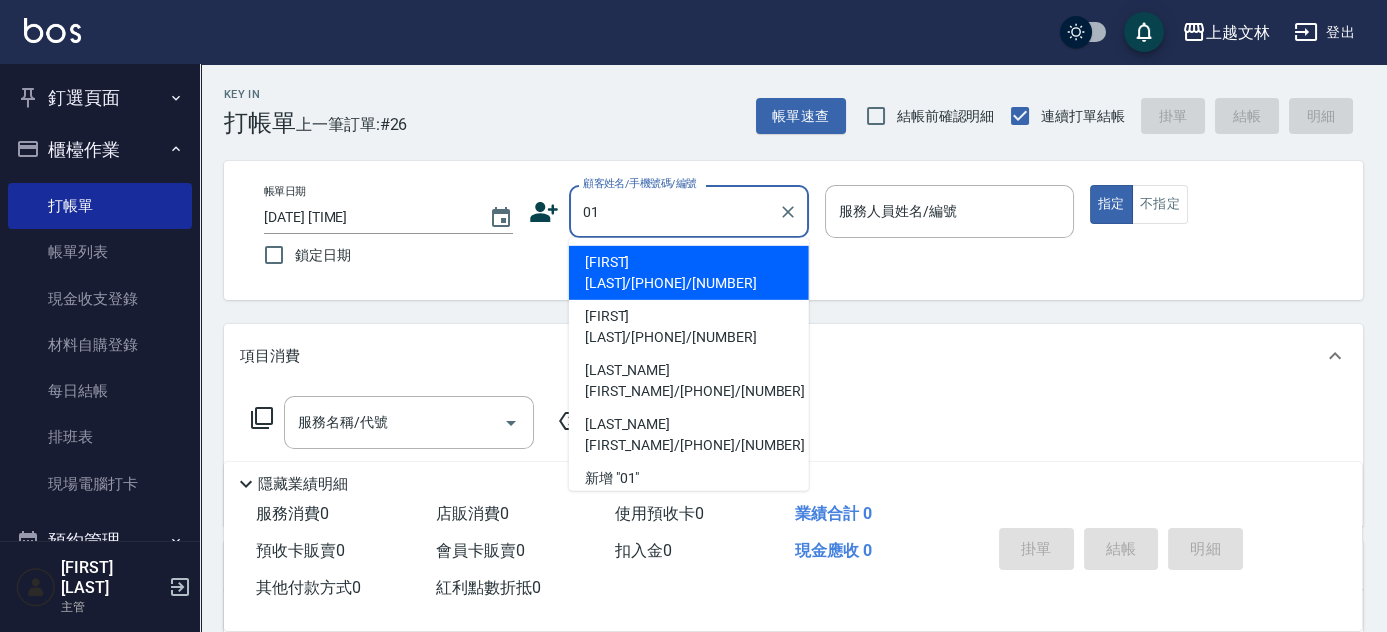 type on "[FIRST] [LAST]/[PHONE]/[NUMBER]" 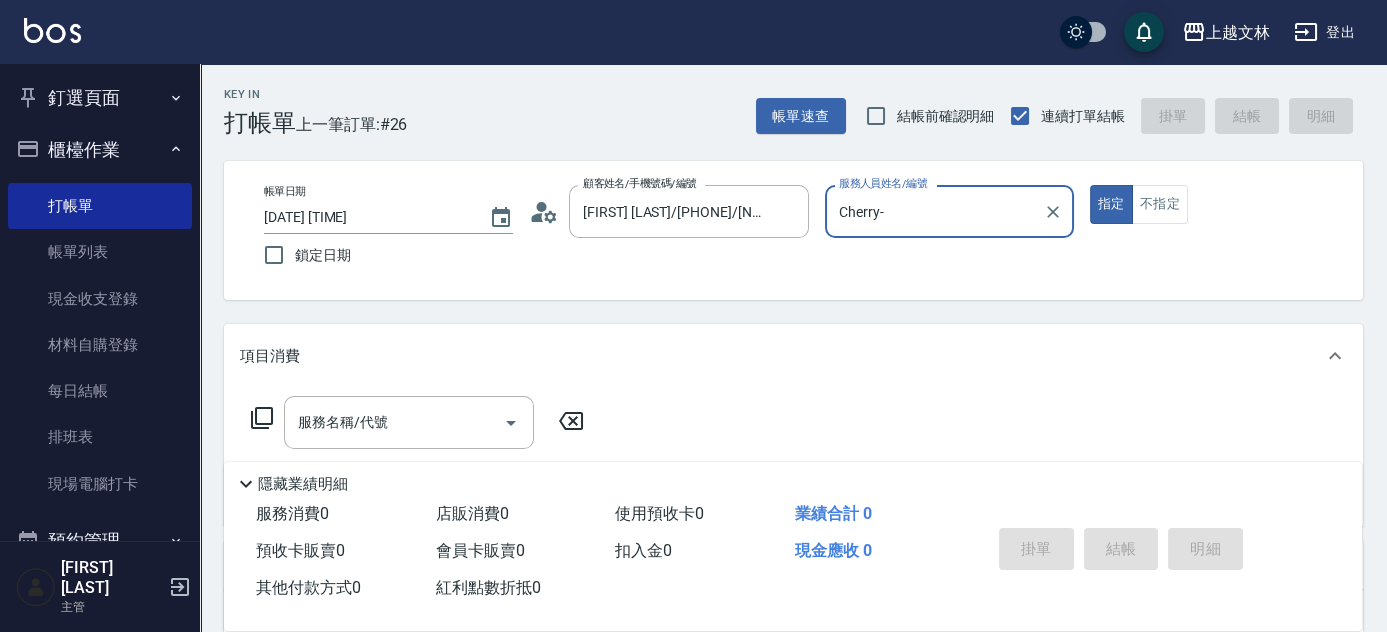 type on "[NAME]-[NUMBER]" 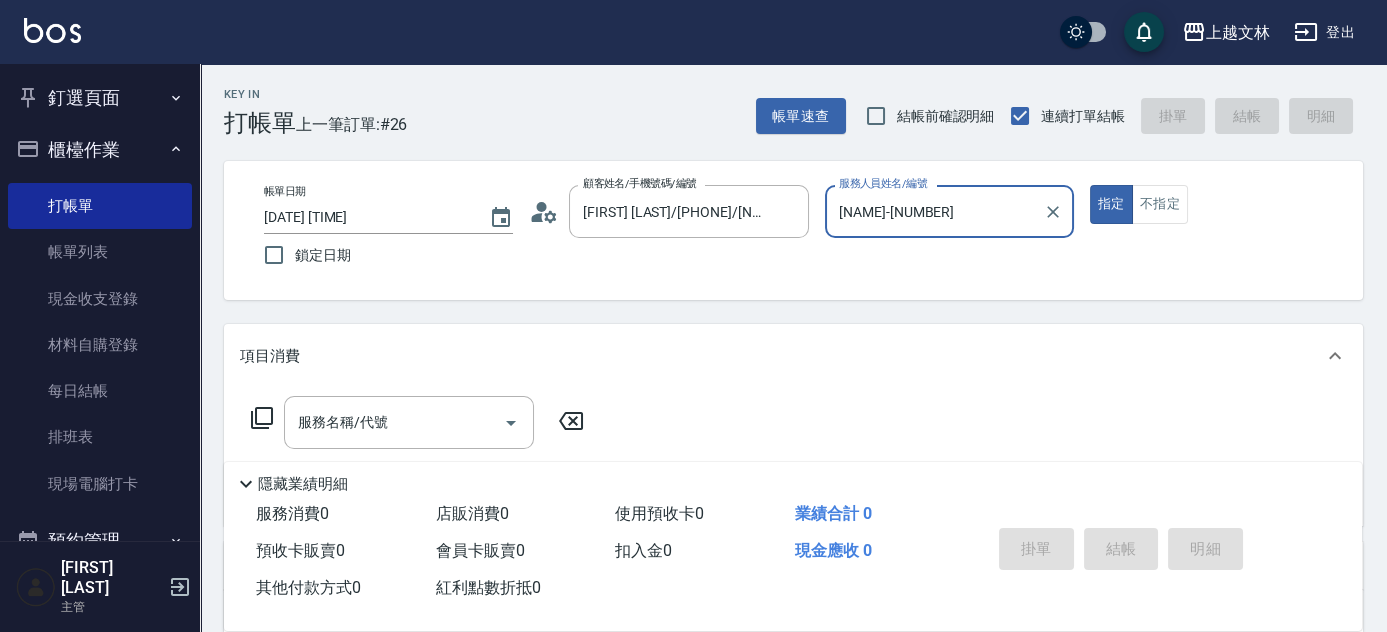 type on "新客人 姓名未設定/[NUMBER]/null" 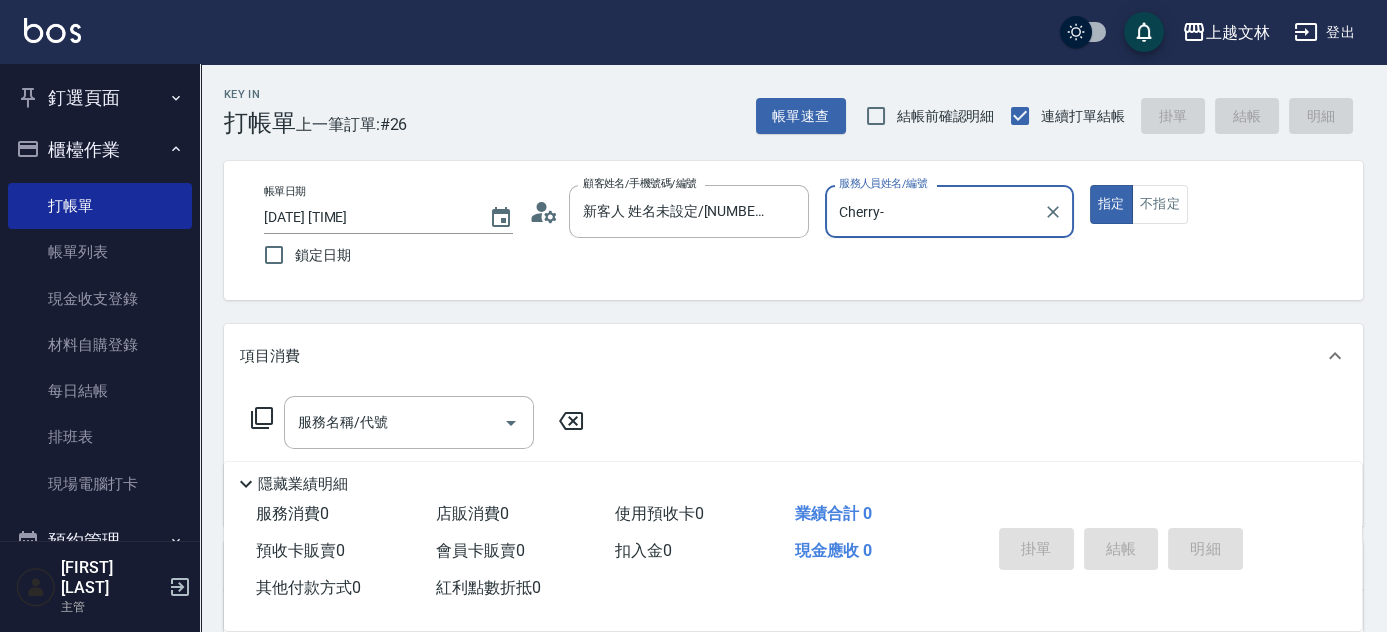 click on "指定" at bounding box center (1111, 204) 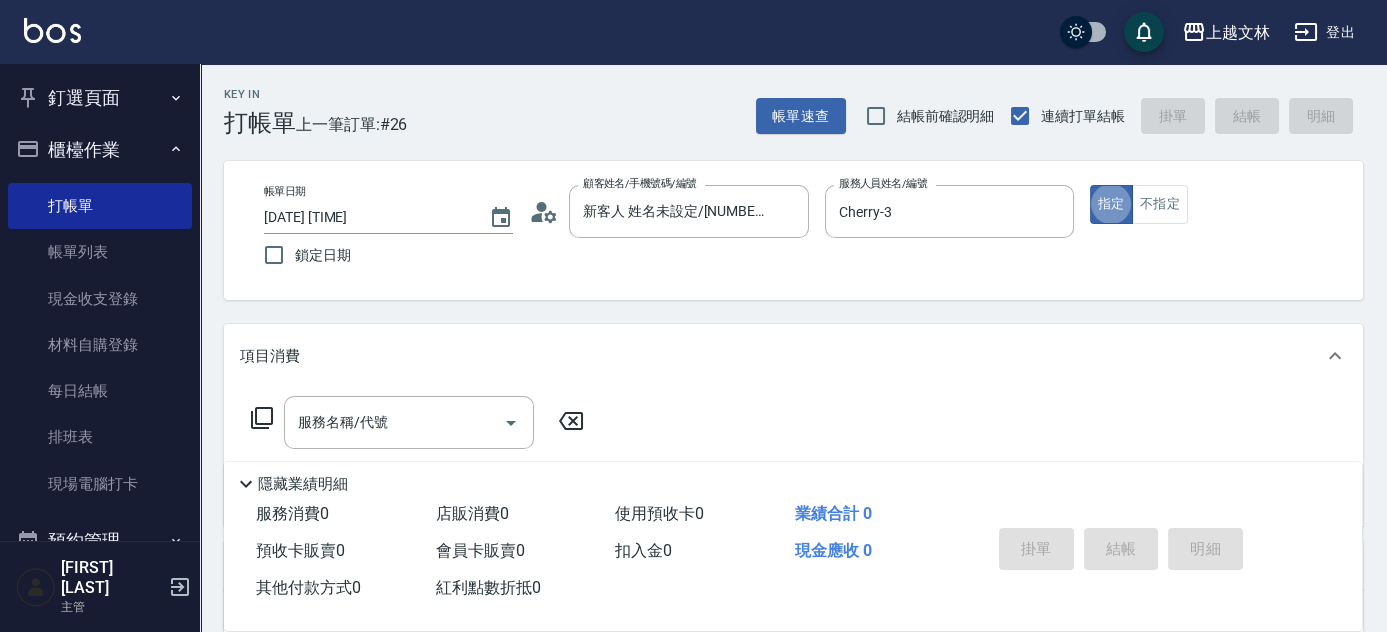 type on "true" 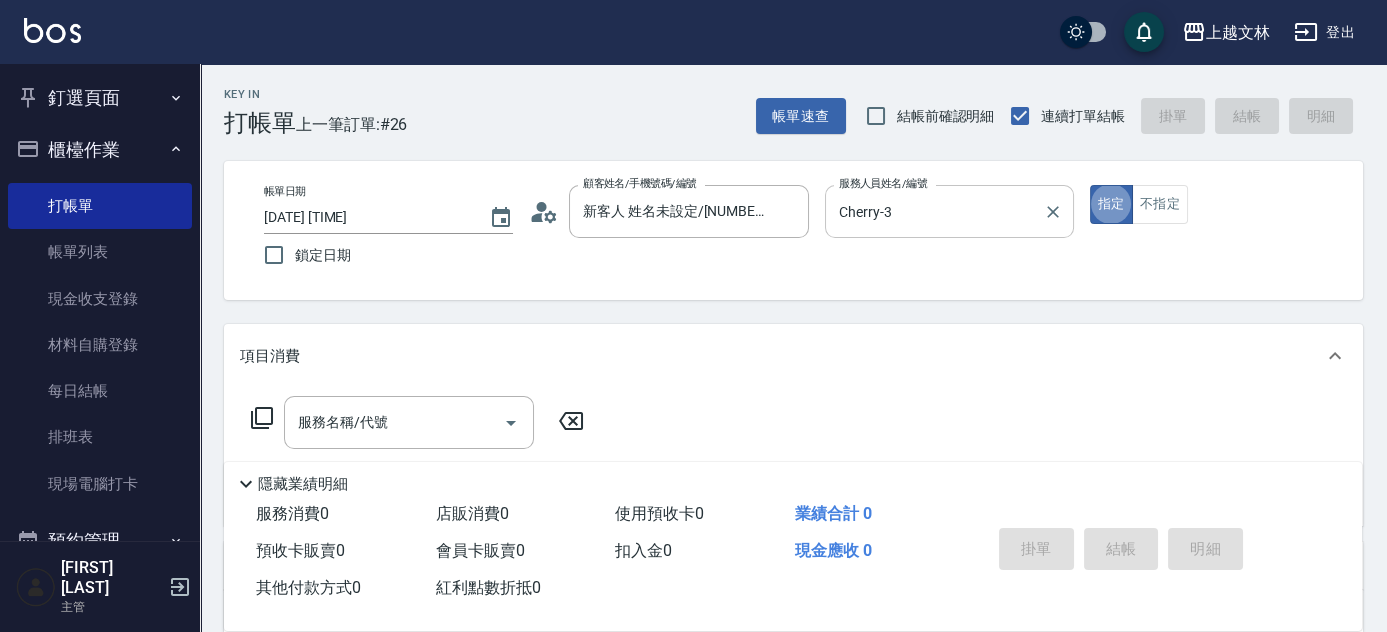 click at bounding box center (1053, 212) 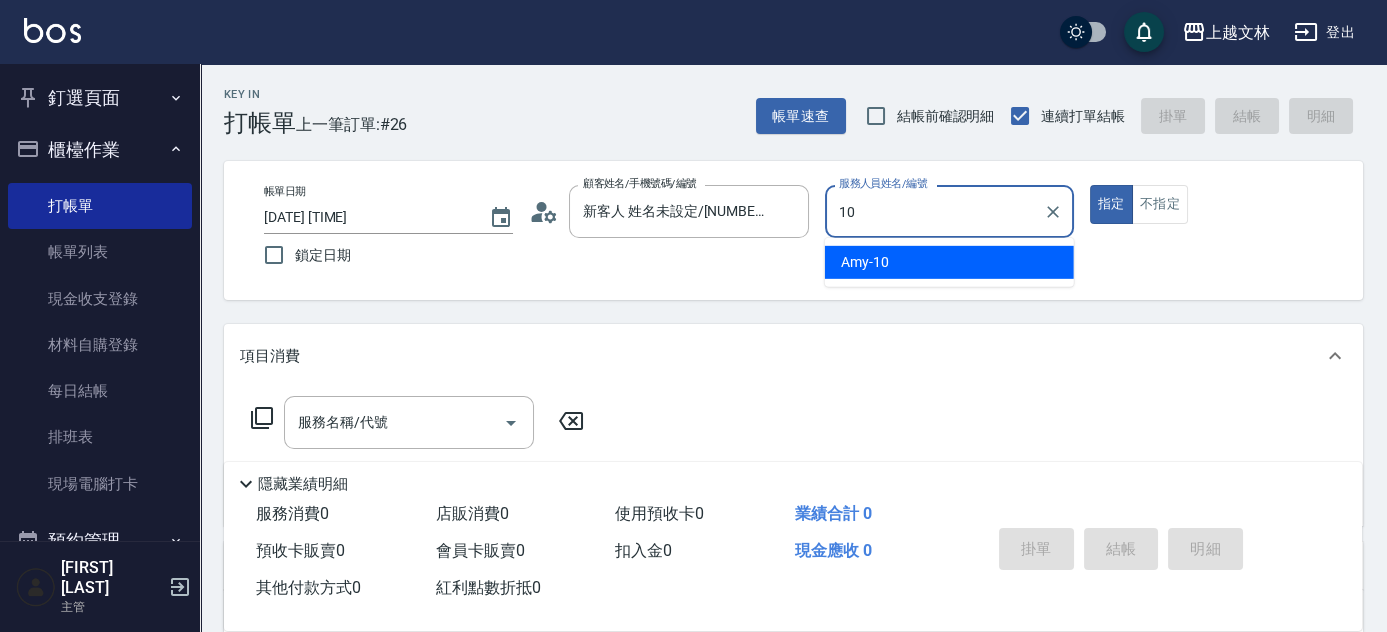 type on "[NAME]-[NUMBER]" 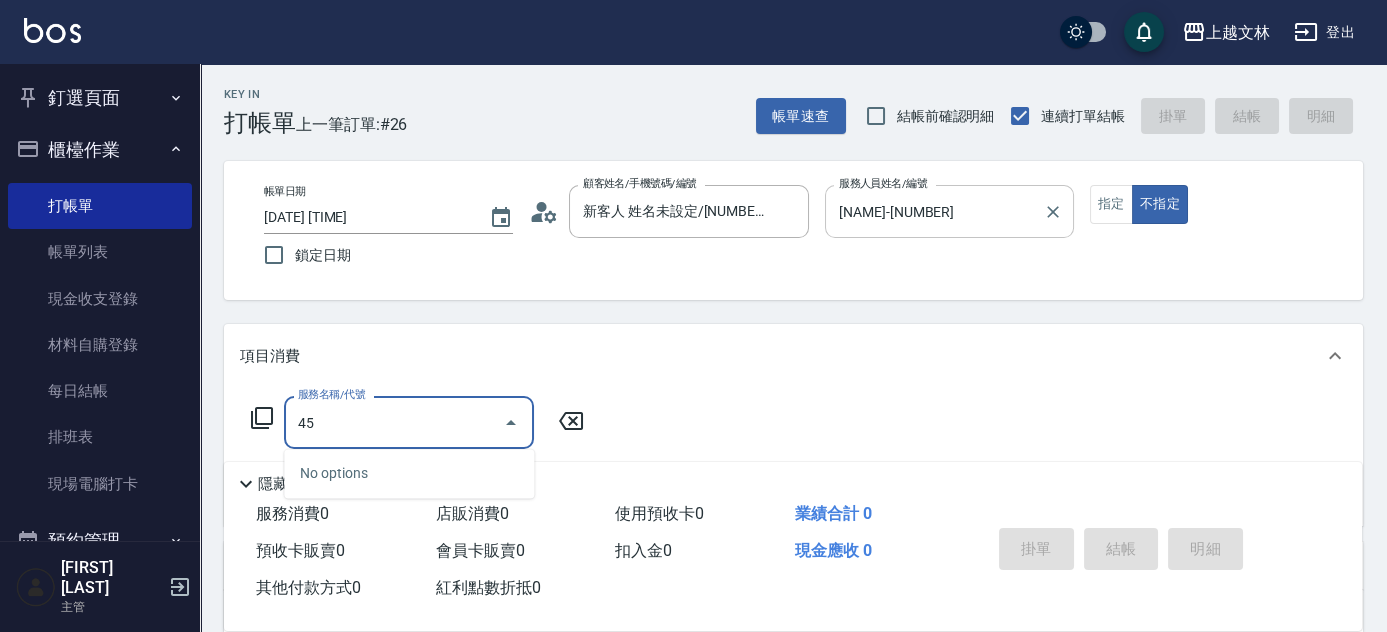 type on "4" 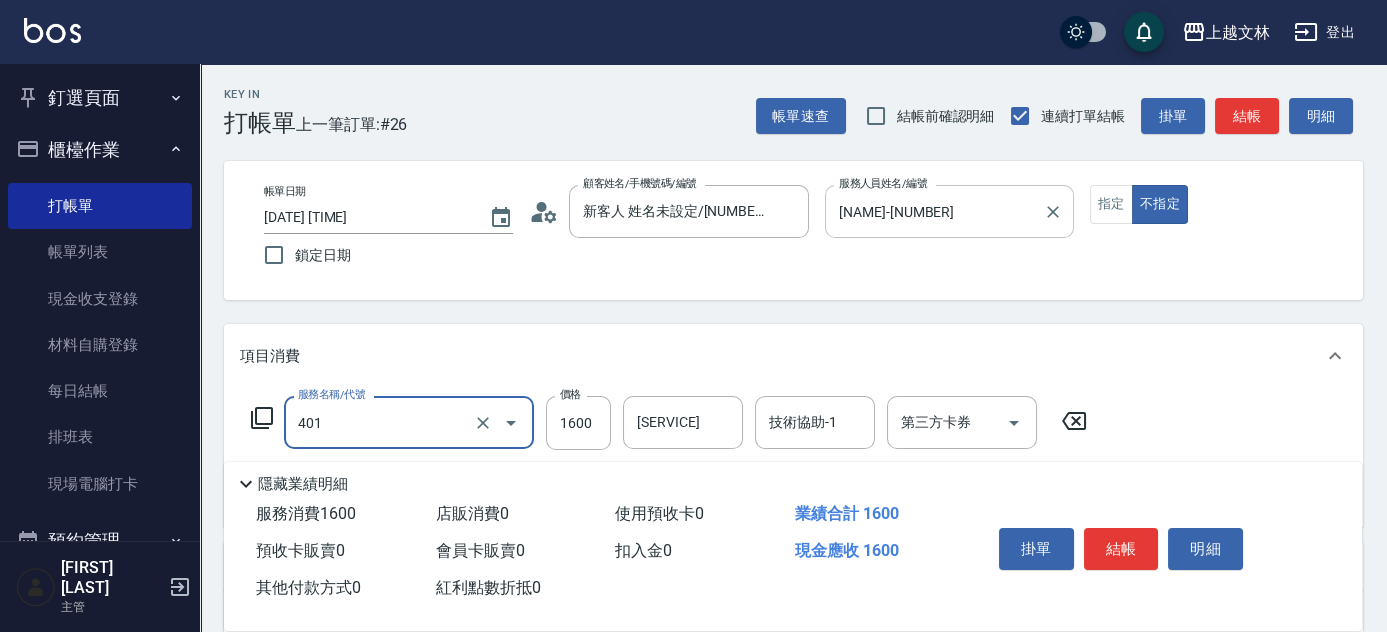 type on "基本染髮(401)" 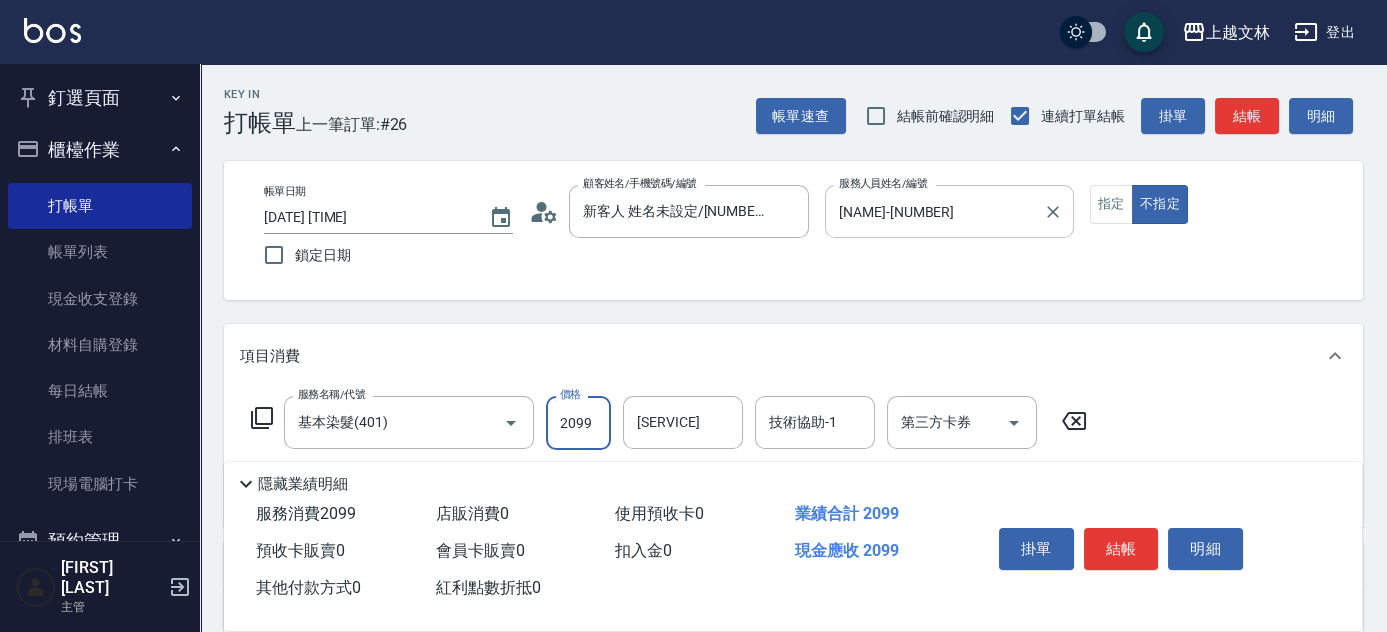 type on "2099" 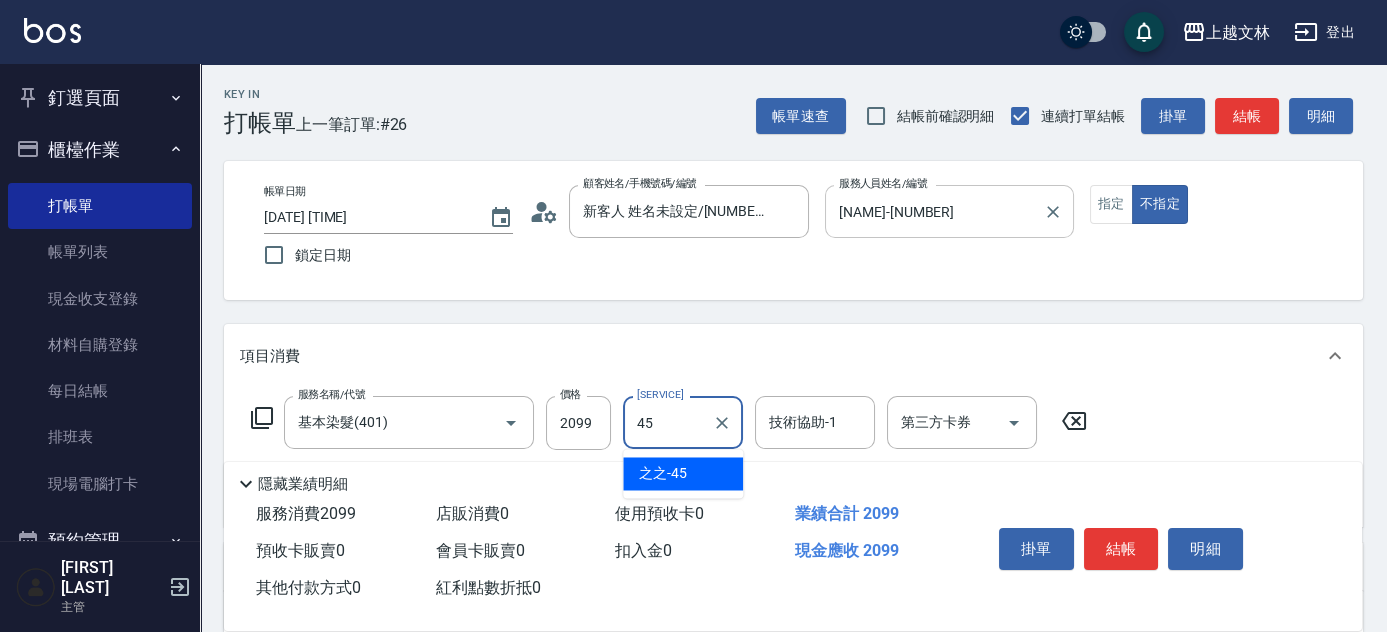 type on "4" 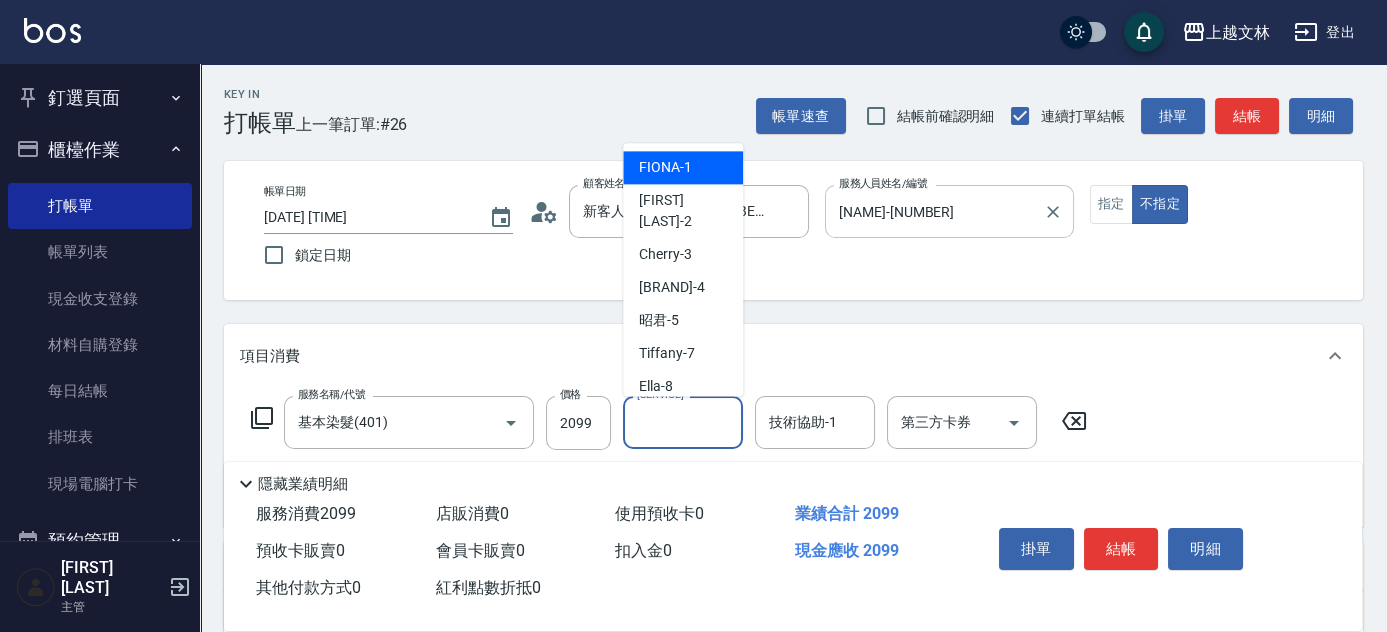 type on "FIONA-1" 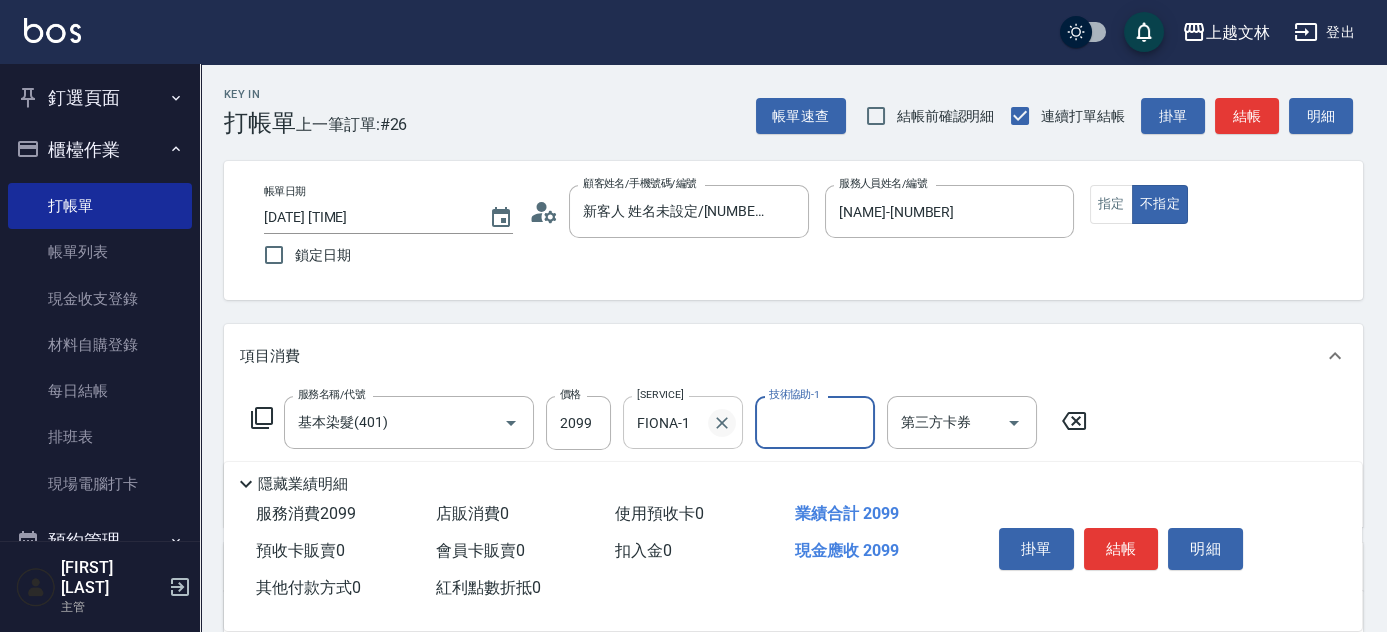 click 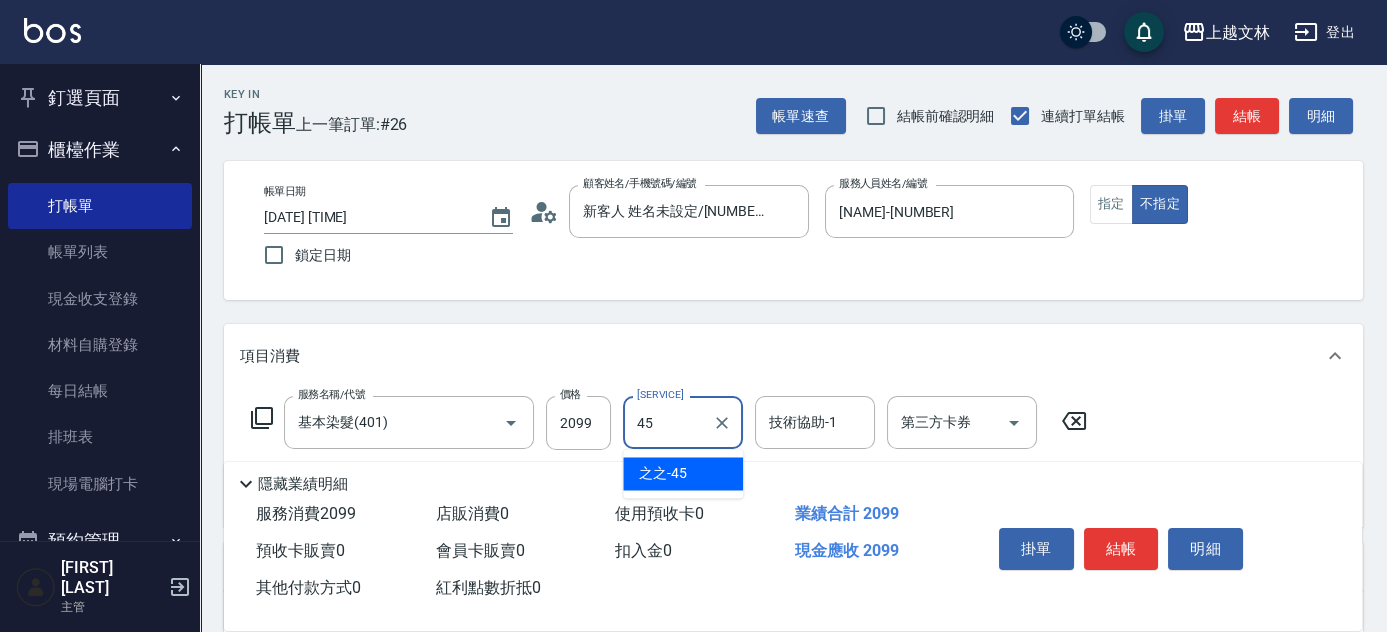 type on "之之-45" 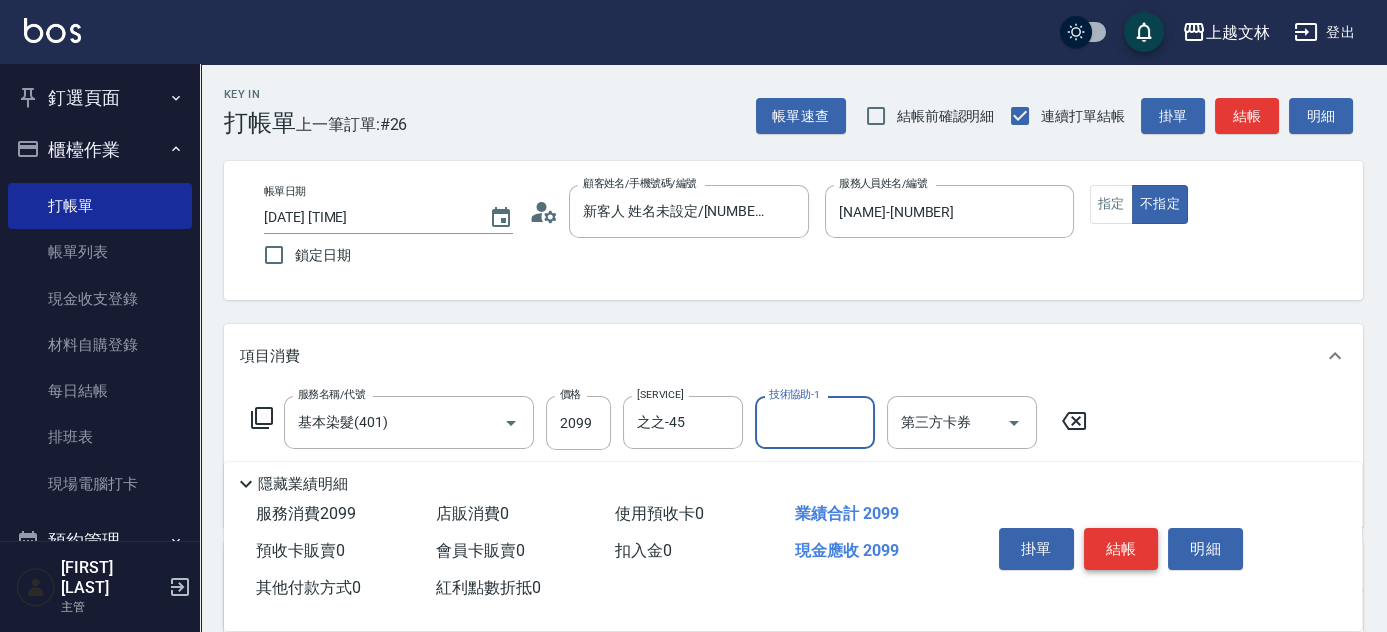 click on "結帳" at bounding box center (1121, 549) 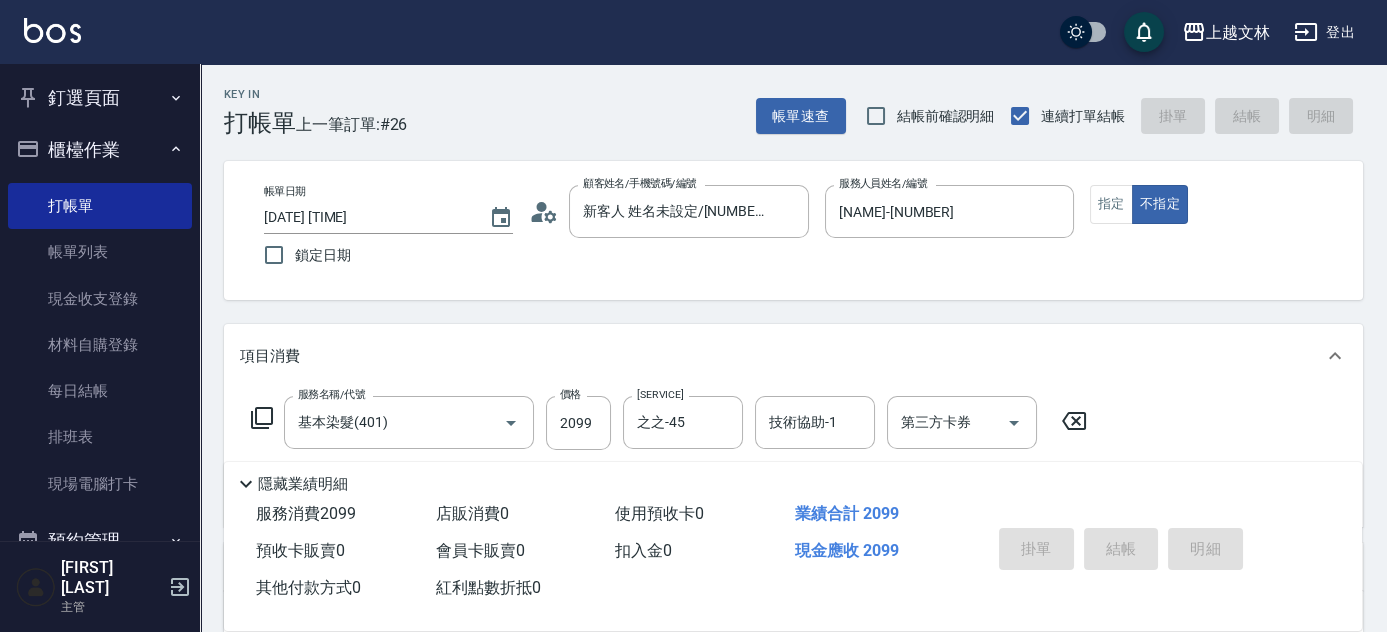 type on "[DATE] [TIME]" 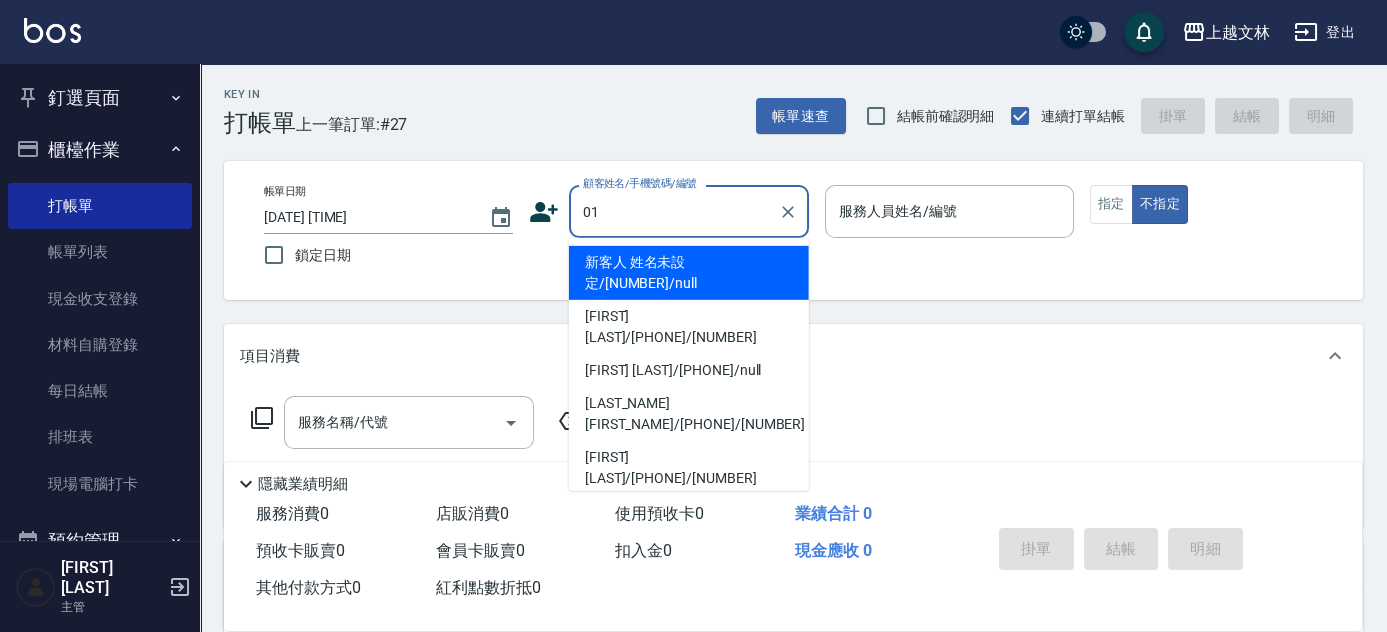 type on "新客人 姓名未設定/[NUMBER]/null" 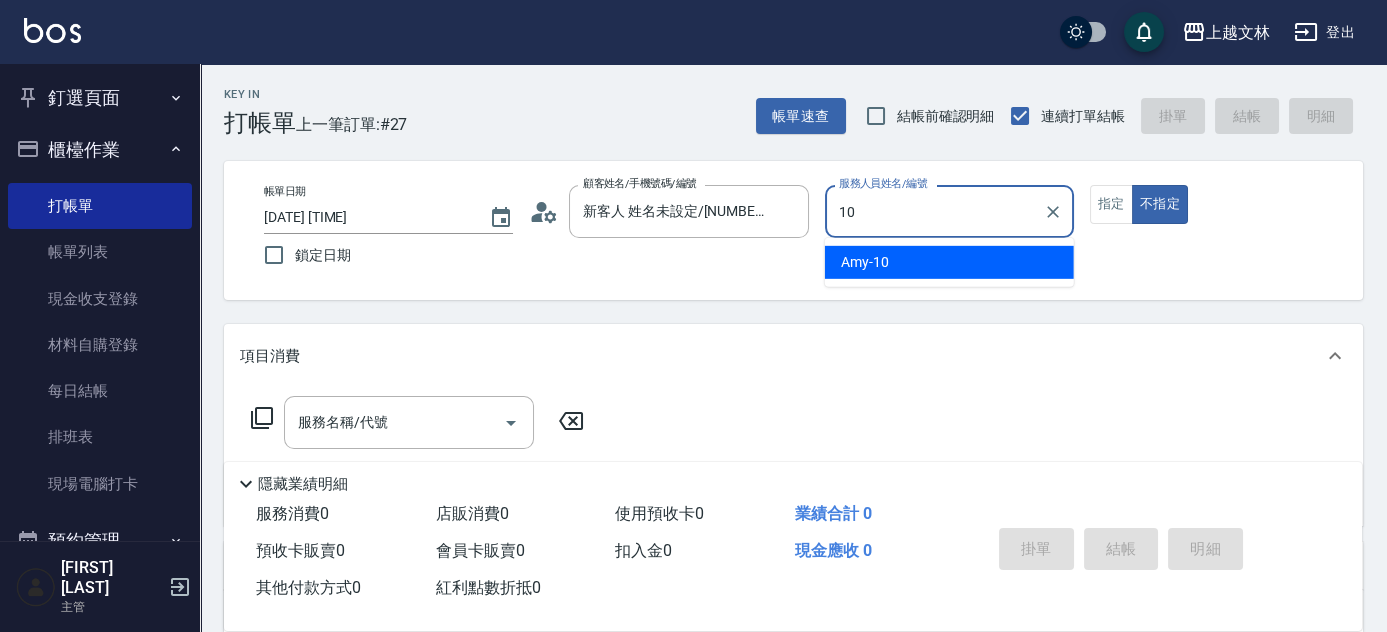 type on "[NAME]-[NUMBER]" 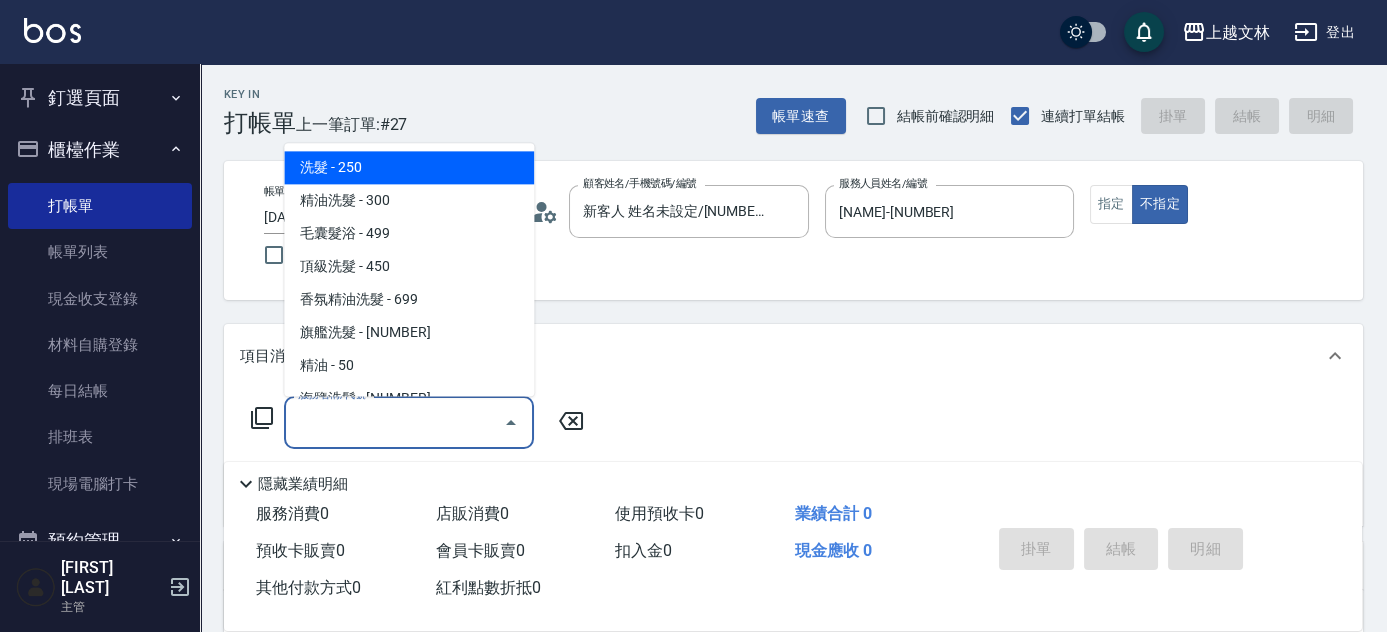 click on "服務名稱/代號" at bounding box center (394, 422) 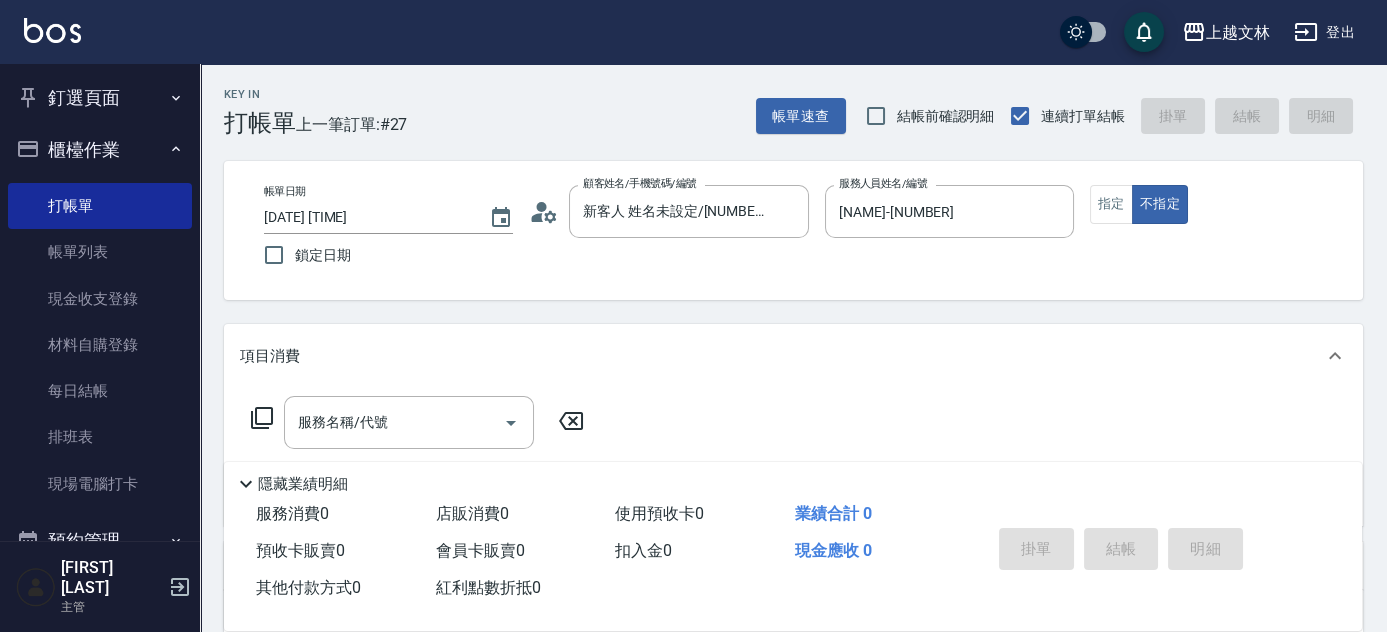 click 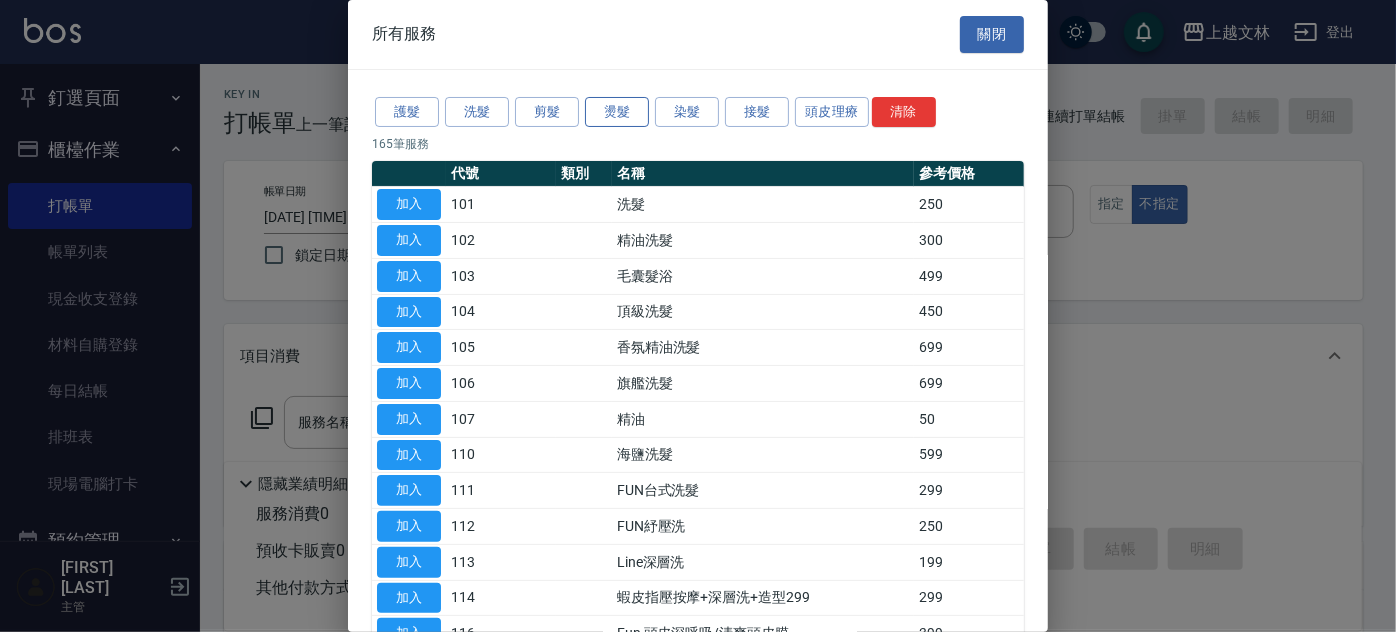 click on "燙髮" at bounding box center [617, 112] 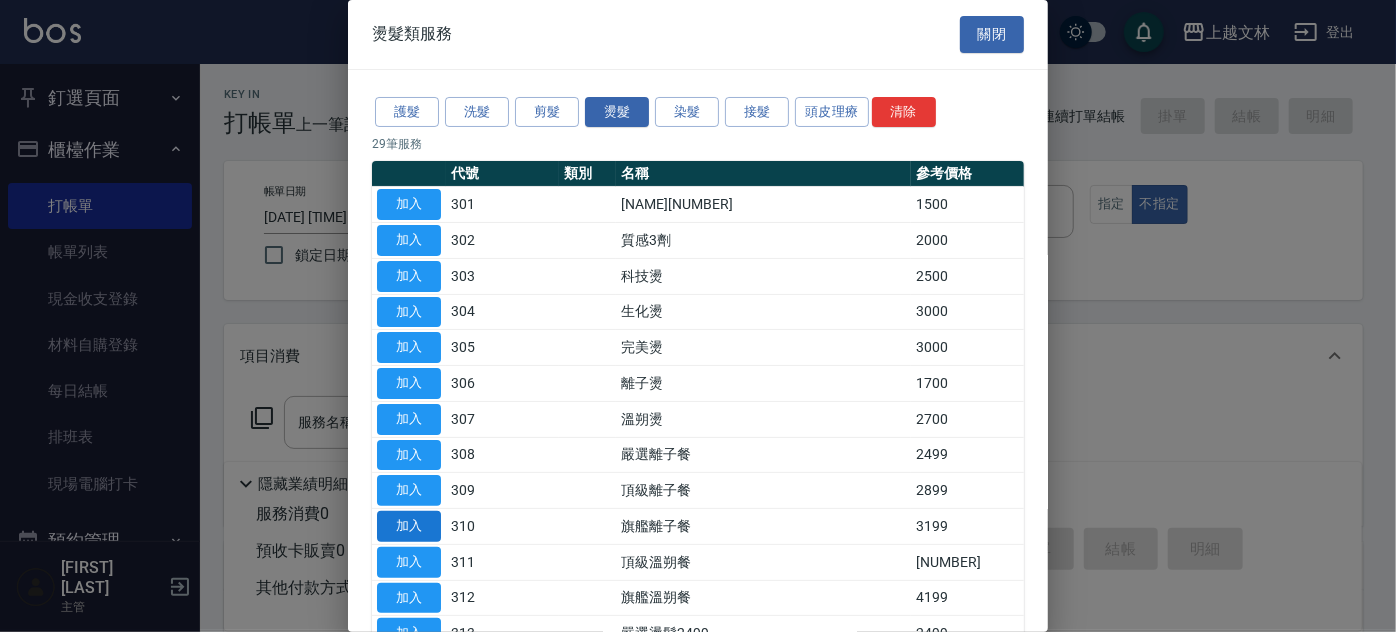 click on "加入" at bounding box center (409, 526) 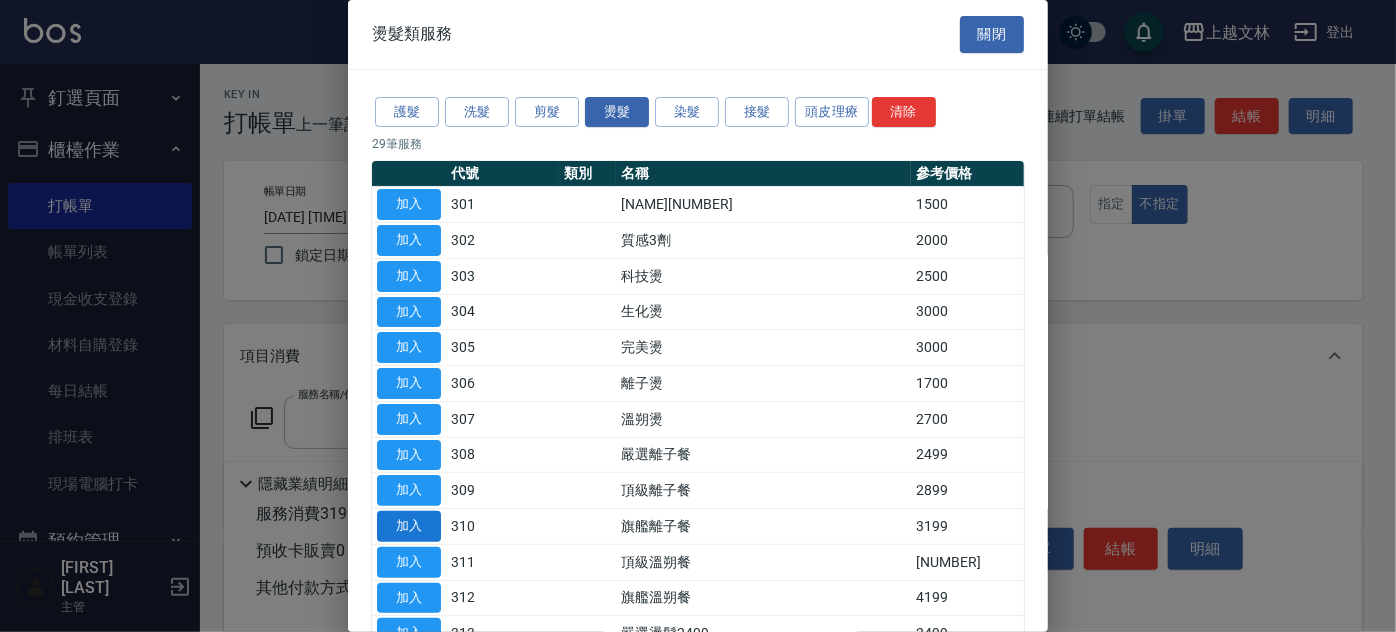 type on "旗艦離子餐([NUMBER])" 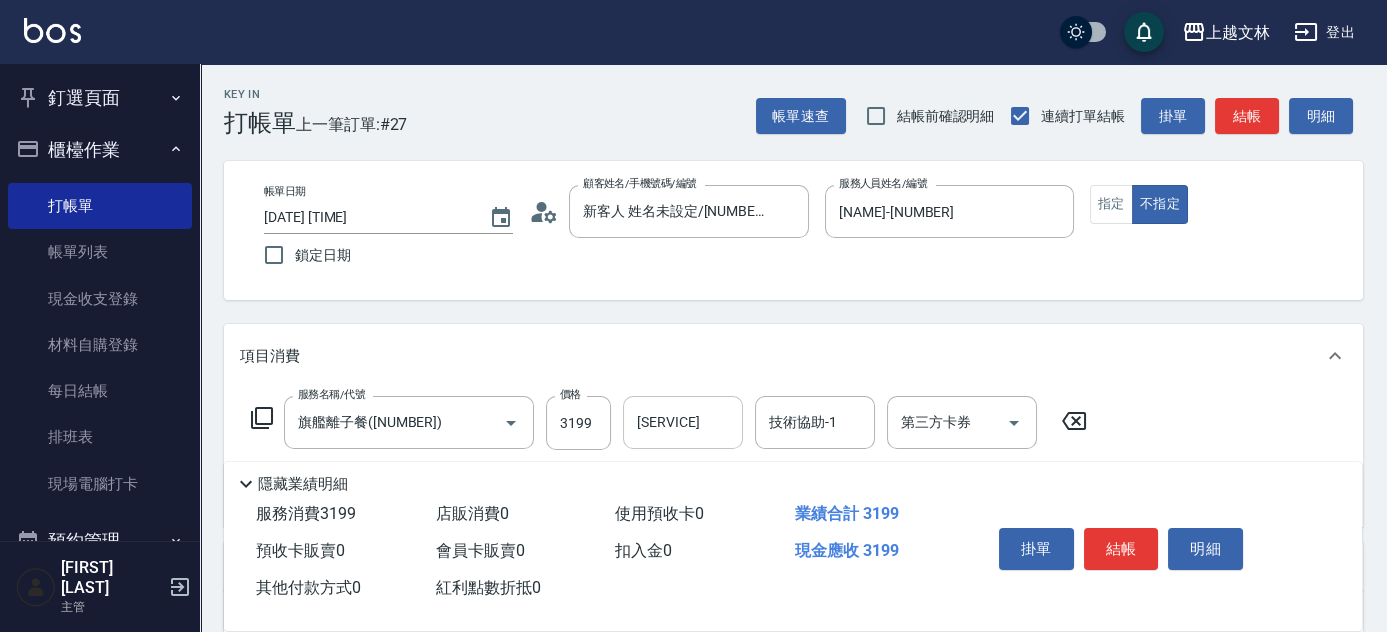 click on "[SERVICE]" at bounding box center [683, 422] 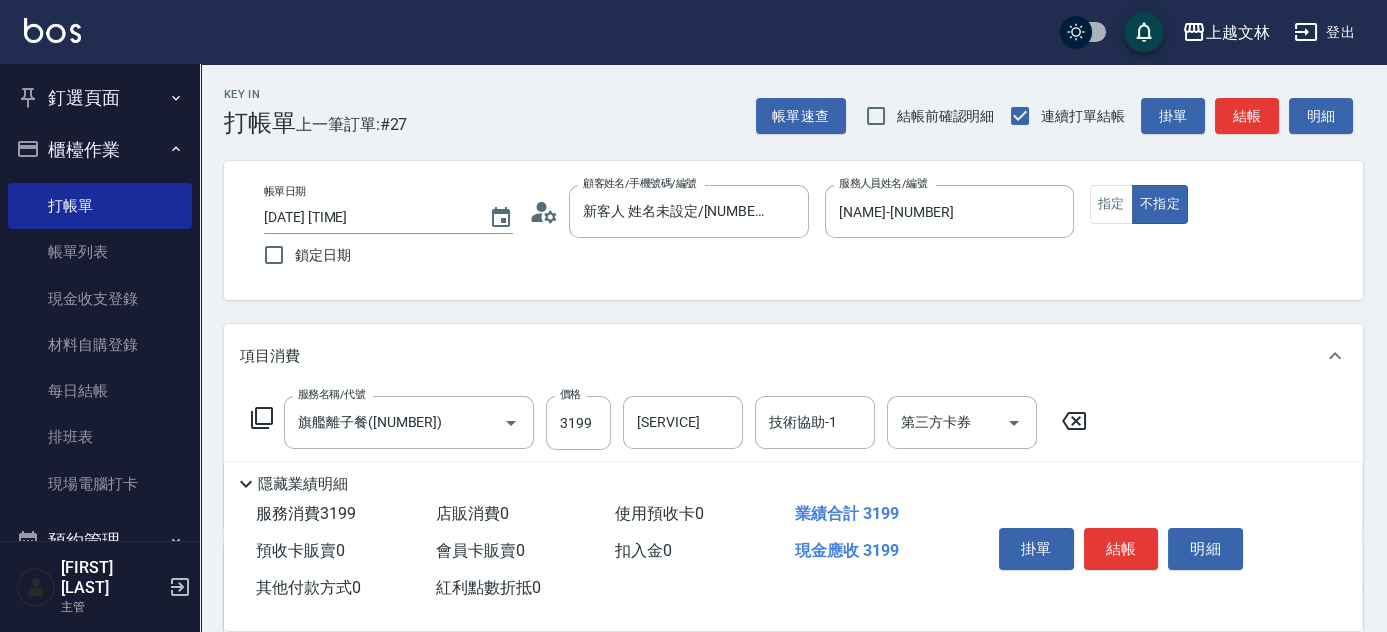 click 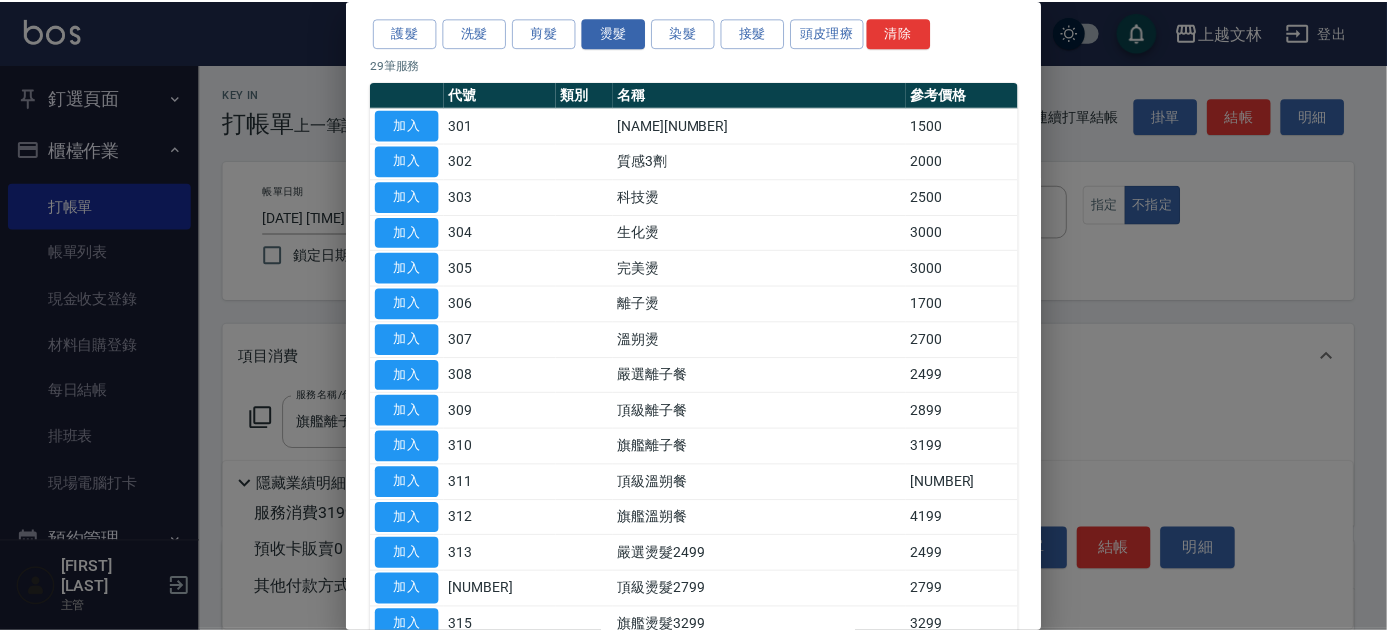 scroll, scrollTop: 82, scrollLeft: 0, axis: vertical 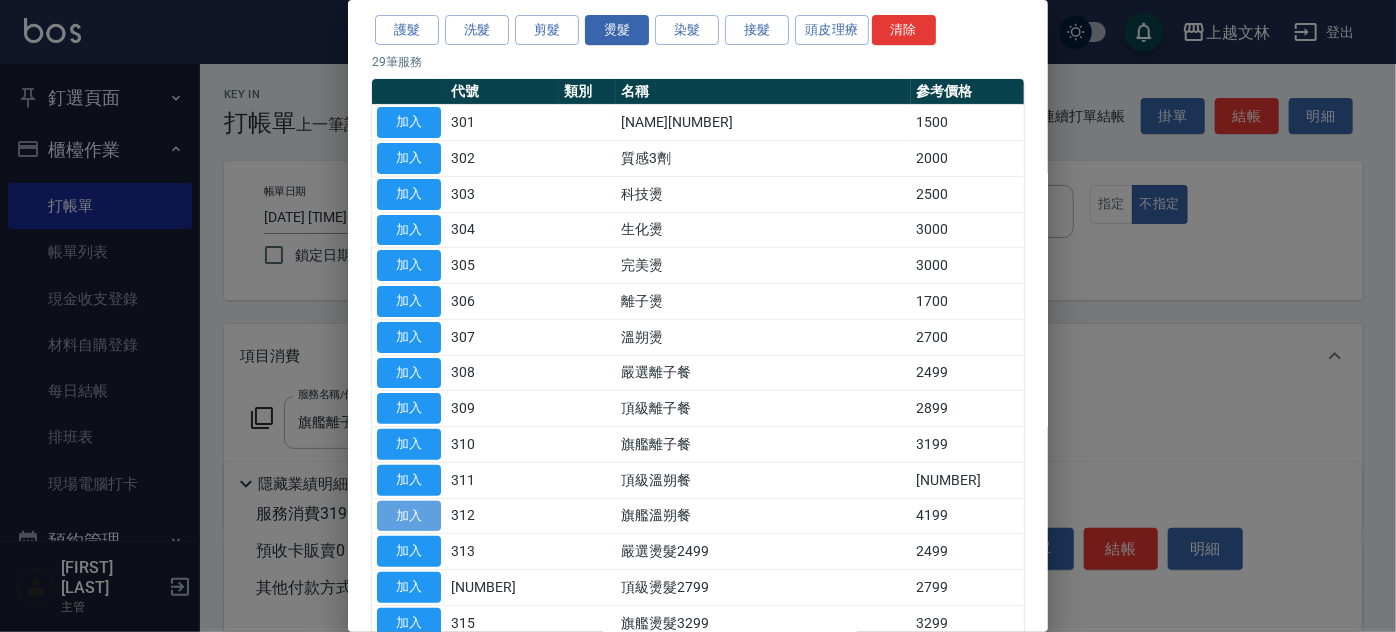 click on "加入" at bounding box center (409, 516) 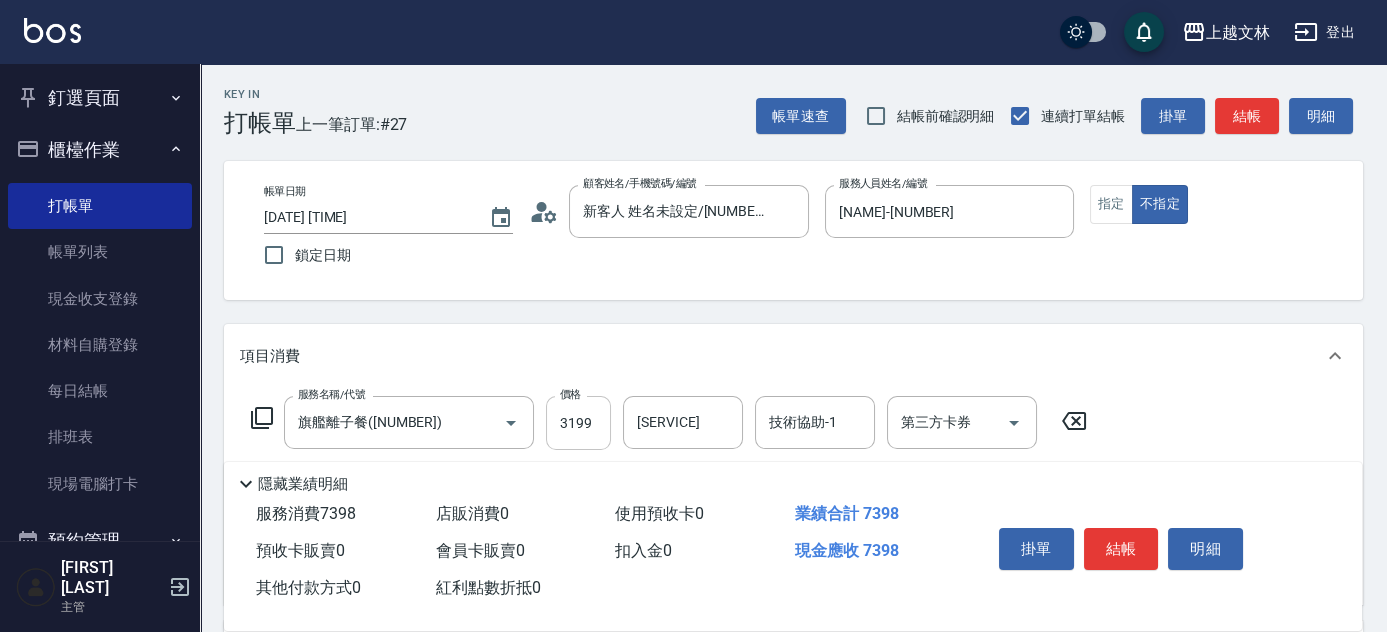 click on "3199" at bounding box center (578, 423) 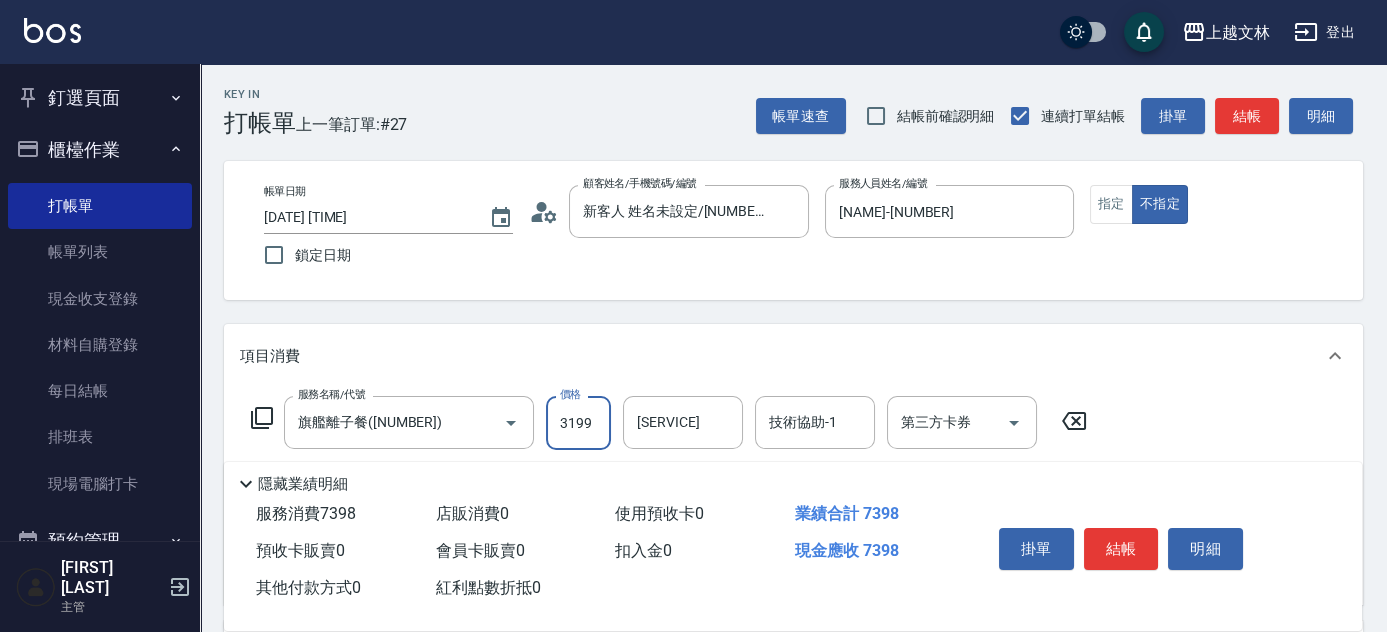click on "3199" at bounding box center (578, 423) 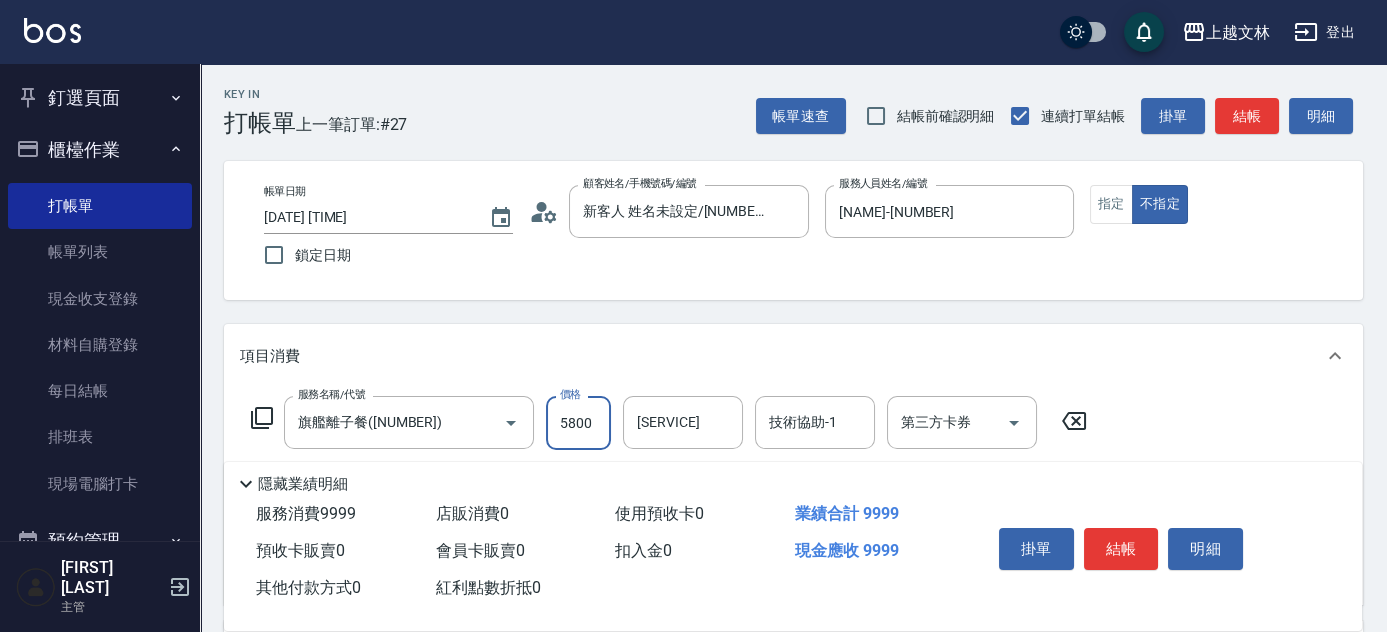 type on "5800" 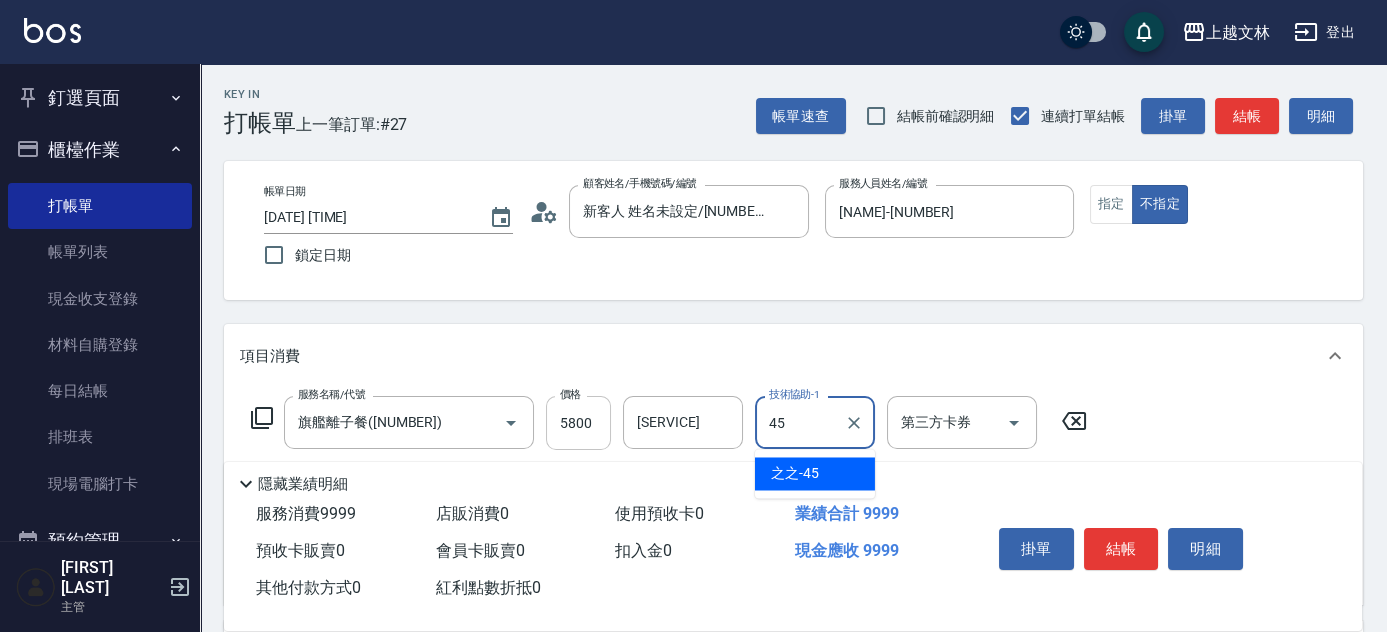 type on "之之-45" 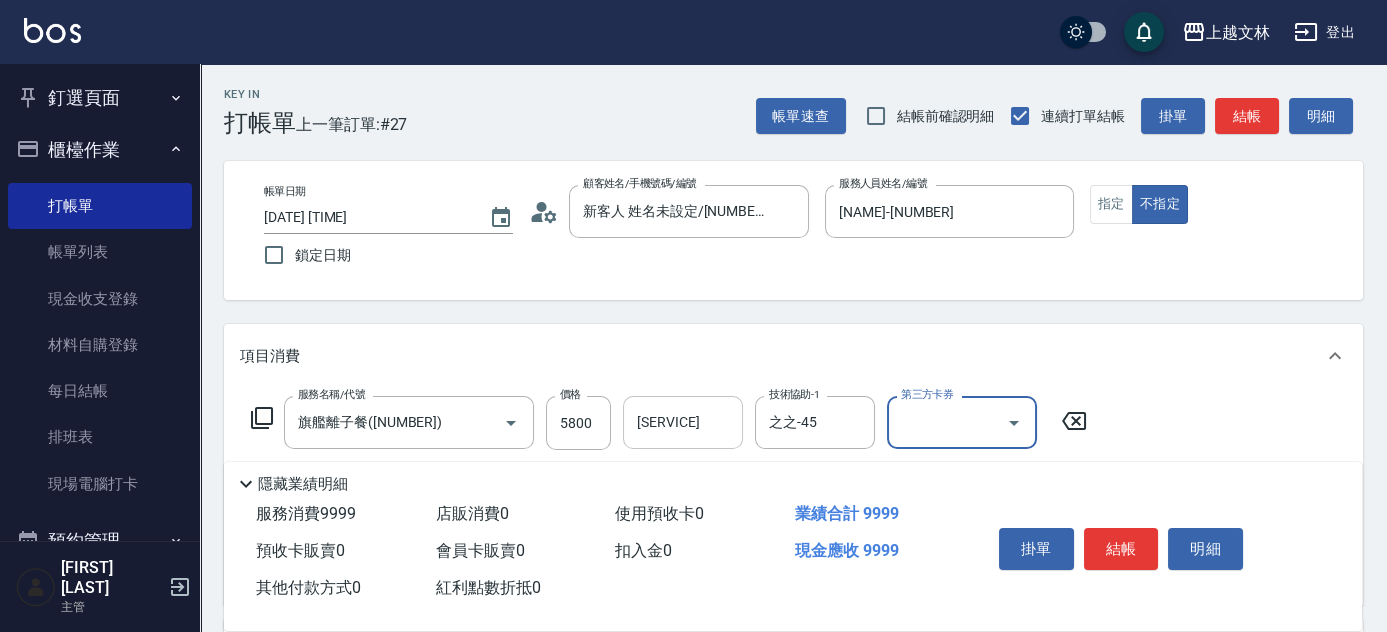 click on "洗髮互助-1 洗髮互助-1" at bounding box center [683, 422] 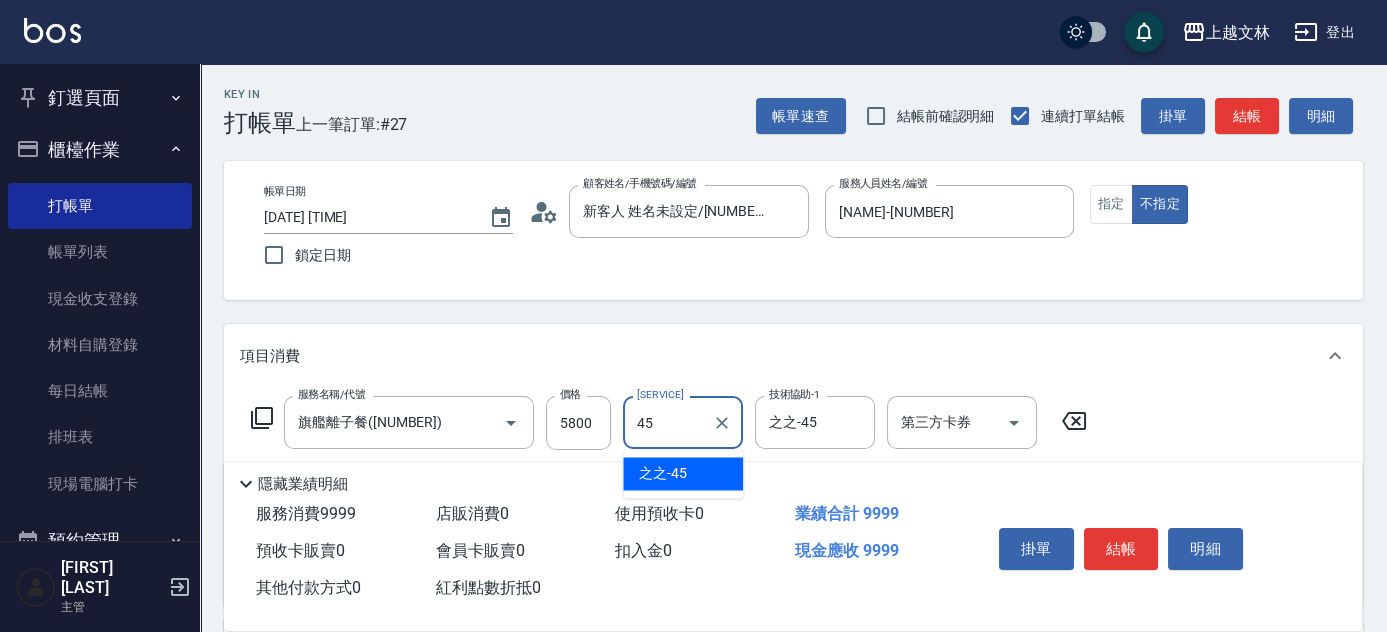 type on "之之-45" 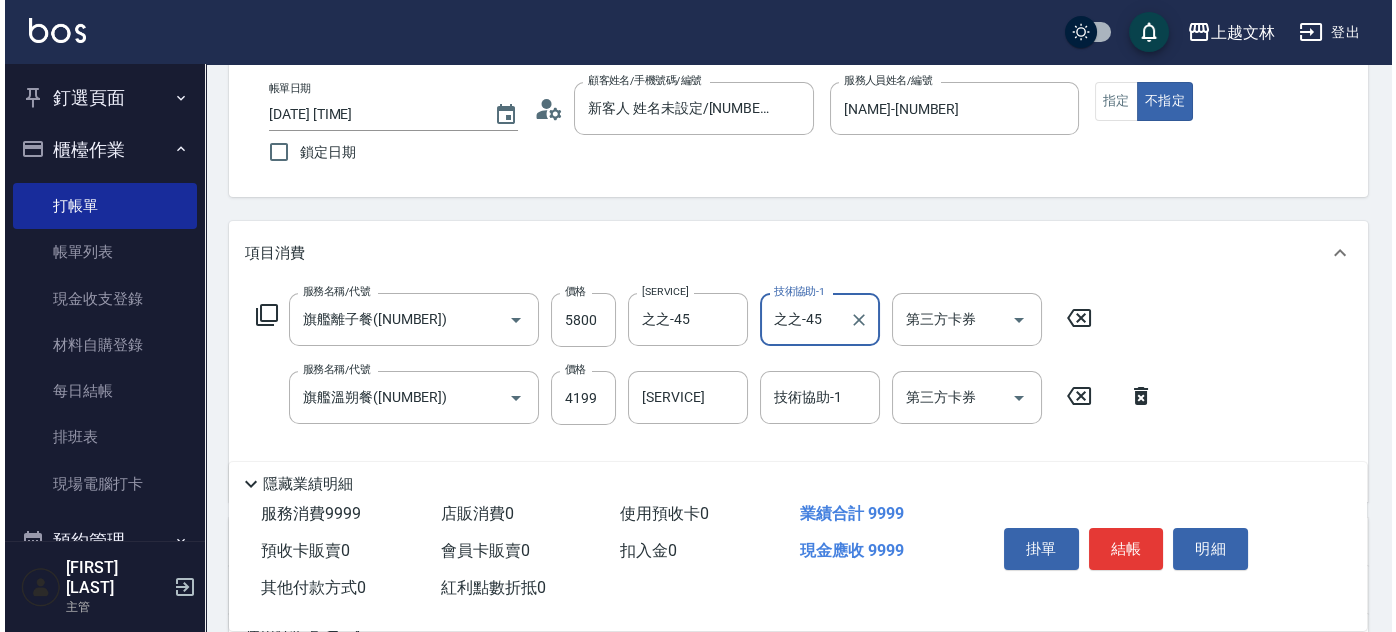 scroll, scrollTop: 106, scrollLeft: 0, axis: vertical 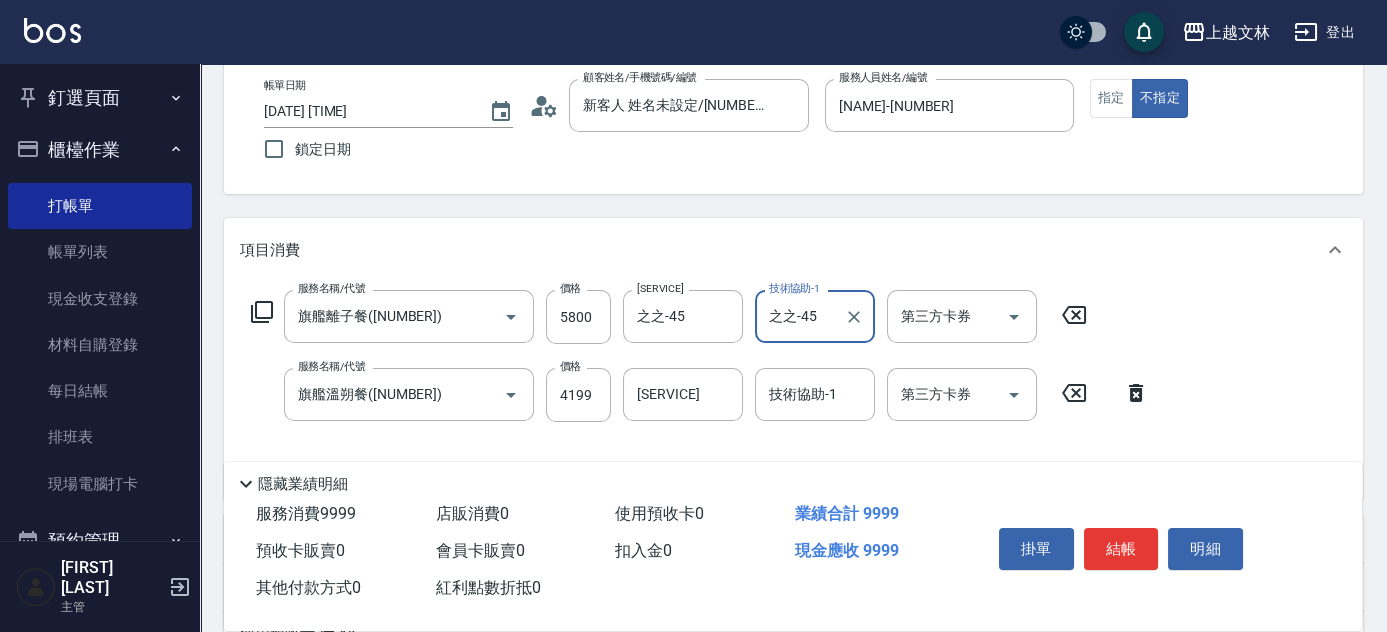 click 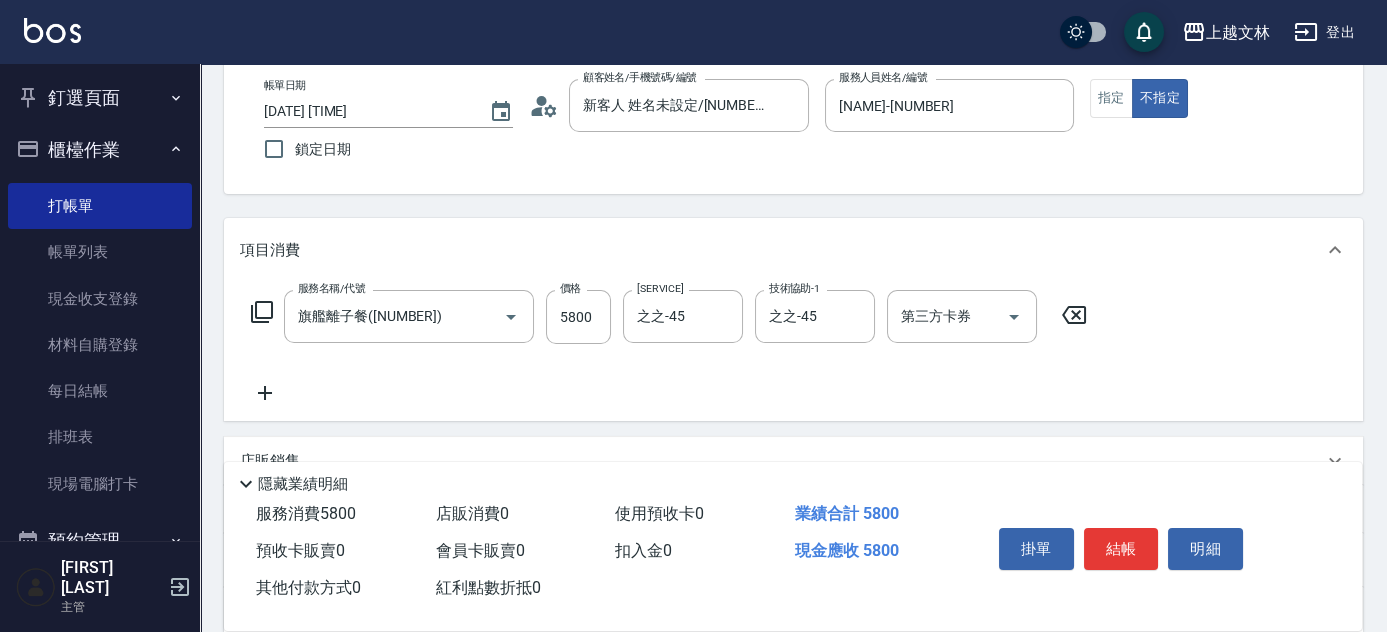 click 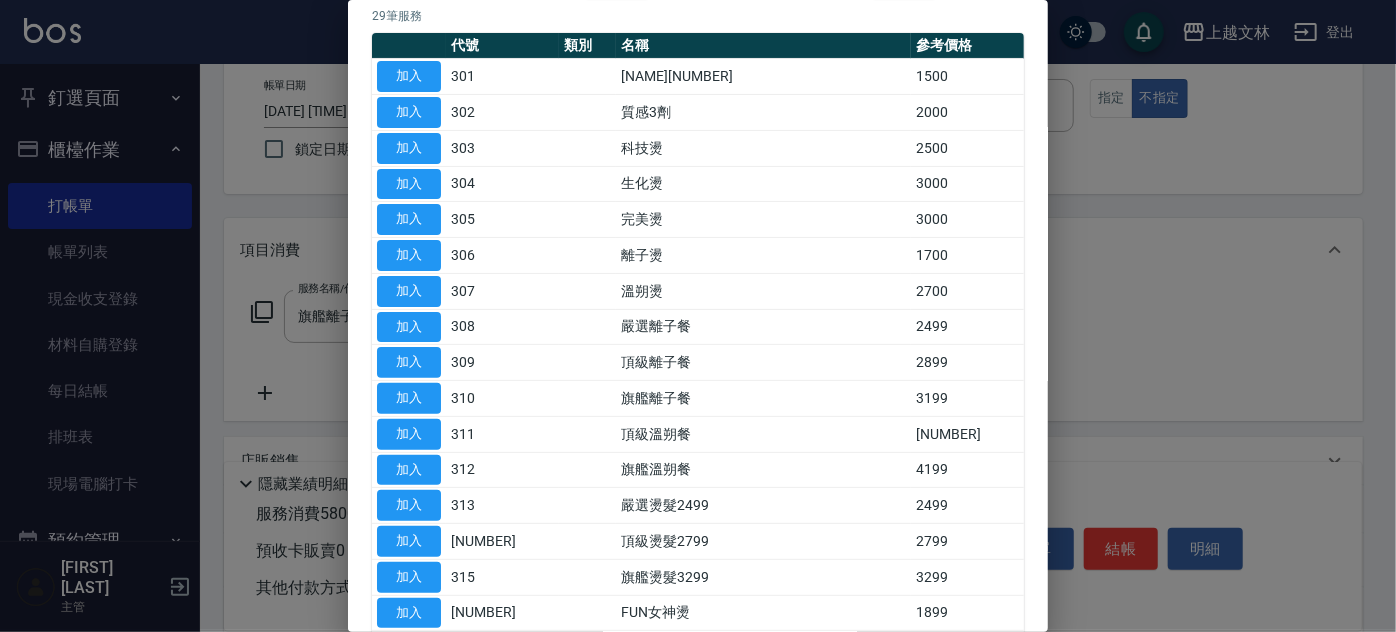scroll, scrollTop: 130, scrollLeft: 0, axis: vertical 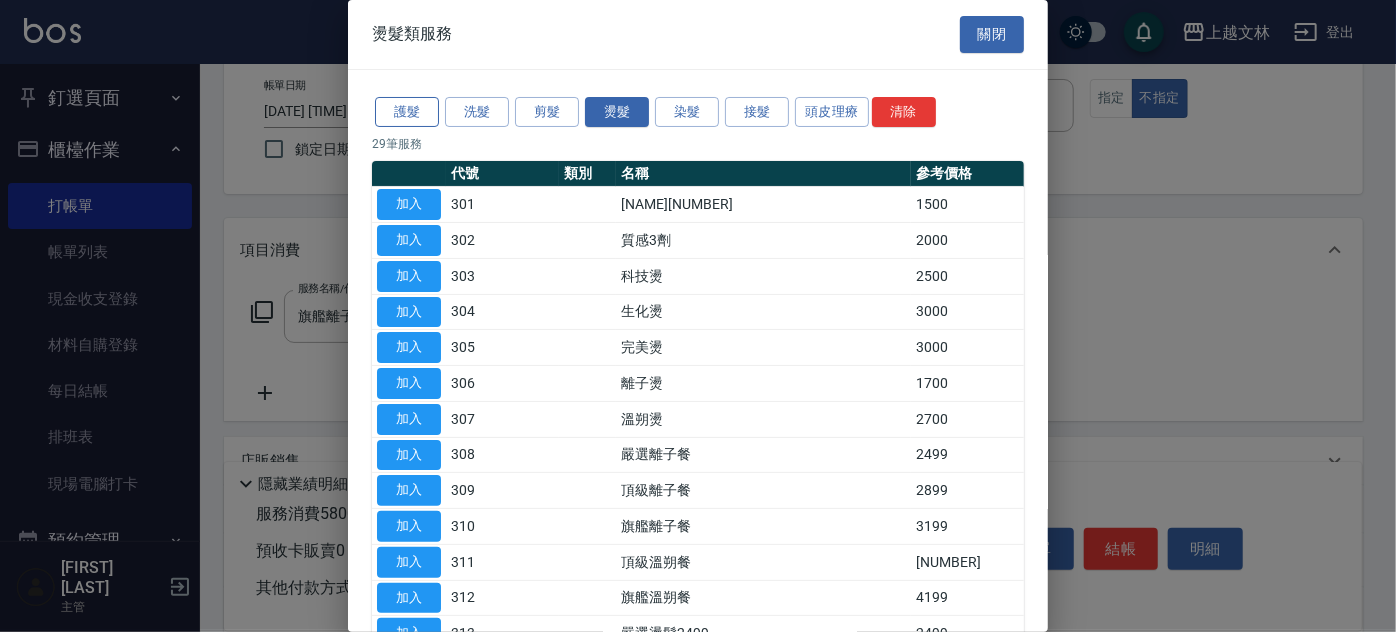 click on "護髮" at bounding box center [407, 112] 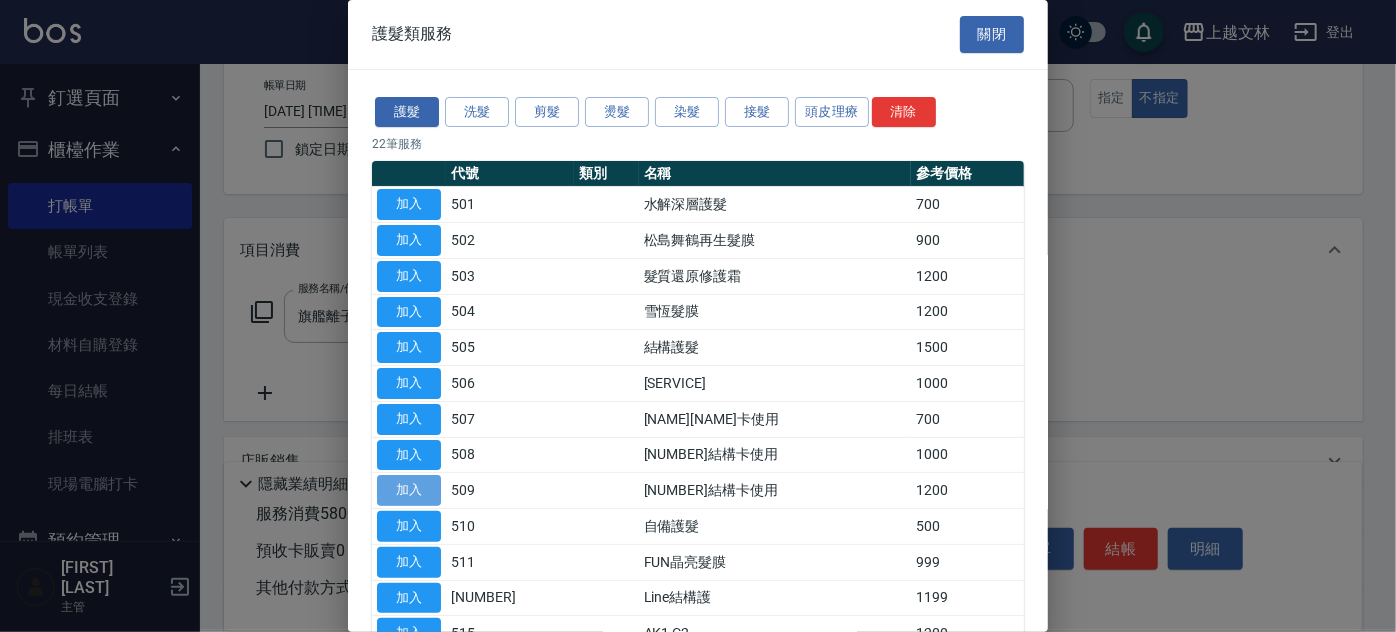 click on "加入" at bounding box center (409, 490) 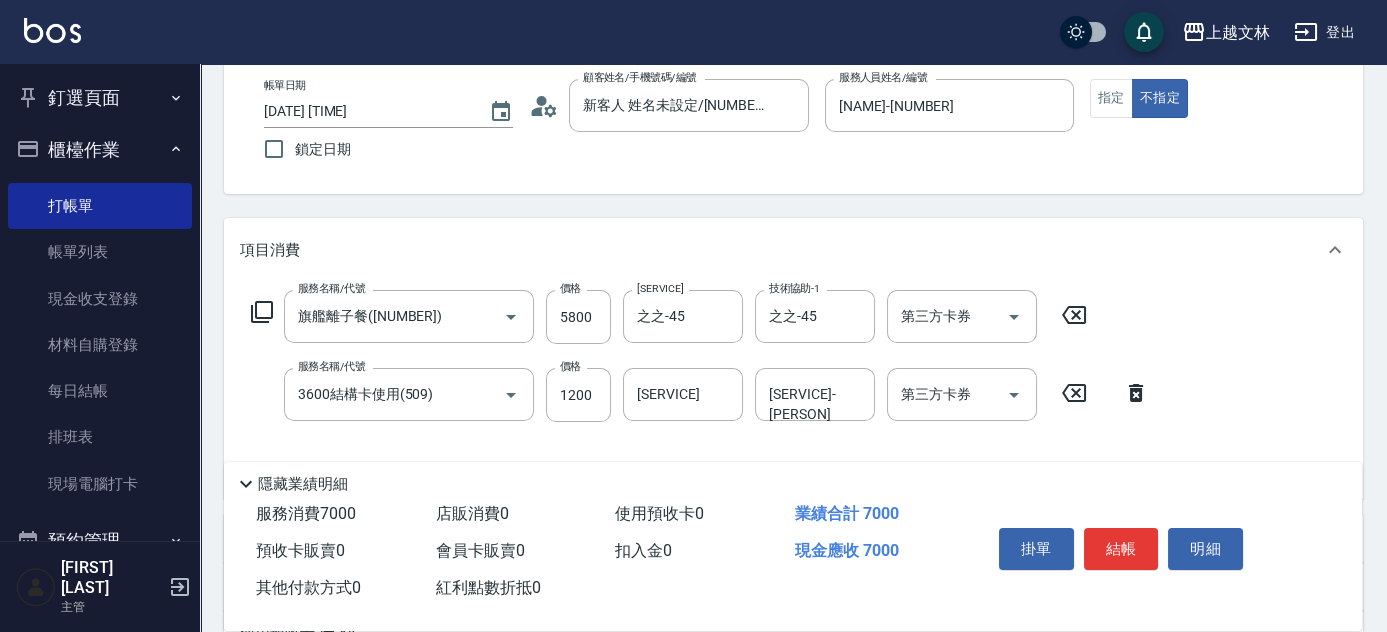 click on "第三方卡券 第三方卡券" at bounding box center [962, 394] 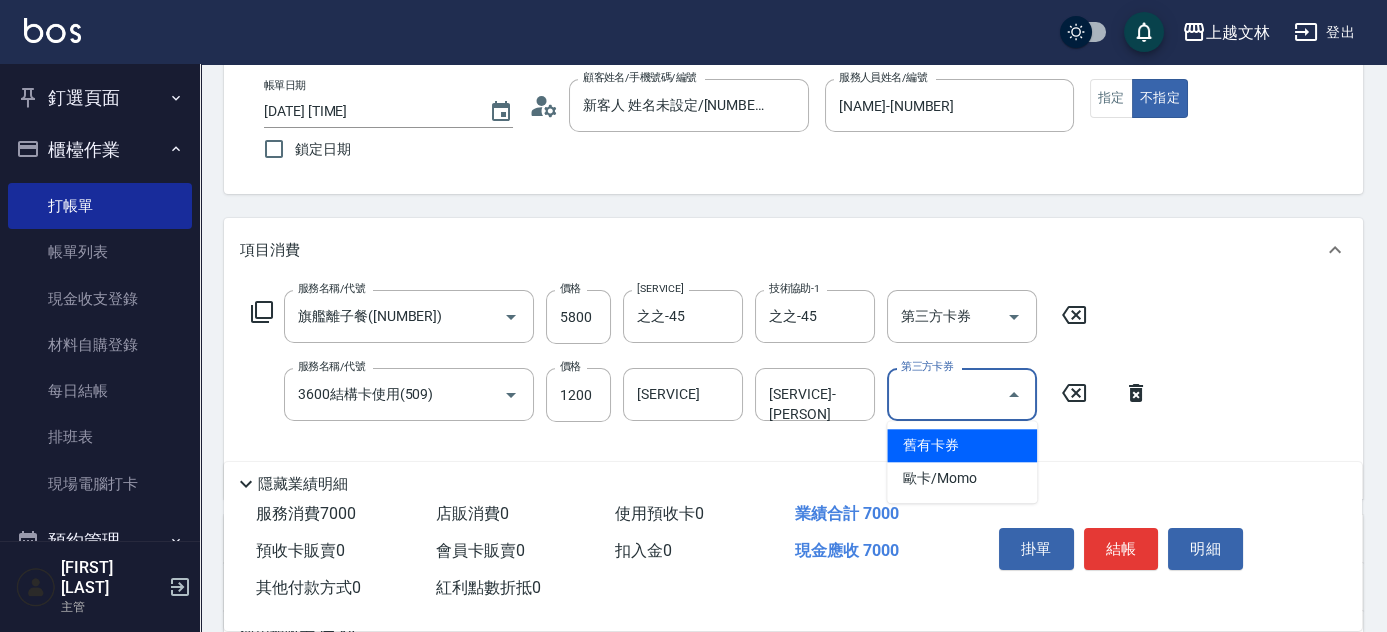 click on "舊有卡券" at bounding box center (962, 445) 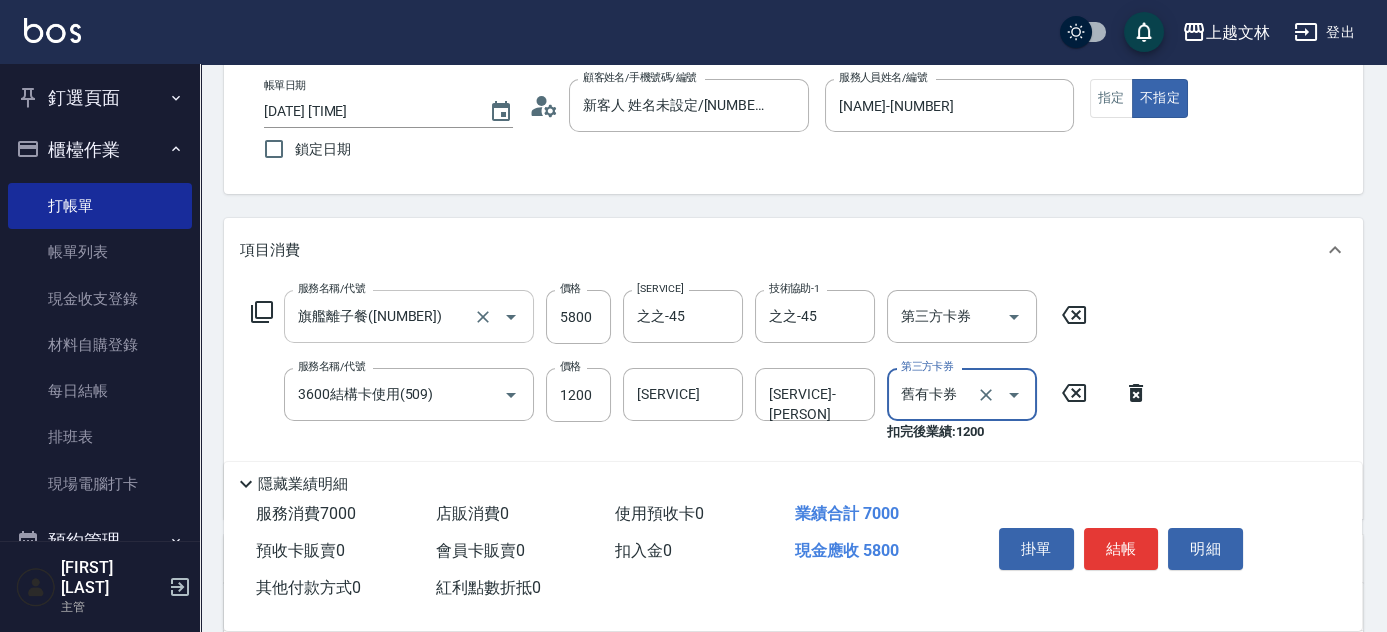 click on "旗艦離子餐([NUMBER])" at bounding box center [381, 316] 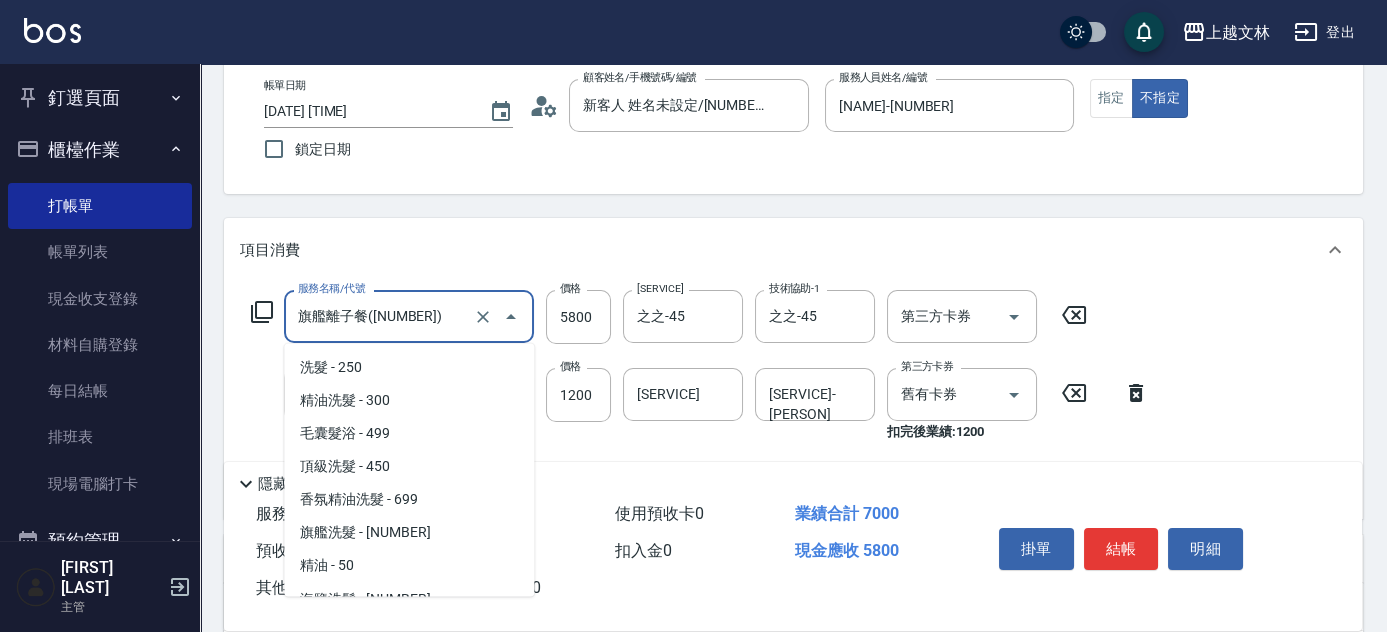 click on "旗艦離子餐([NUMBER])" at bounding box center (381, 316) 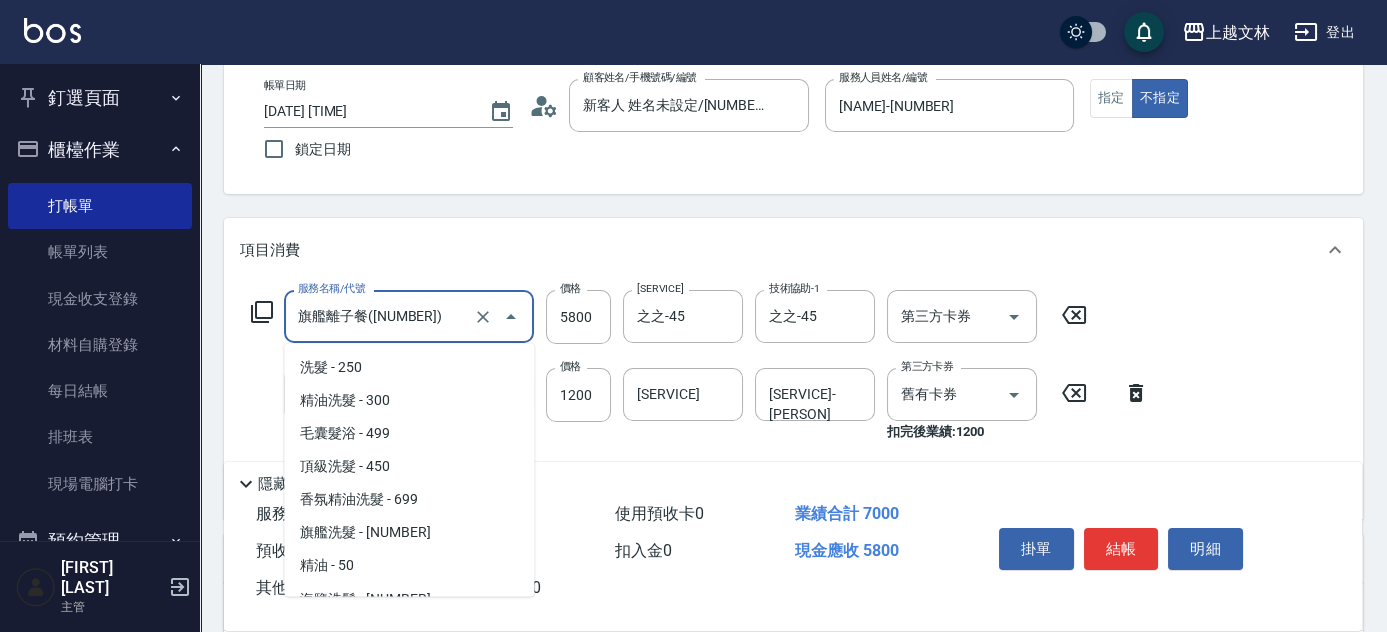 scroll, scrollTop: 864, scrollLeft: 0, axis: vertical 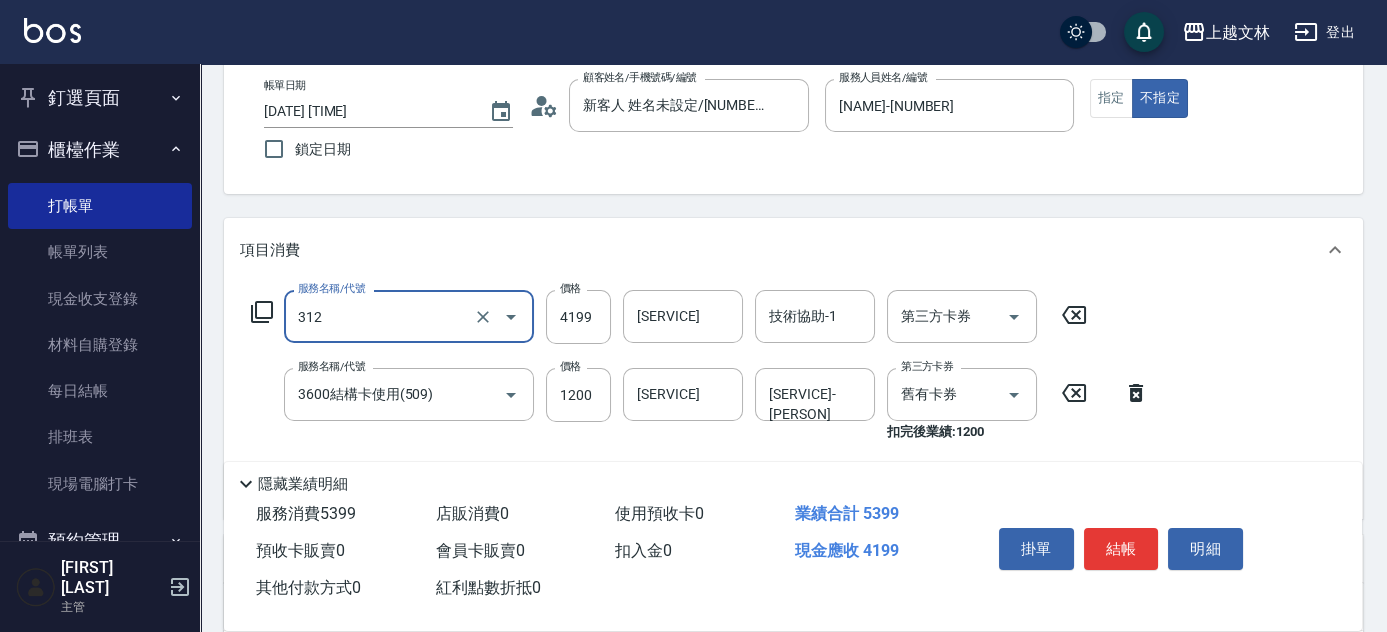 type on "旗艦溫朔餐([NUMBER])" 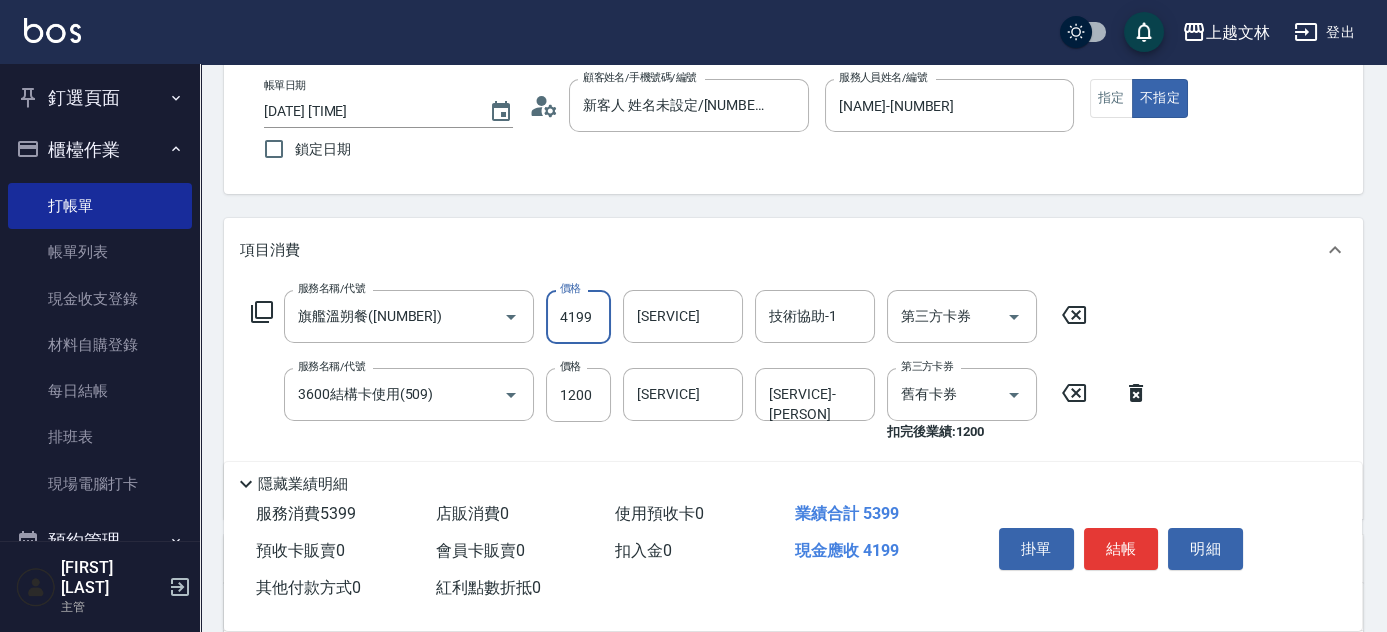 click on "4199" at bounding box center [578, 317] 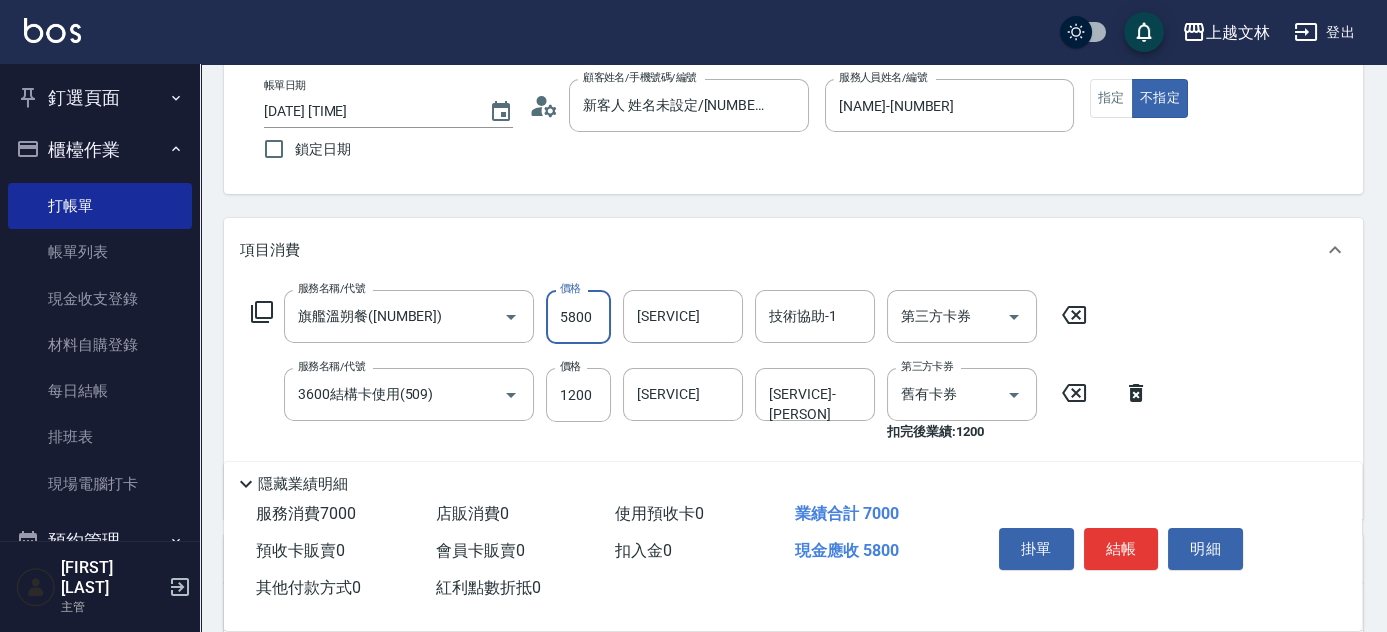 type on "5800" 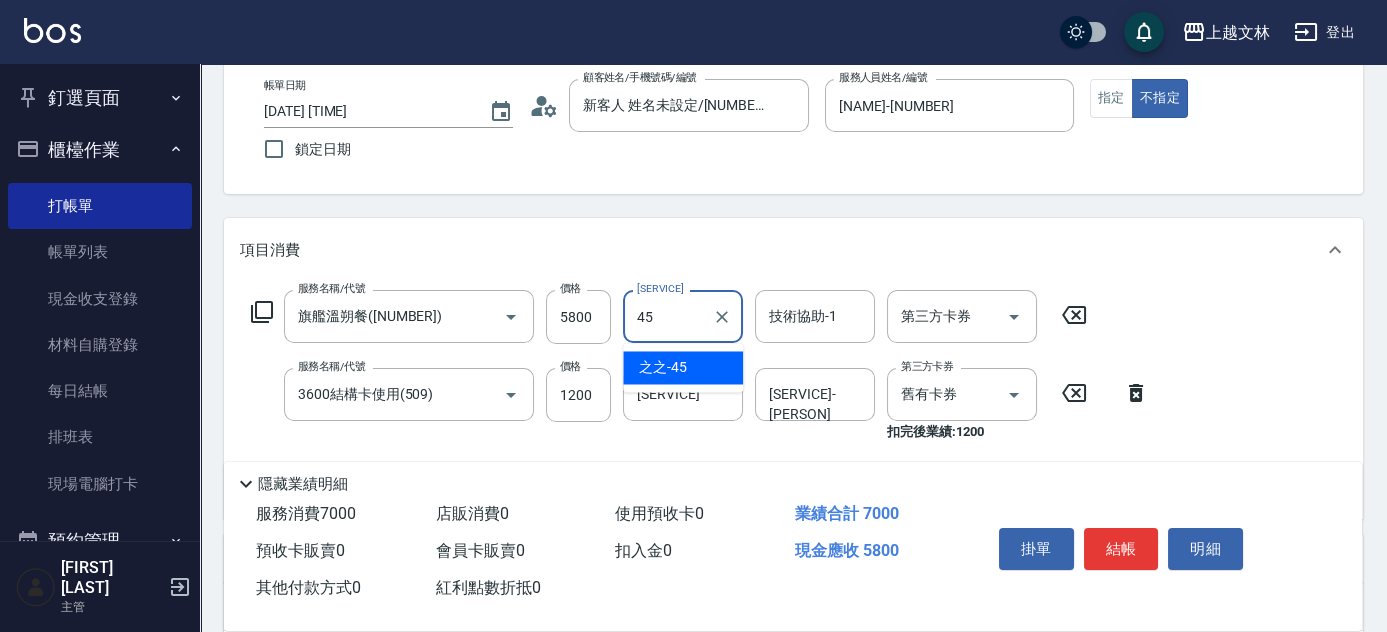 type on "之之-45" 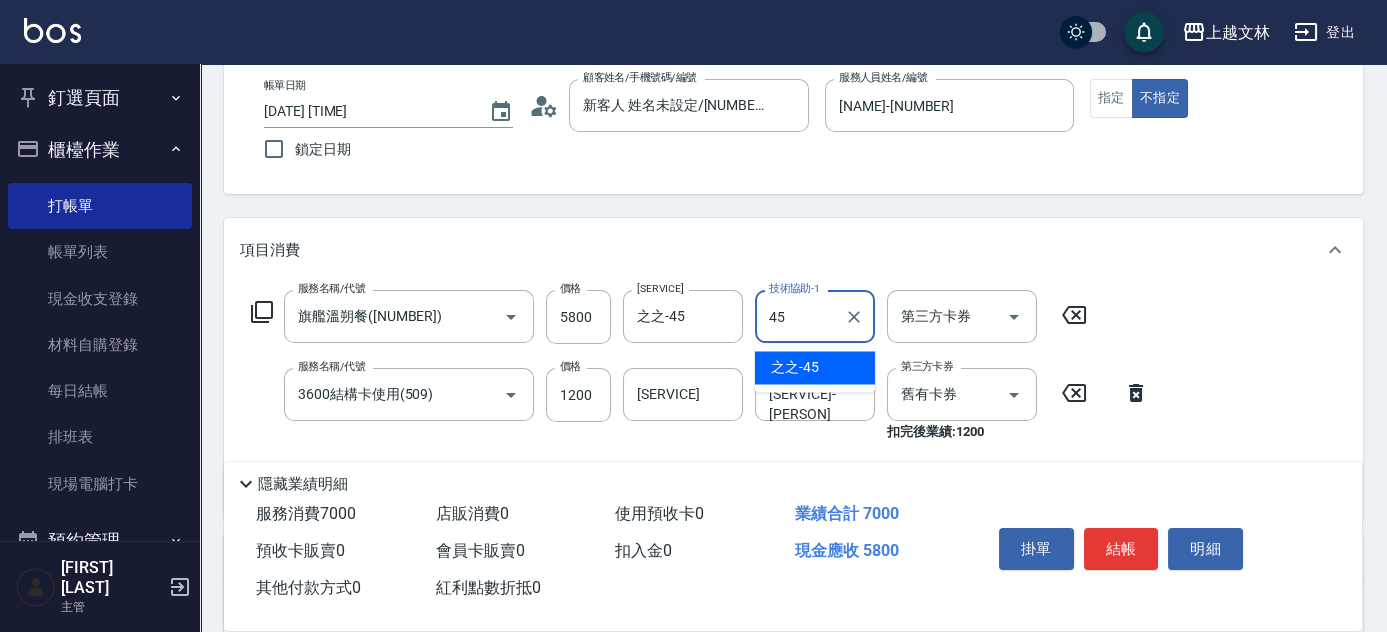 type on "之之-45" 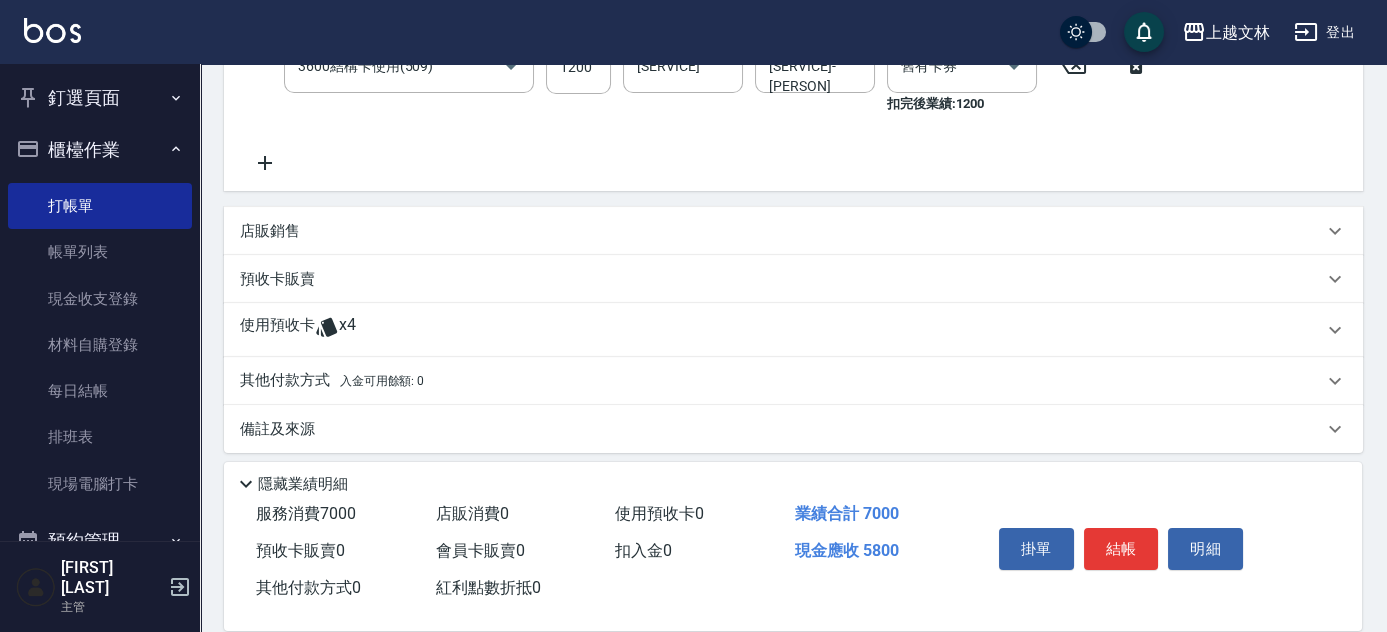 scroll, scrollTop: 445, scrollLeft: 0, axis: vertical 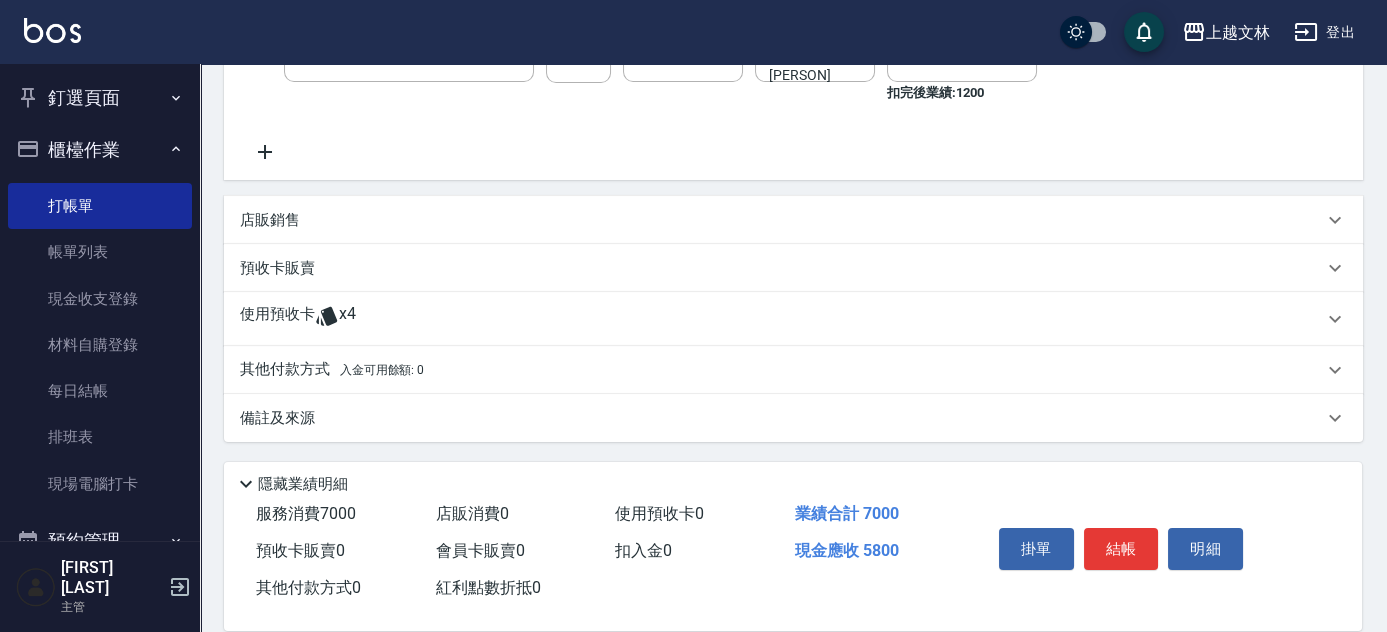 click on "其他付款方式 入金可用餘額: 0" at bounding box center [793, 370] 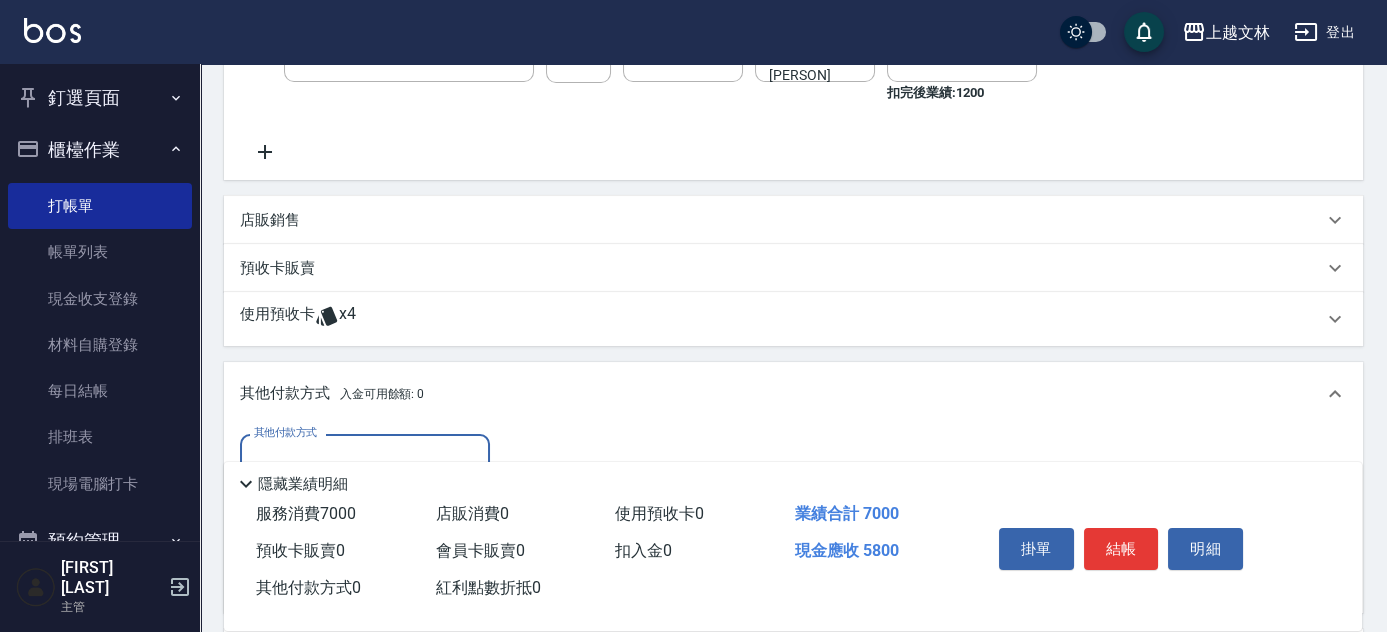 scroll, scrollTop: 0, scrollLeft: 0, axis: both 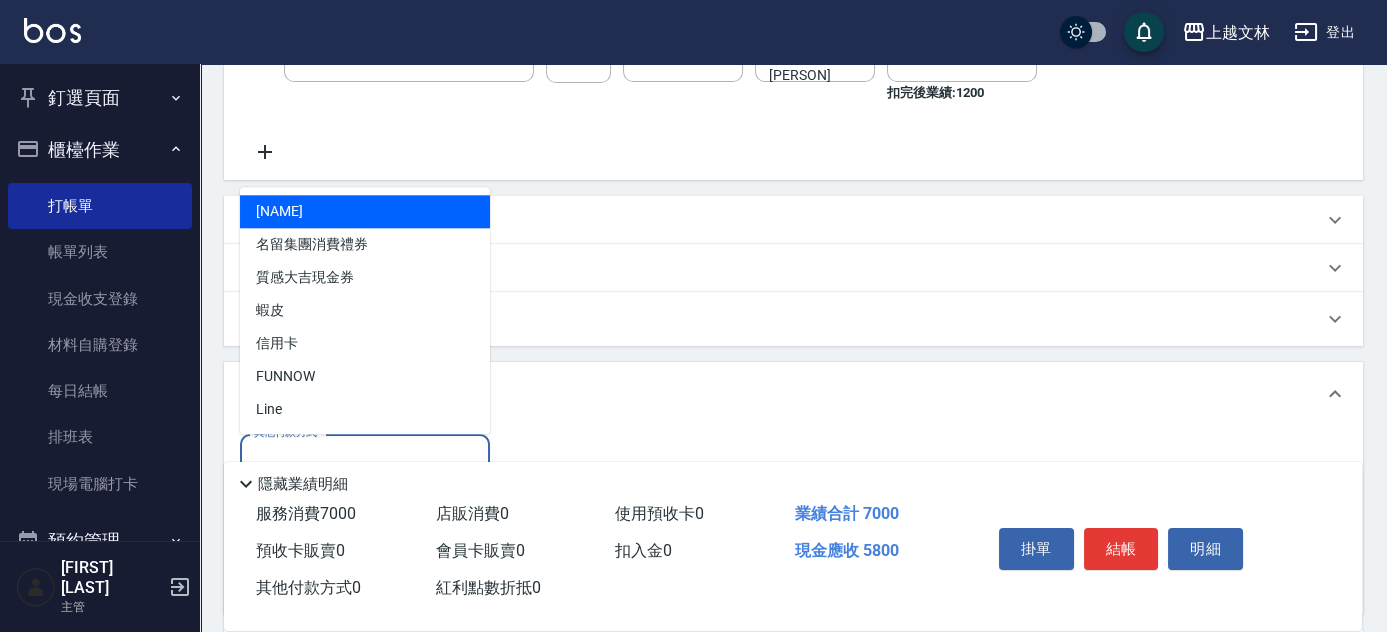 click on "其他付款方式" at bounding box center (365, 460) 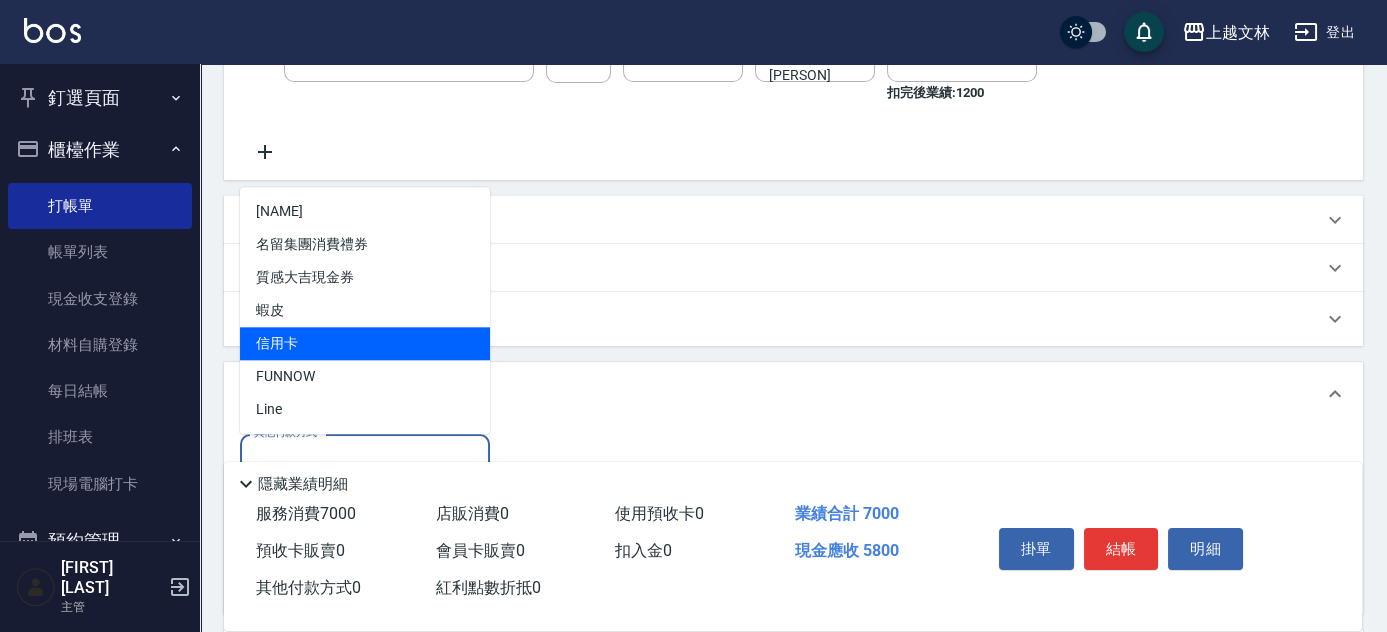 click on "信用卡" at bounding box center [365, 343] 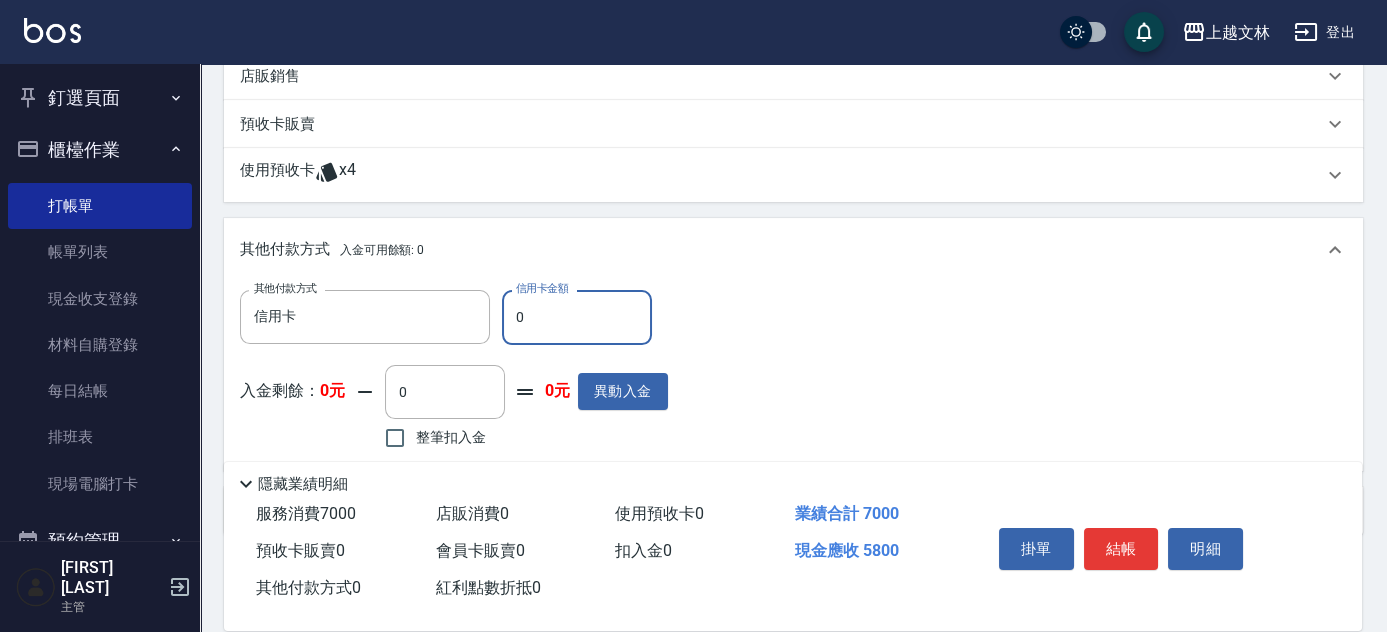 scroll, scrollTop: 633, scrollLeft: 0, axis: vertical 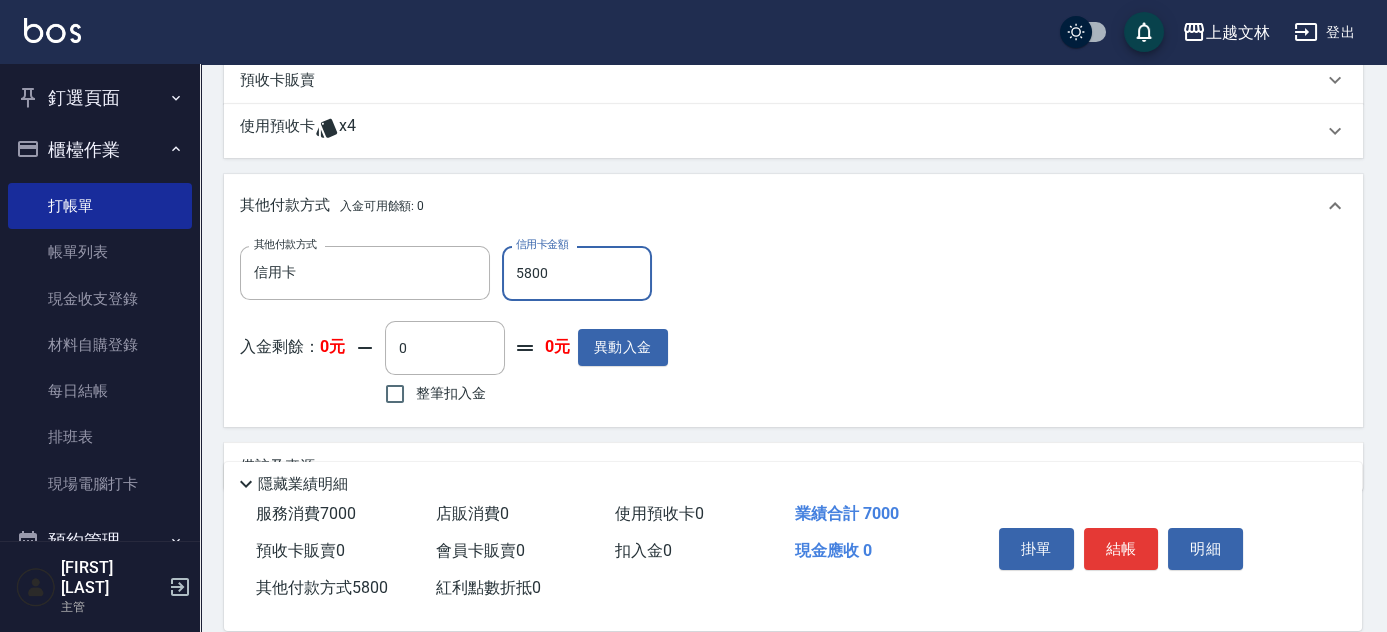 type on "5800" 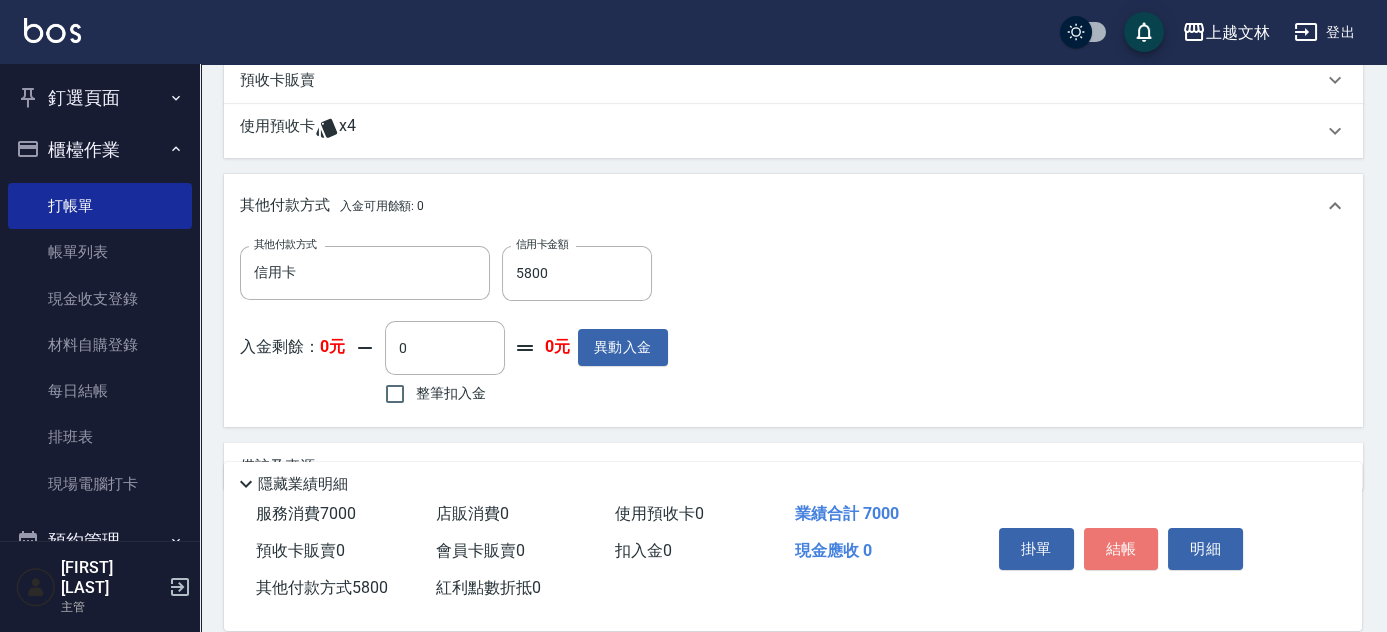 drag, startPoint x: 1136, startPoint y: 545, endPoint x: 1148, endPoint y: 542, distance: 12.369317 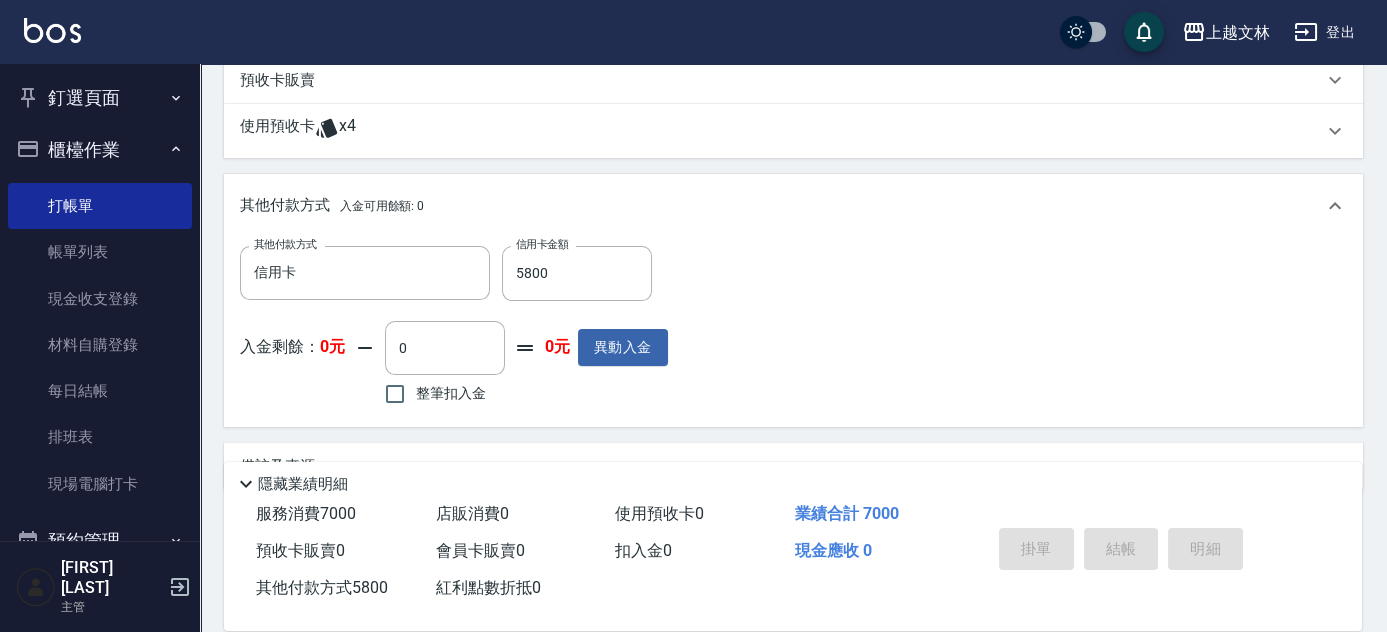 type on "[DATE] [TIME]" 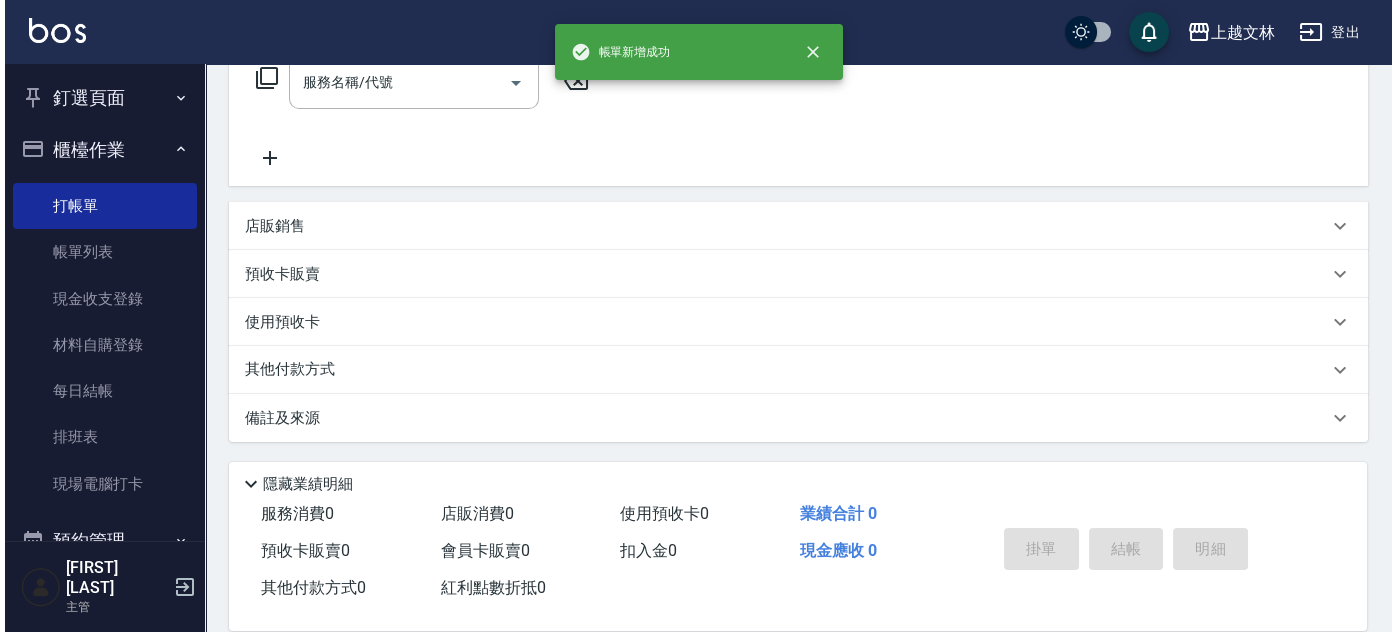 scroll, scrollTop: 0, scrollLeft: 0, axis: both 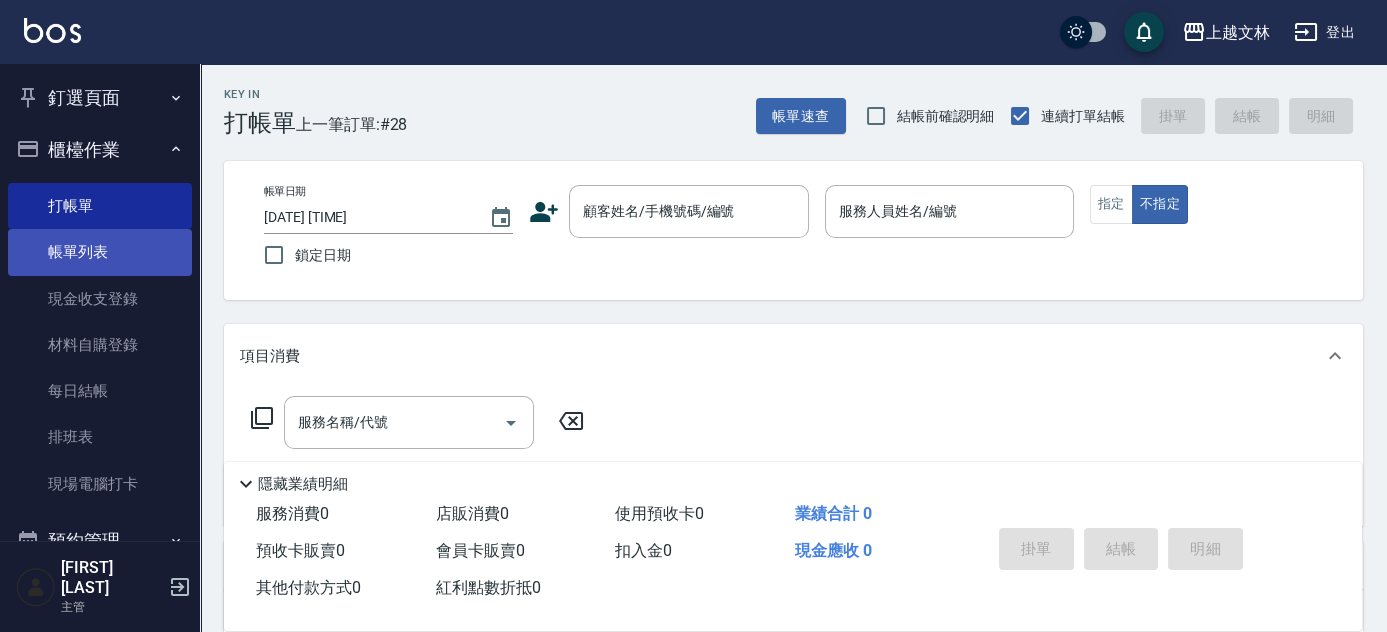 click on "帳單列表" at bounding box center [100, 252] 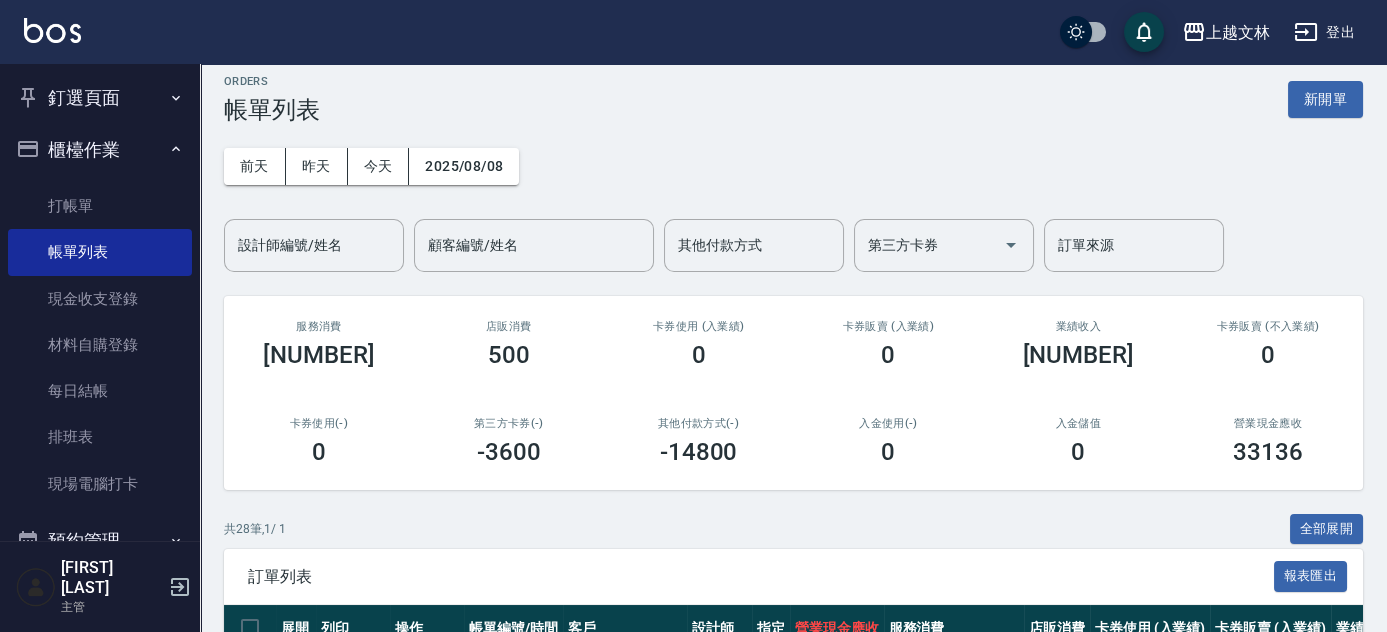scroll, scrollTop: 357, scrollLeft: 0, axis: vertical 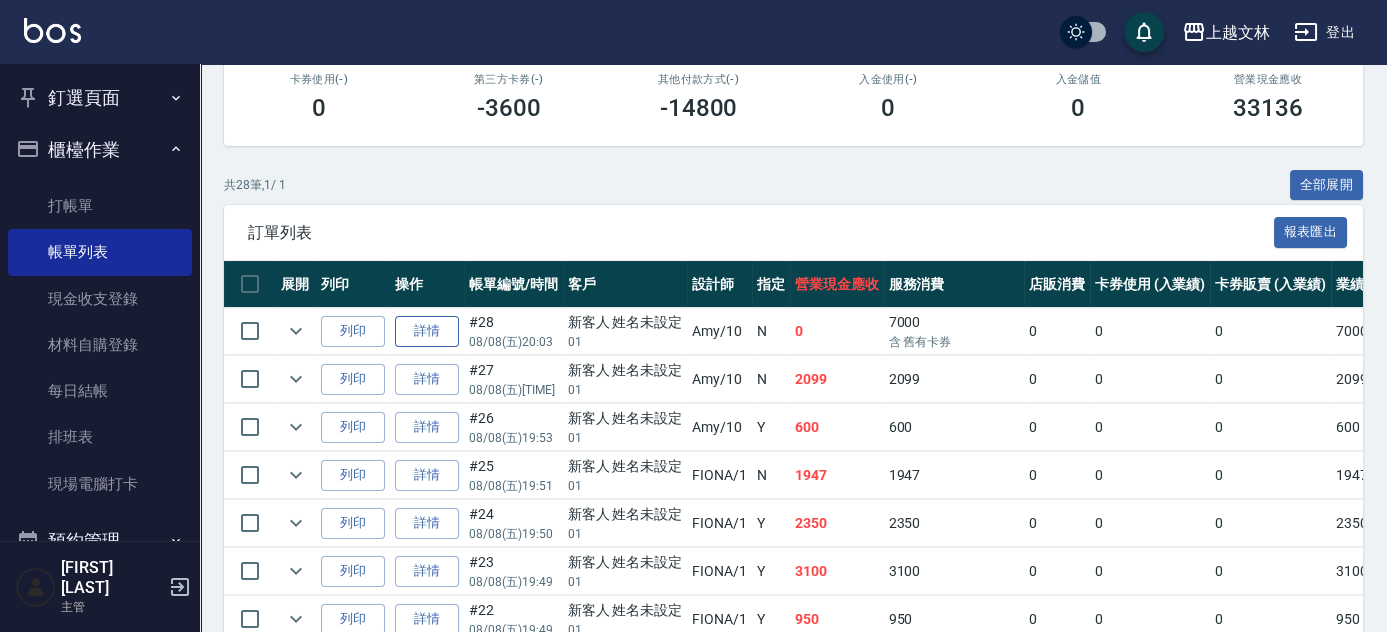 click on "詳情" at bounding box center [427, 331] 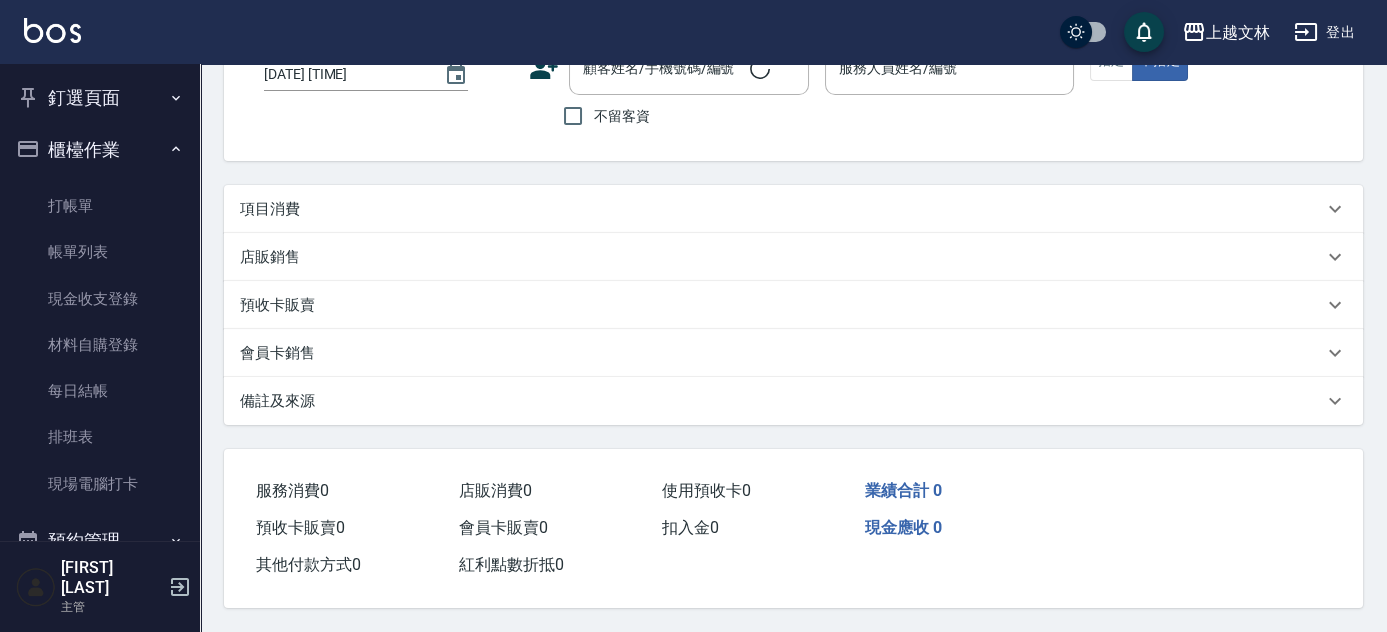 scroll, scrollTop: 0, scrollLeft: 0, axis: both 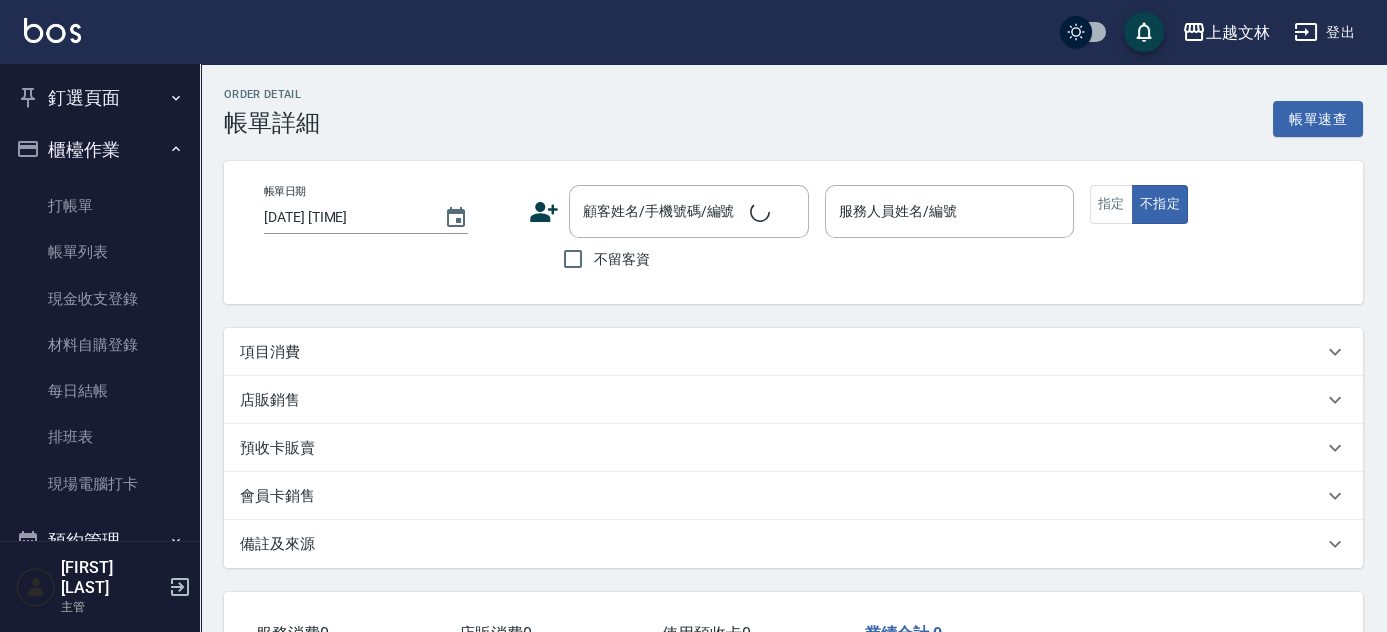 type on "[DATE] [TIME]" 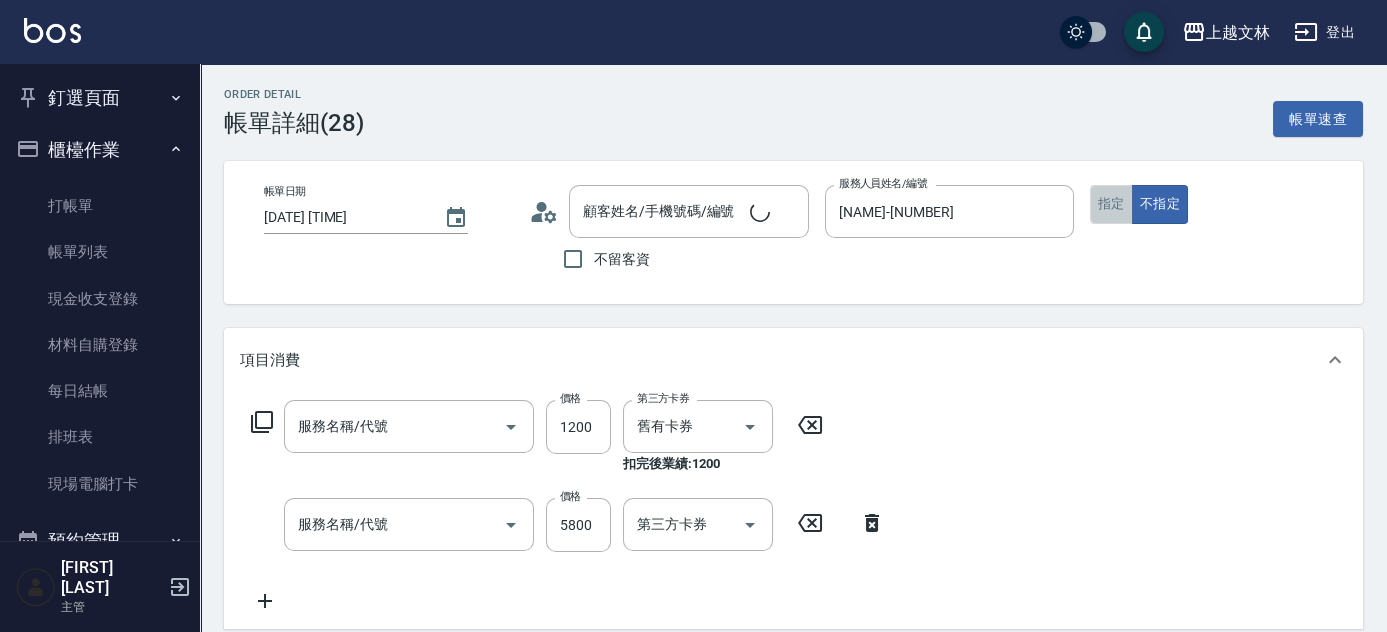 click on "指定" at bounding box center (1111, 204) 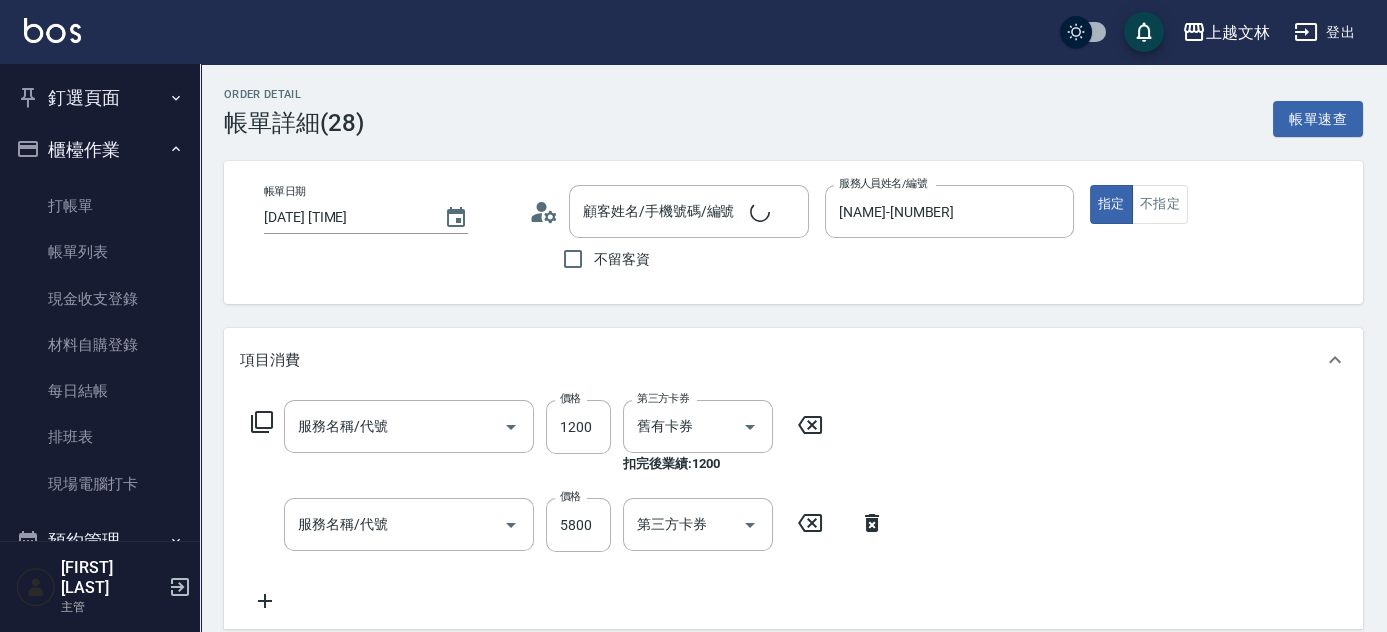 type on "新客人 姓名未設定/[NUMBER]/null" 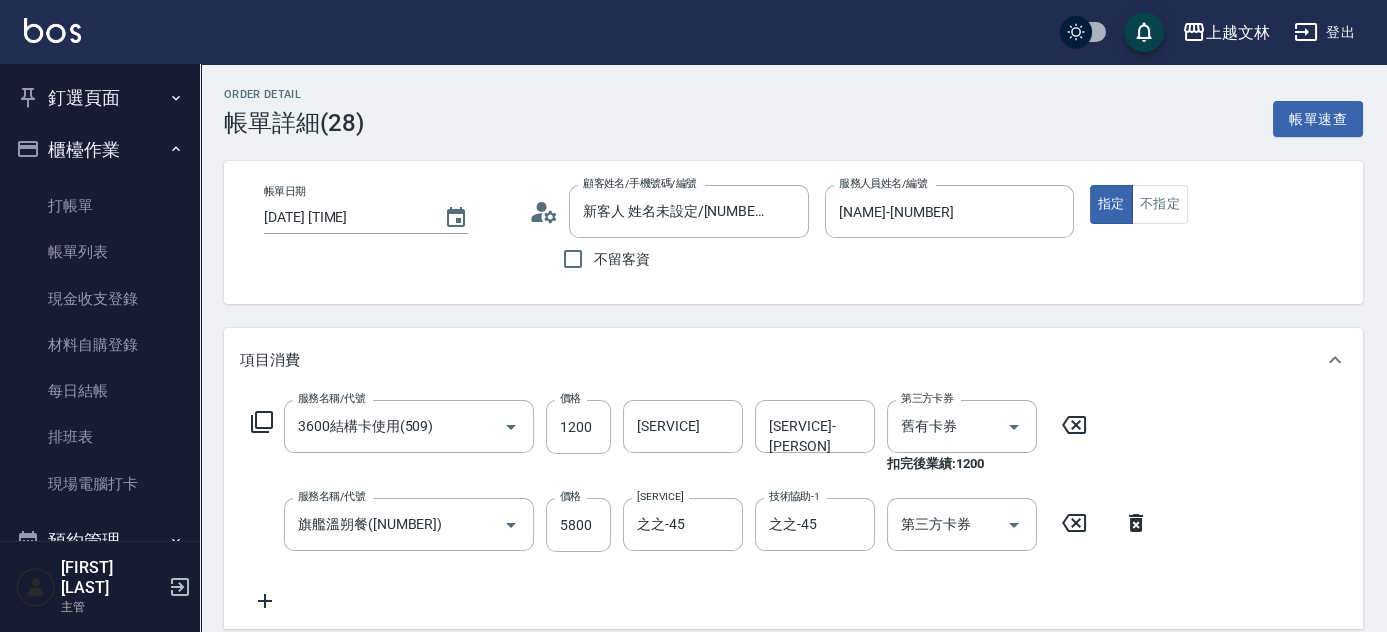 type on "3600結構卡使用(509)" 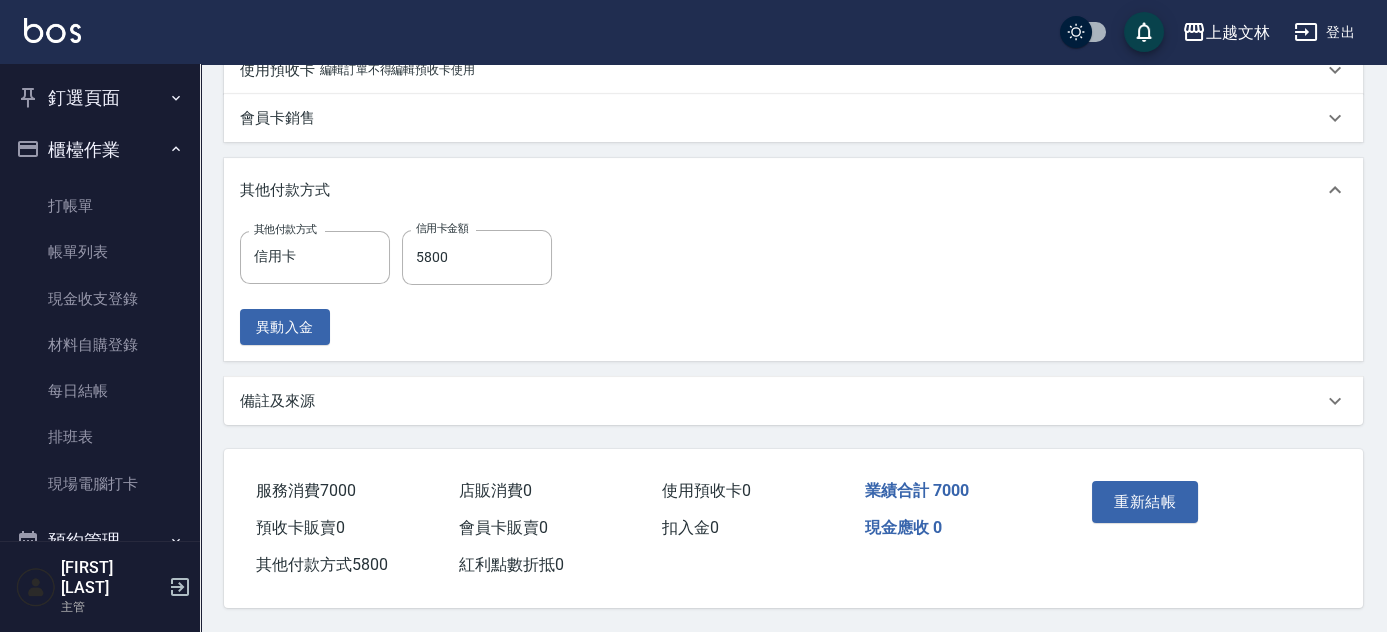 scroll, scrollTop: 701, scrollLeft: 0, axis: vertical 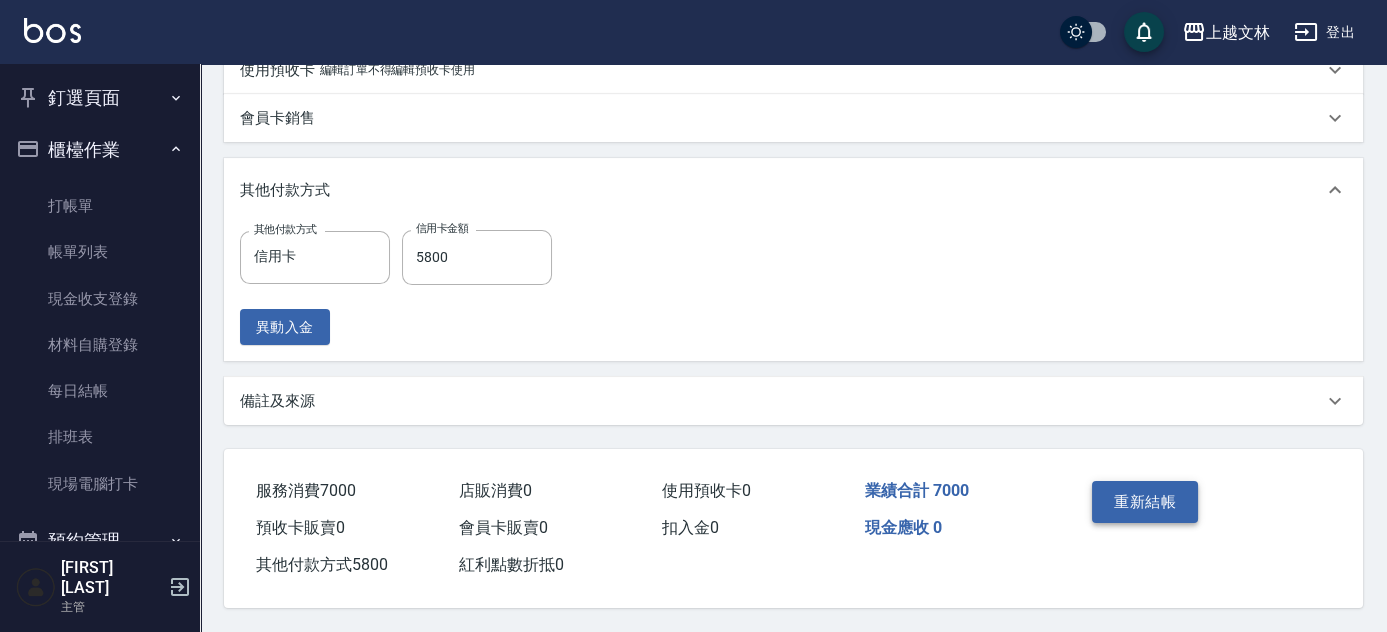 click on "重新結帳" at bounding box center [1145, 502] 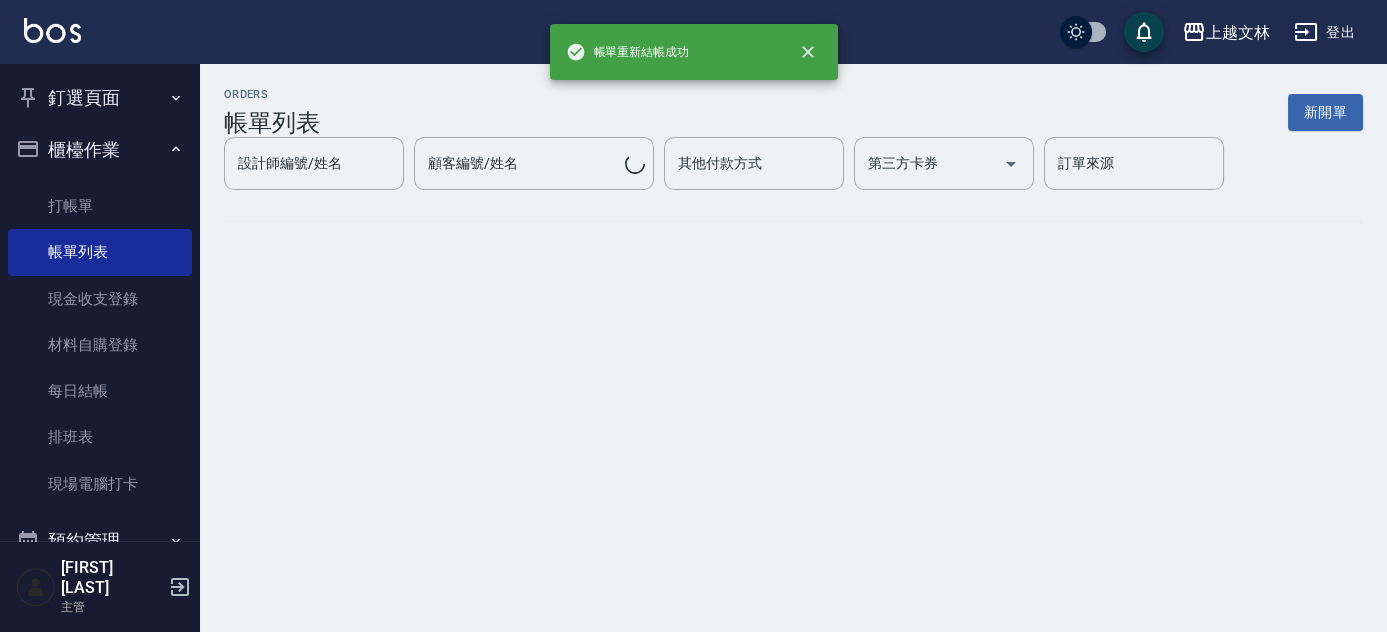 scroll, scrollTop: 0, scrollLeft: 0, axis: both 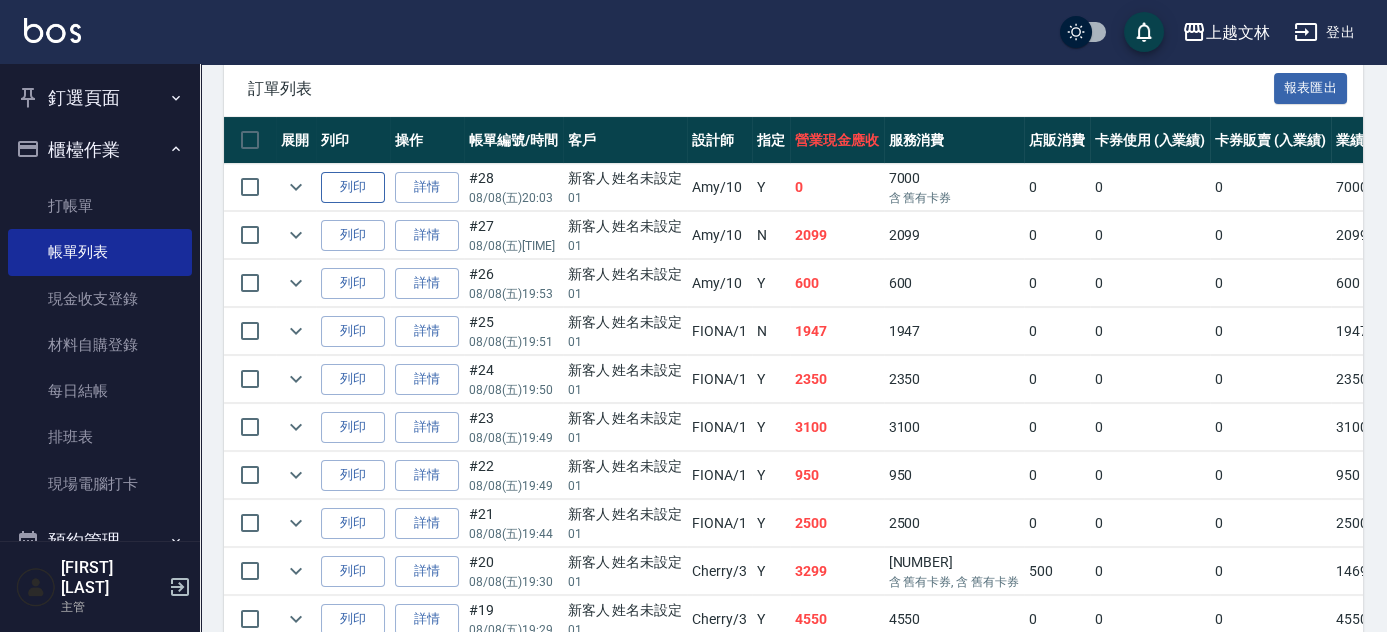 click on "列印" at bounding box center (353, 187) 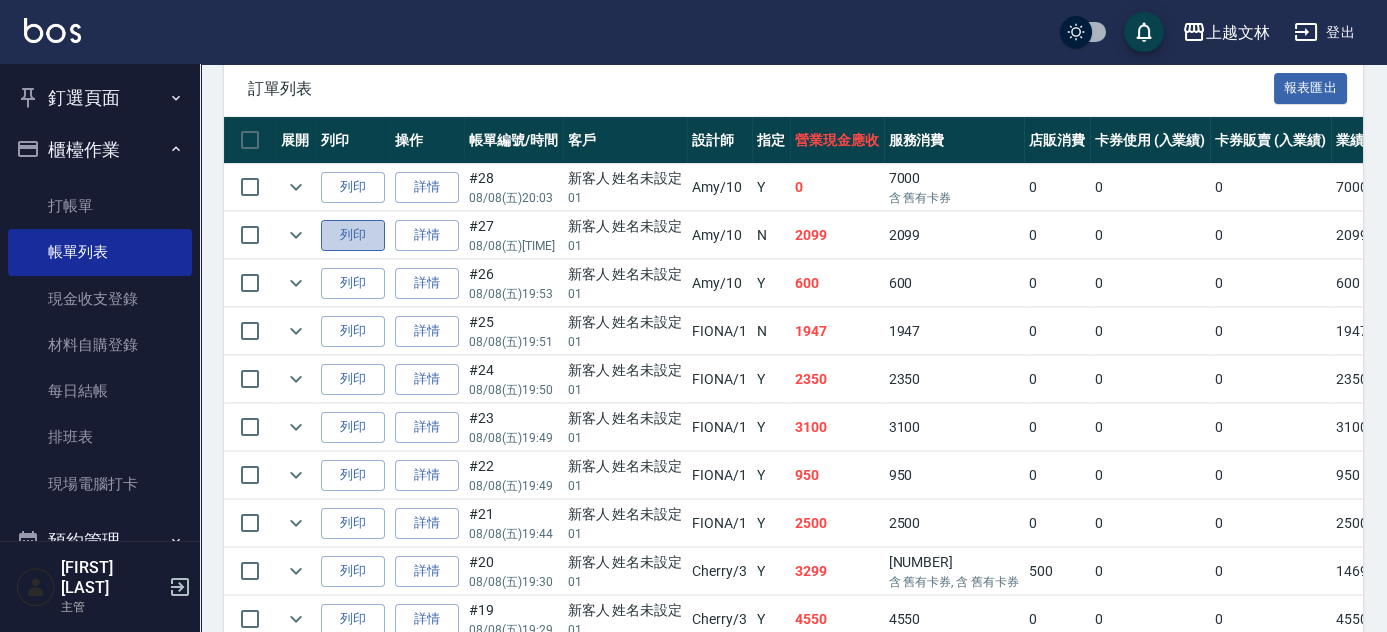 click on "列印" at bounding box center (353, 235) 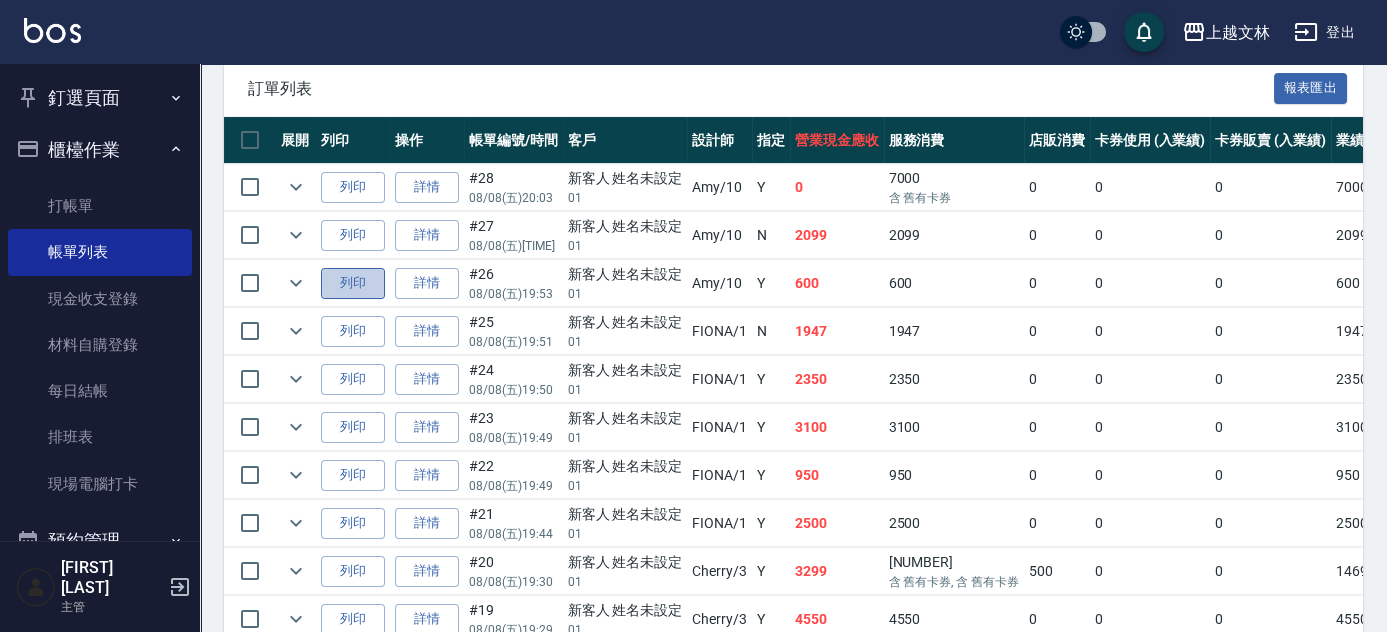 click on "列印" at bounding box center (353, 283) 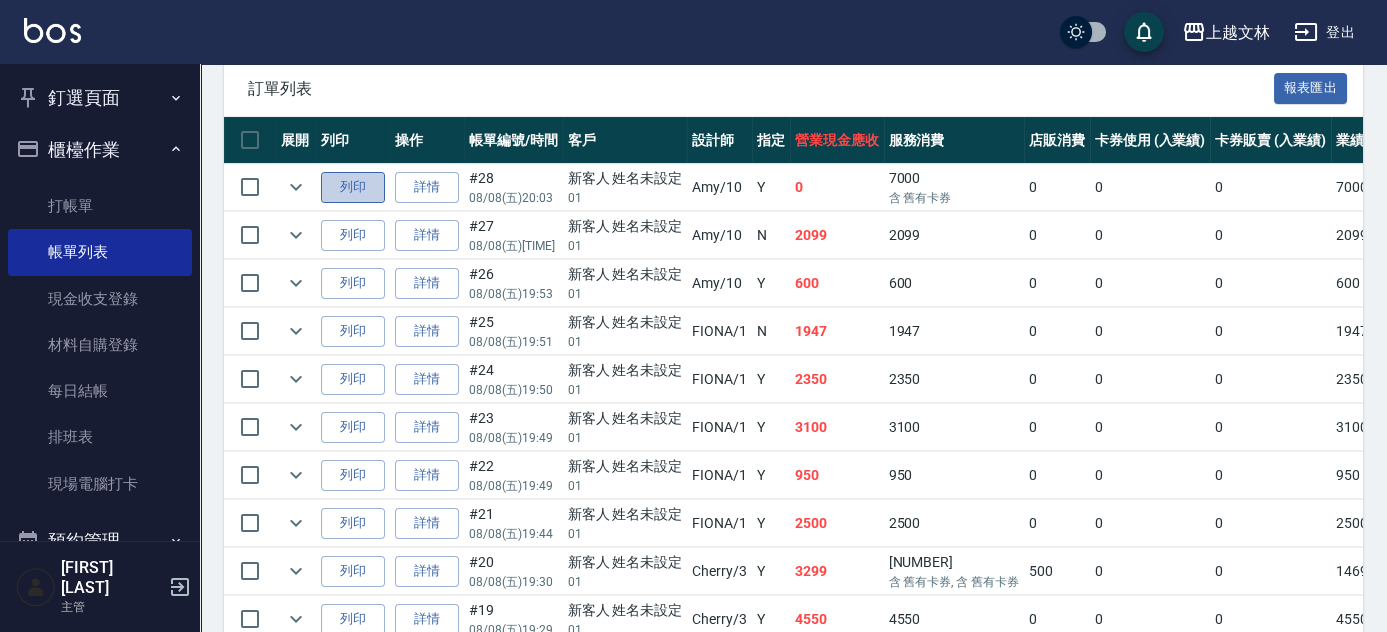 click on "列印" at bounding box center [353, 187] 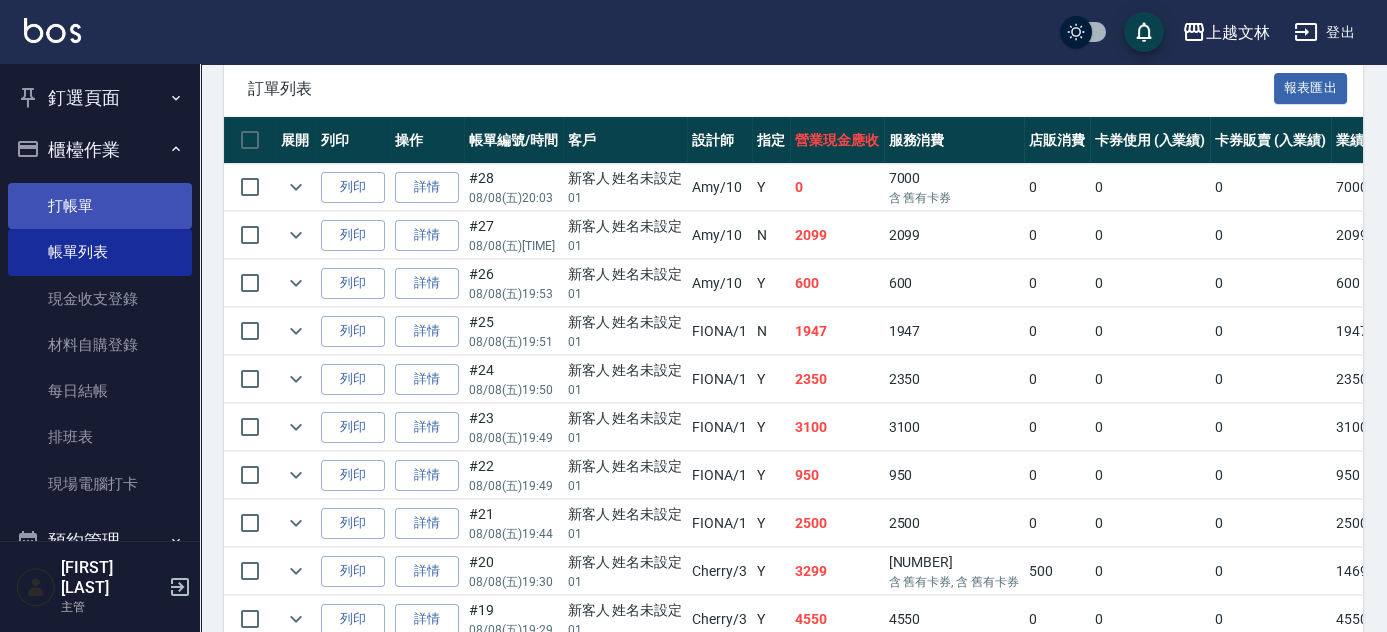 click on "打帳單" at bounding box center (100, 206) 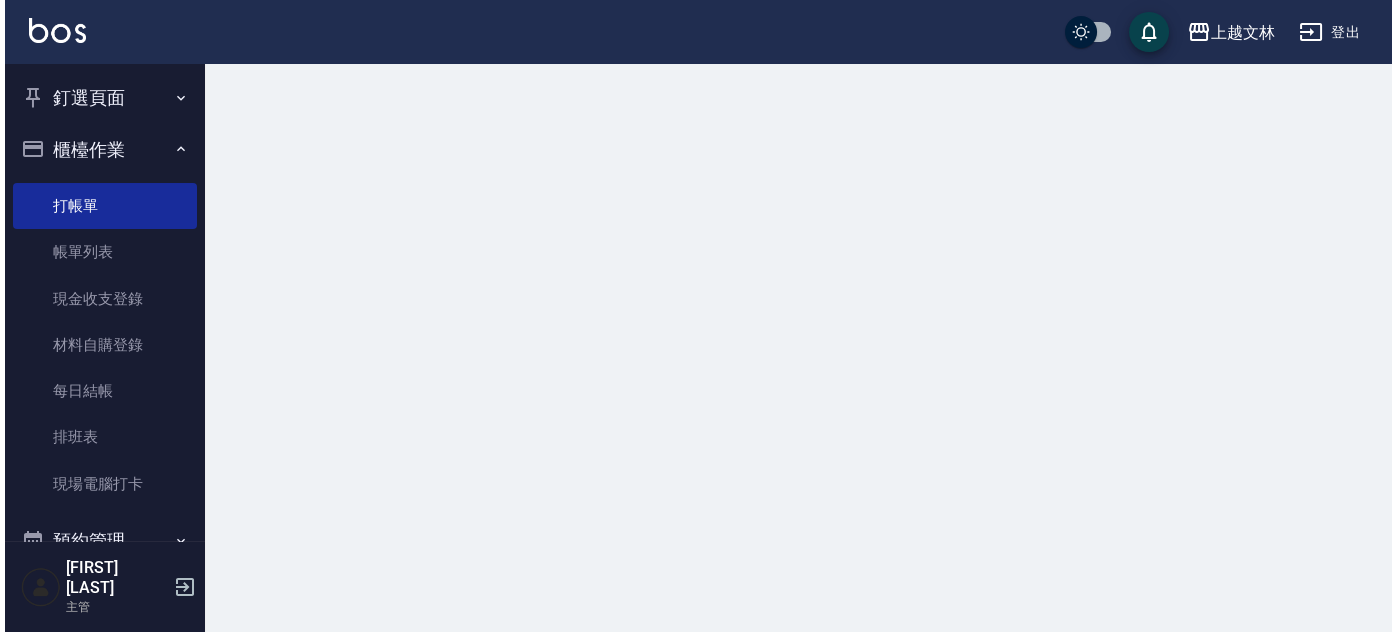 scroll, scrollTop: 0, scrollLeft: 0, axis: both 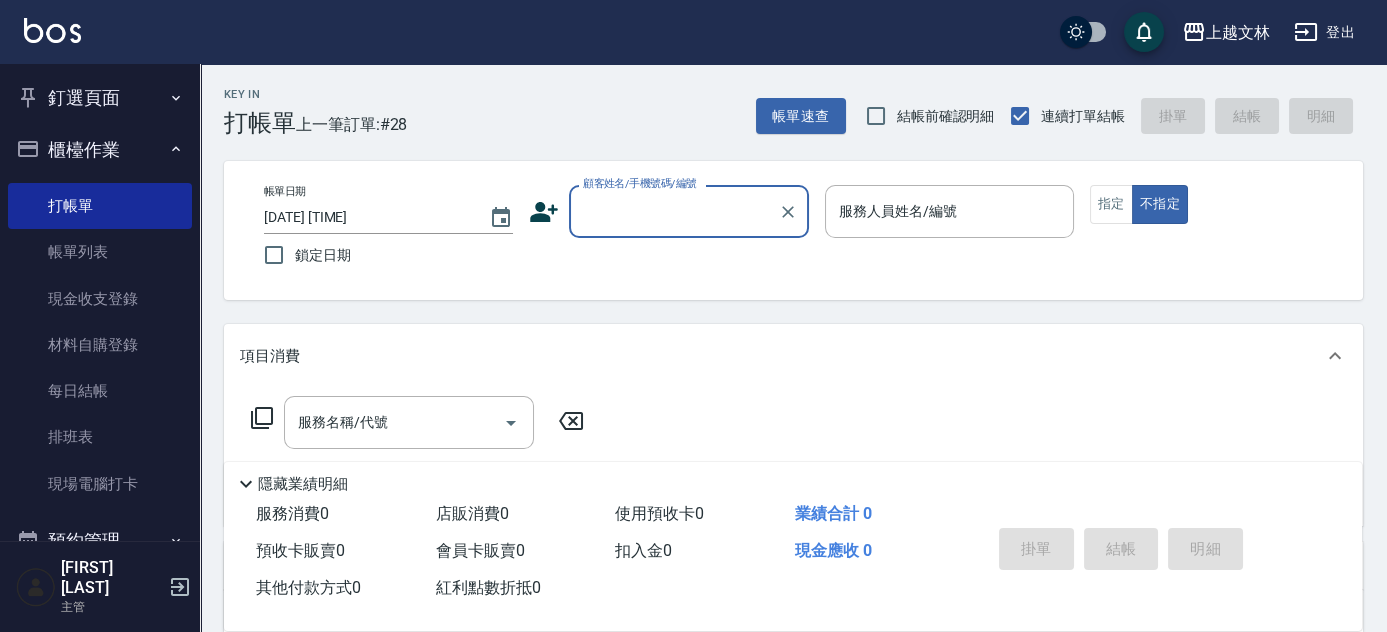click on "顧客姓名/手機號碼/編號" at bounding box center [689, 211] 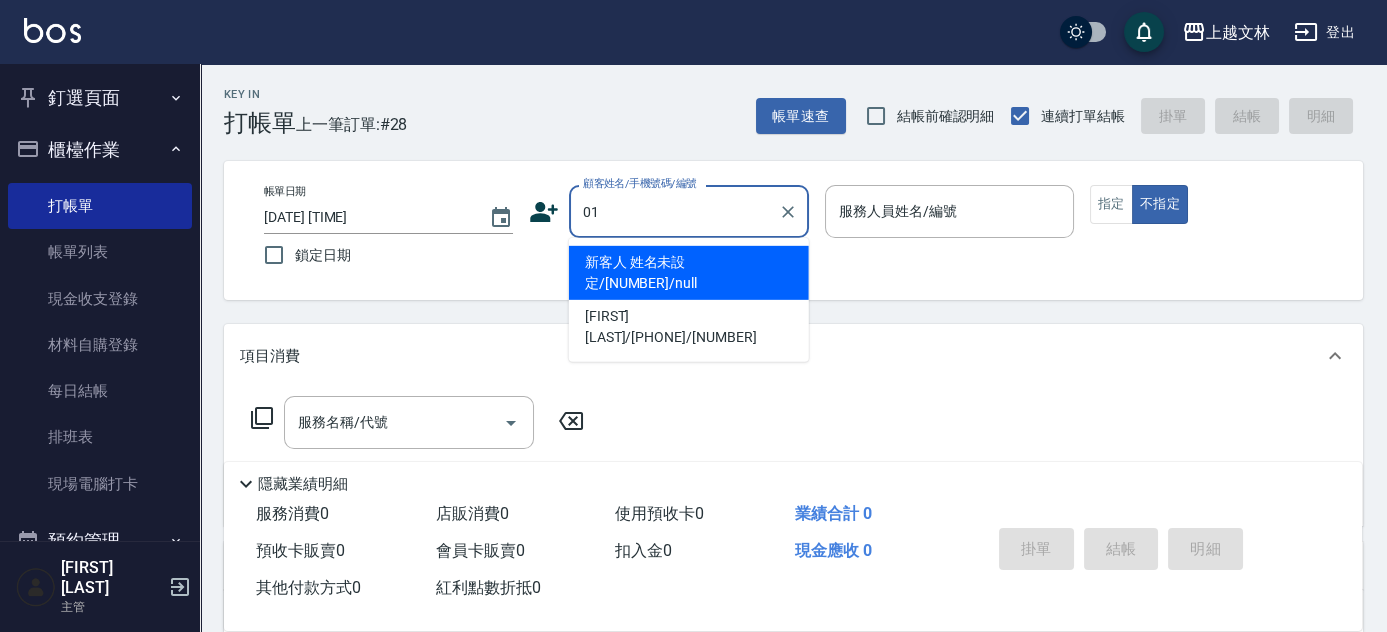 type on "新客人 姓名未設定/[NUMBER]/null" 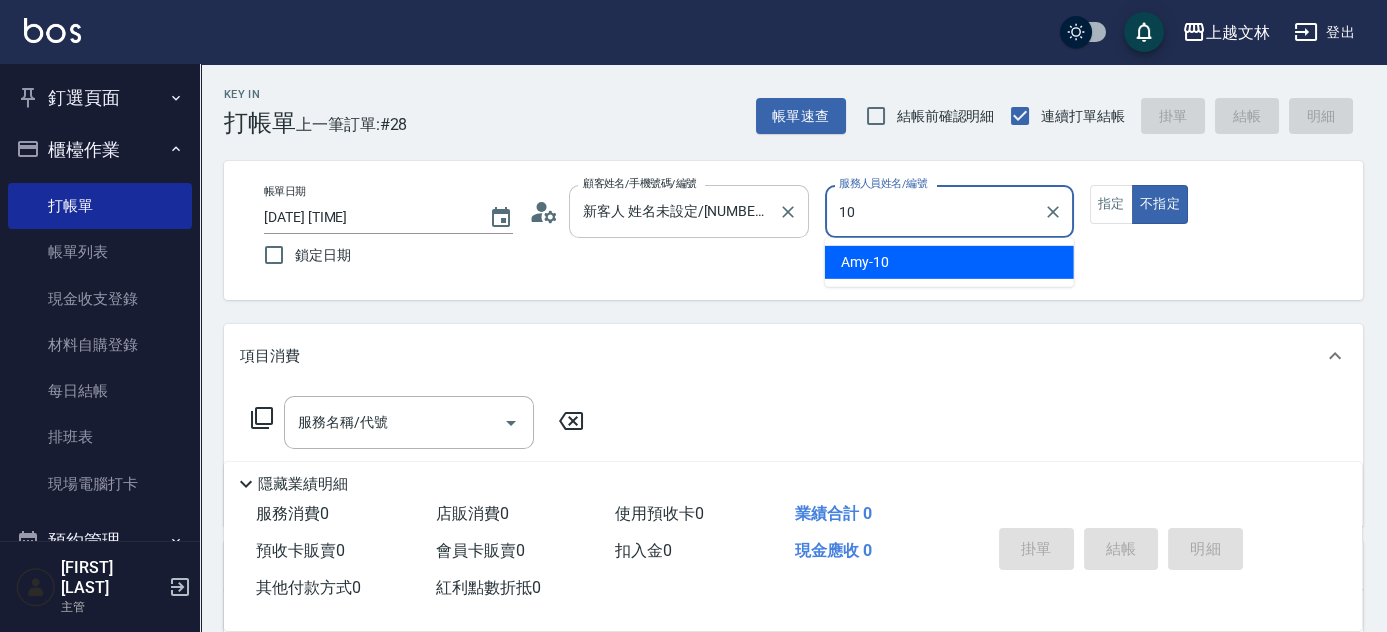 type on "[NAME]-[NUMBER]" 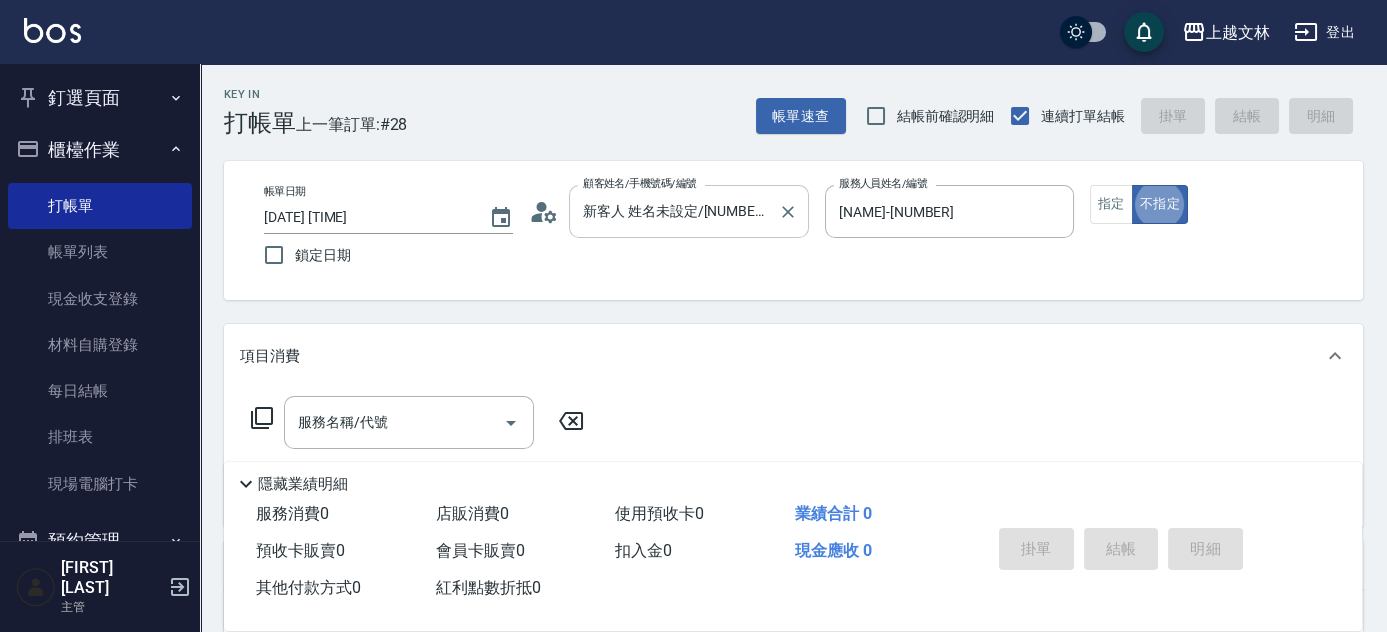type on "false" 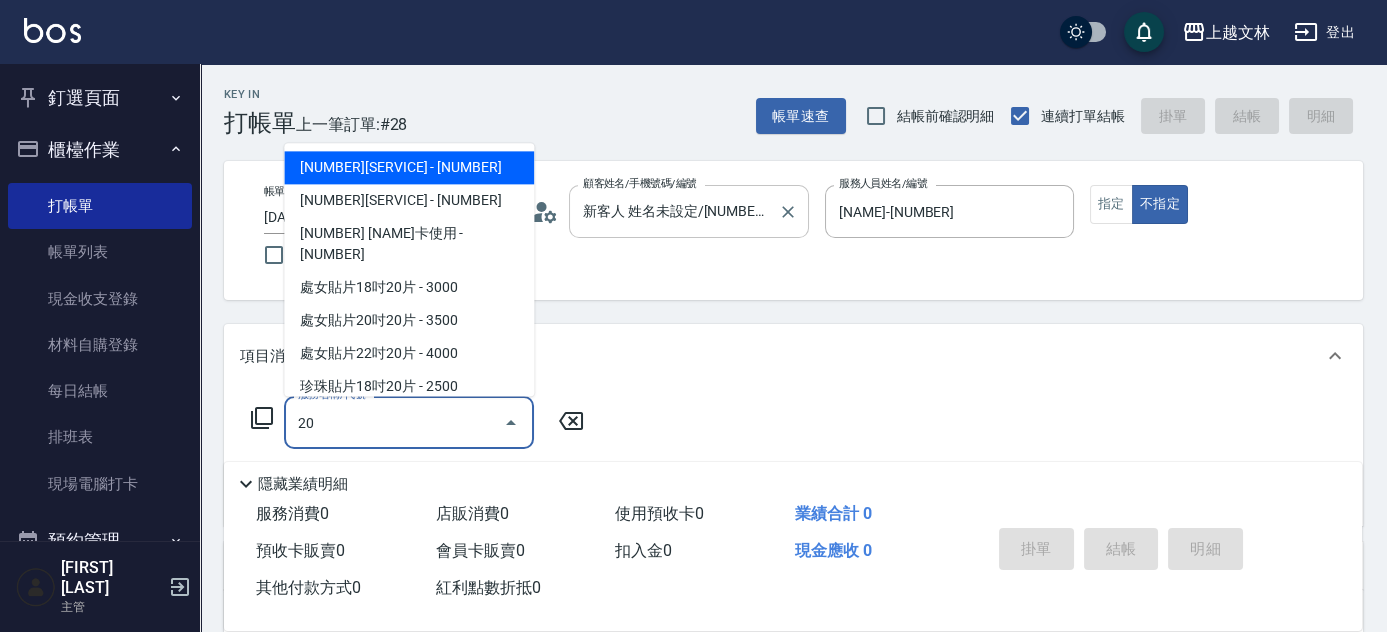 type on "203" 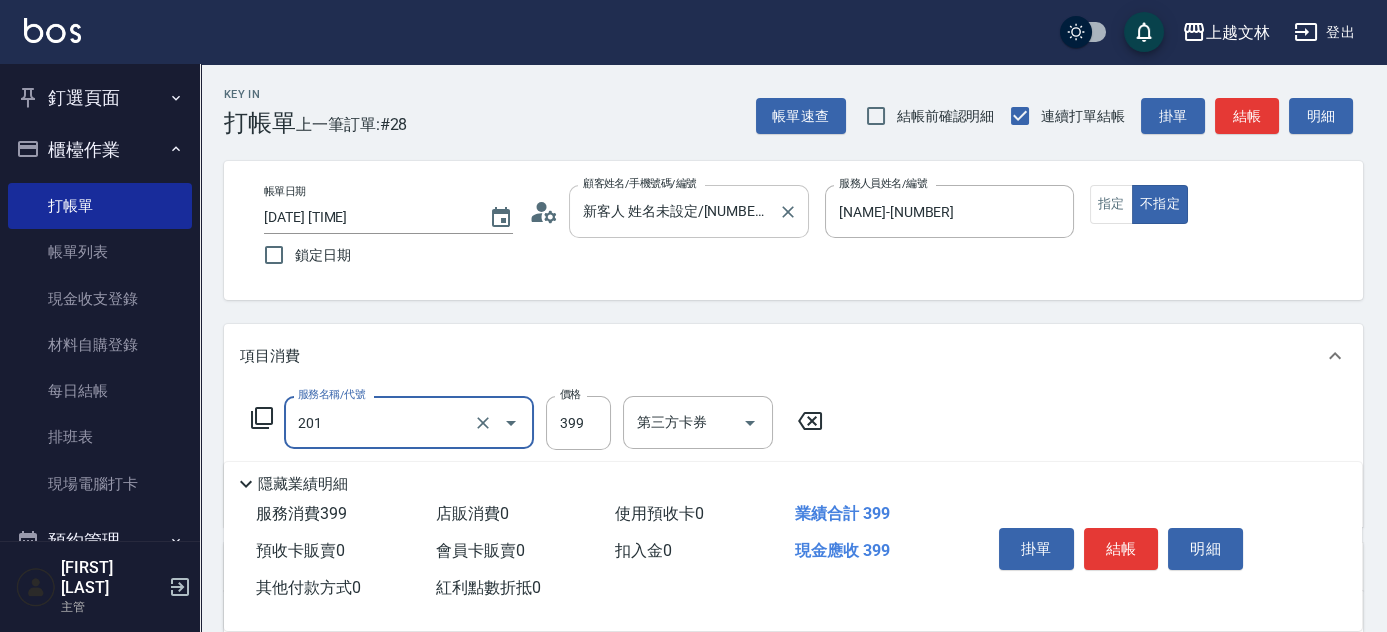type on "B級單剪(201)" 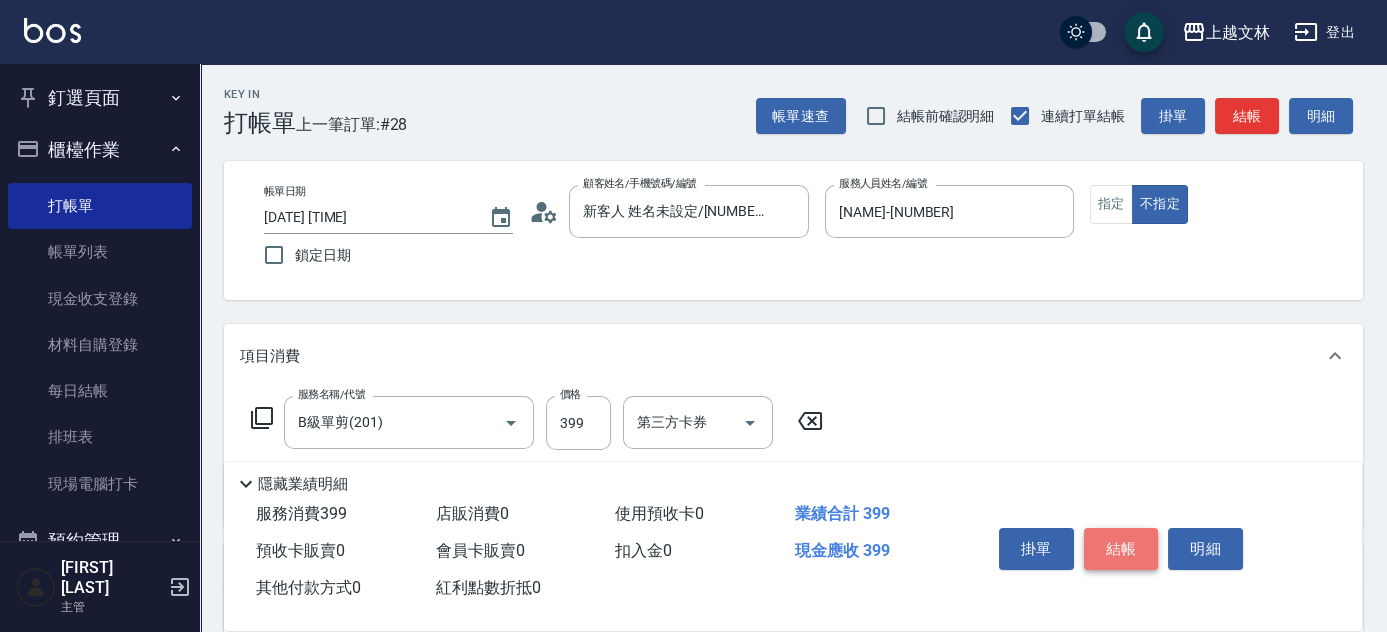 click on "結帳" at bounding box center [1121, 549] 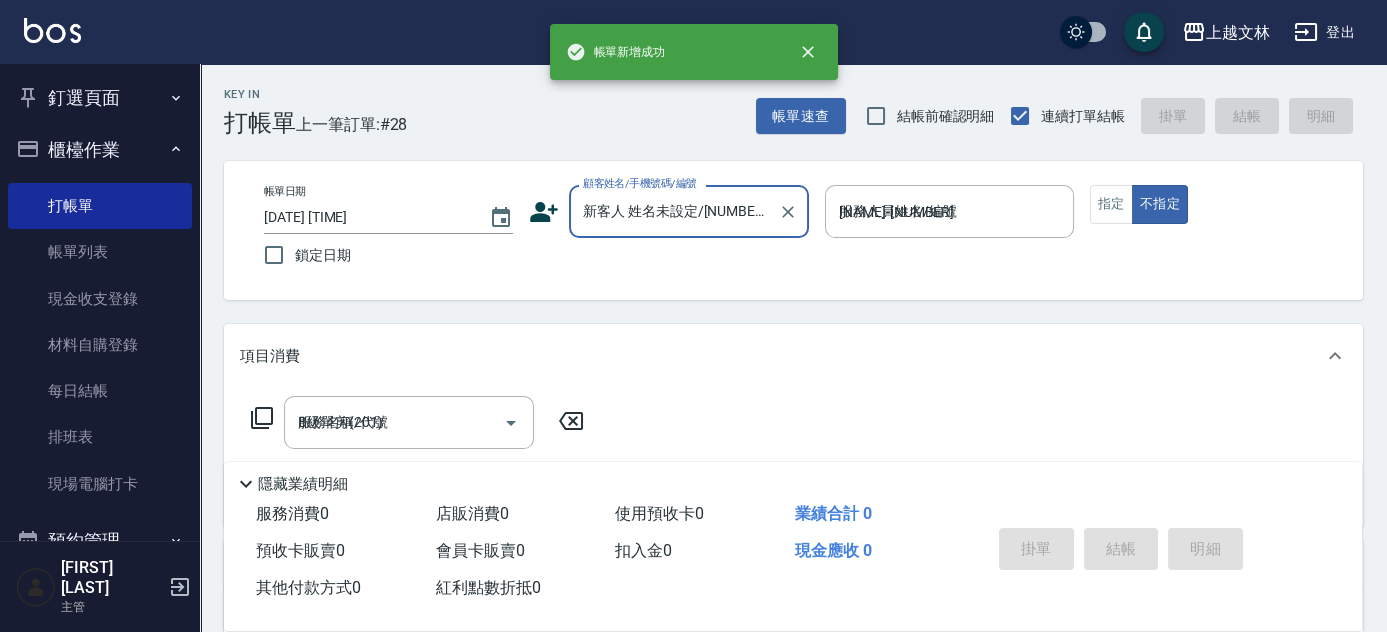 type 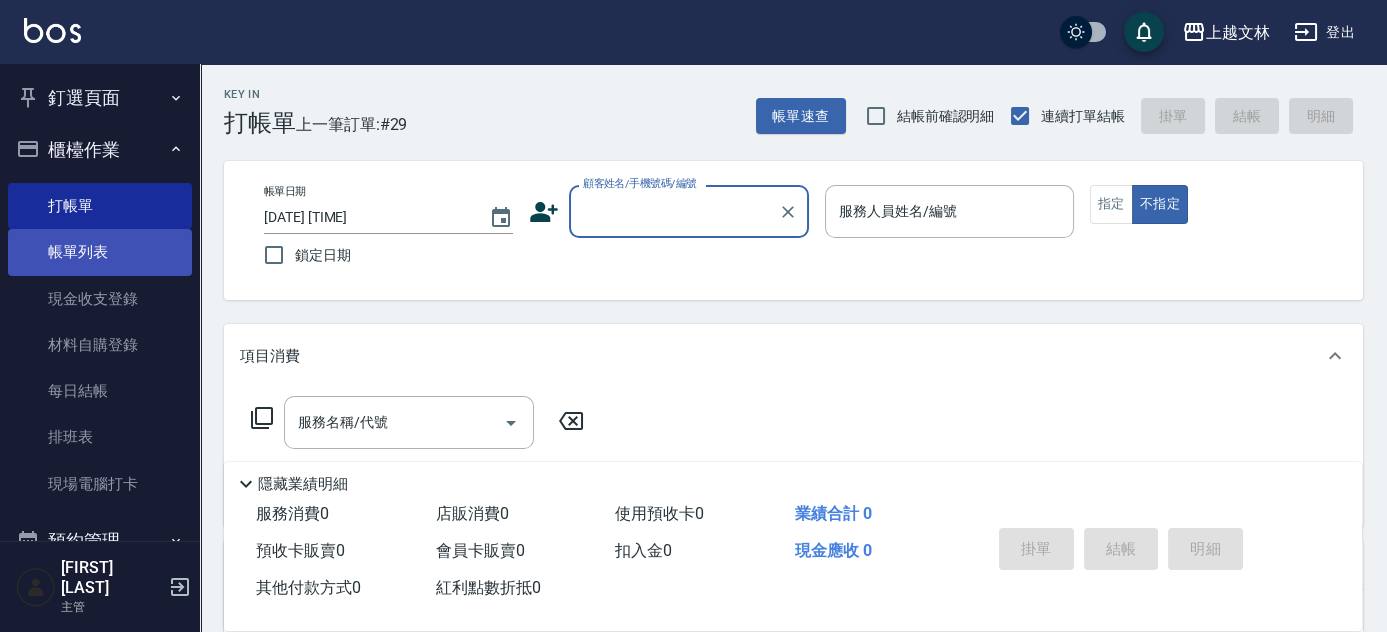 click on "帳單列表" at bounding box center [100, 252] 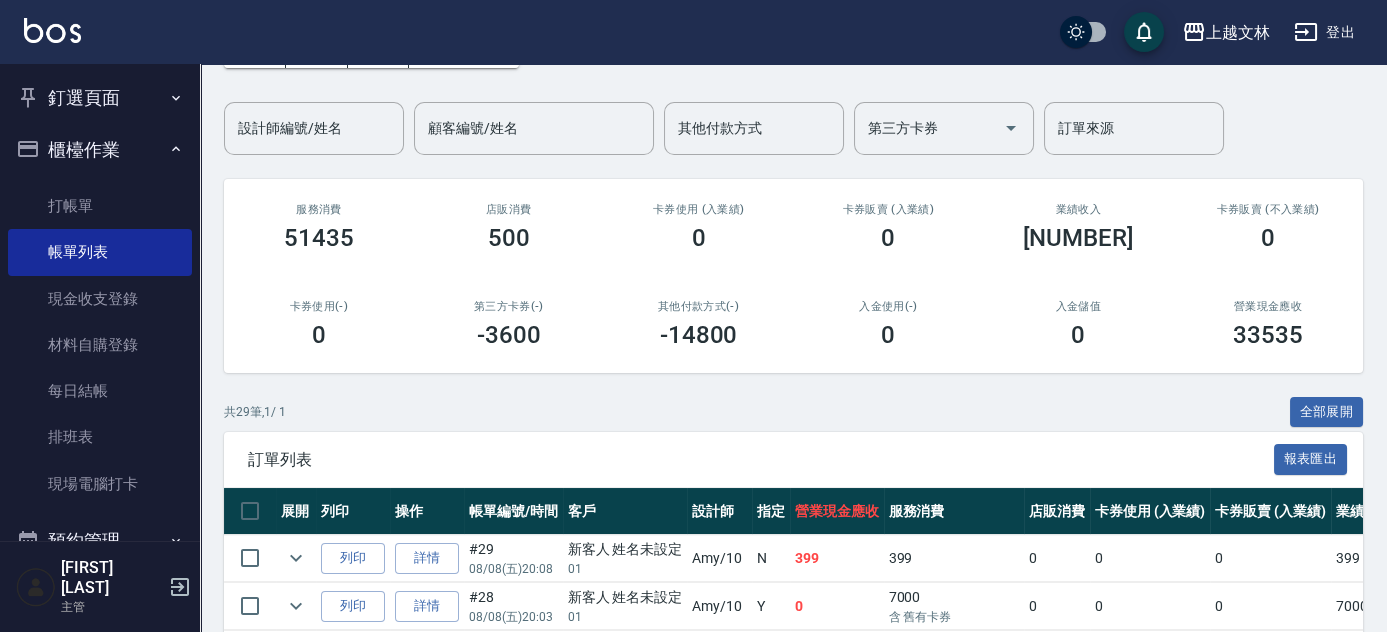 scroll, scrollTop: 196, scrollLeft: 0, axis: vertical 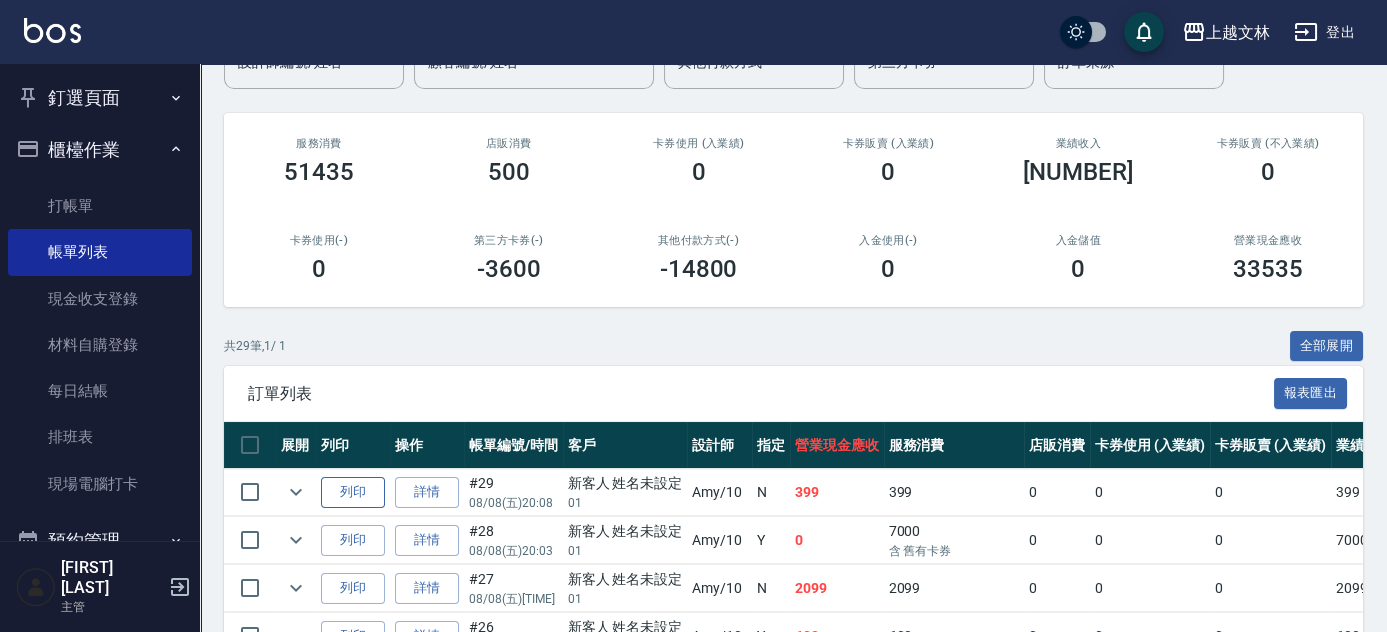 click on "列印" at bounding box center [353, 492] 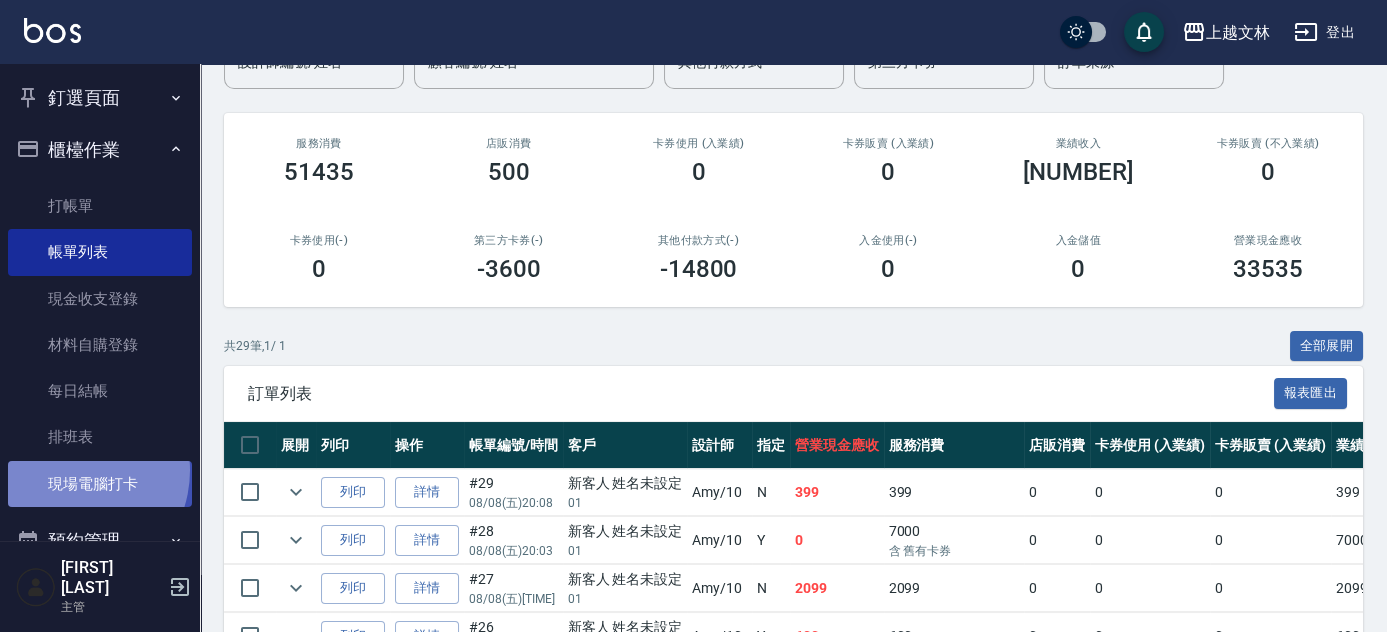 click on "現場電腦打卡" at bounding box center (100, 484) 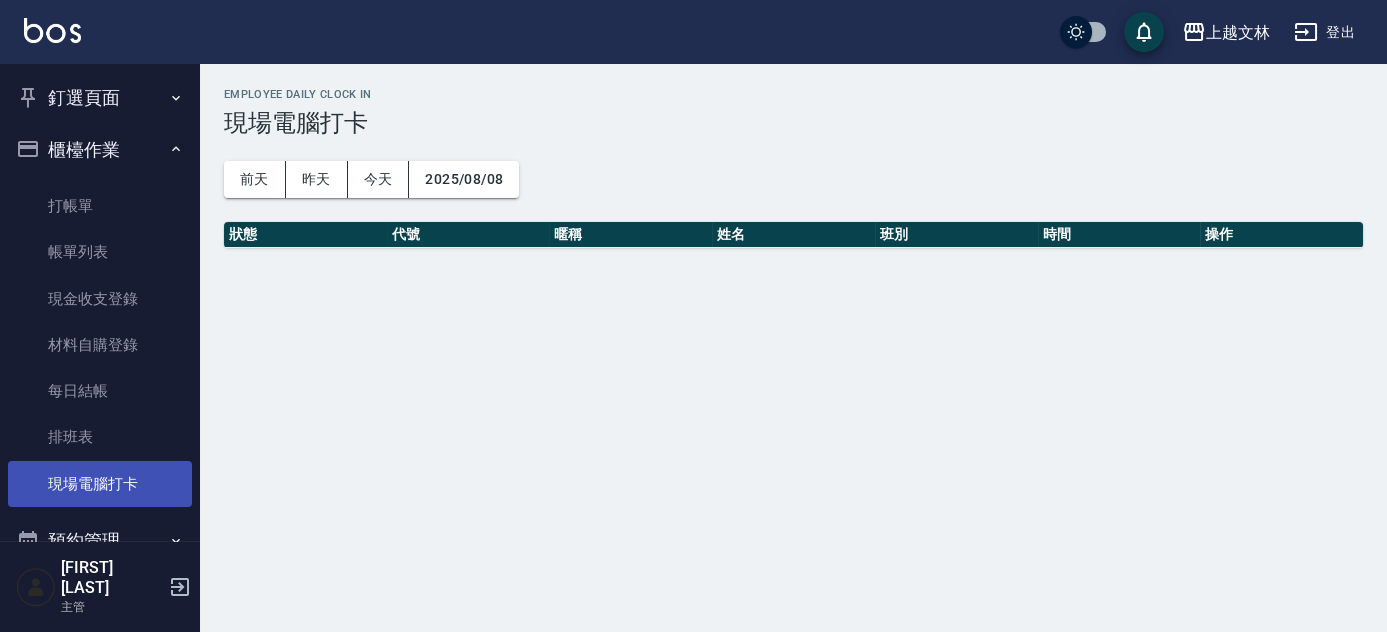 scroll, scrollTop: 0, scrollLeft: 0, axis: both 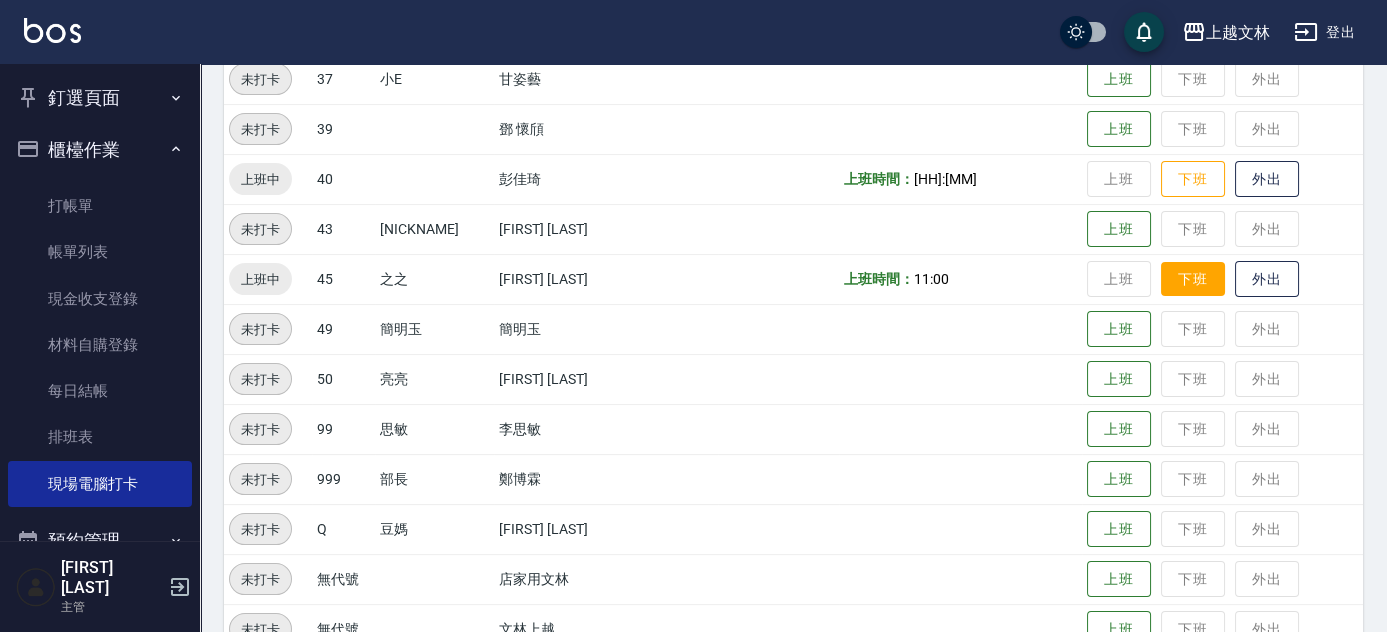 click on "下班" at bounding box center (1193, 279) 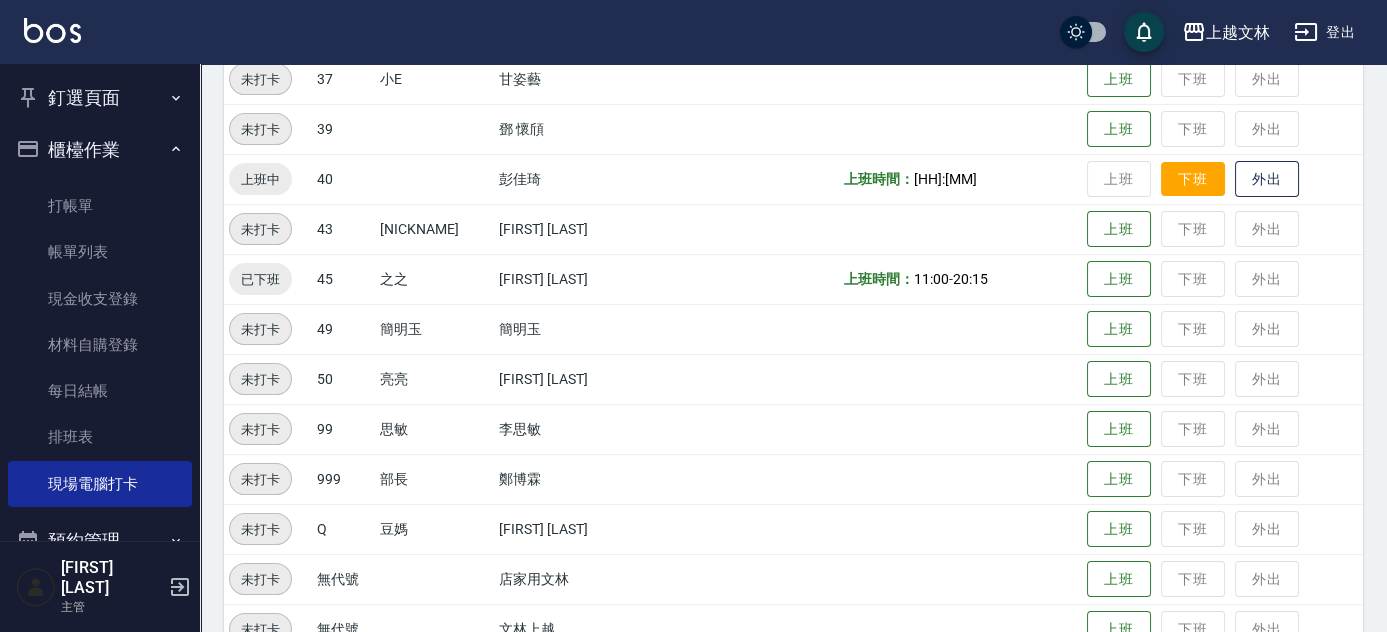 click on "下班" at bounding box center (1193, 179) 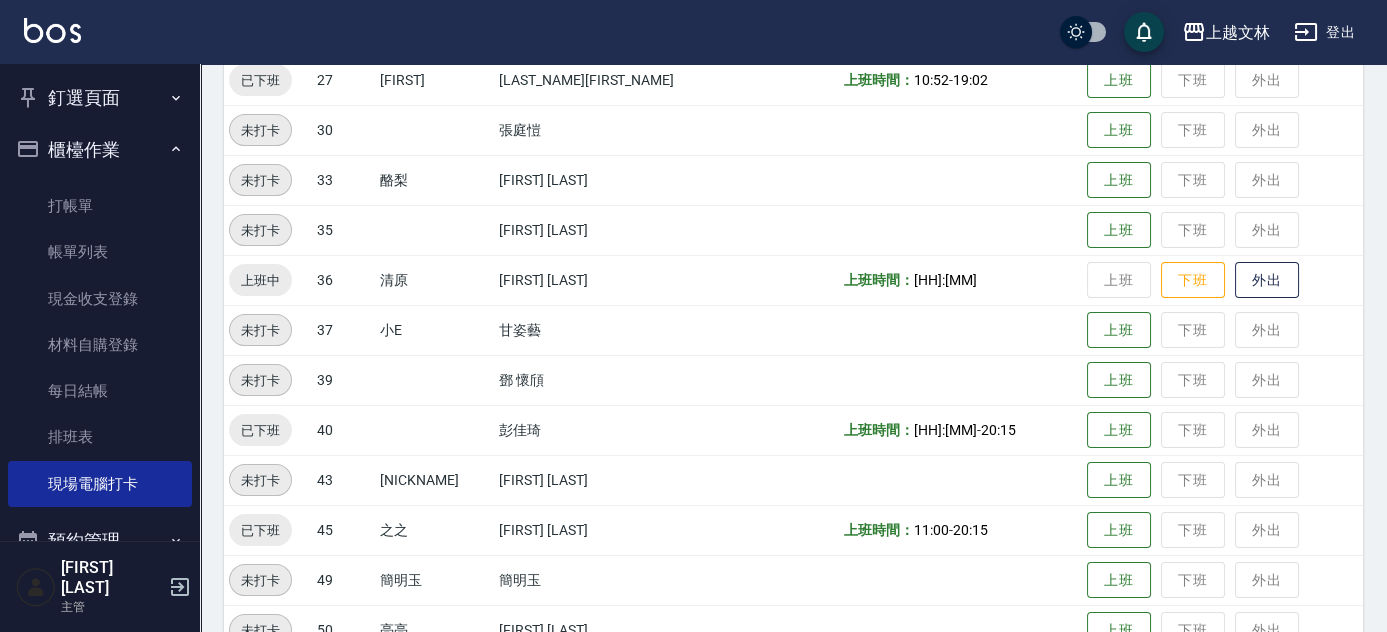 scroll, scrollTop: 925, scrollLeft: 0, axis: vertical 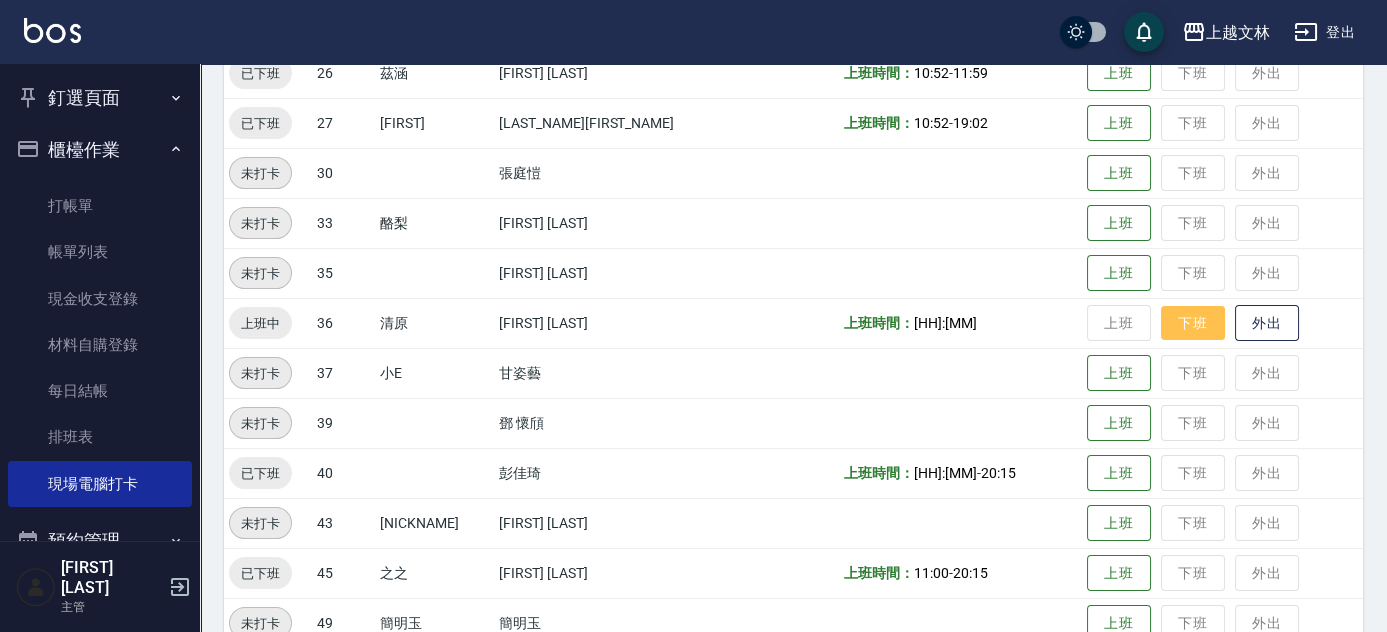 click on "下班" at bounding box center (1193, 323) 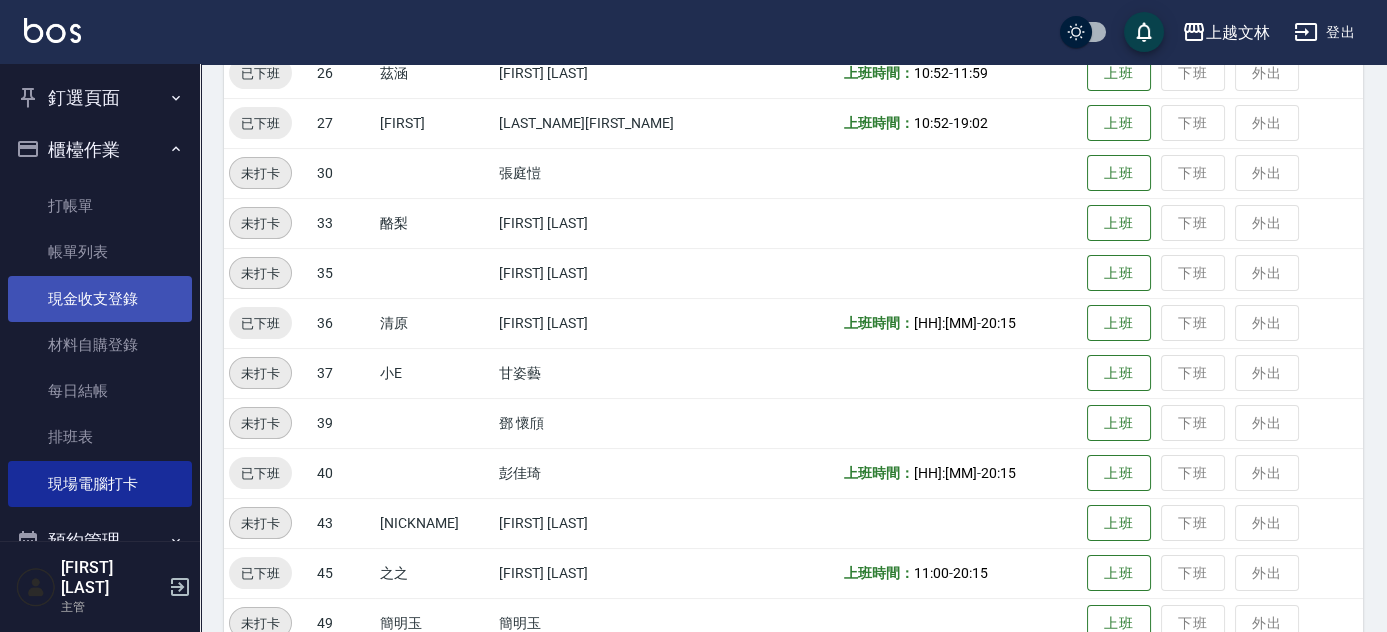 click on "現金收支登錄" at bounding box center (100, 299) 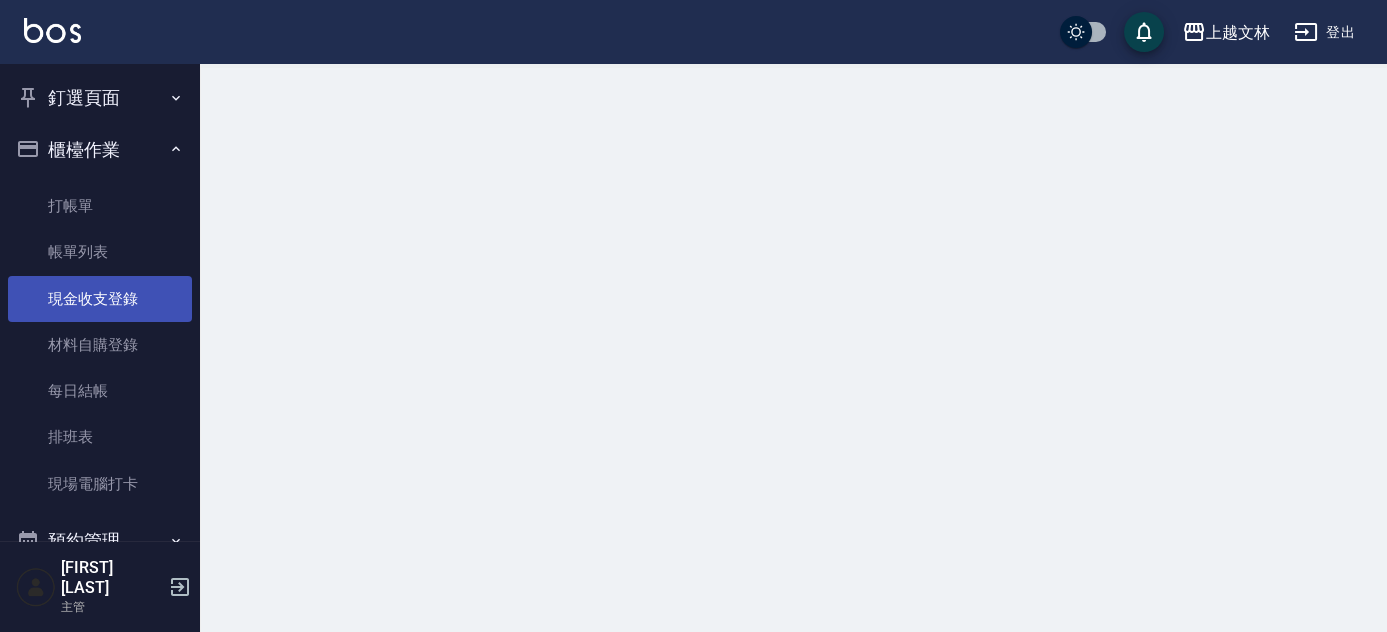 scroll, scrollTop: 0, scrollLeft: 0, axis: both 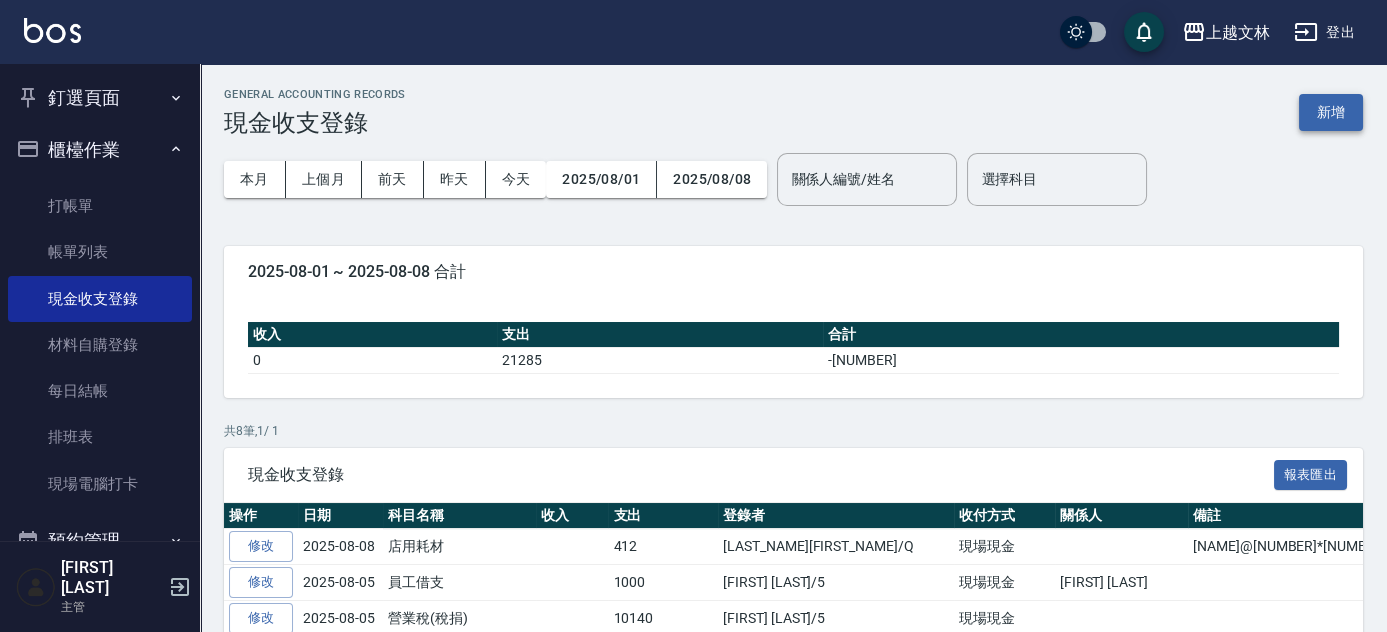 click on "新增" at bounding box center (1331, 112) 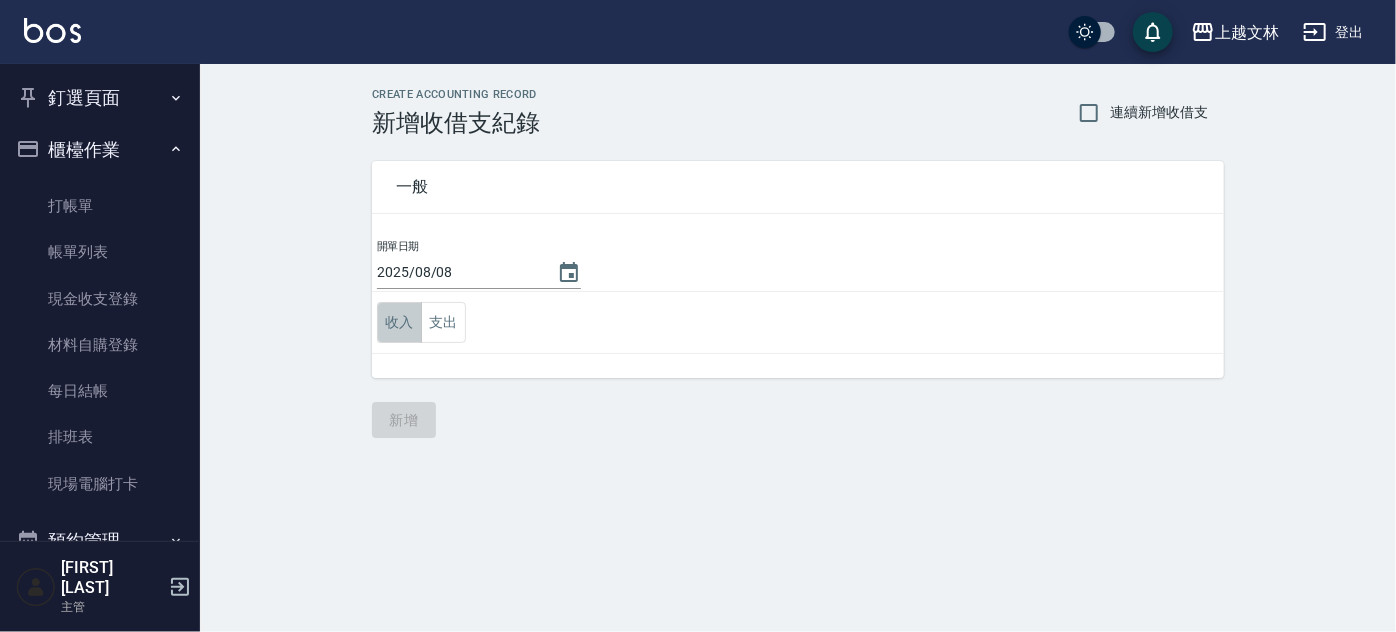 click on "收入" at bounding box center (399, 322) 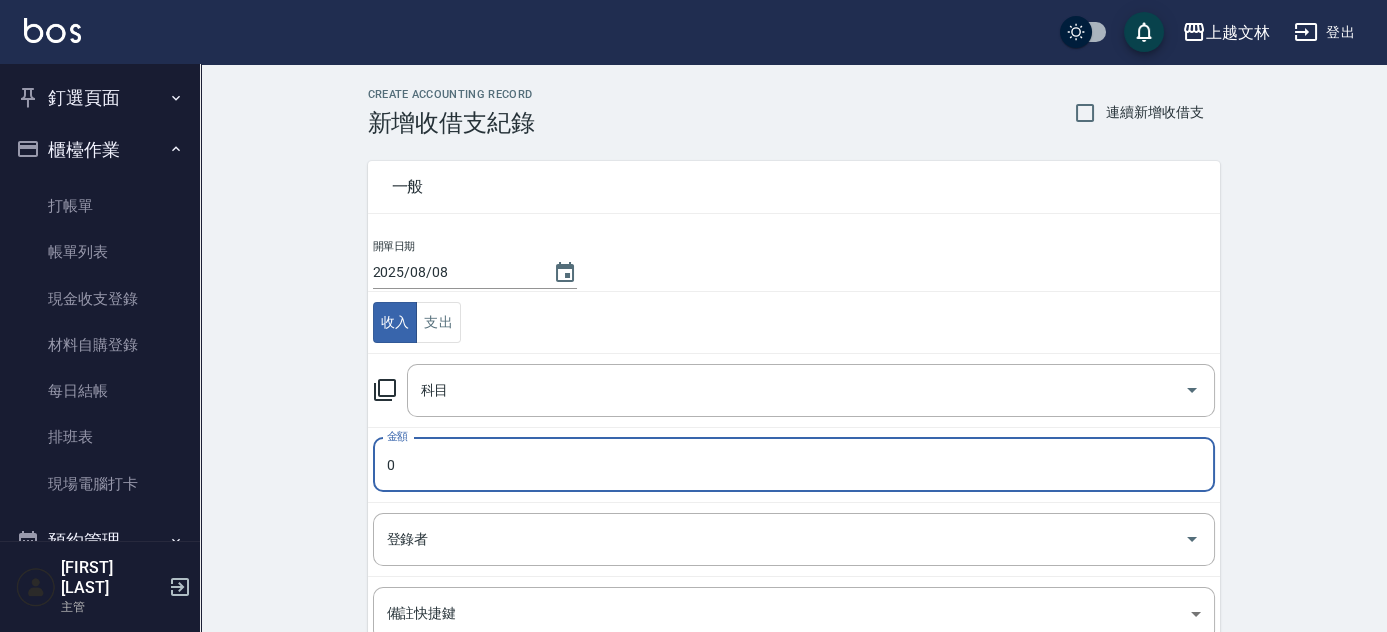 click on "0" at bounding box center [794, 465] 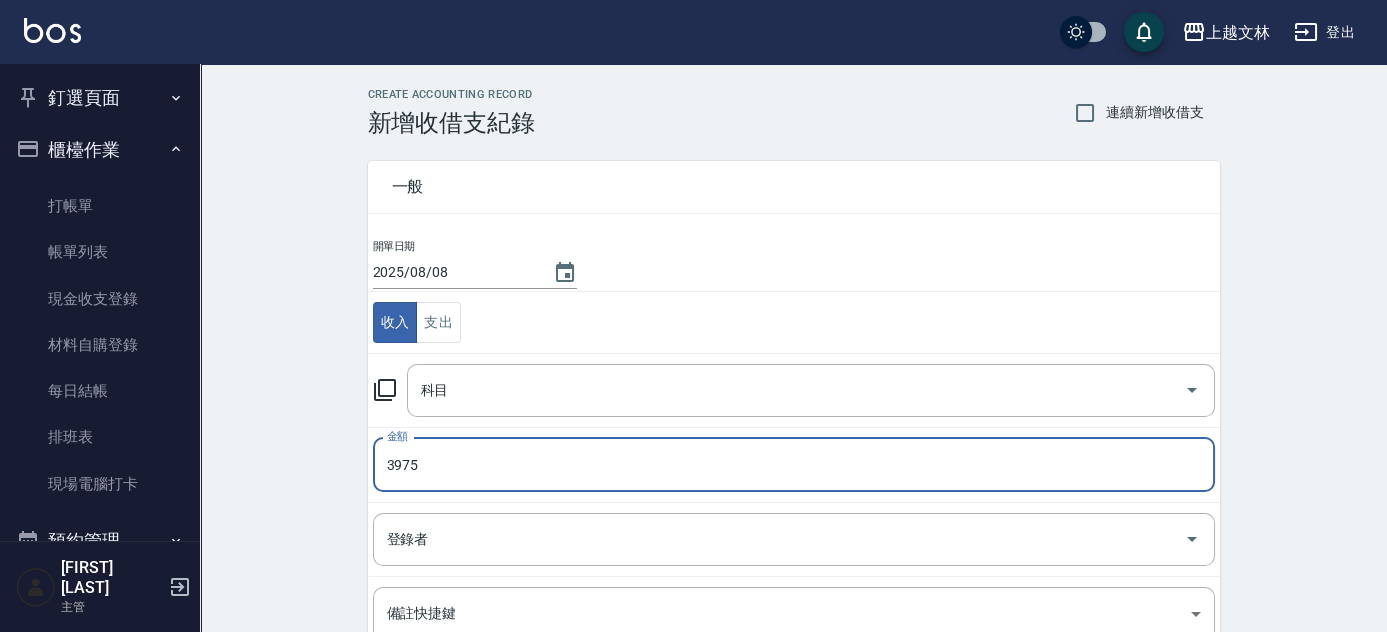 type on "3975" 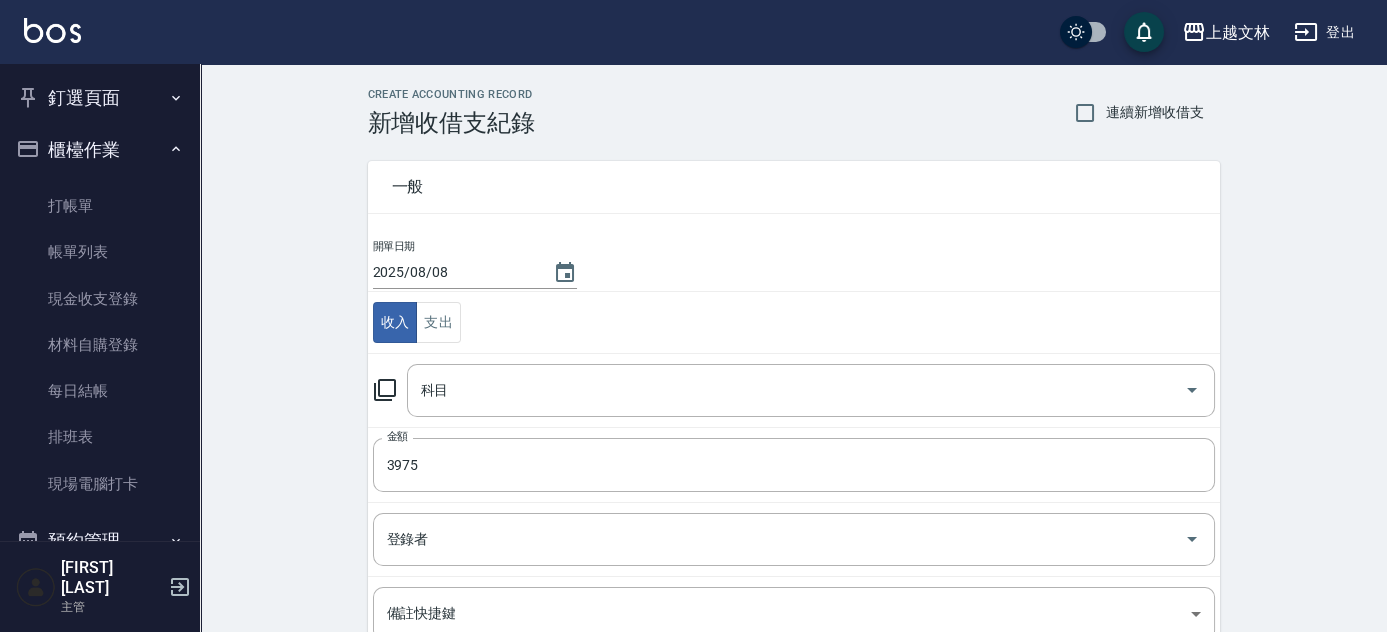 click 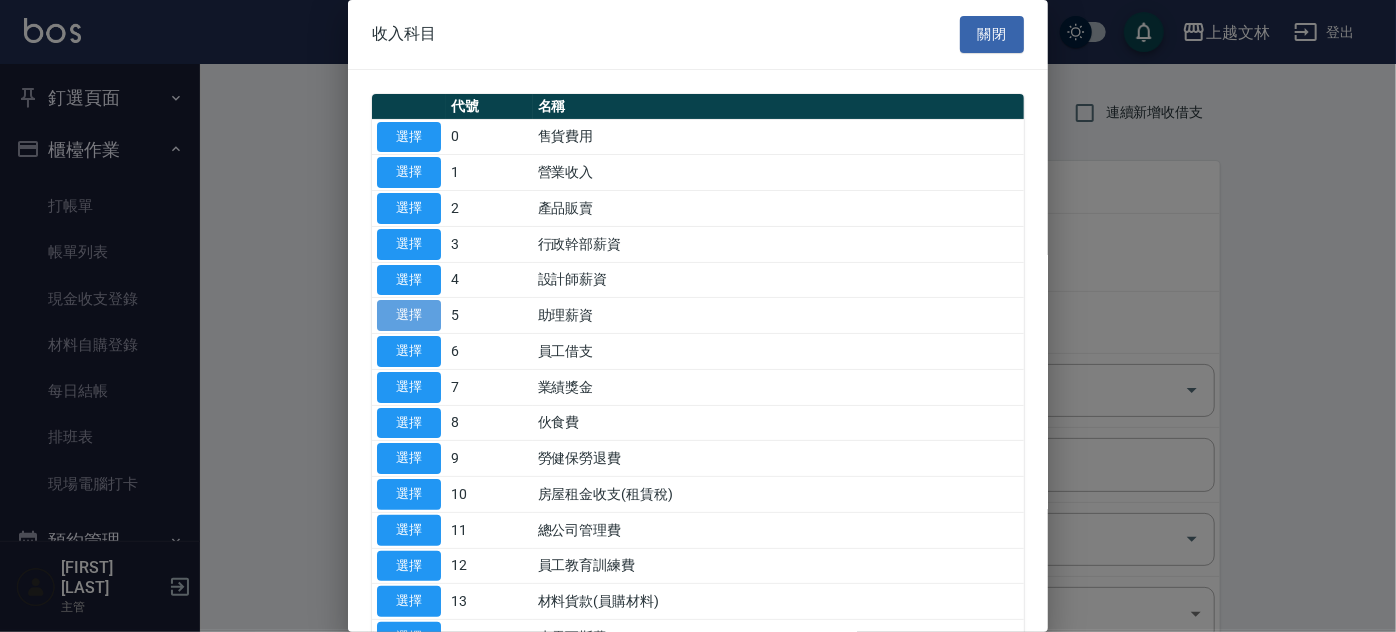 click on "選擇" at bounding box center (409, 315) 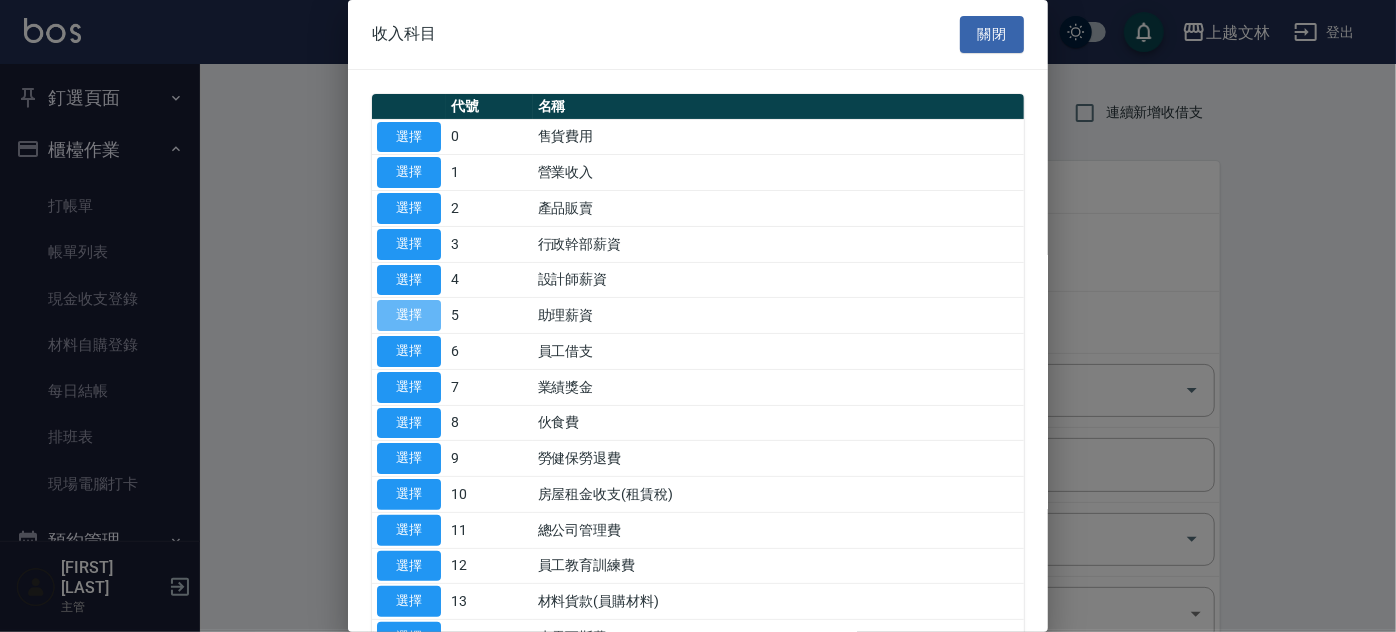 type on "5 助理薪資" 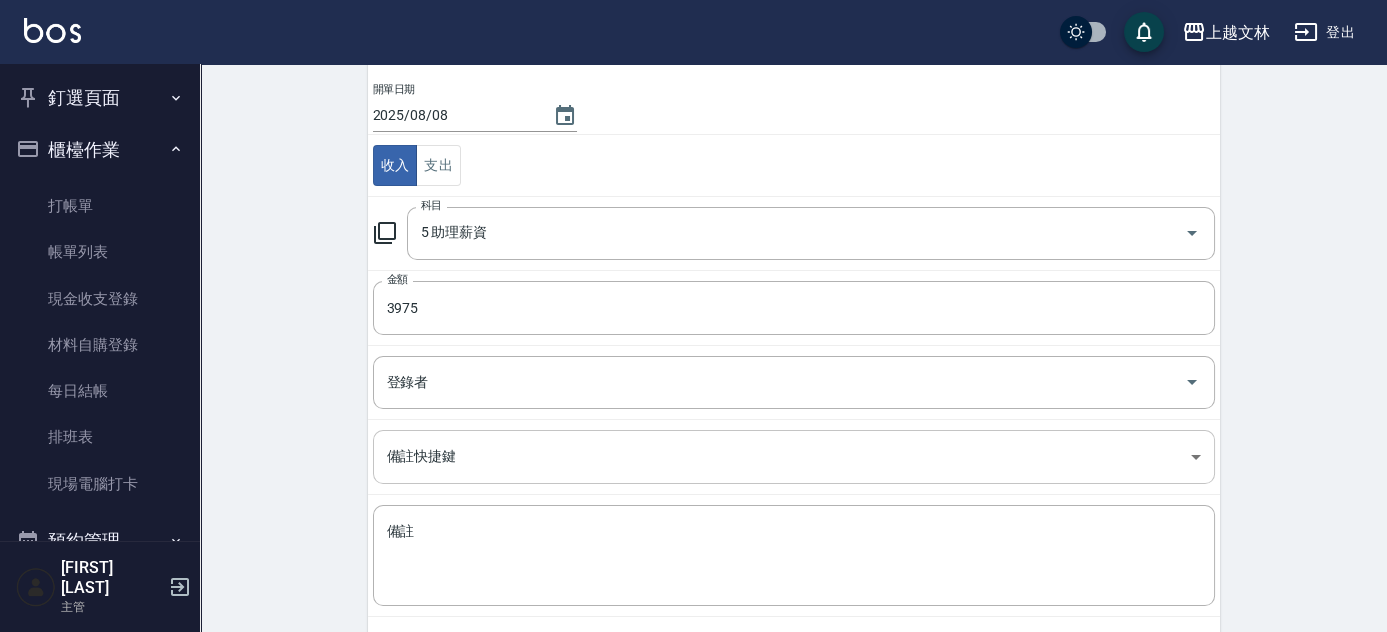 scroll, scrollTop: 181, scrollLeft: 0, axis: vertical 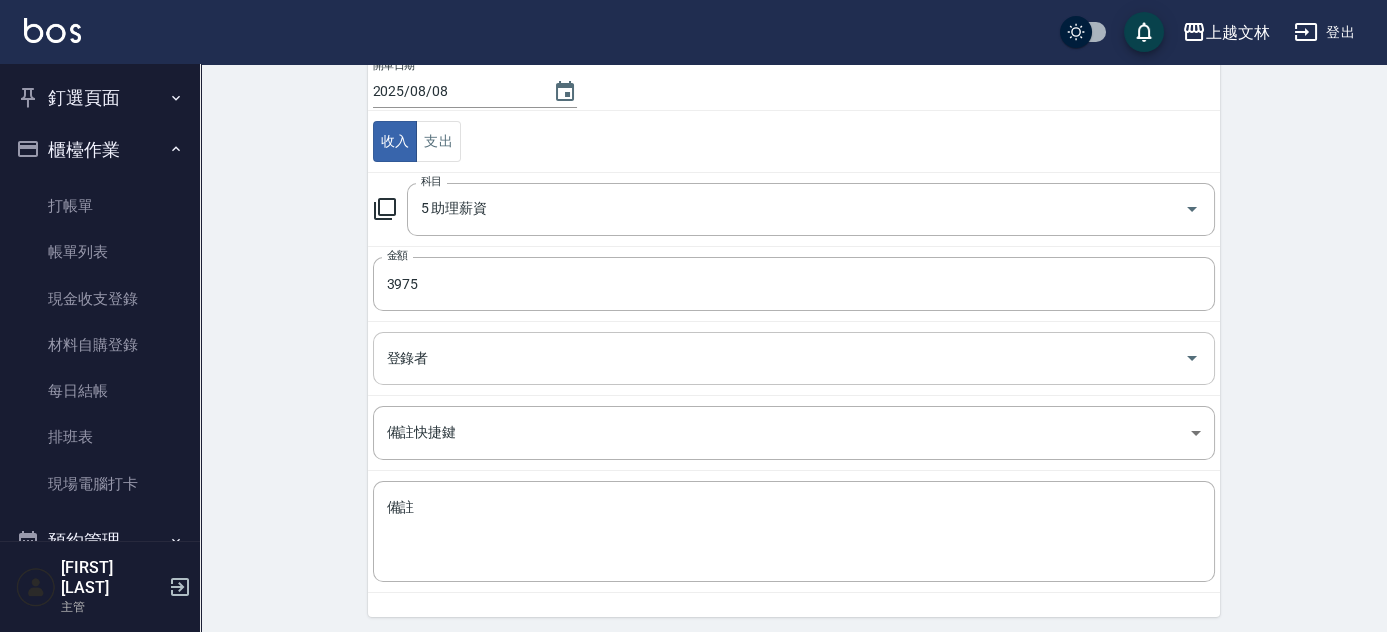 click on "登錄者" at bounding box center [779, 358] 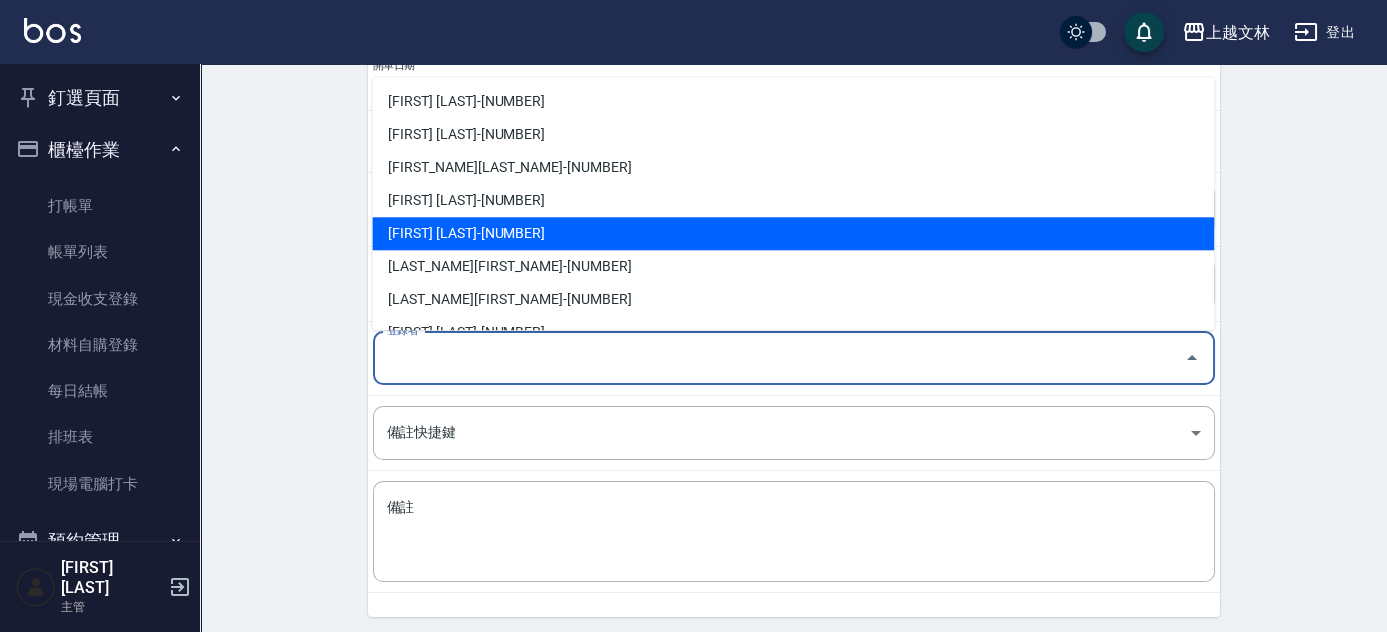 click on "[FIRST] [LAST]-[NUMBER]" at bounding box center (793, 233) 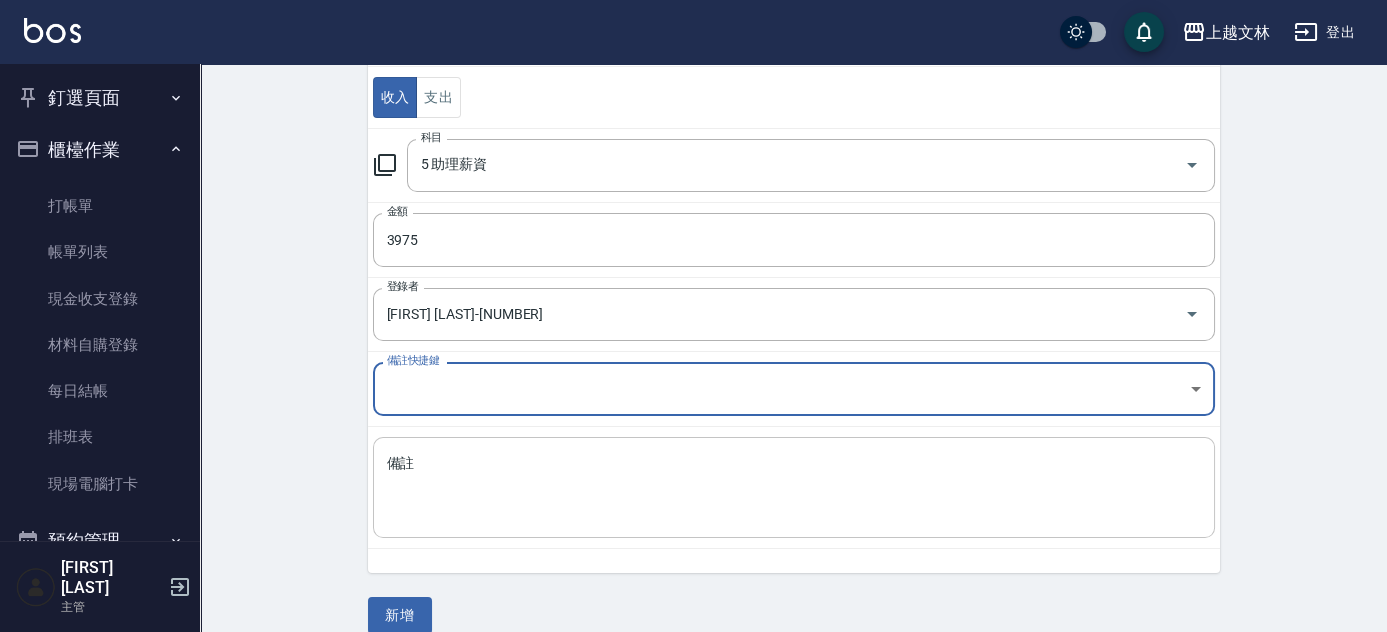 scroll, scrollTop: 248, scrollLeft: 0, axis: vertical 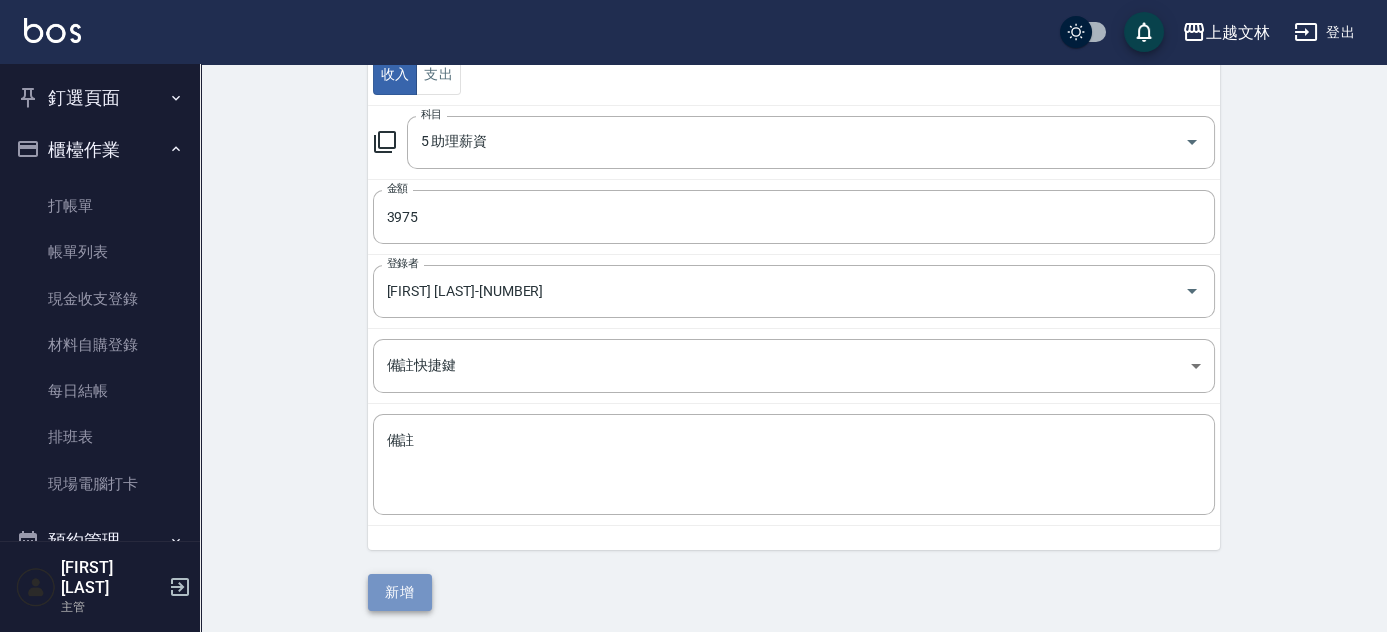 click on "新增" at bounding box center [400, 592] 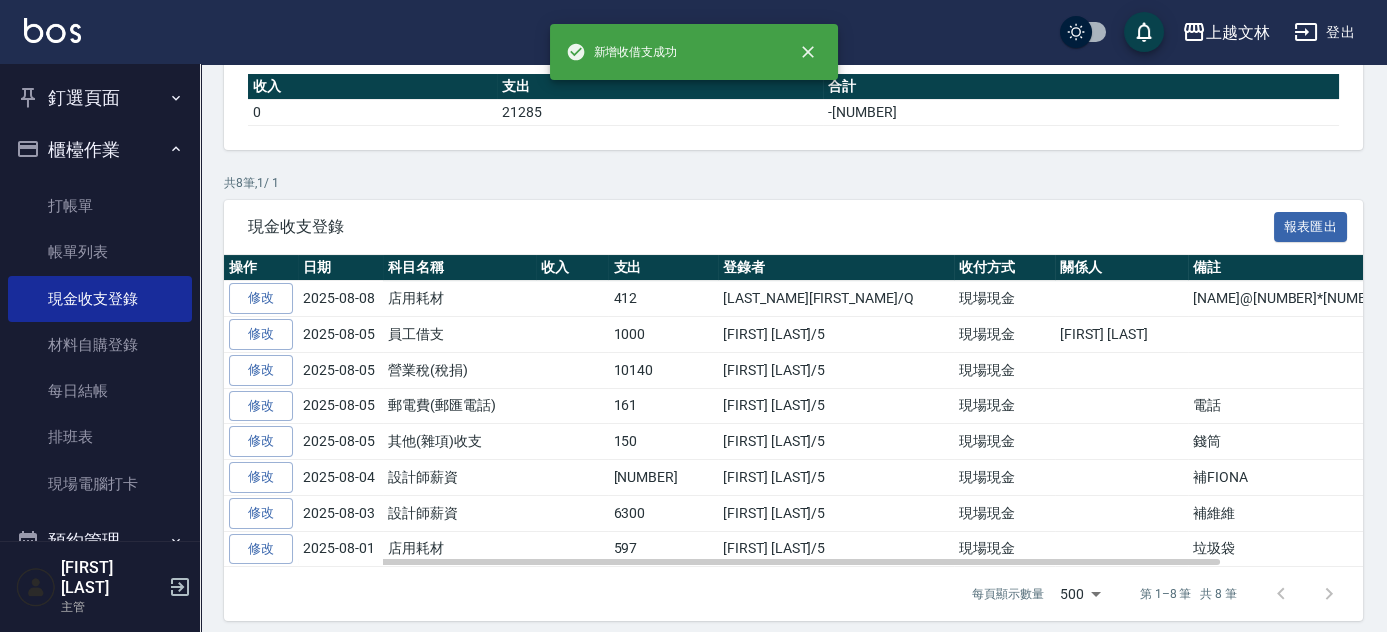 scroll, scrollTop: 0, scrollLeft: 0, axis: both 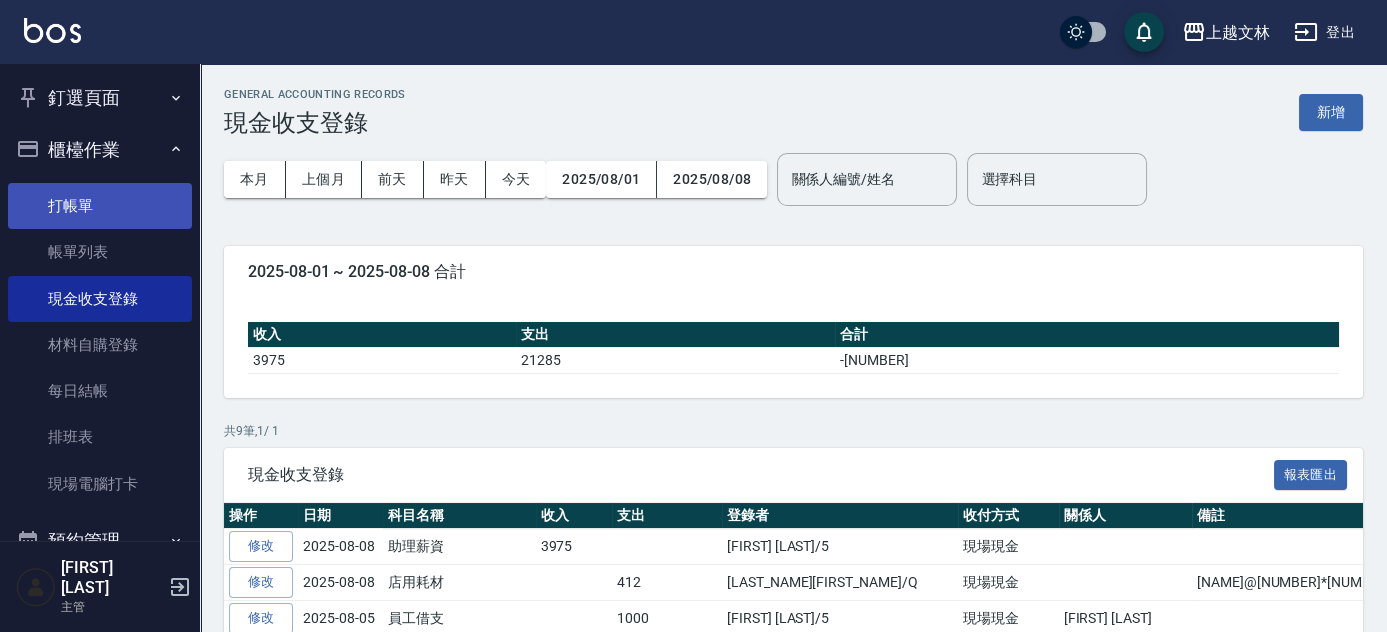 click on "打帳單" at bounding box center [100, 206] 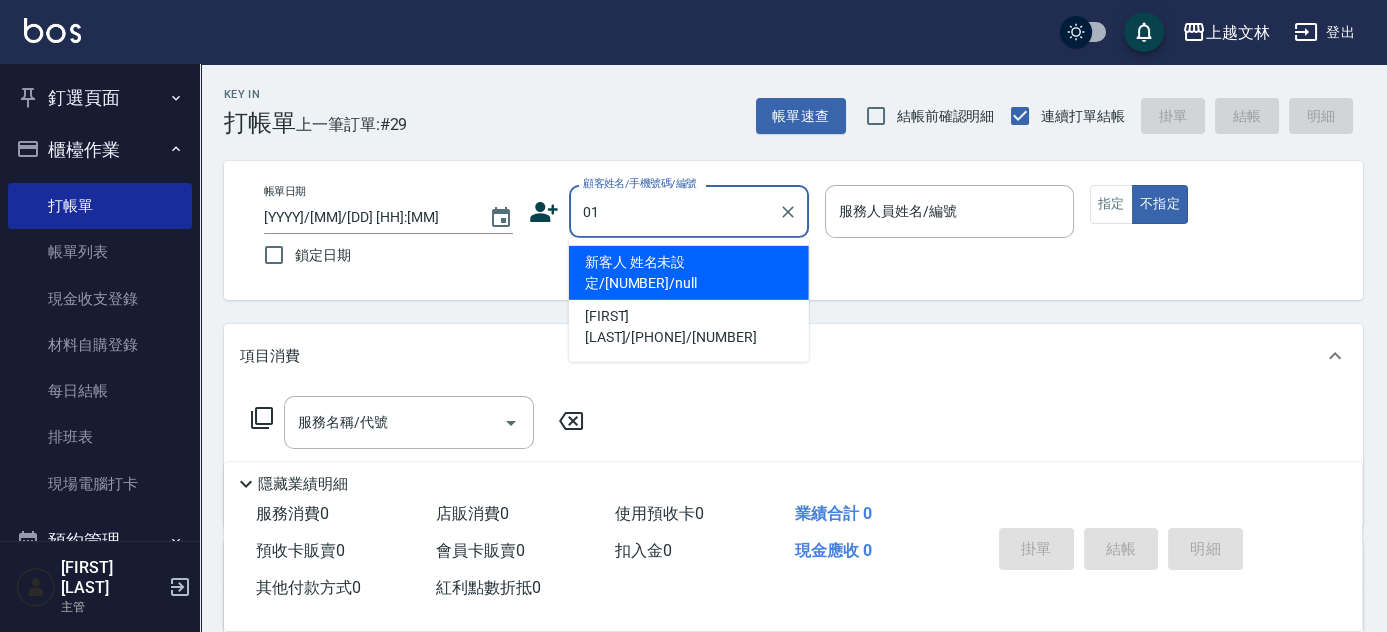 type on "新客人 姓名未設定/[NUMBER]/null" 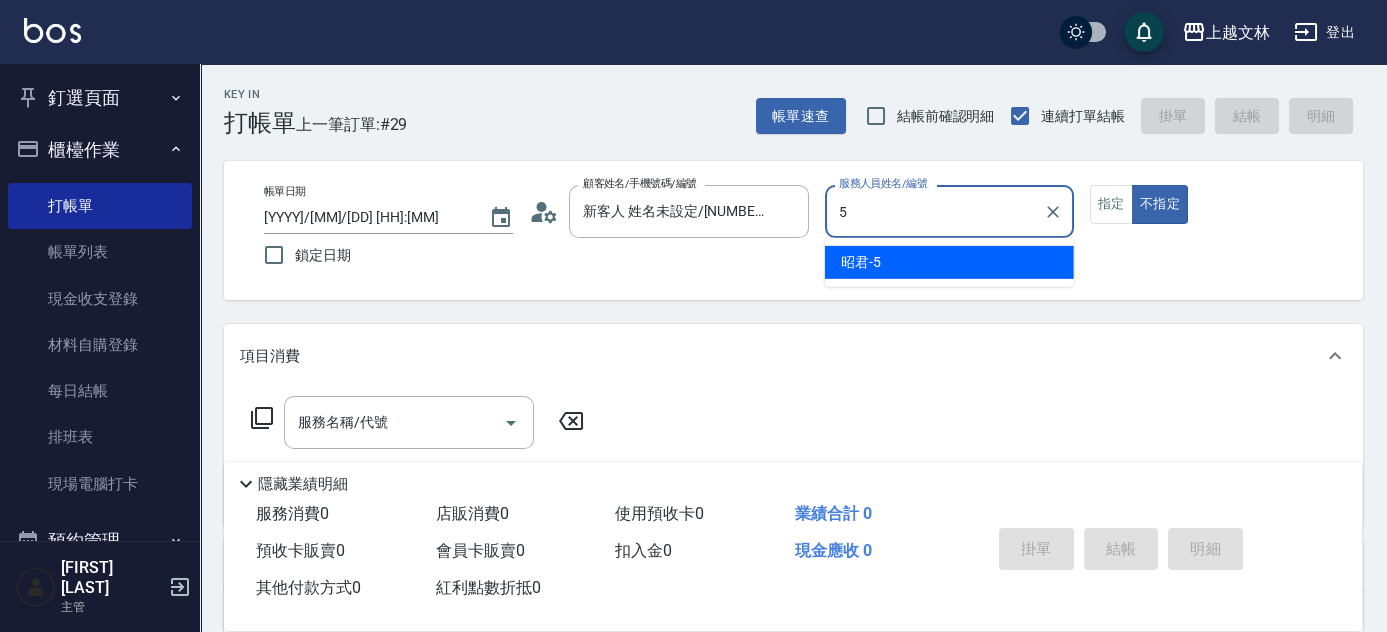 type on "[NAME]-[NUMBER]" 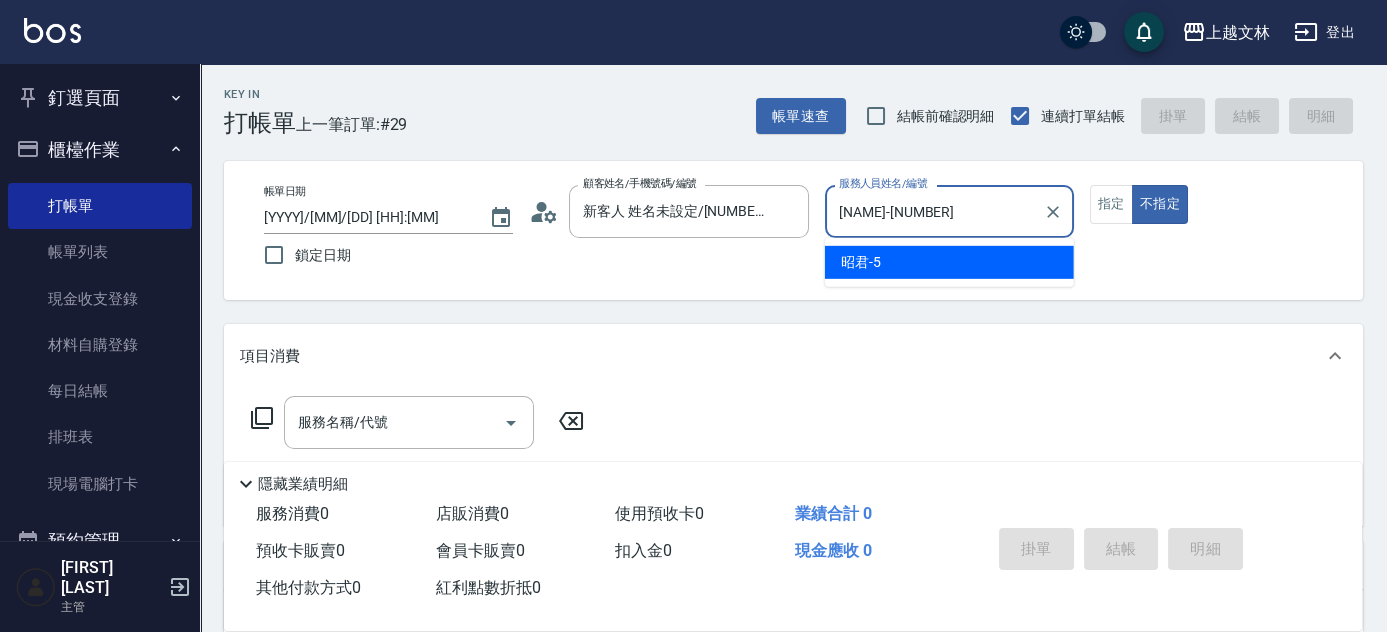 type on "false" 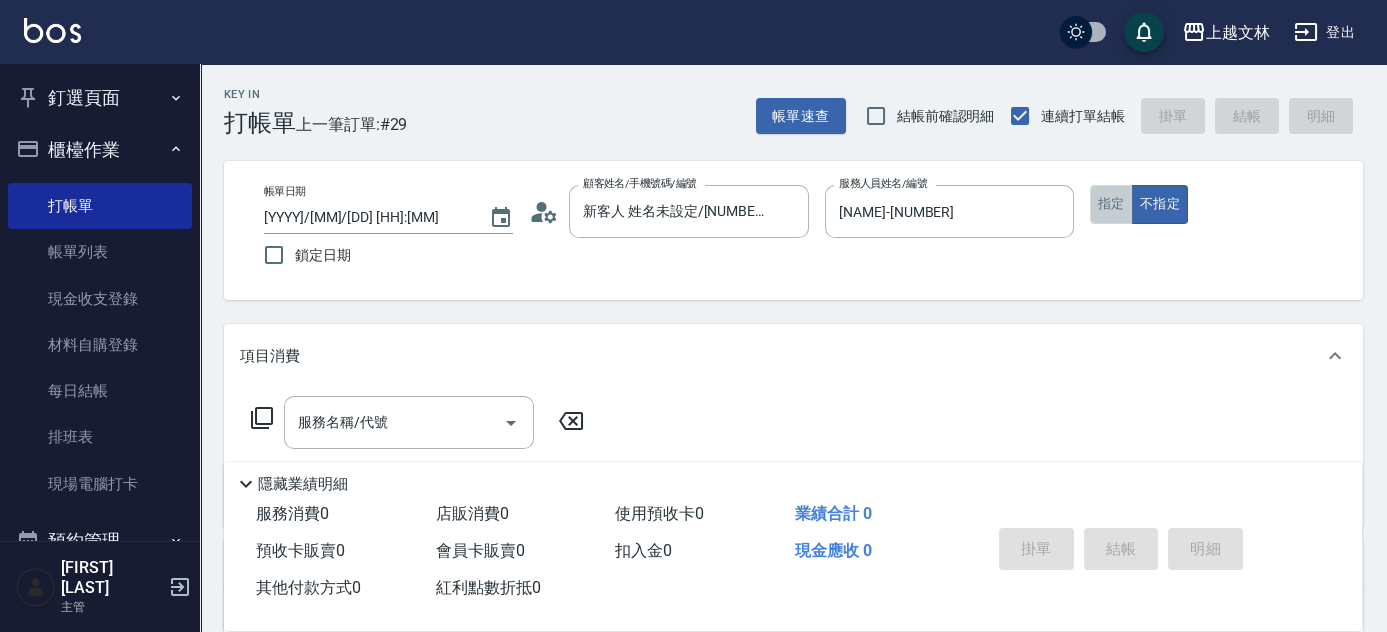 click on "指定" at bounding box center (1111, 204) 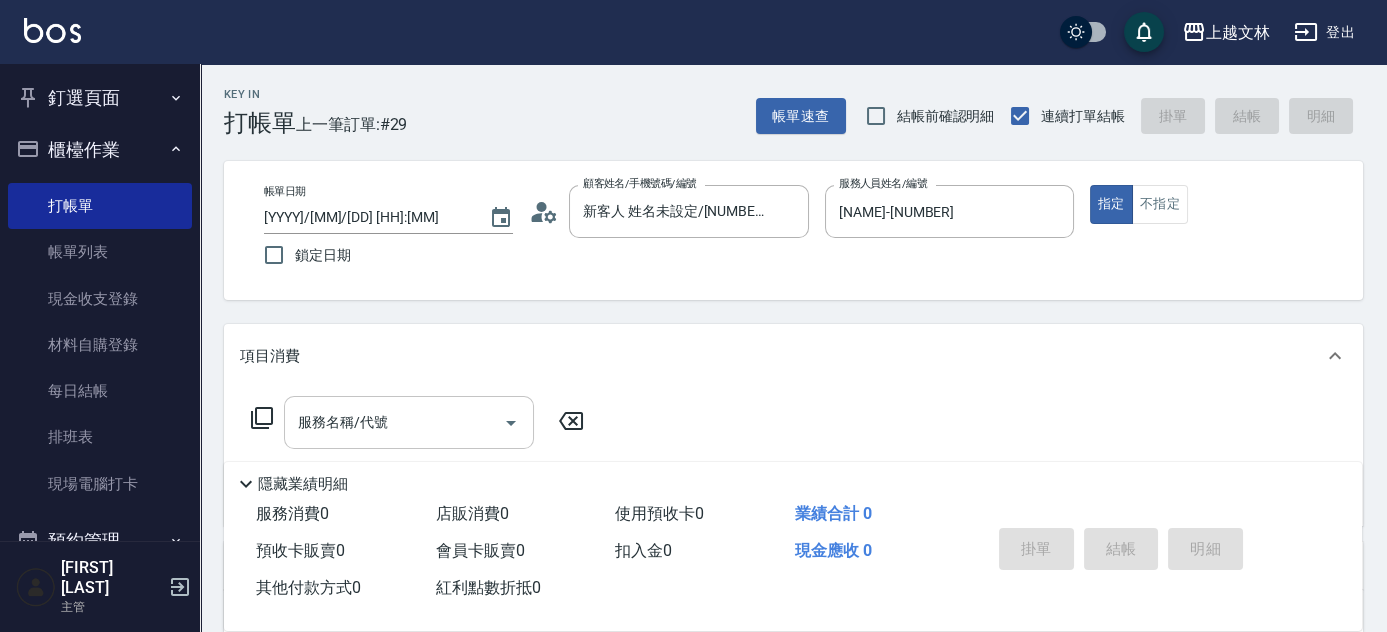 click on "服務名稱/代號" at bounding box center [394, 422] 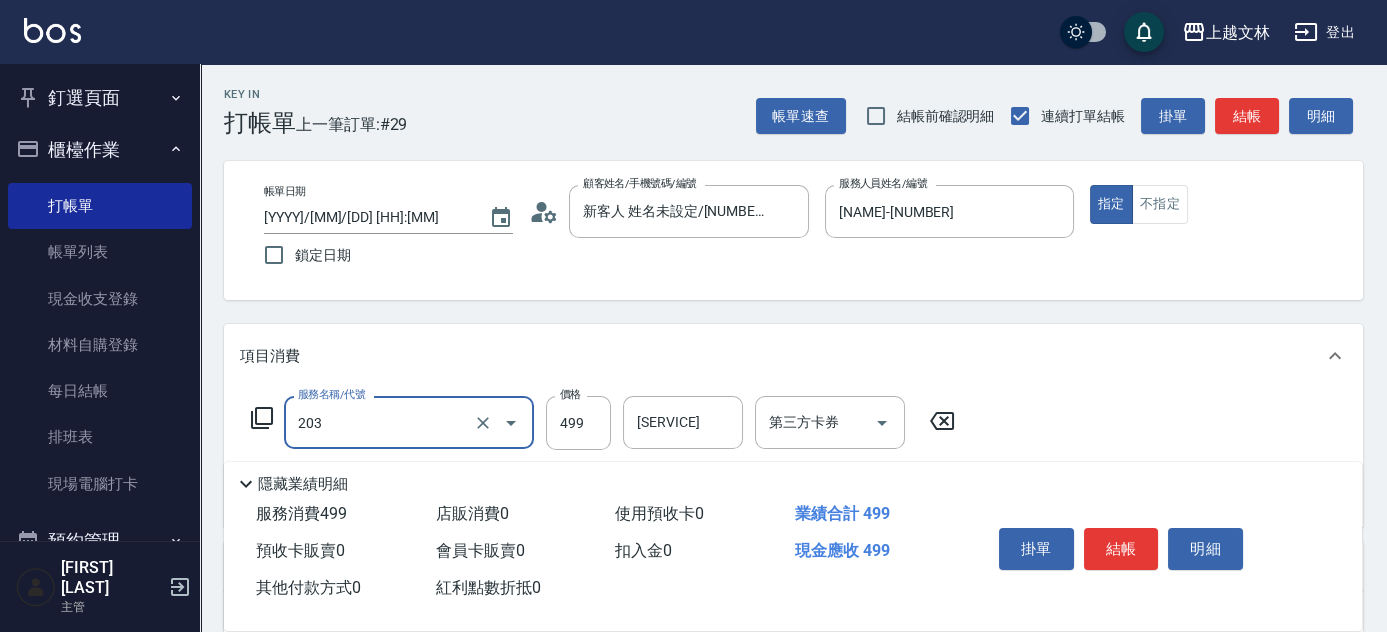 type on "B級洗+剪(203)" 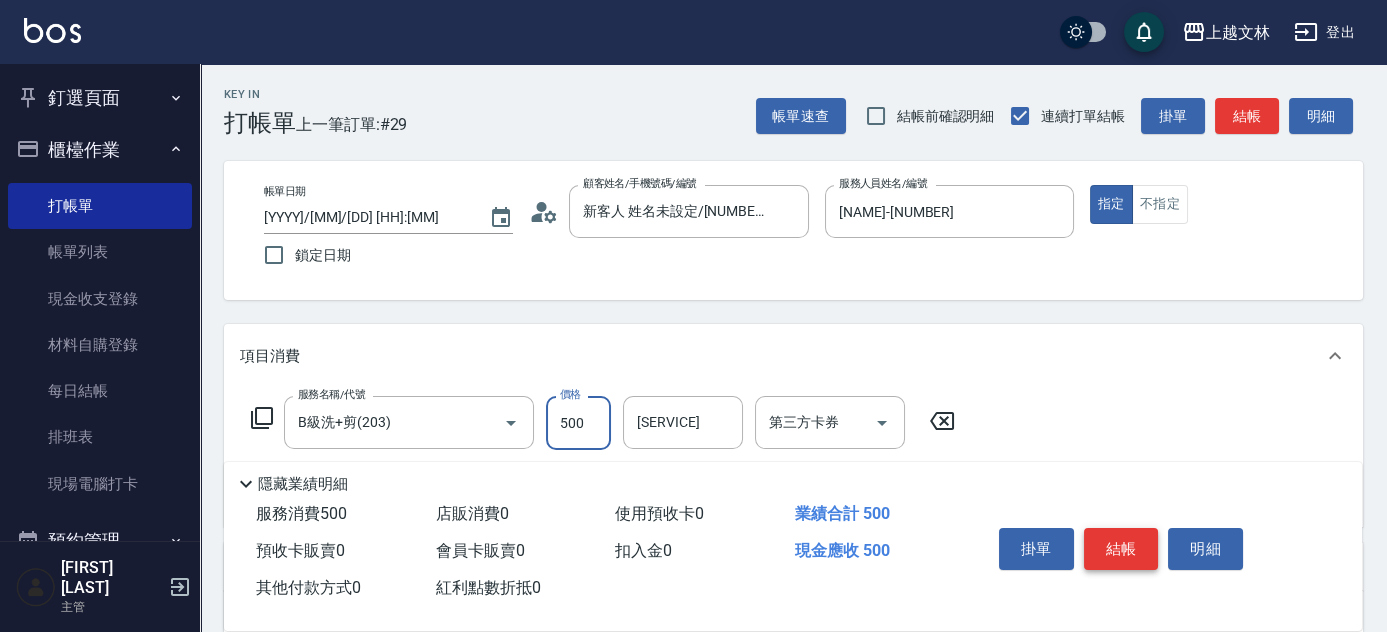 type on "500" 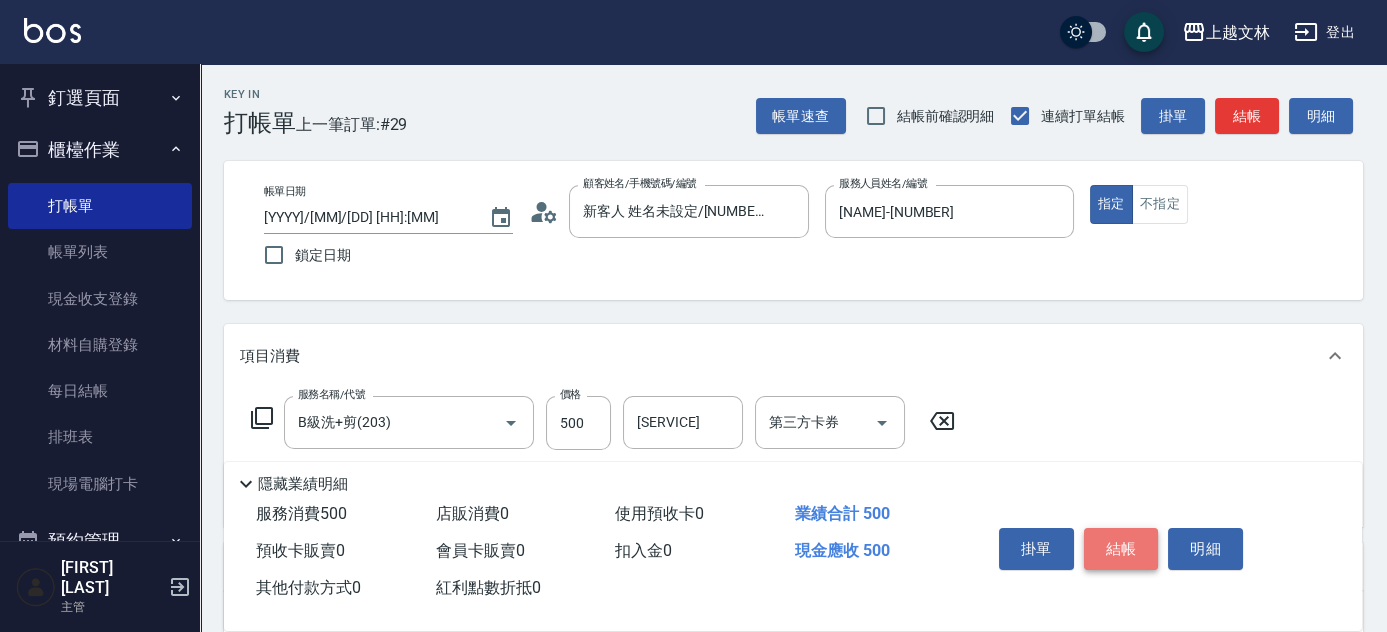 click on "結帳" at bounding box center (1121, 549) 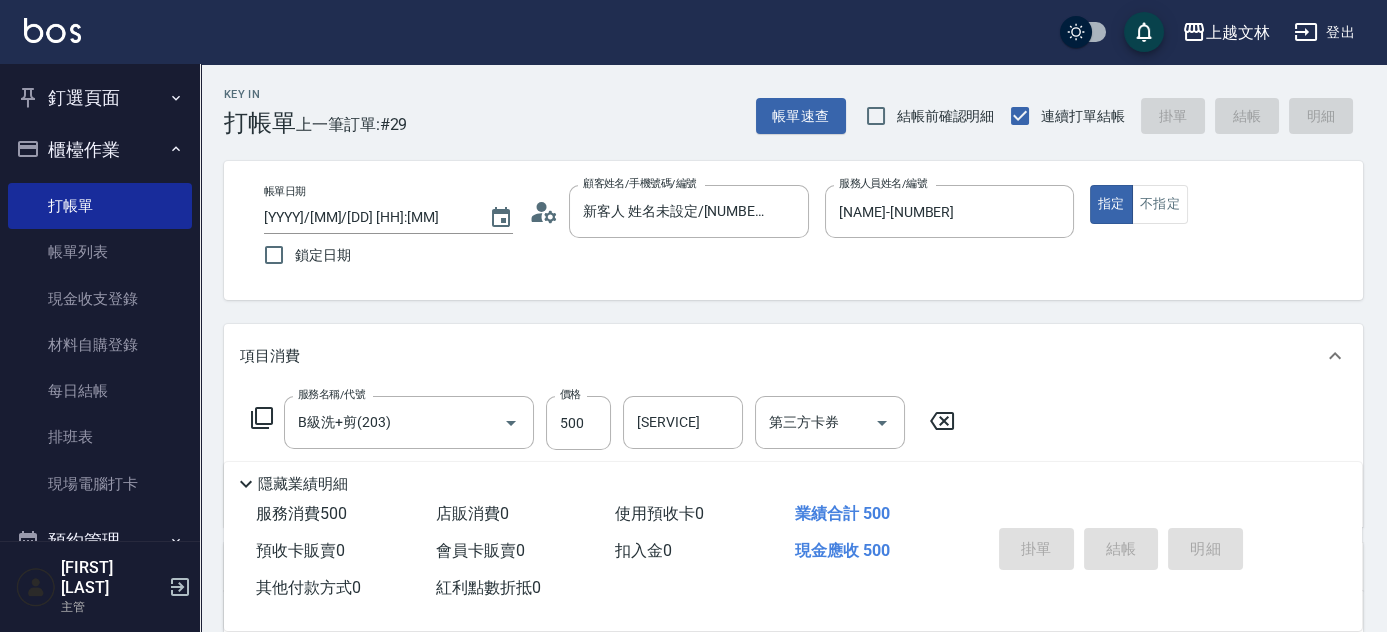 type on "[YYYY]/[MM]/[DD] [HH]:[MM]" 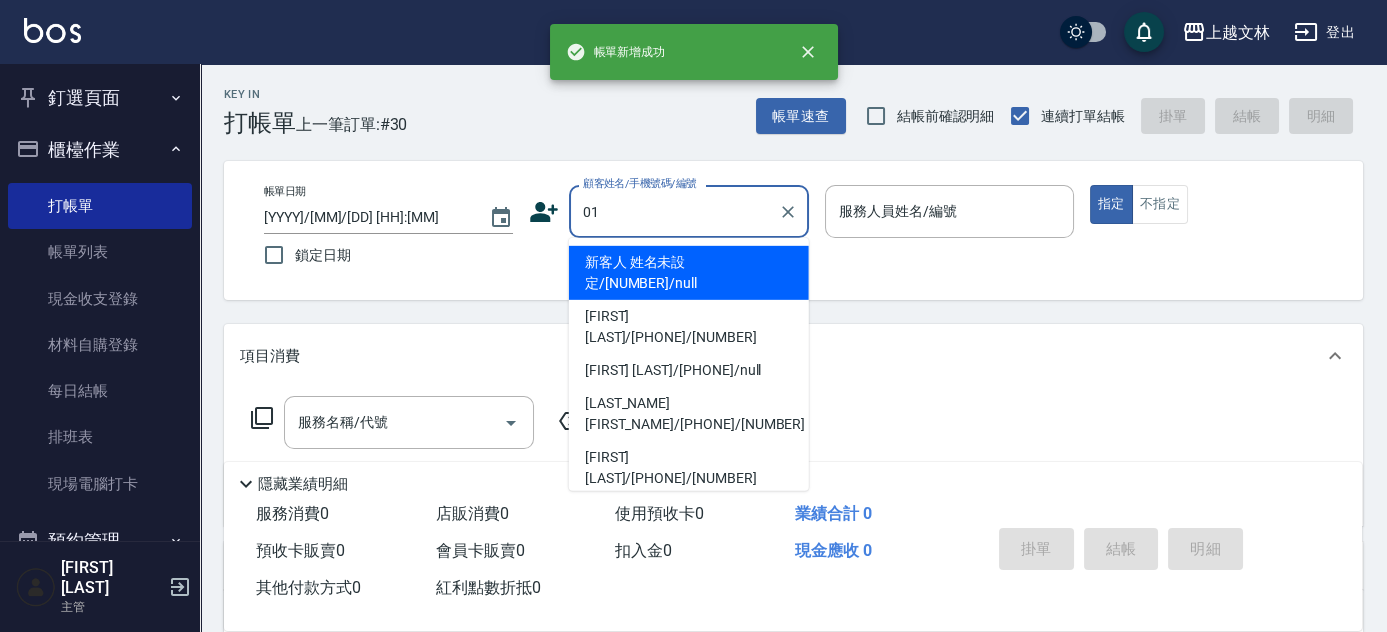 type on "新客人 姓名未設定/[NUMBER]/null" 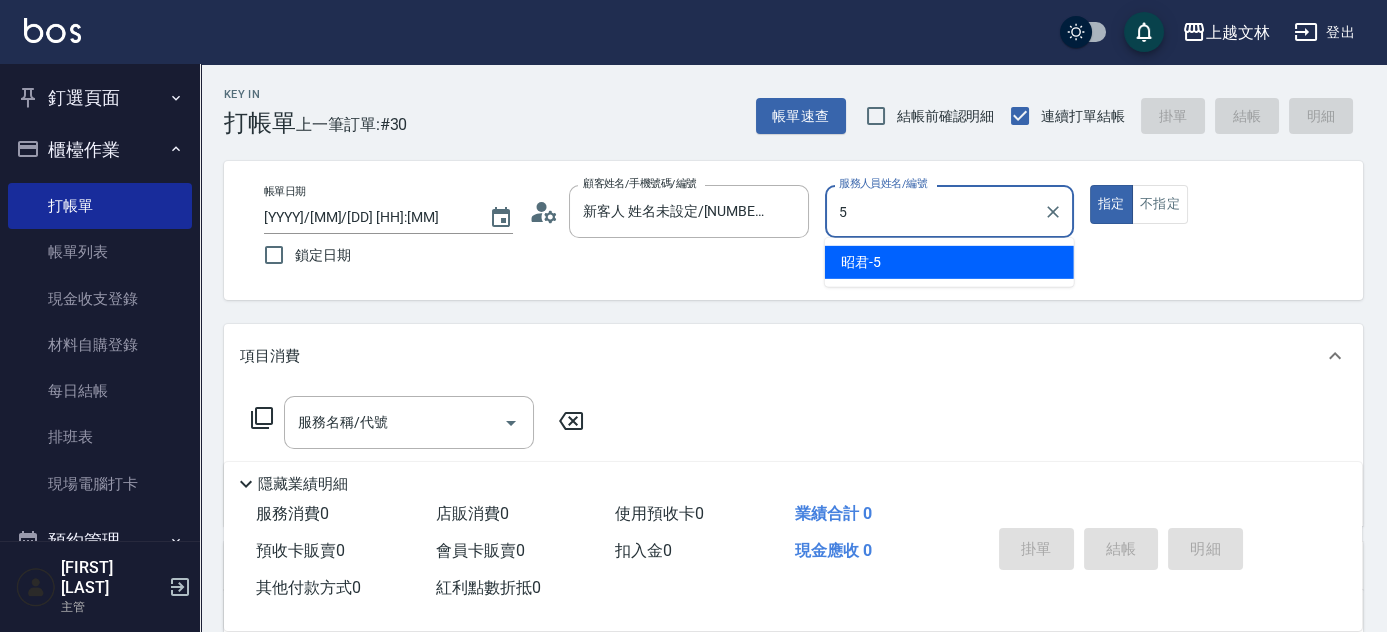 type on "[NAME]-[NUMBER]" 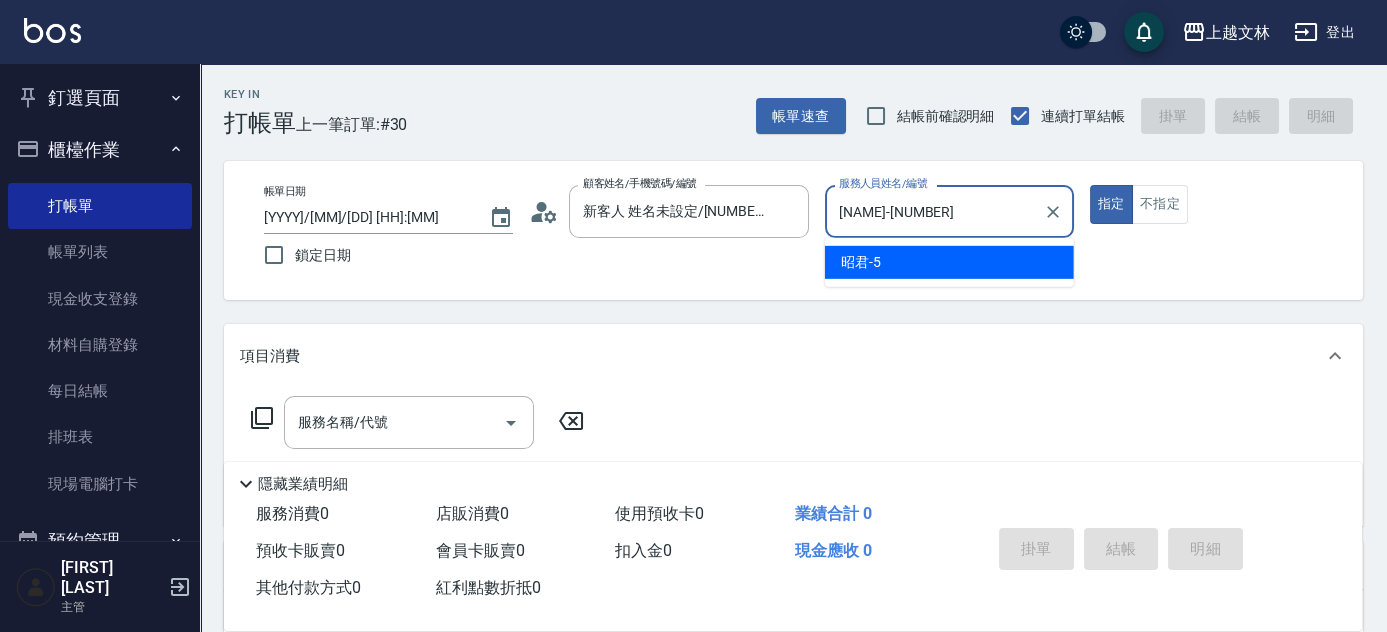 type on "true" 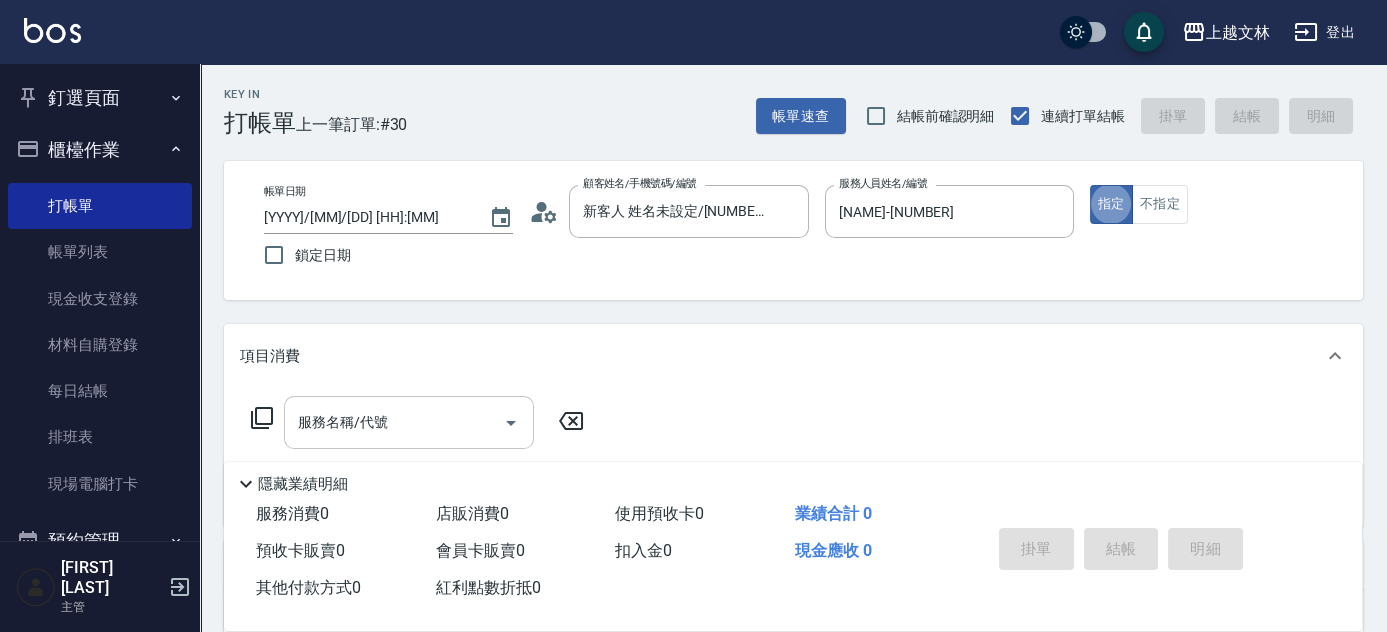 click on "服務名稱/代號" at bounding box center [394, 422] 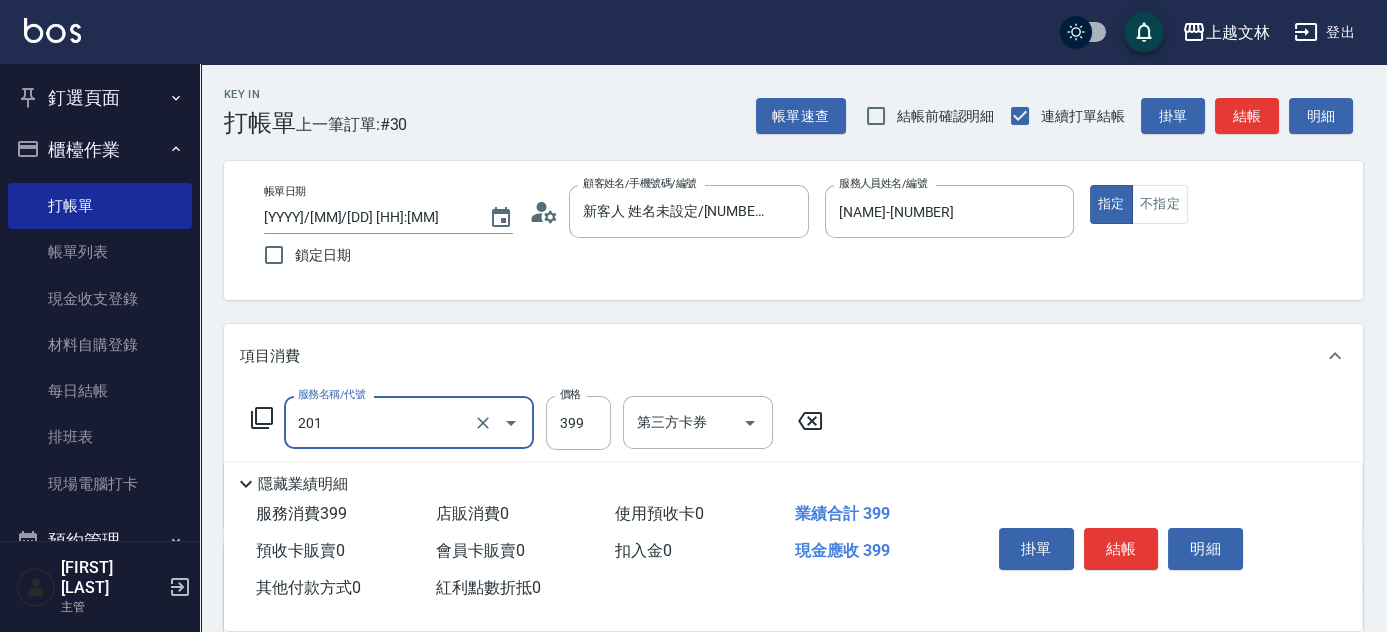 type on "B級單剪(201)" 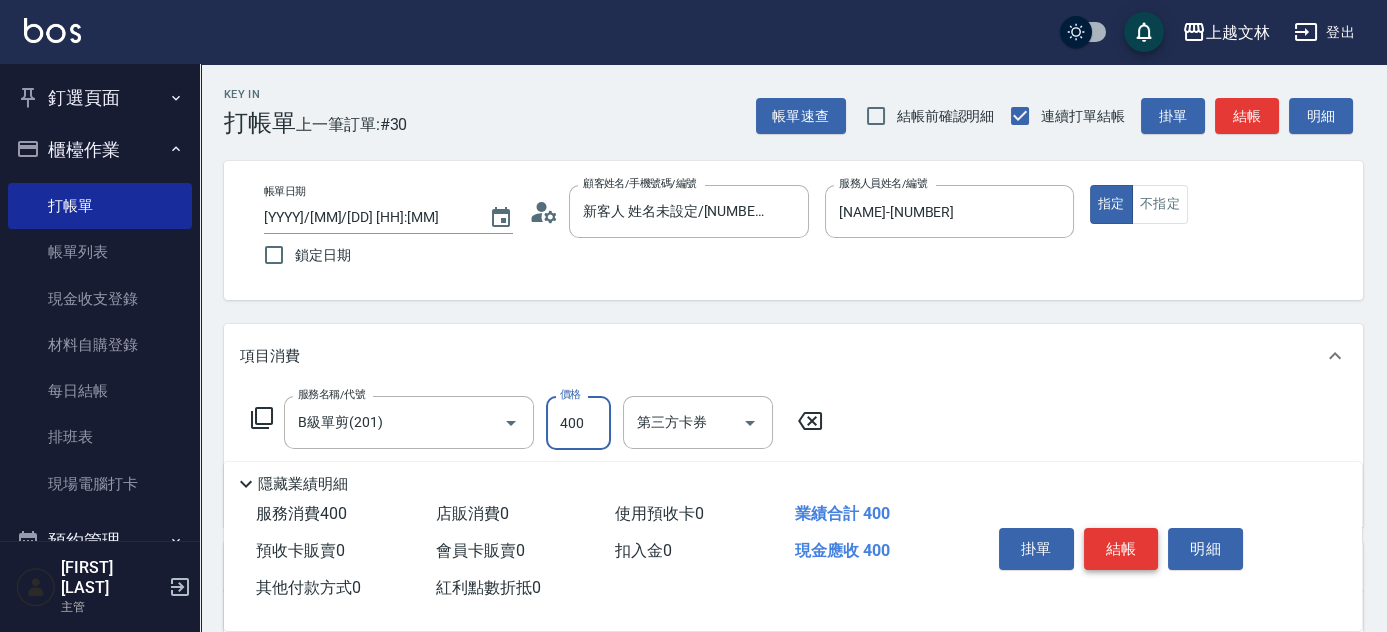 type on "400" 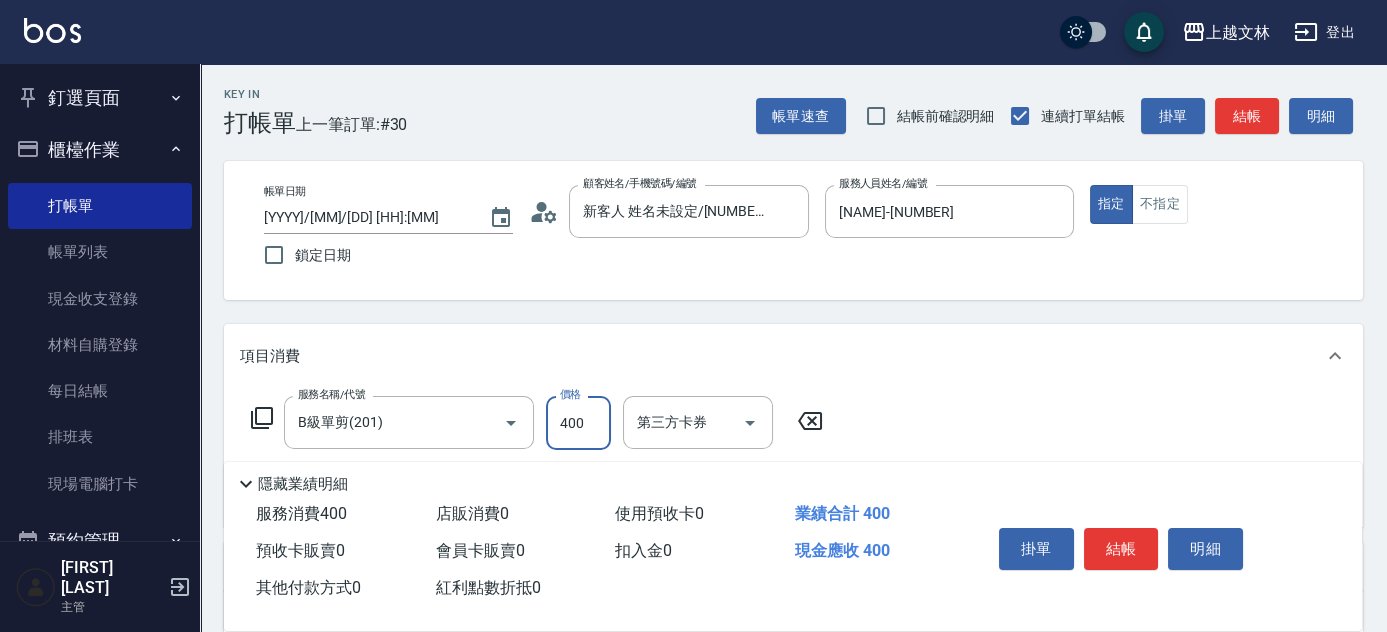 click on "結帳" at bounding box center (1121, 549) 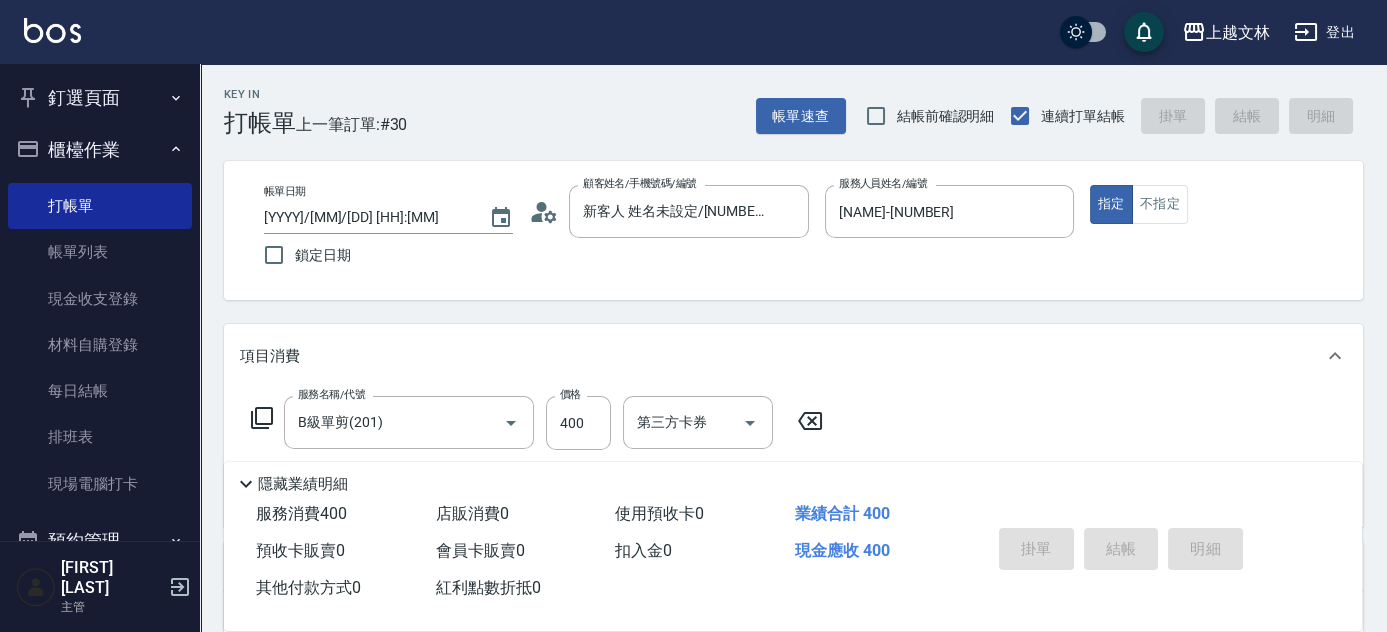 type 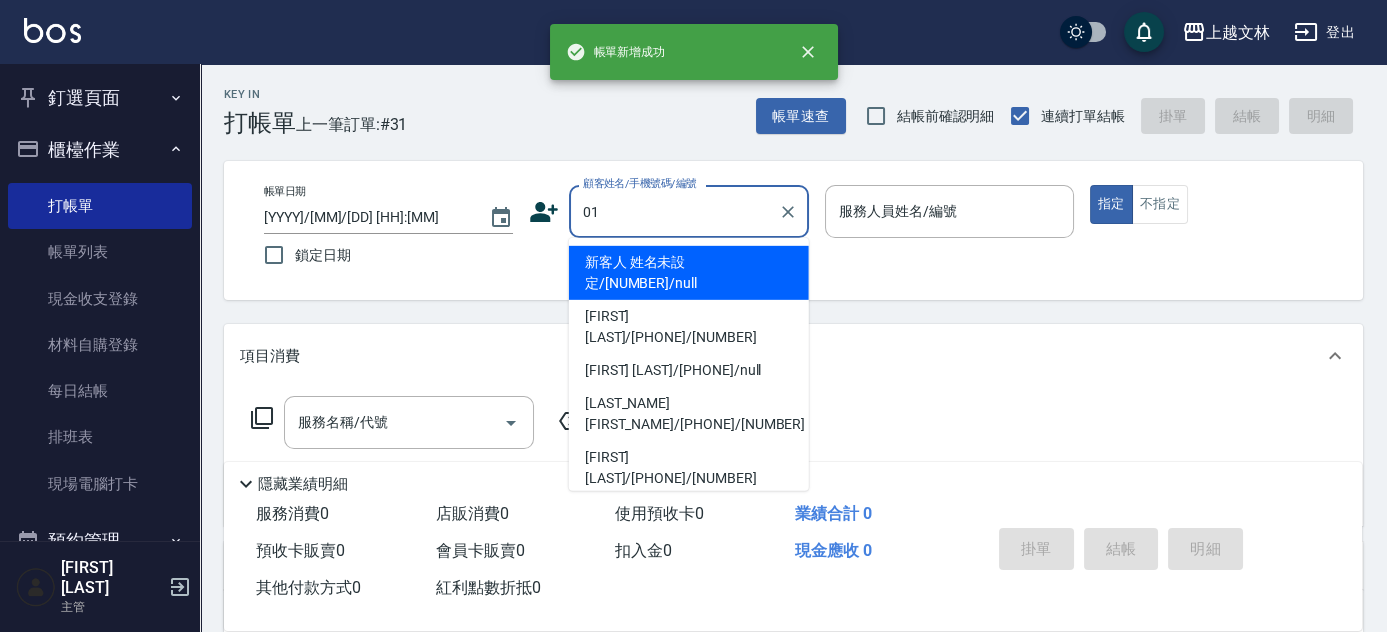 type on "新客人 姓名未設定/[NUMBER]/null" 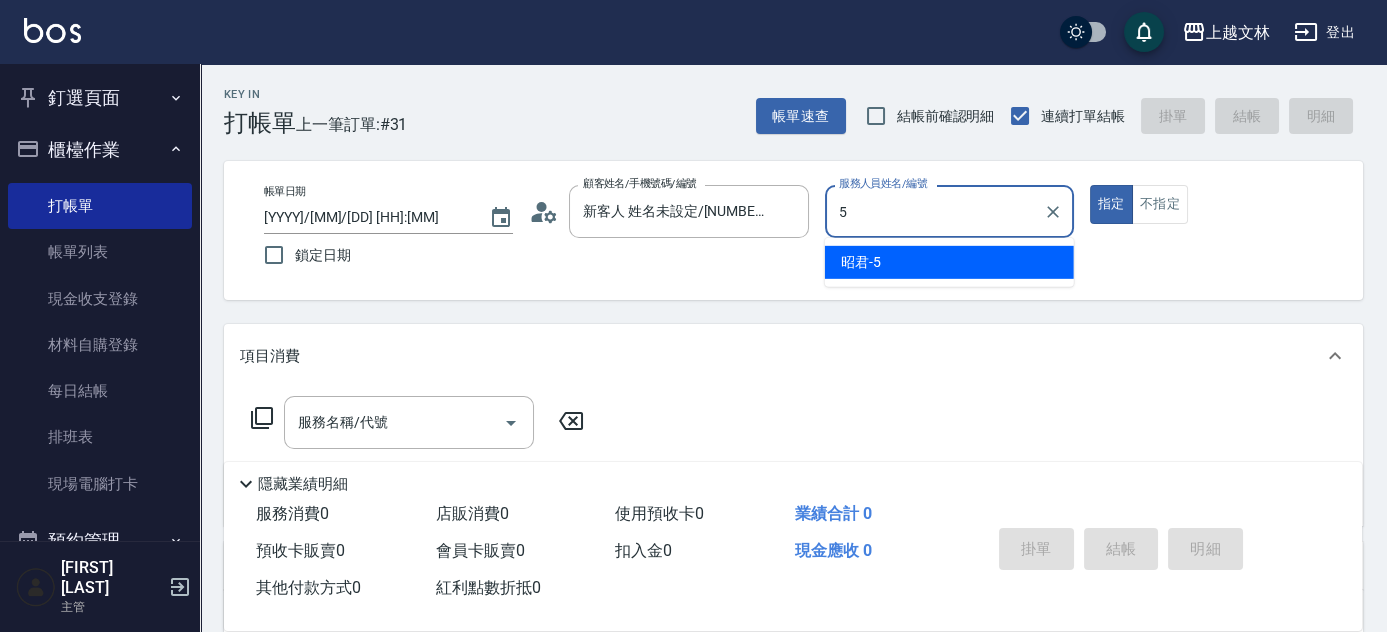 type on "[NAME]-[NUMBER]" 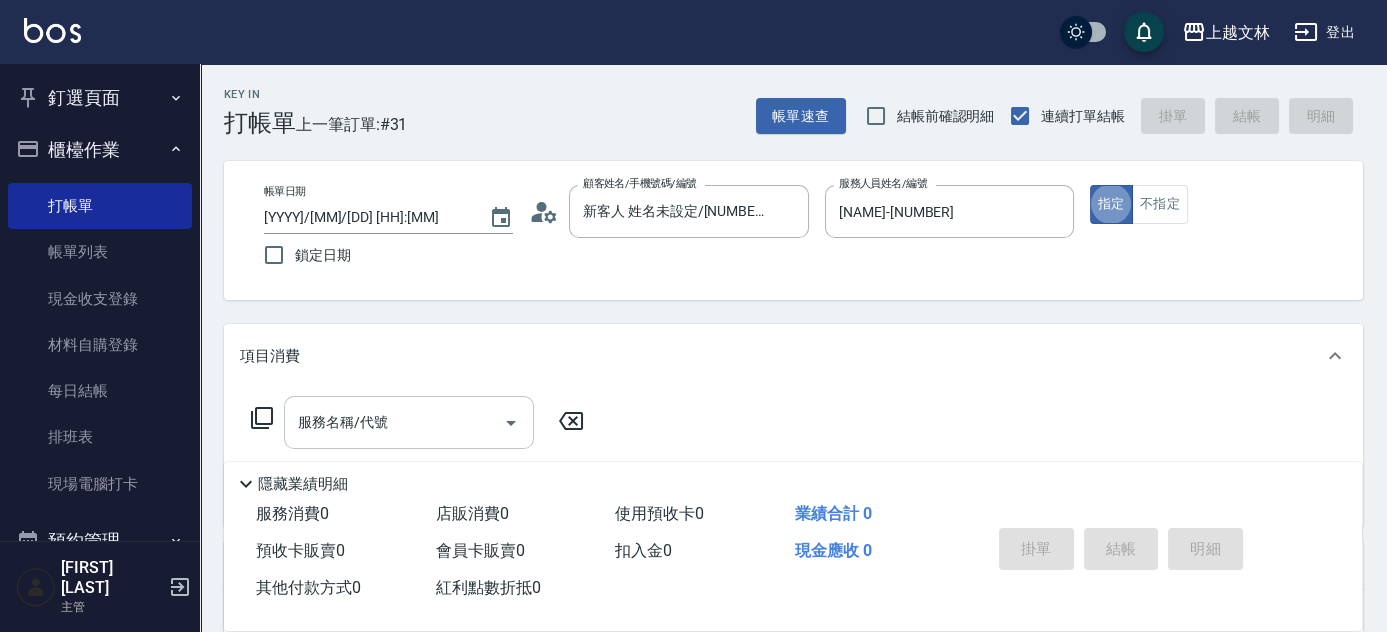 click on "服務名稱/代號" at bounding box center [394, 422] 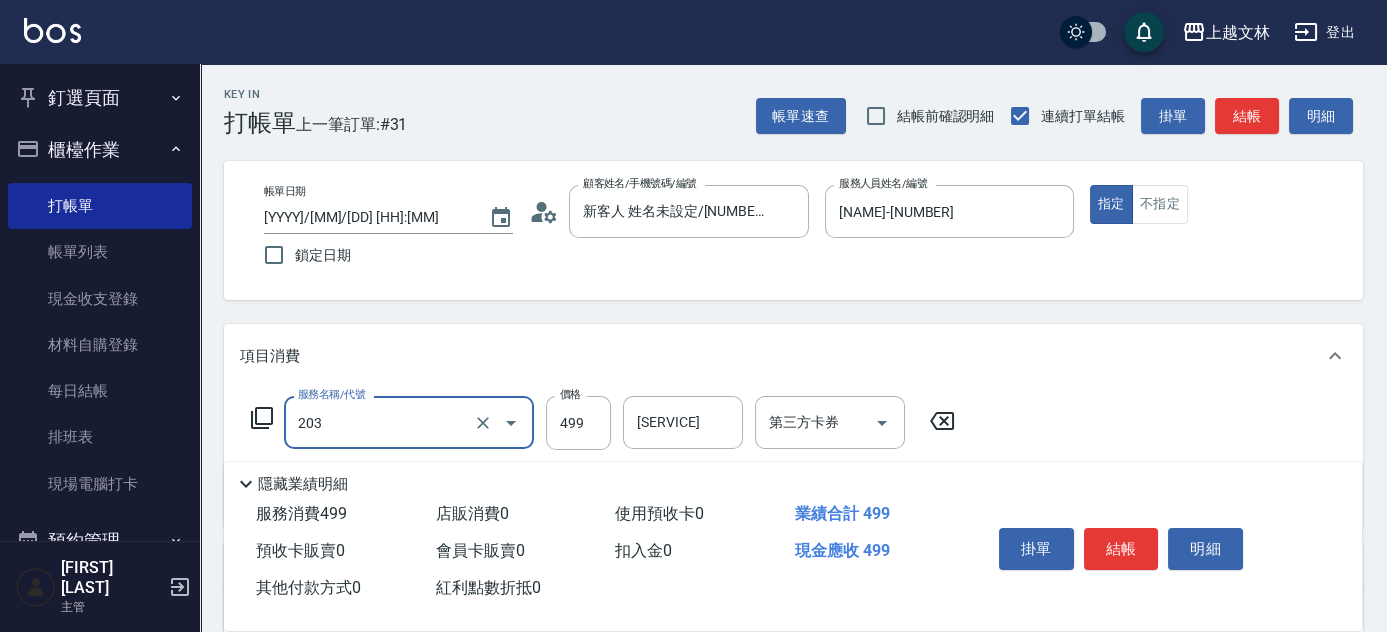 type on "B級洗+剪(203)" 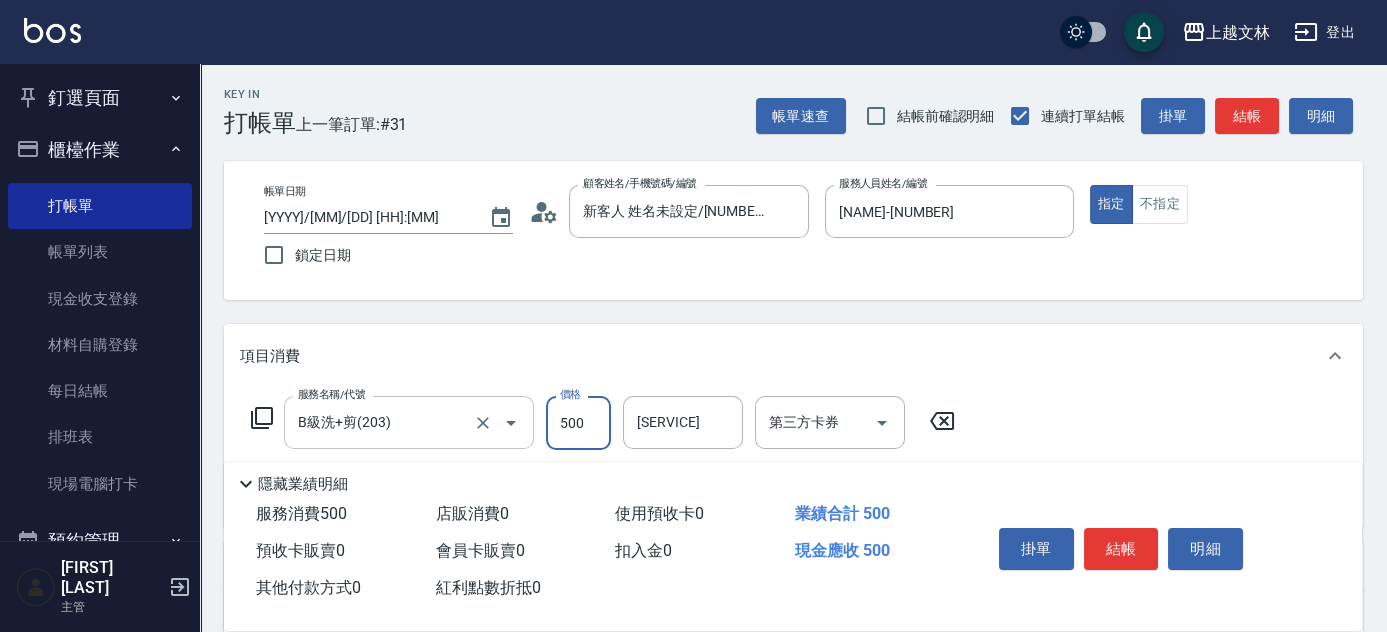 type on "500" 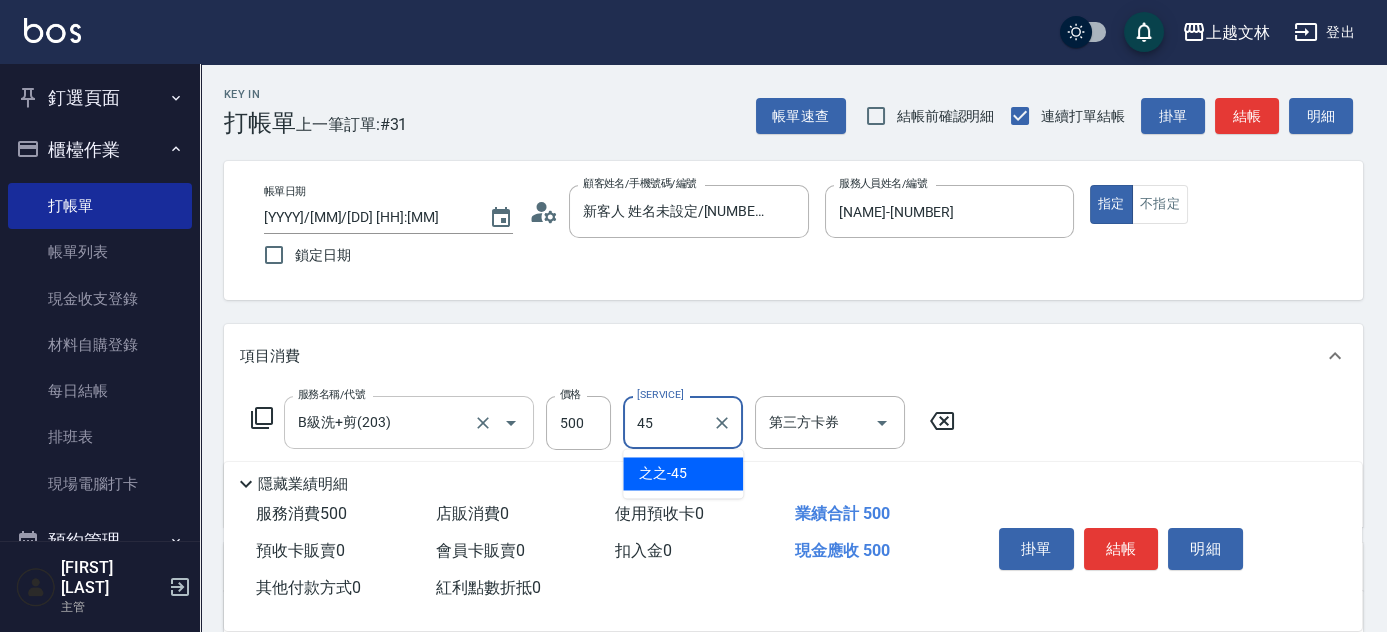 type on "之之-45" 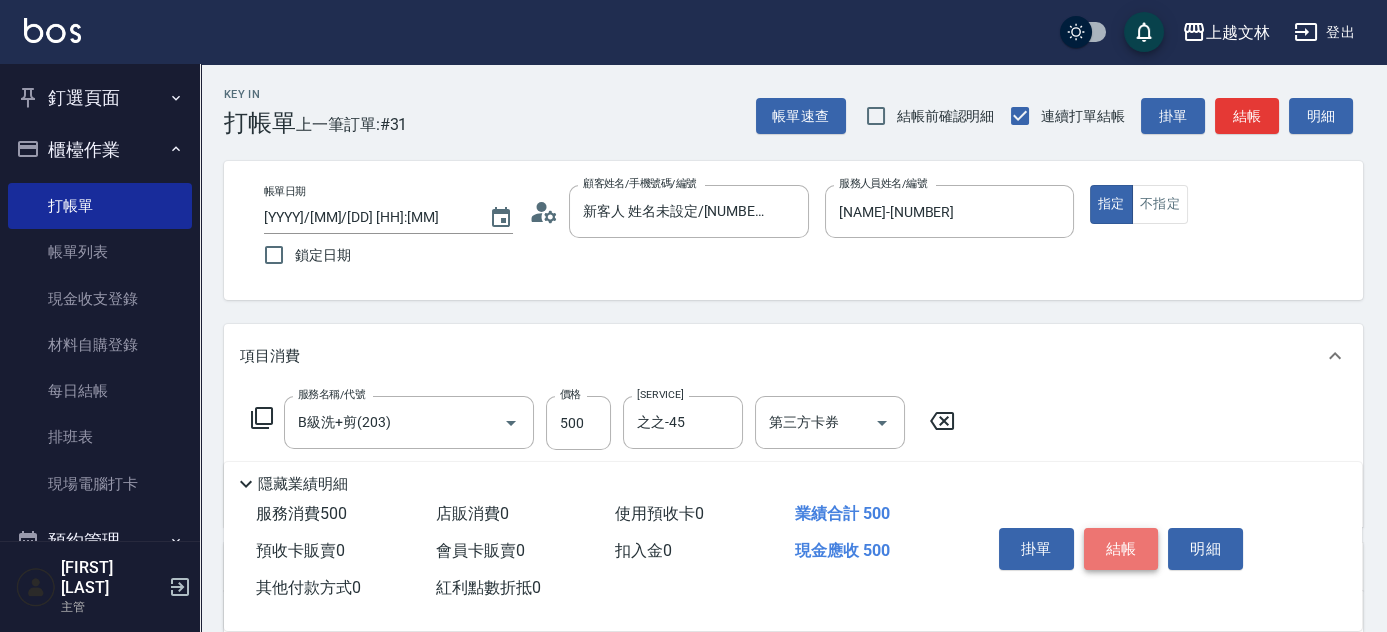click on "結帳" at bounding box center [1121, 549] 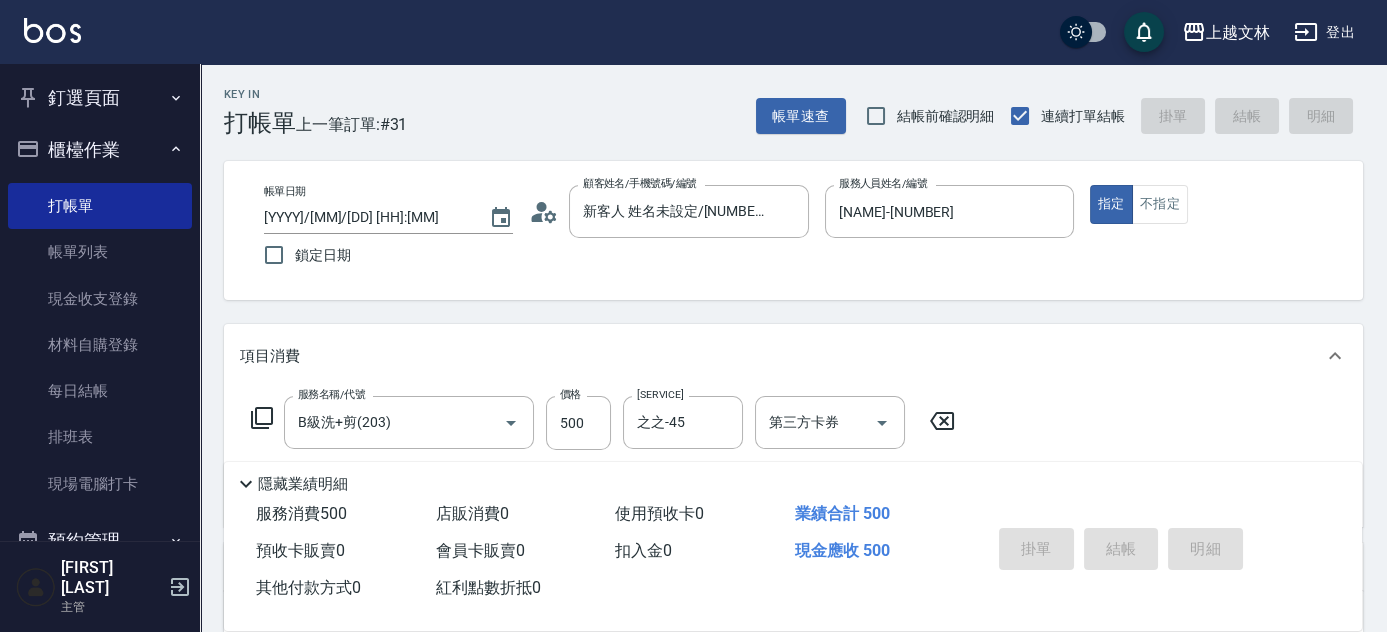 type 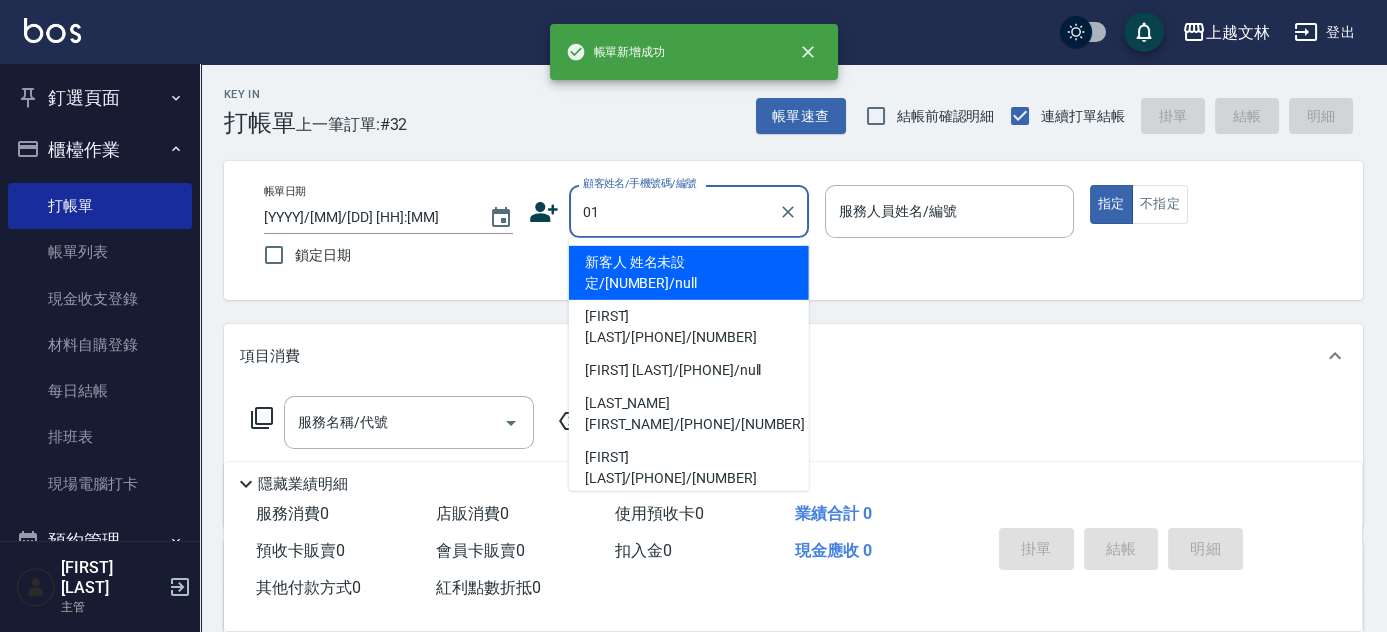 type on "新客人 姓名未設定/[NUMBER]/null" 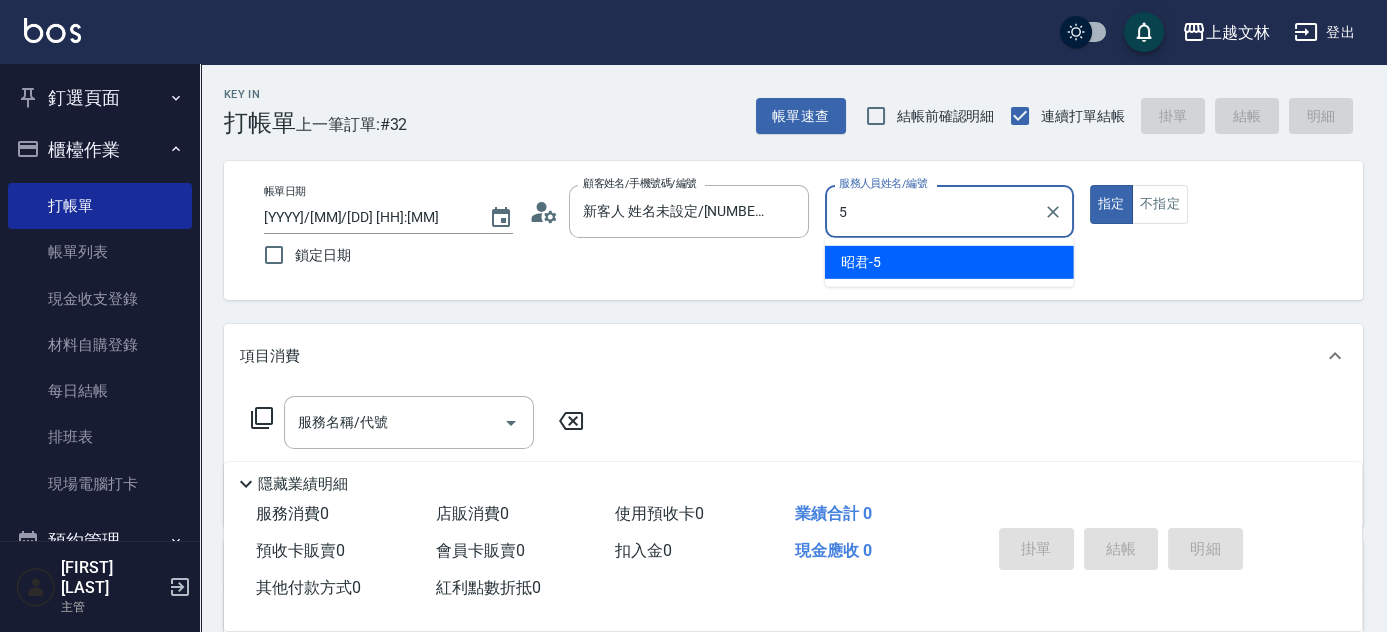 type on "[NAME]-[NUMBER]" 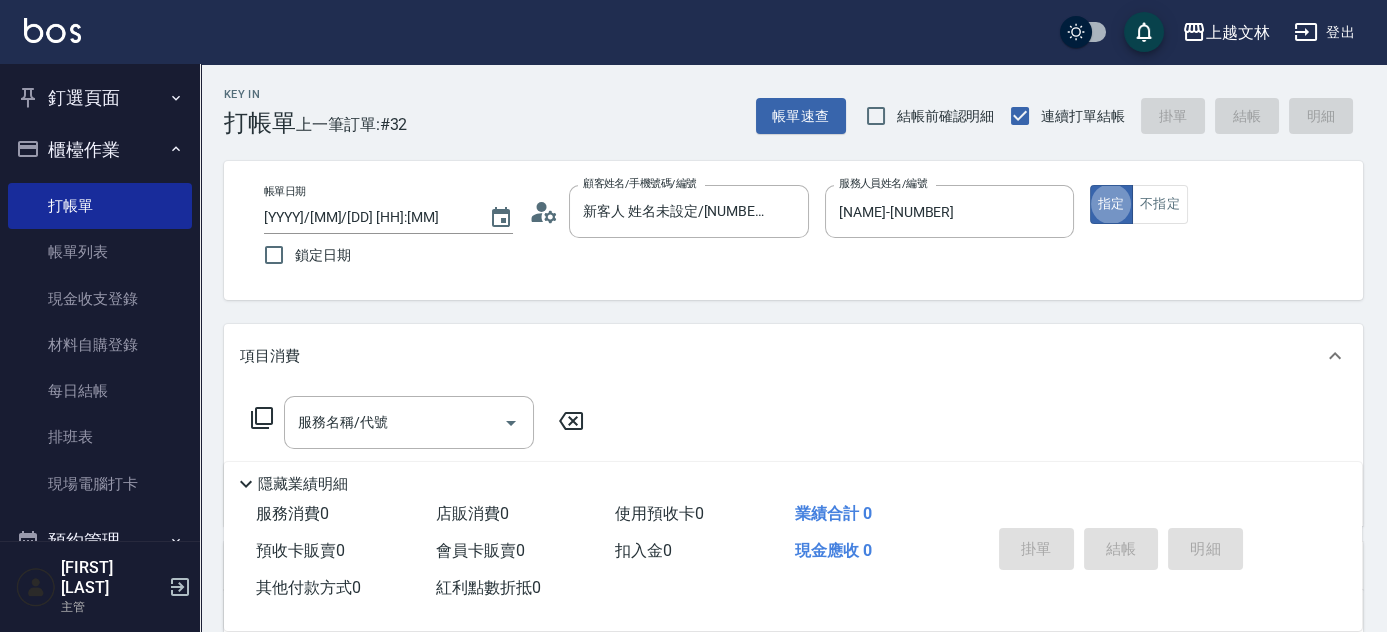 click on "帳單日期 [YYYY]/[MM]/[DD] [HH]:[MM] 鎖定日期 顧客姓名/手機號碼/編號 新客人 姓名未設定/[NUMBER]/null 顧客姓名/手機號碼/編號 服務人員姓名/編號 [LAST]-[NUMBER] 服務人員姓名/編號 指定 不指定" at bounding box center [793, 230] 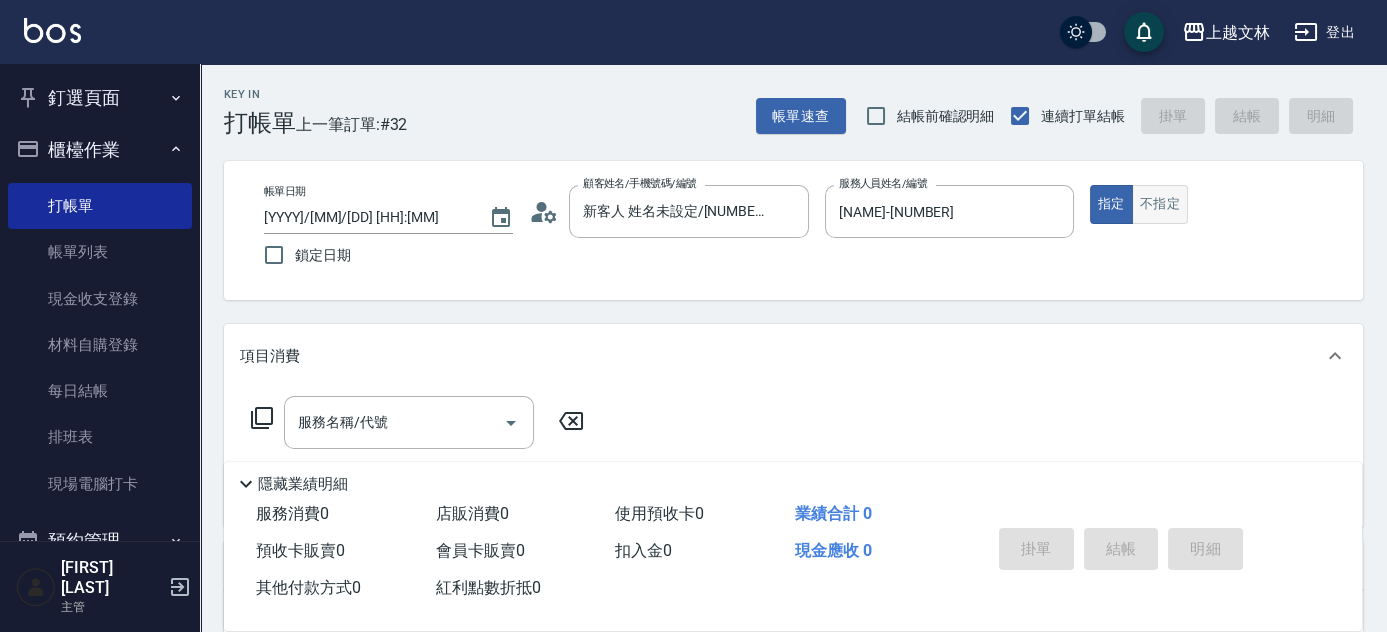 click on "不指定" at bounding box center (1160, 204) 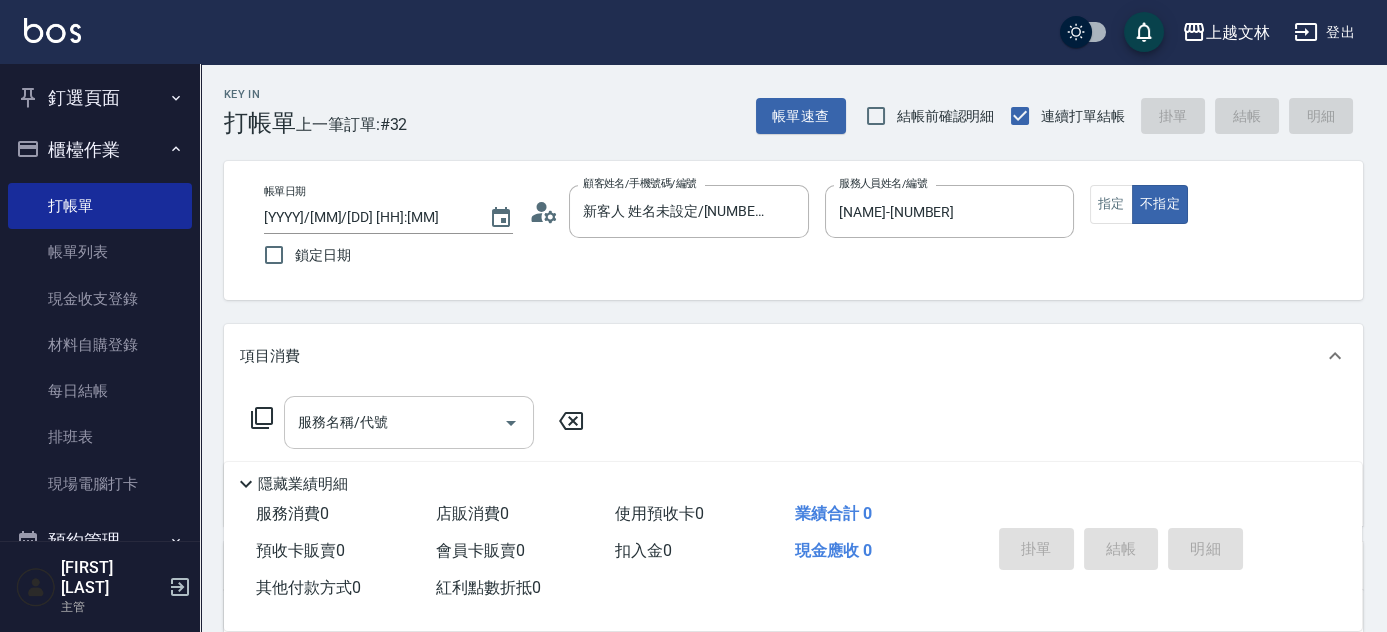 click on "服務名稱/代號" at bounding box center [394, 422] 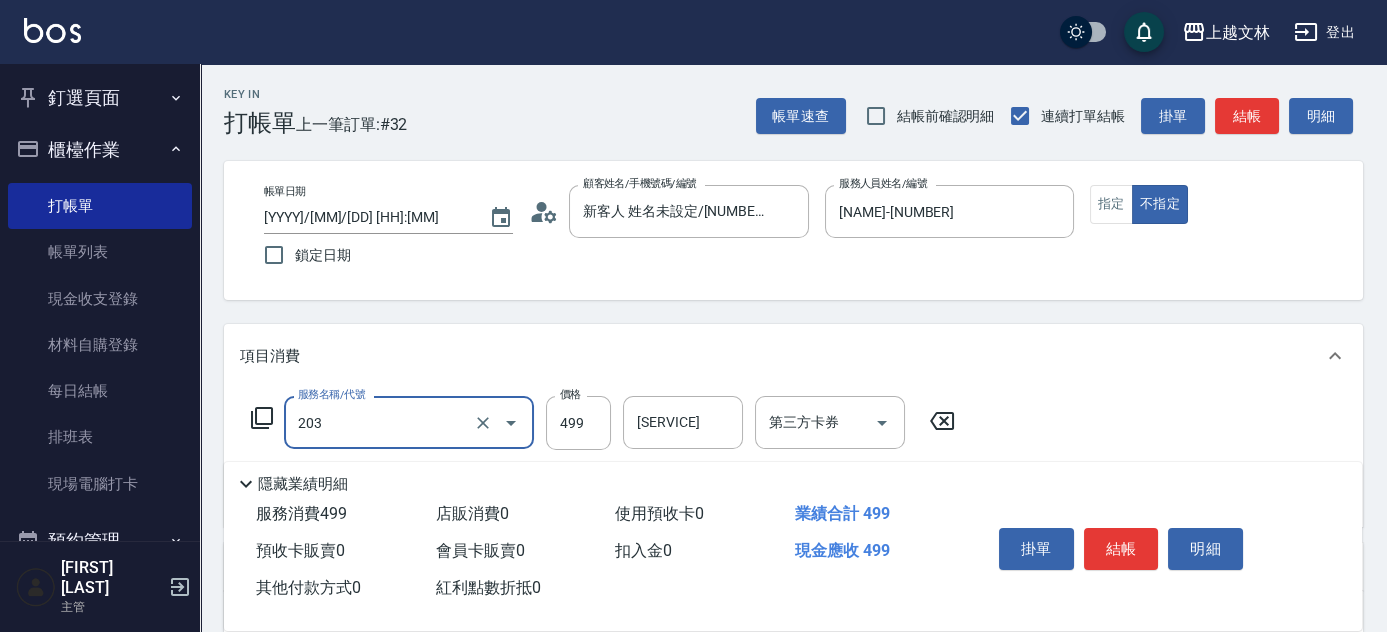 type on "B級洗+剪(203)" 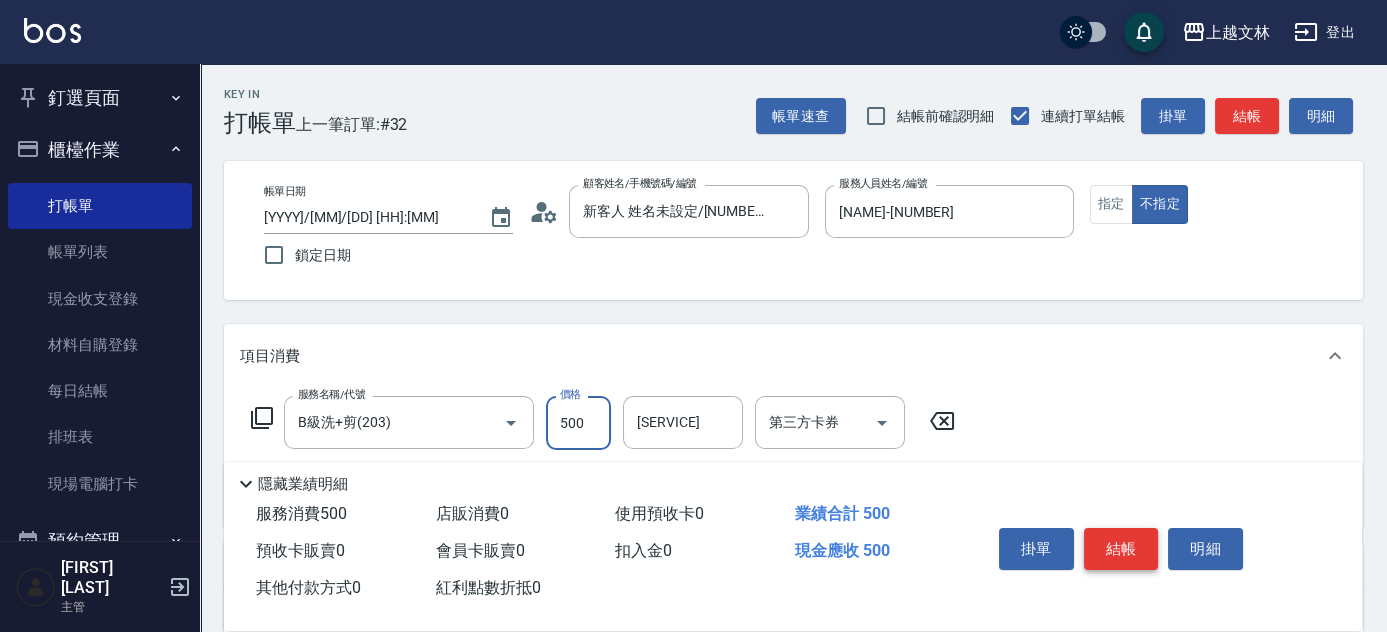 type on "500" 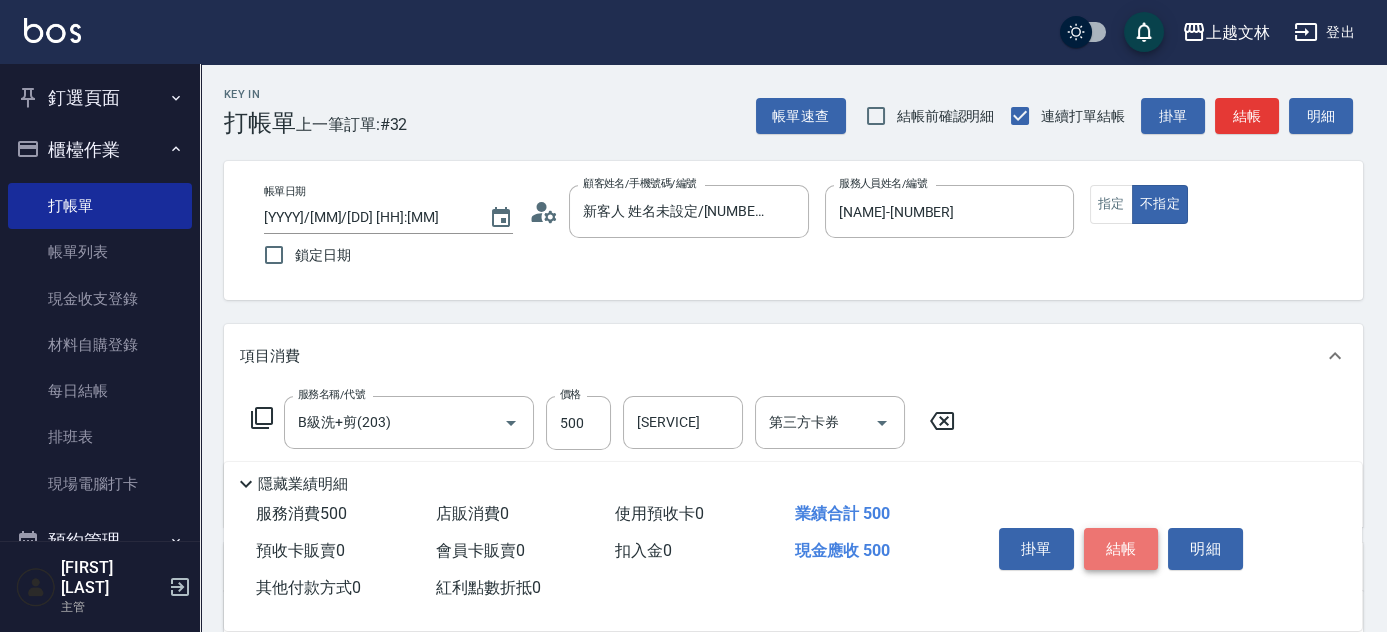 click on "結帳" at bounding box center [1121, 549] 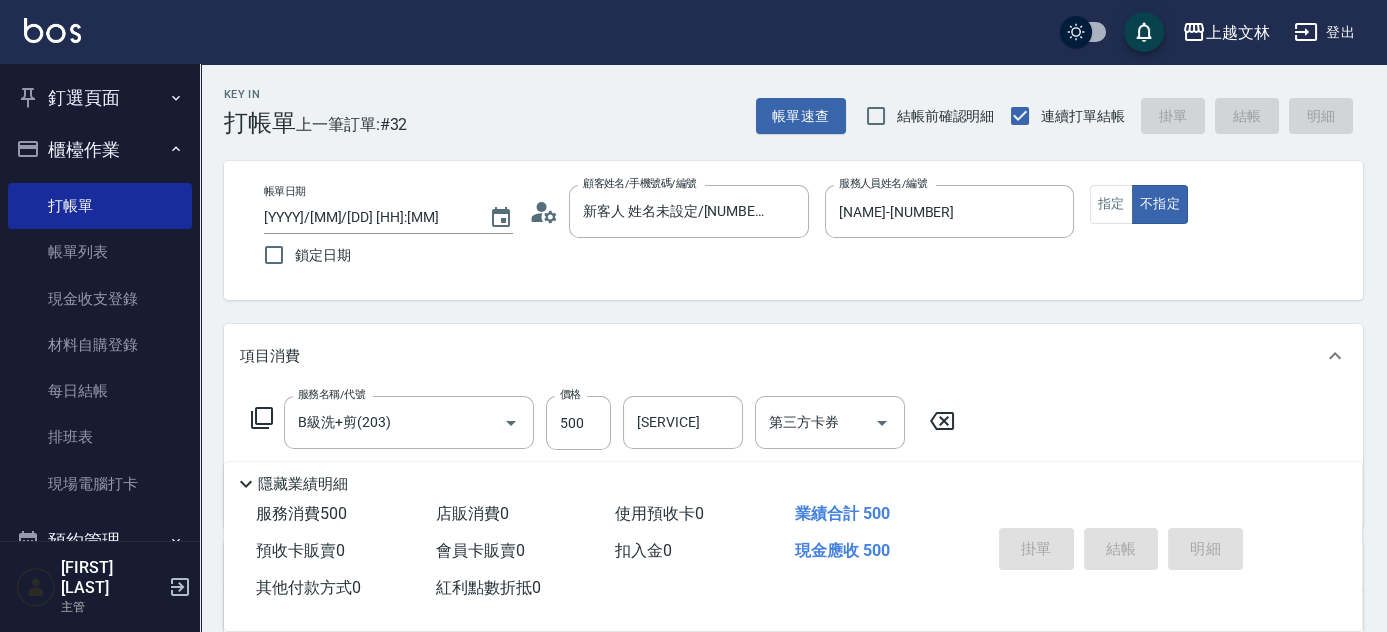 type on "[DATE] [TIME]" 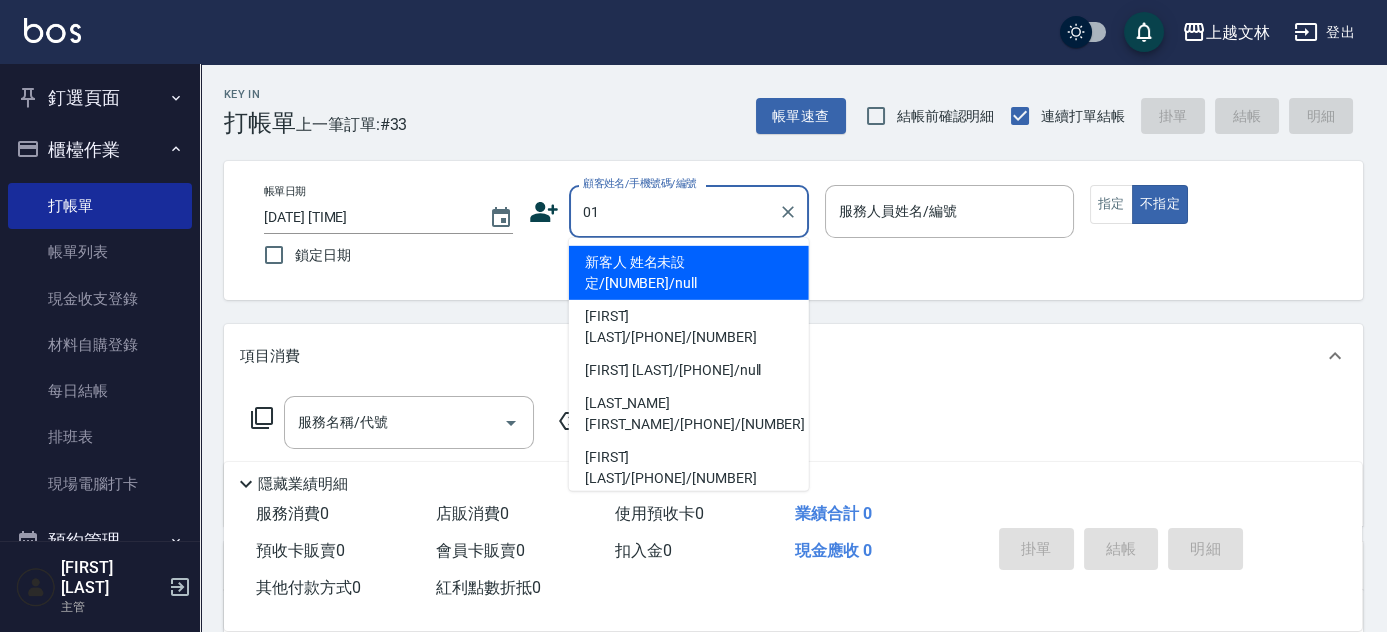 type on "新客人 姓名未設定/[NUMBER]/null" 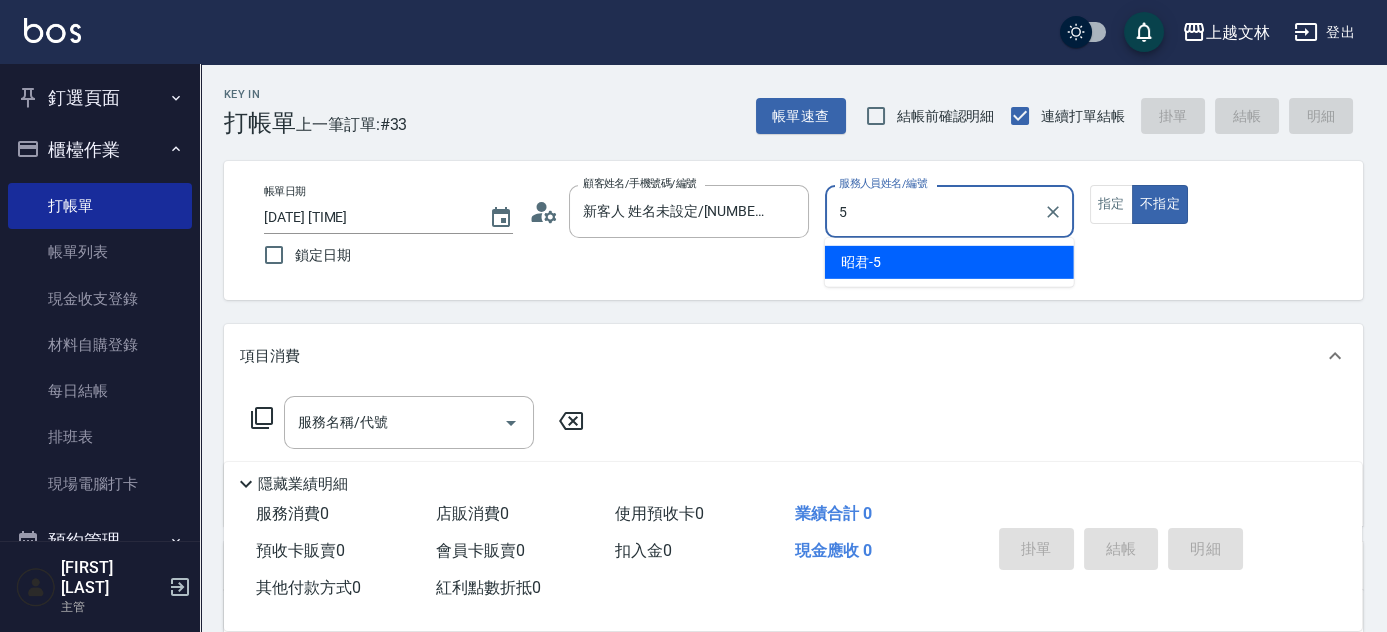 type on "[NAME]-[NUMBER]" 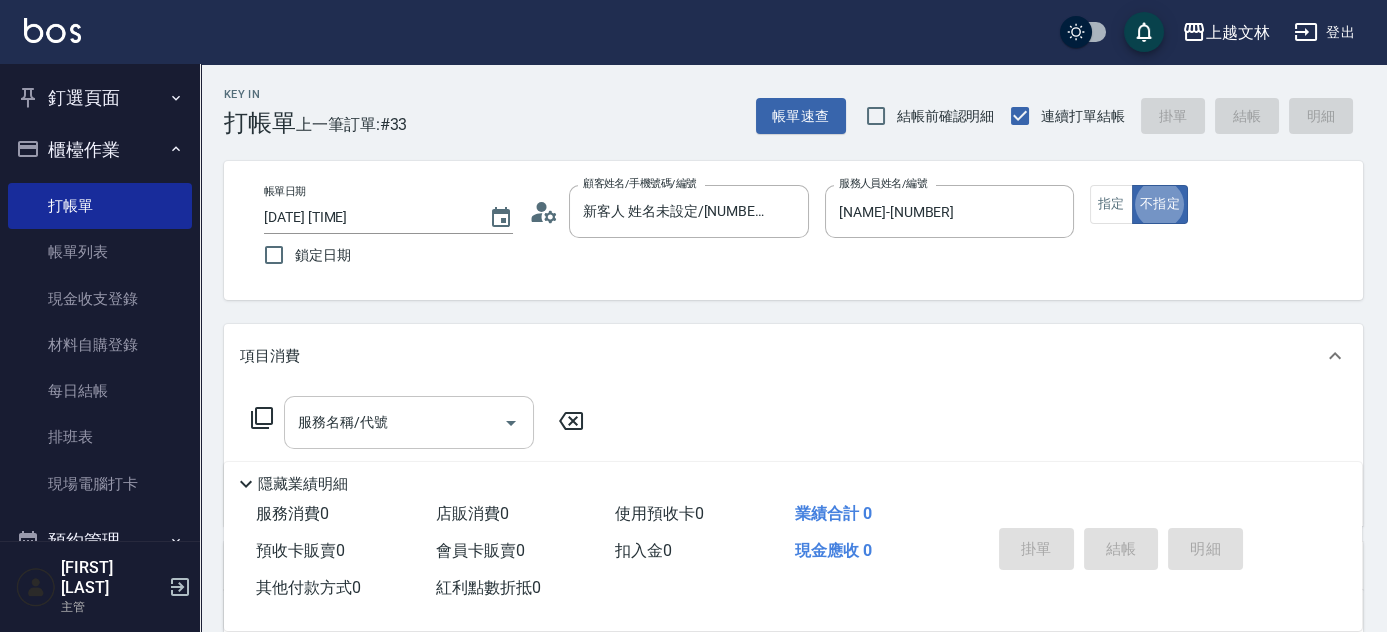 click on "服務名稱/代號" at bounding box center (394, 422) 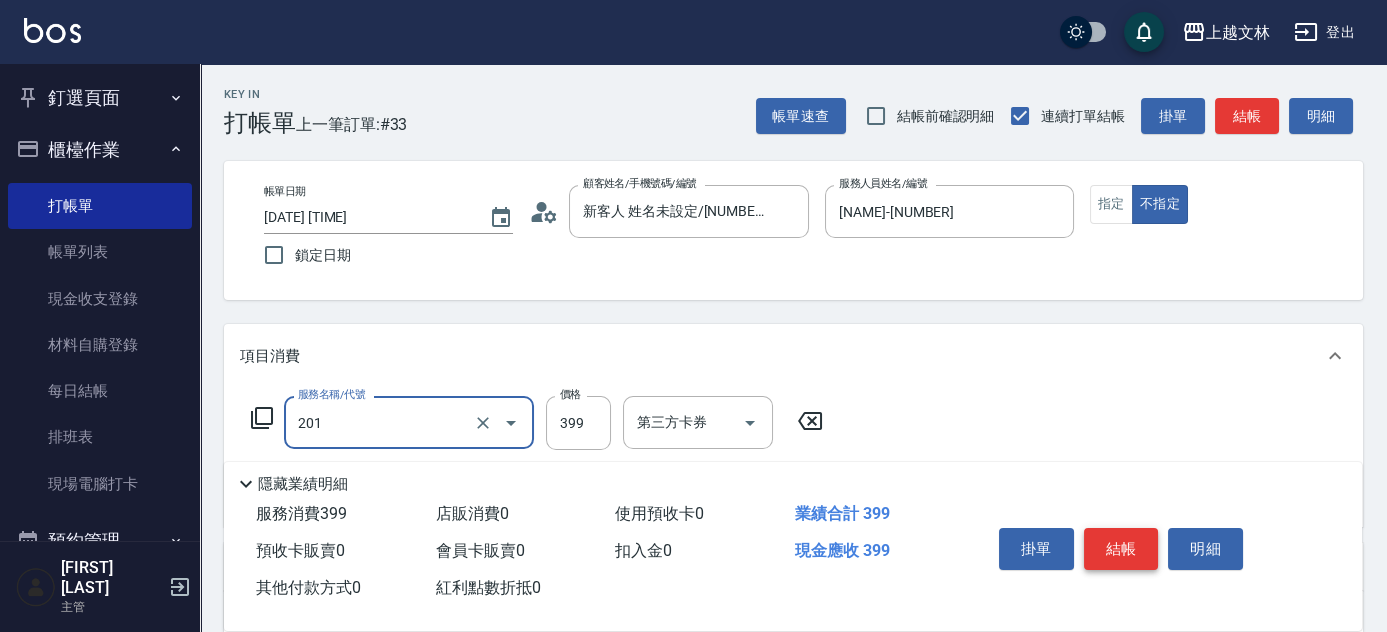 type on "B級單剪(201)" 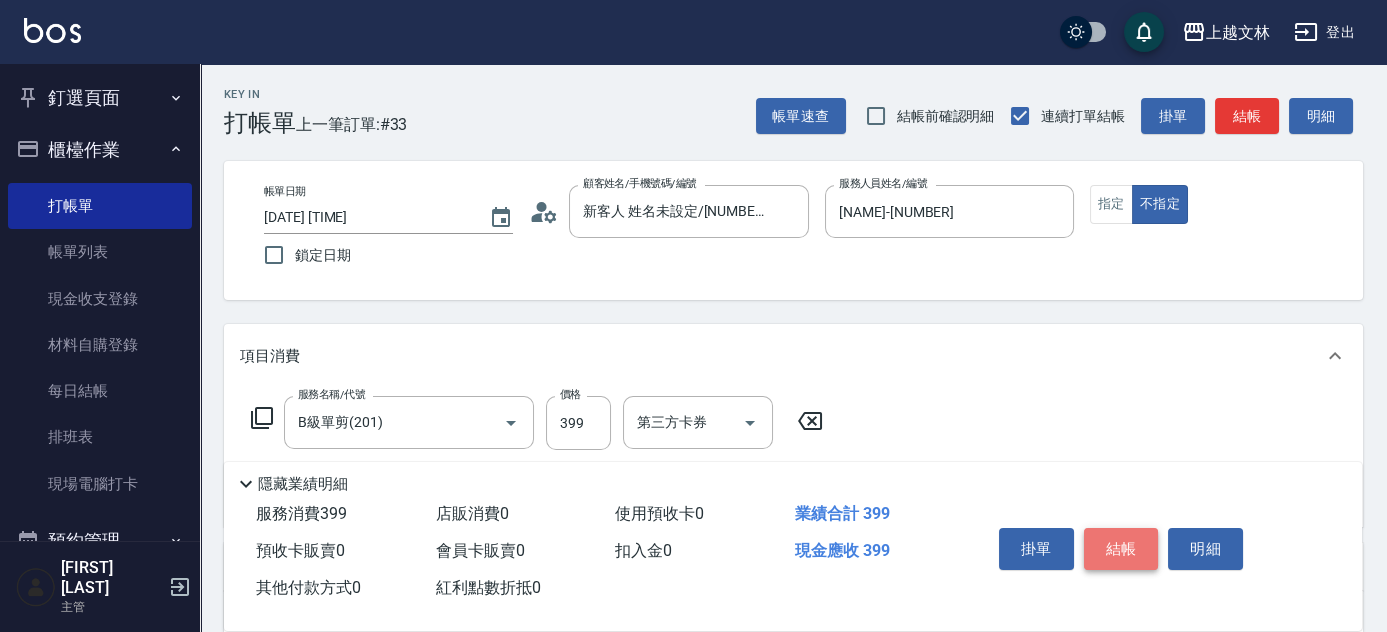 click on "結帳" at bounding box center [1121, 549] 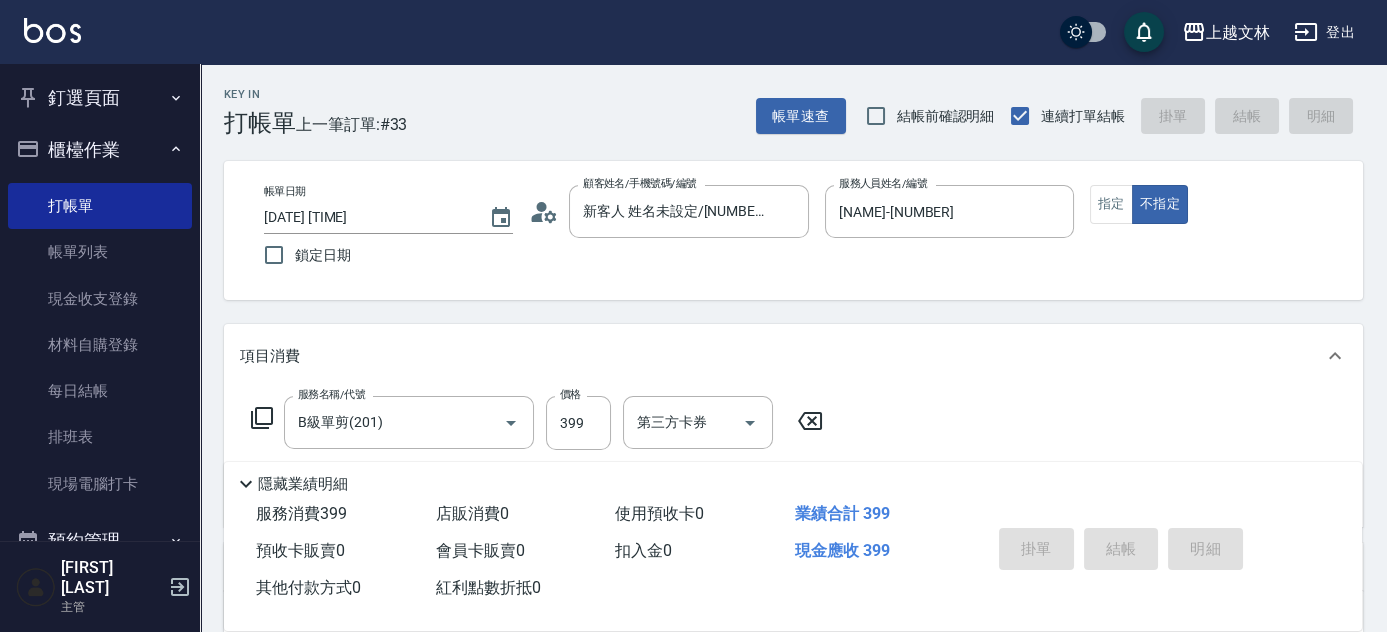 type 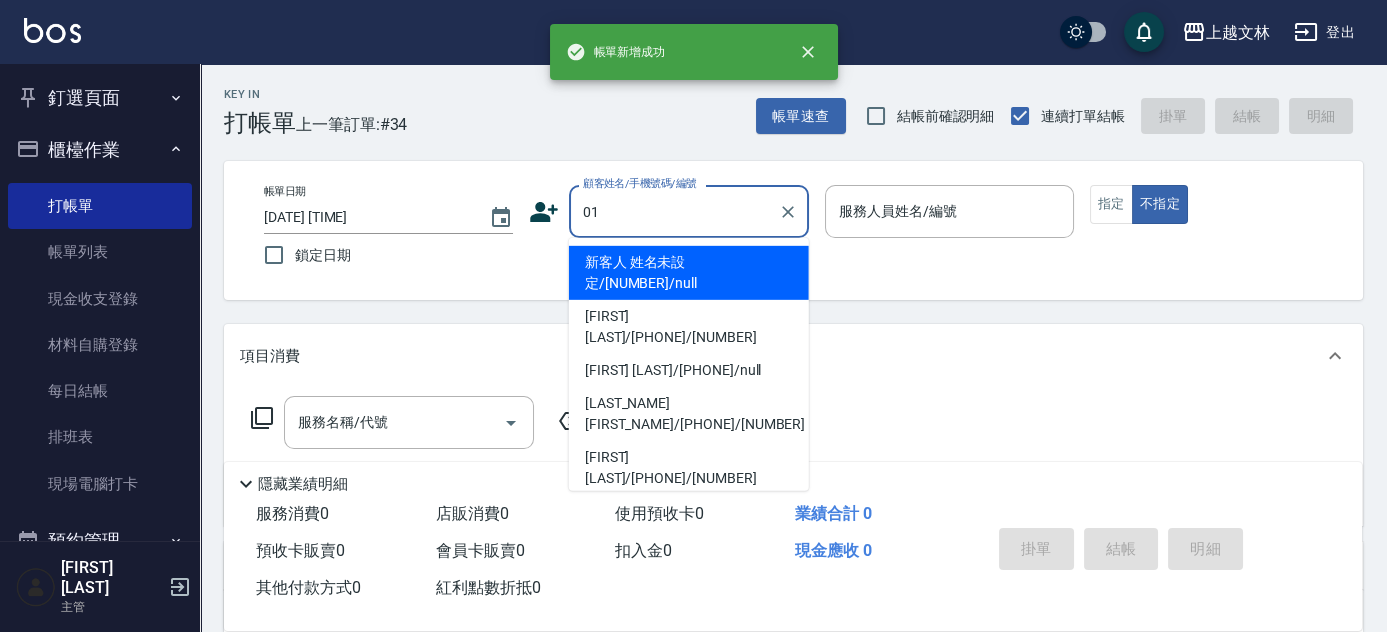 type on "新客人 姓名未設定/[NUMBER]/null" 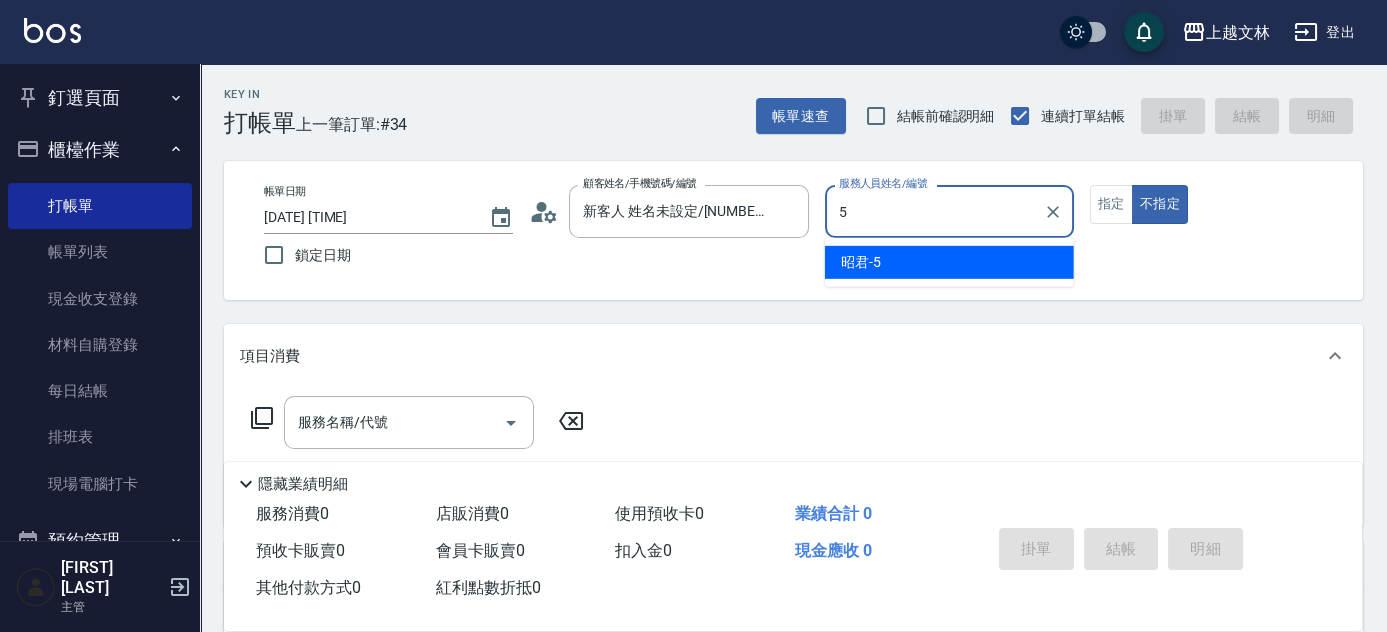 type on "[NAME]-[NUMBER]" 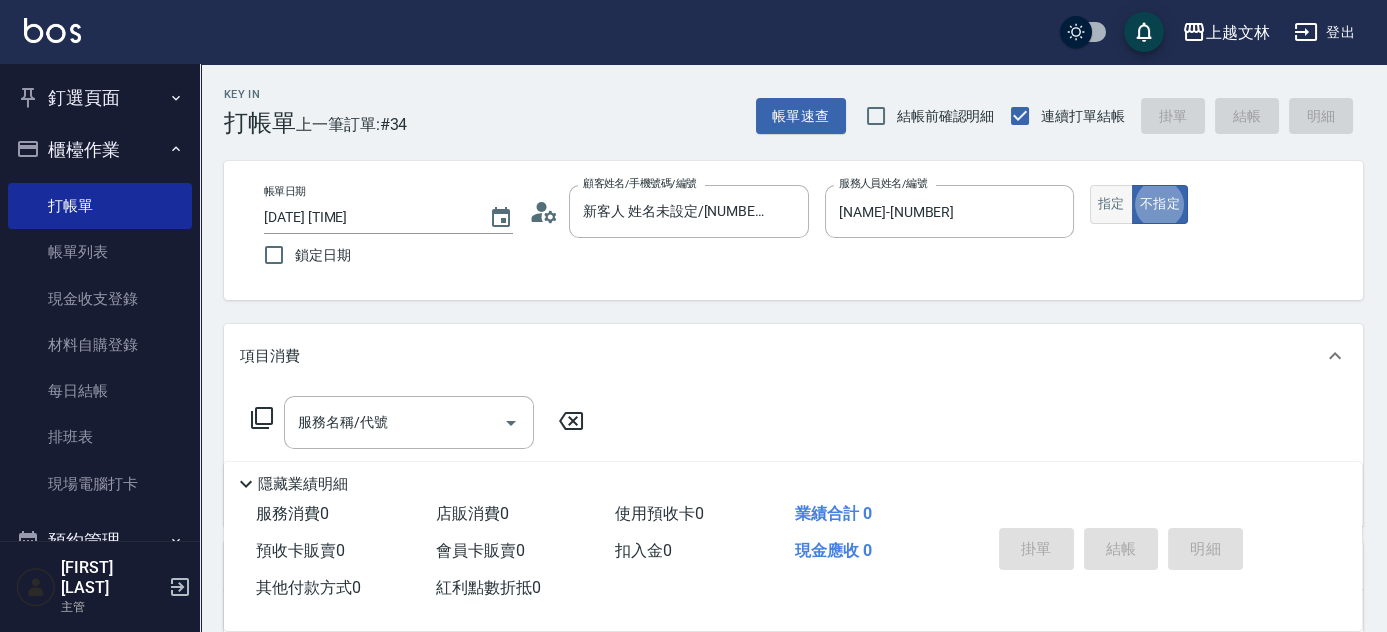 click on "指定" at bounding box center (1111, 204) 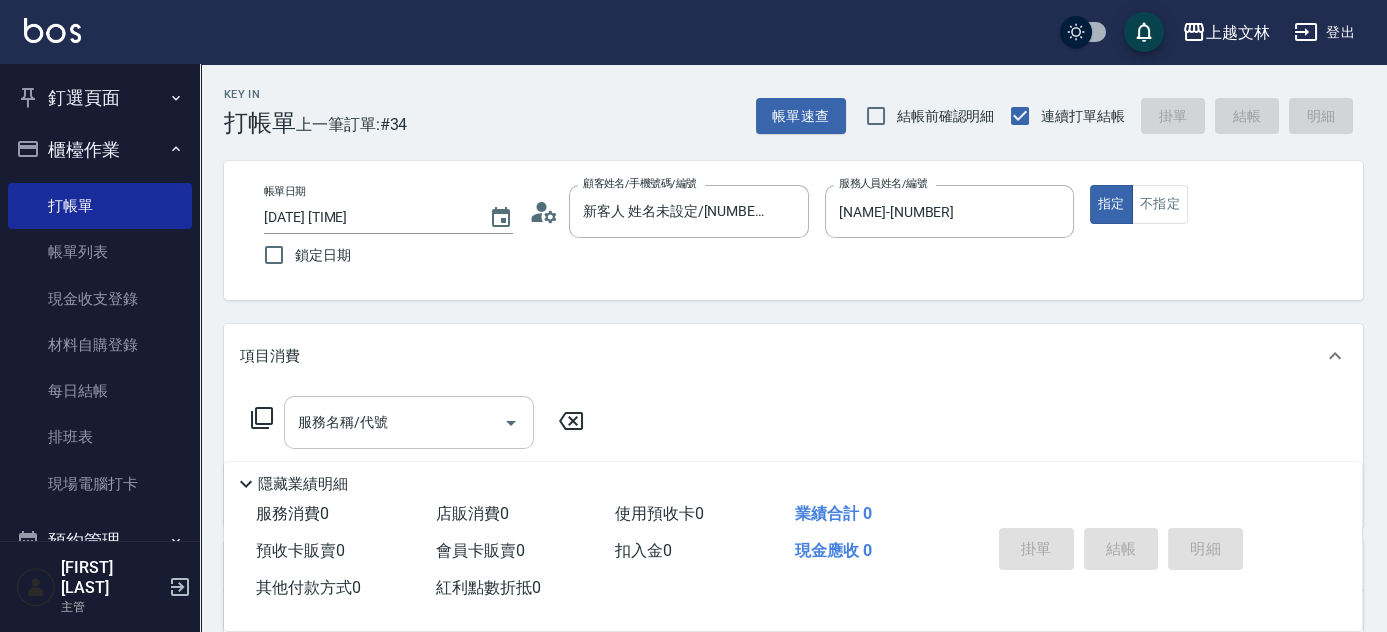 click on "服務名稱/代號" at bounding box center (394, 422) 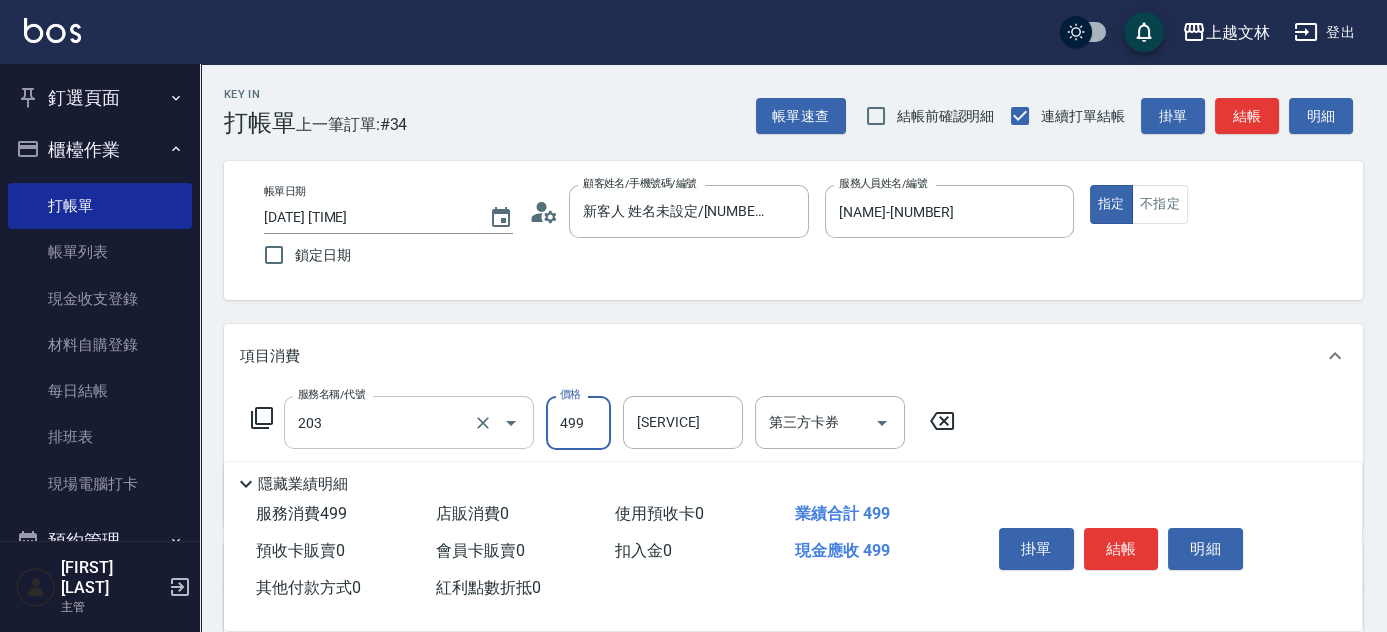 type on "B級洗+剪(203)" 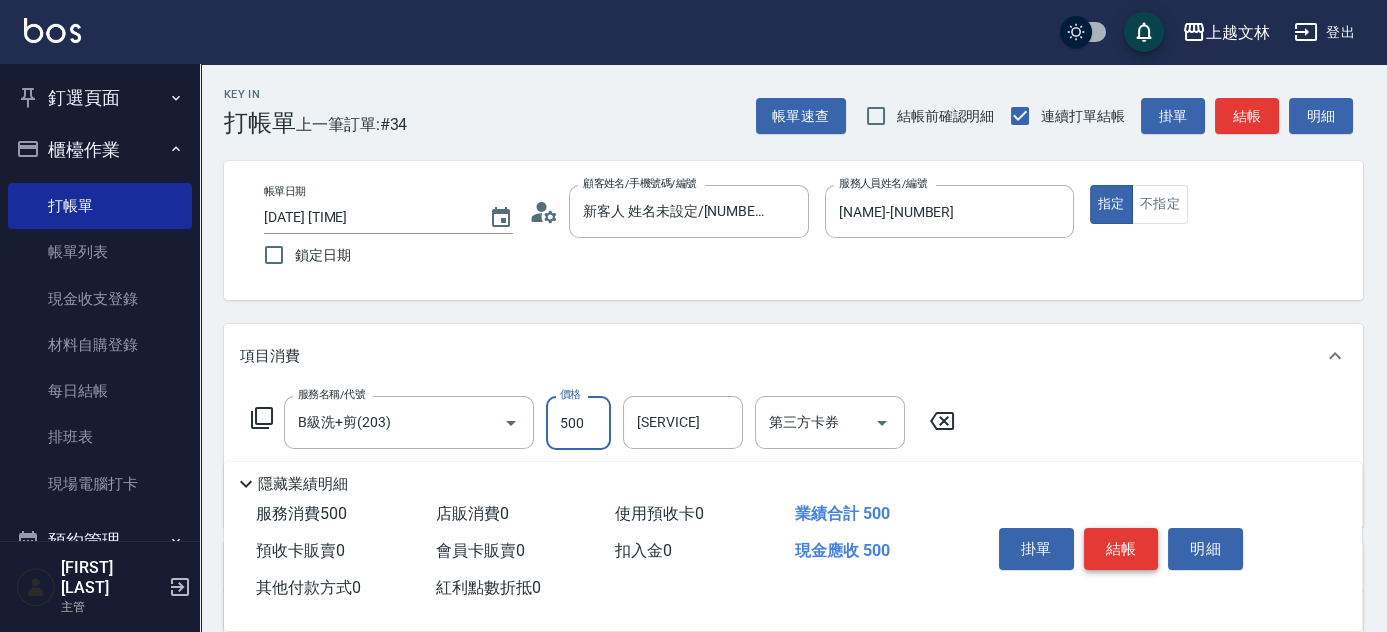 type on "500" 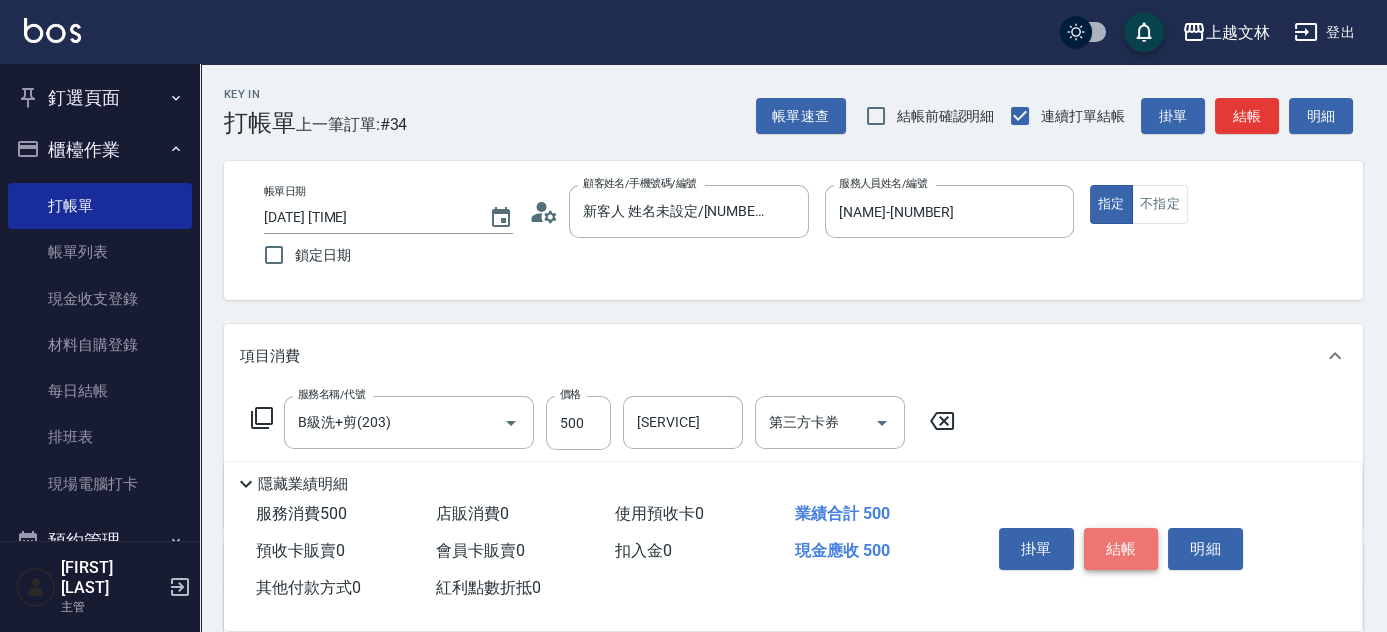 click on "結帳" at bounding box center [1121, 549] 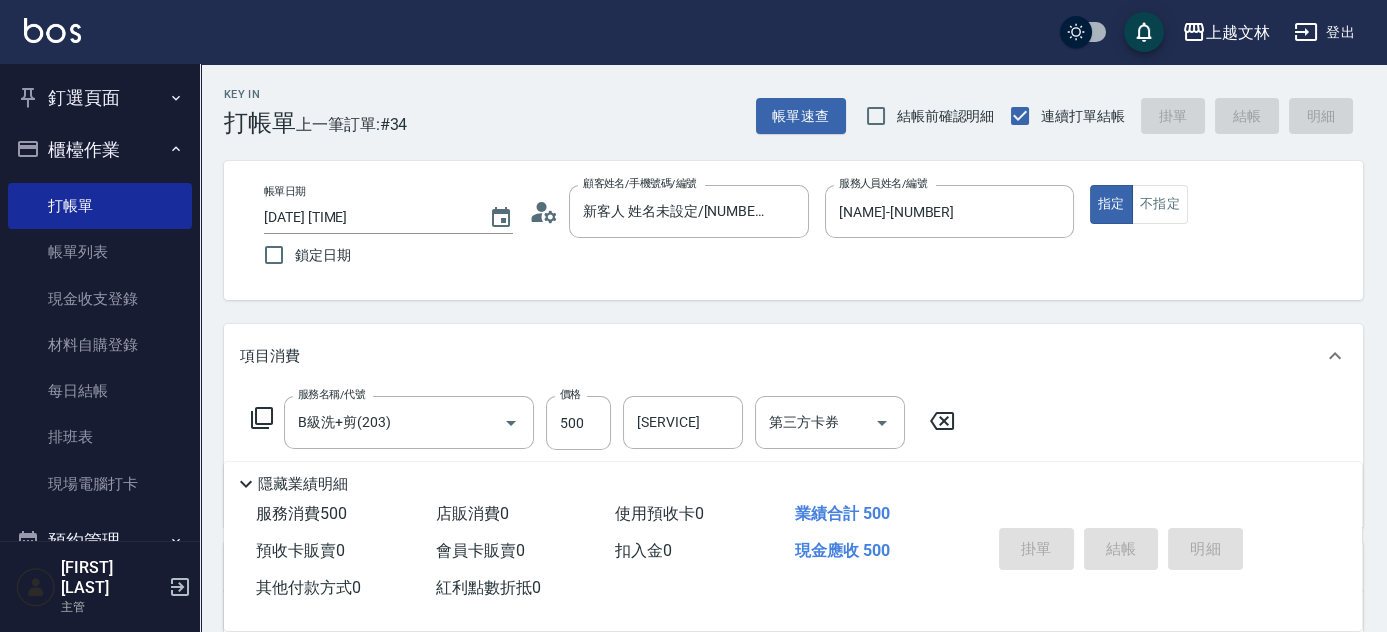 type 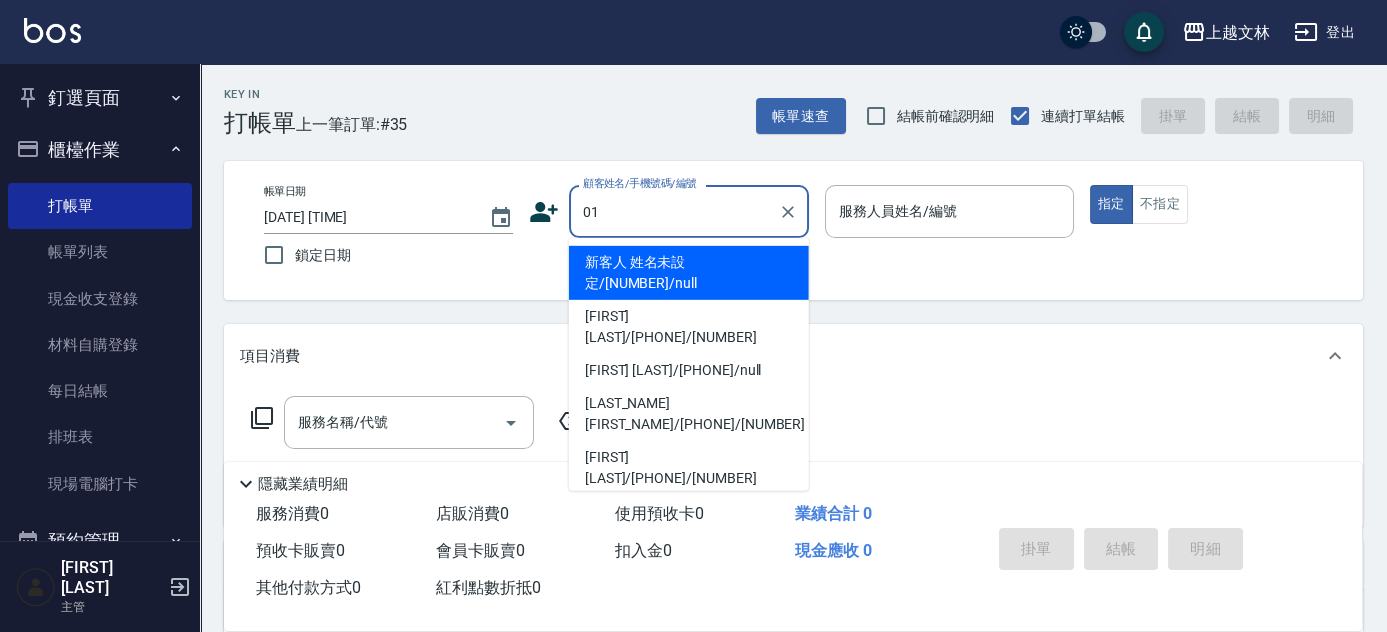 type on "新客人 姓名未設定/[NUMBER]/null" 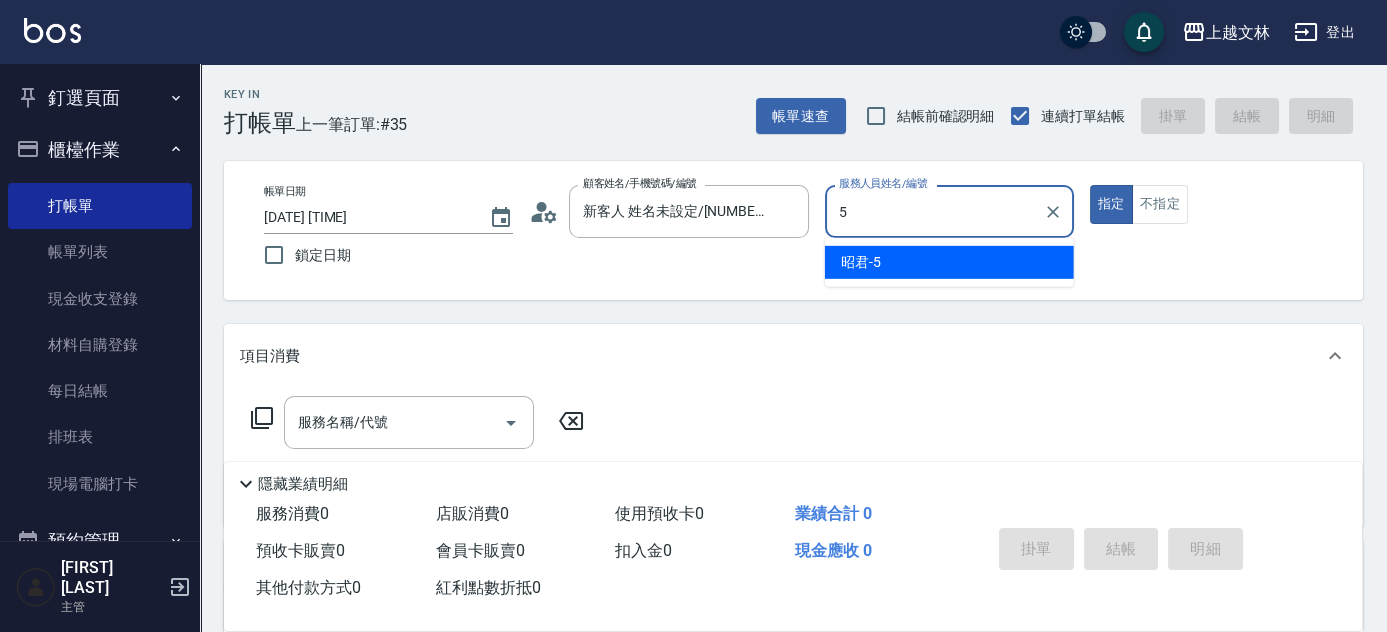 type on "[NAME]-[NUMBER]" 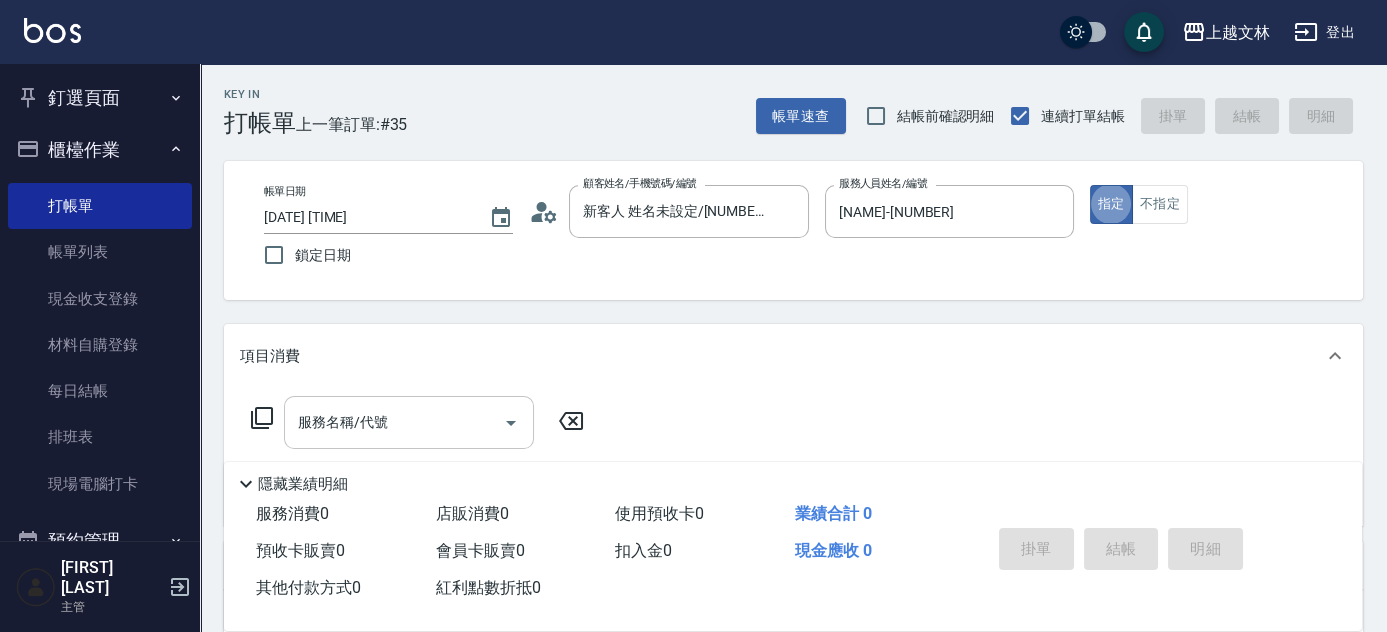 click on "服務名稱/代號" at bounding box center [394, 422] 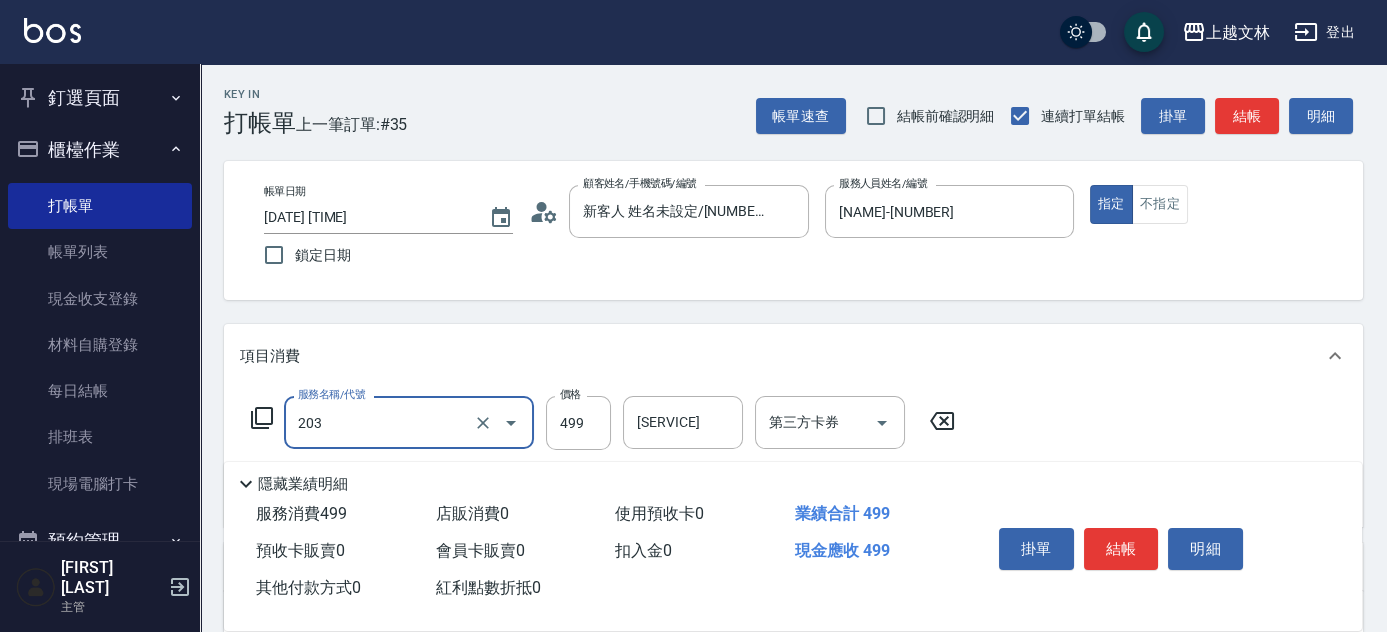 type on "B級洗+剪(203)" 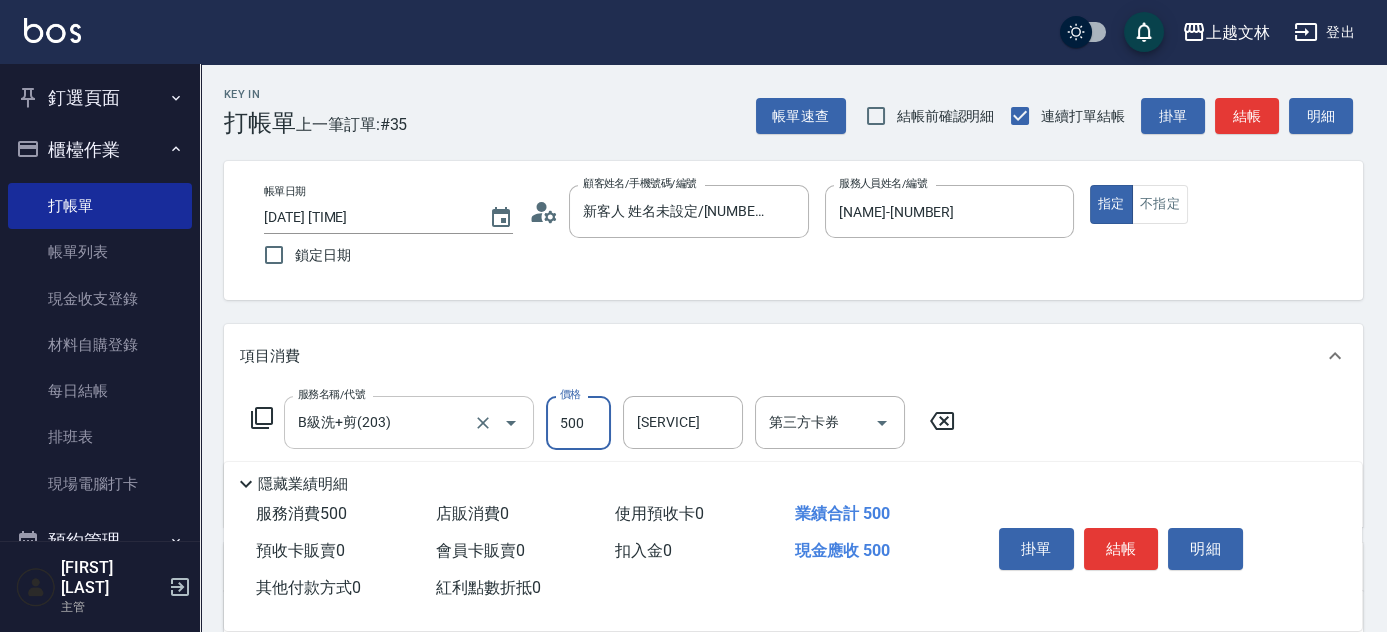 type on "500" 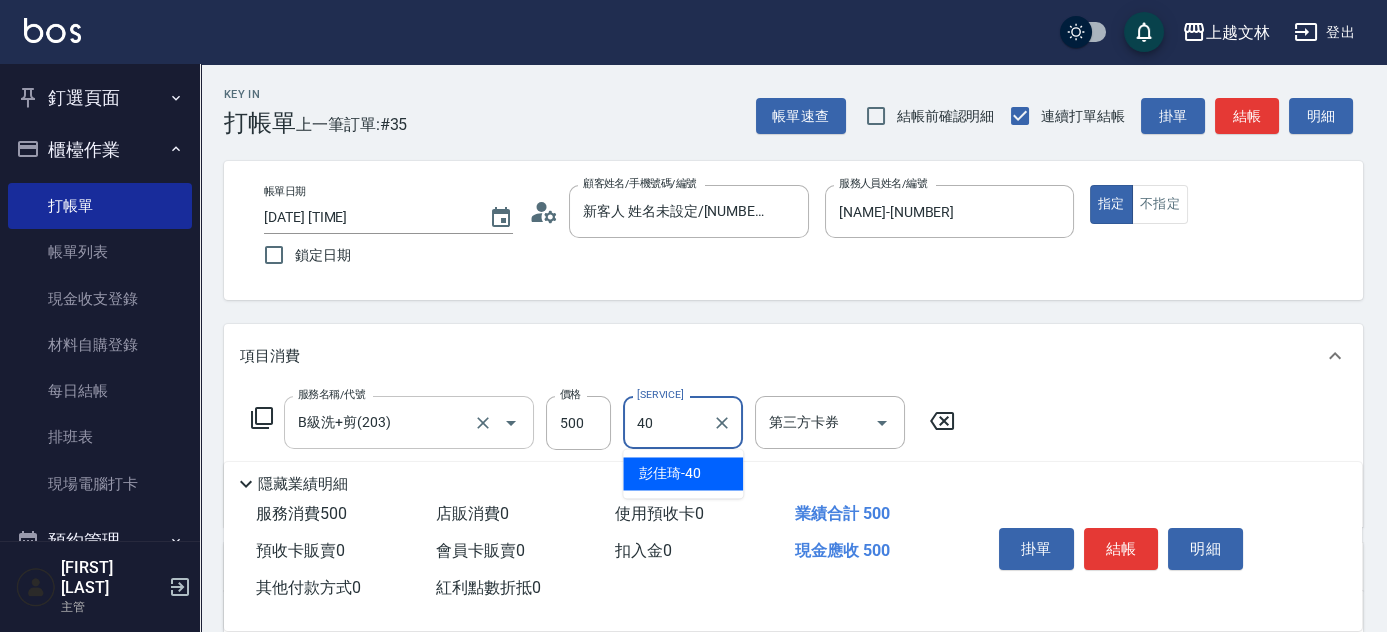 type on "[FIRST] [LAST]-[NUMBER]" 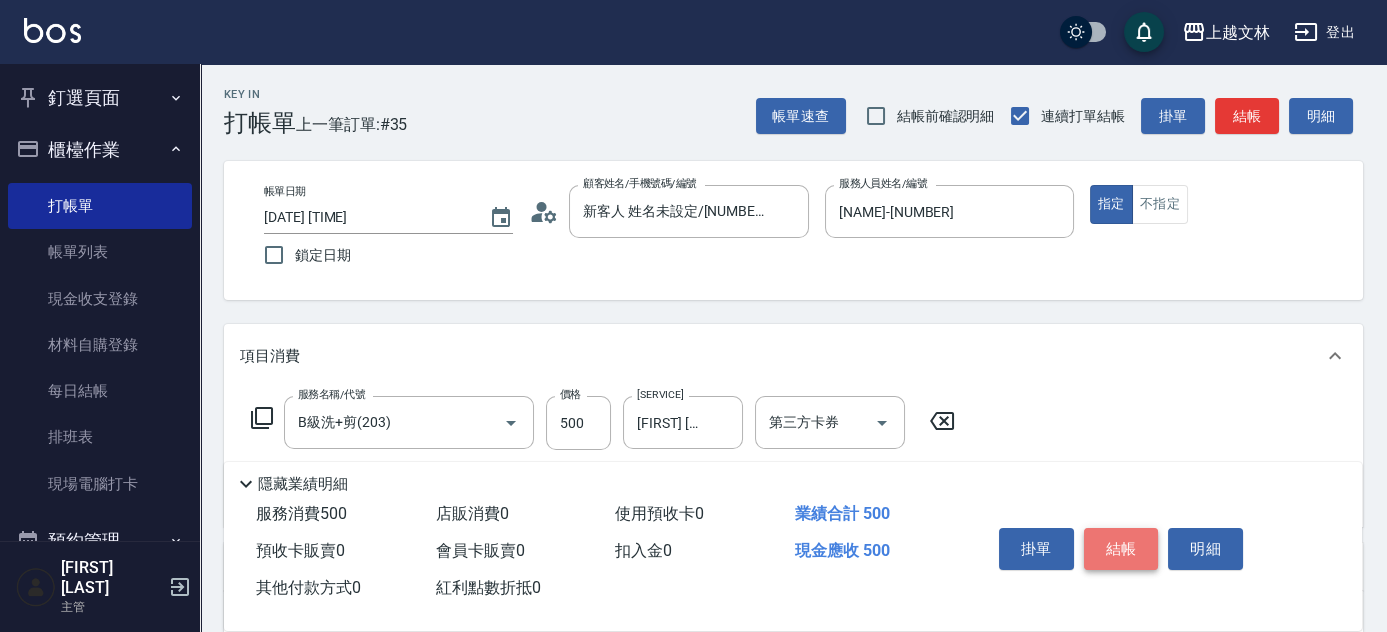 click on "結帳" at bounding box center (1121, 549) 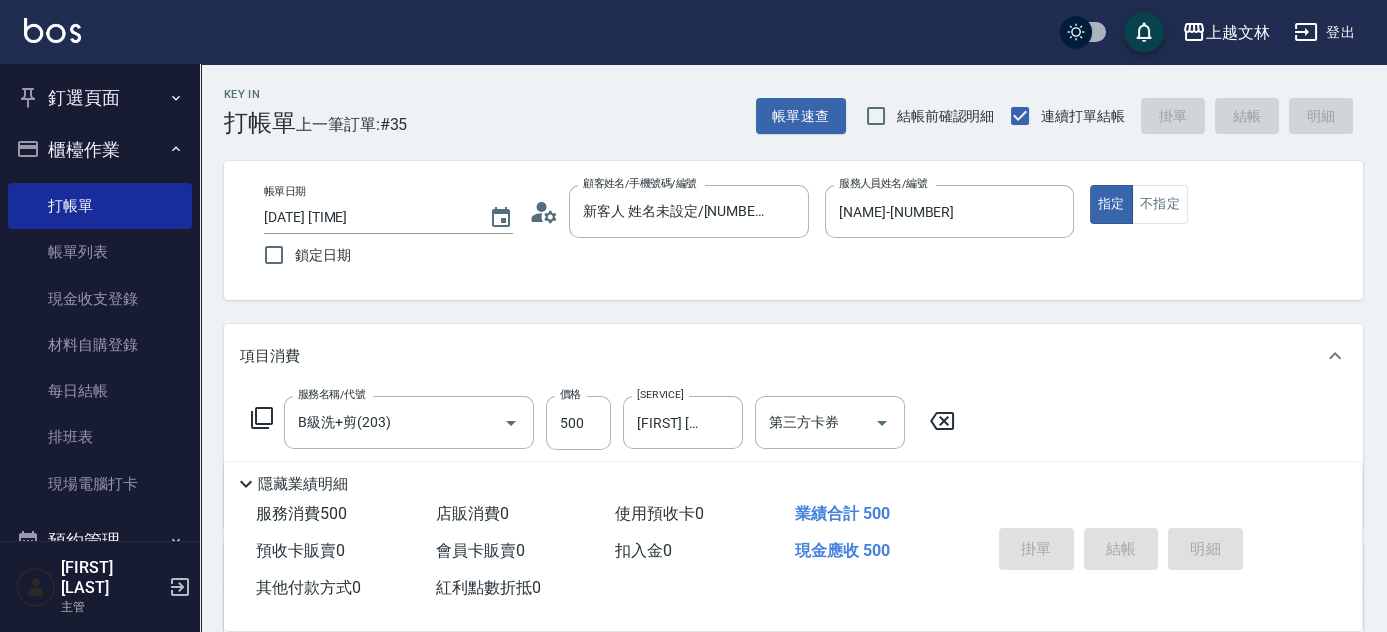 type 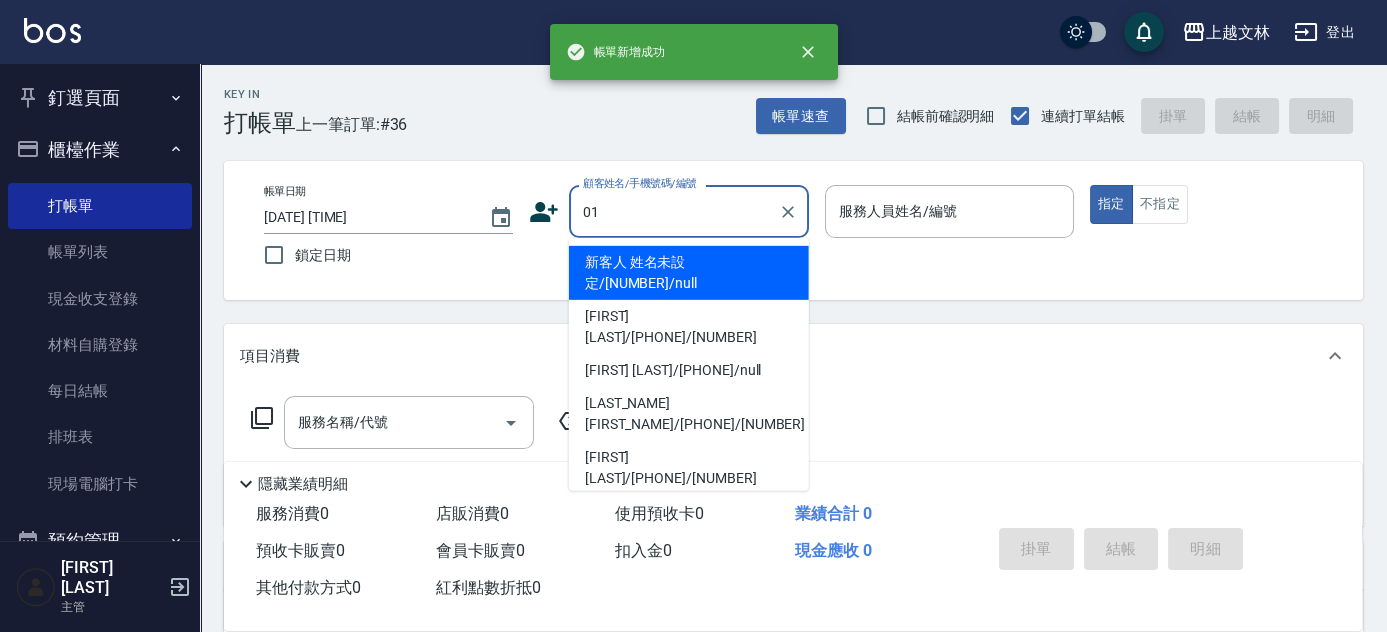 type 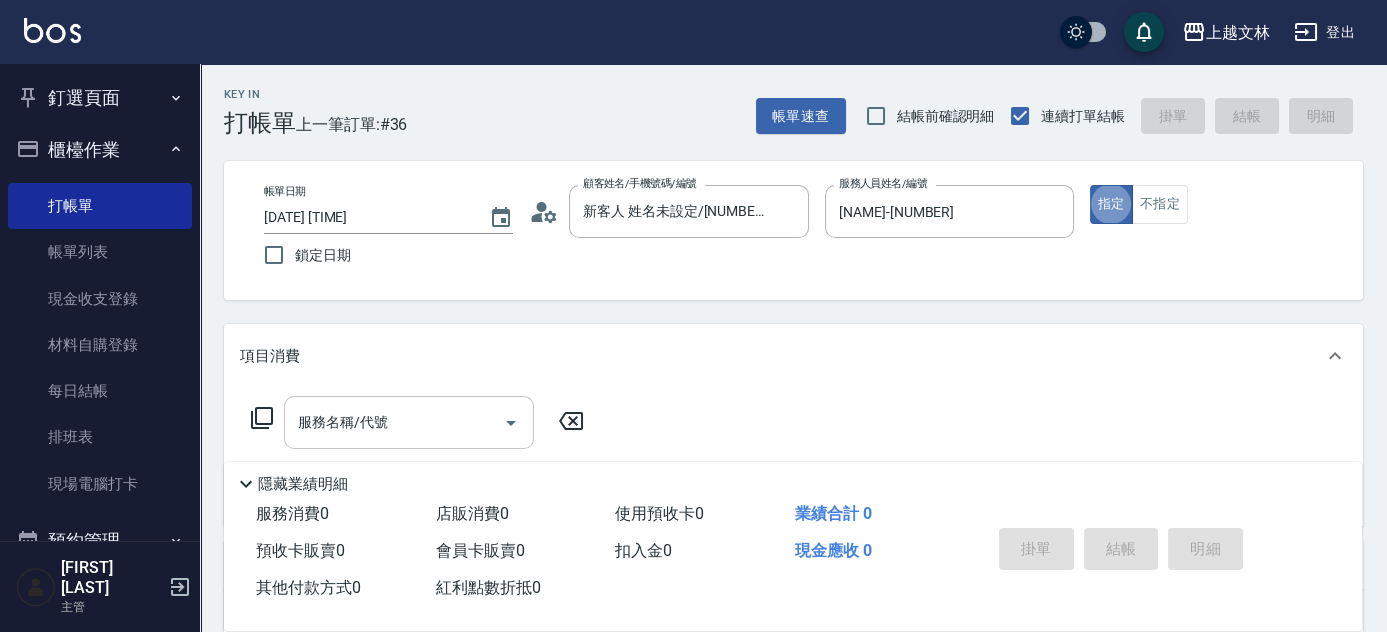 click on "服務名稱/代號" at bounding box center (394, 422) 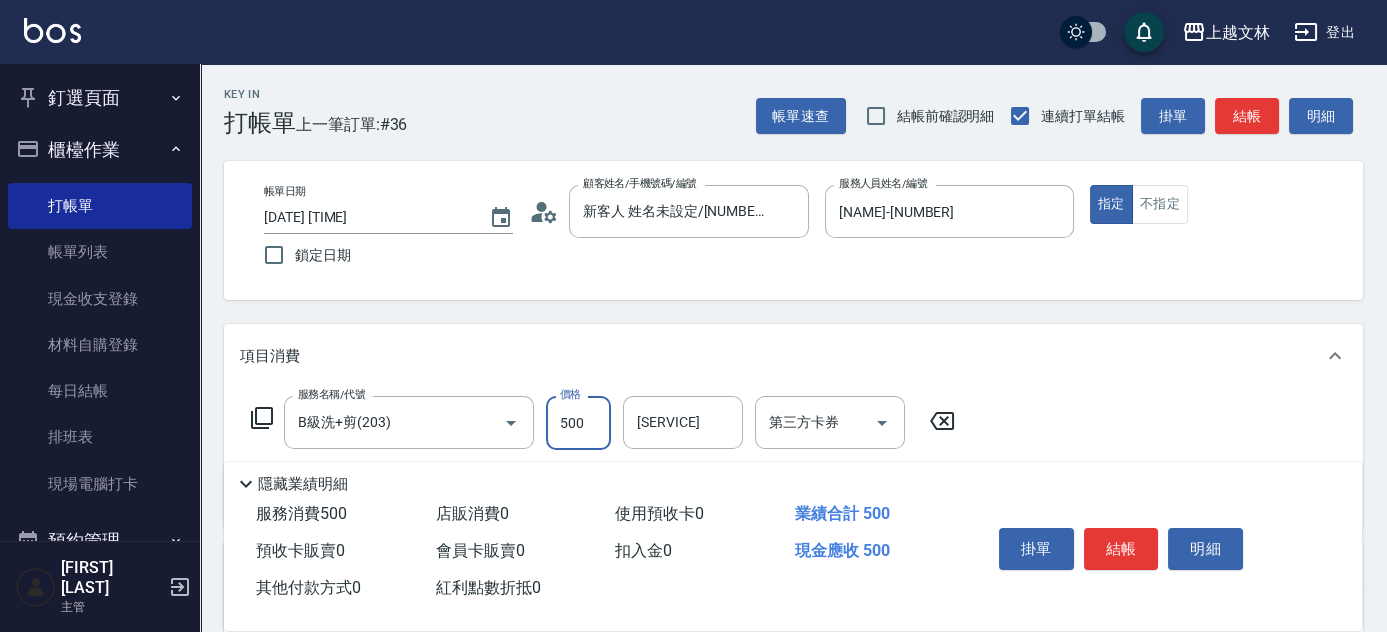 scroll, scrollTop: 90, scrollLeft: 0, axis: vertical 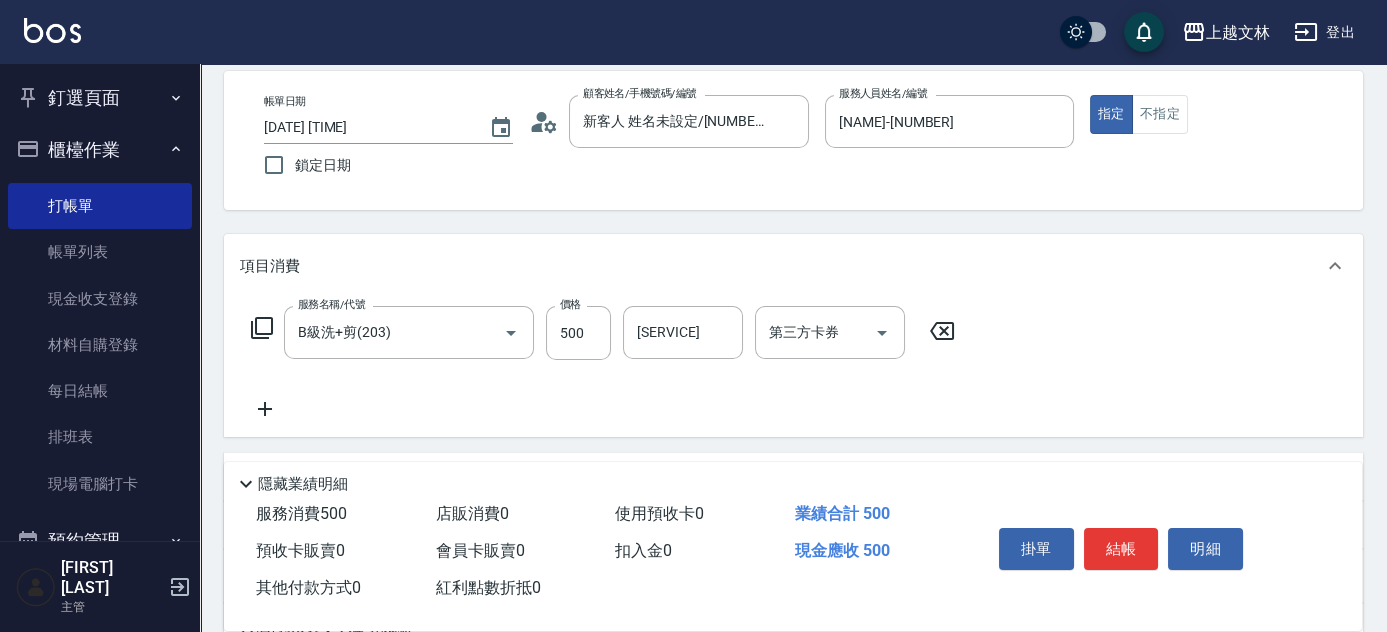 click 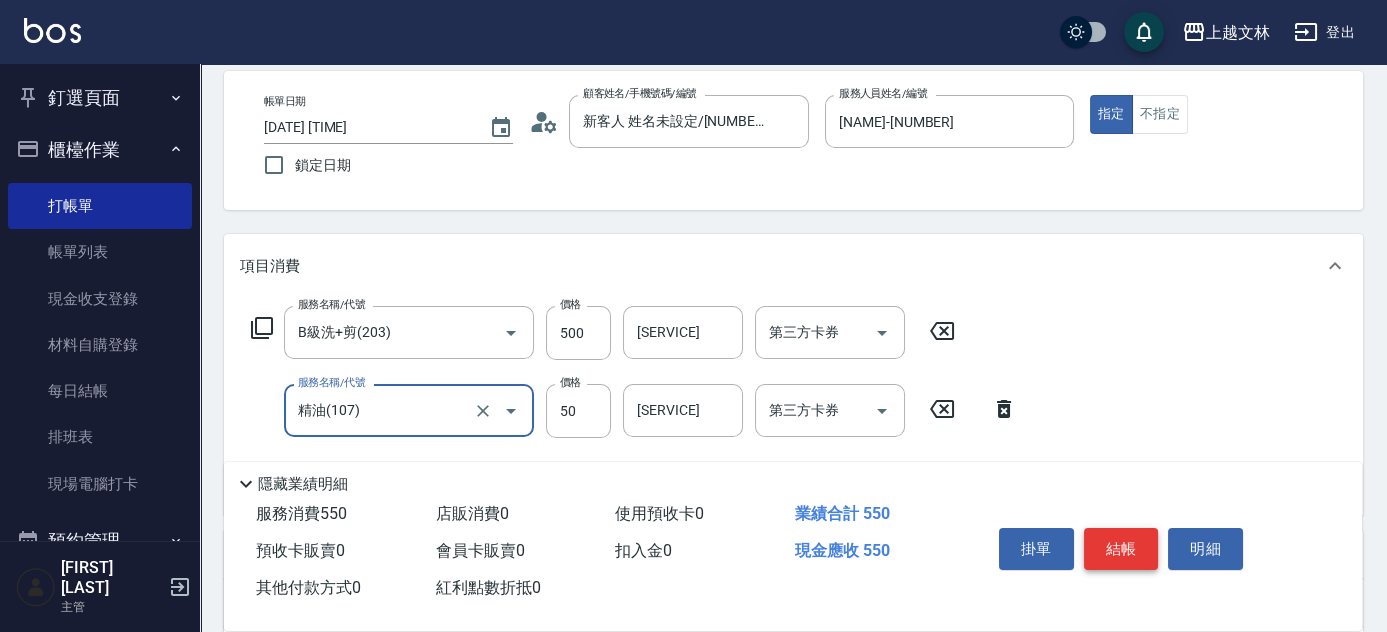 click on "結帳" at bounding box center [1121, 549] 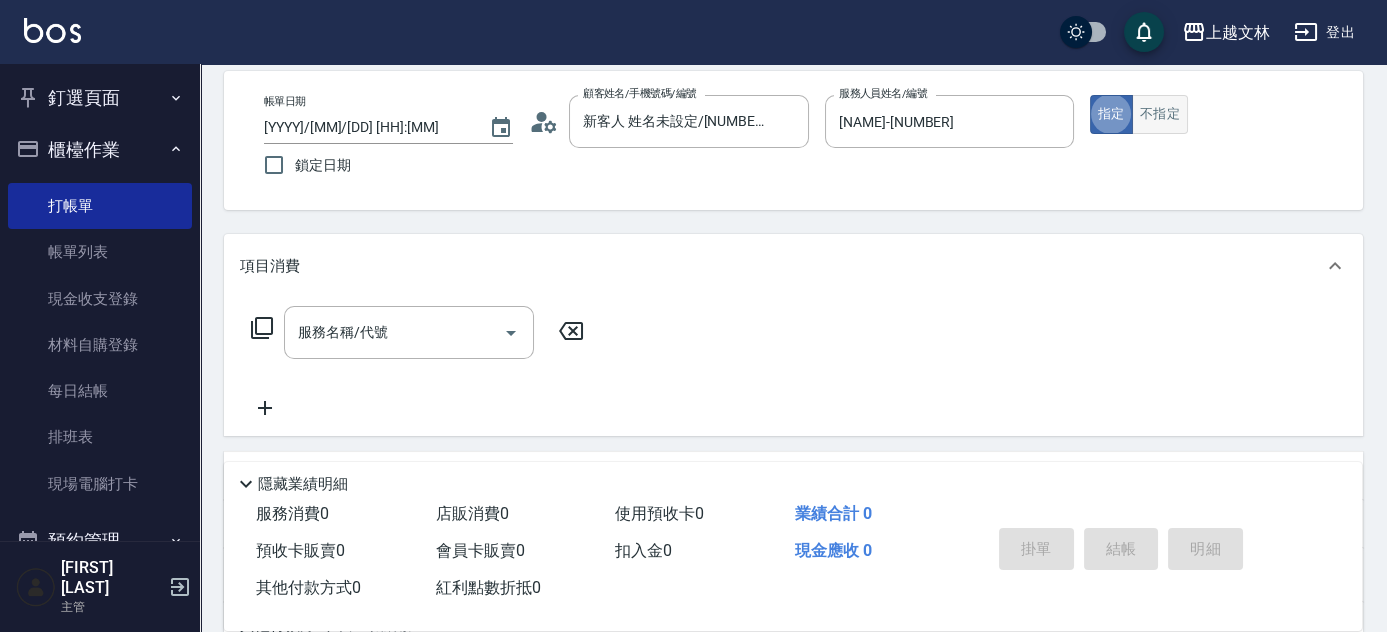 click on "不指定" at bounding box center (1160, 114) 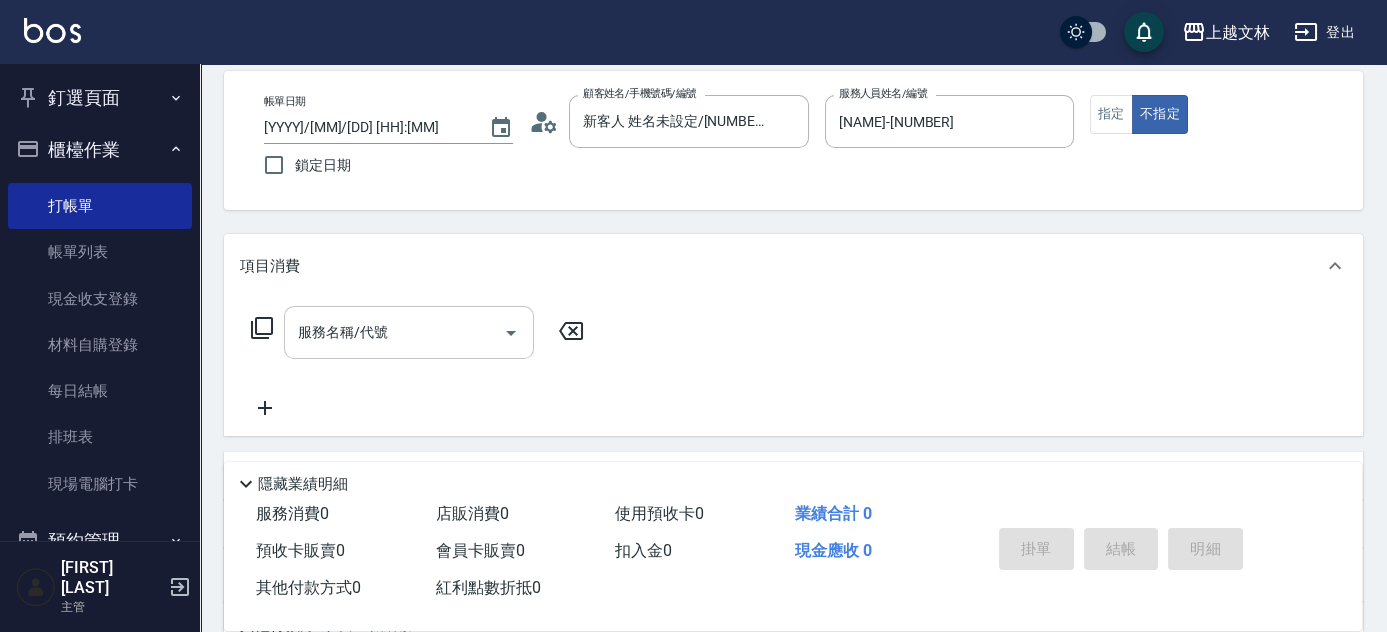 click on "服務名稱/代號" at bounding box center [409, 332] 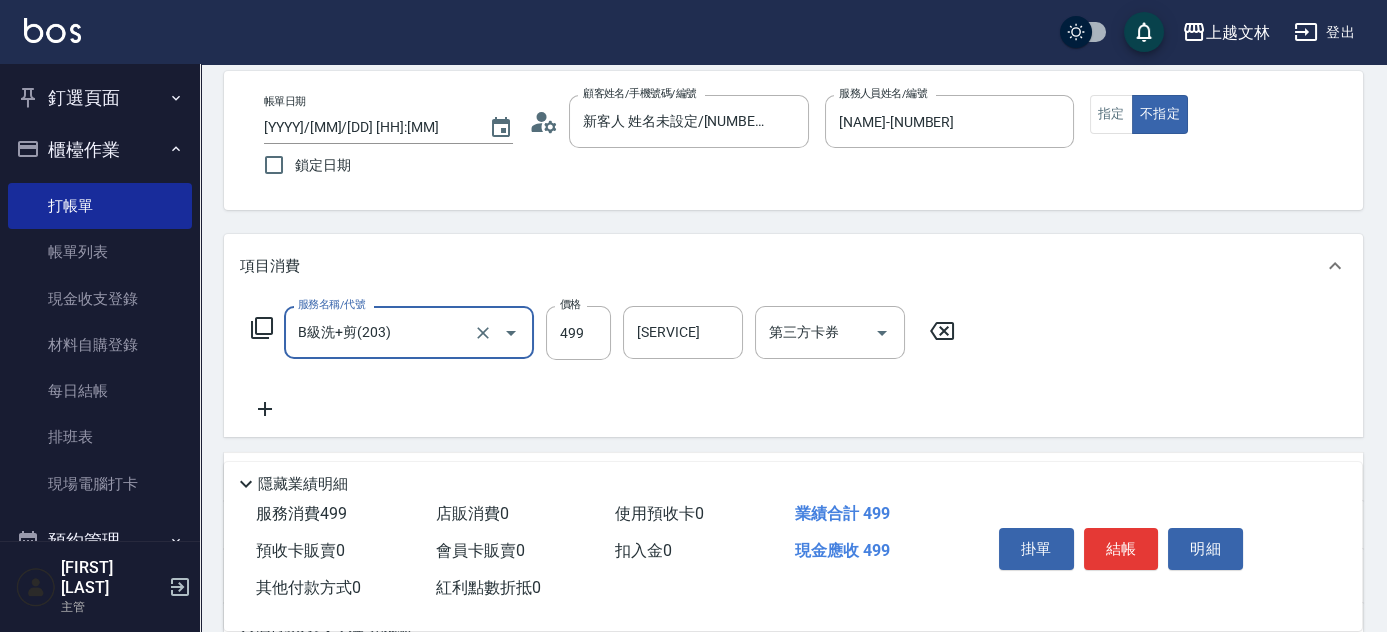 click 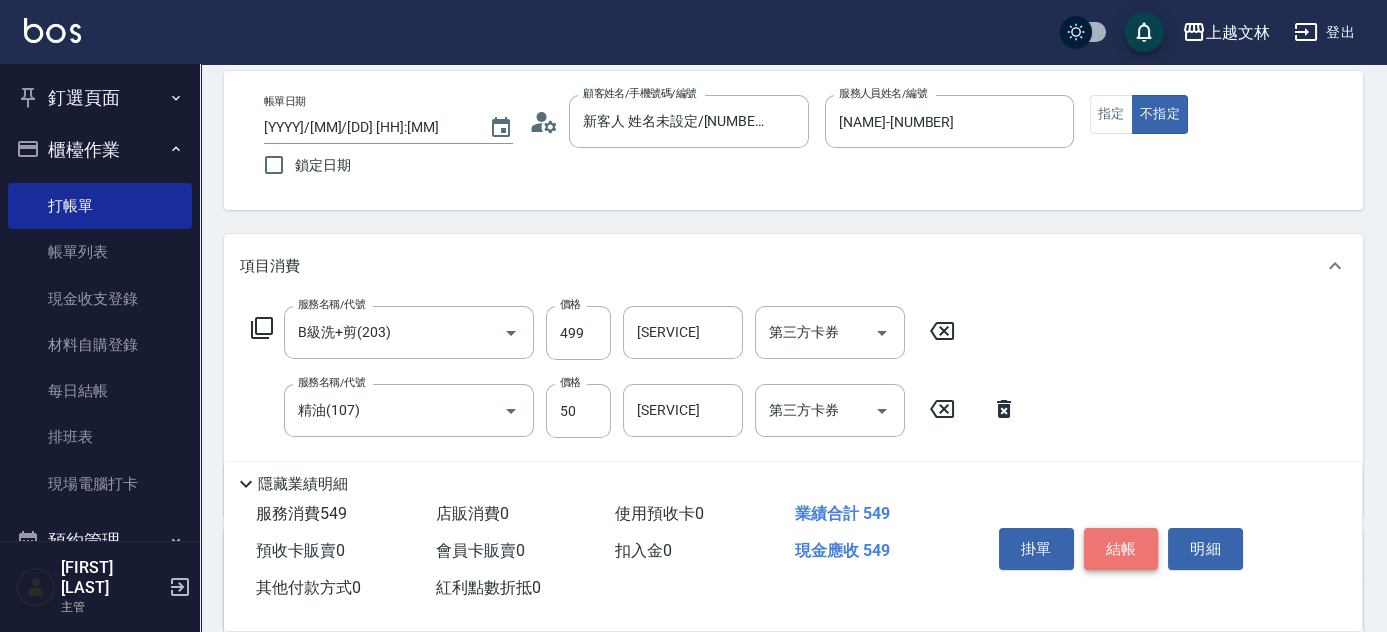 click on "結帳" at bounding box center (1121, 549) 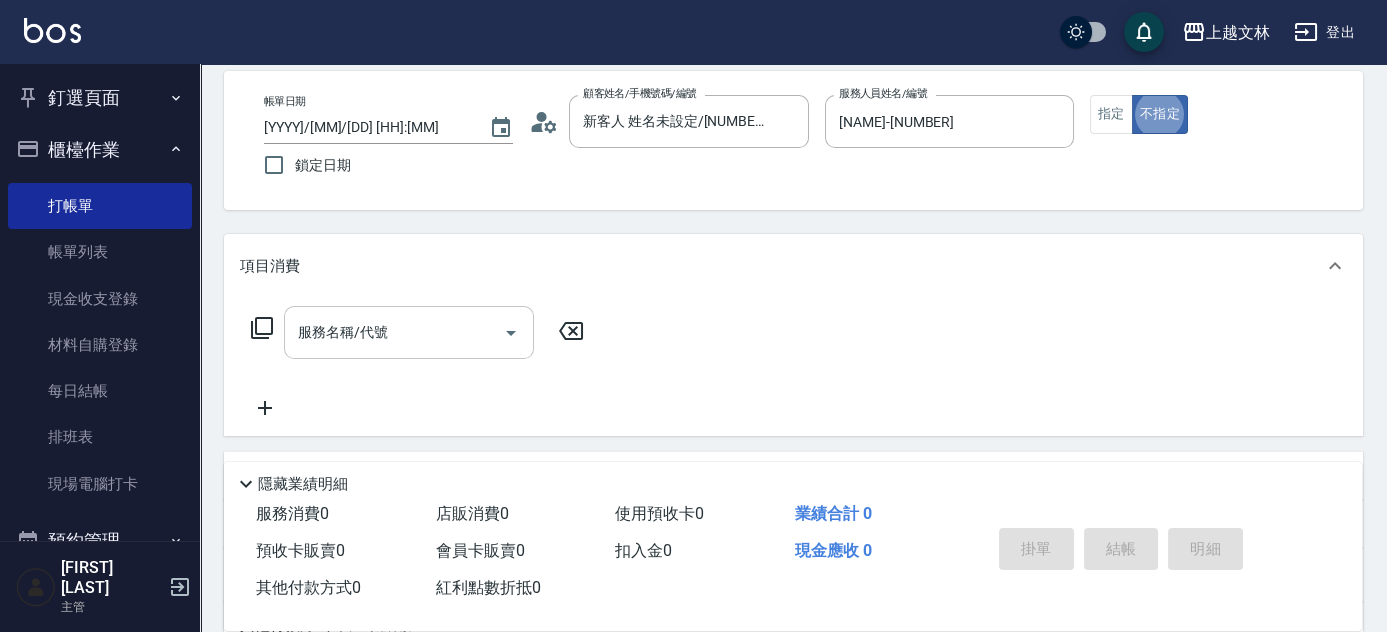 click on "服務名稱/代號" at bounding box center [394, 332] 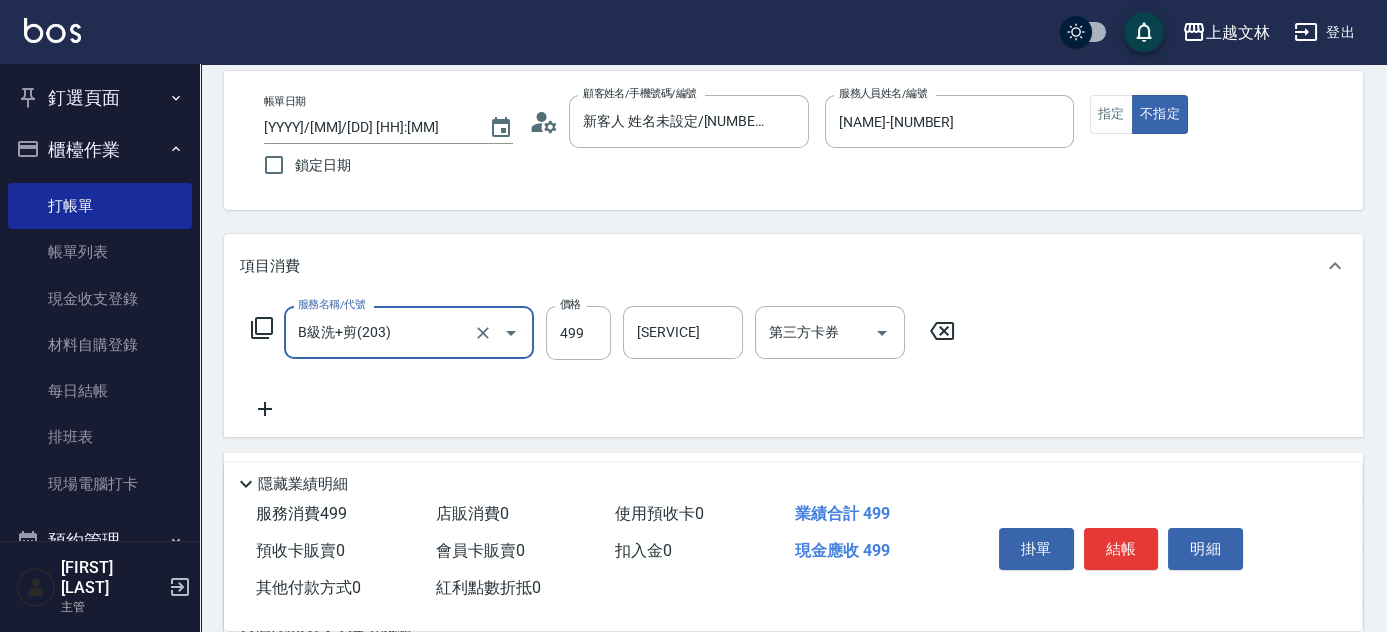 click 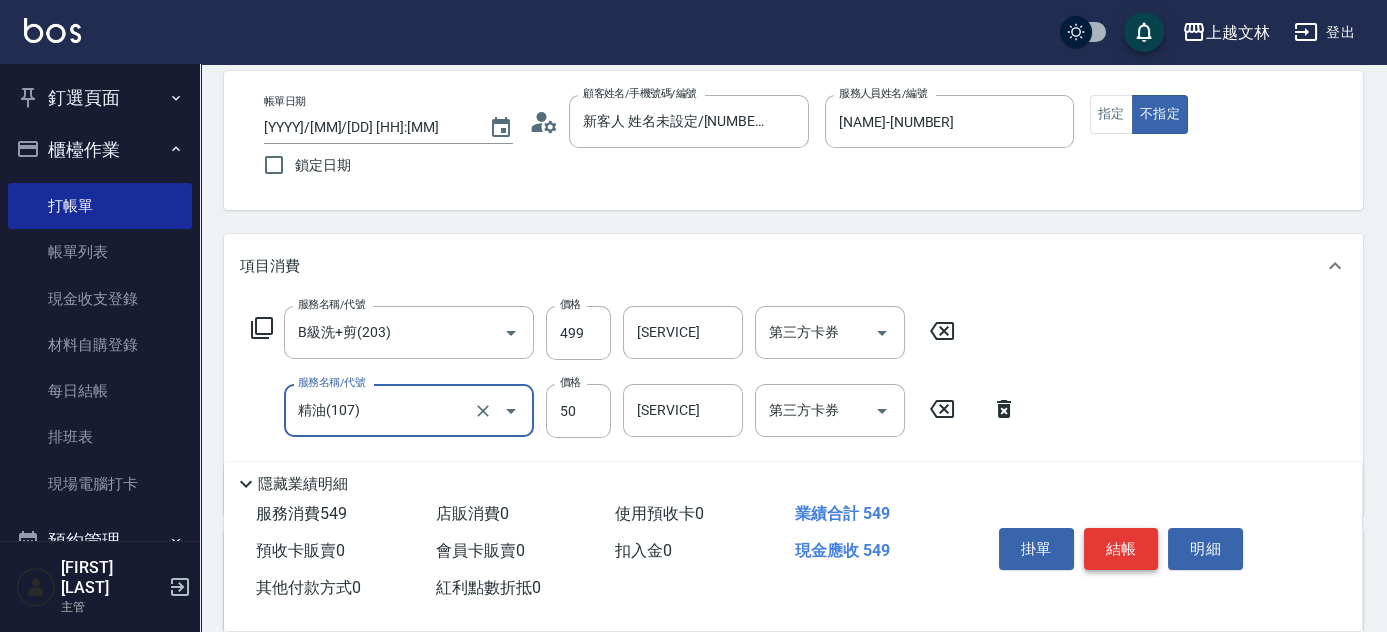 click on "結帳" at bounding box center [1121, 549] 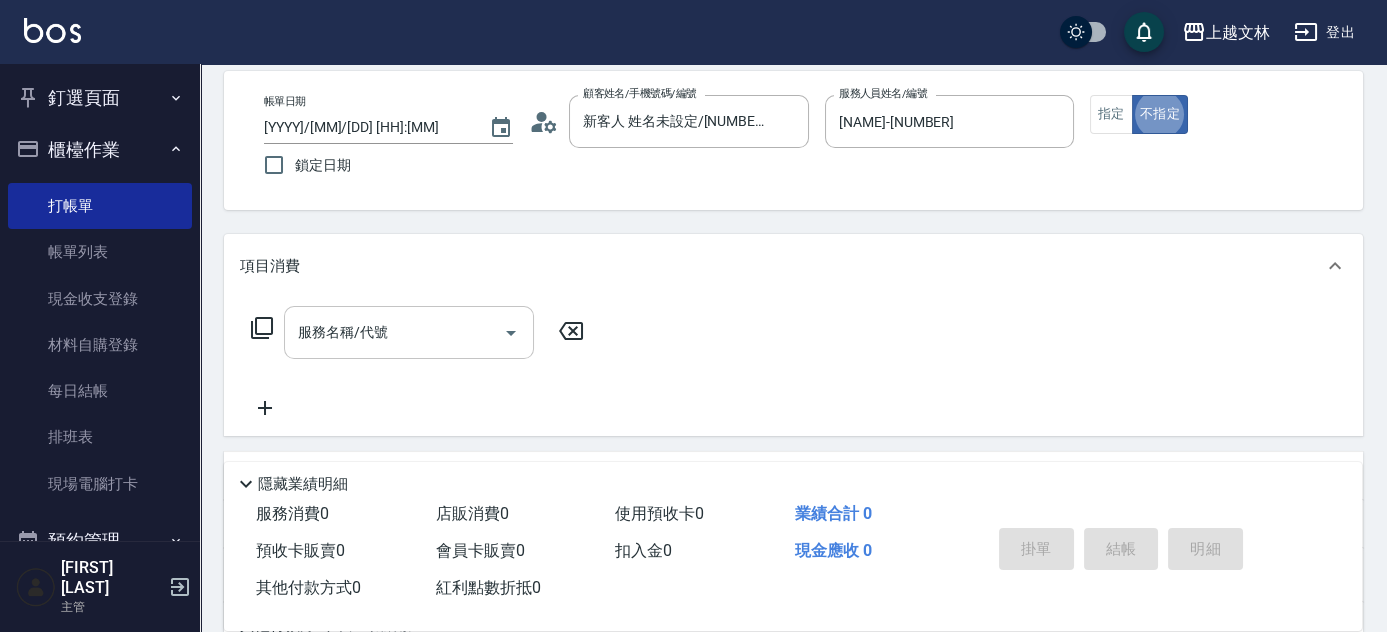click on "服務名稱/代號" at bounding box center (394, 332) 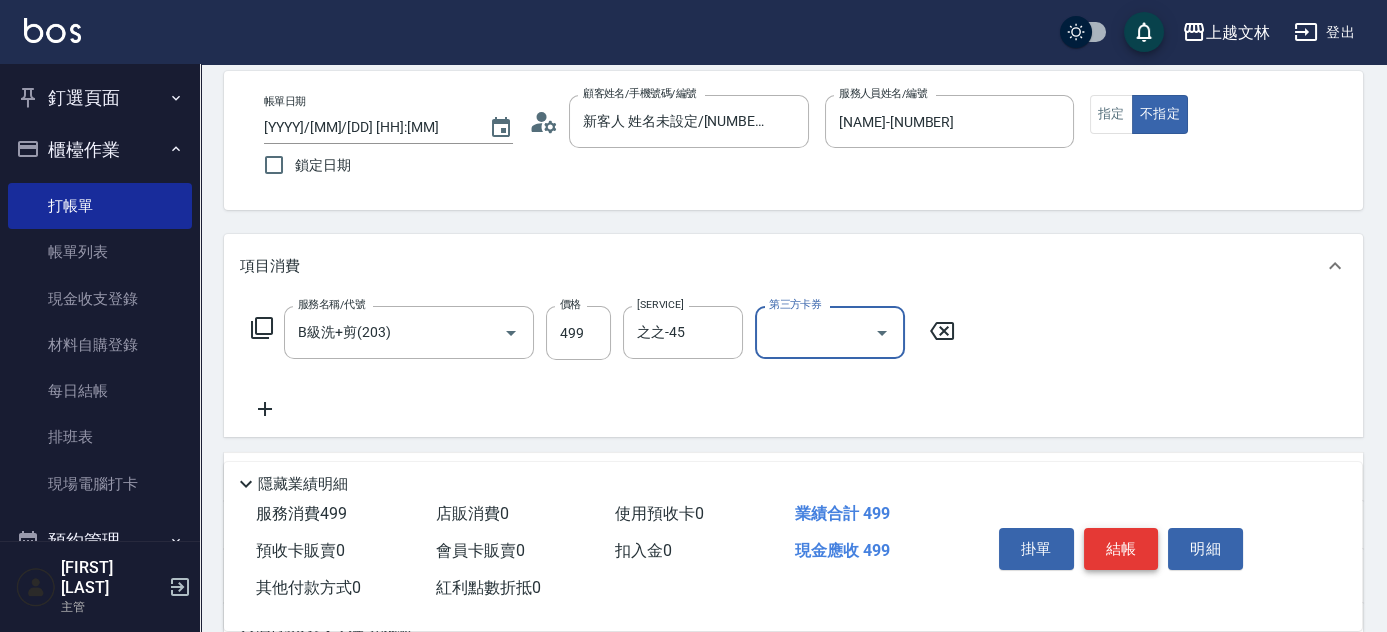 click on "結帳" at bounding box center [1121, 549] 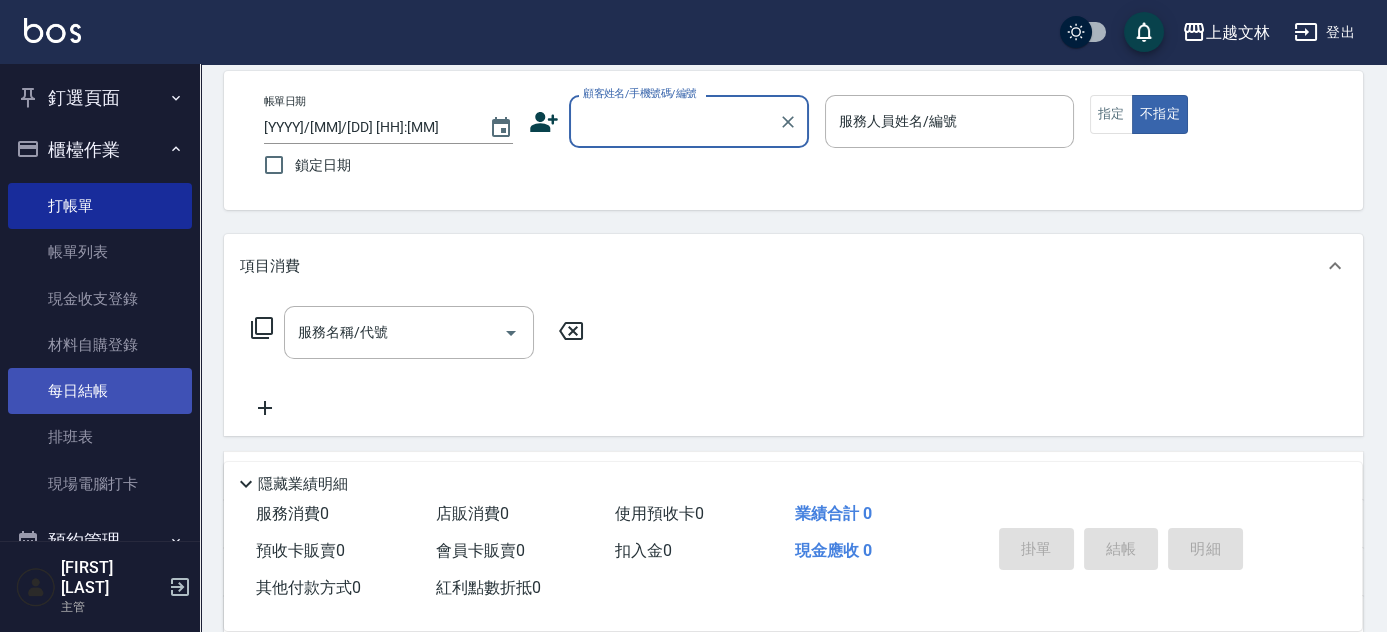 click on "每日結帳" at bounding box center [100, 391] 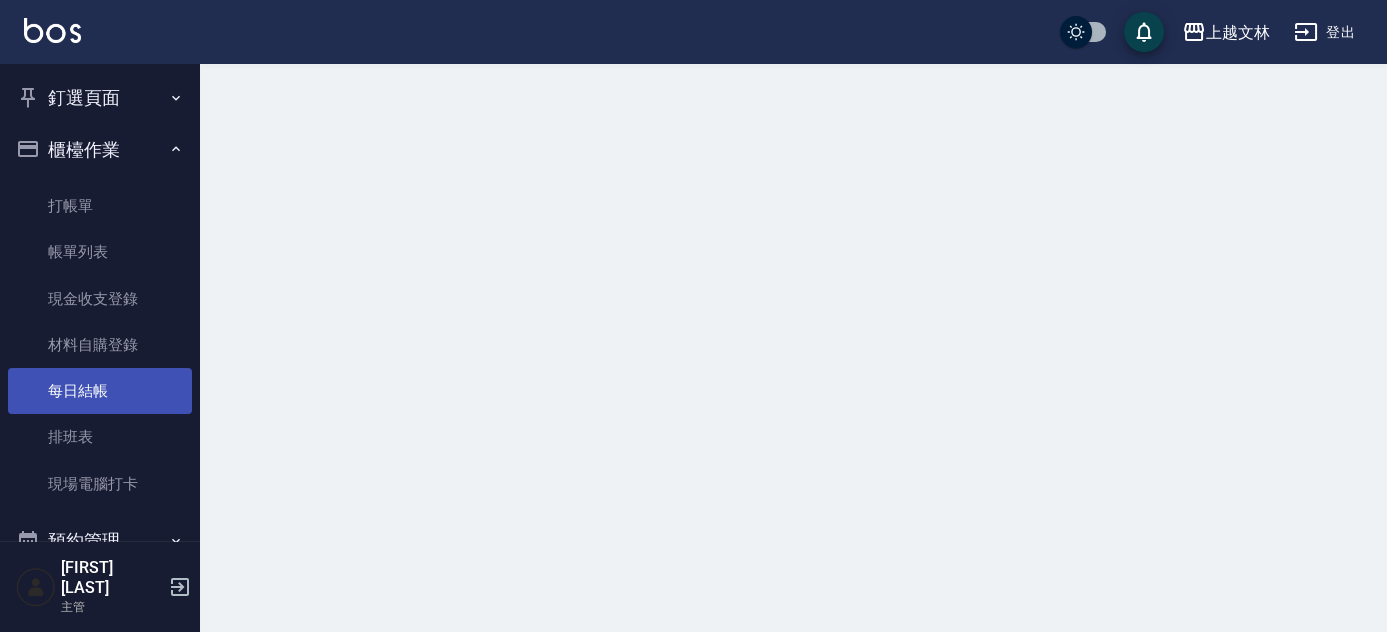 scroll, scrollTop: 0, scrollLeft: 0, axis: both 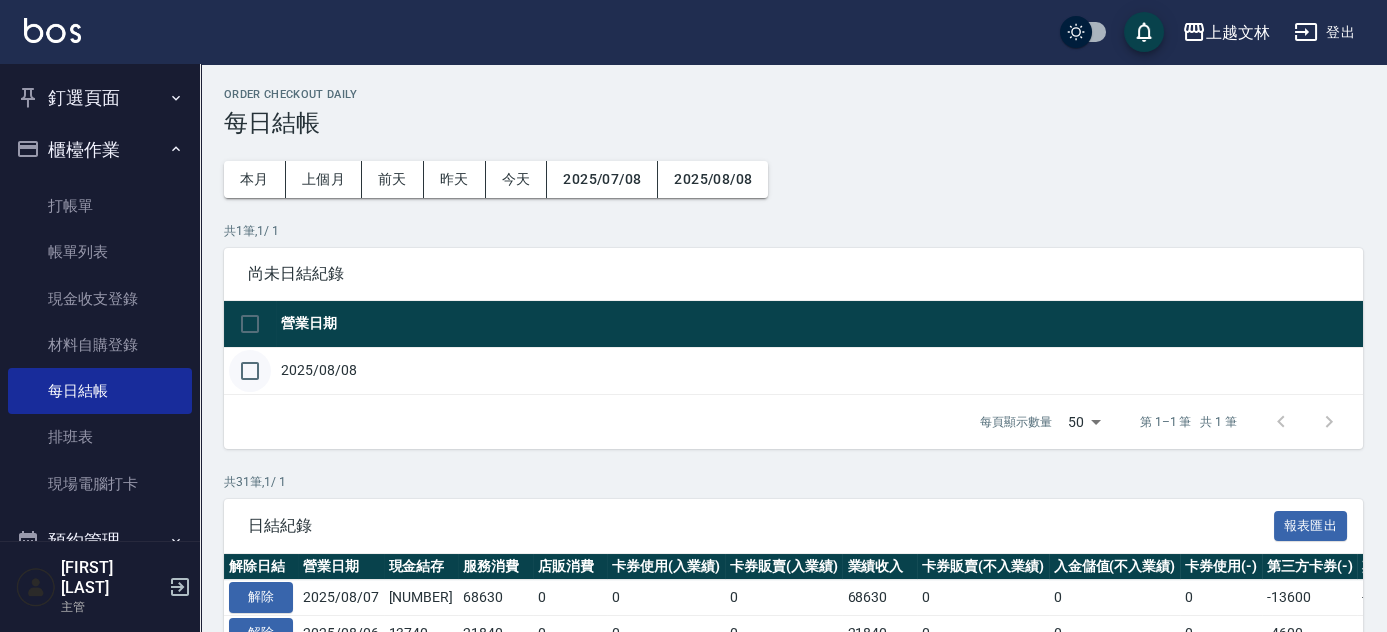 click at bounding box center [250, 371] 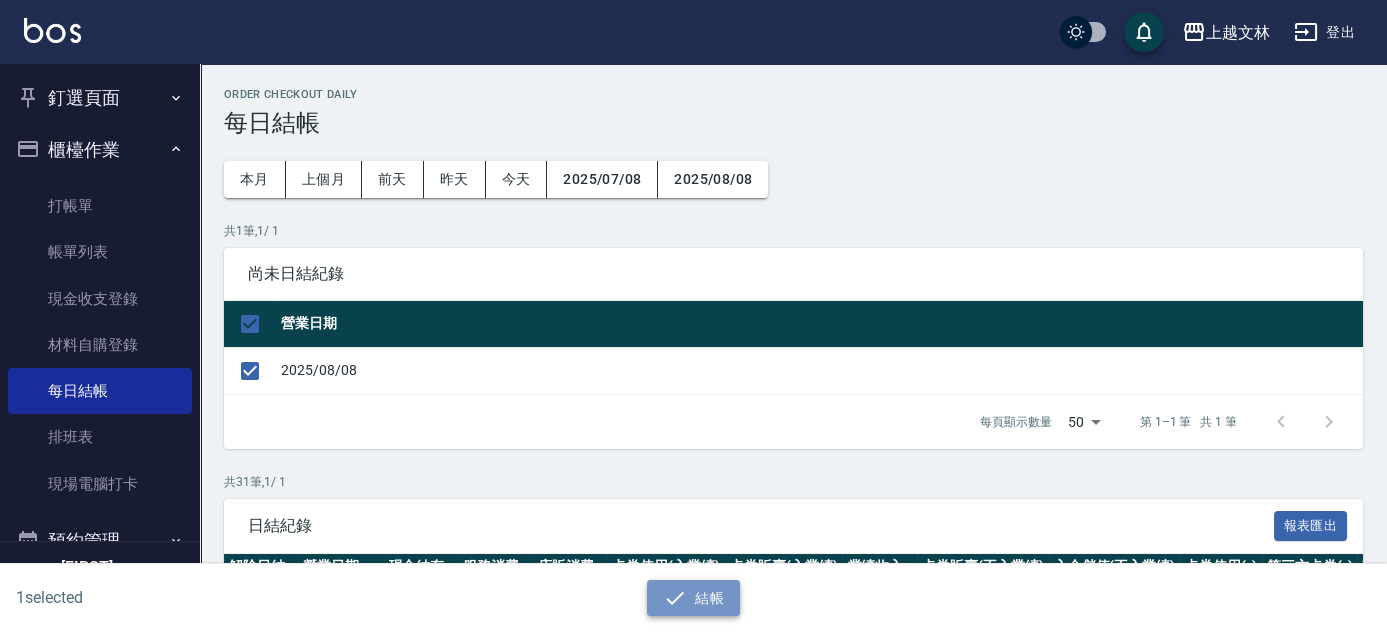 click 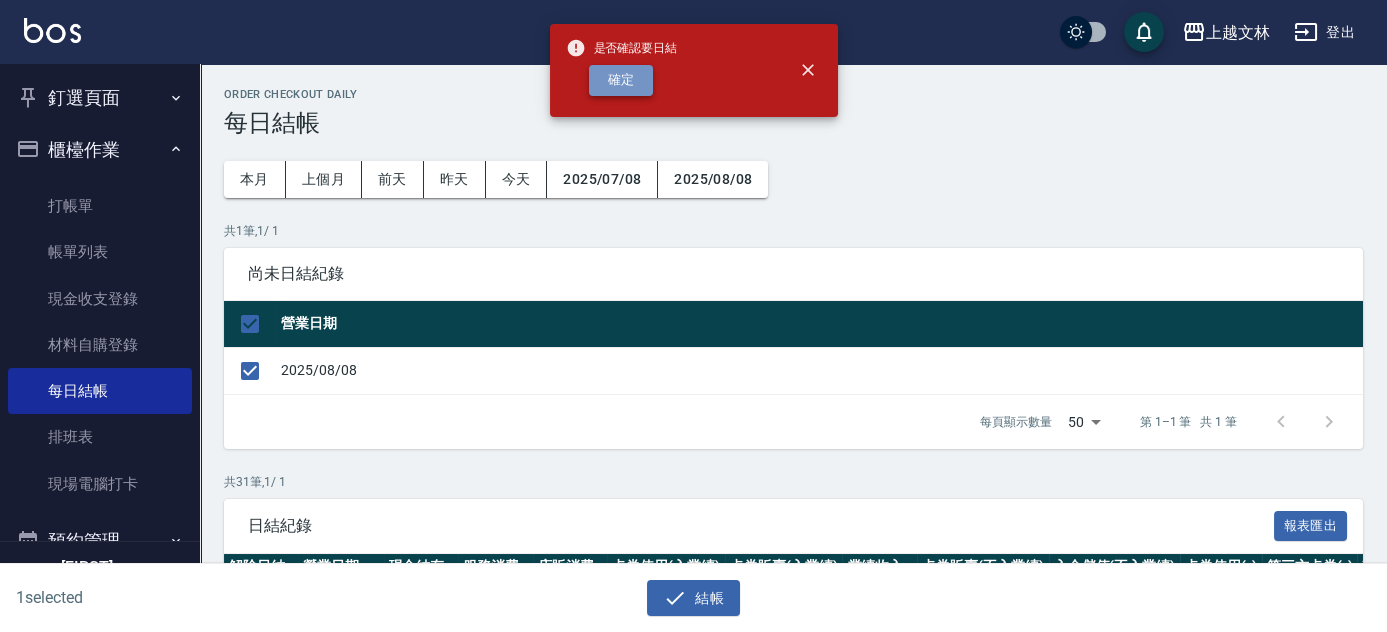 click on "確定" at bounding box center (621, 80) 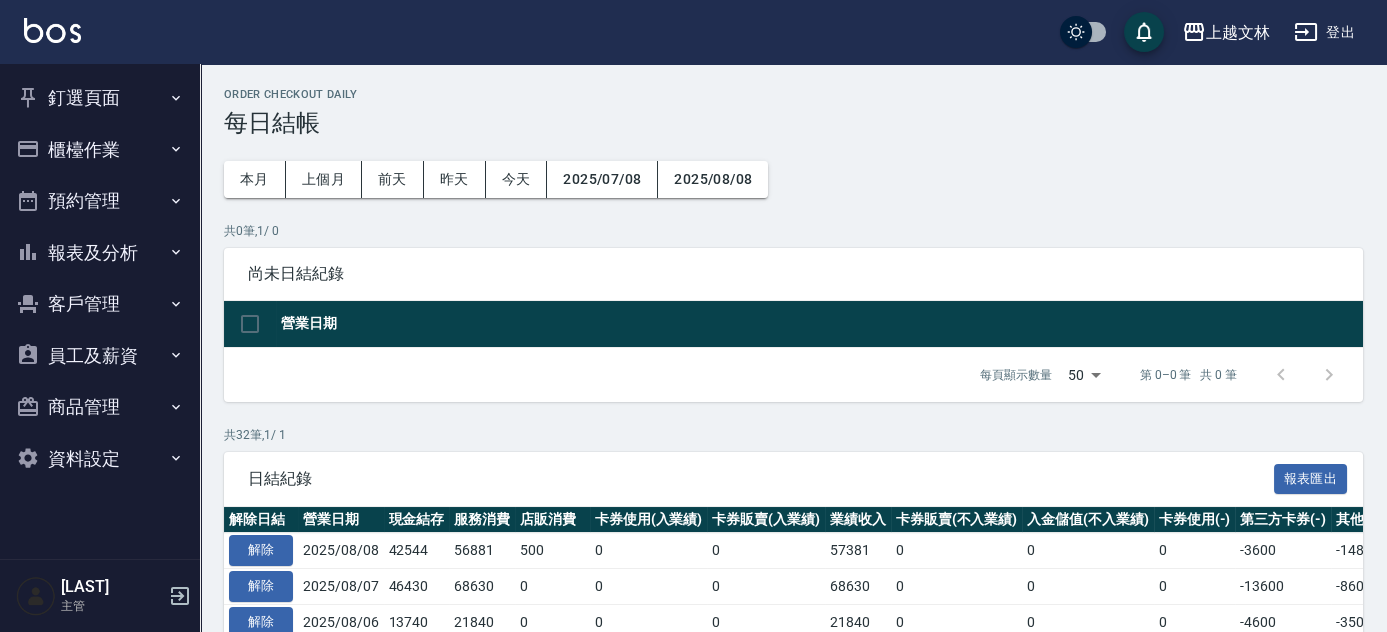 scroll, scrollTop: 90, scrollLeft: 0, axis: vertical 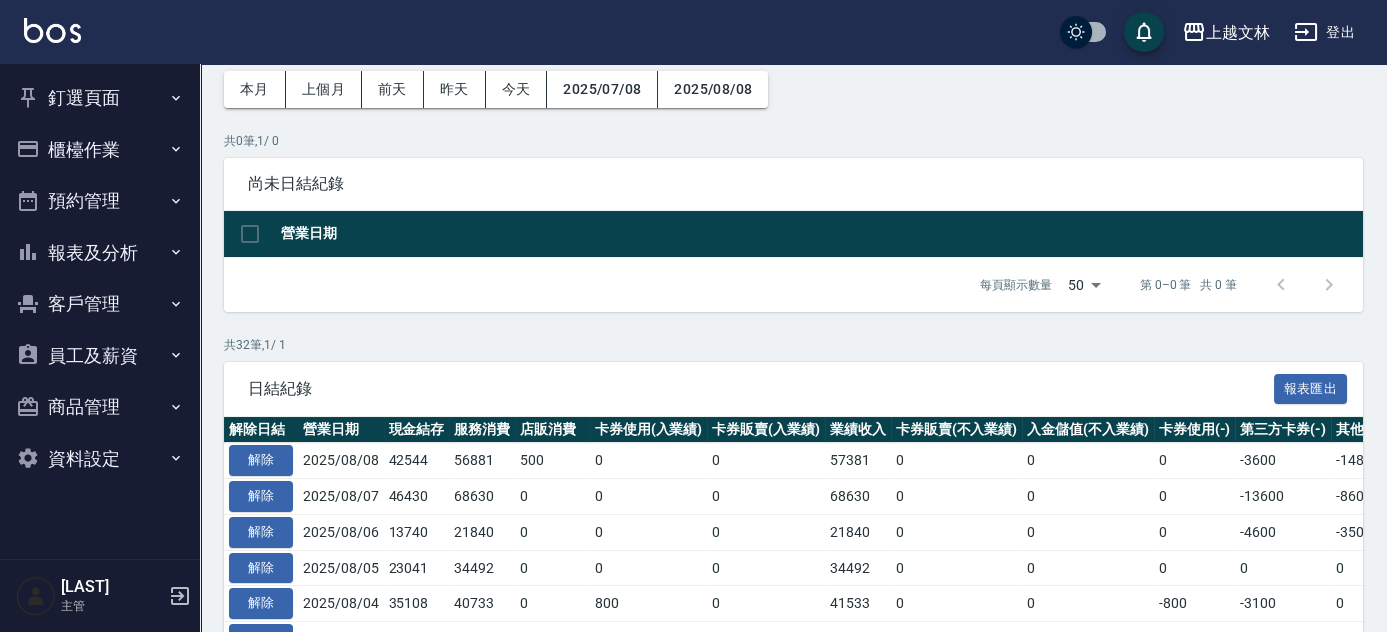 click on "報表及分析" at bounding box center [100, 253] 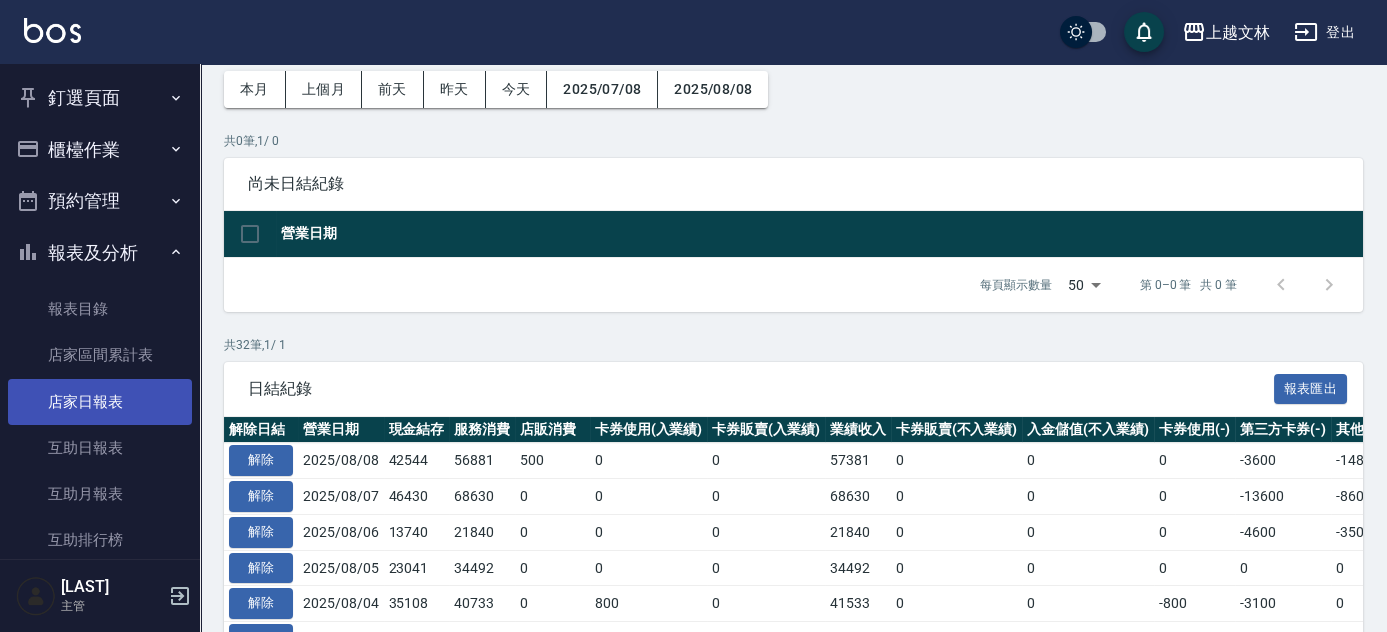 click on "店家日報表" at bounding box center (100, 402) 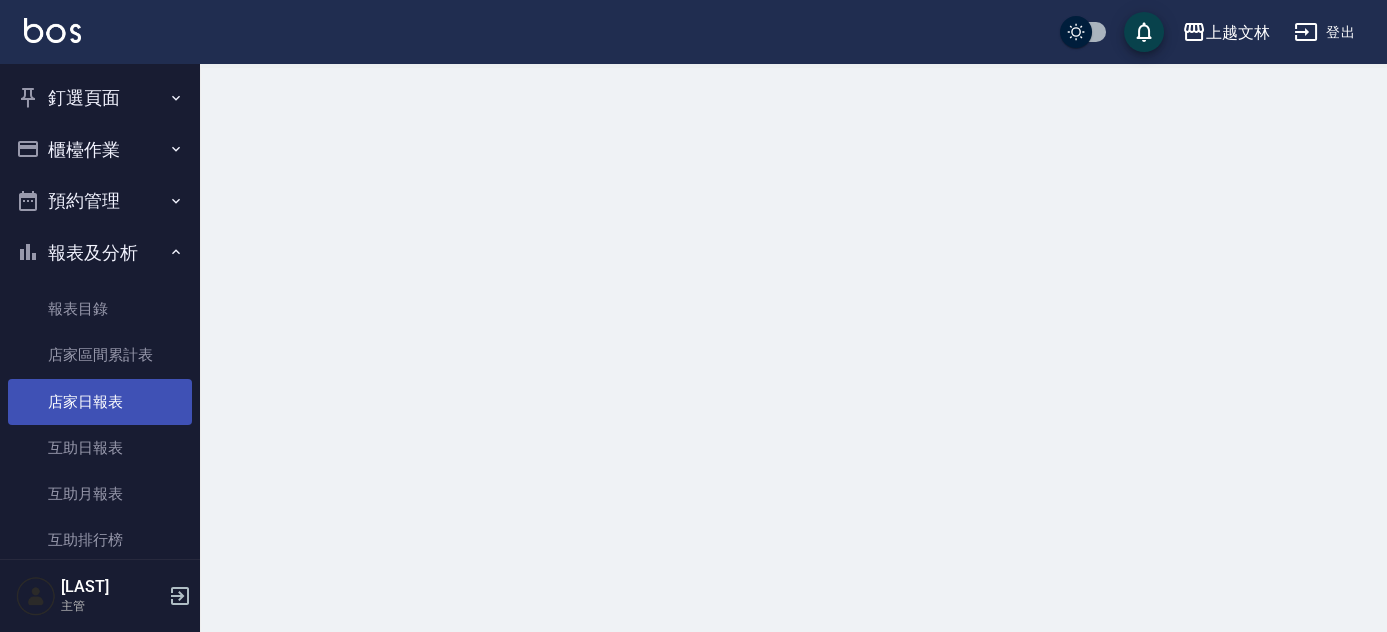 scroll, scrollTop: 0, scrollLeft: 0, axis: both 